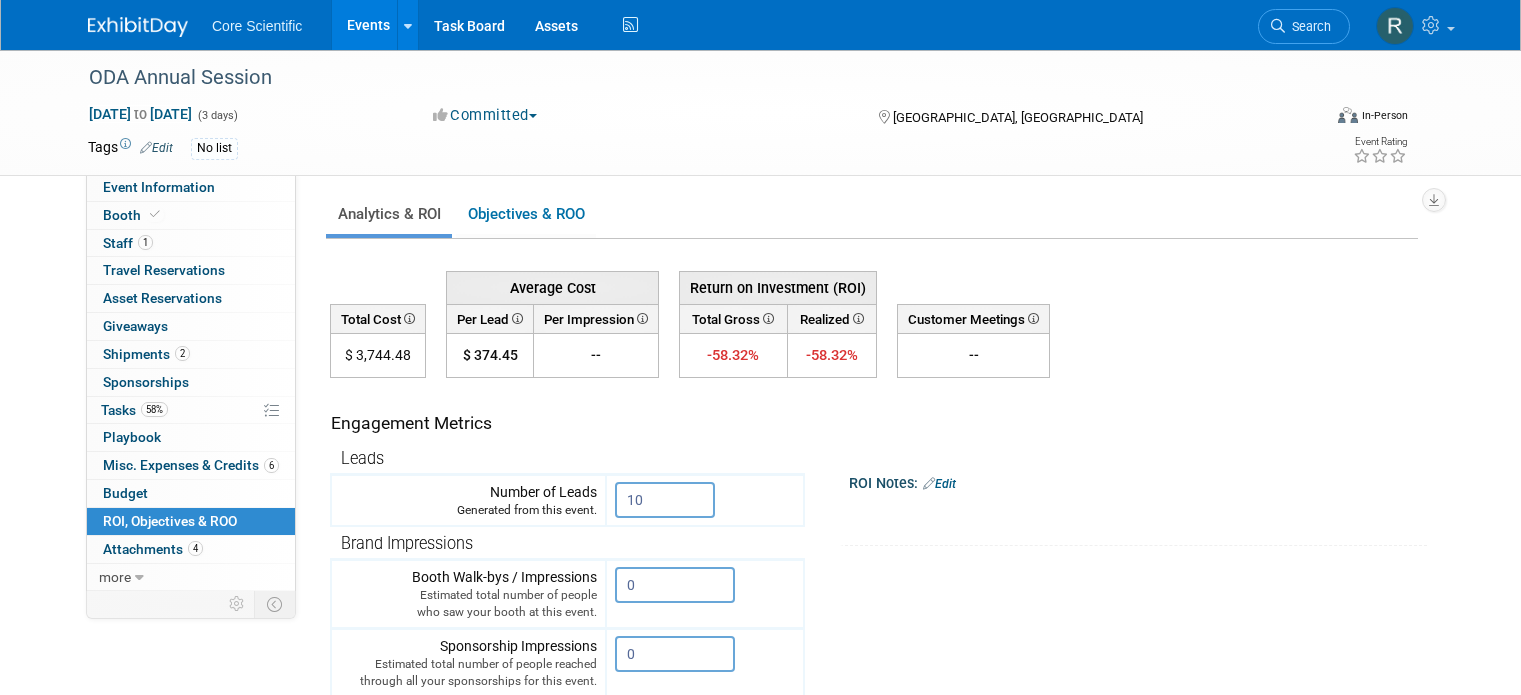 scroll, scrollTop: 600, scrollLeft: 0, axis: vertical 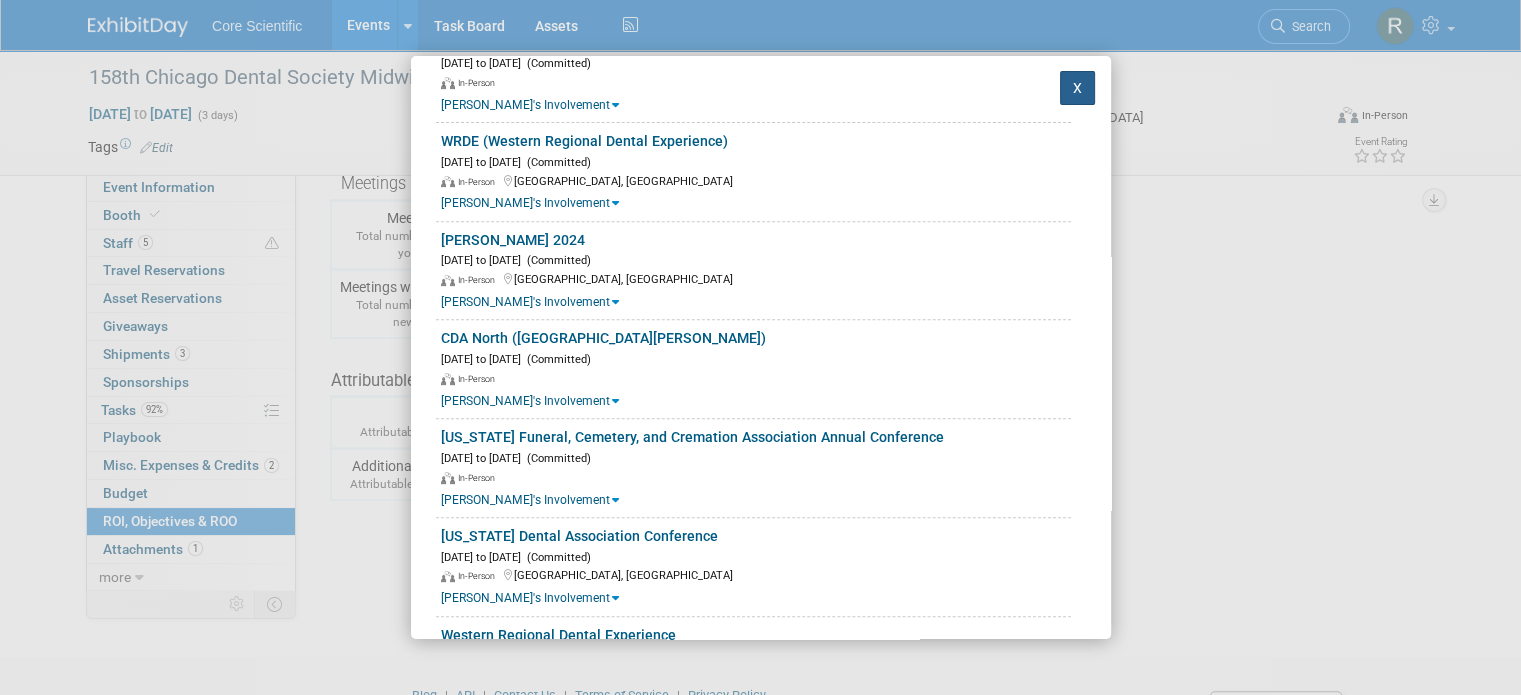 click on "X" at bounding box center (1078, 88) 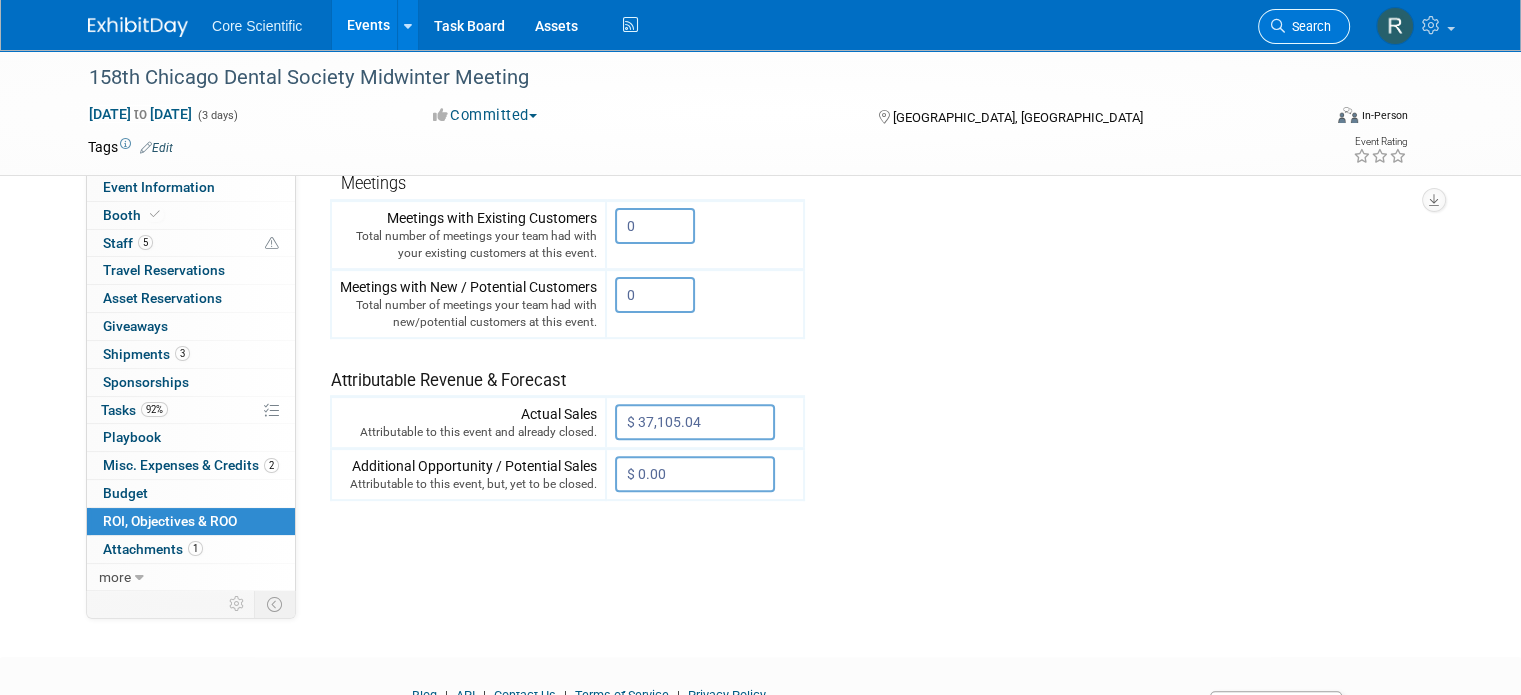 click on "Search" at bounding box center [1308, 26] 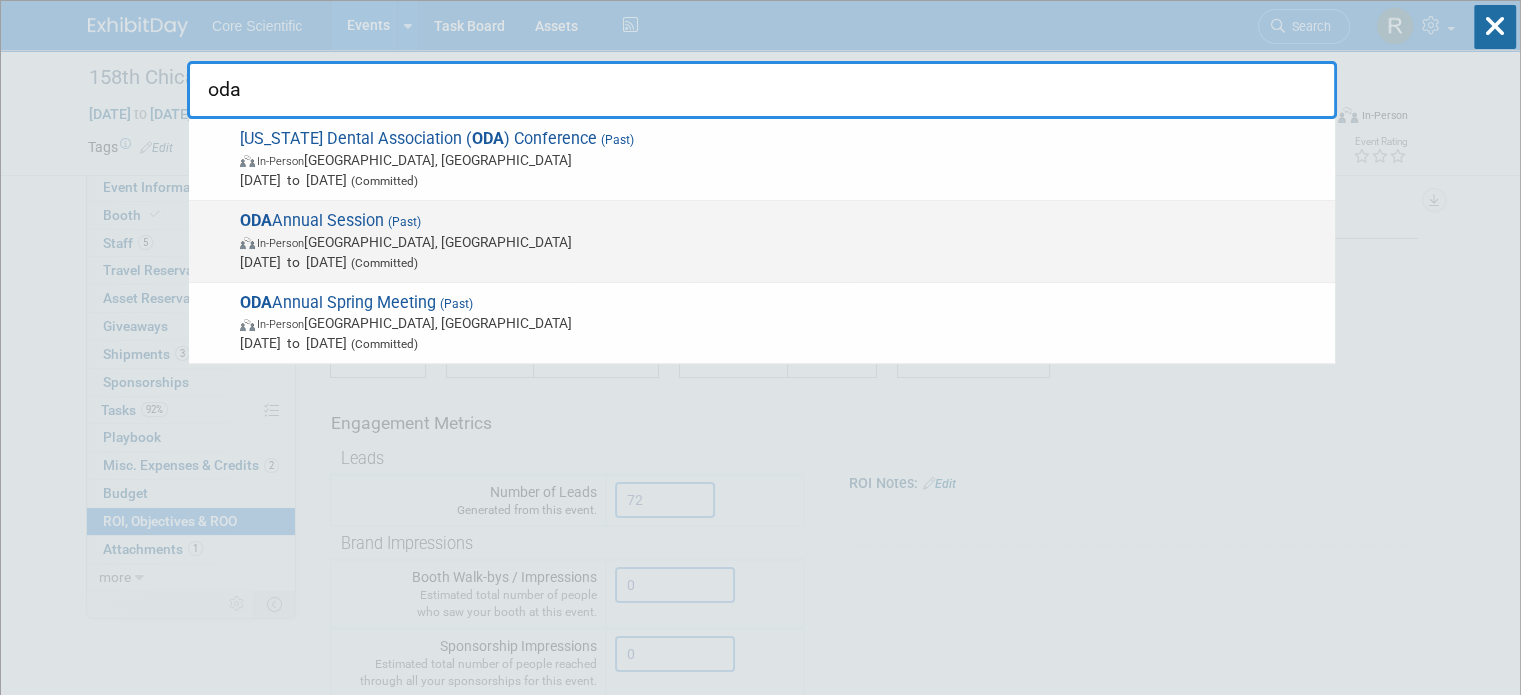 type on "oda" 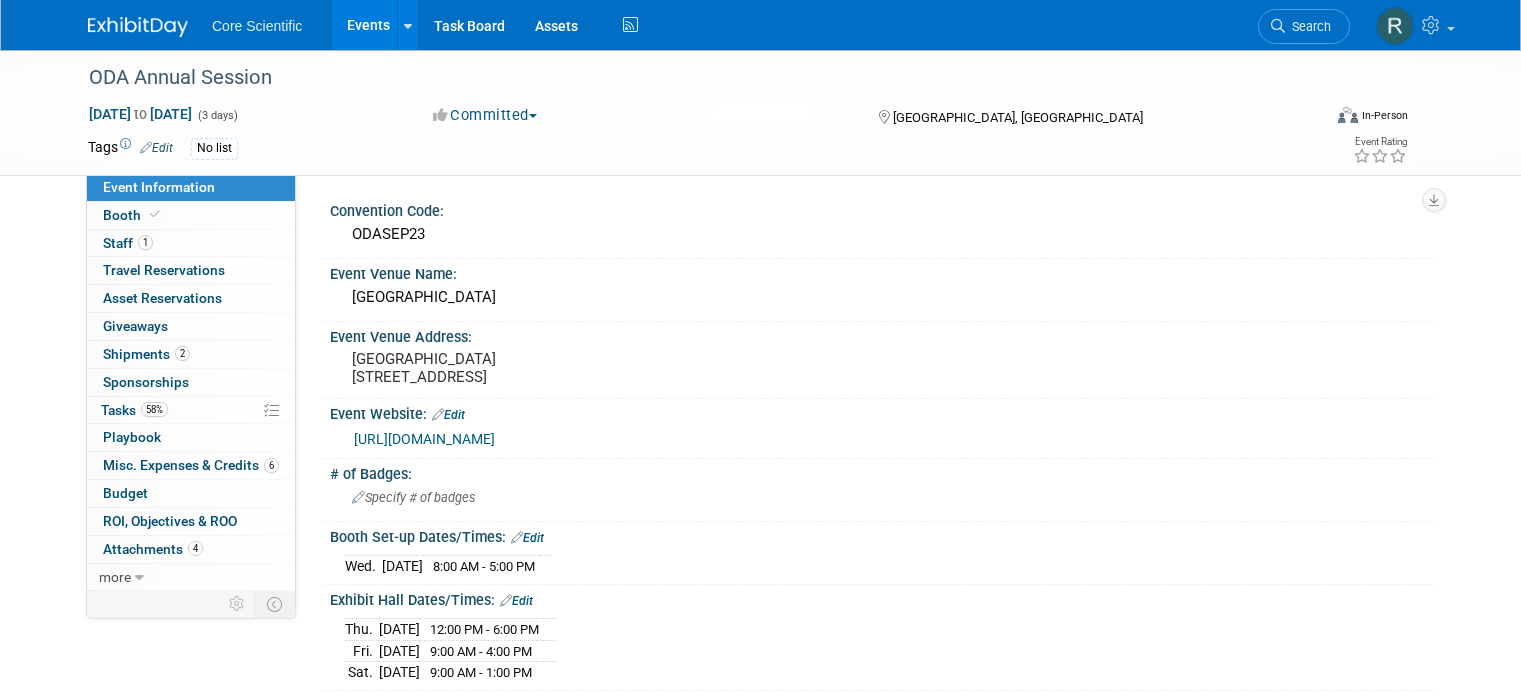 scroll, scrollTop: 0, scrollLeft: 0, axis: both 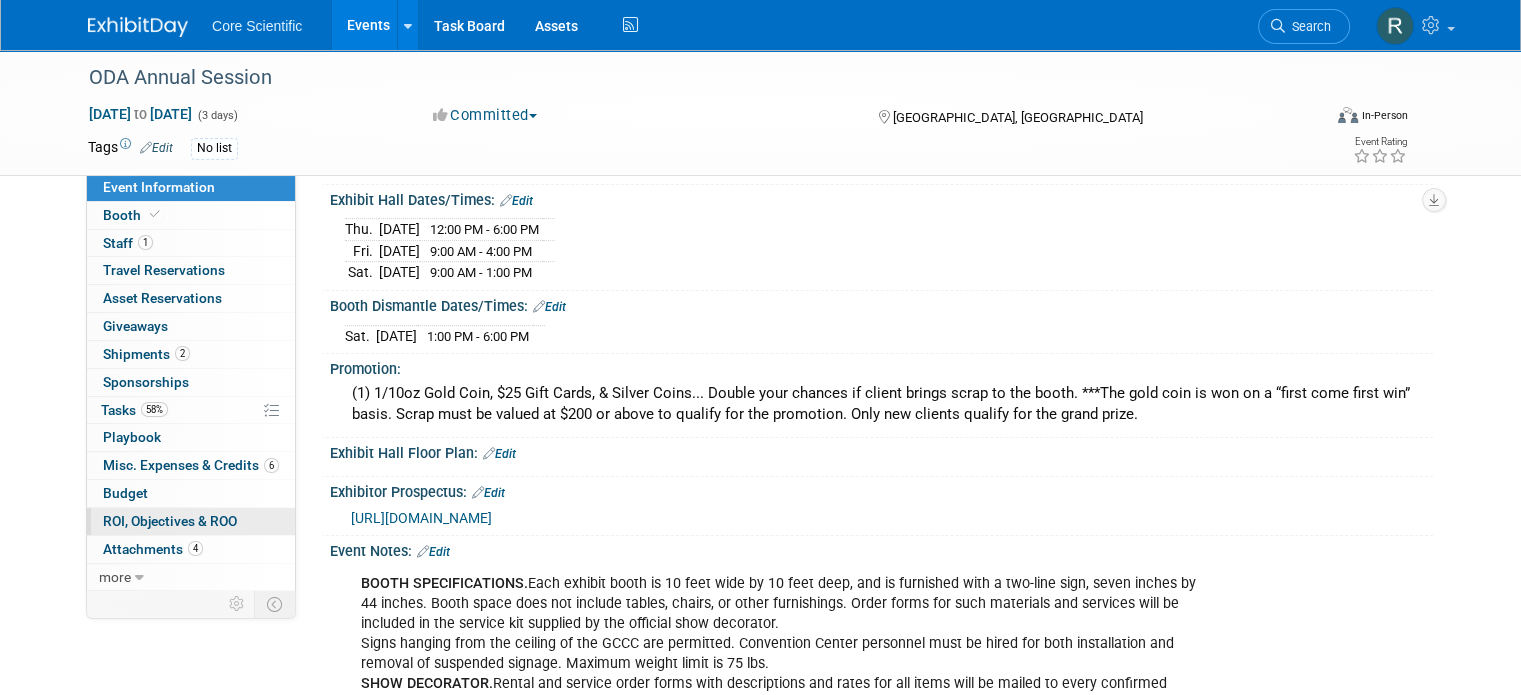 click on "0
ROI, Objectives & ROO 0" at bounding box center (191, 521) 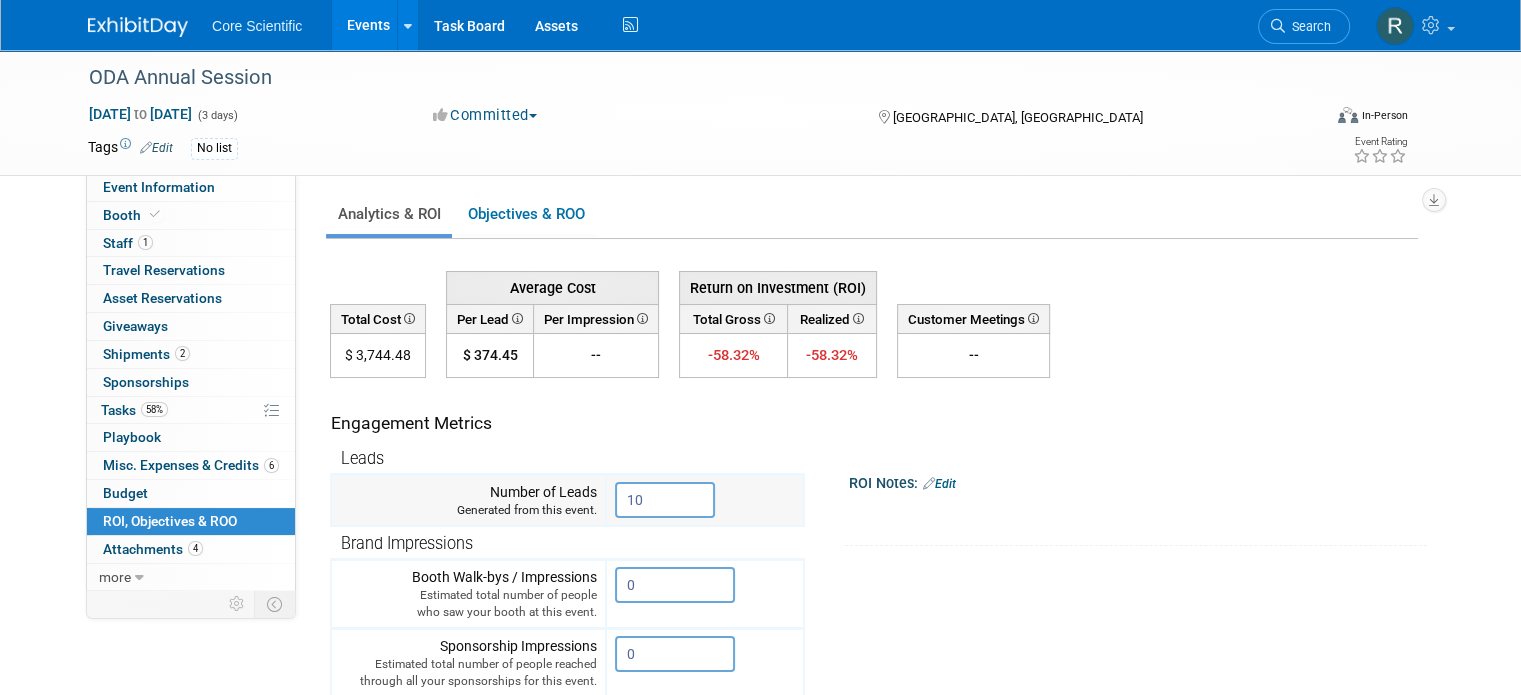 scroll, scrollTop: 500, scrollLeft: 0, axis: vertical 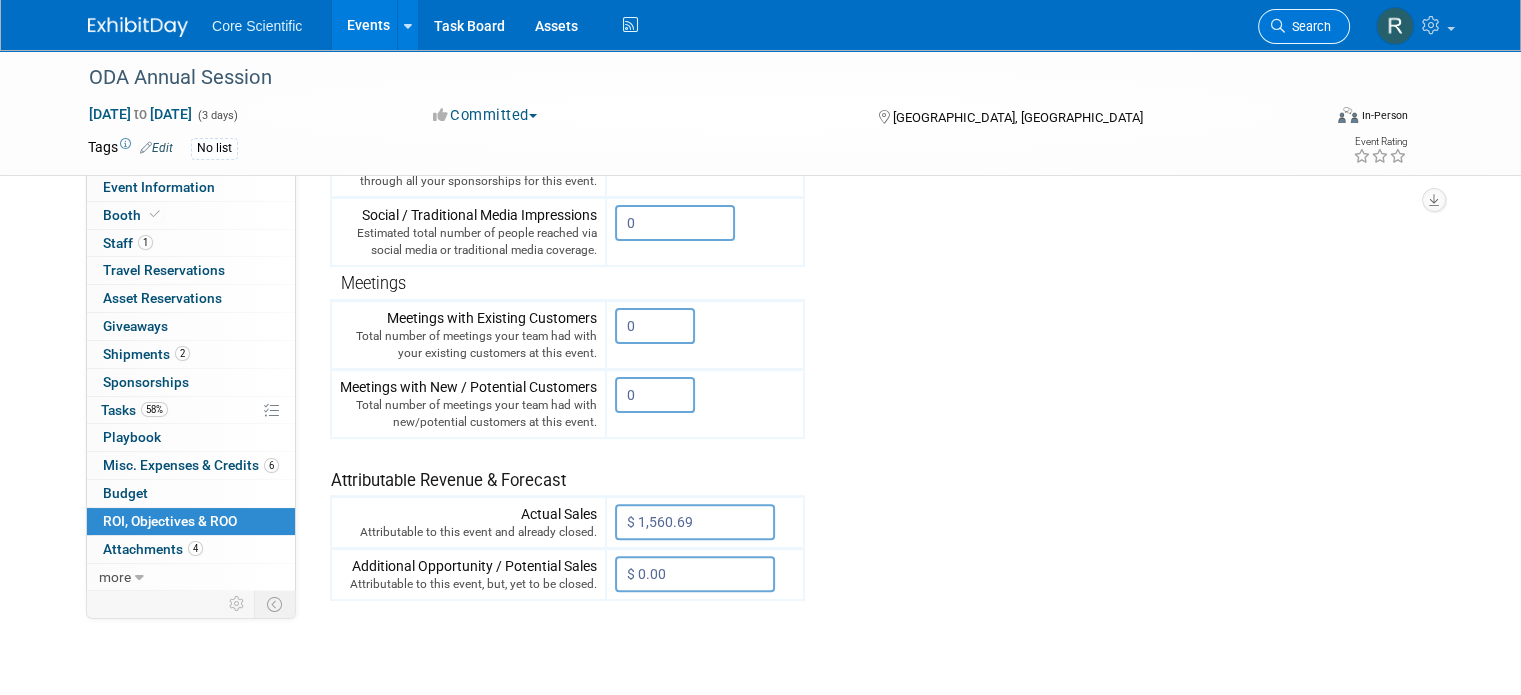 click on "Search" at bounding box center (1304, 26) 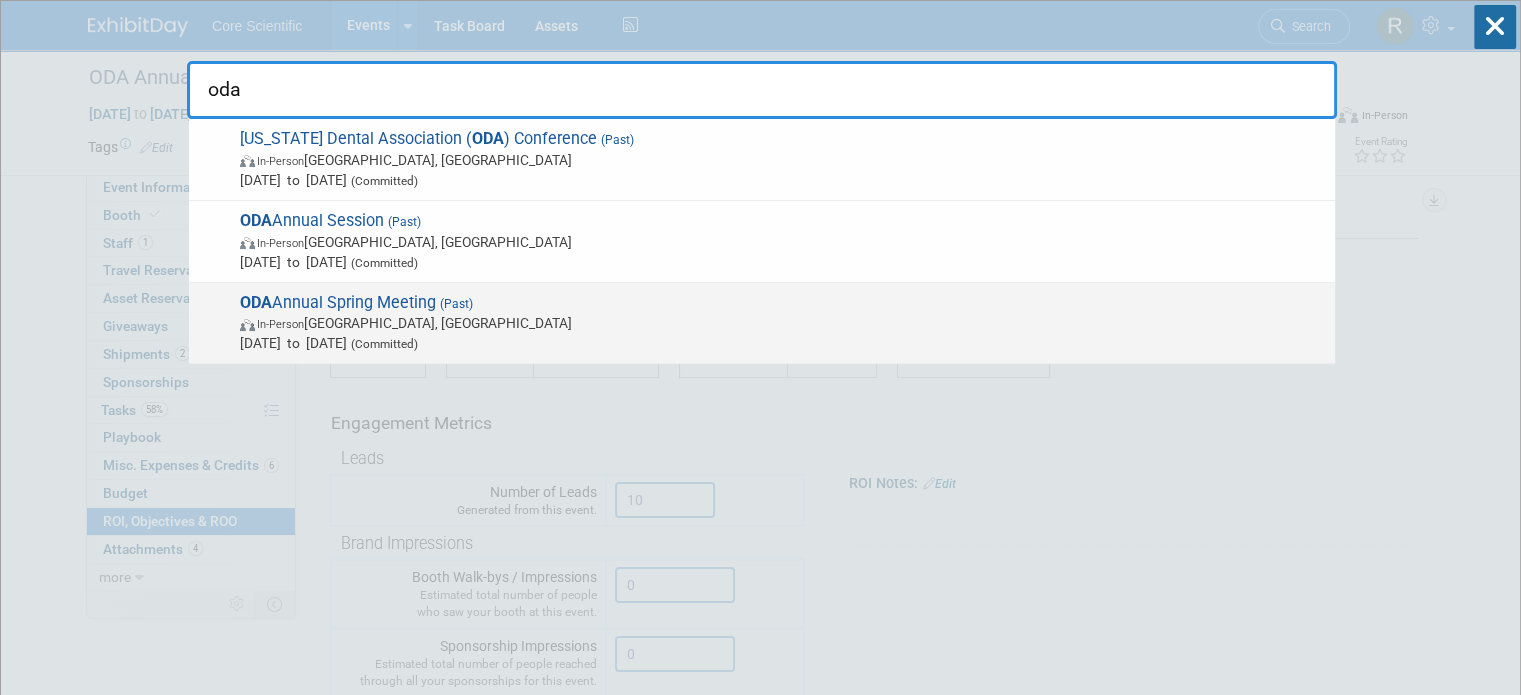 type on "oda" 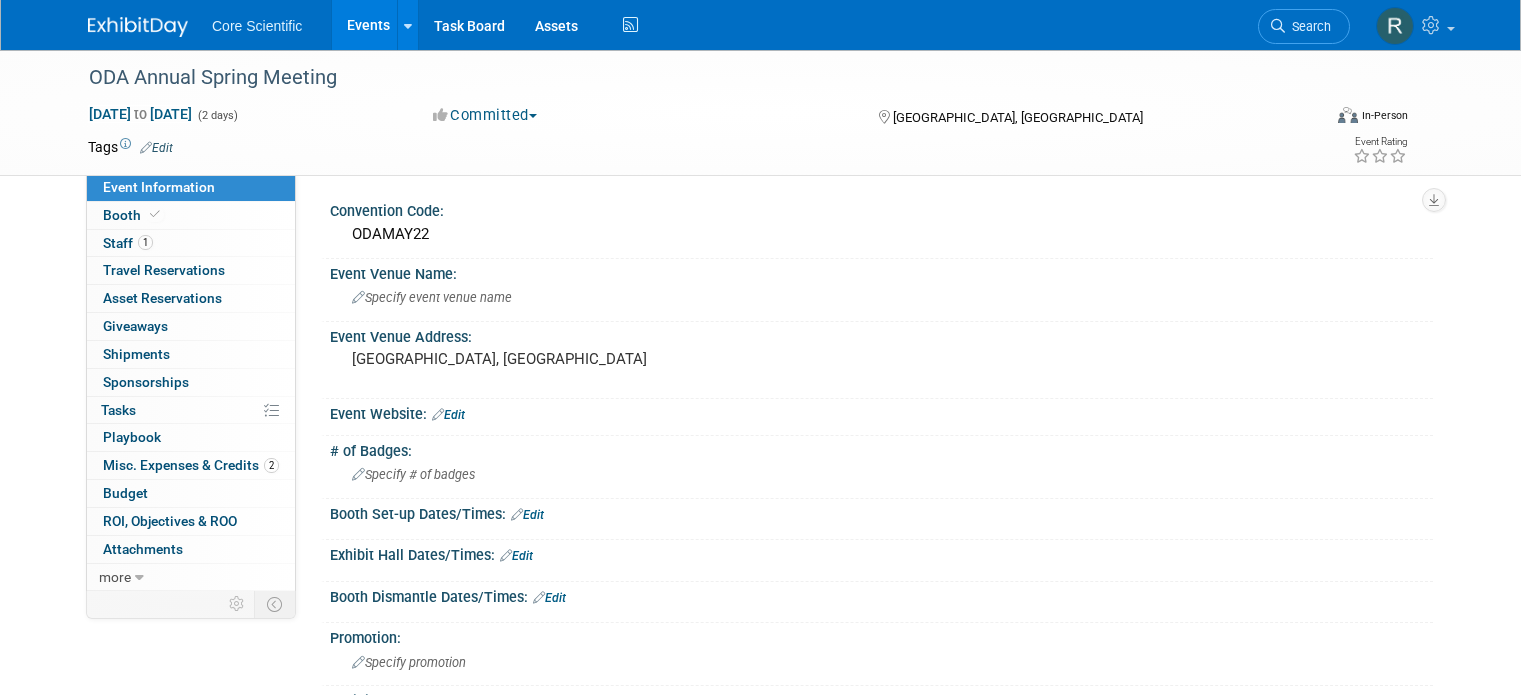 scroll, scrollTop: 0, scrollLeft: 0, axis: both 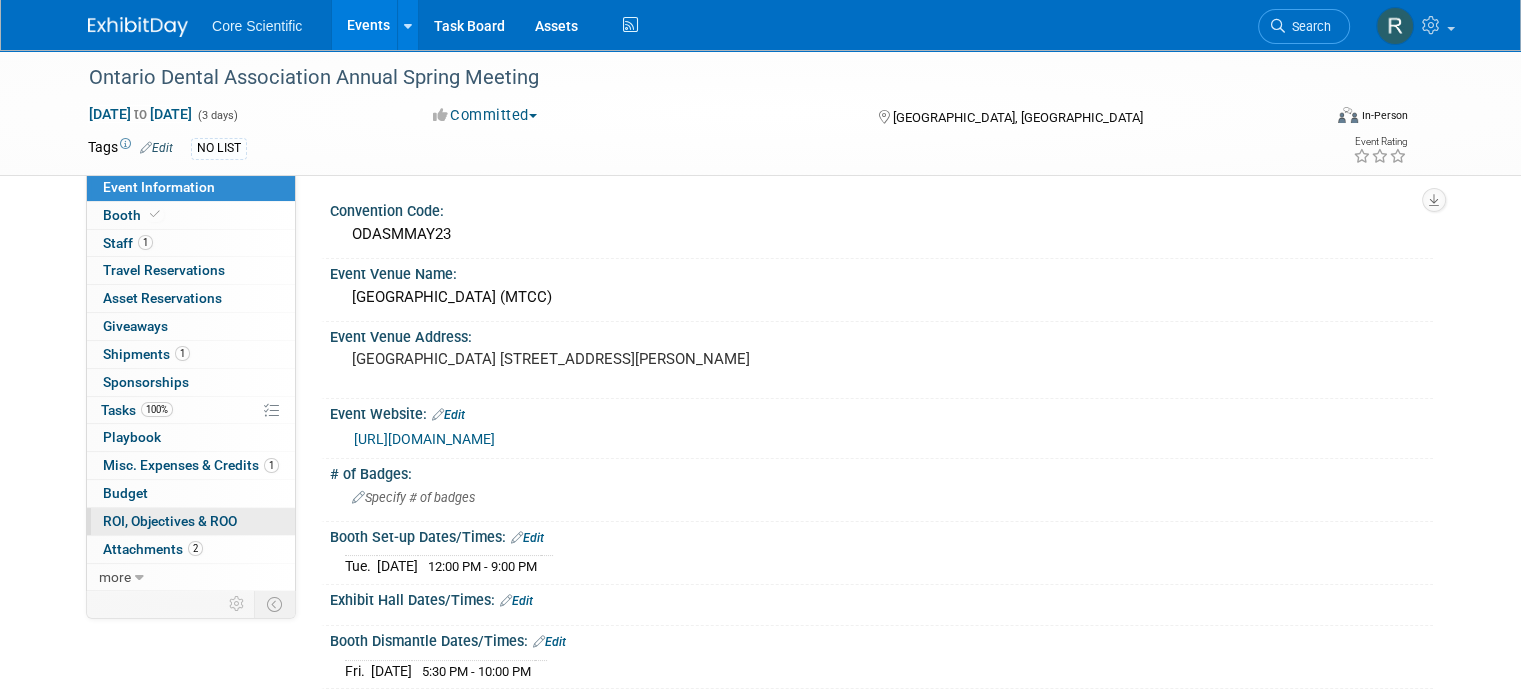 click on "ROI, Objectives & ROO 0" at bounding box center (170, 521) 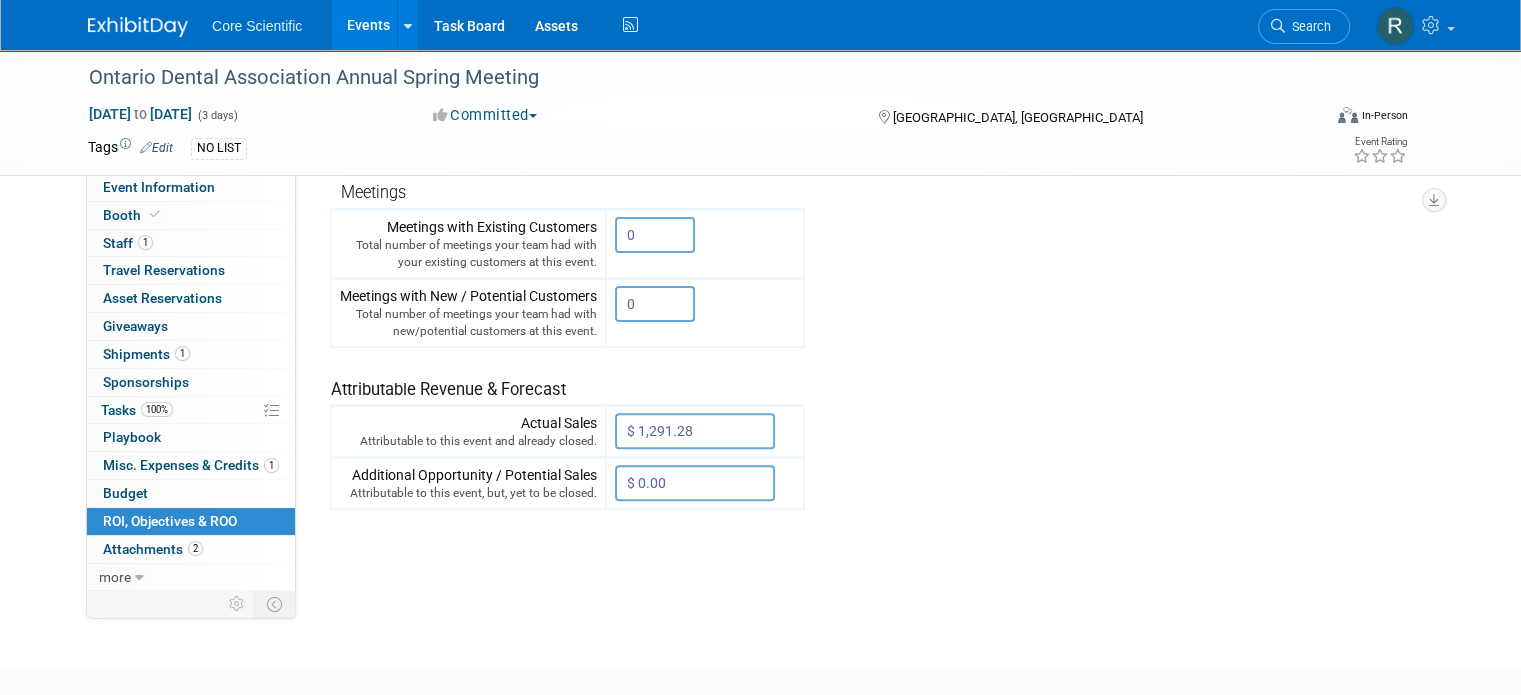 scroll, scrollTop: 600, scrollLeft: 0, axis: vertical 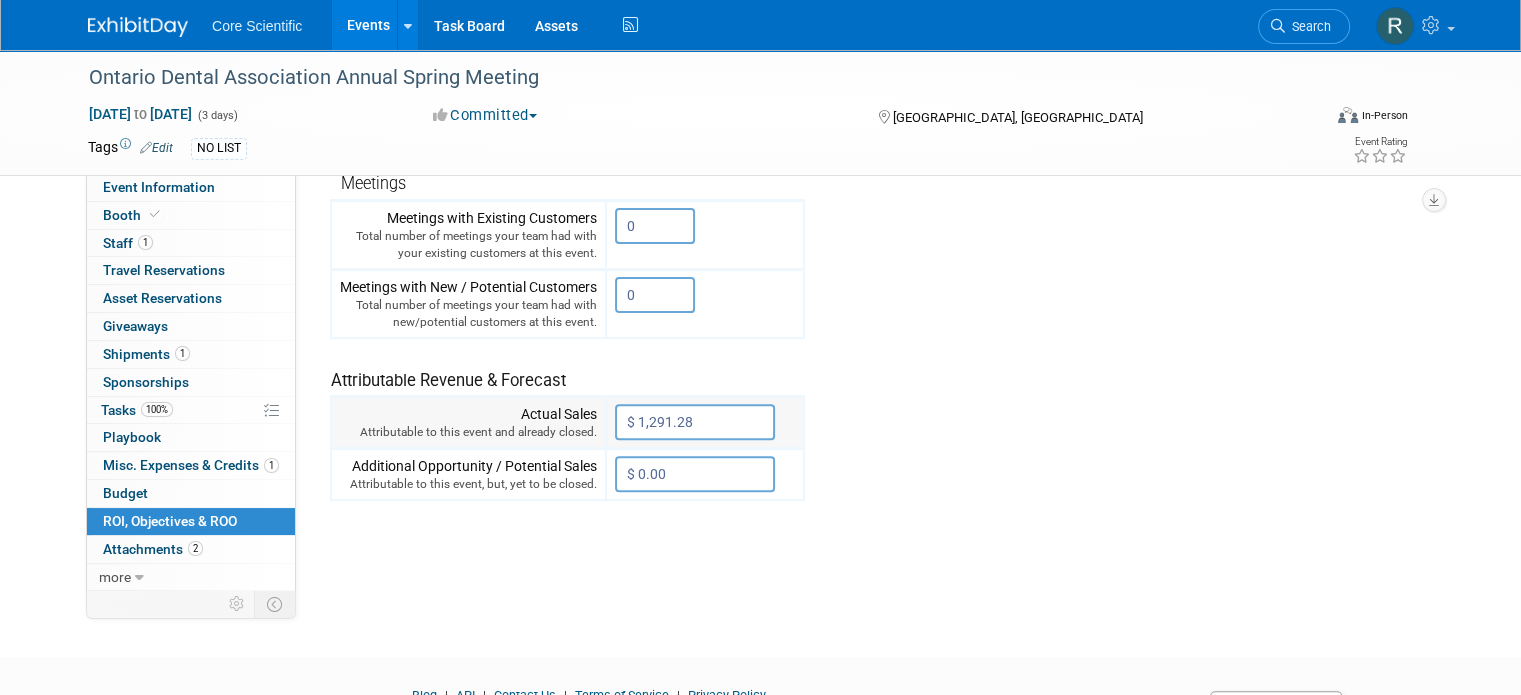 click on "$ 1,291.28" at bounding box center [695, 422] 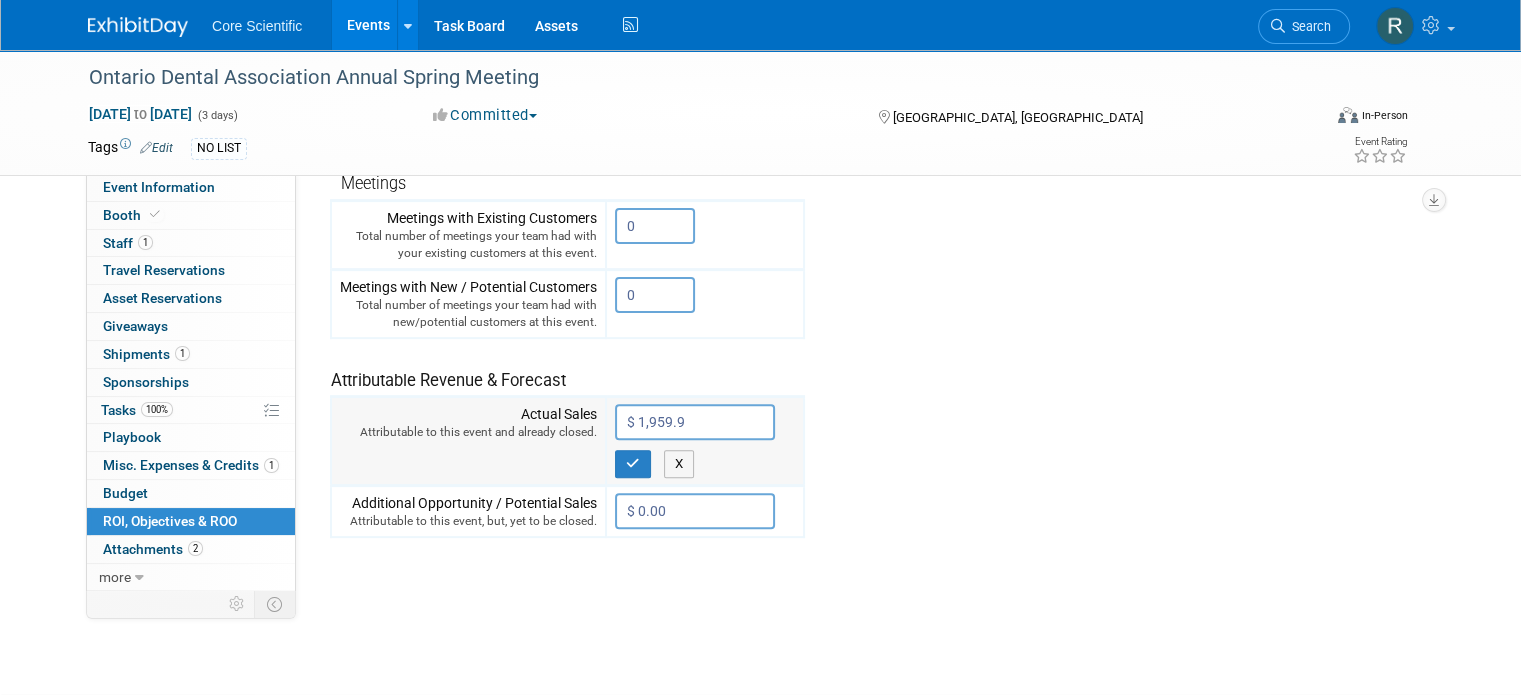 type on "$ 1,959.95" 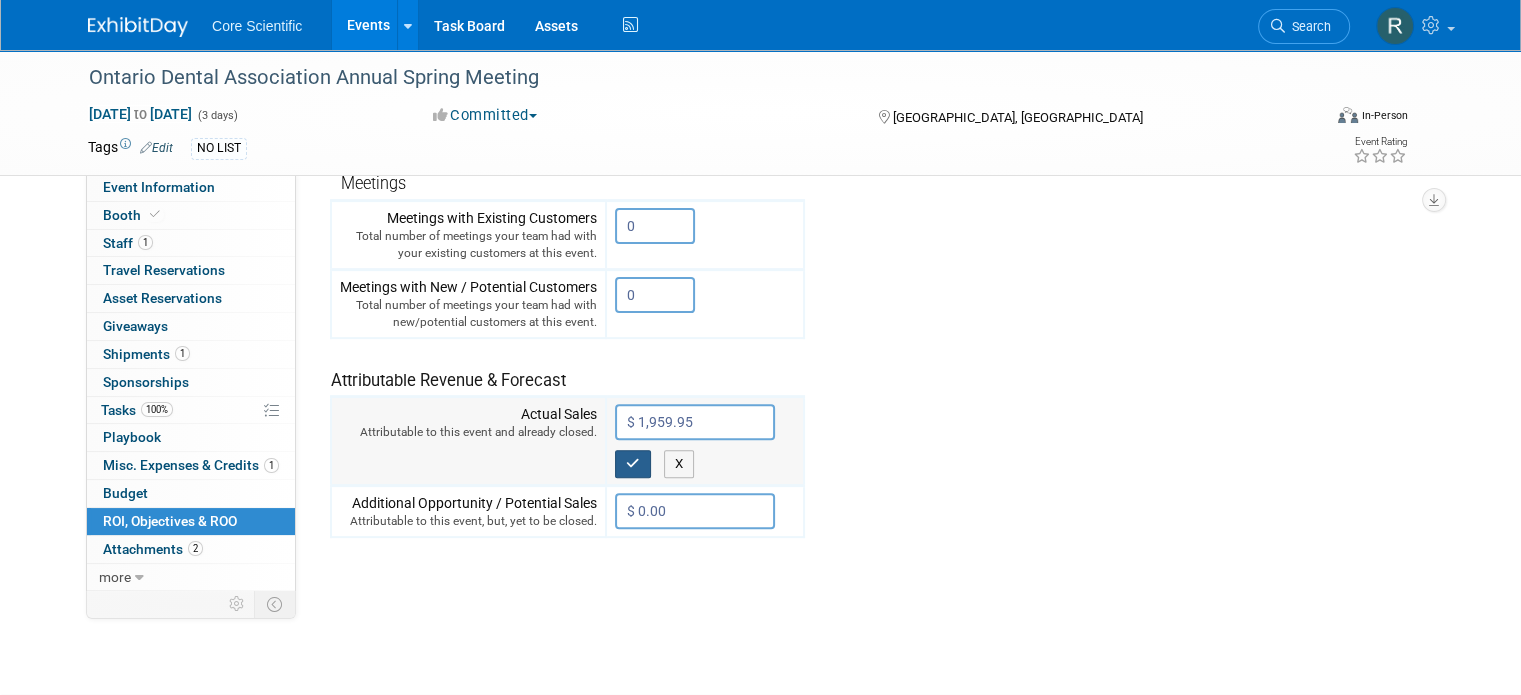 click at bounding box center (633, 463) 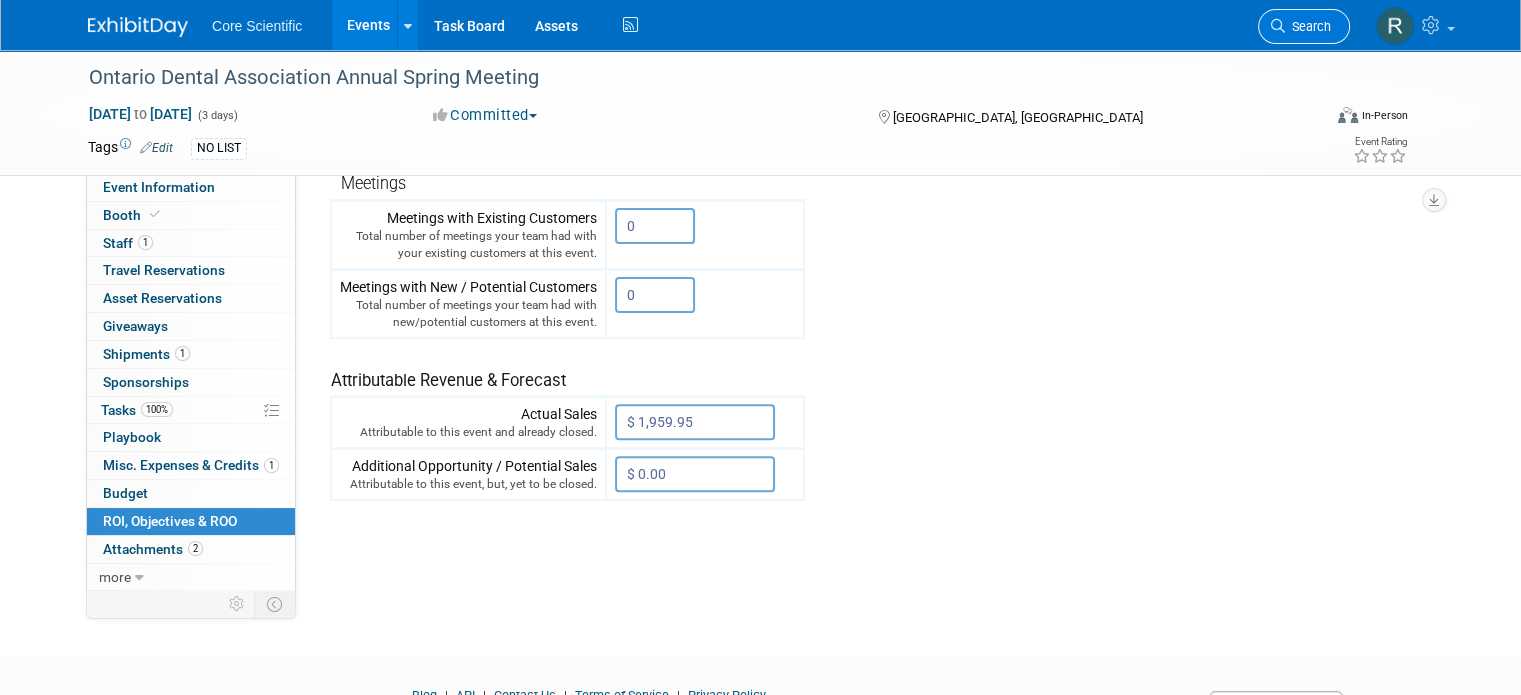 click on "Search" at bounding box center [1308, 26] 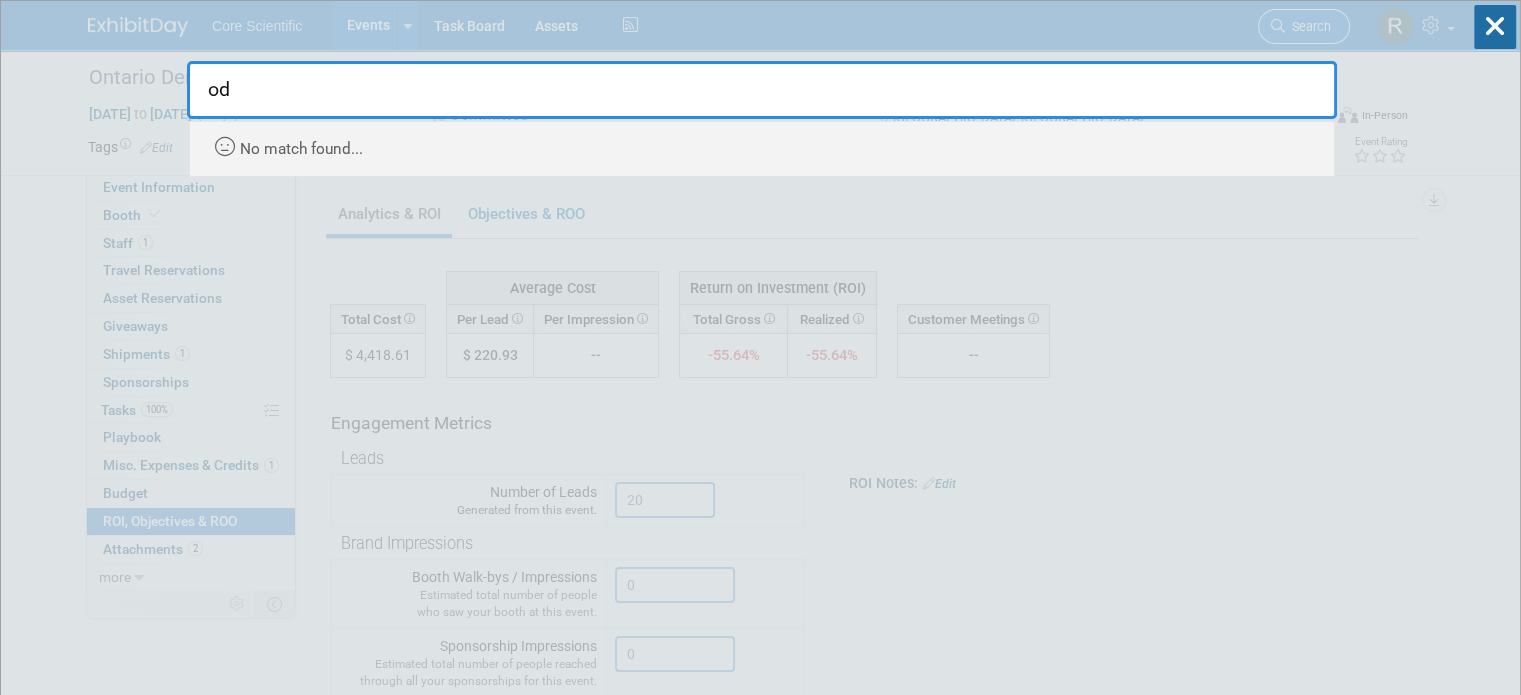 type on "o" 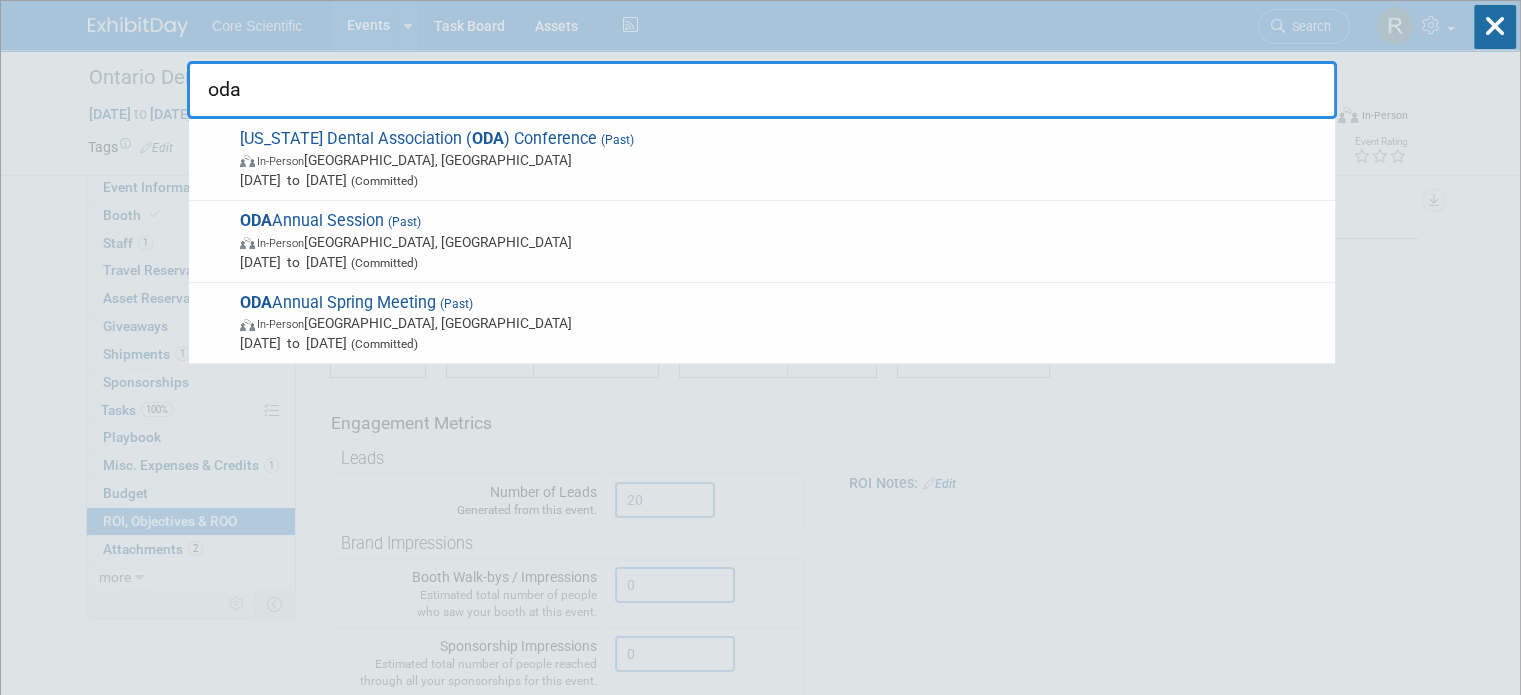 type on "oda" 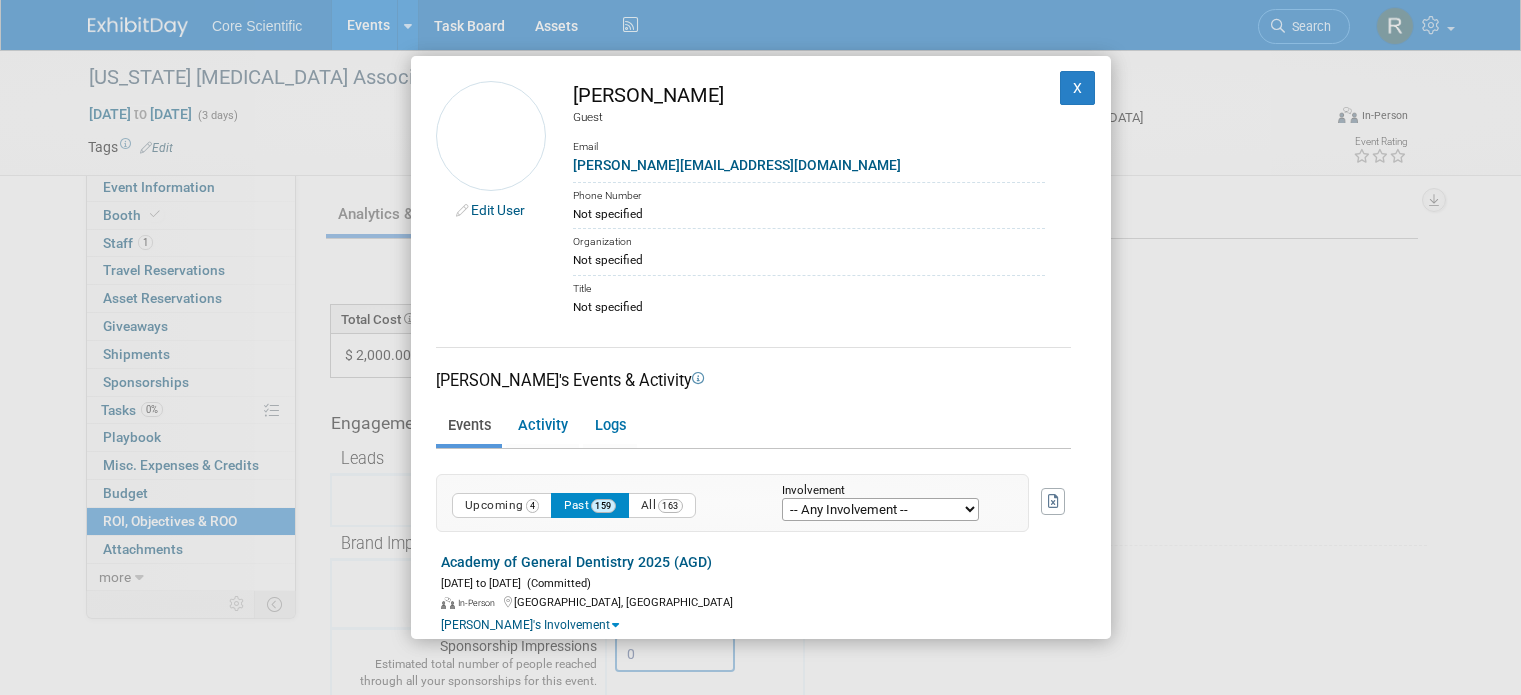 scroll, scrollTop: 694, scrollLeft: 0, axis: vertical 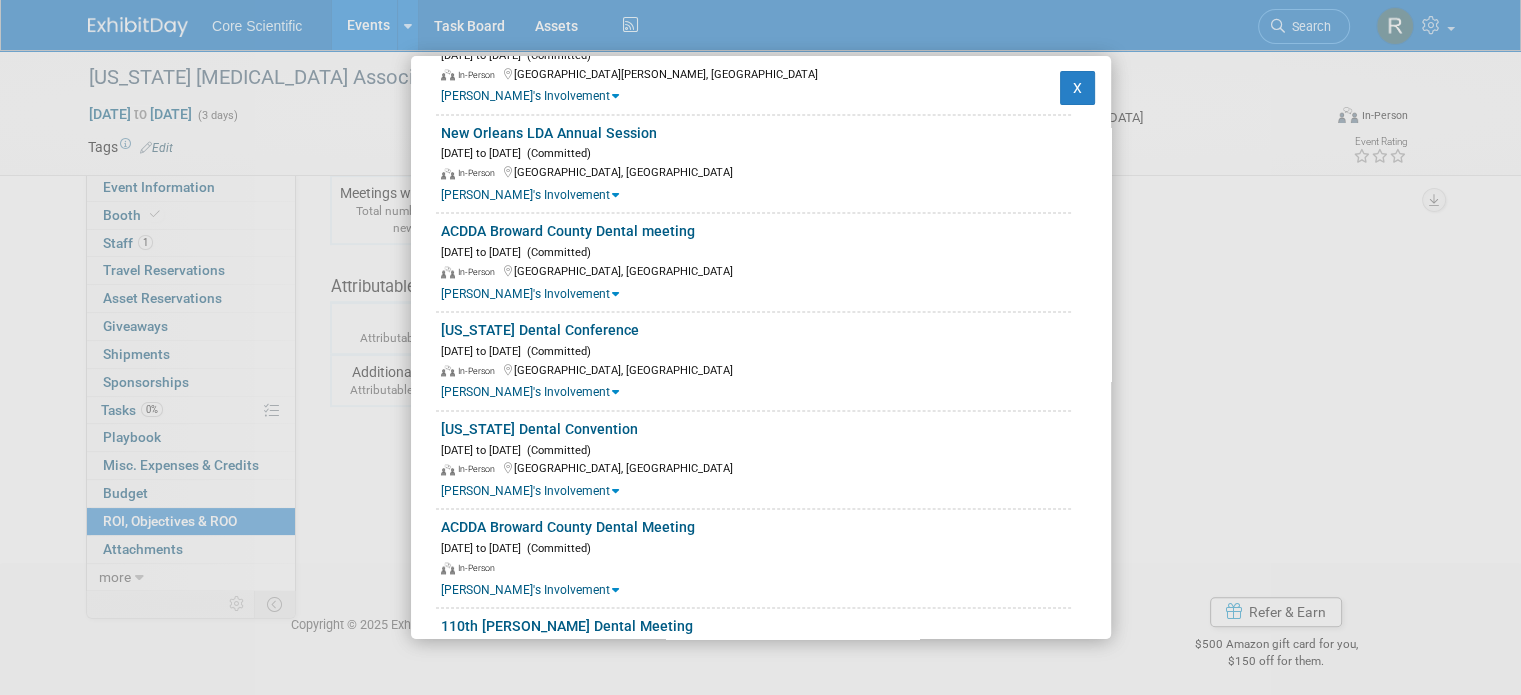 drag, startPoint x: 534, startPoint y: 284, endPoint x: 429, endPoint y: 385, distance: 145.69145 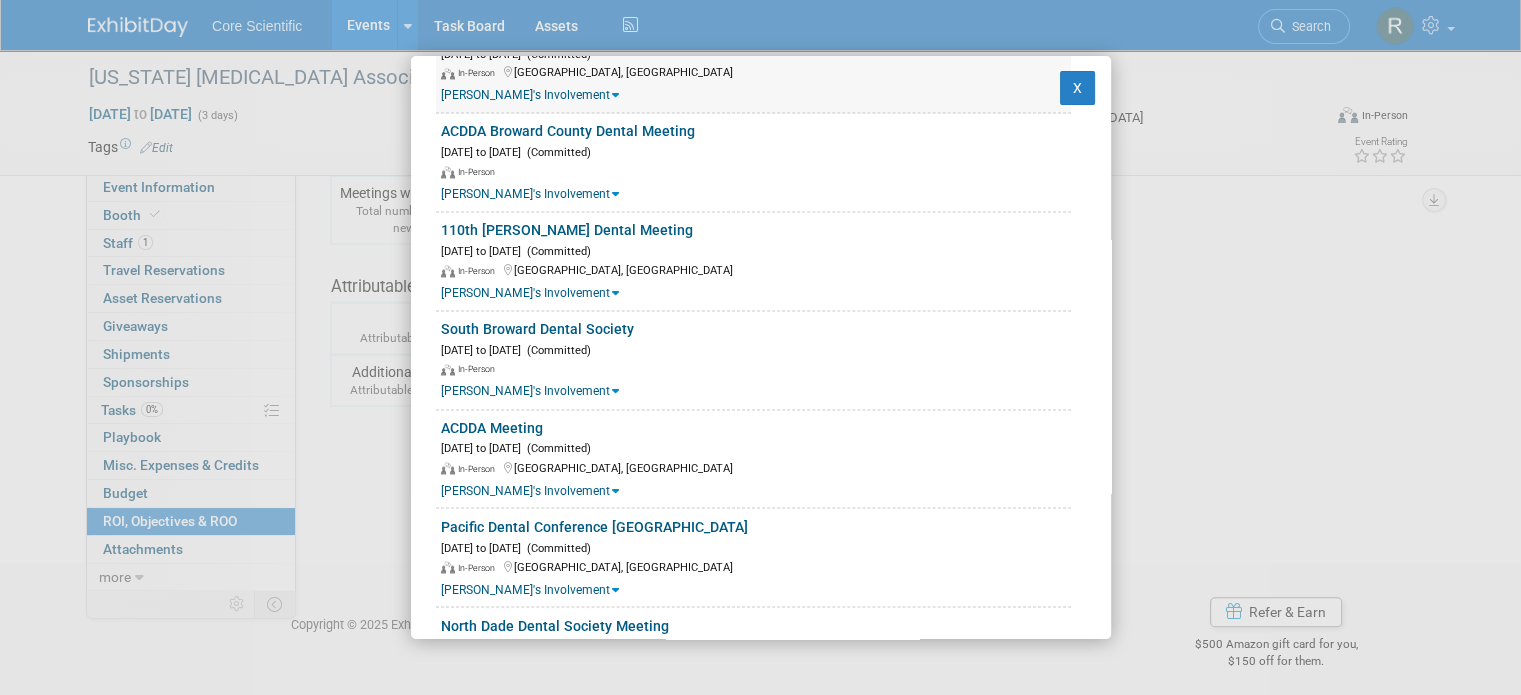 scroll, scrollTop: 10996, scrollLeft: 0, axis: vertical 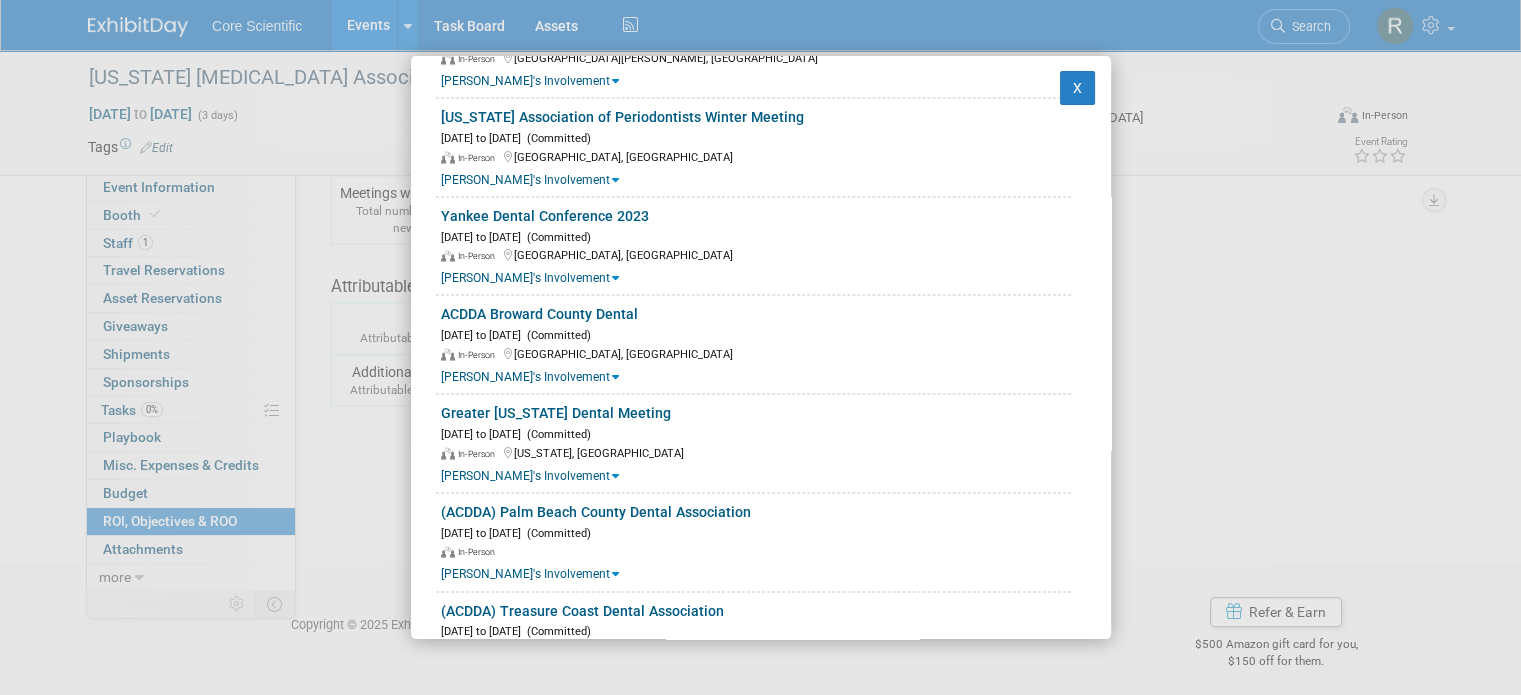 click on "Edit User
James Belshe
Guest
Email
James@core-scientific.com
Phone Number
Not specified
Organization
Not specified
X
4" at bounding box center (760, 347) 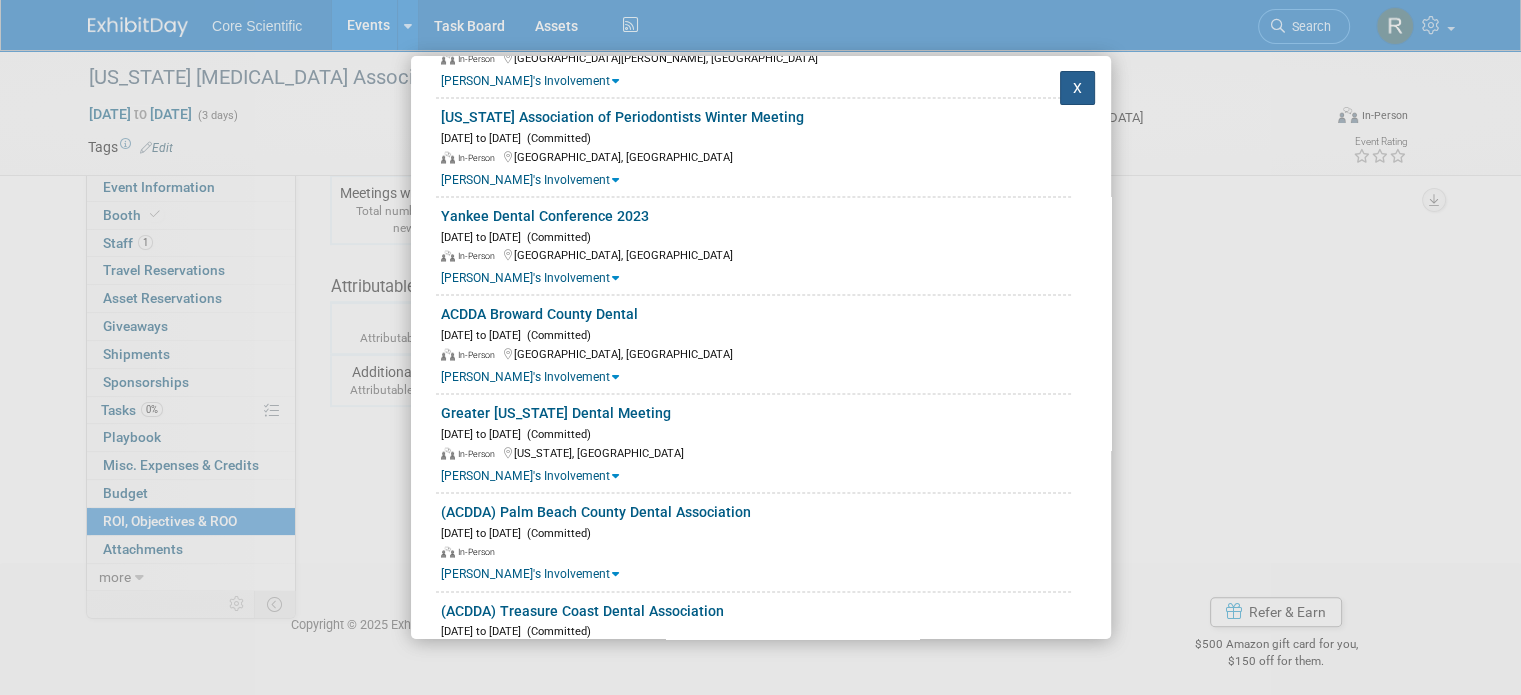 click on "X" at bounding box center [1078, 88] 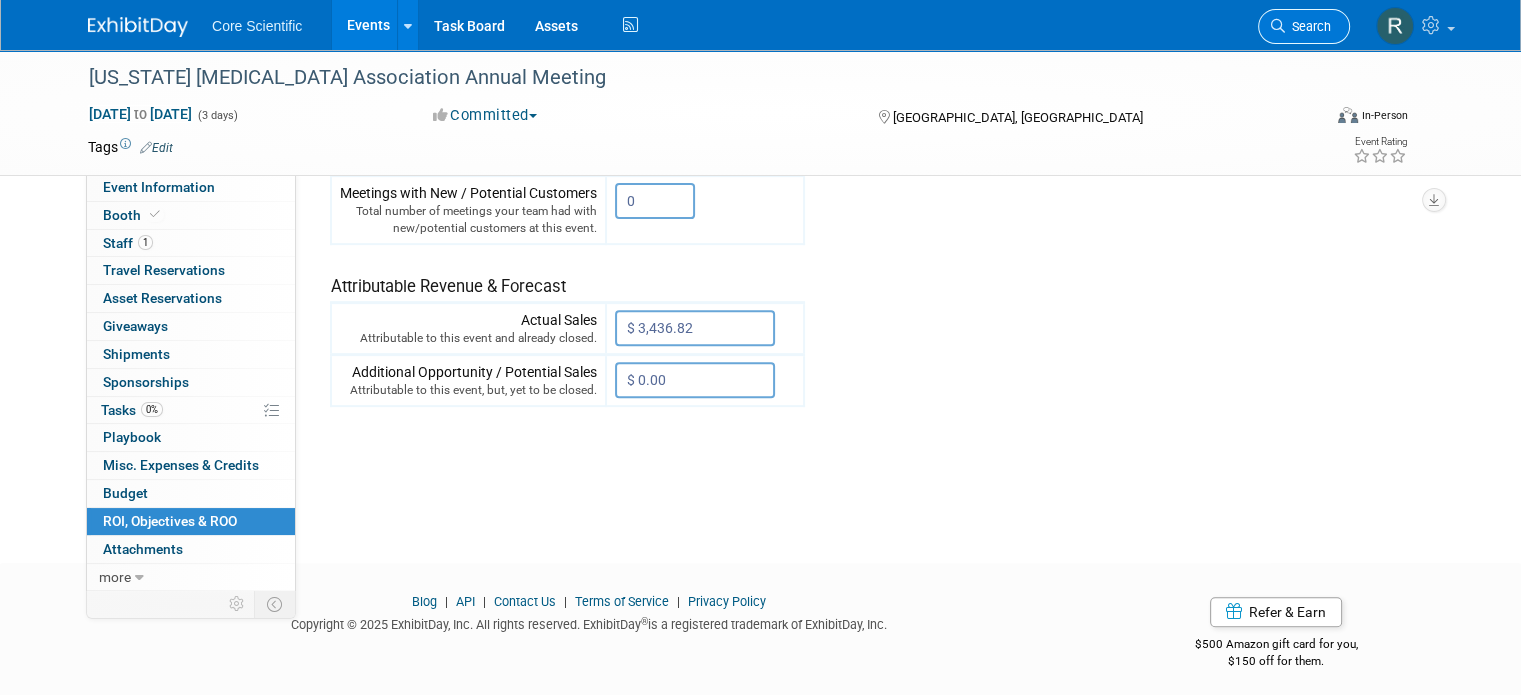 click on "Search" at bounding box center [1308, 26] 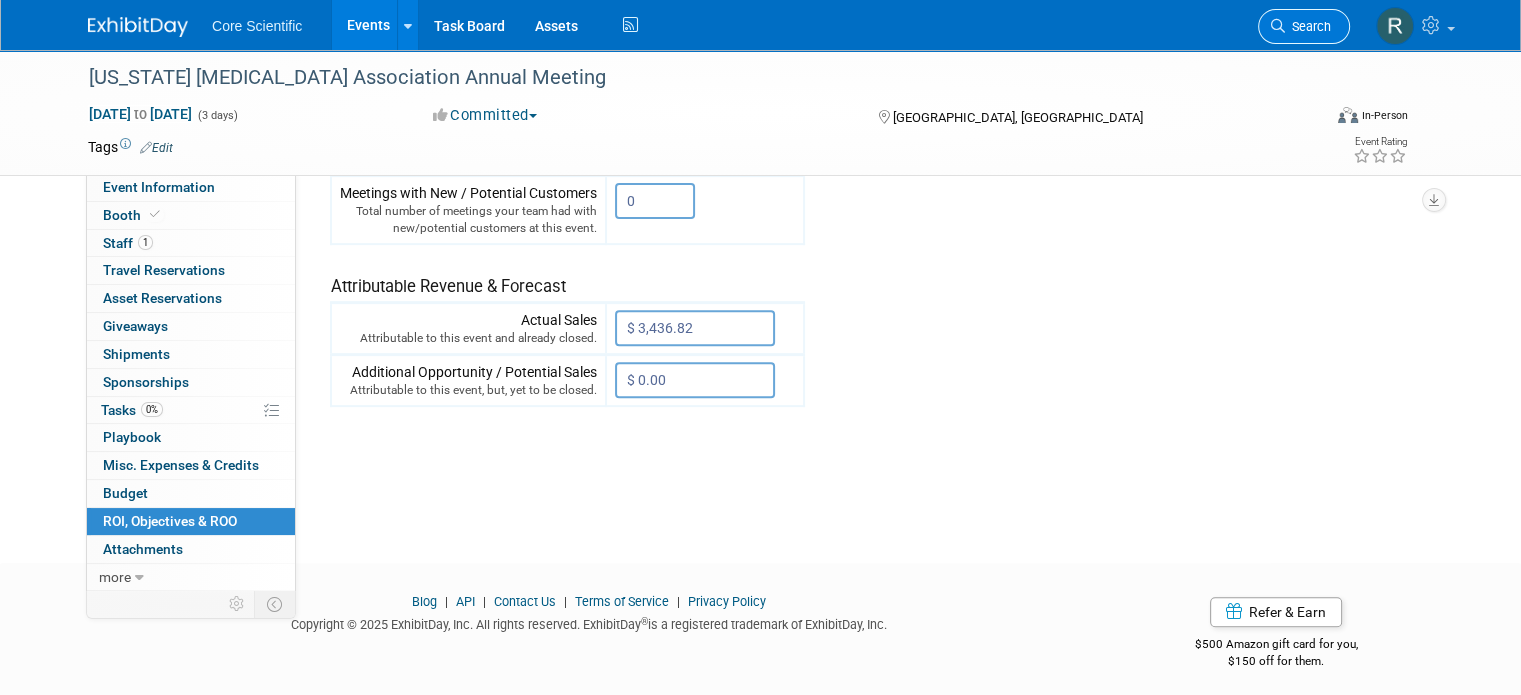 scroll, scrollTop: 0, scrollLeft: 0, axis: both 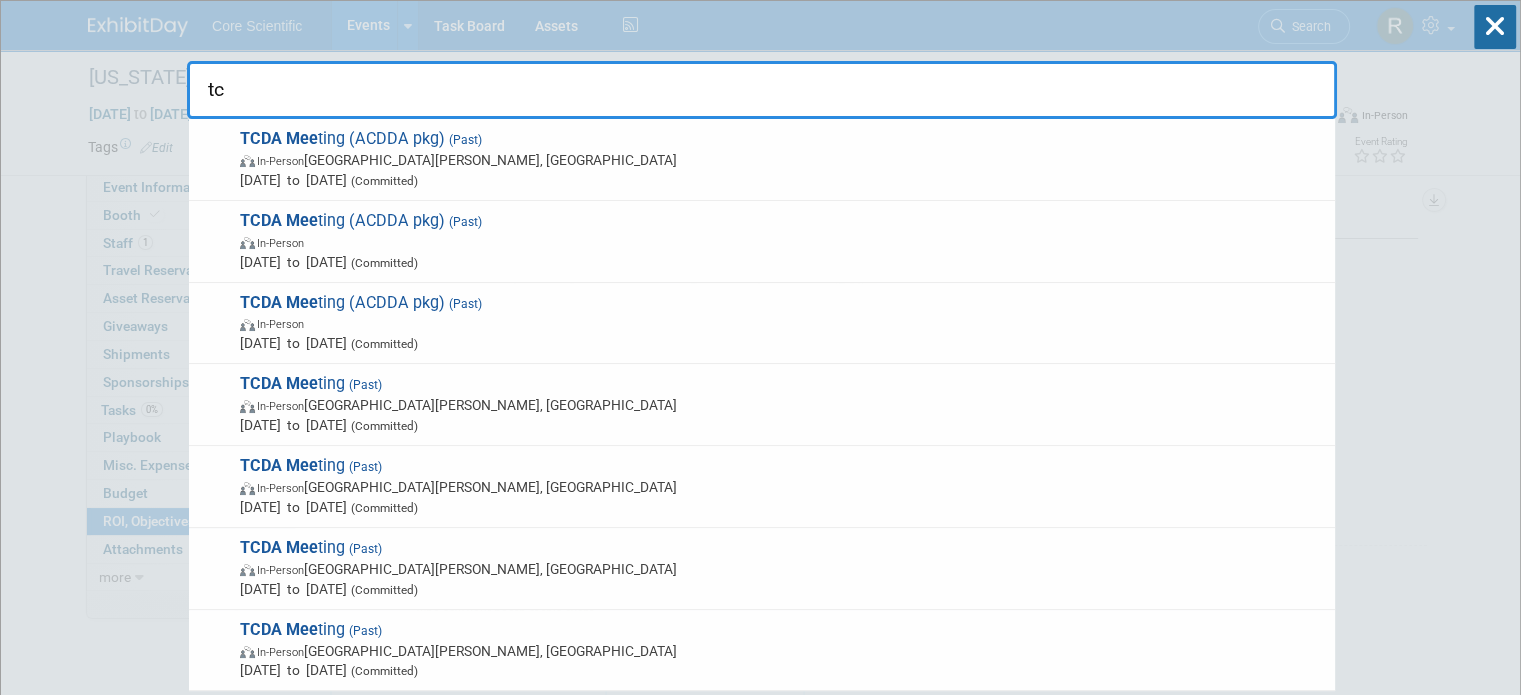 type on "t" 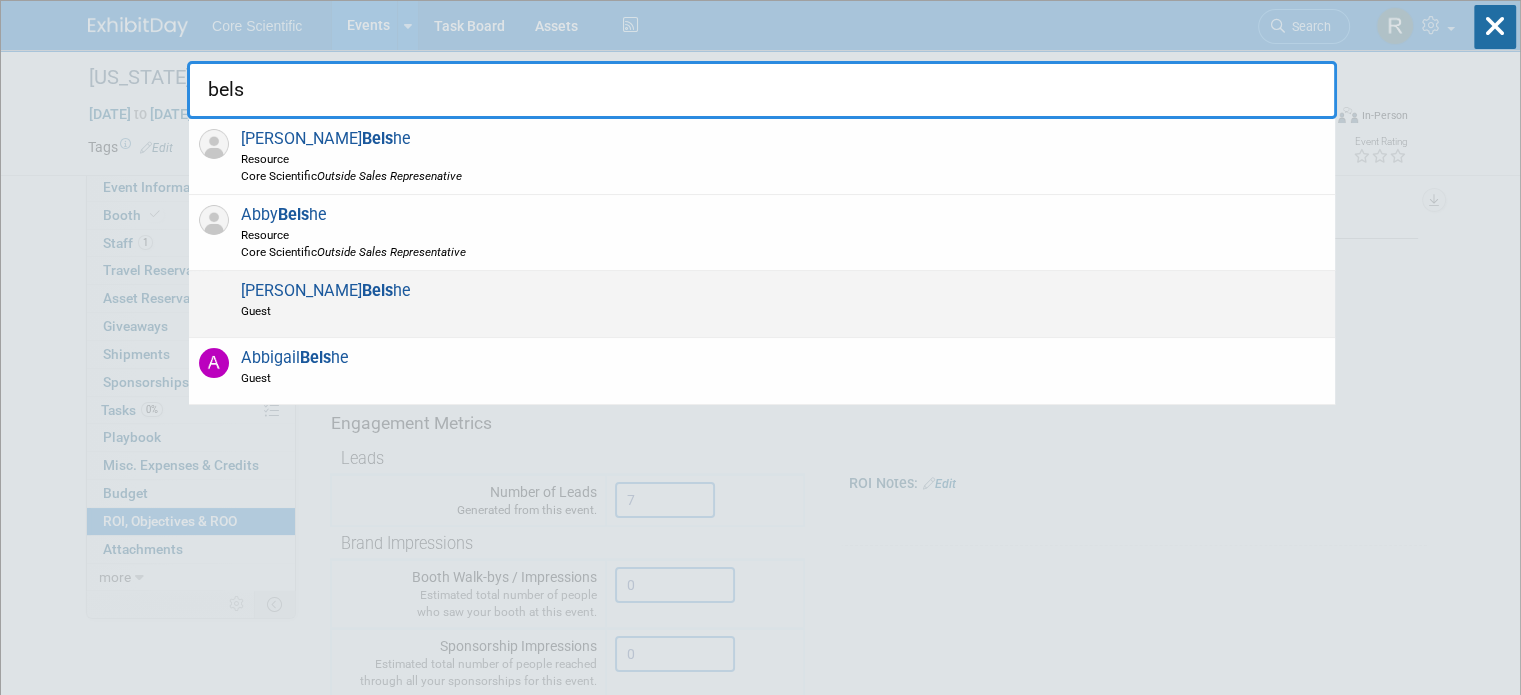 type on "bels" 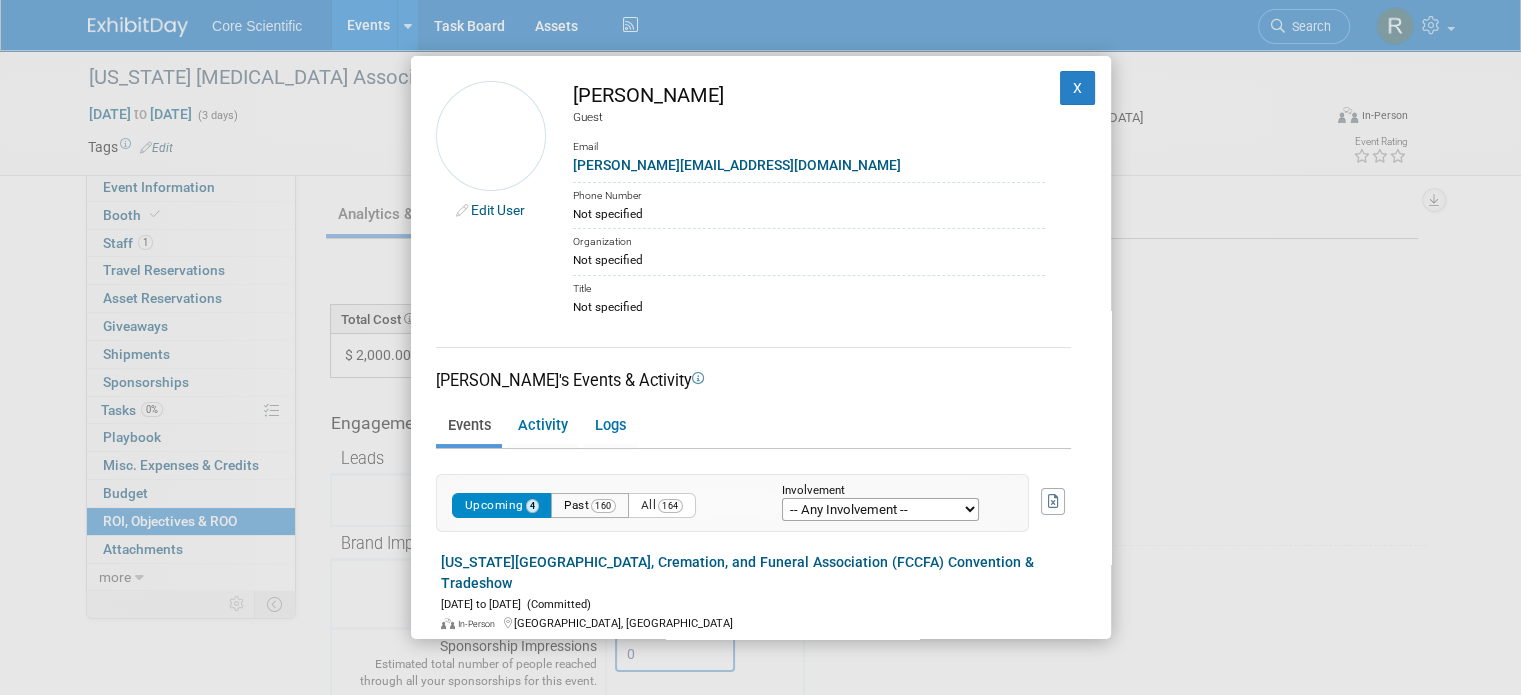 click on "Past  160" at bounding box center [590, 505] 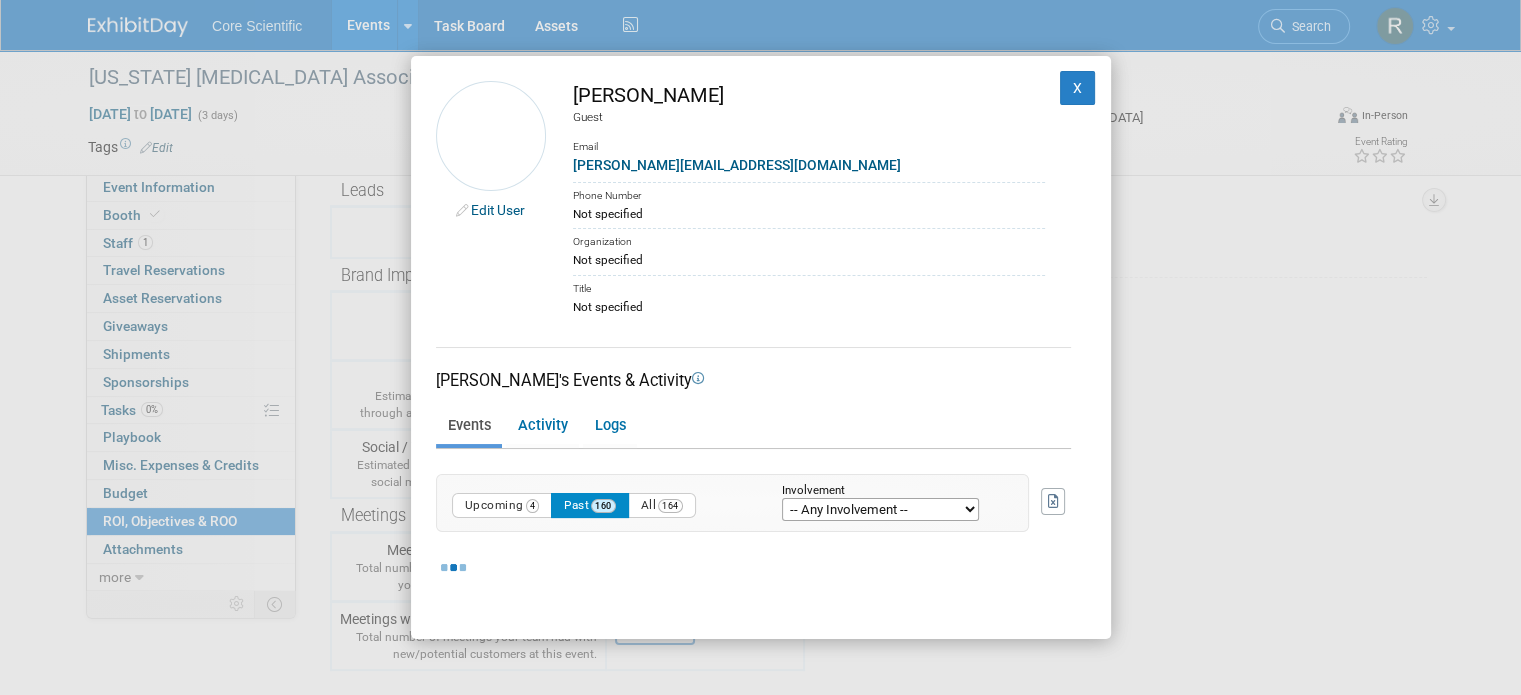 scroll, scrollTop: 500, scrollLeft: 0, axis: vertical 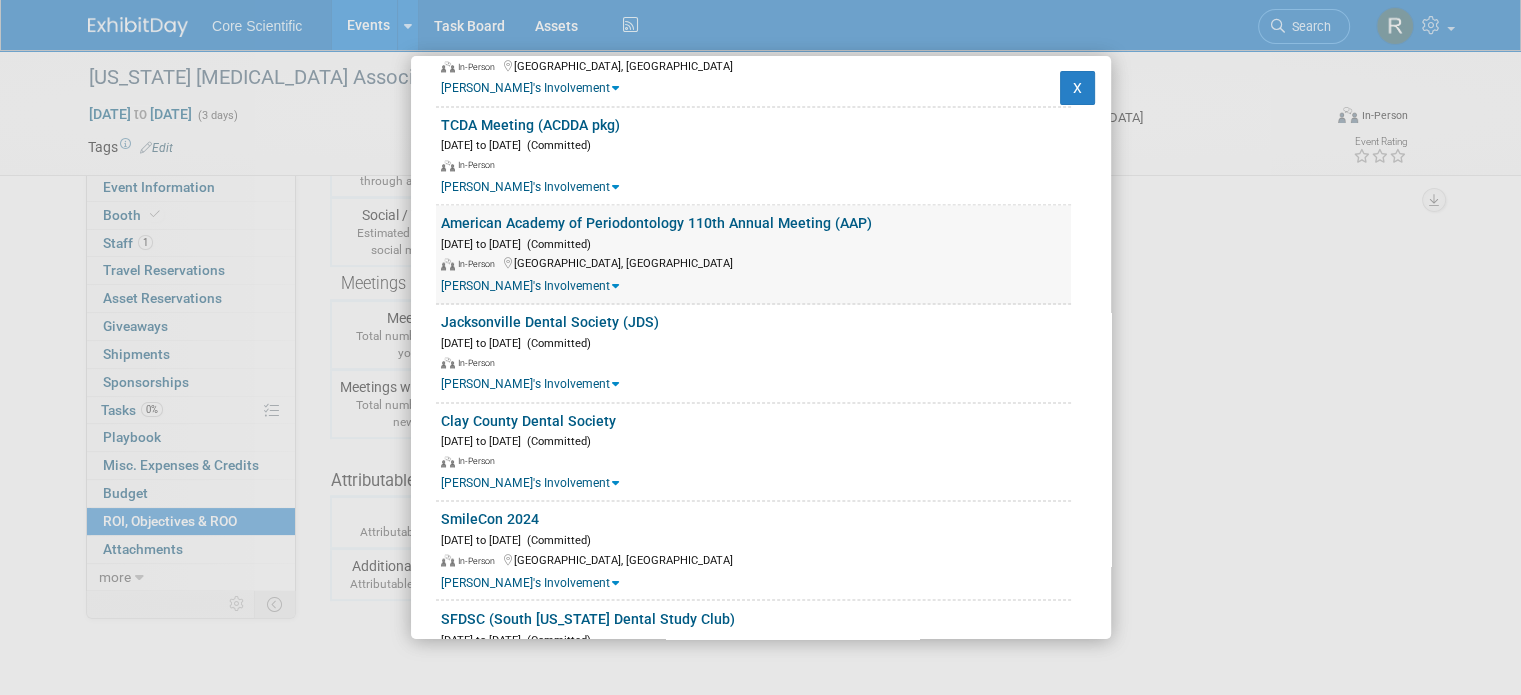 click on "American Academy of Periodontology 110th Annual Meeting (AAP)" at bounding box center (656, 223) 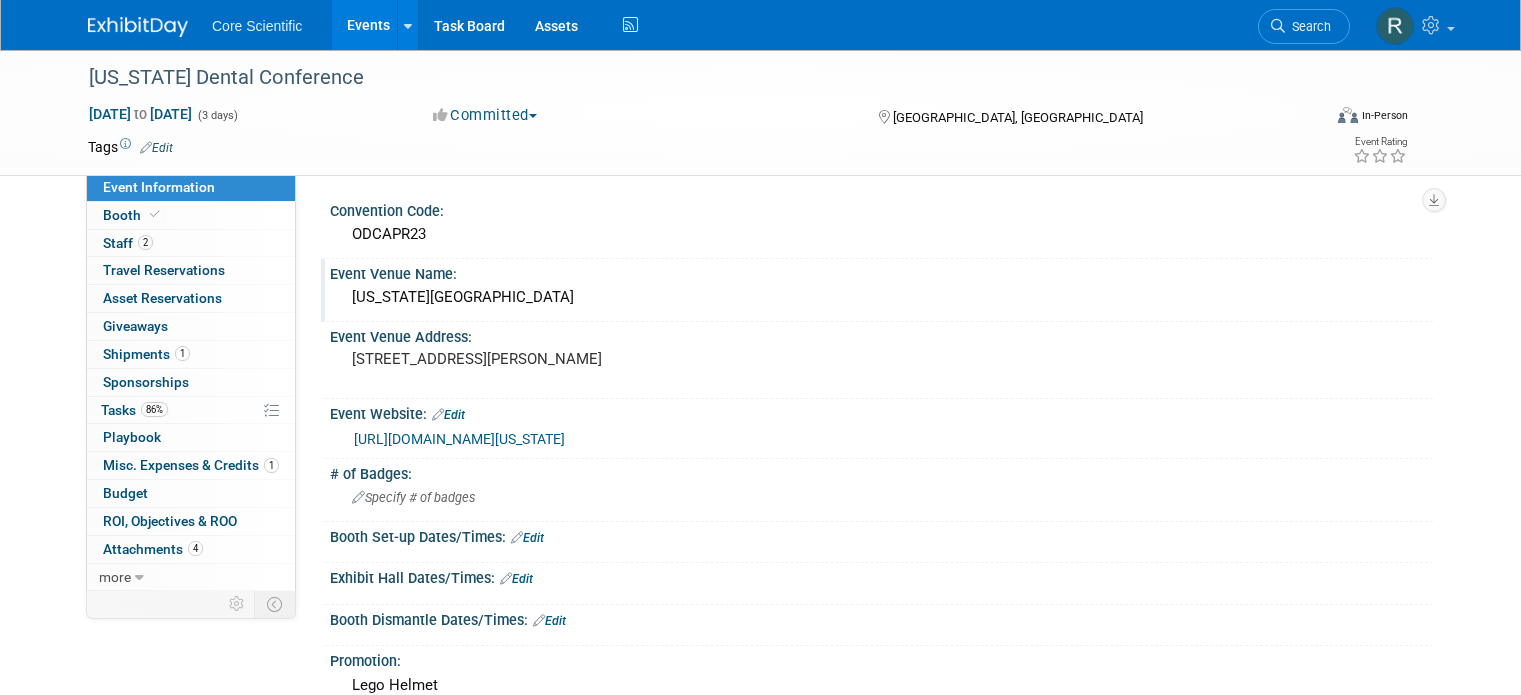 scroll, scrollTop: 0, scrollLeft: 0, axis: both 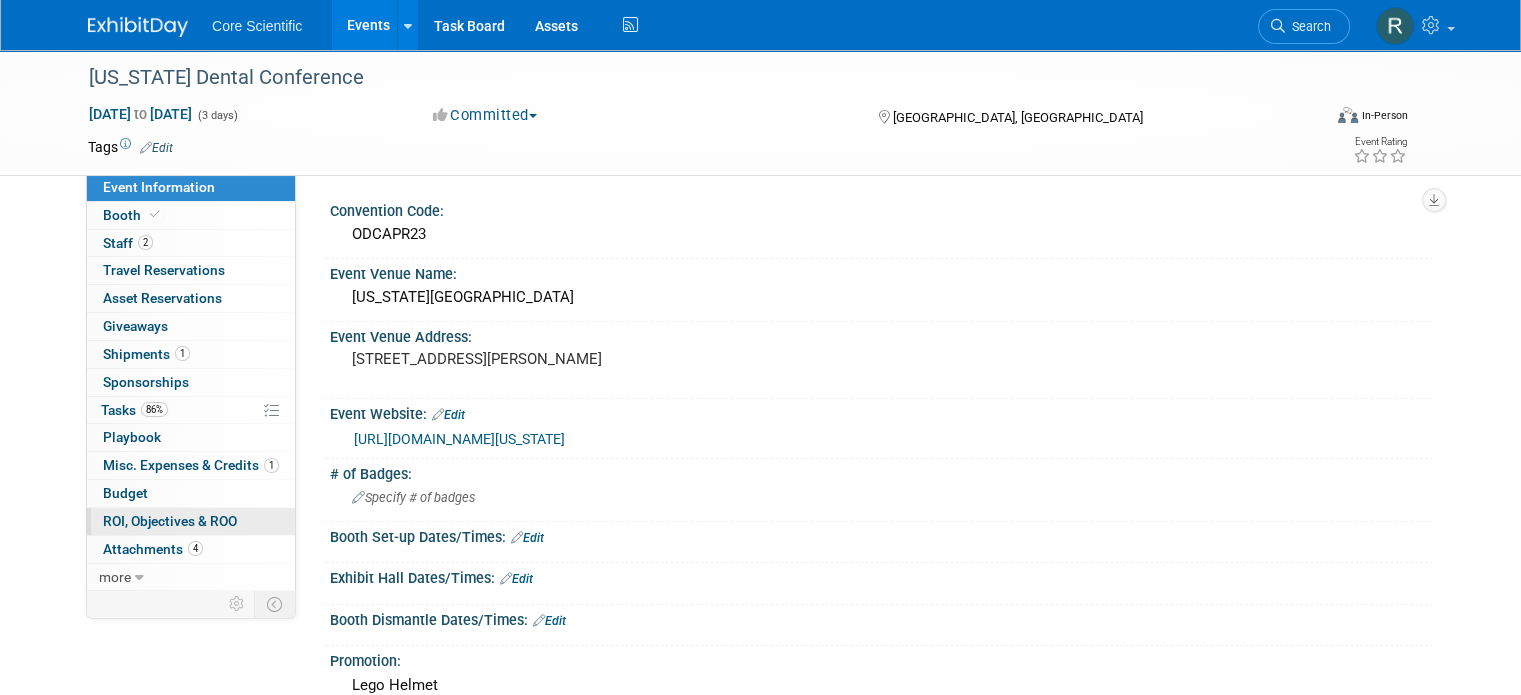 click on "ROI, Objectives & ROO 0" at bounding box center (170, 521) 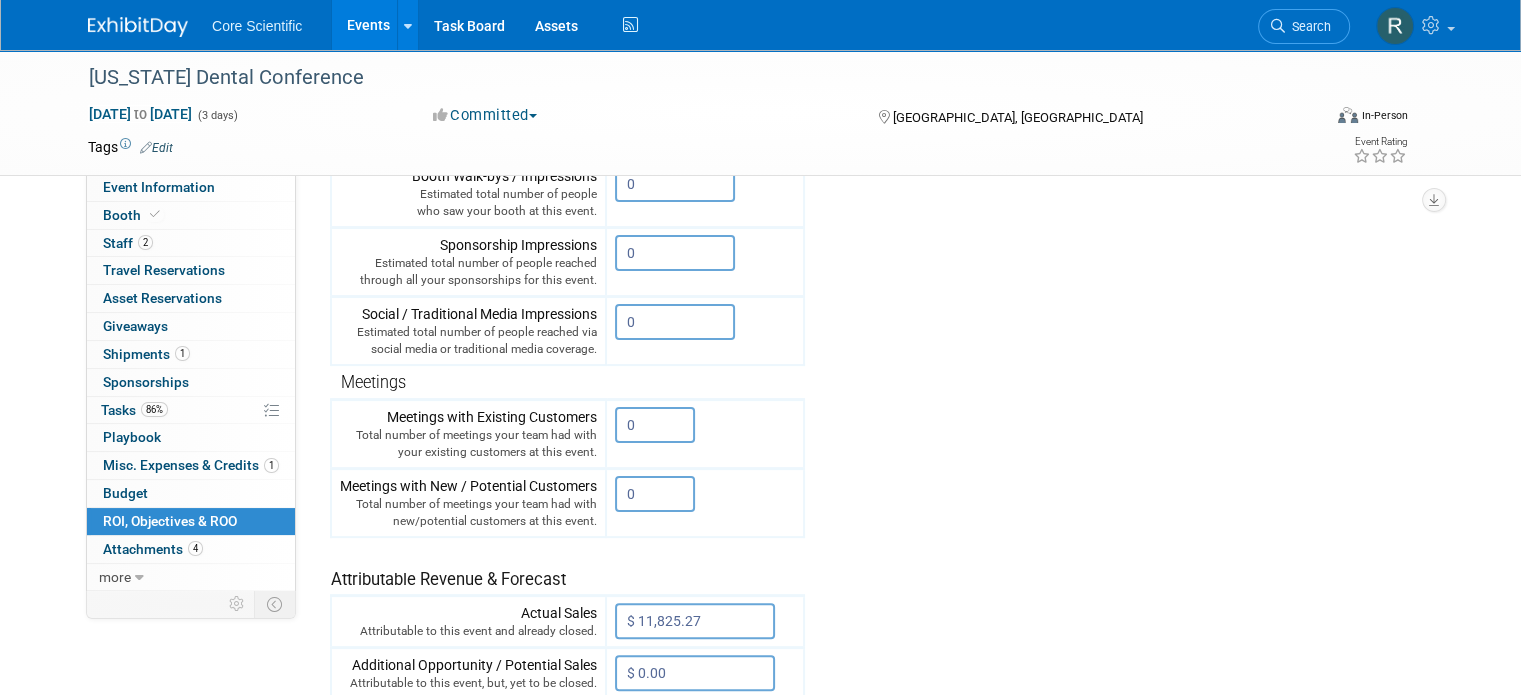 scroll, scrollTop: 694, scrollLeft: 0, axis: vertical 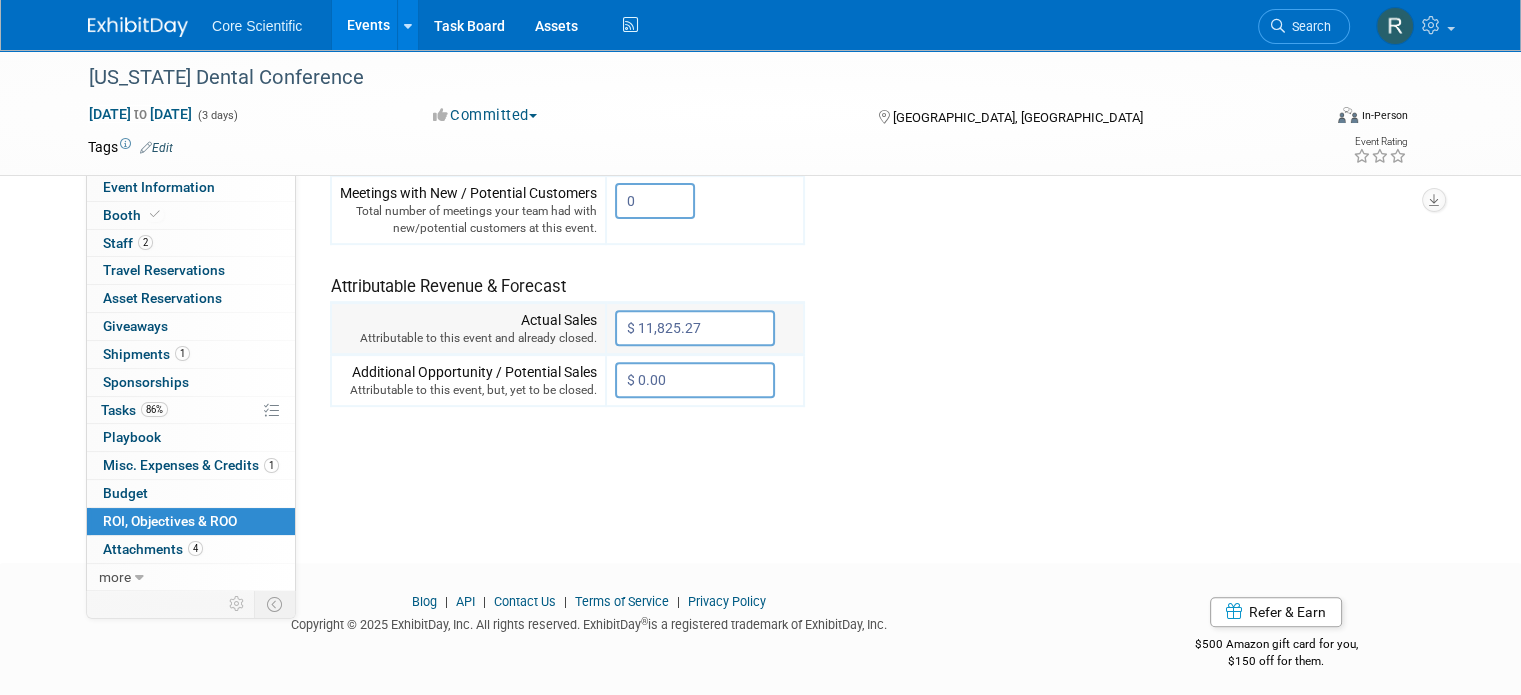 click on "$ 11,825.27" at bounding box center (695, 328) 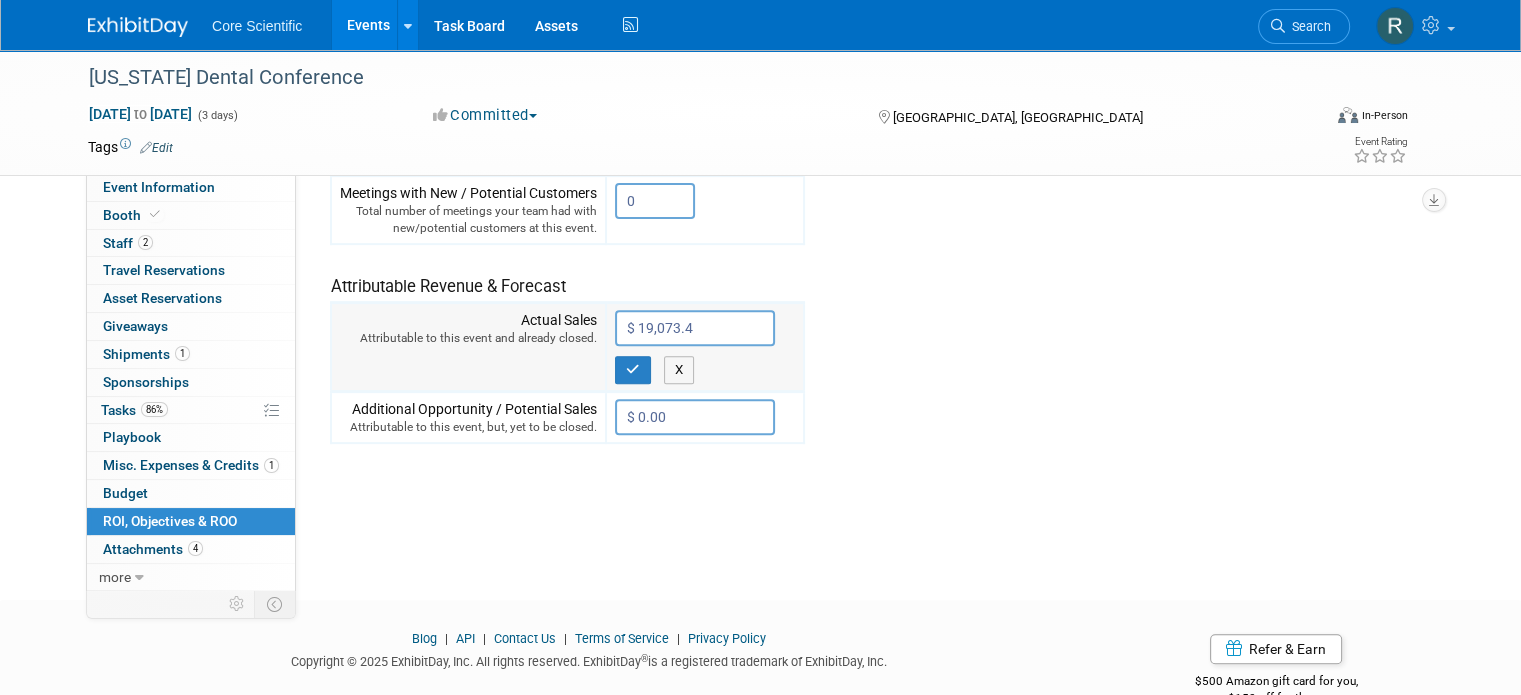 type on "$ 19,073.44" 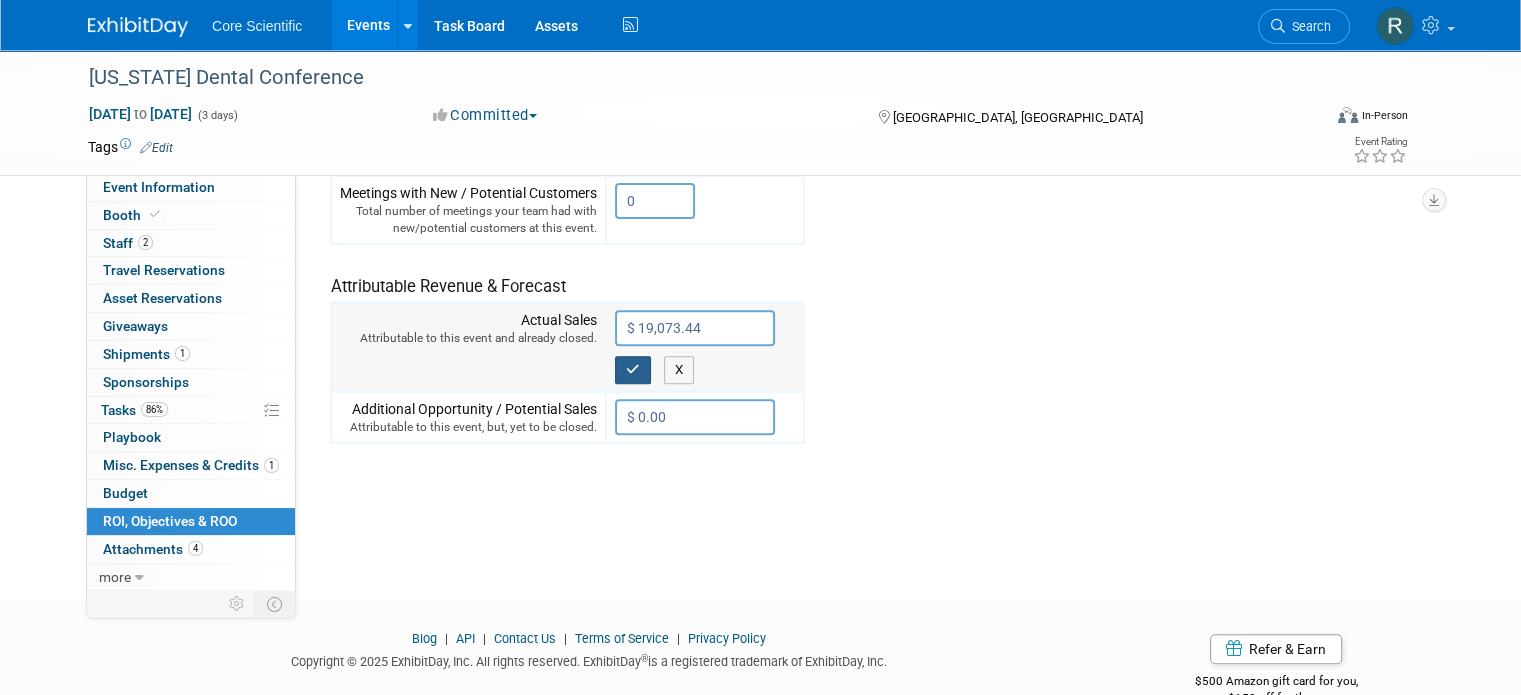 click at bounding box center (633, 370) 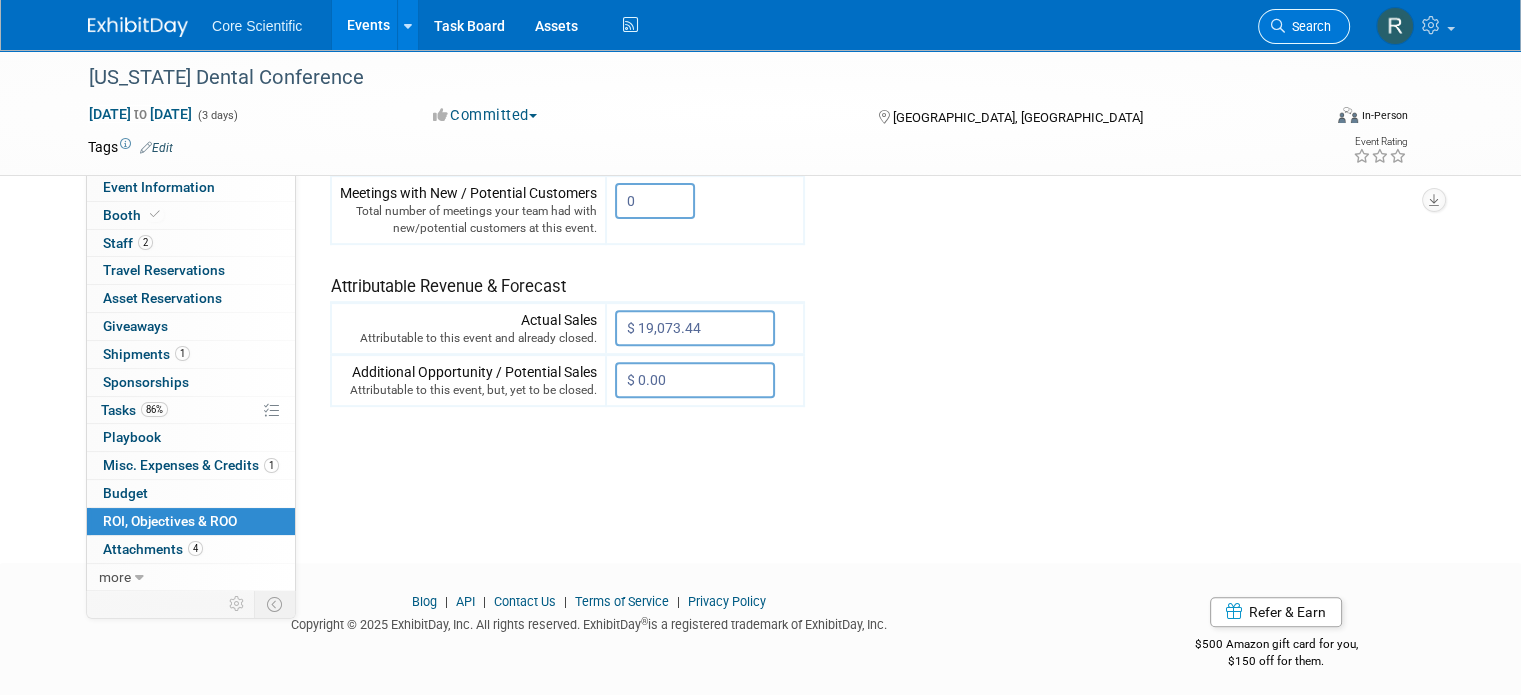click on "Search" at bounding box center (1308, 26) 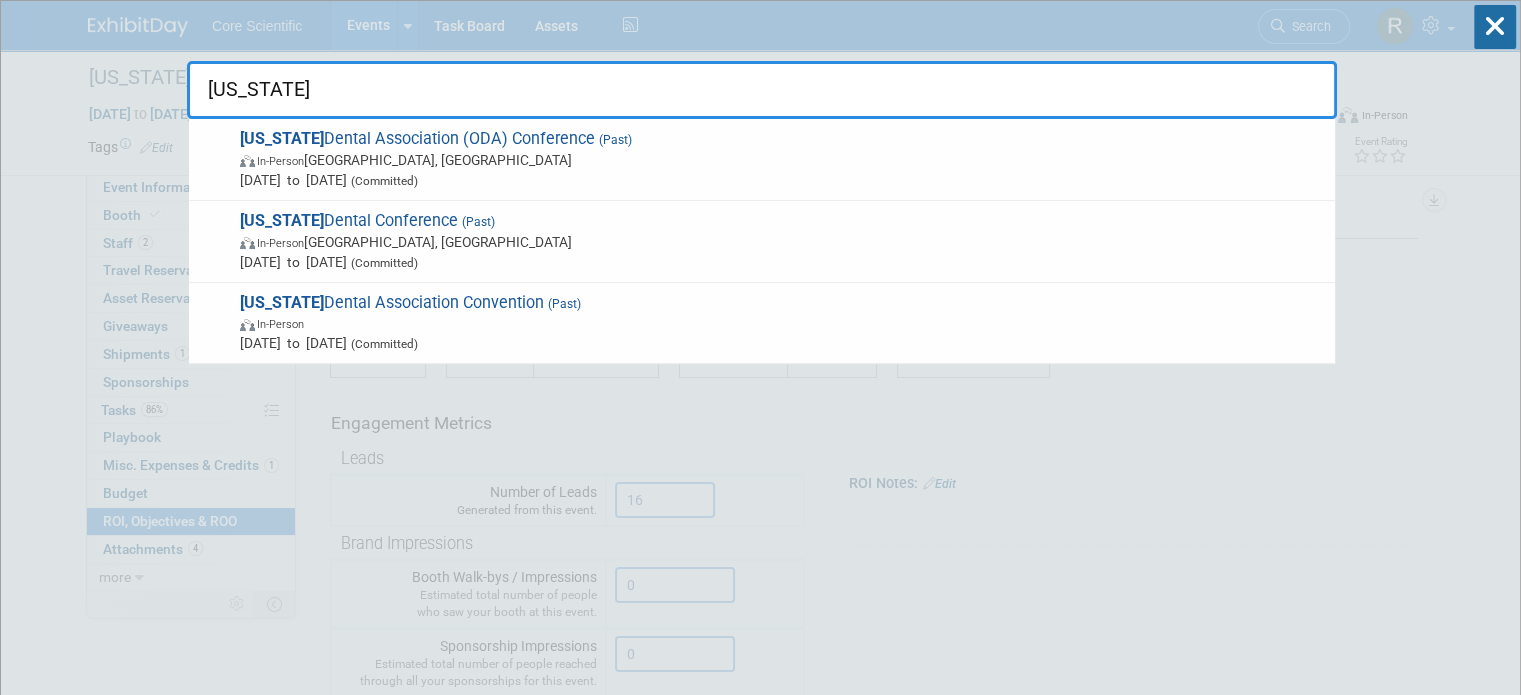 click on "oregon" at bounding box center (762, 90) 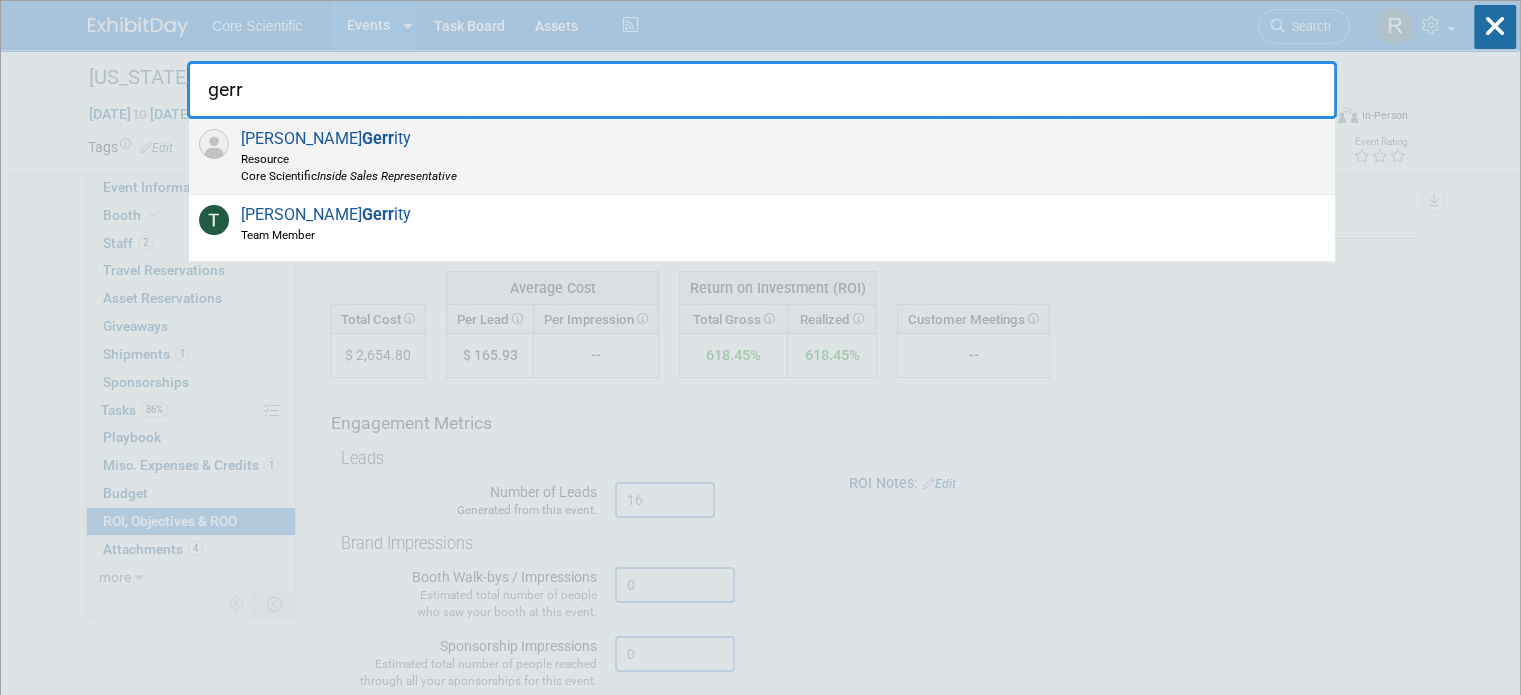 type on "gerr" 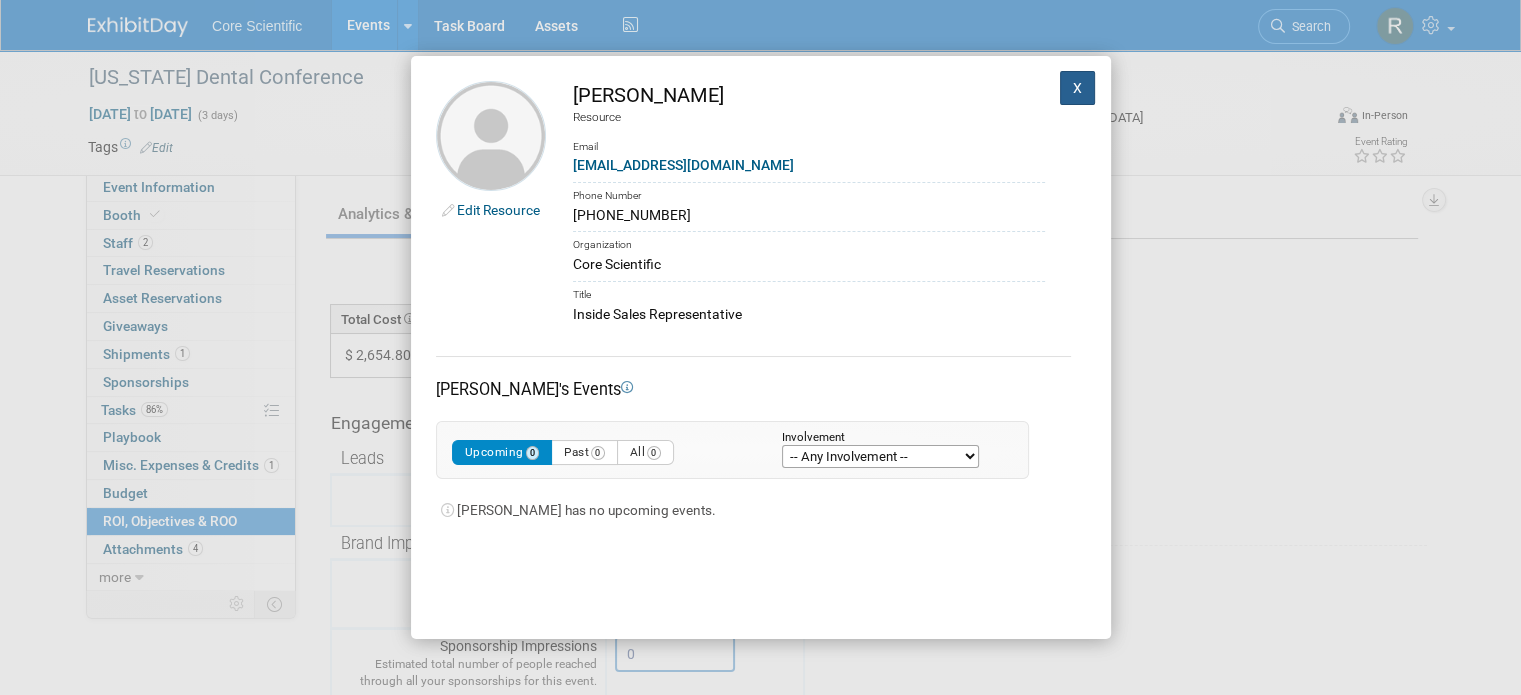 click on "X" at bounding box center (1078, 88) 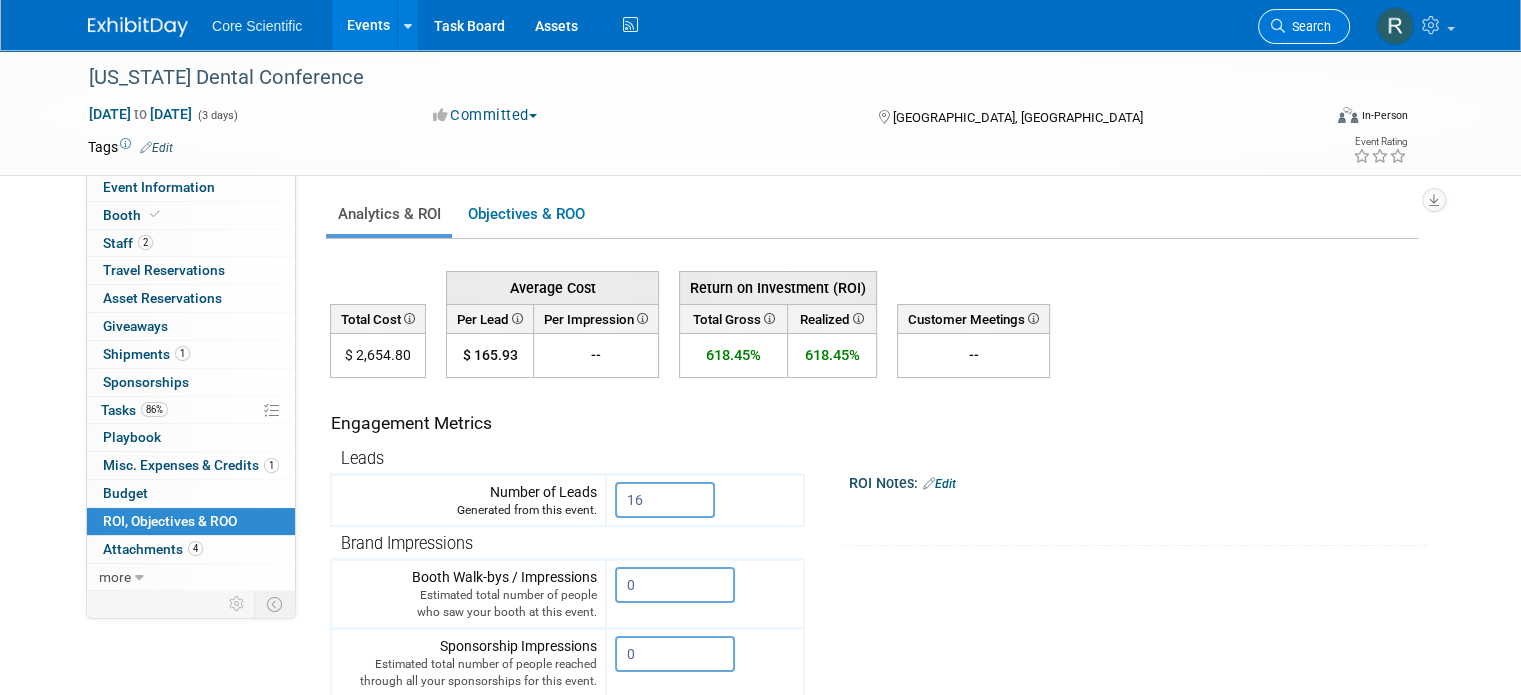 click on "Search" at bounding box center (1308, 26) 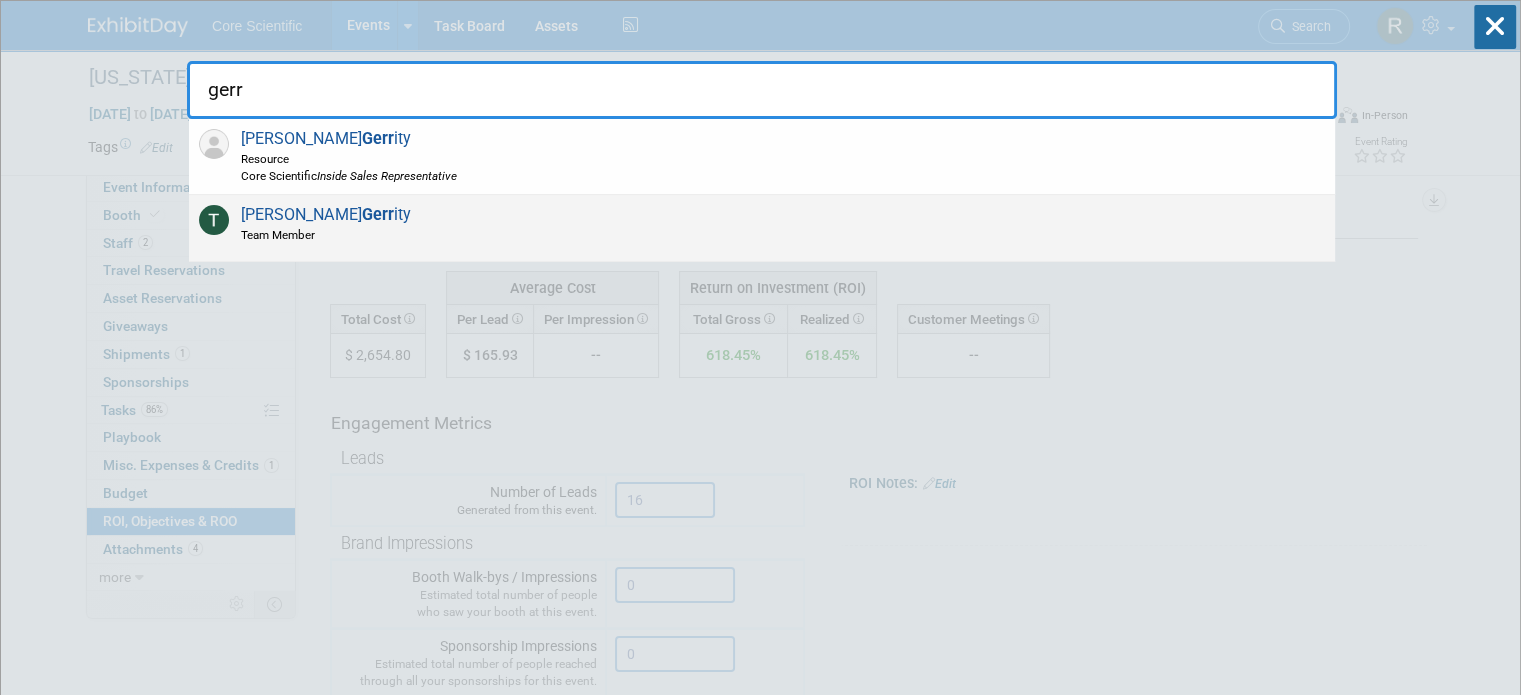 click on "Tim  Gerr ity  Team Member" at bounding box center [762, 228] 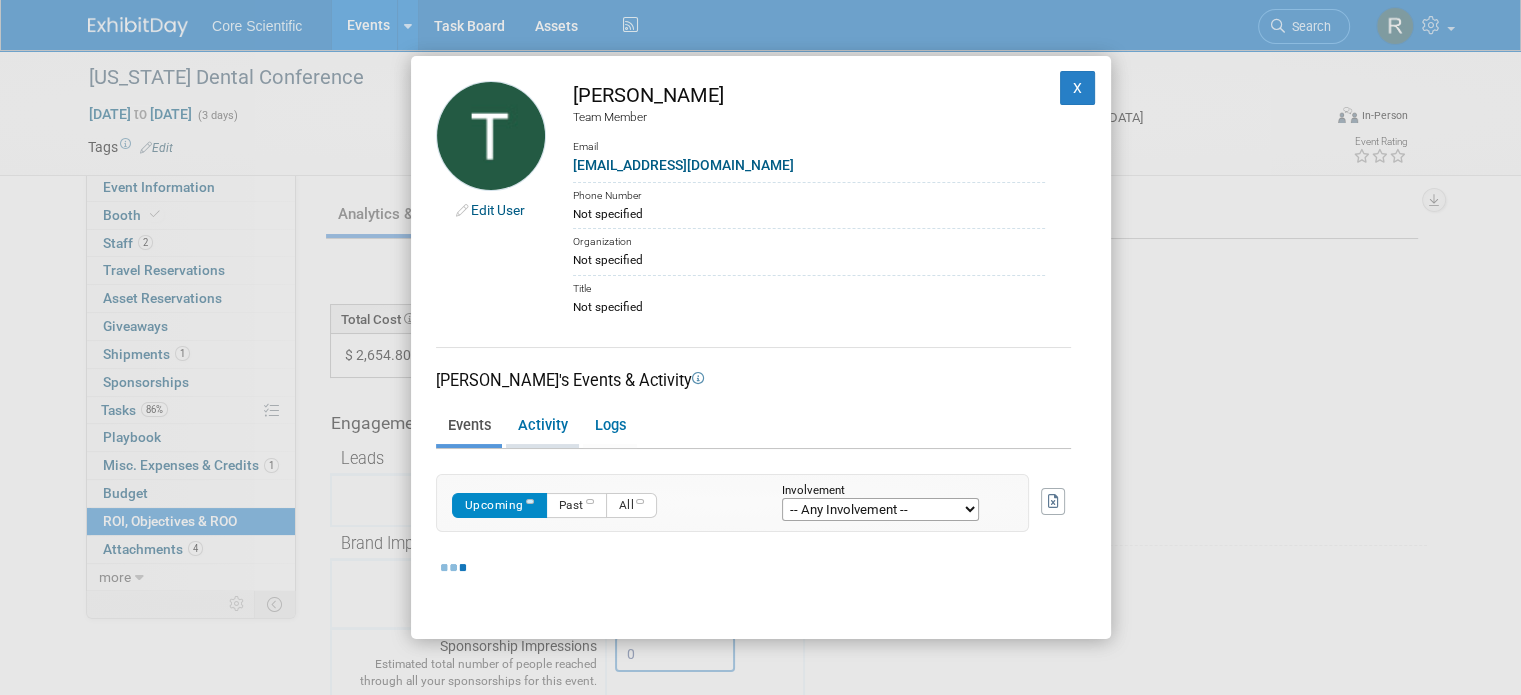 click on "Activity" at bounding box center [542, 426] 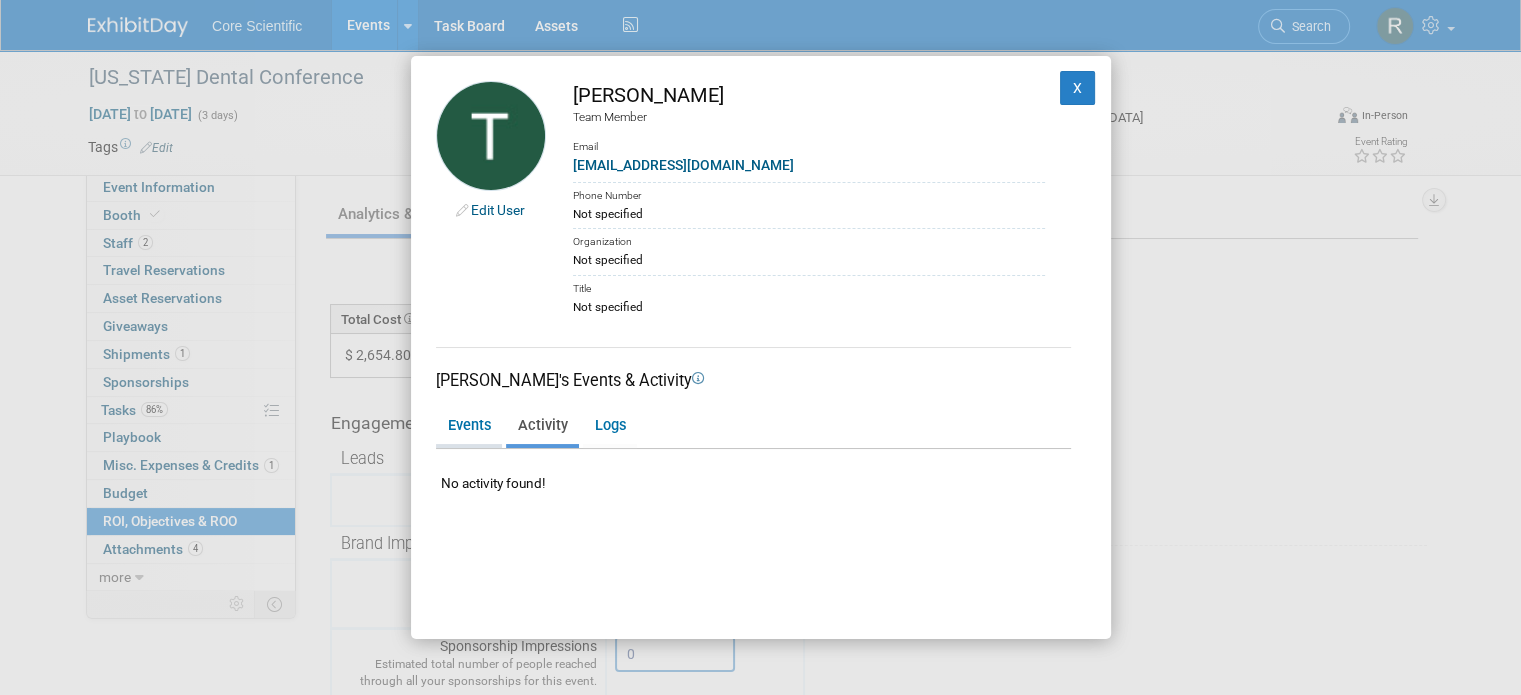 click on "Events" at bounding box center (469, 426) 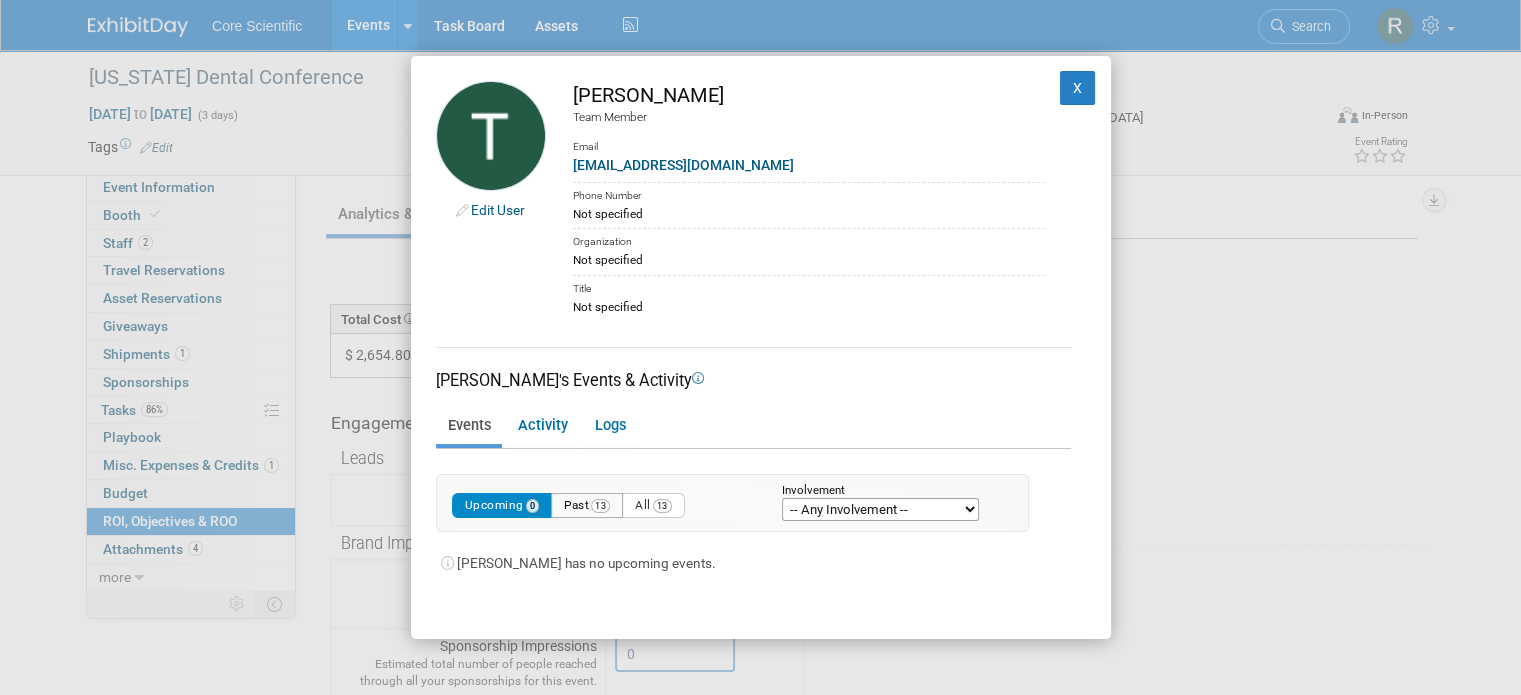 click on "Past  13" at bounding box center [587, 505] 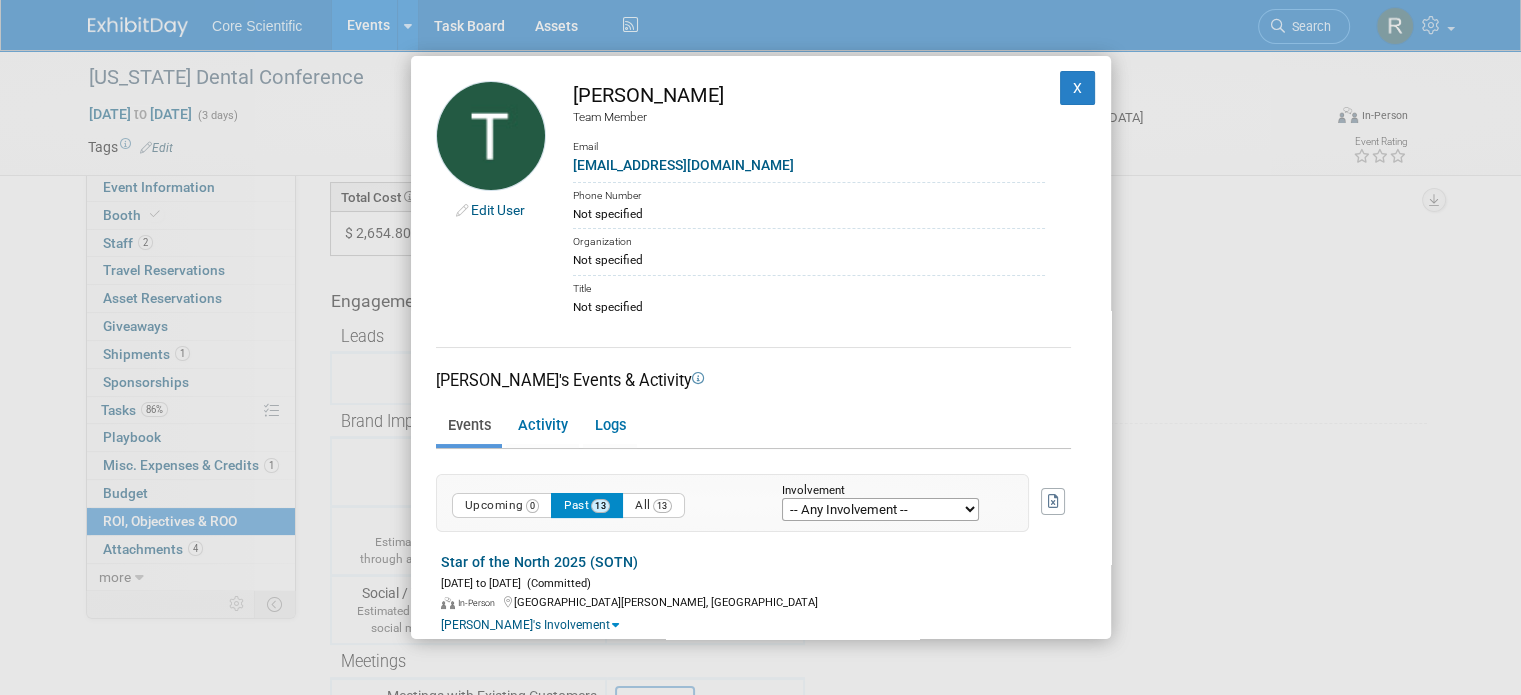 scroll, scrollTop: 300, scrollLeft: 0, axis: vertical 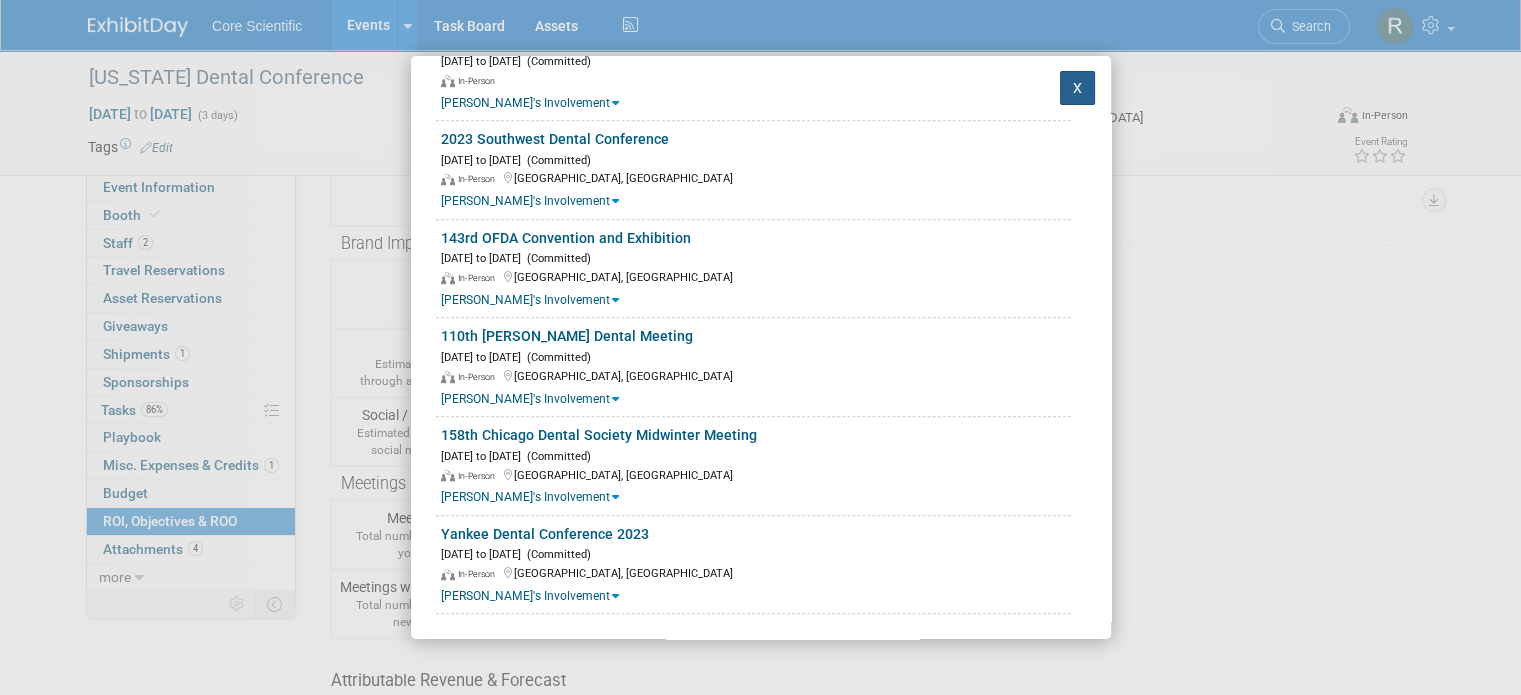 click on "X" at bounding box center (1078, 88) 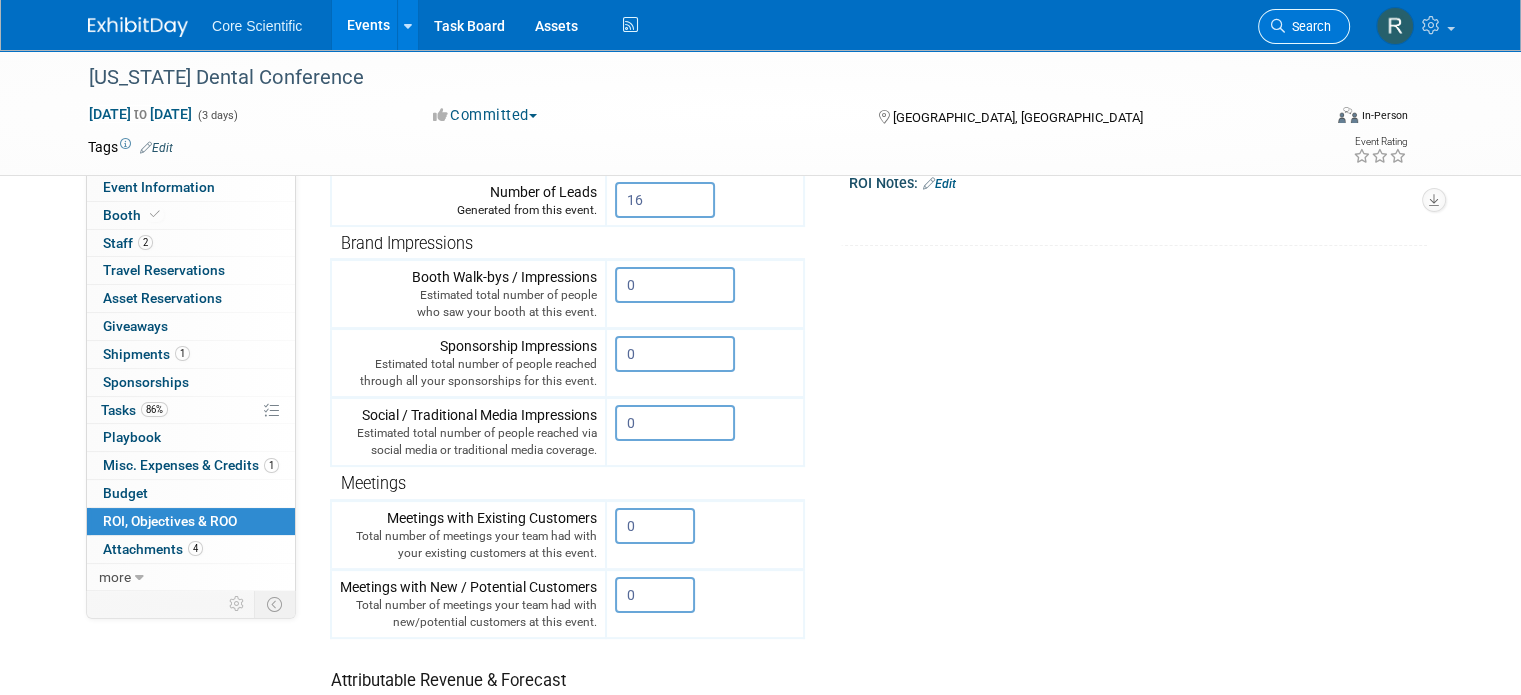 click on "Search" at bounding box center [1308, 26] 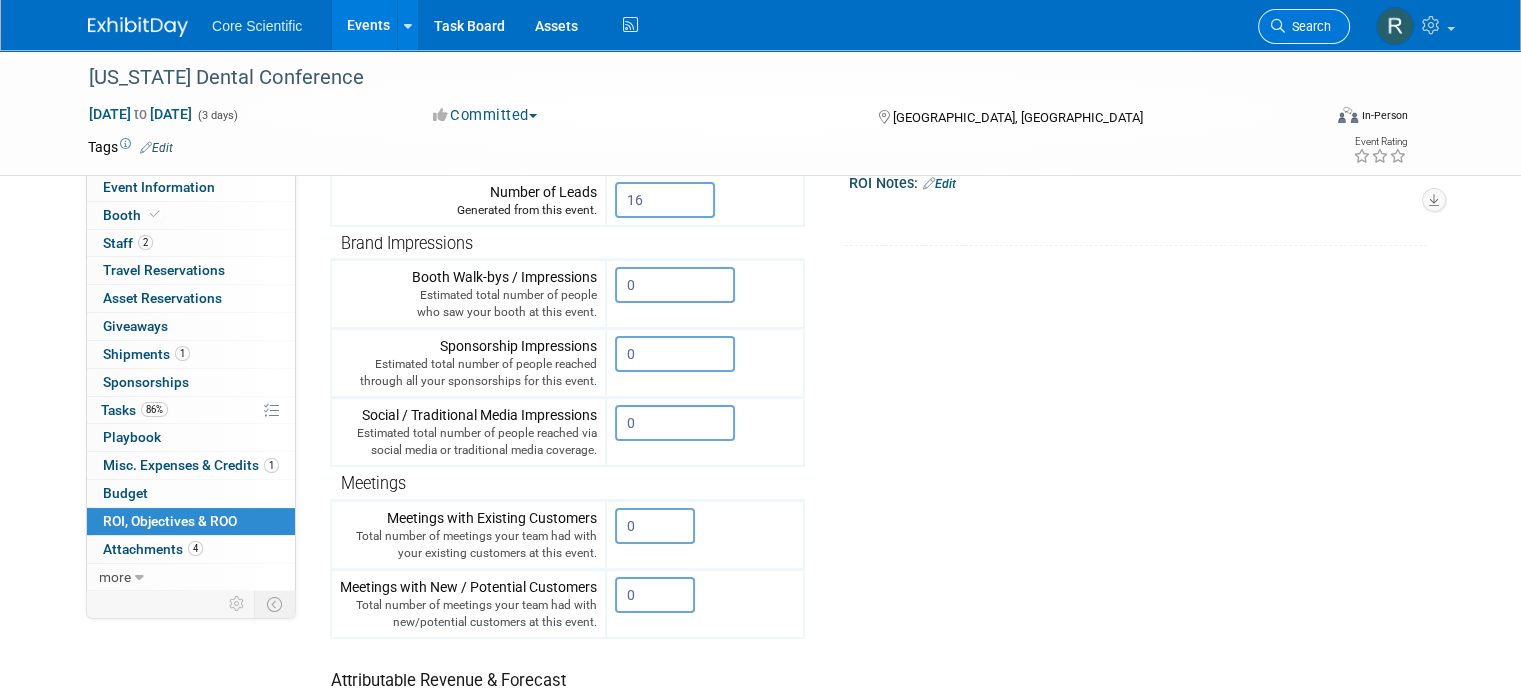 scroll, scrollTop: 0, scrollLeft: 0, axis: both 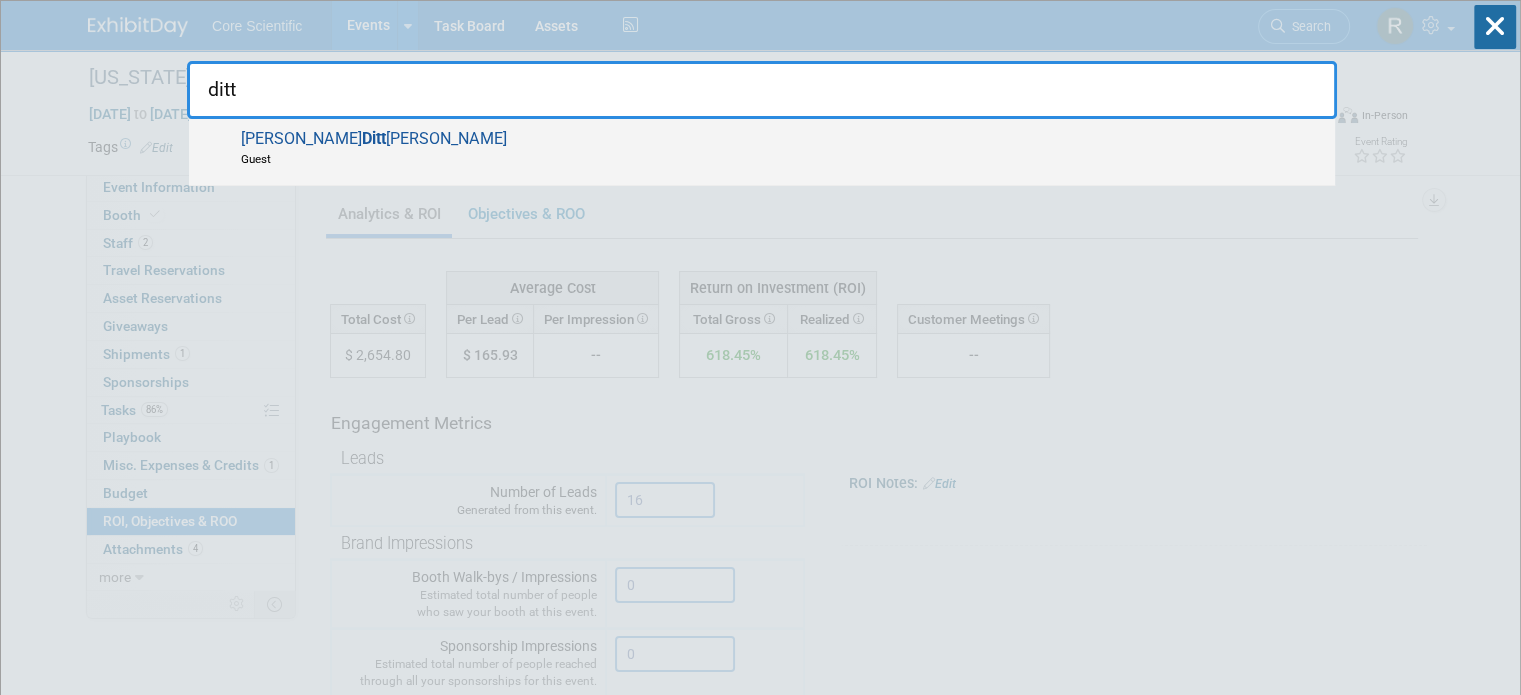 type on "ditt" 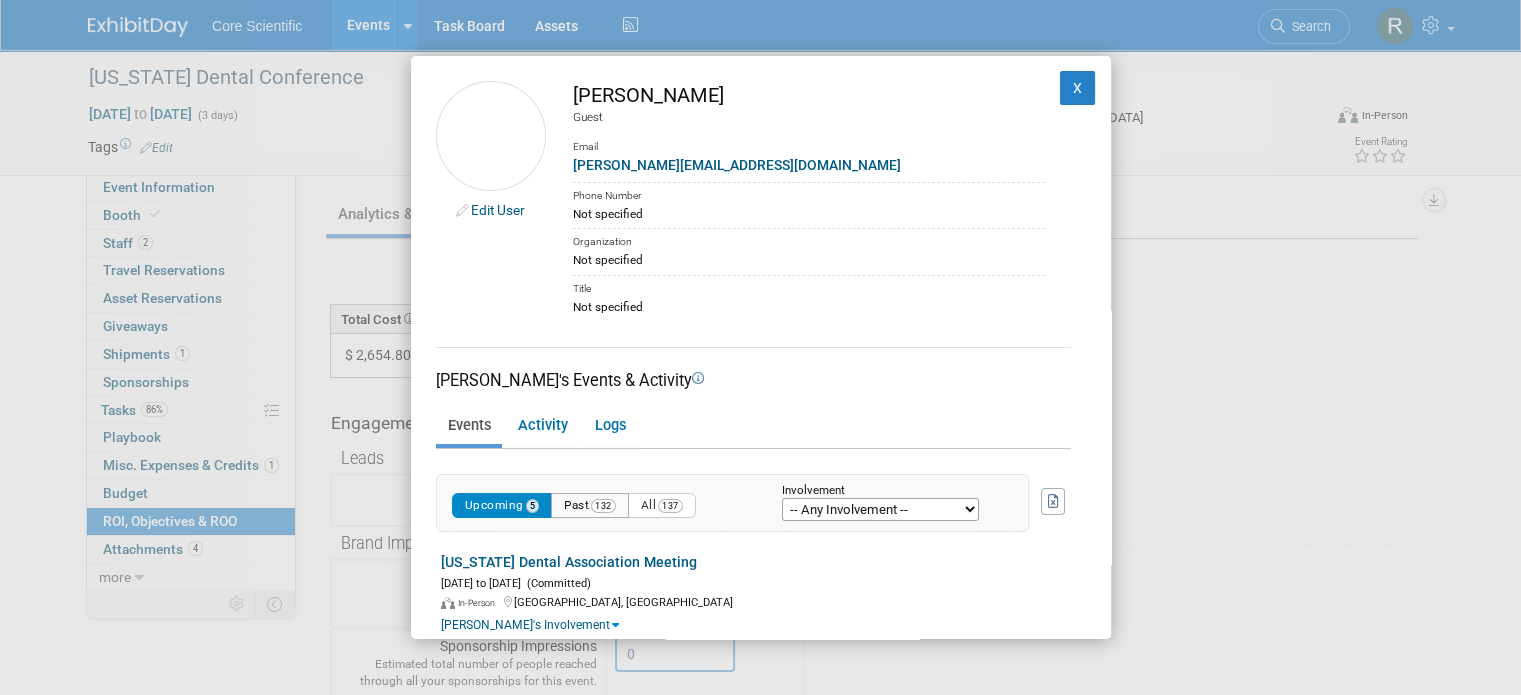 click on "Past  132" at bounding box center [590, 505] 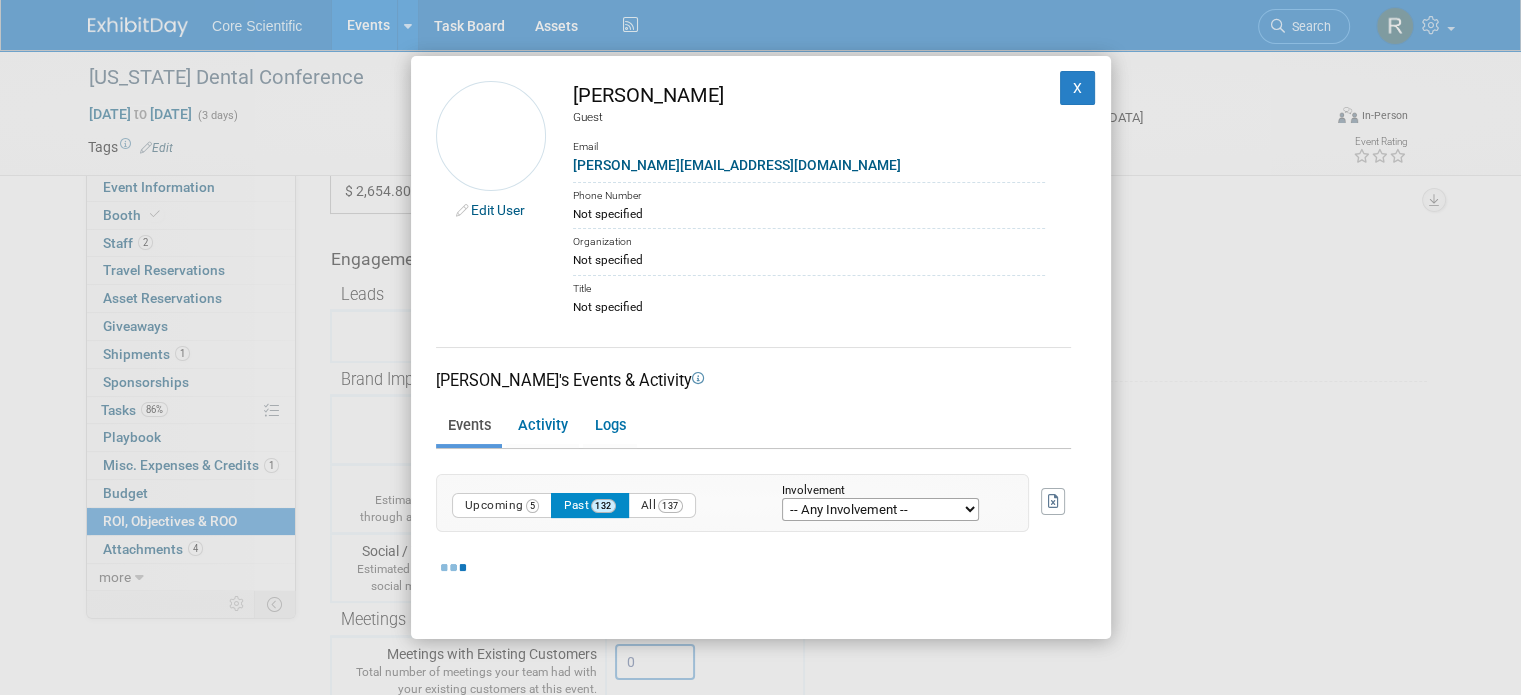 scroll, scrollTop: 200, scrollLeft: 0, axis: vertical 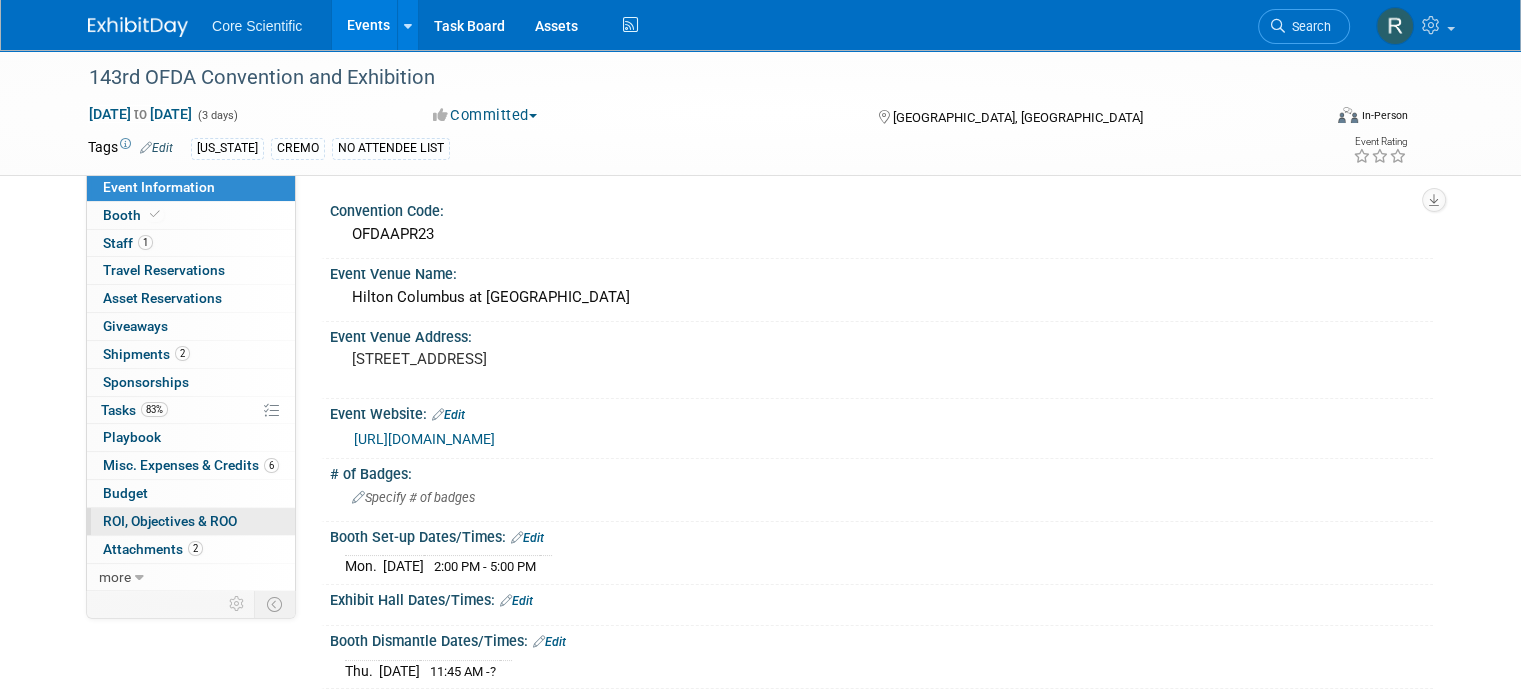 click on "ROI, Objectives & ROO 0" at bounding box center (170, 521) 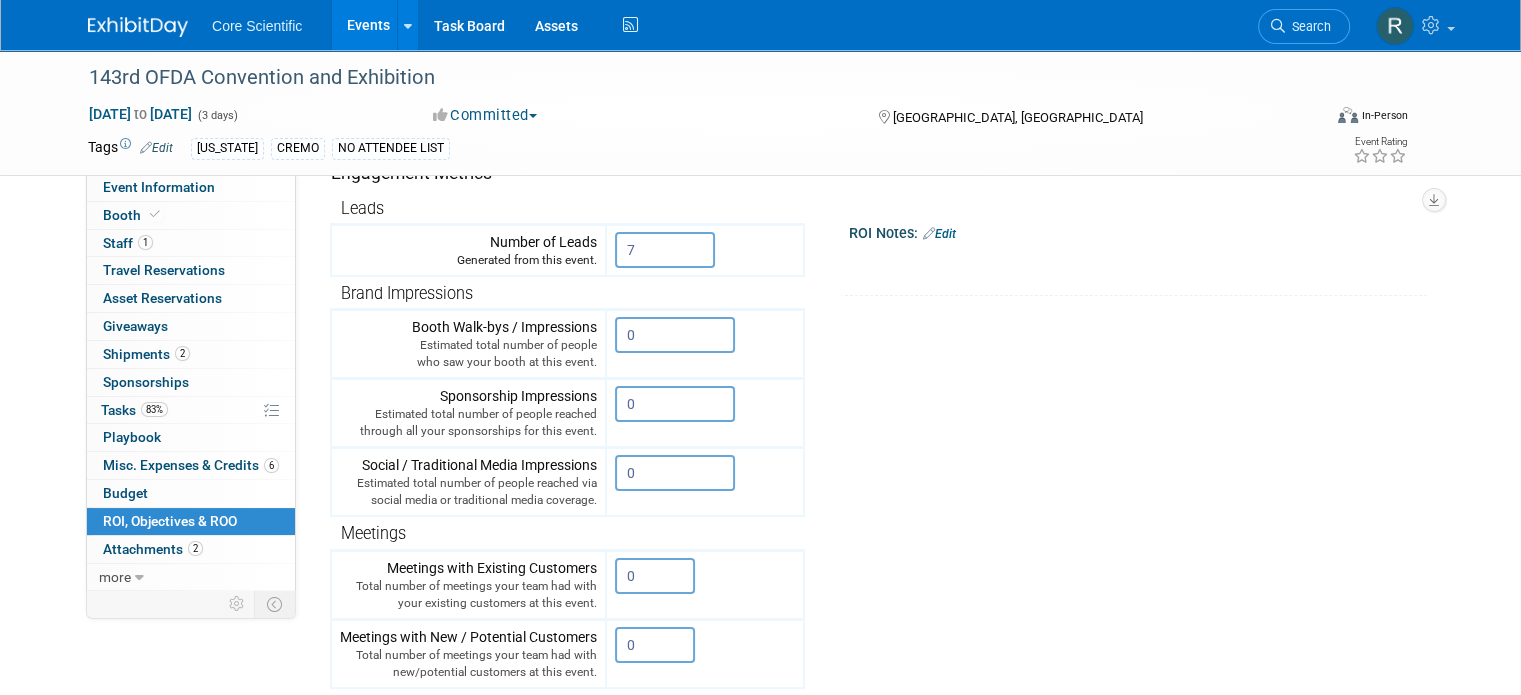 scroll, scrollTop: 600, scrollLeft: 0, axis: vertical 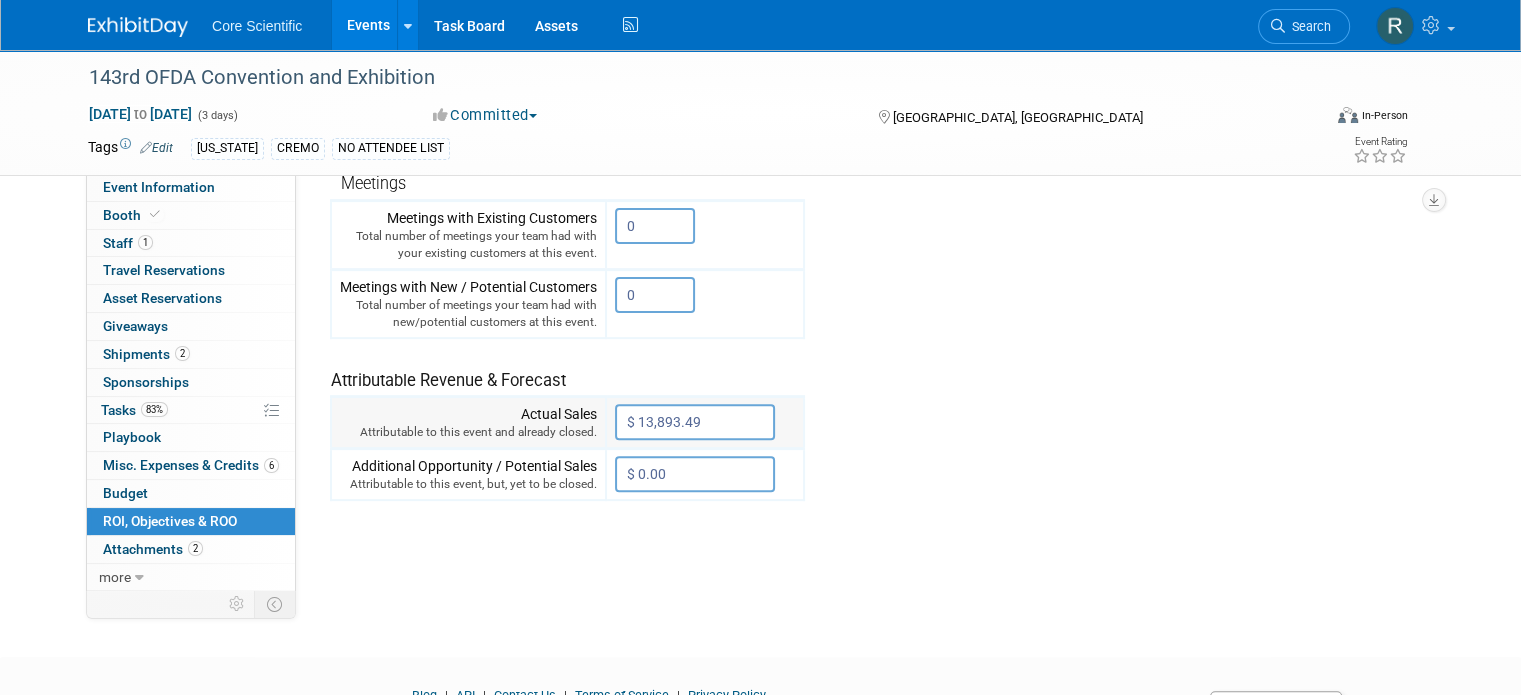 click on "$ 13,893.49" at bounding box center [695, 422] 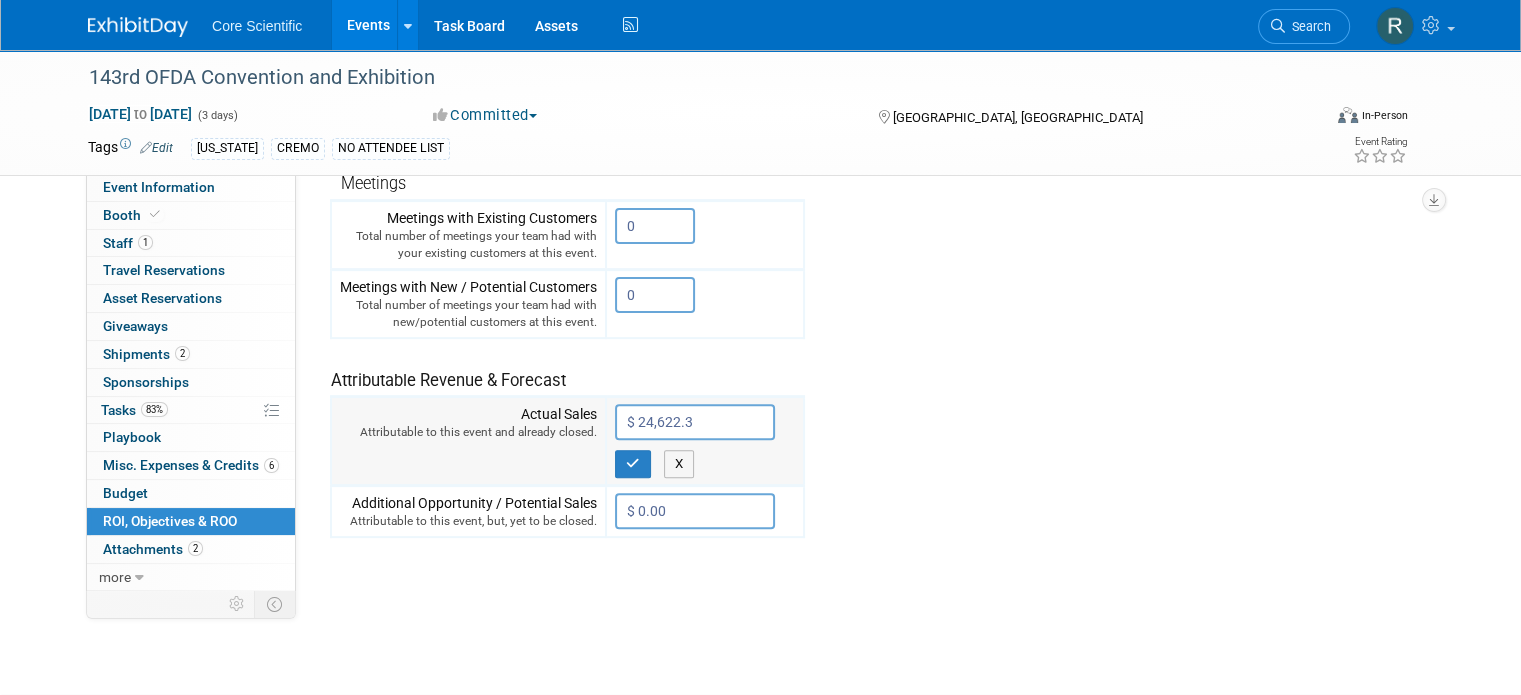 type on "$ 24,622.39" 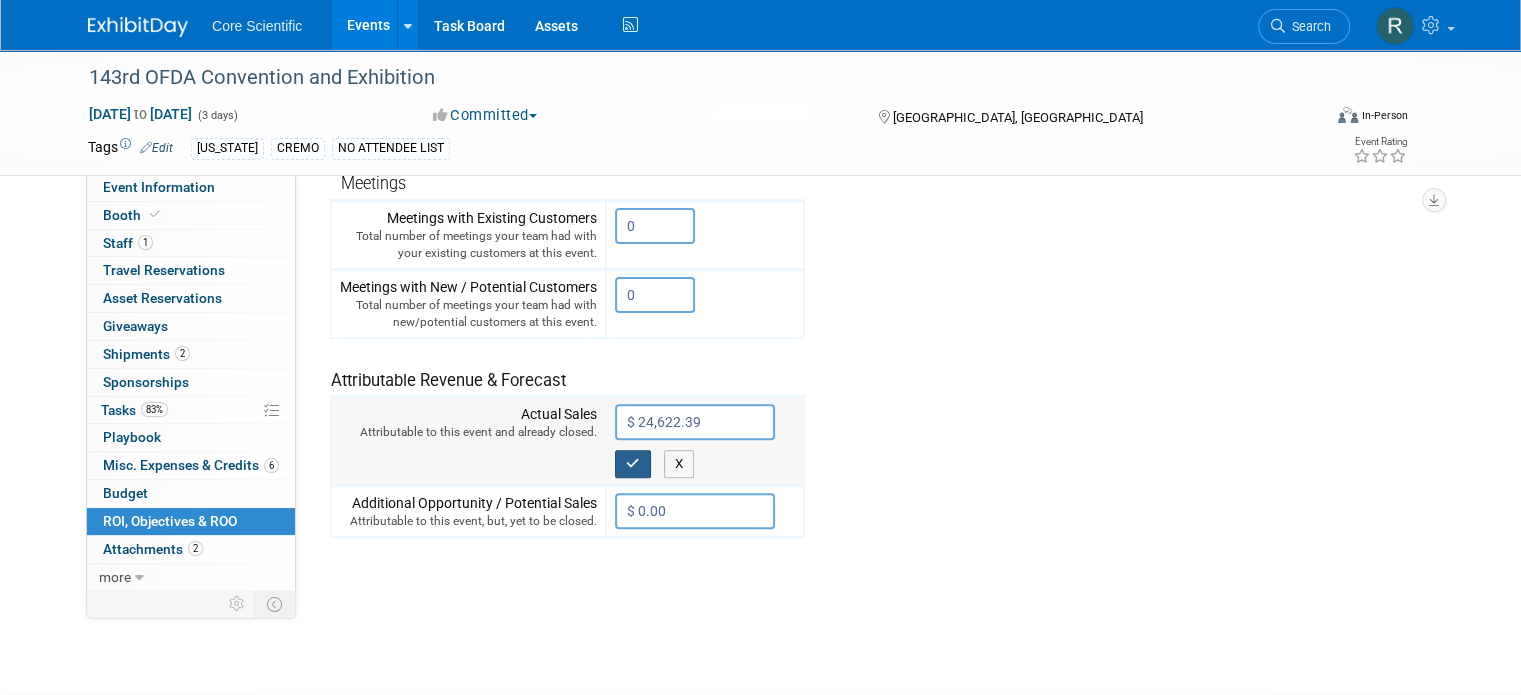 click at bounding box center (633, 464) 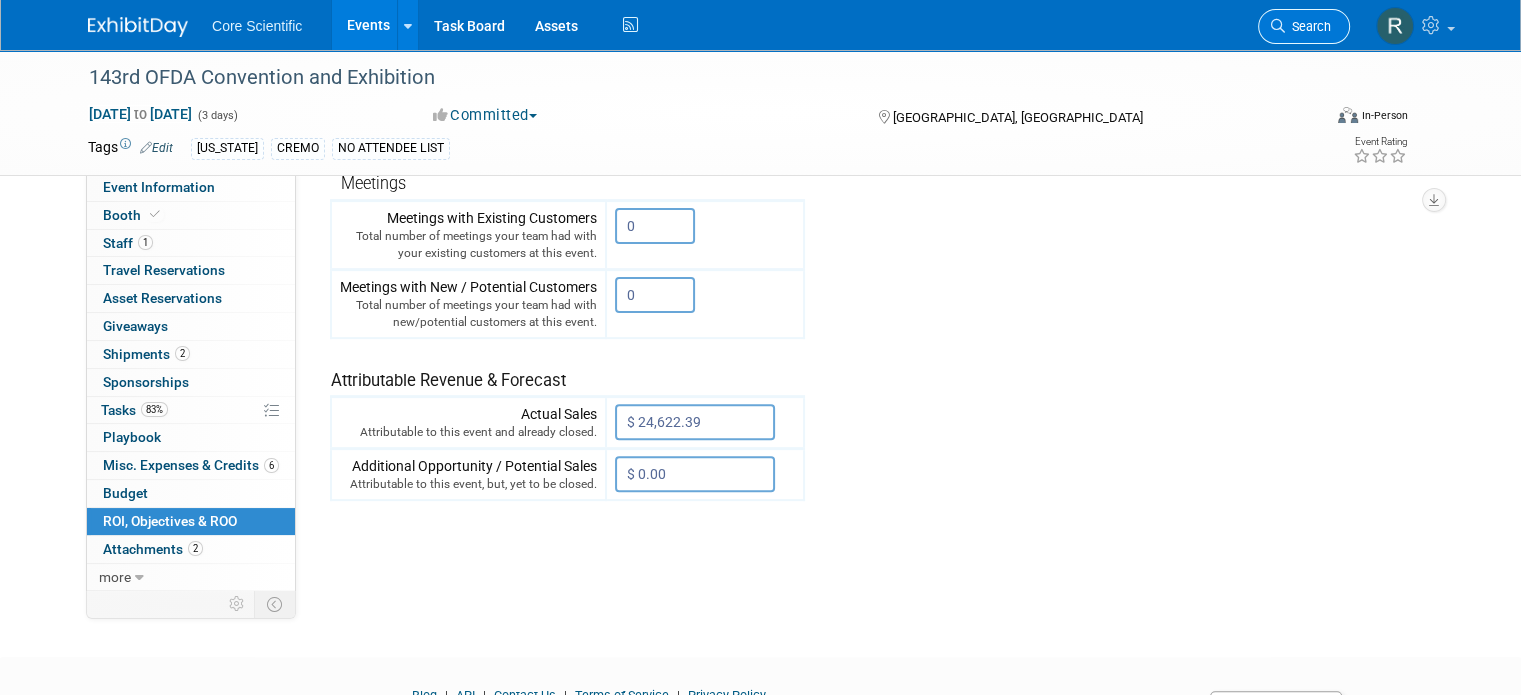 click at bounding box center (1278, 26) 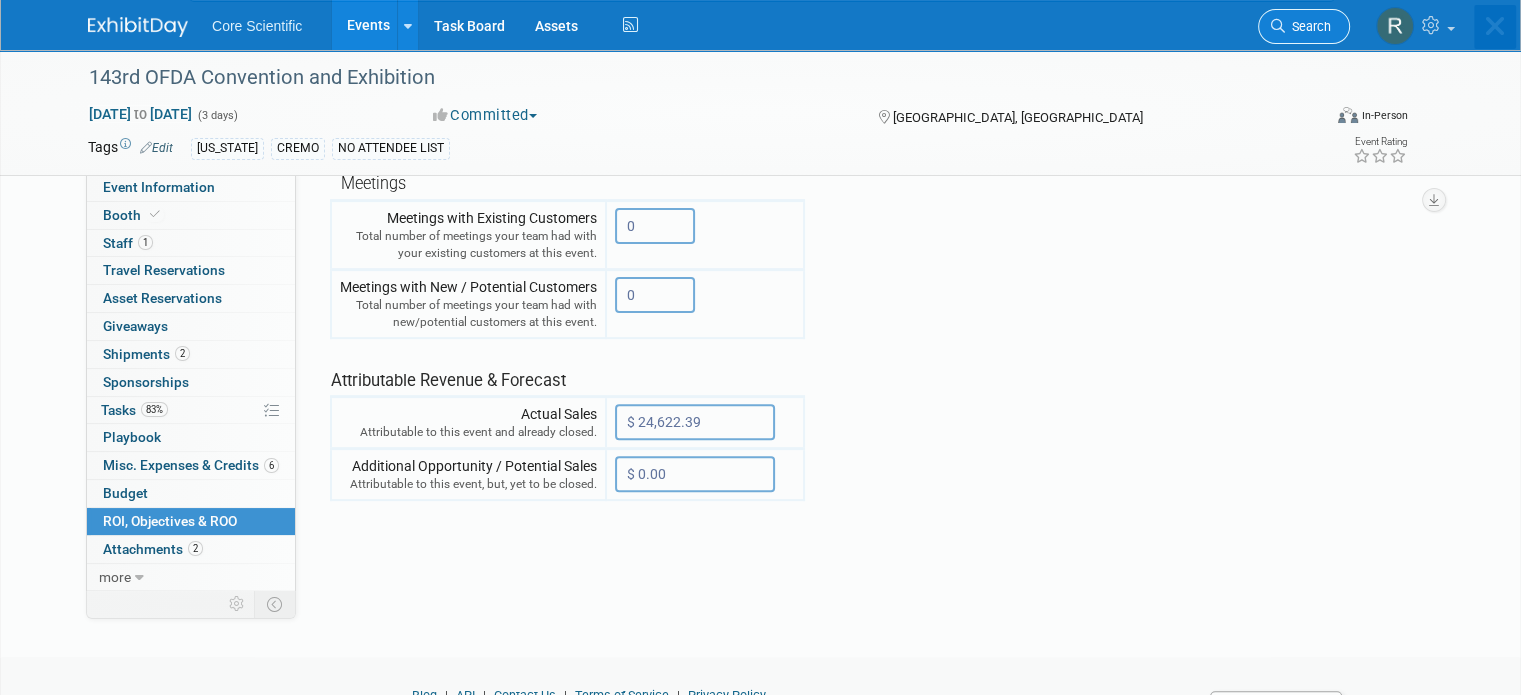 scroll, scrollTop: 0, scrollLeft: 0, axis: both 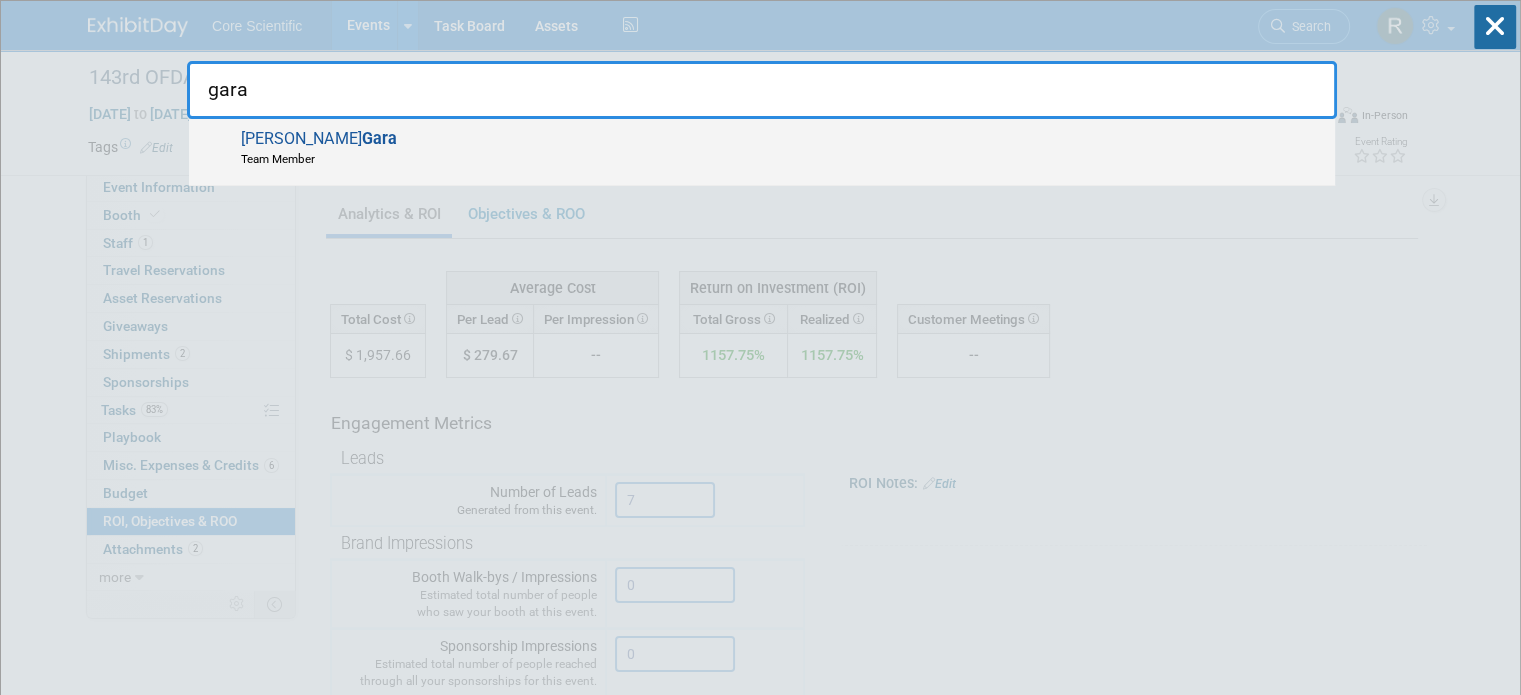 click on "[PERSON_NAME]  Team Member" at bounding box center (762, 152) 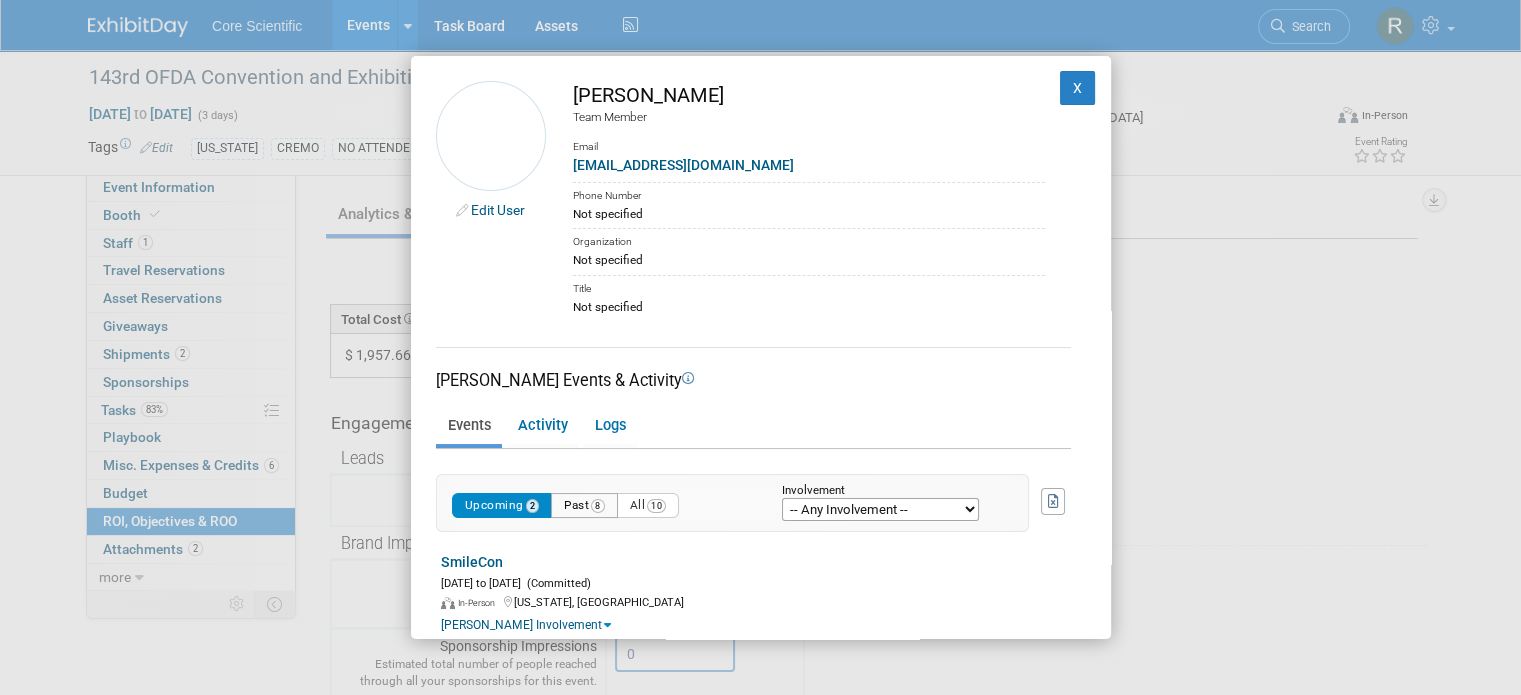 click on "Past  8" at bounding box center (584, 505) 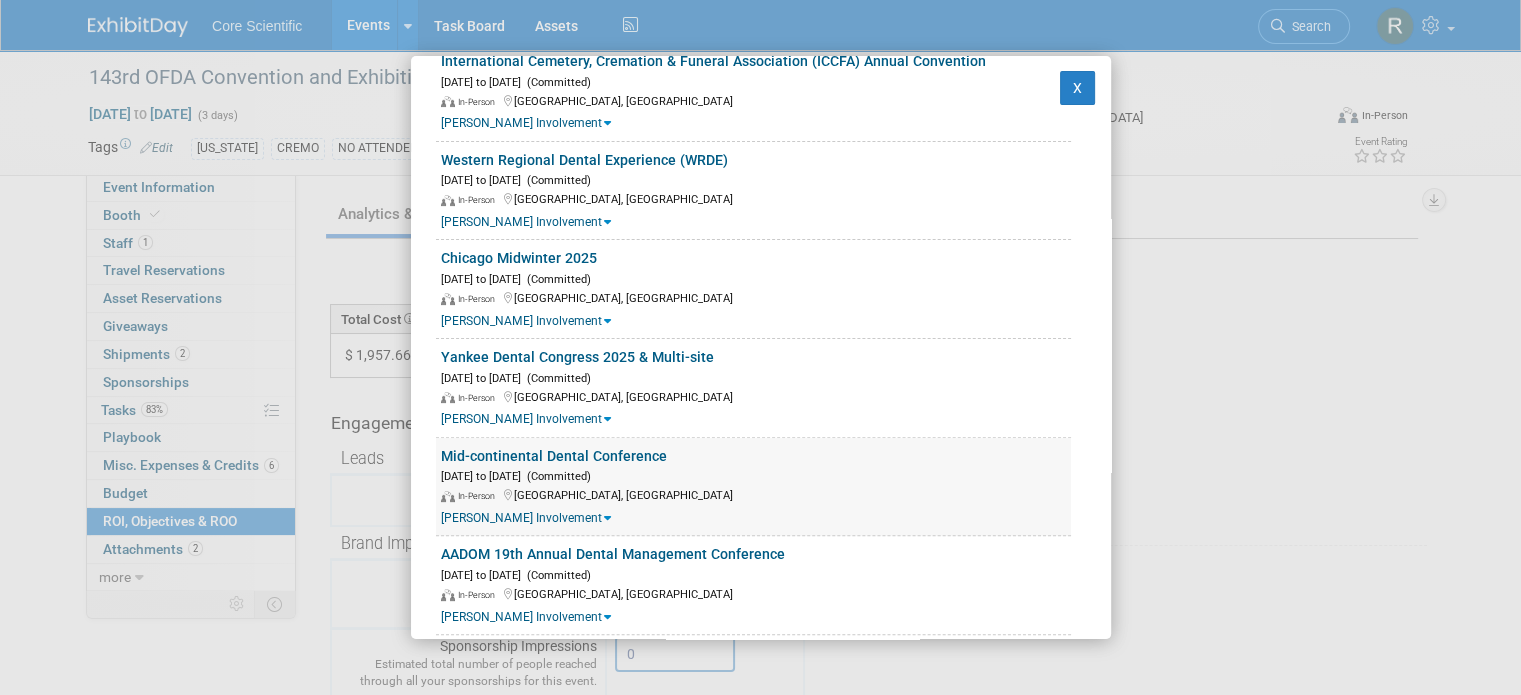 scroll, scrollTop: 721, scrollLeft: 0, axis: vertical 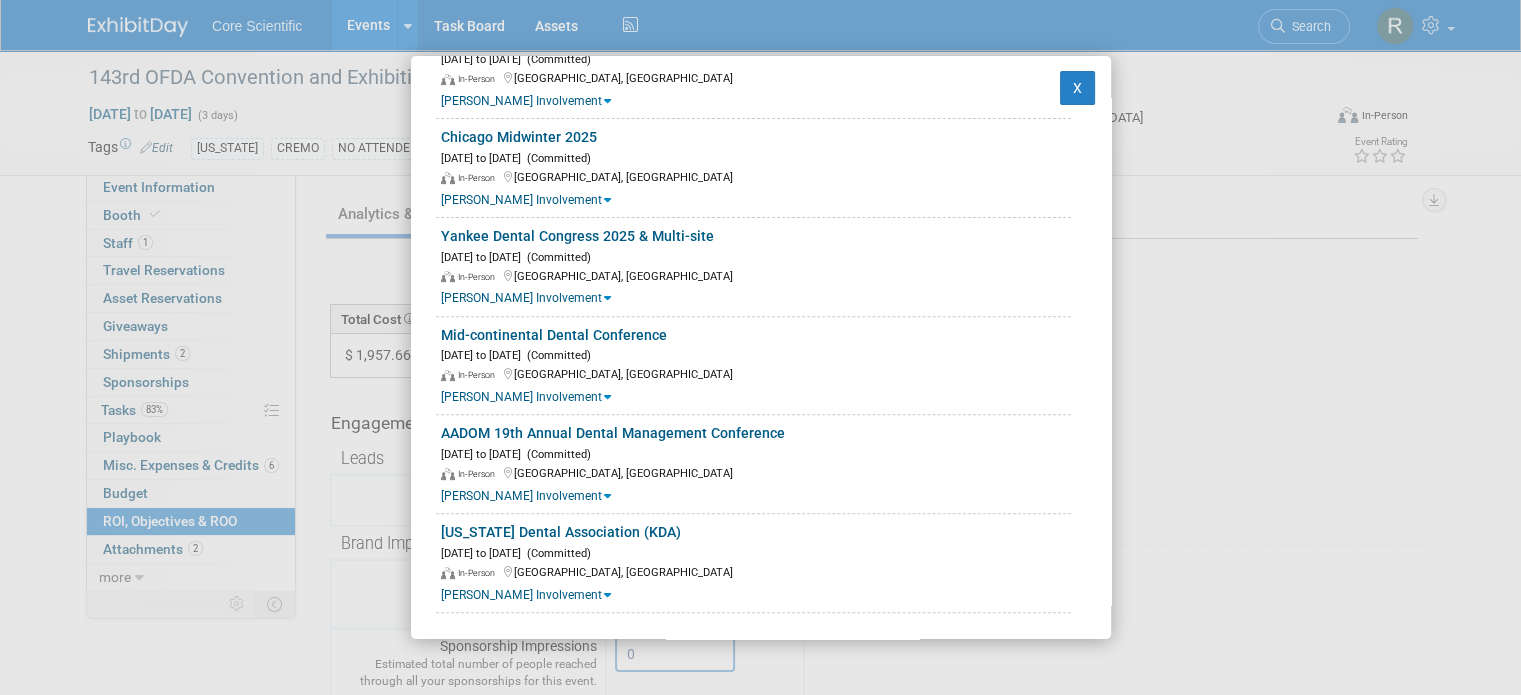 click on "Edit User
Dylan Gara
Team Member
Email
dgara@core-scientific.com
Phone Number
Not specified
Organization
Not specified
X" at bounding box center (761, 348) 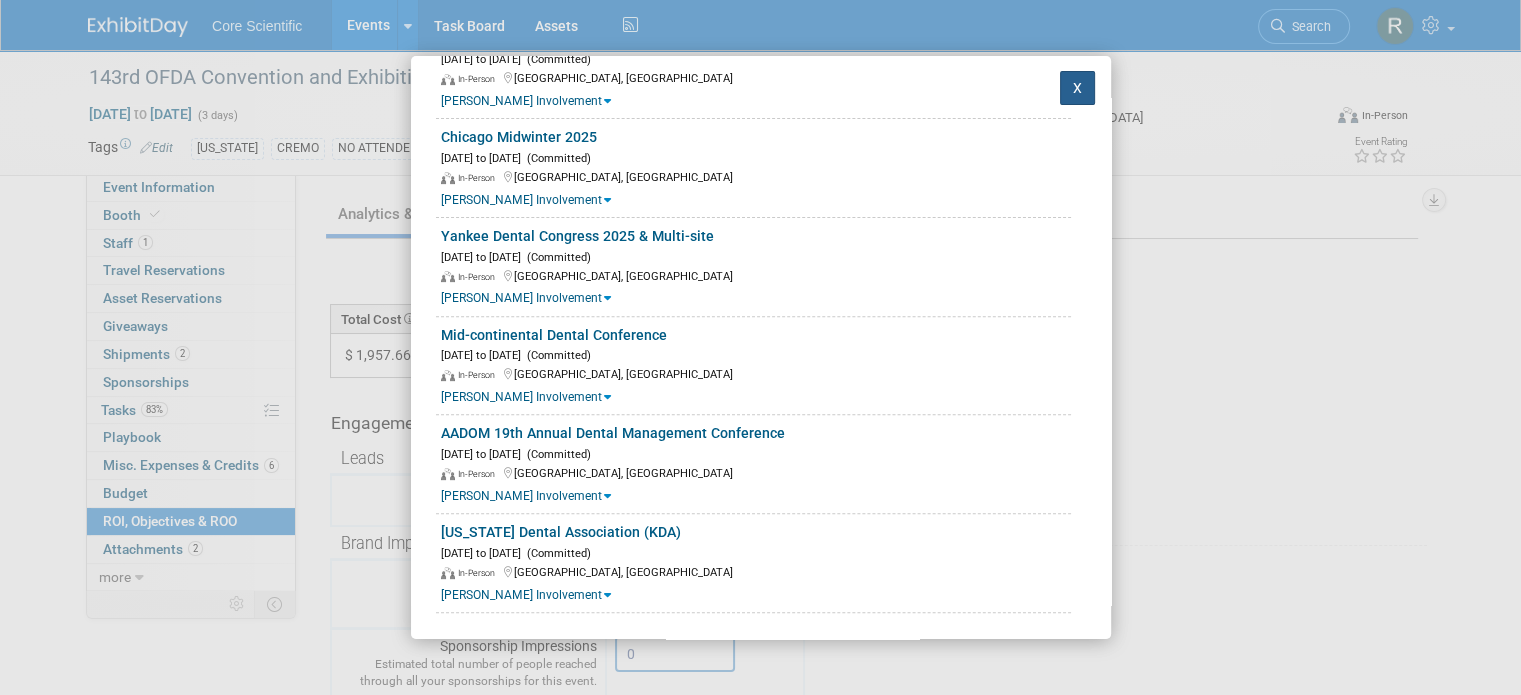 click on "X" at bounding box center (1078, 88) 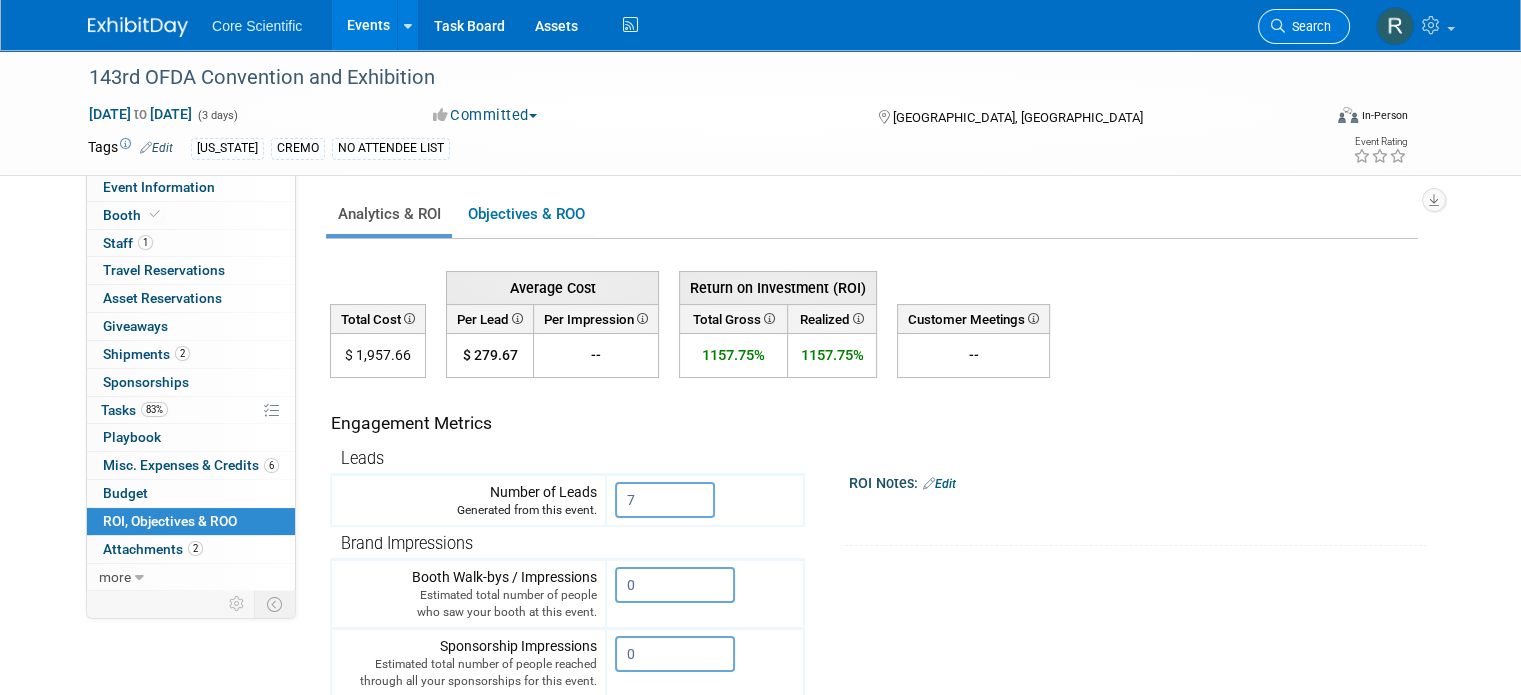 click on "Search" at bounding box center [1308, 26] 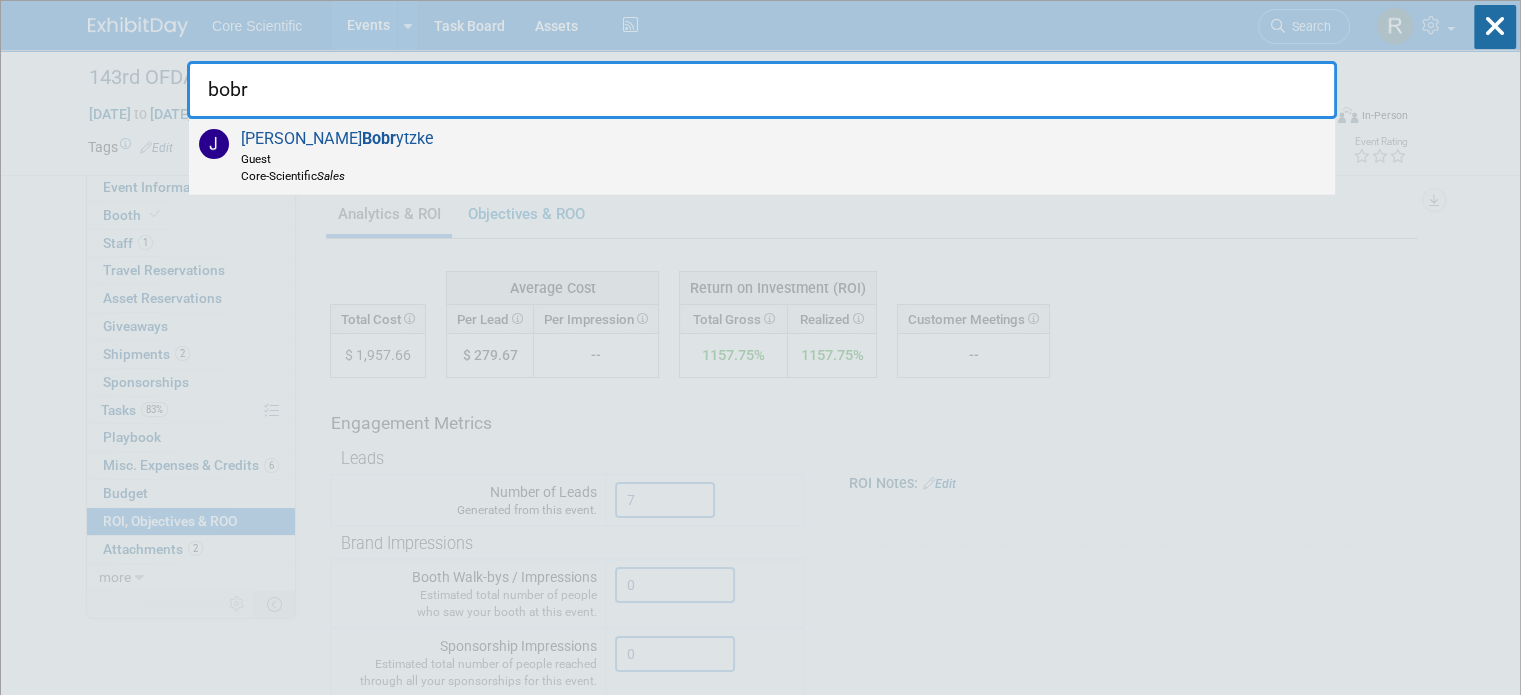 click on "John  Bobr ytzke  Guest Core-Scientific    Sales" at bounding box center [762, 157] 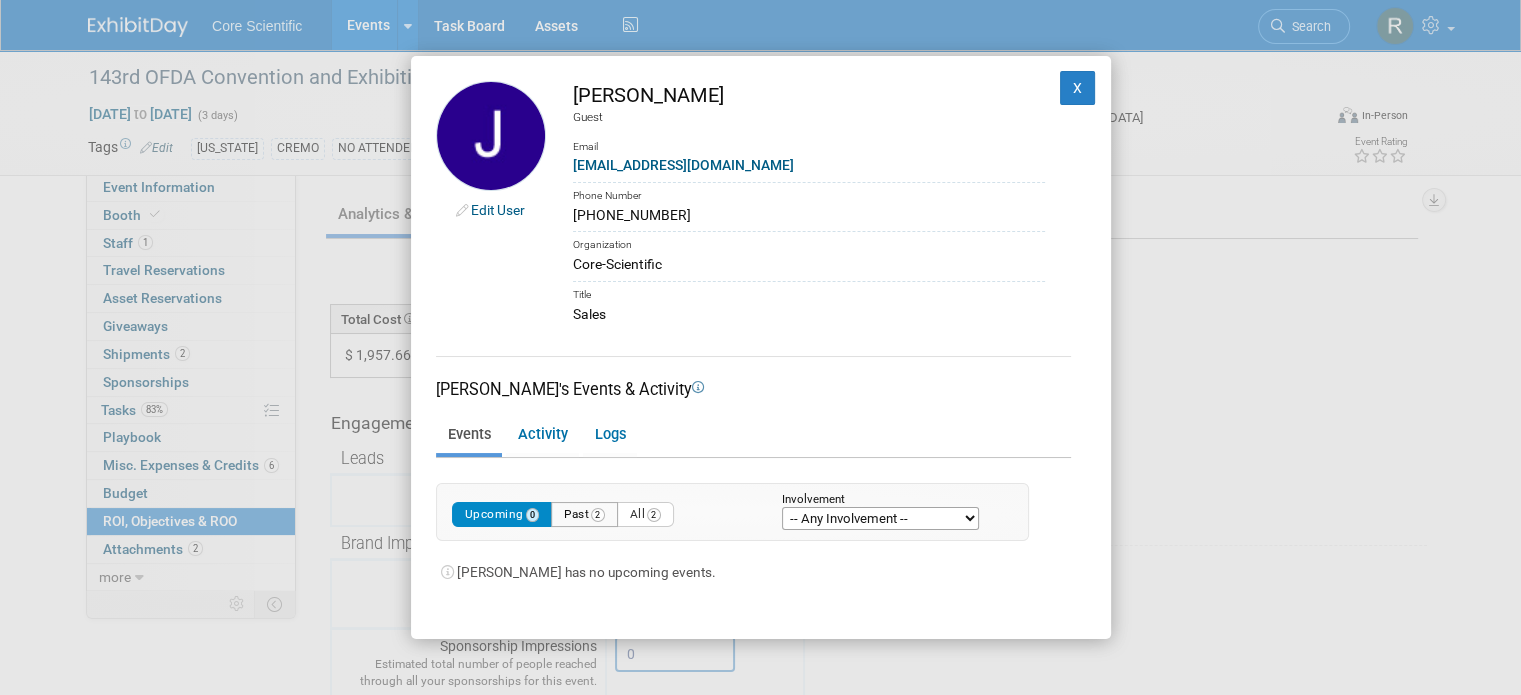 click on "Past  2" at bounding box center [584, 514] 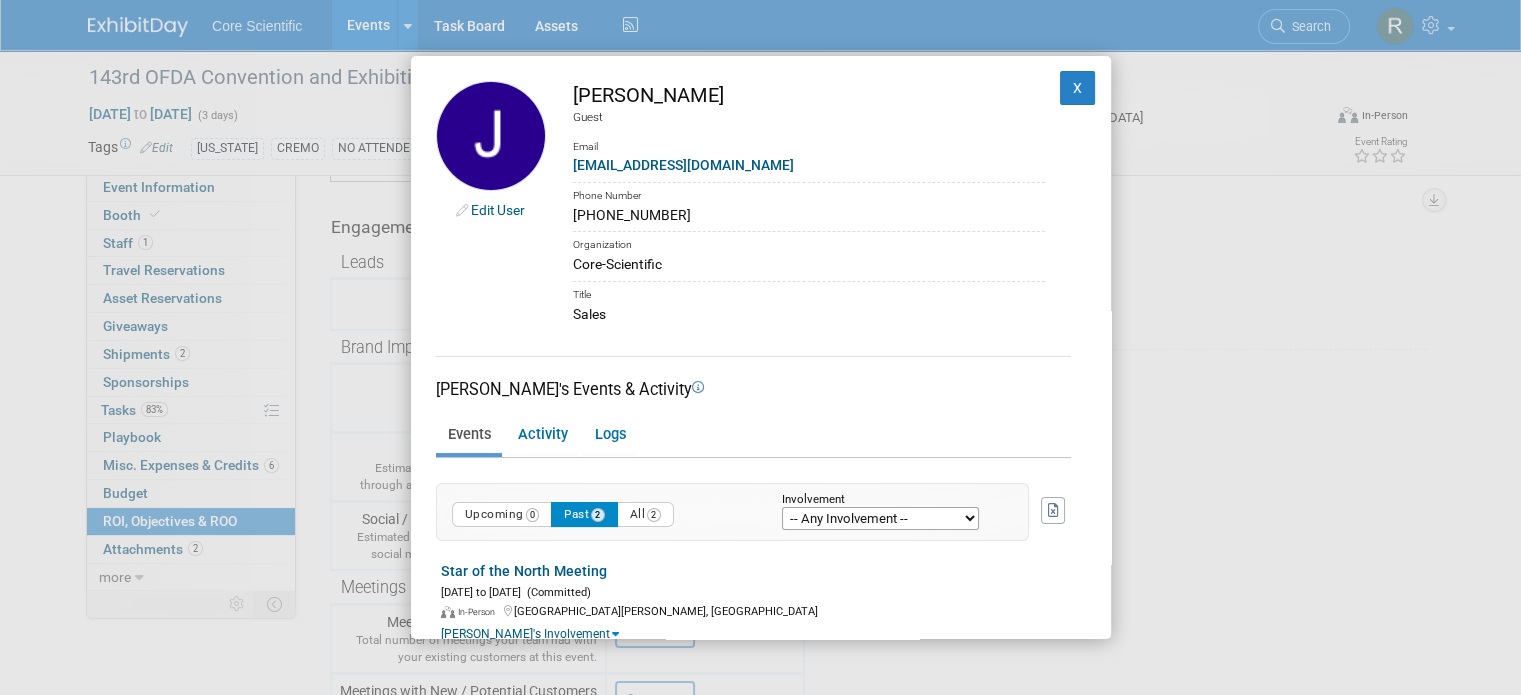 scroll, scrollTop: 200, scrollLeft: 0, axis: vertical 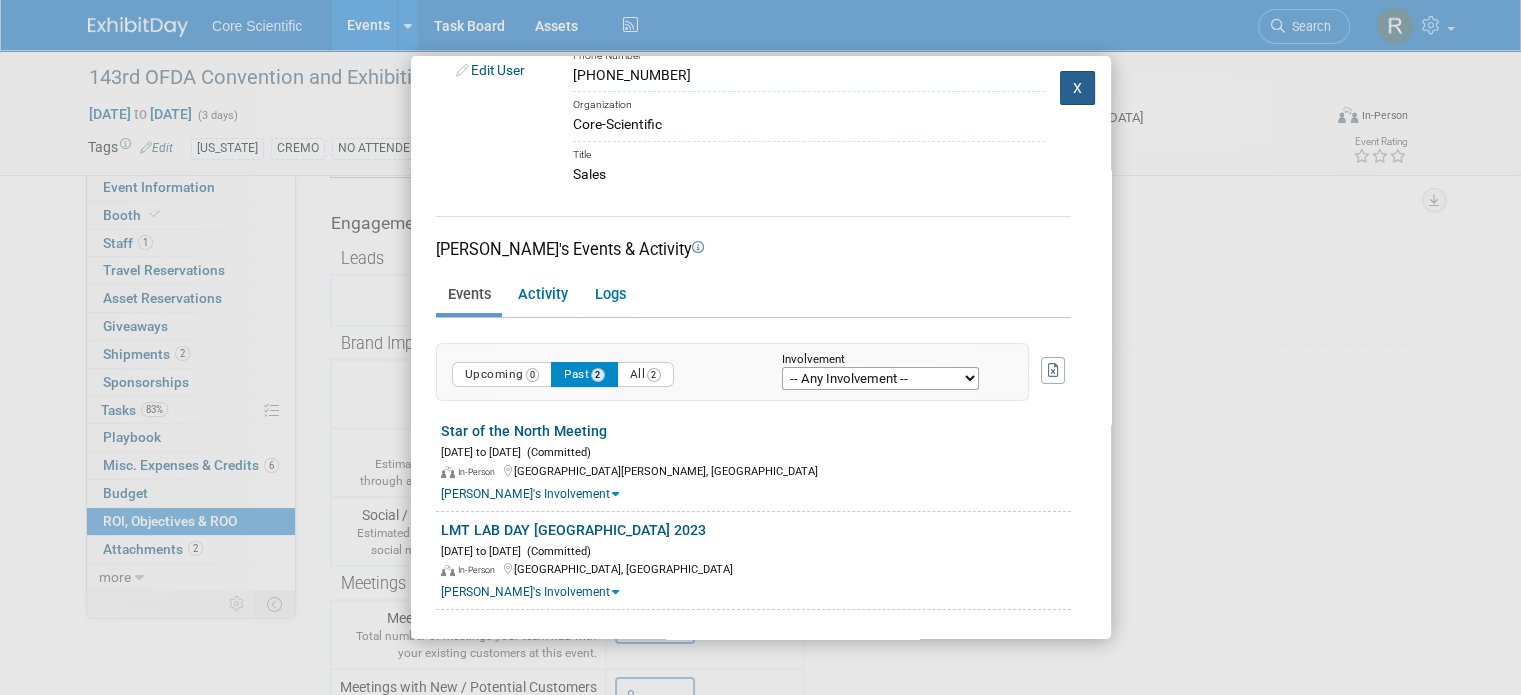 click on "X" at bounding box center [1078, 88] 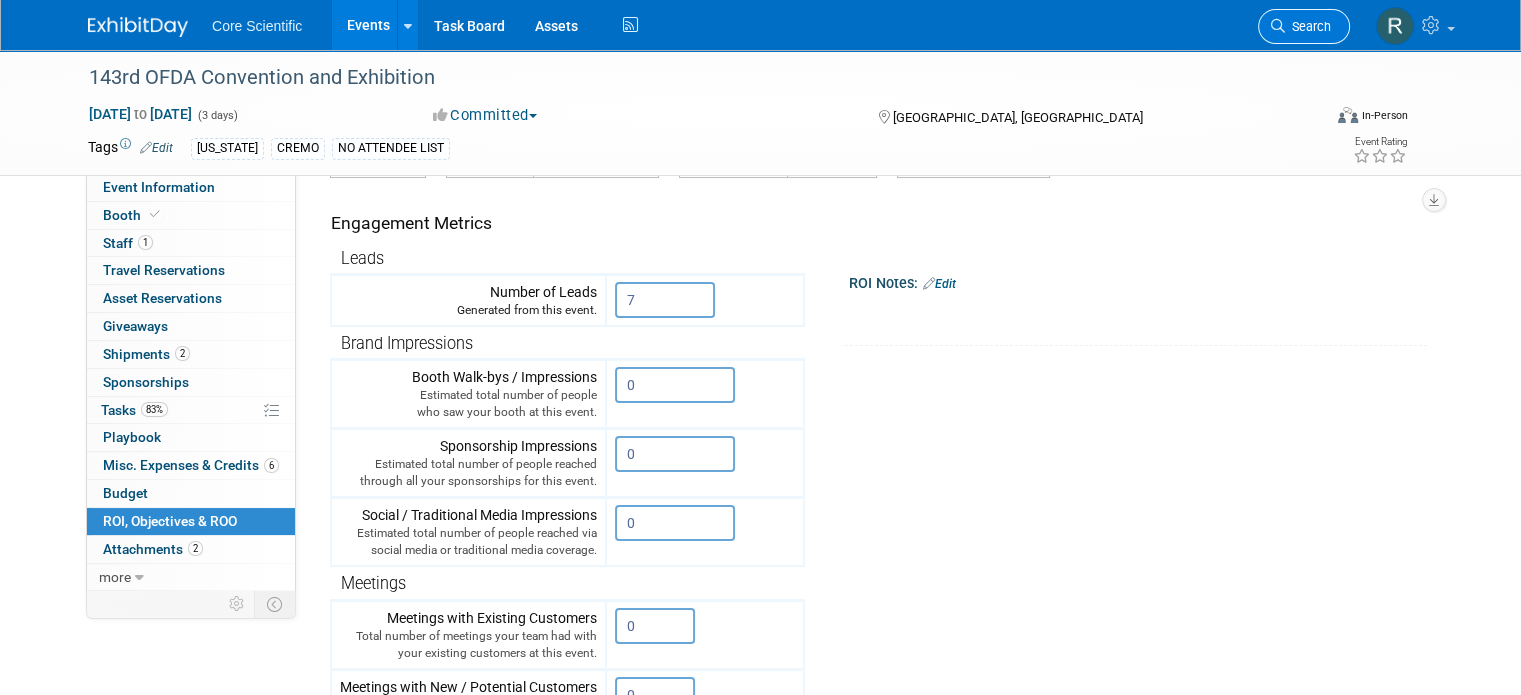 click on "Search" at bounding box center (1308, 26) 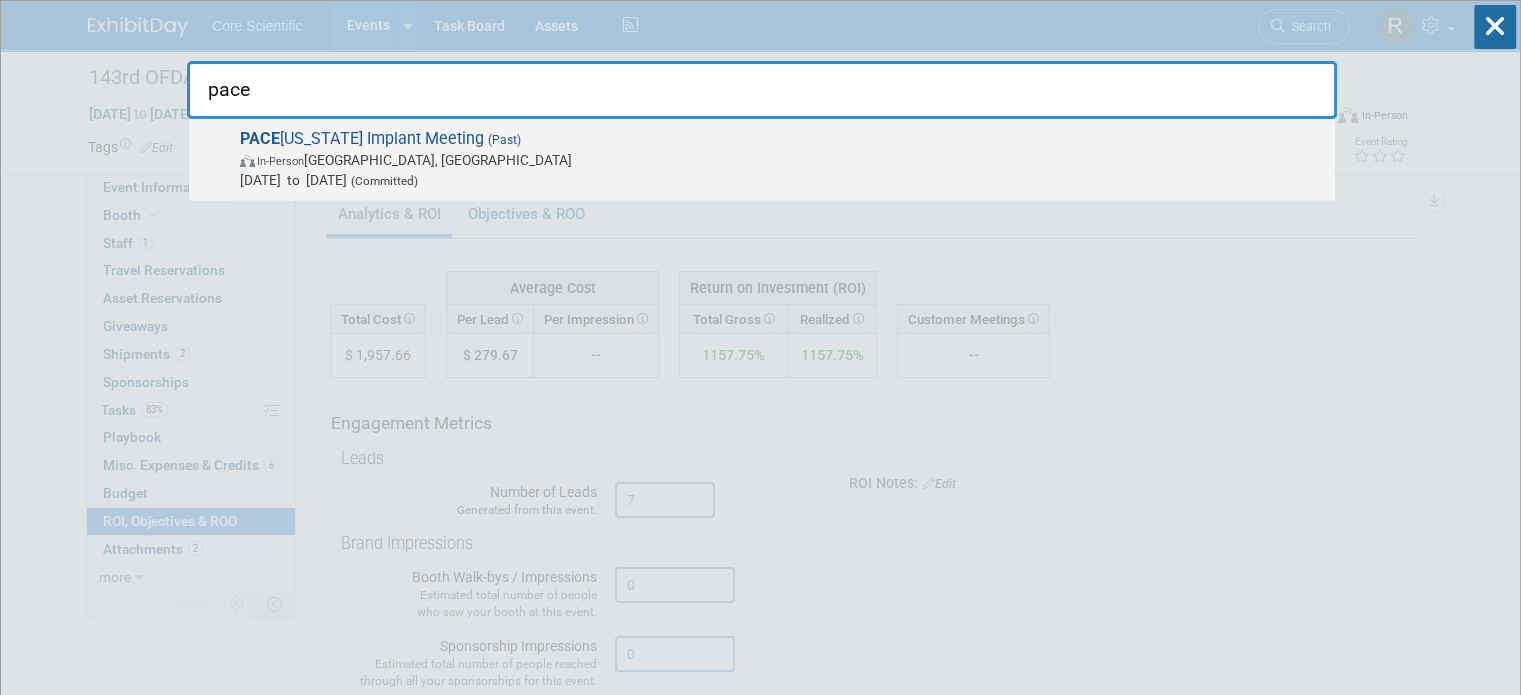 type on "pace" 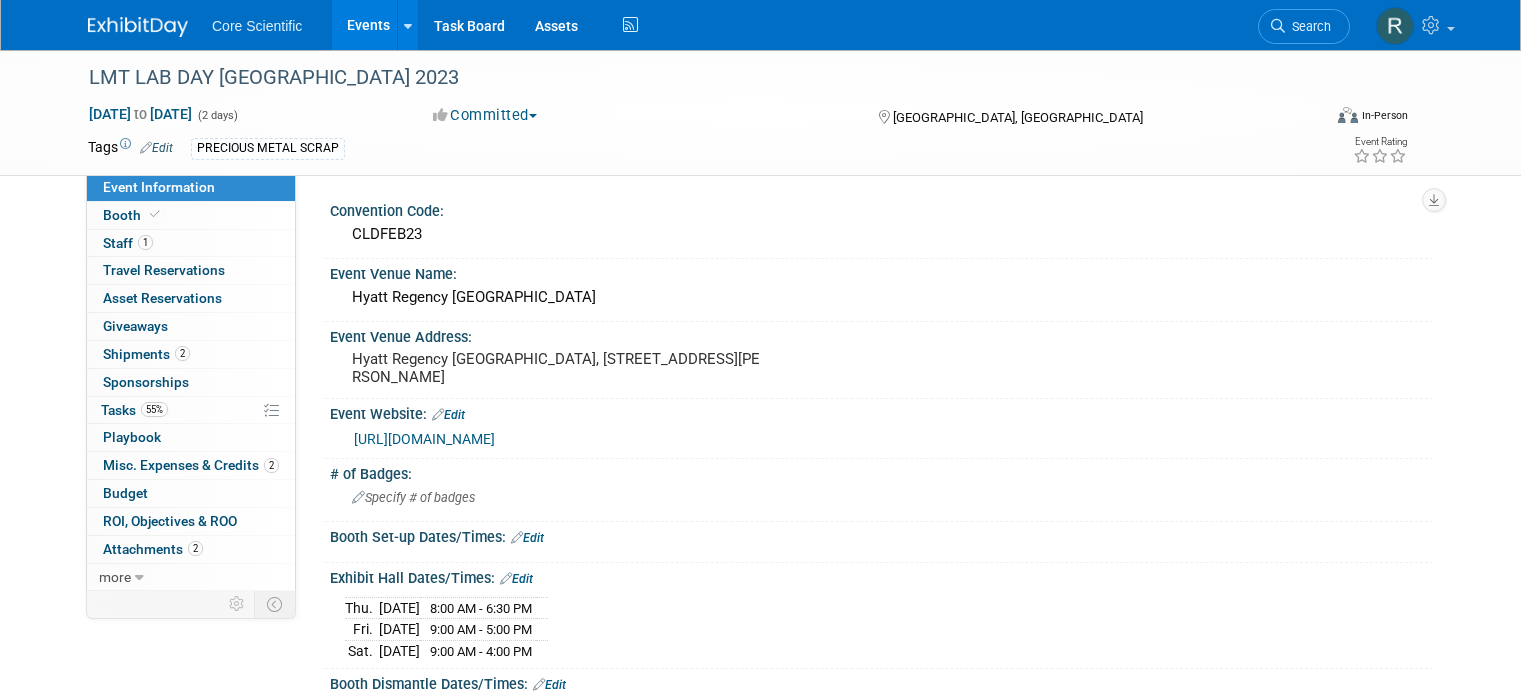 scroll, scrollTop: 0, scrollLeft: 0, axis: both 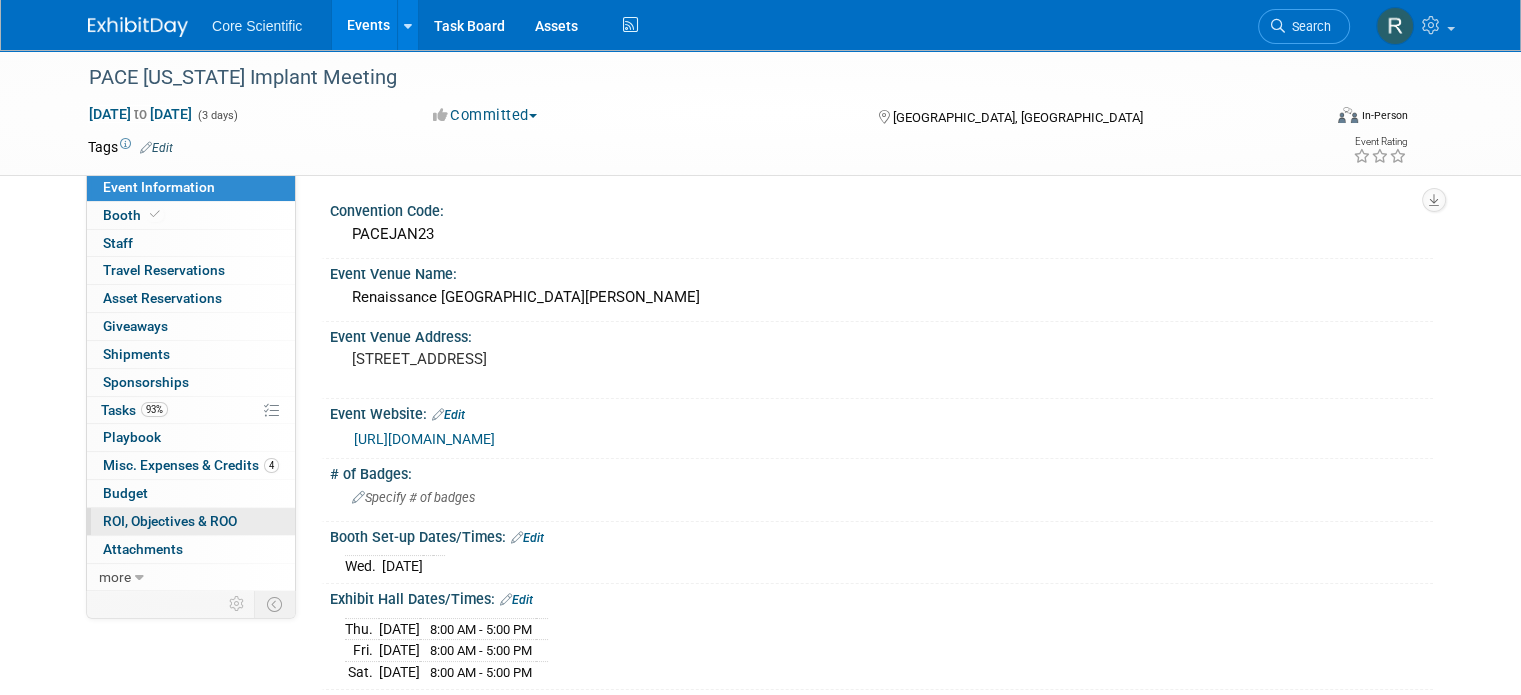 click on "ROI, Objectives & ROO 0" at bounding box center [170, 521] 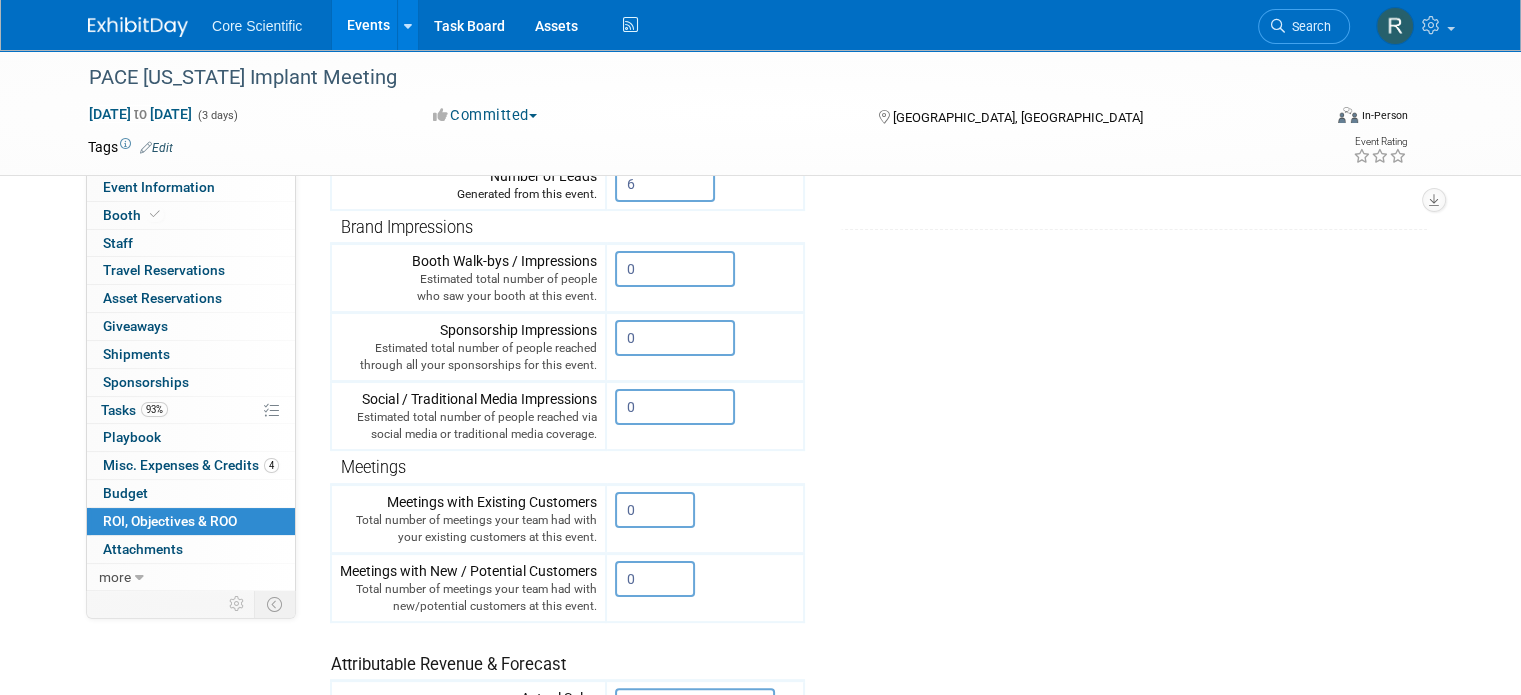 scroll, scrollTop: 694, scrollLeft: 0, axis: vertical 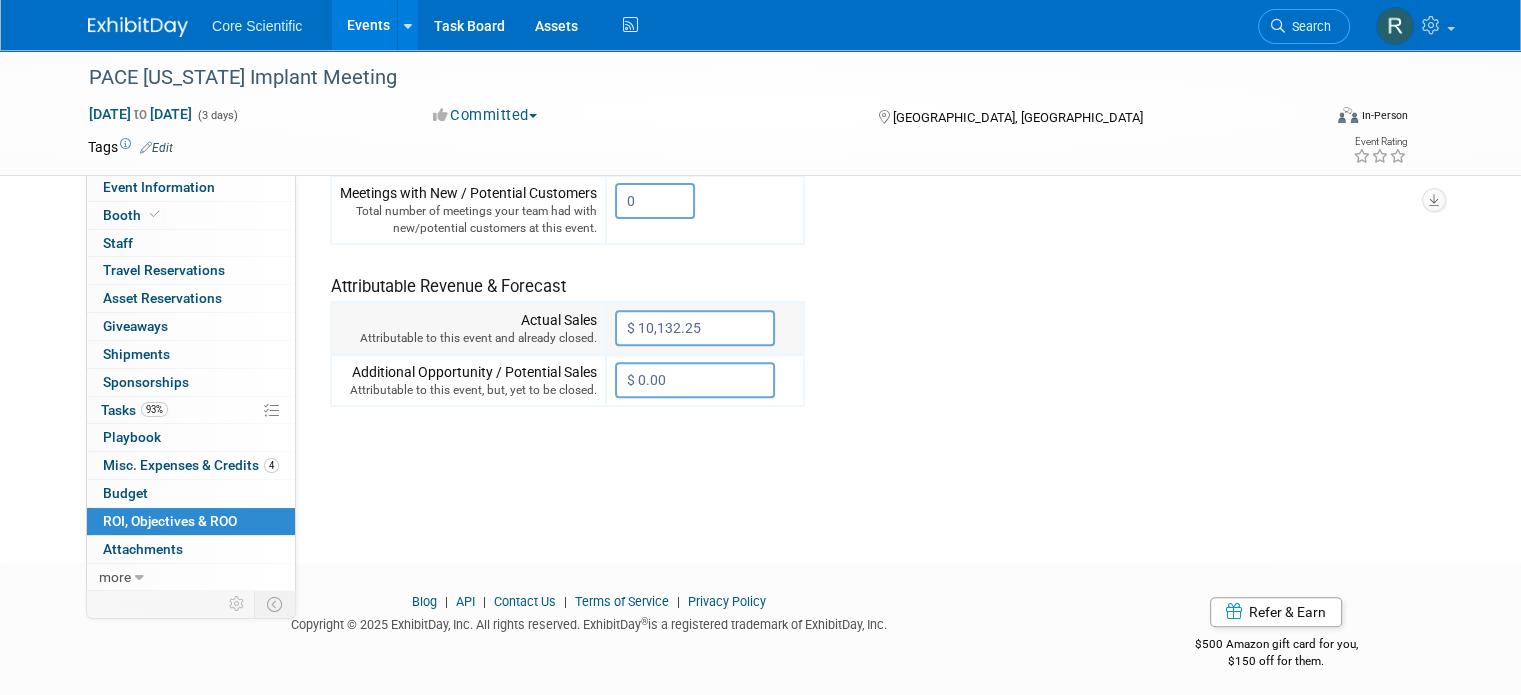 click on "$ 10,132.25" at bounding box center (695, 328) 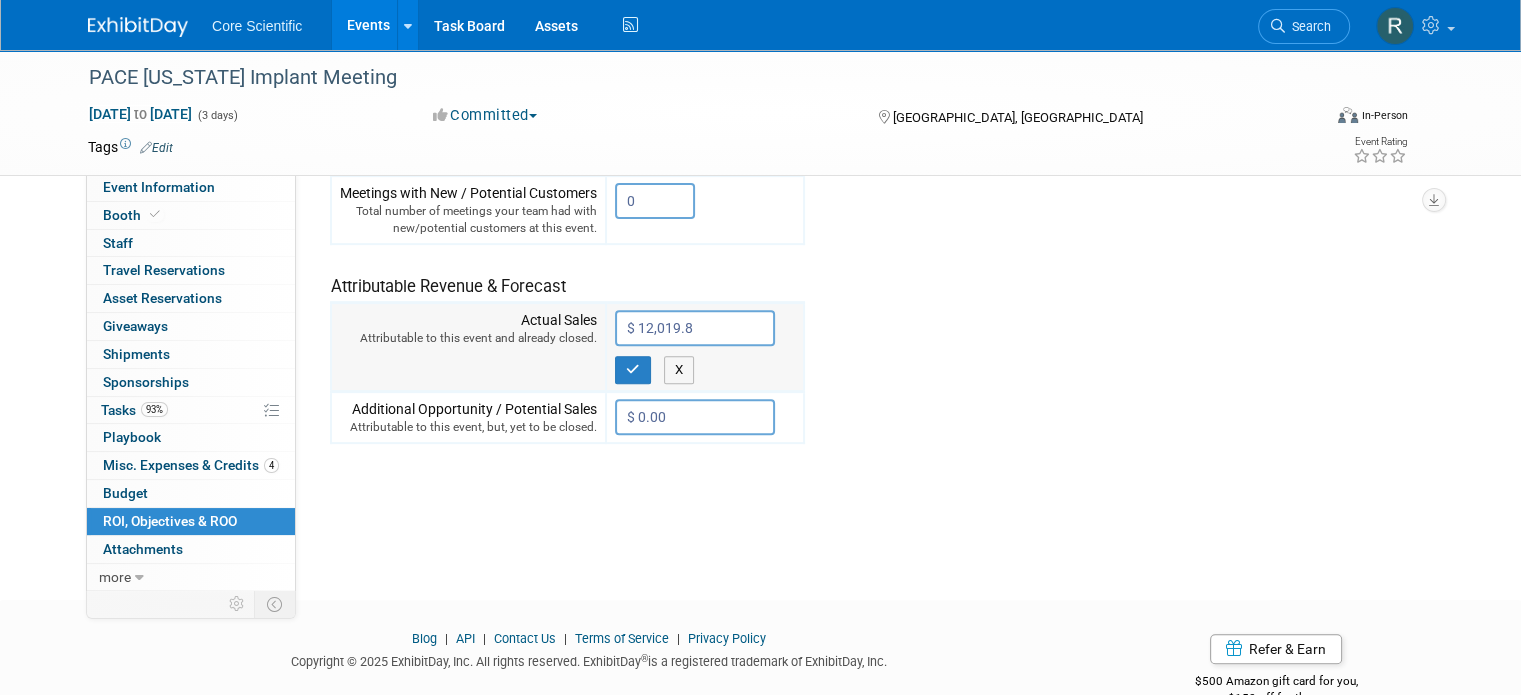 type on "$ 12,019.84" 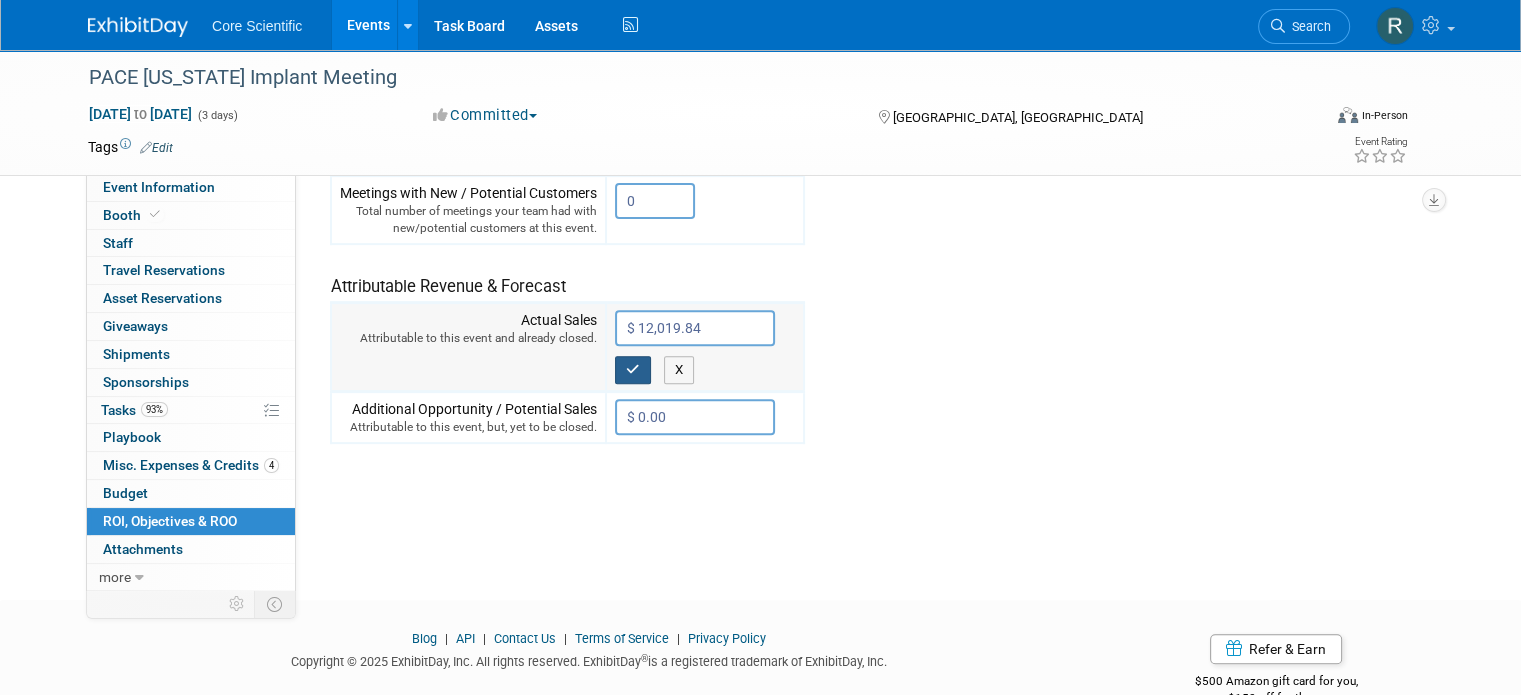 click at bounding box center (633, 369) 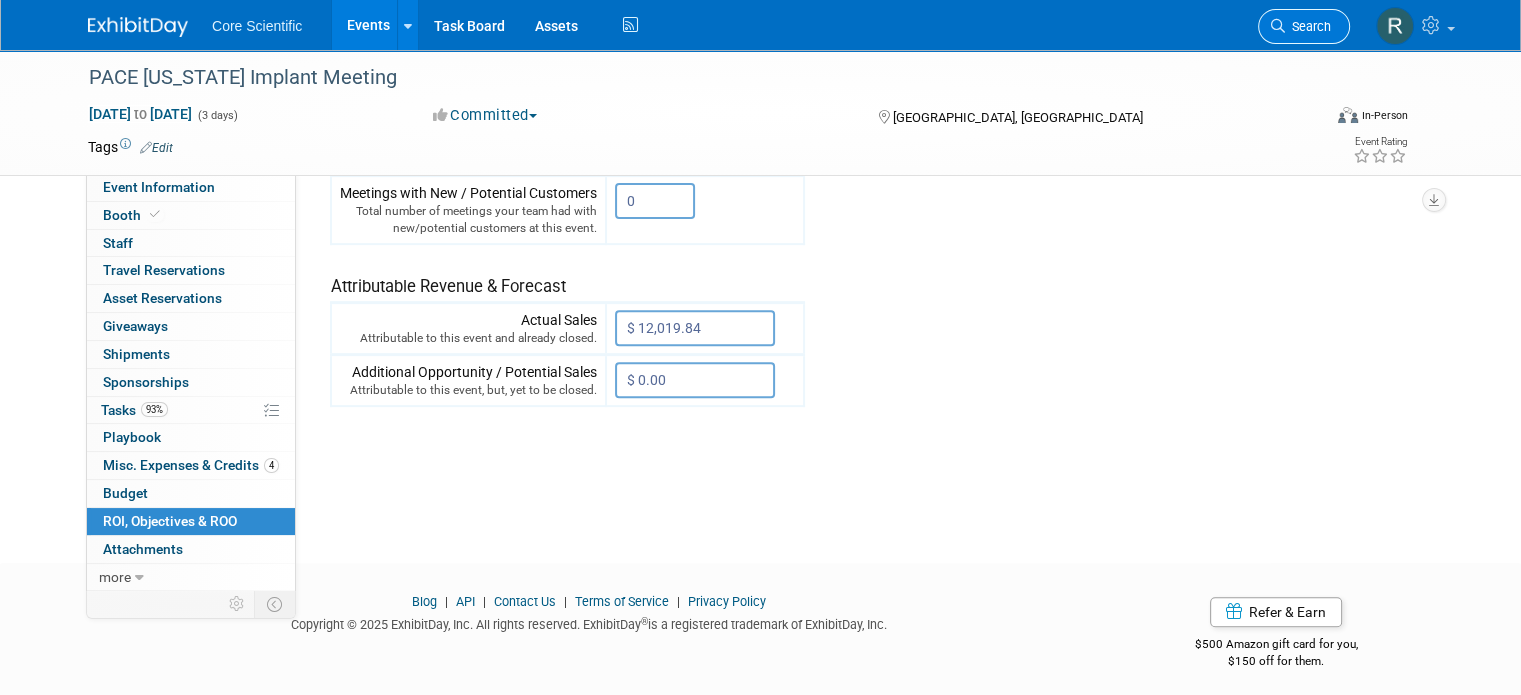 click on "Search" at bounding box center [1308, 26] 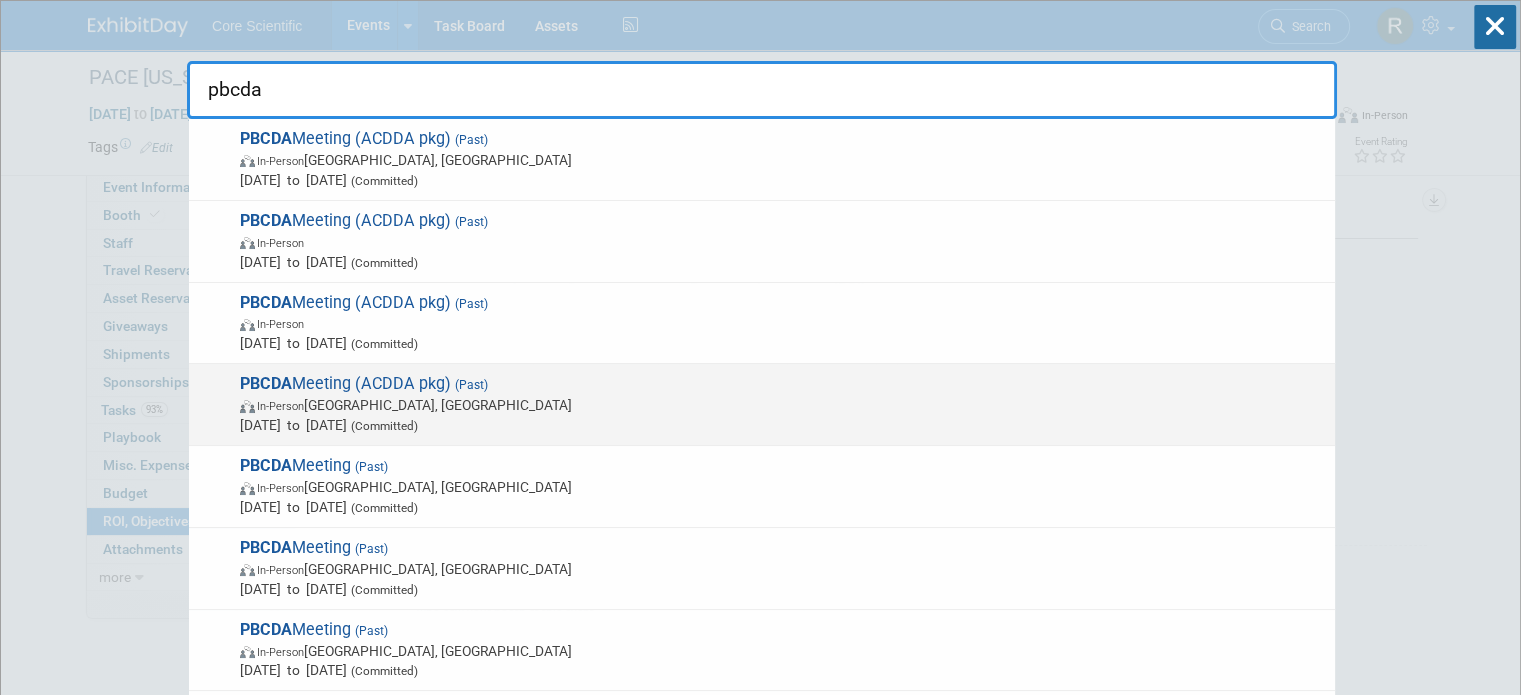 scroll, scrollTop: 61, scrollLeft: 0, axis: vertical 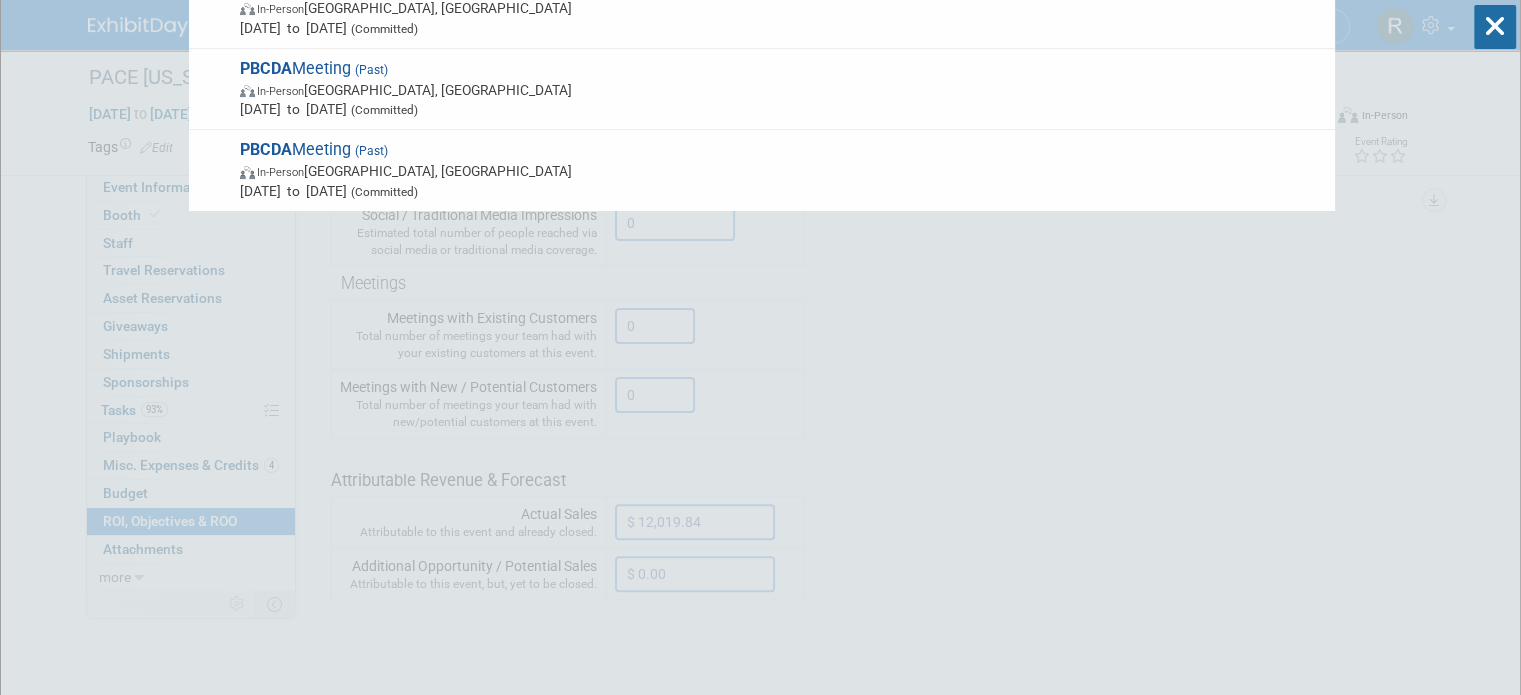 type on "pbcda" 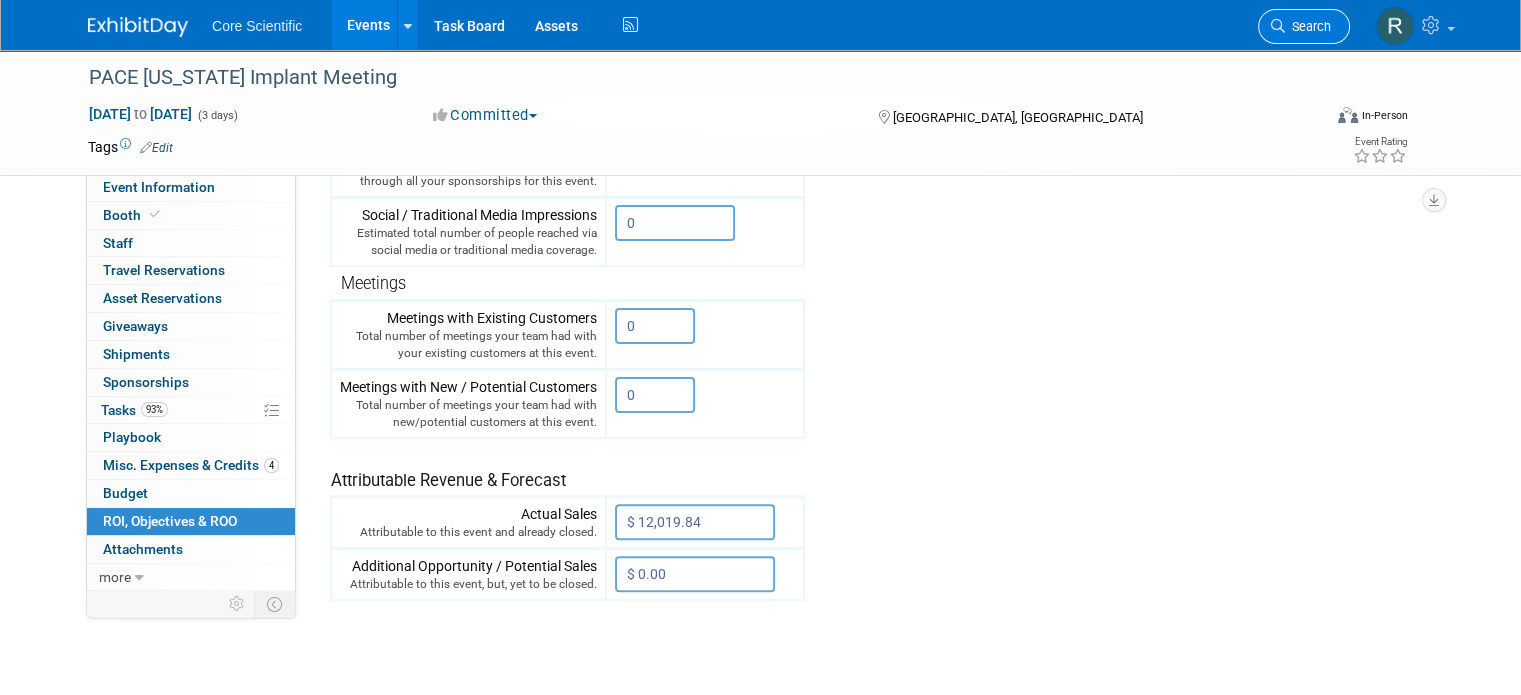 click on "Search" at bounding box center (1308, 26) 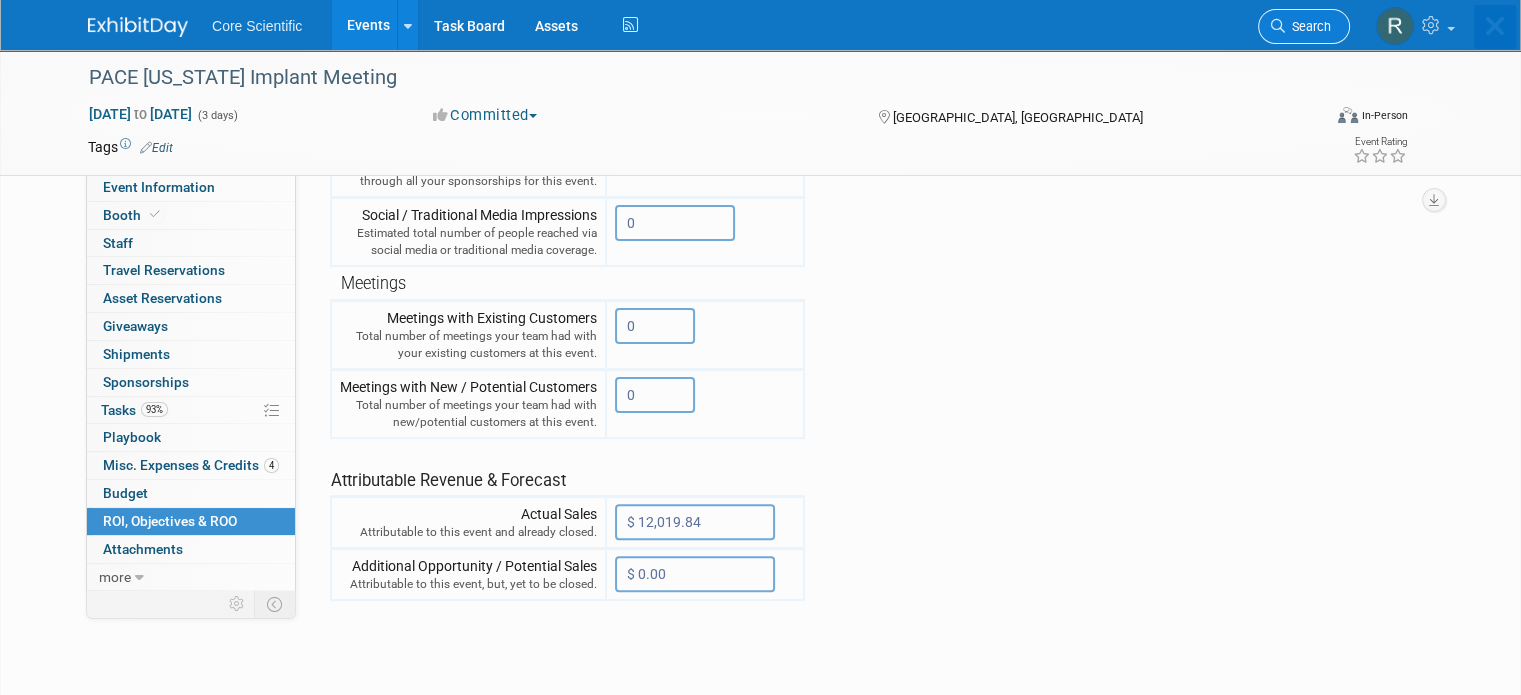 scroll, scrollTop: 0, scrollLeft: 0, axis: both 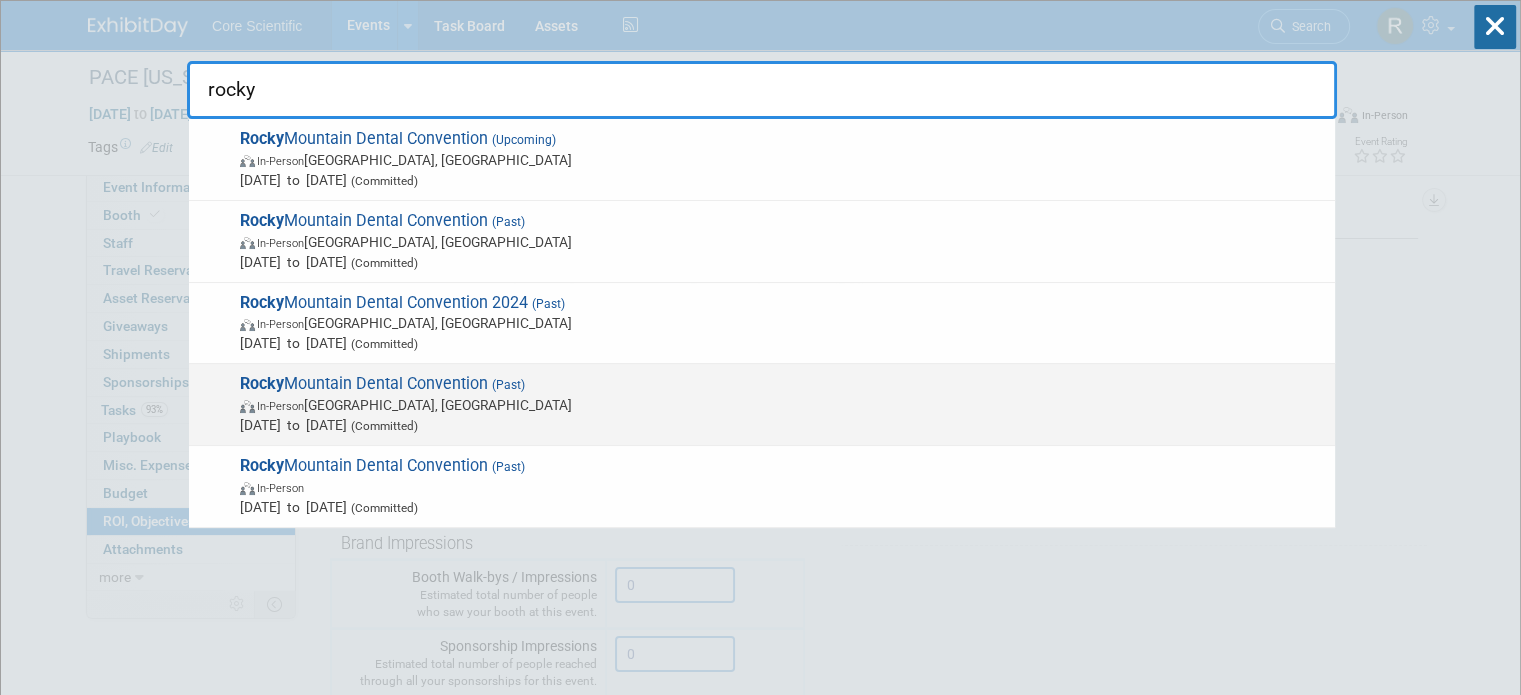 type on "rocky" 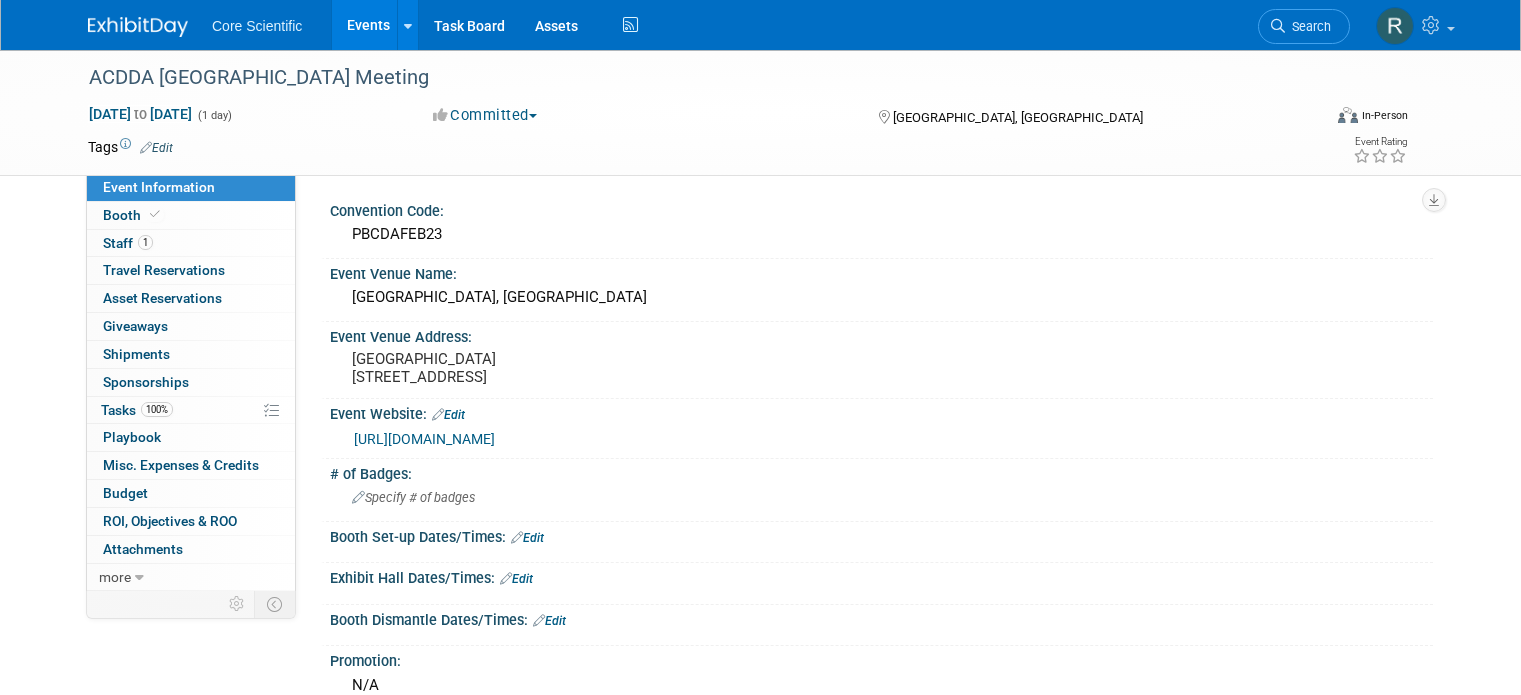 scroll, scrollTop: 0, scrollLeft: 0, axis: both 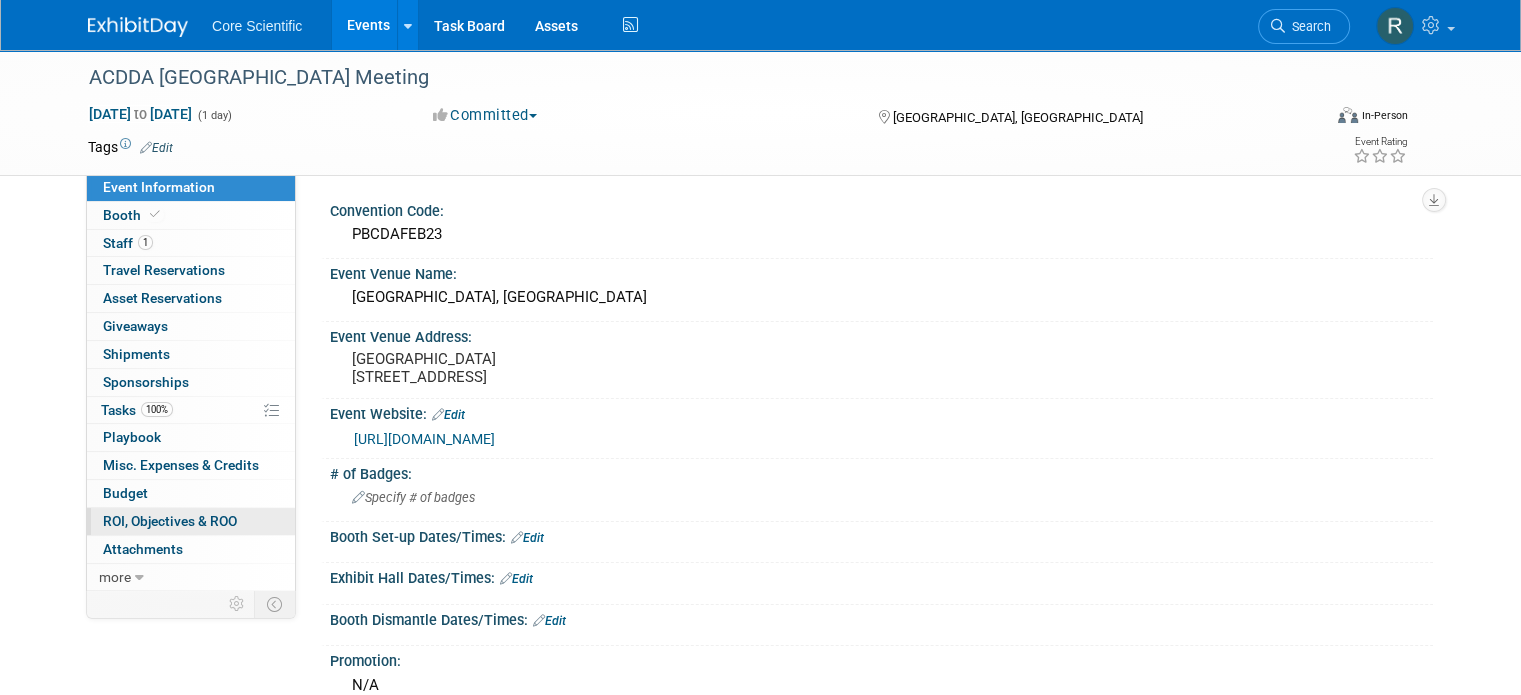 click on "ROI, Objectives & ROO 0" at bounding box center (170, 521) 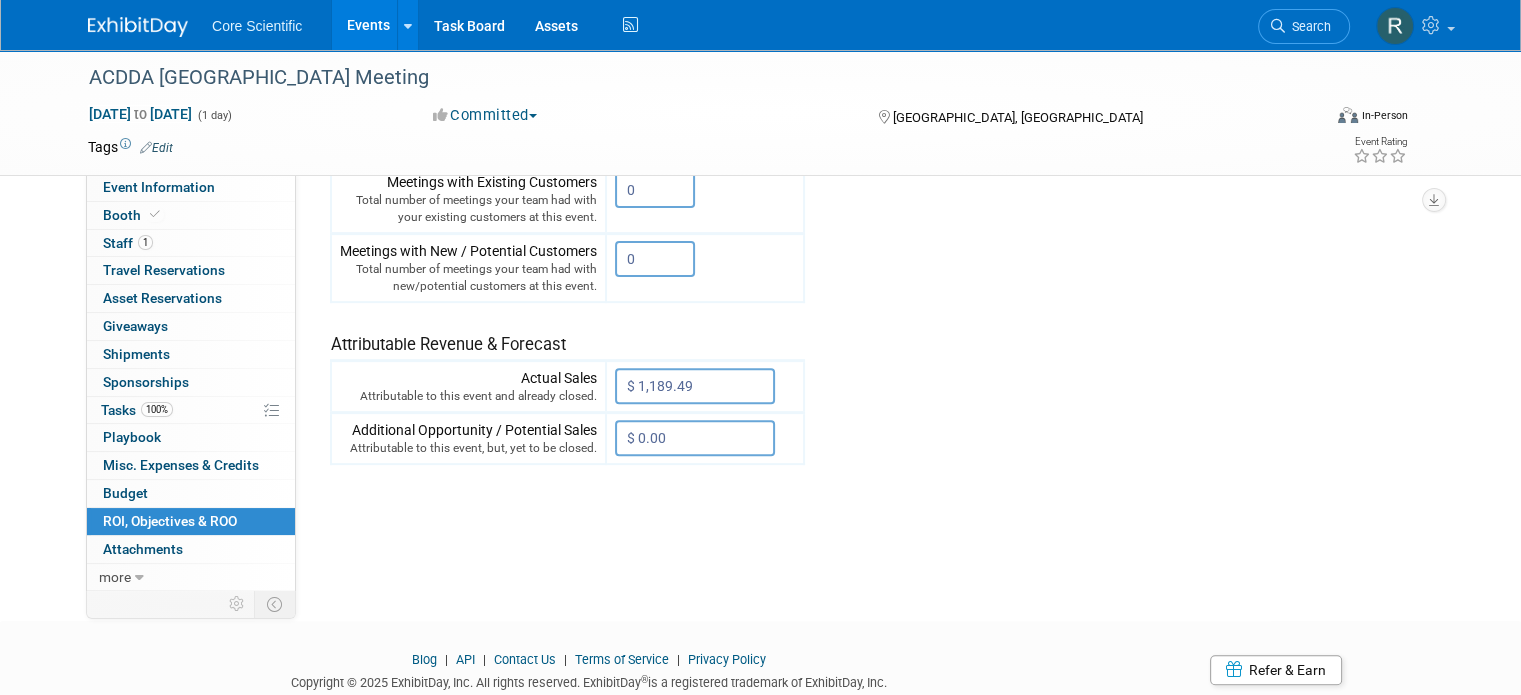 scroll, scrollTop: 694, scrollLeft: 0, axis: vertical 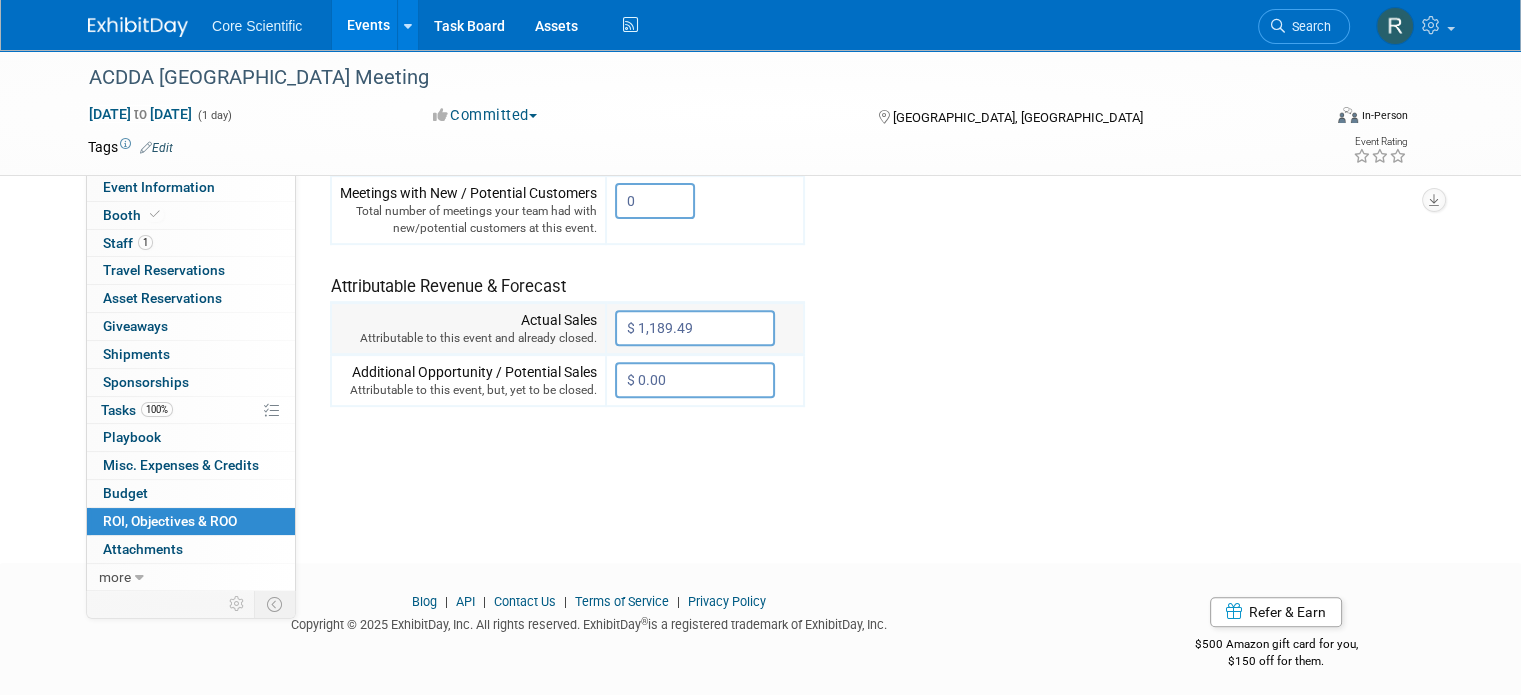 click on "$ 1,189.49" at bounding box center (695, 328) 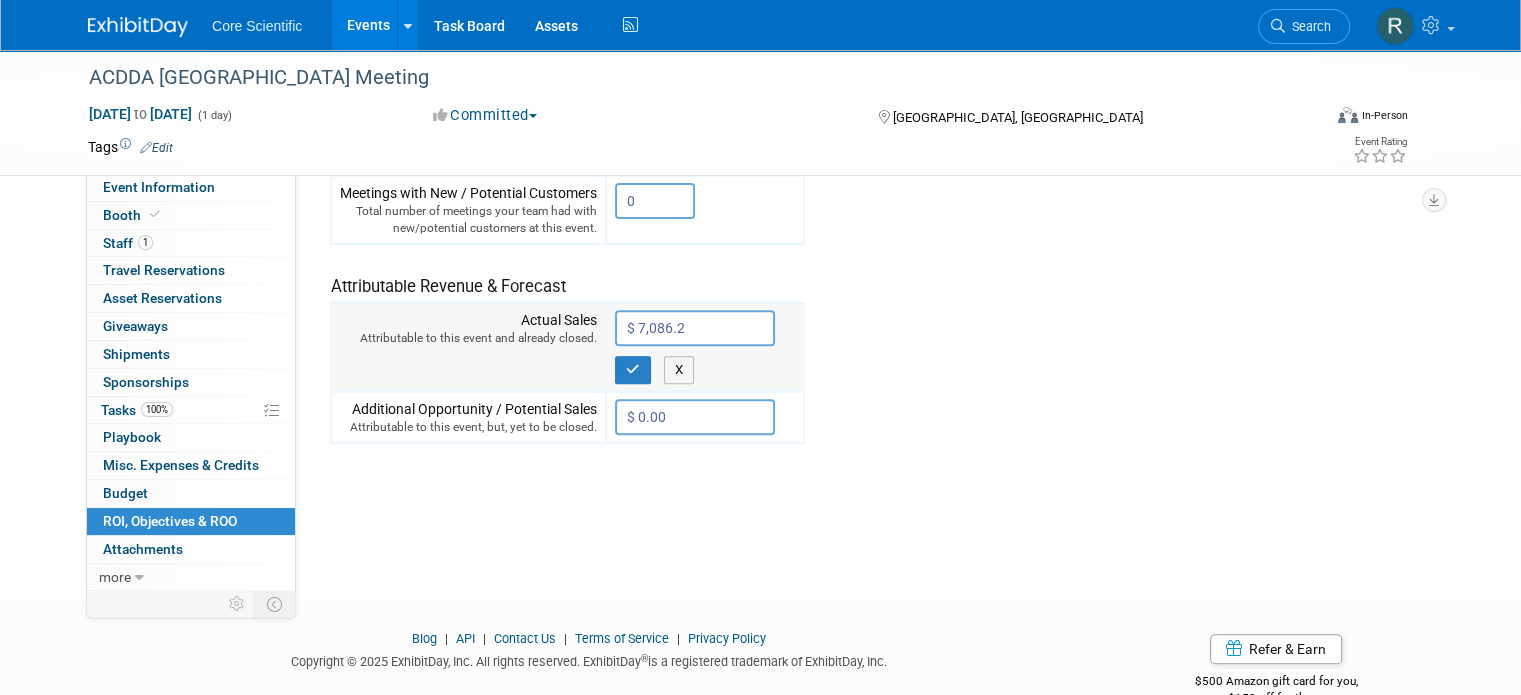 type on "$ 7,086.20" 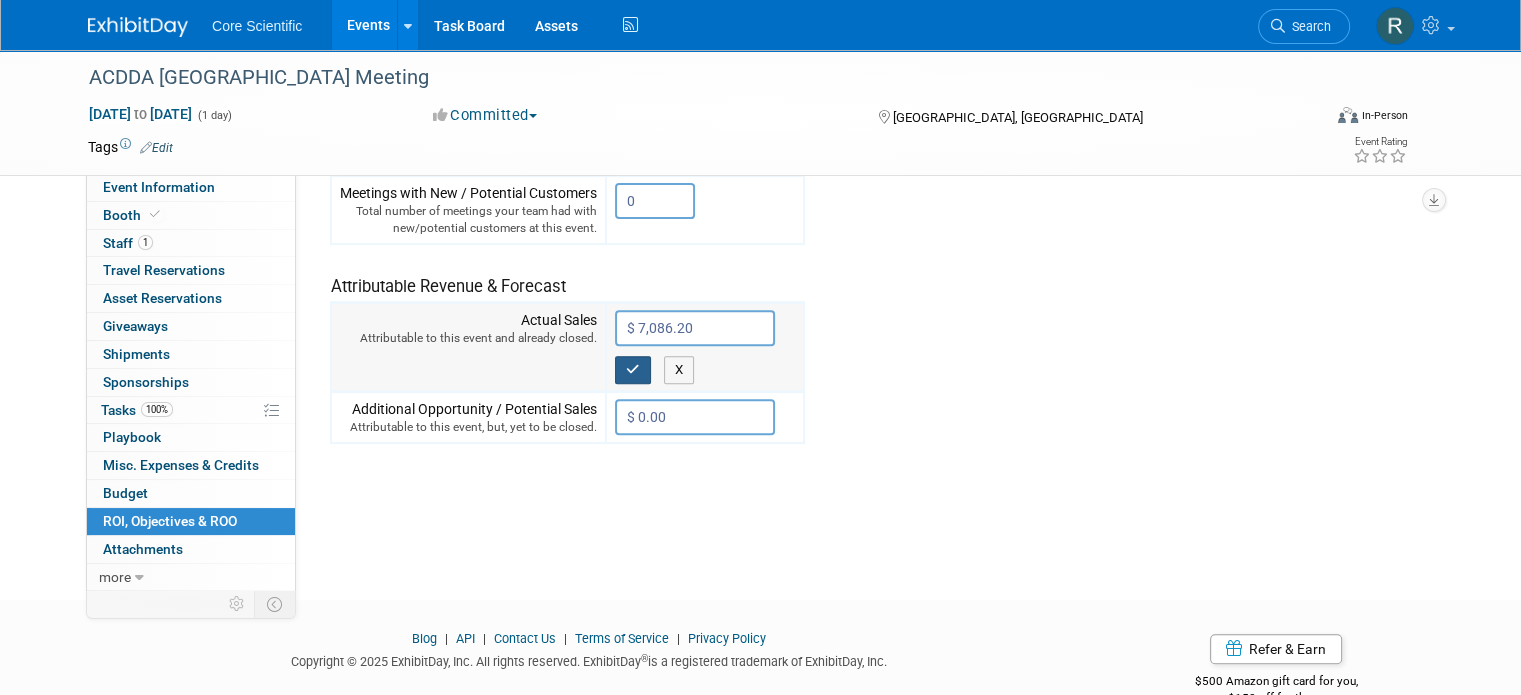 click at bounding box center (633, 370) 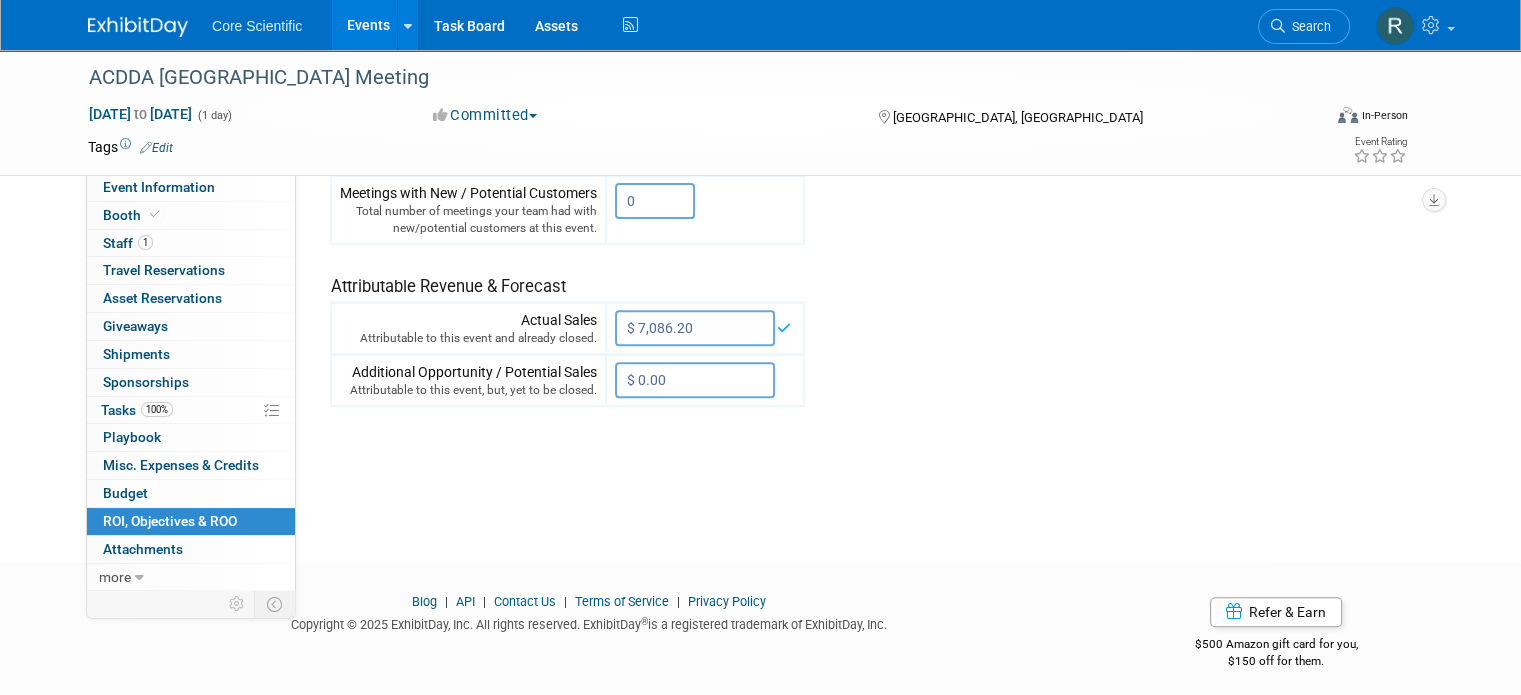 click on "Average Cost
Return on Investment (ROI)
-- -- %" at bounding box center [874, 27] 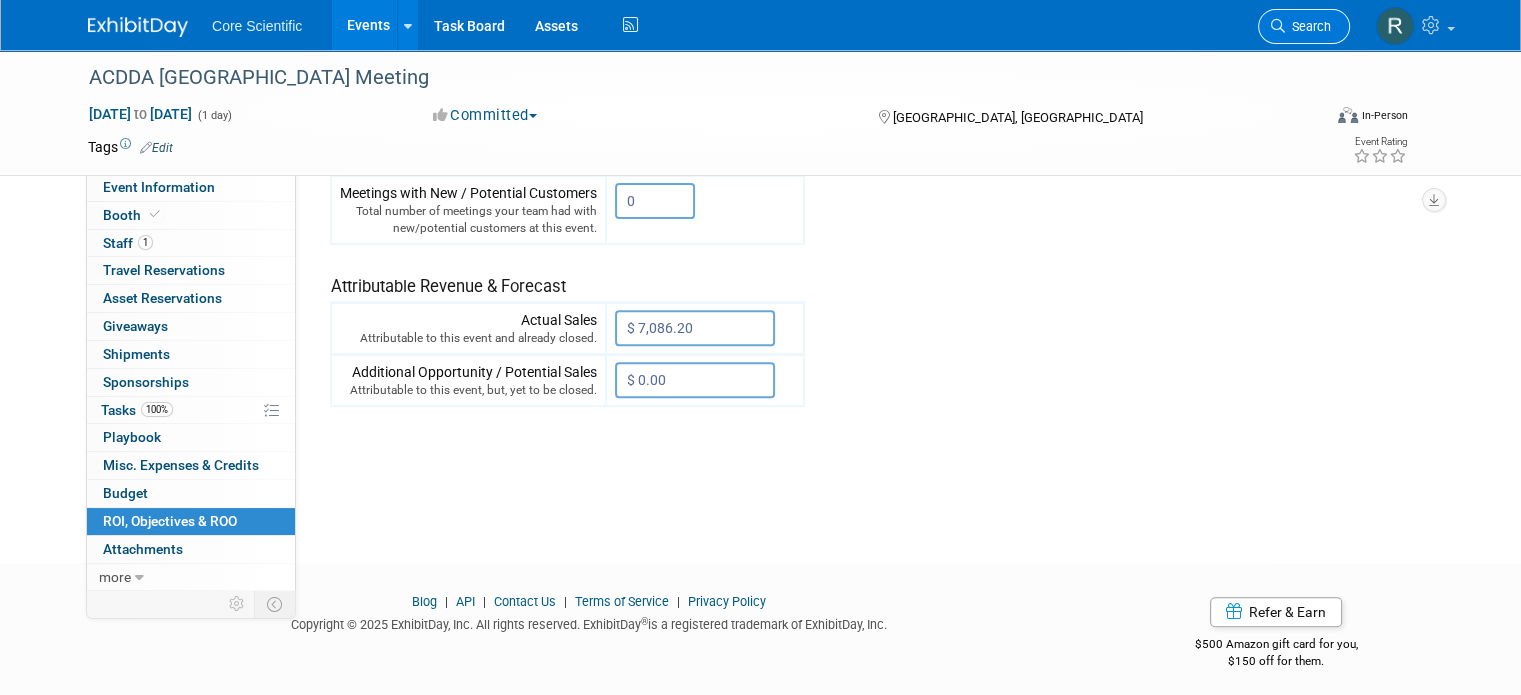 click on "Search" at bounding box center [1308, 26] 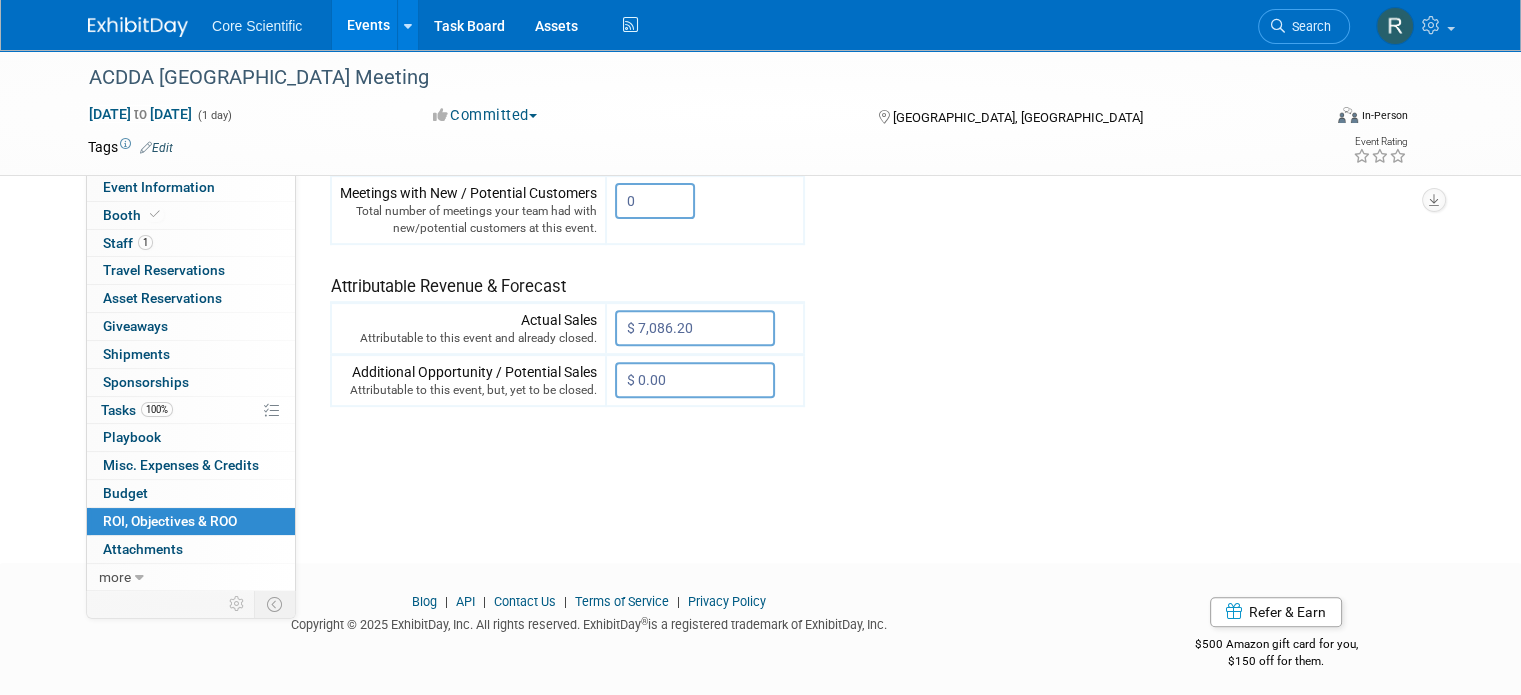 scroll, scrollTop: 0, scrollLeft: 0, axis: both 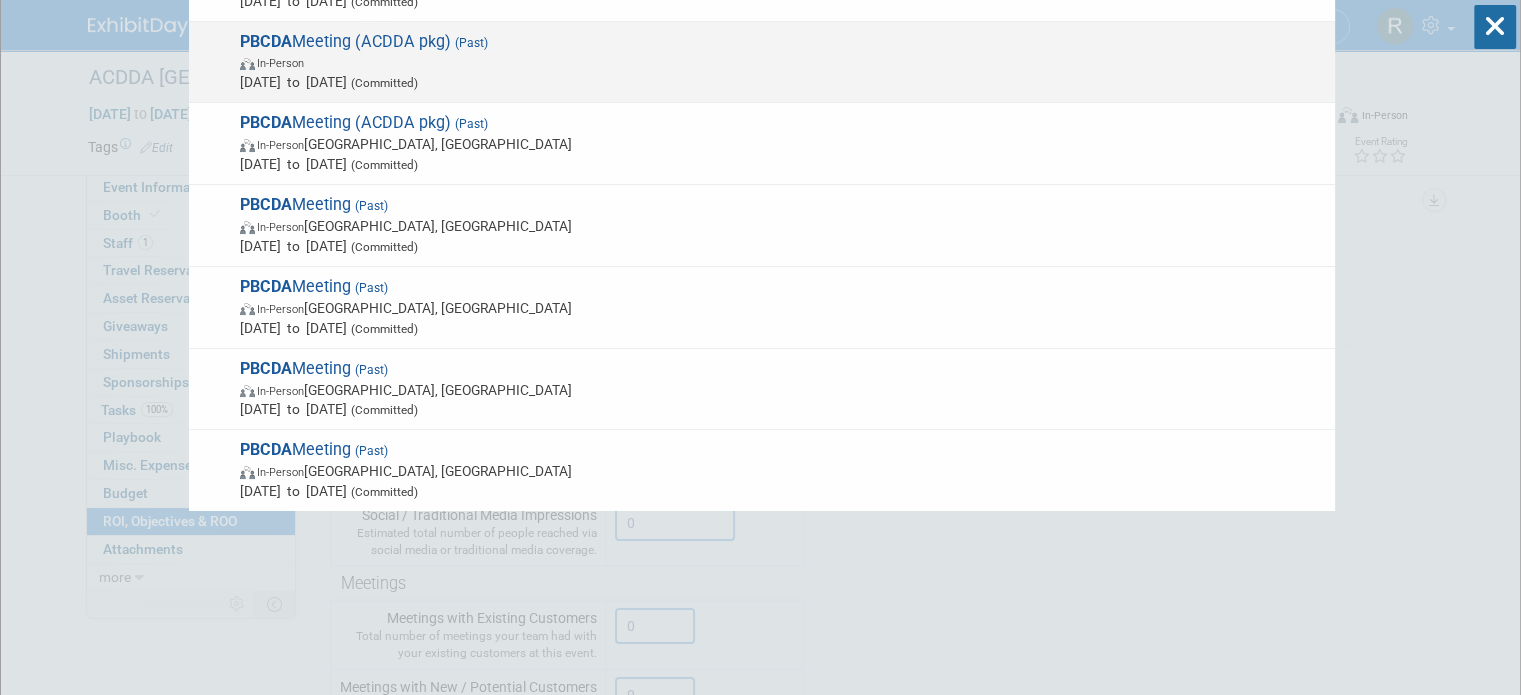 type on "pbcda" 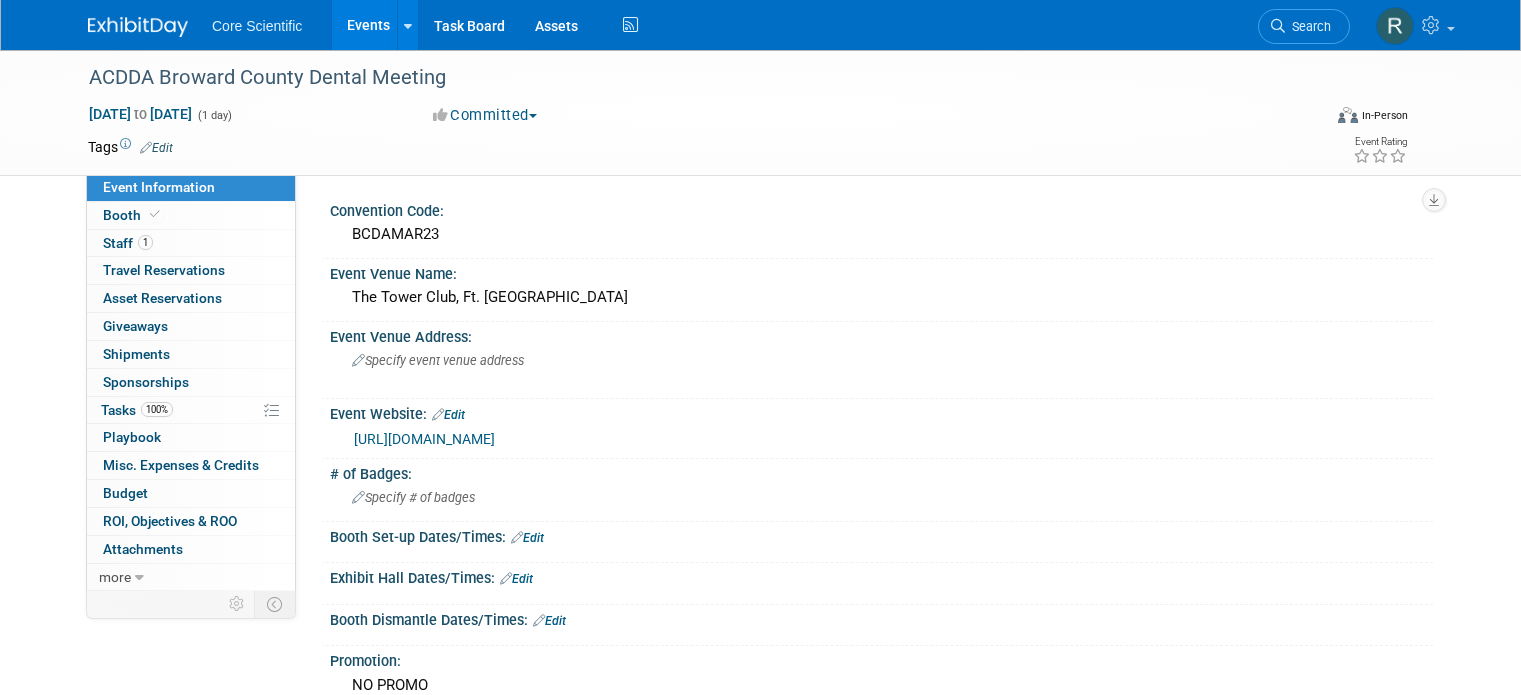 scroll, scrollTop: 0, scrollLeft: 0, axis: both 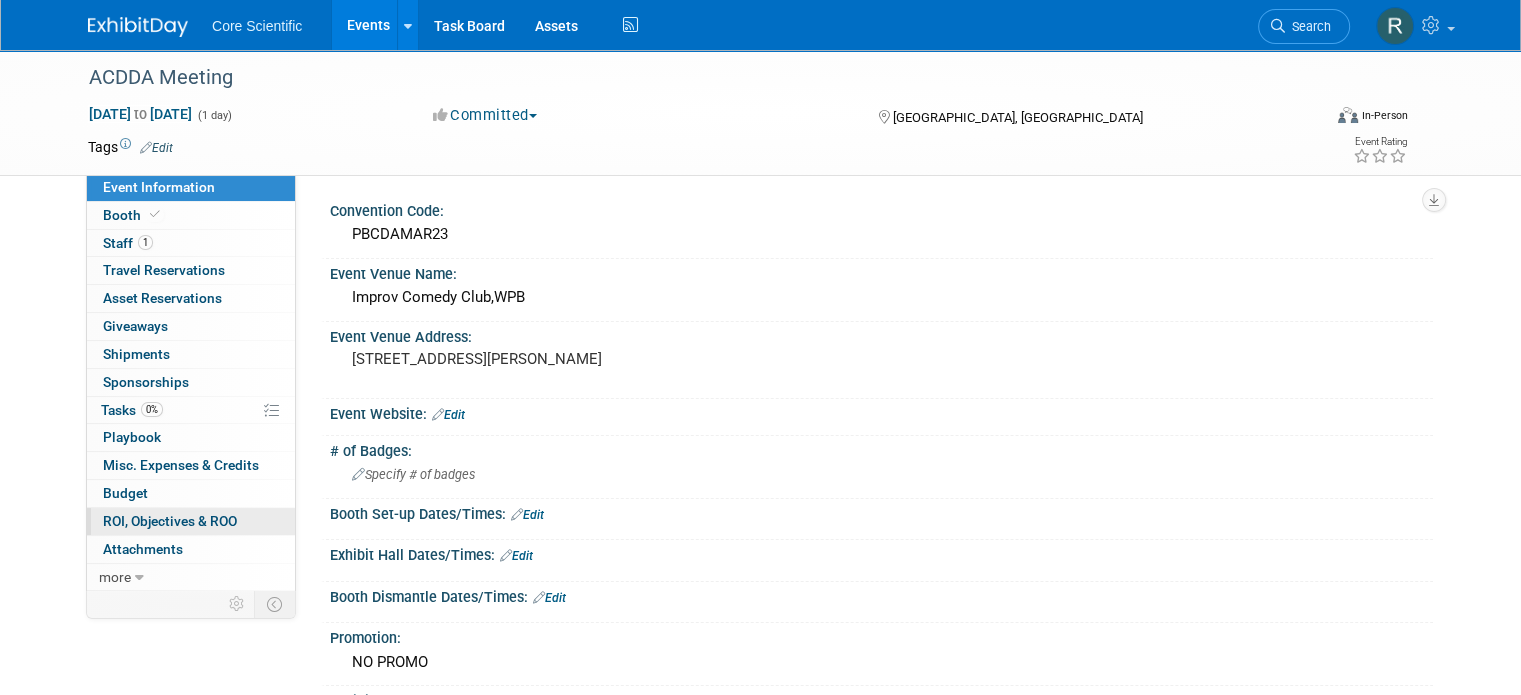 click on "ROI, Objectives & ROO 0" at bounding box center (170, 521) 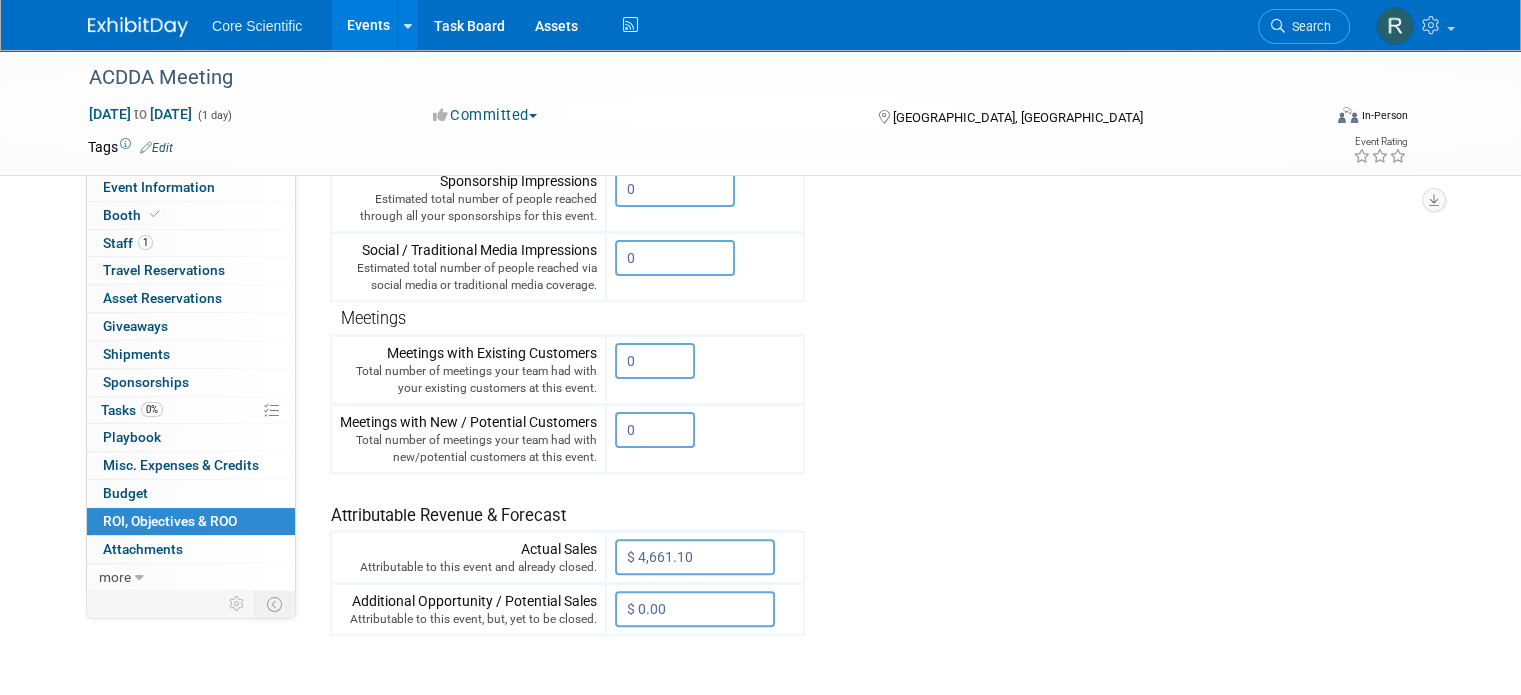 scroll, scrollTop: 500, scrollLeft: 0, axis: vertical 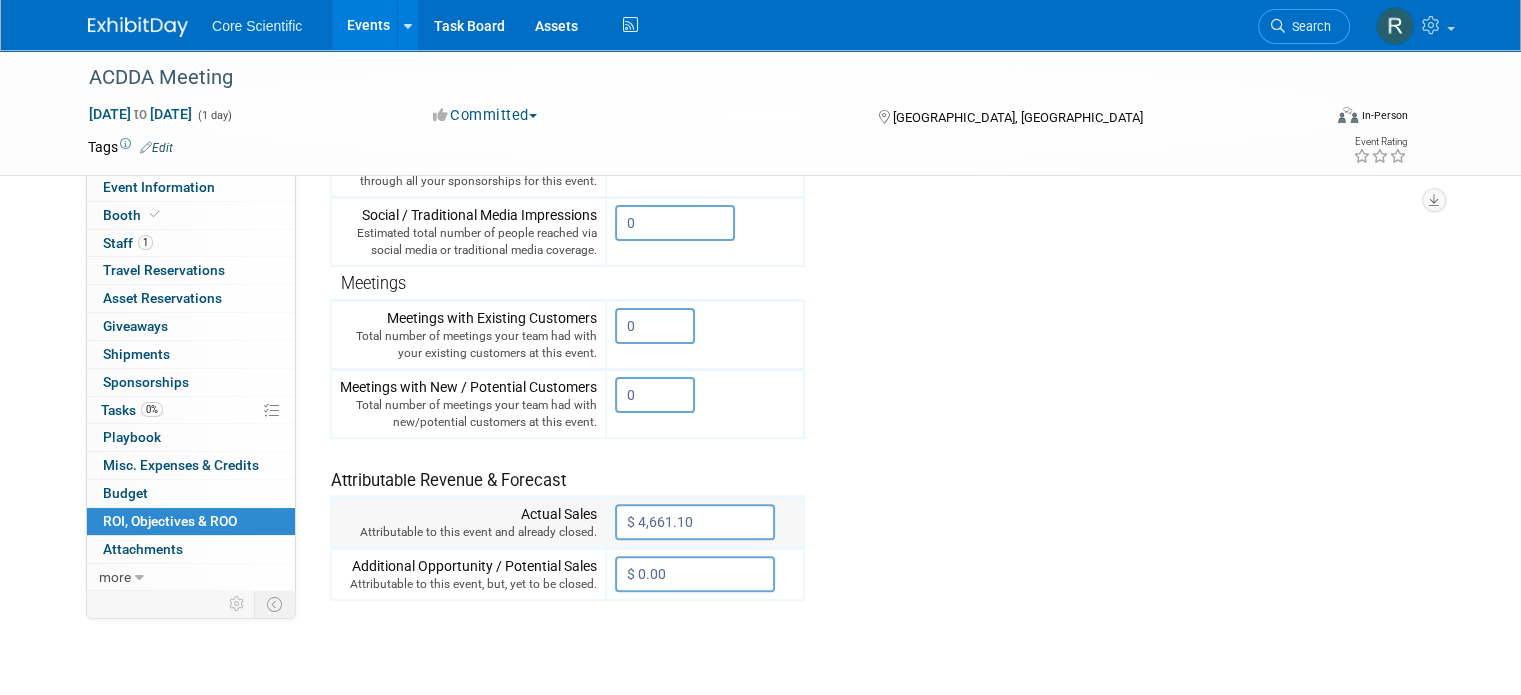 click on "$ 4,661.10" at bounding box center (695, 522) 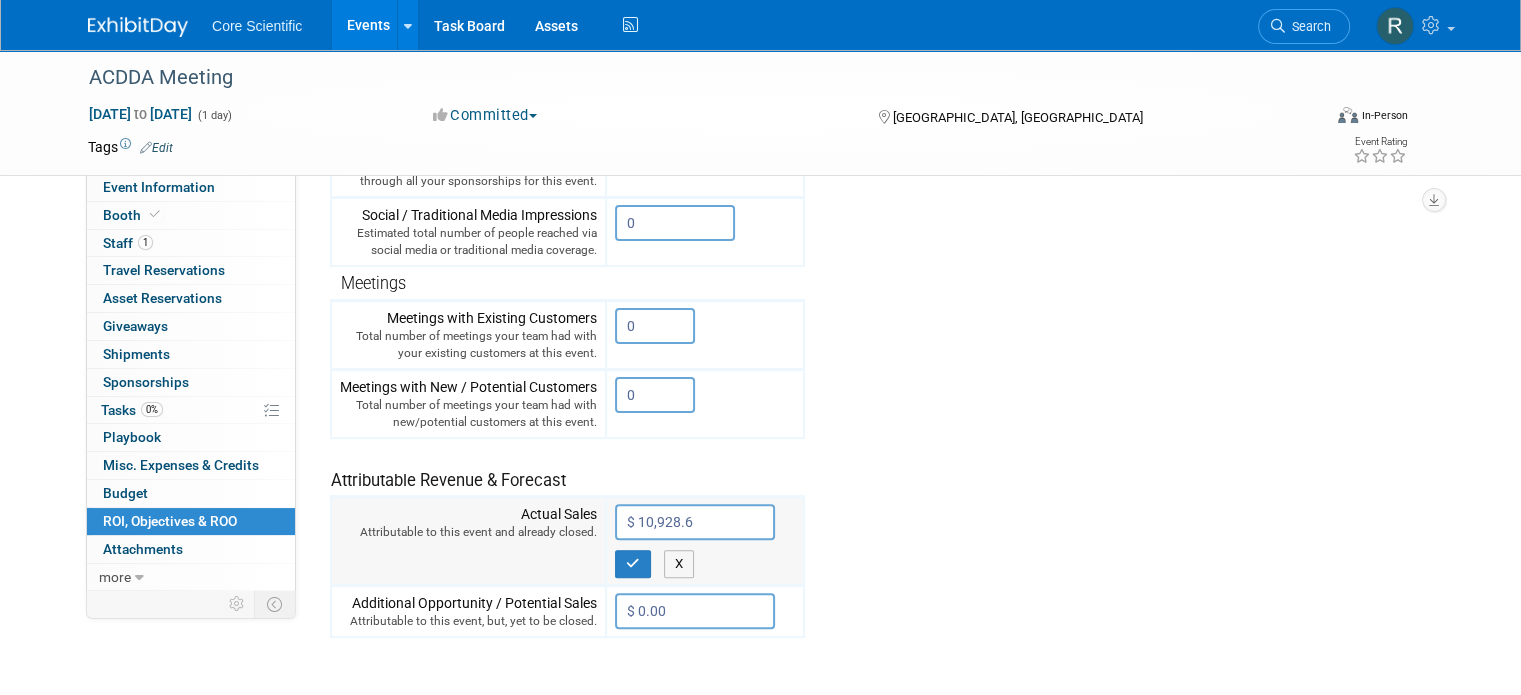 type on "$ 10,928.60" 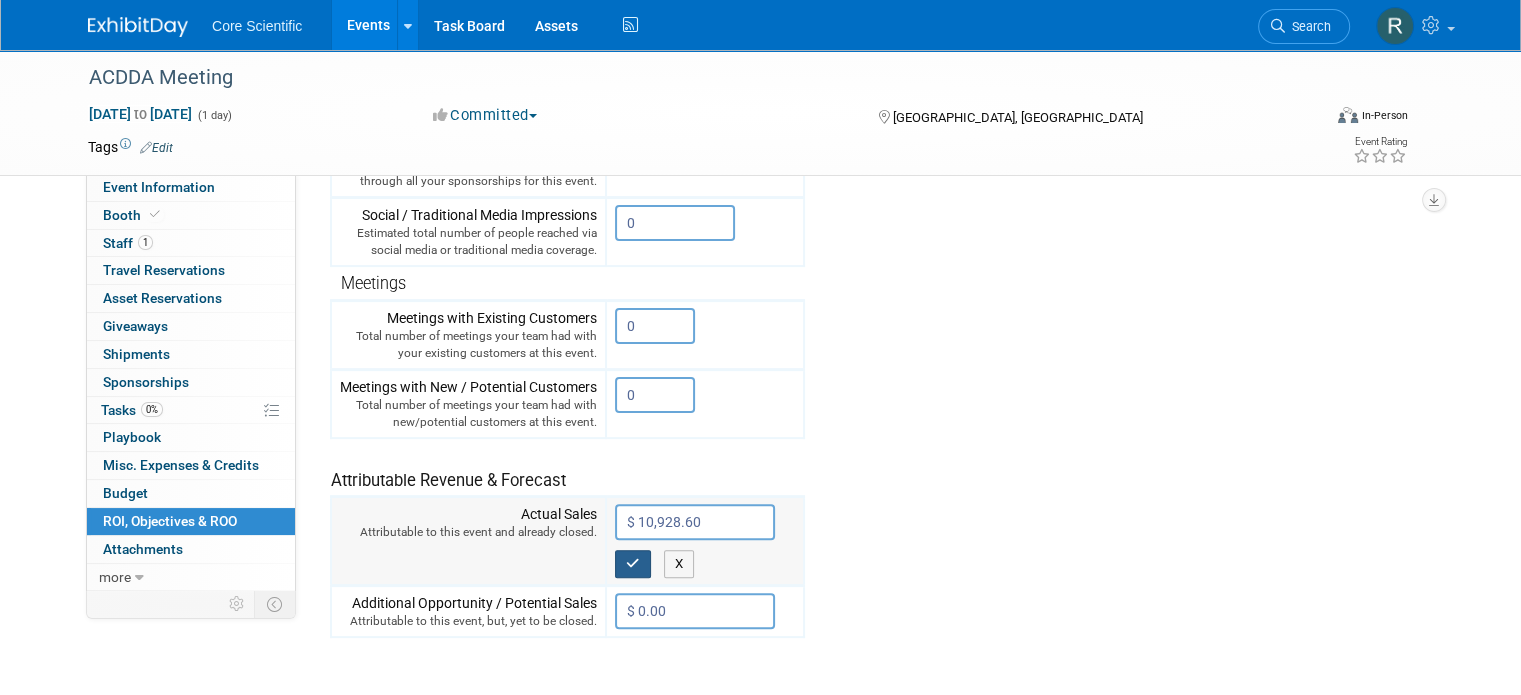 click at bounding box center [633, 563] 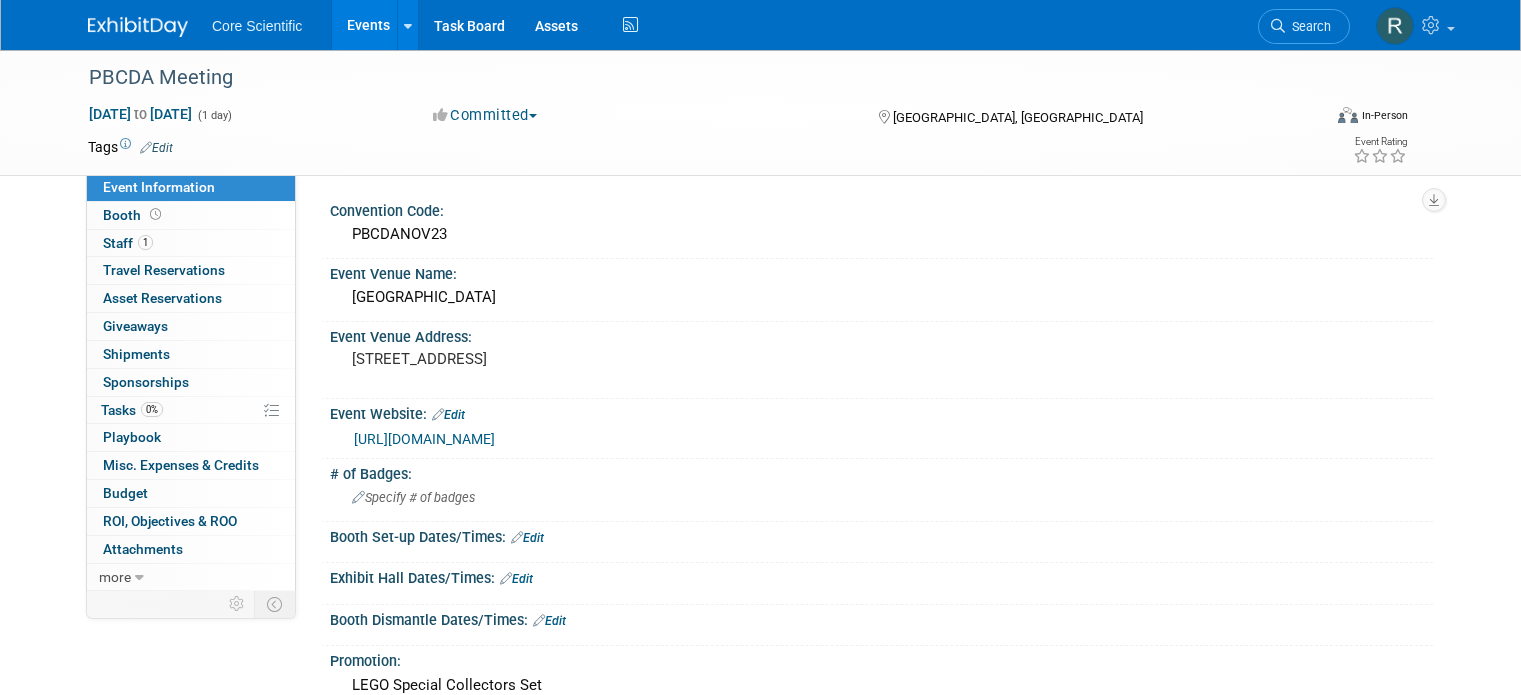 scroll, scrollTop: 0, scrollLeft: 0, axis: both 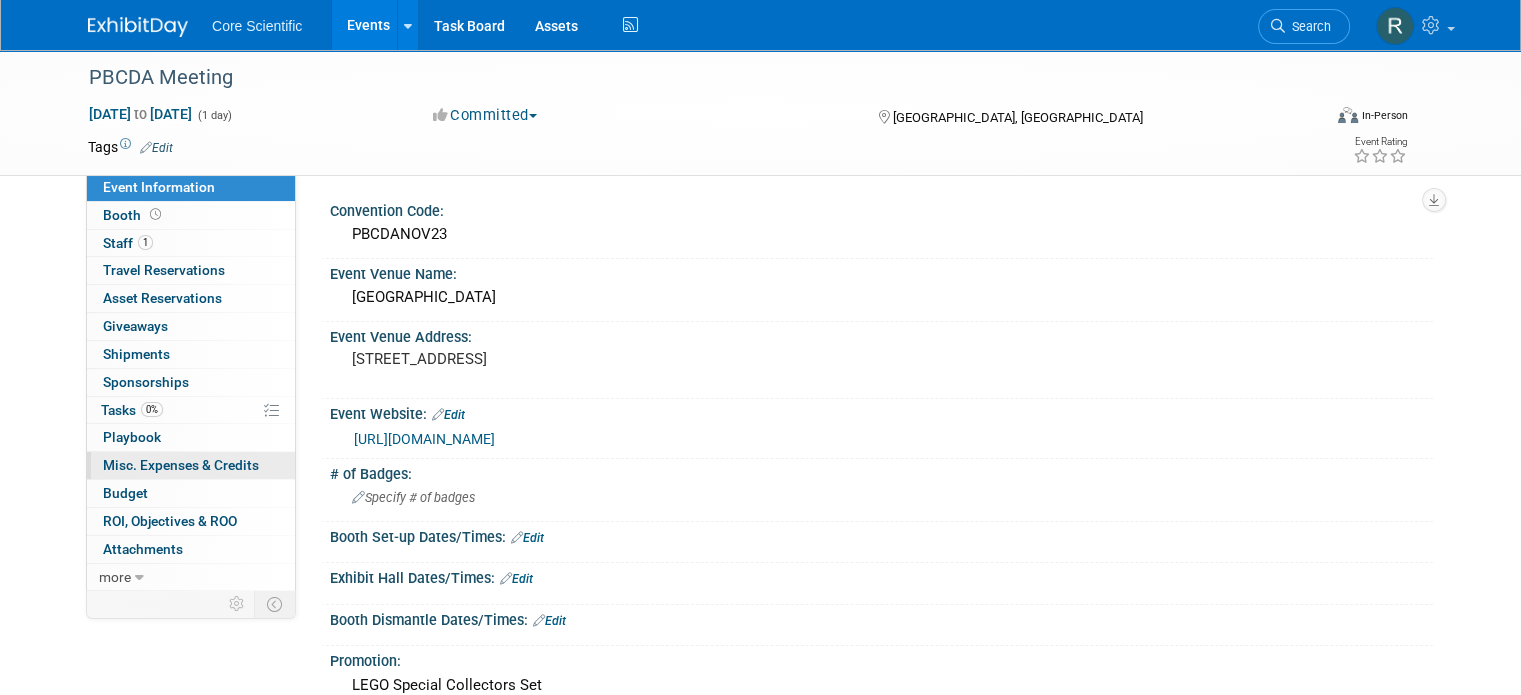 click on "Misc. Expenses & Credits 0" at bounding box center (181, 465) 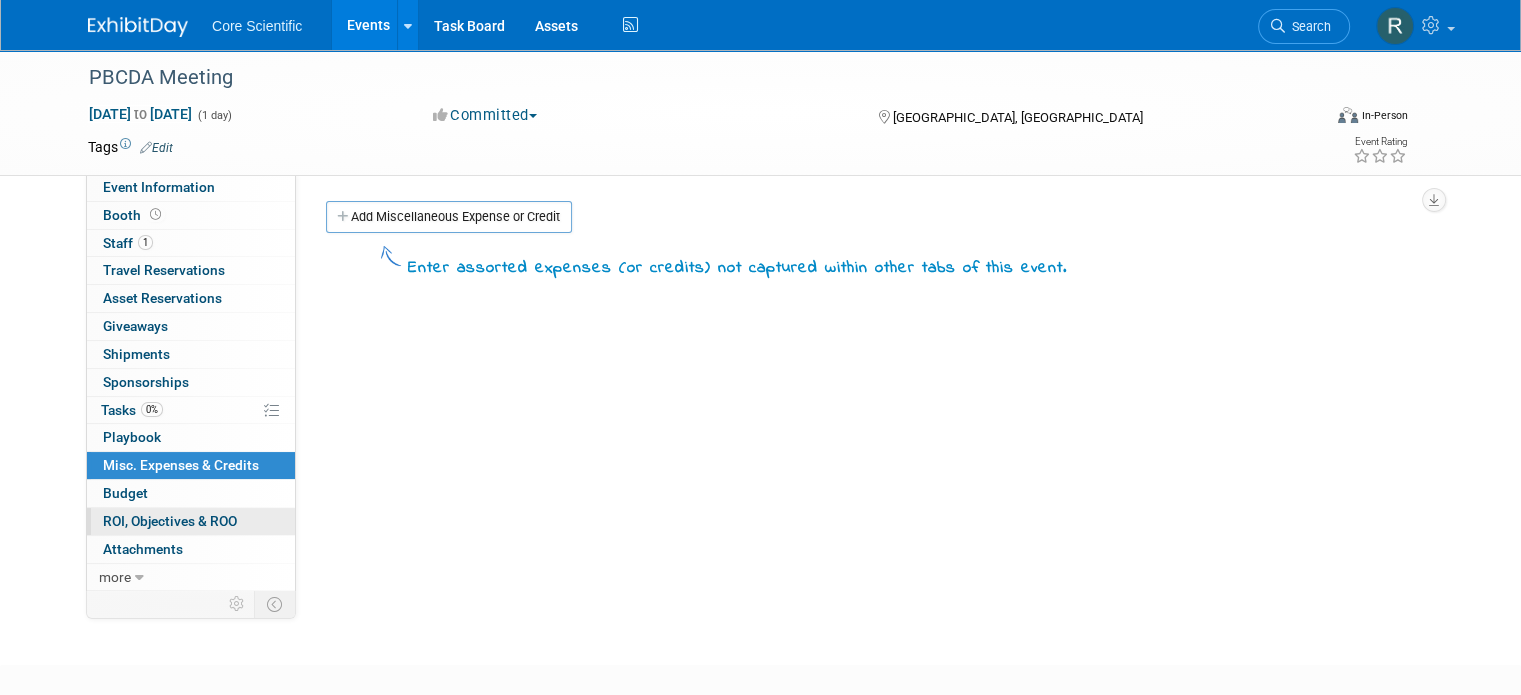 click on "ROI, Objectives & ROO 0" at bounding box center [170, 521] 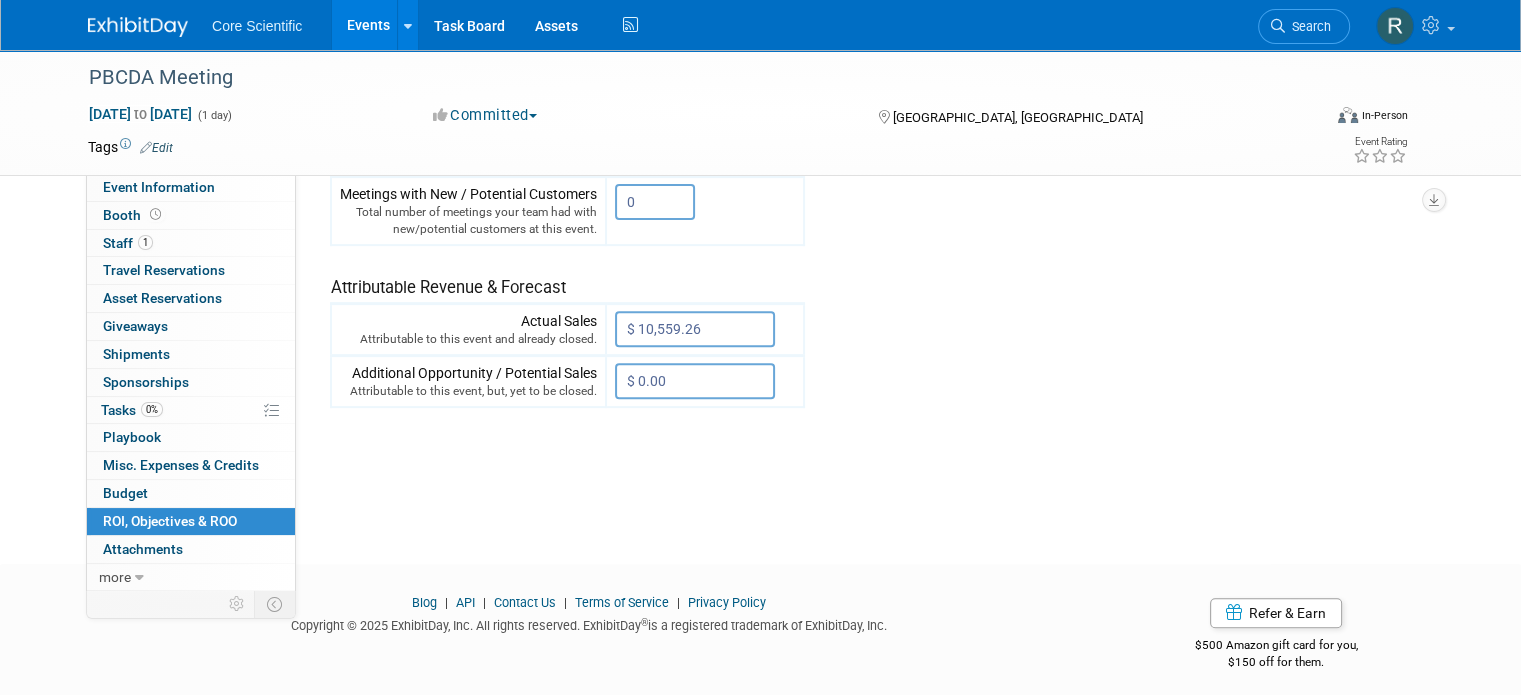 scroll, scrollTop: 693, scrollLeft: 0, axis: vertical 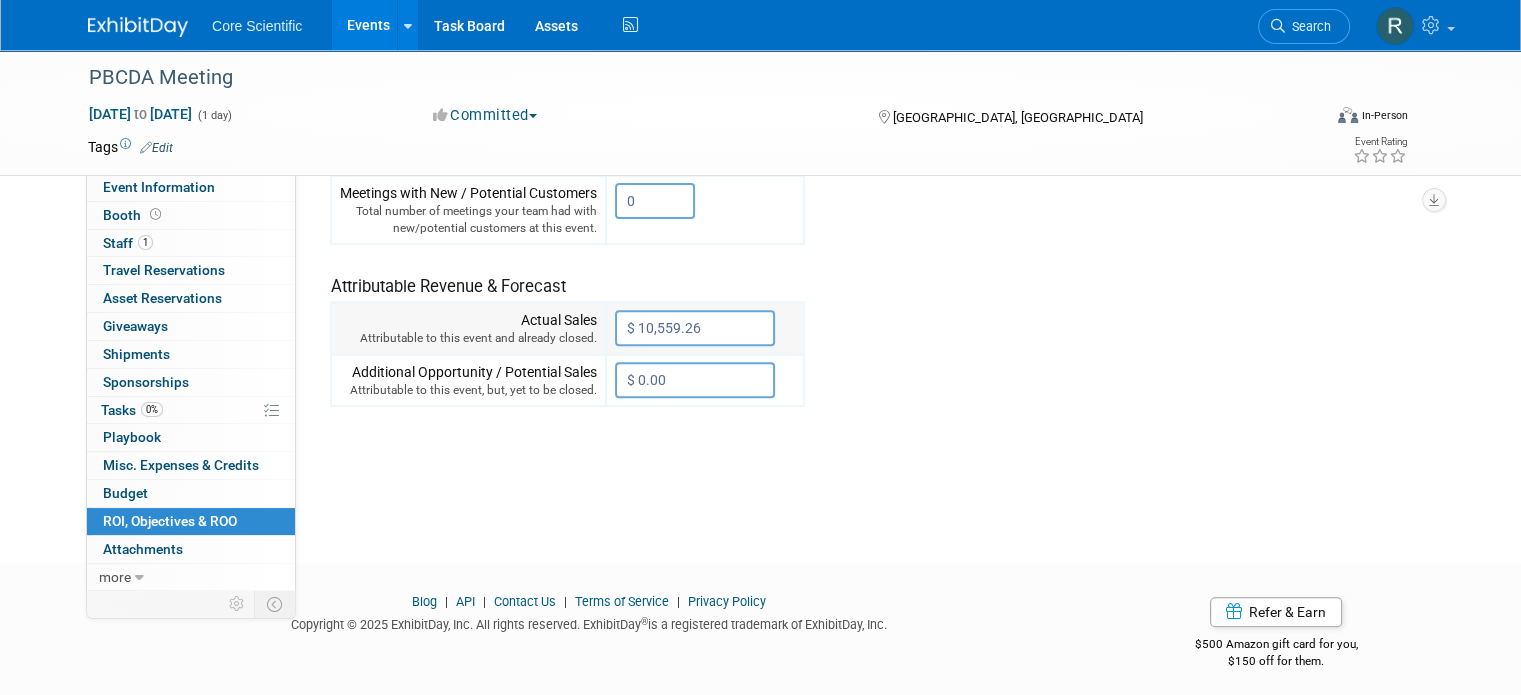 click on "$ 10,559.26" at bounding box center (695, 328) 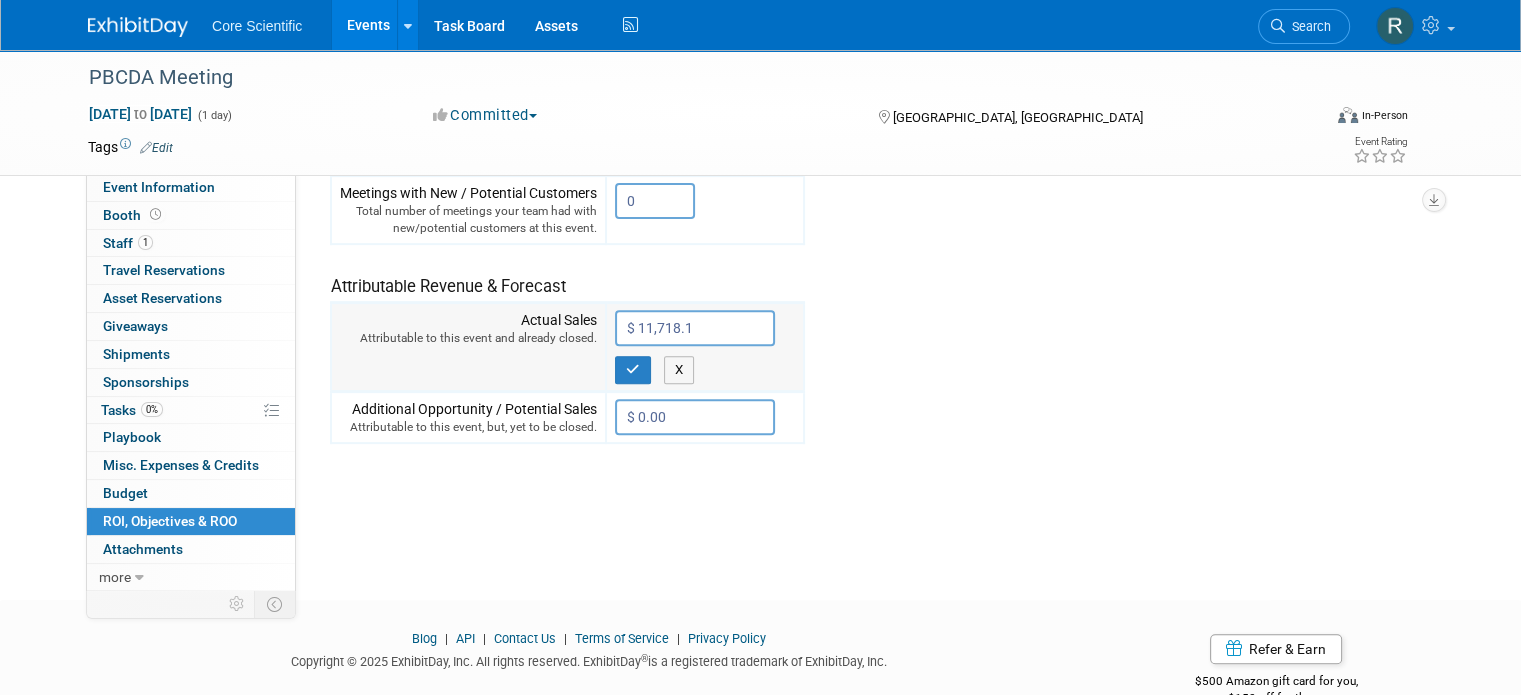 type on "$ 11,718.15" 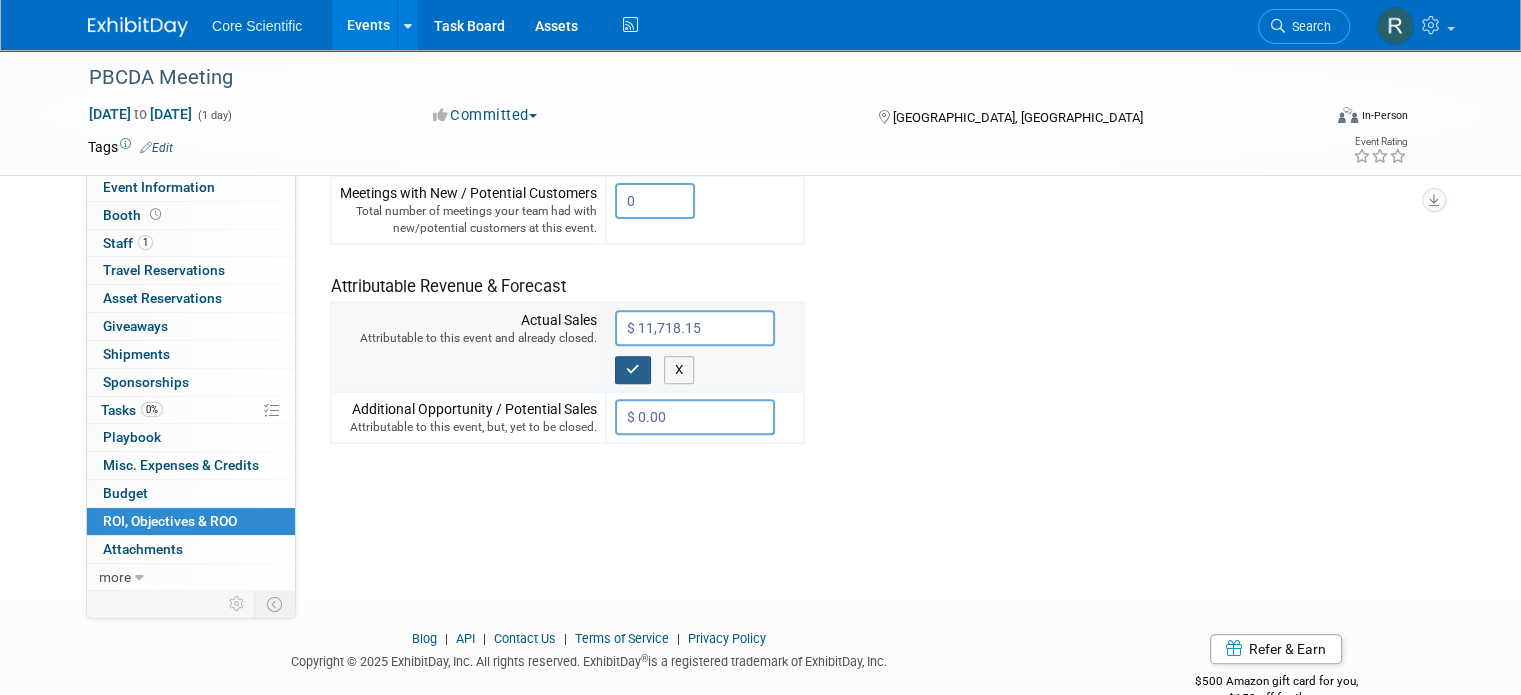click at bounding box center (633, 370) 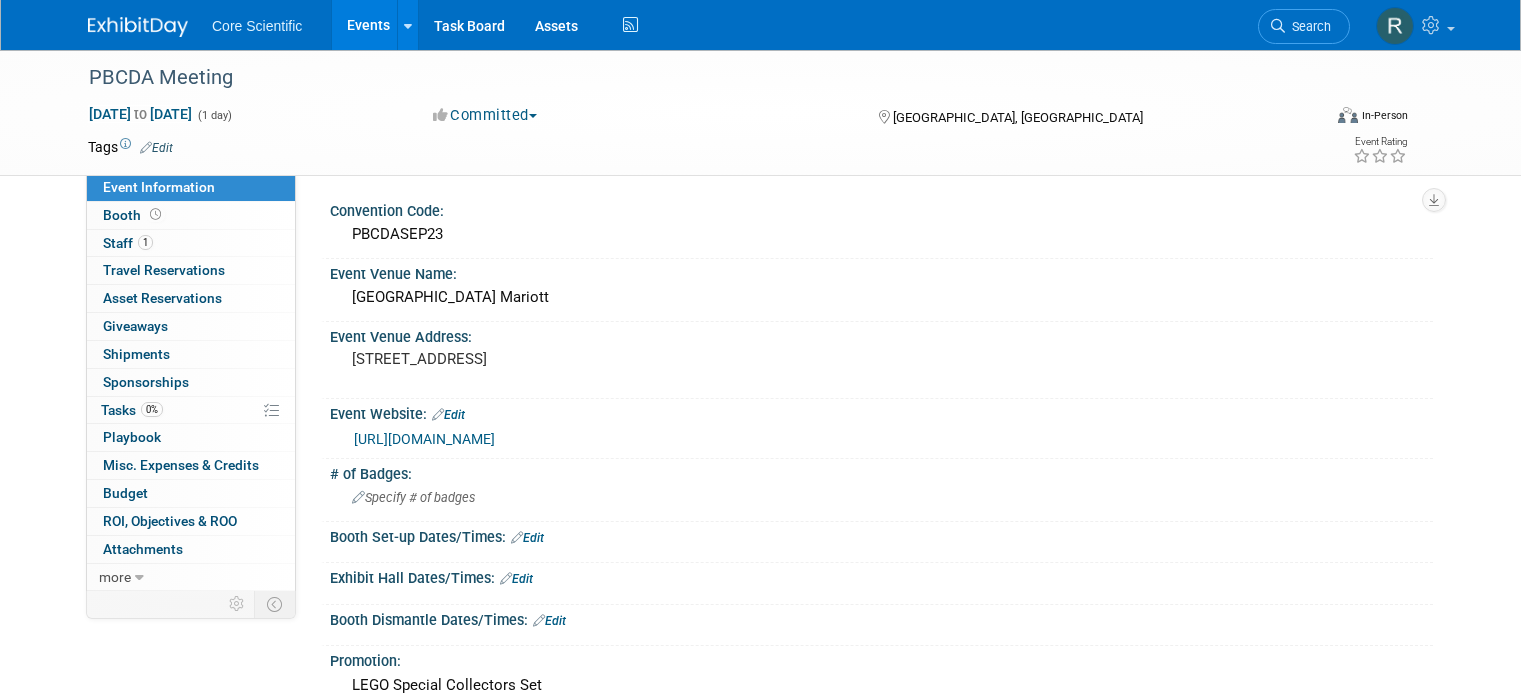 scroll, scrollTop: 0, scrollLeft: 0, axis: both 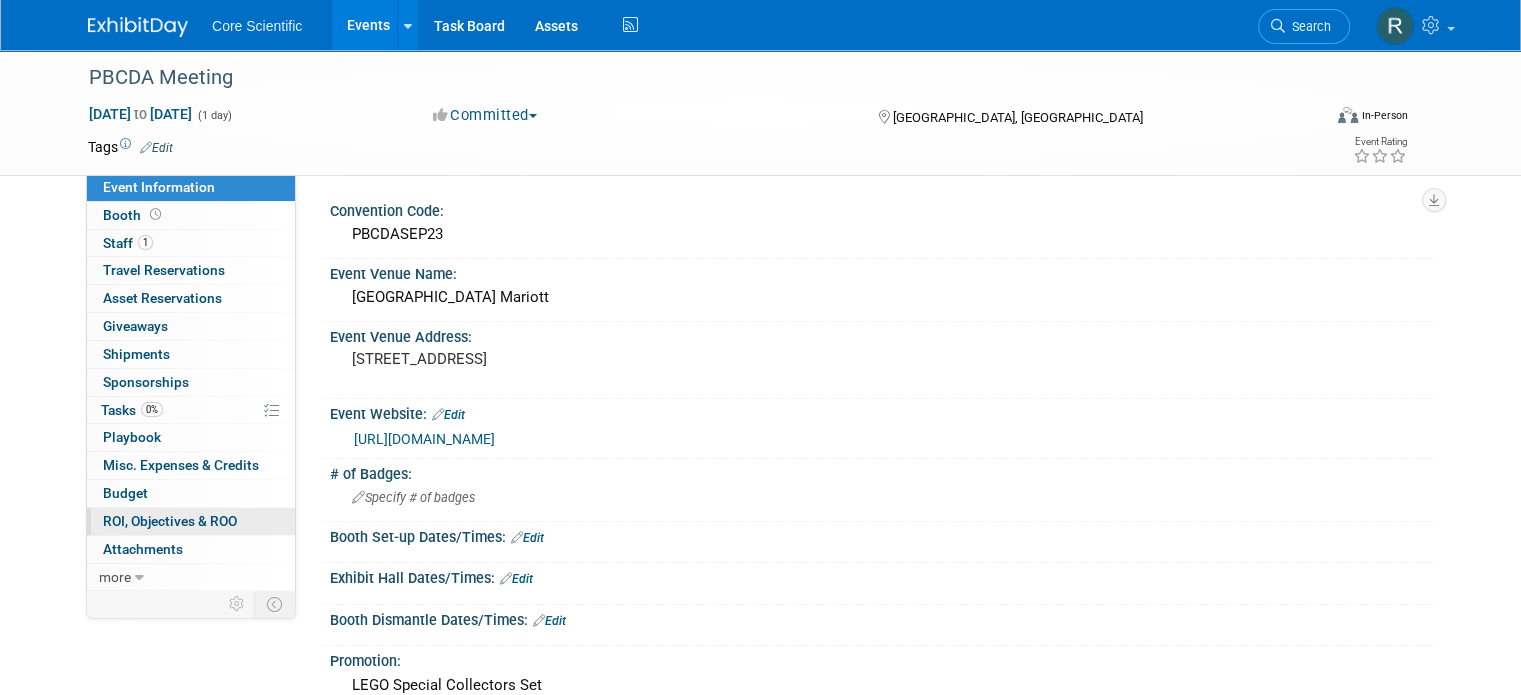 click on "ROI, Objectives & ROO 0" at bounding box center [170, 521] 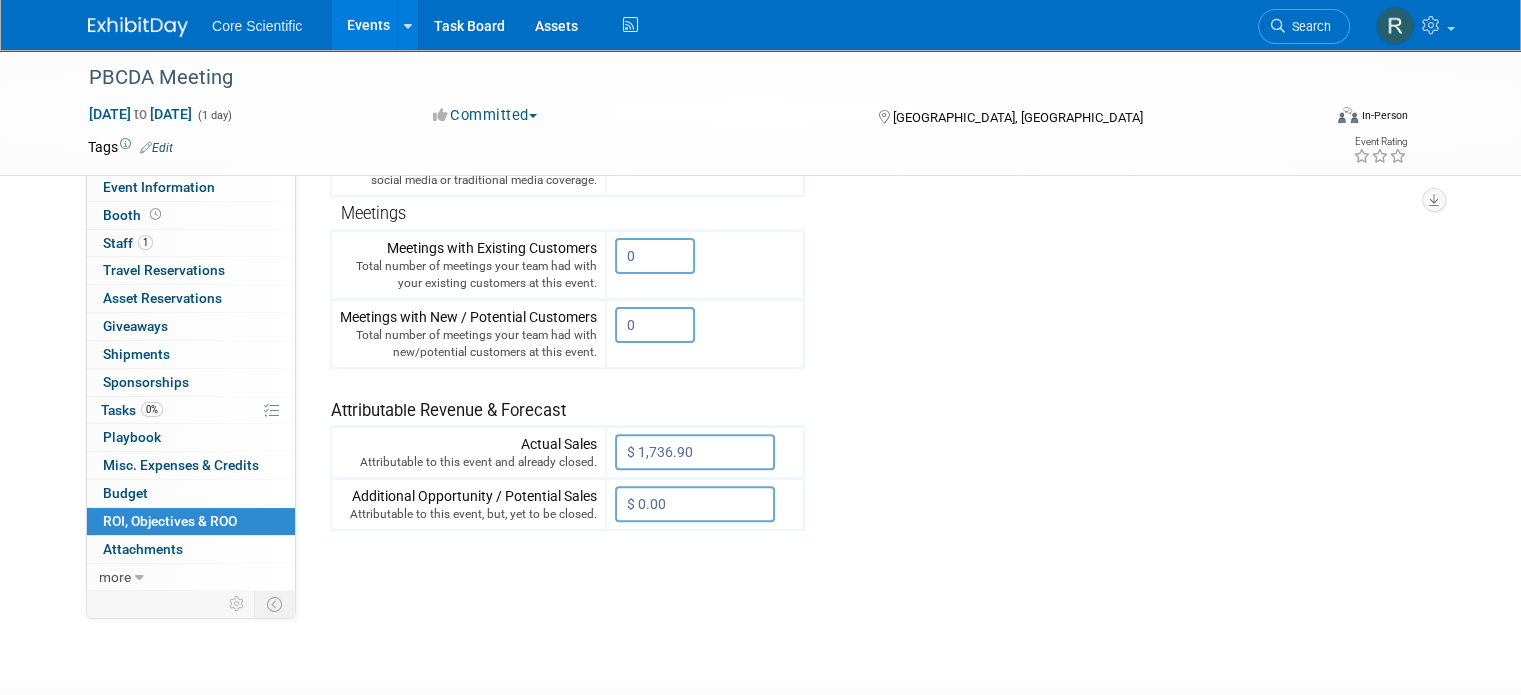 scroll, scrollTop: 600, scrollLeft: 0, axis: vertical 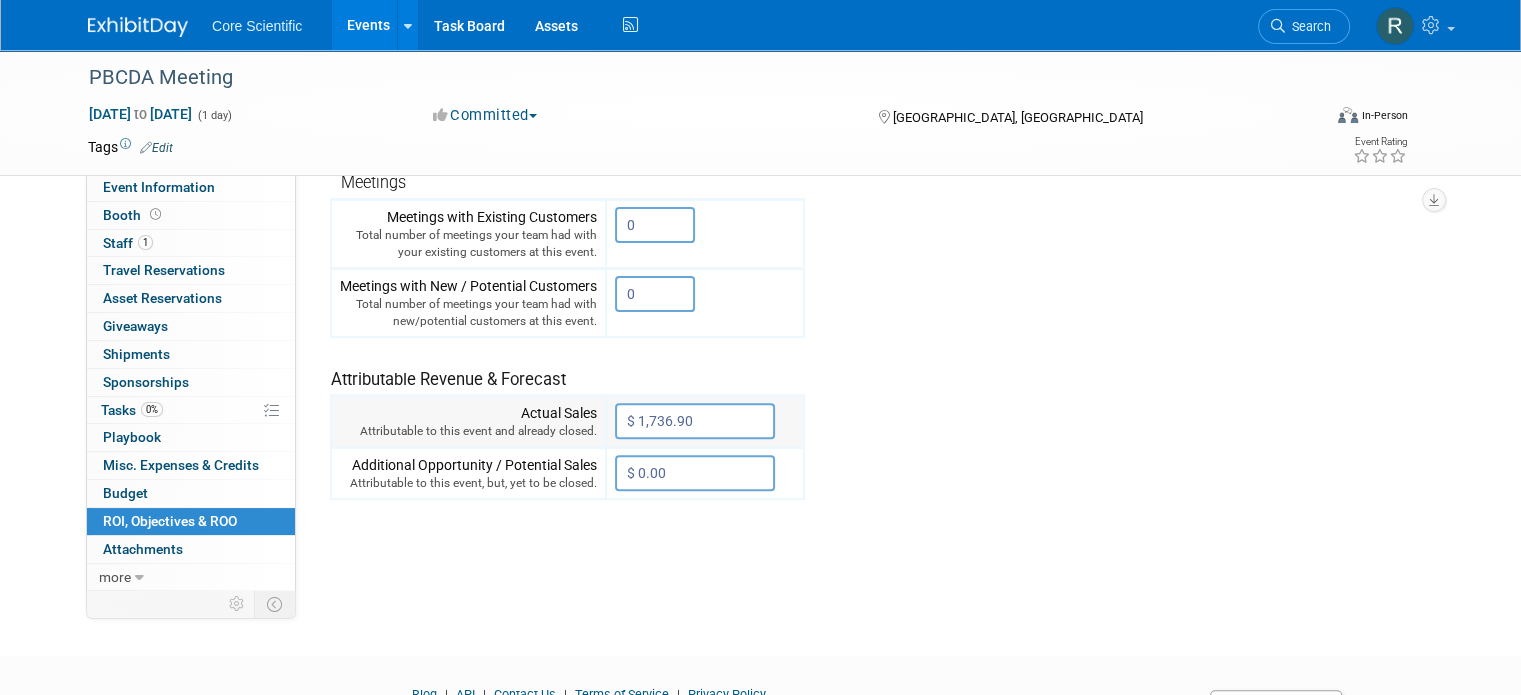 click on "$ 1,736.90" at bounding box center (695, 421) 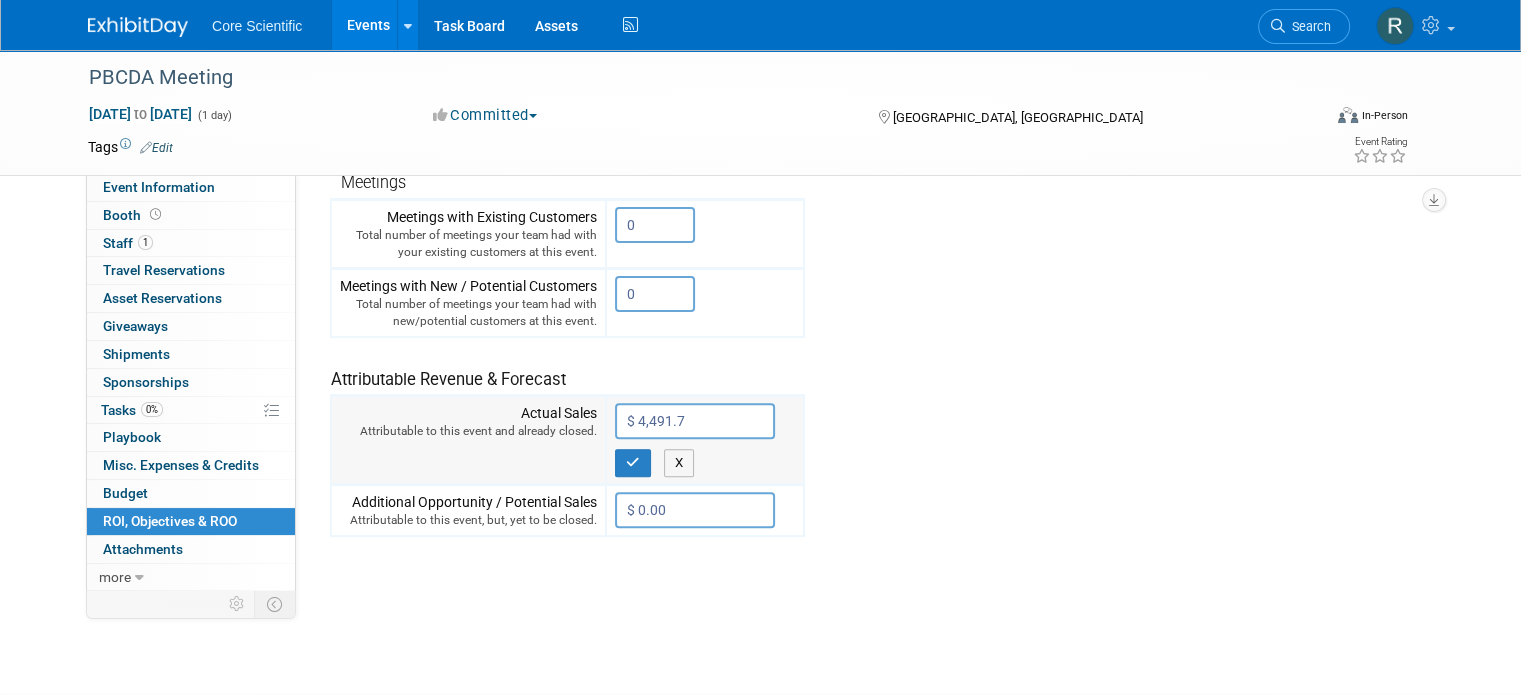 type on "$ 4,491.71" 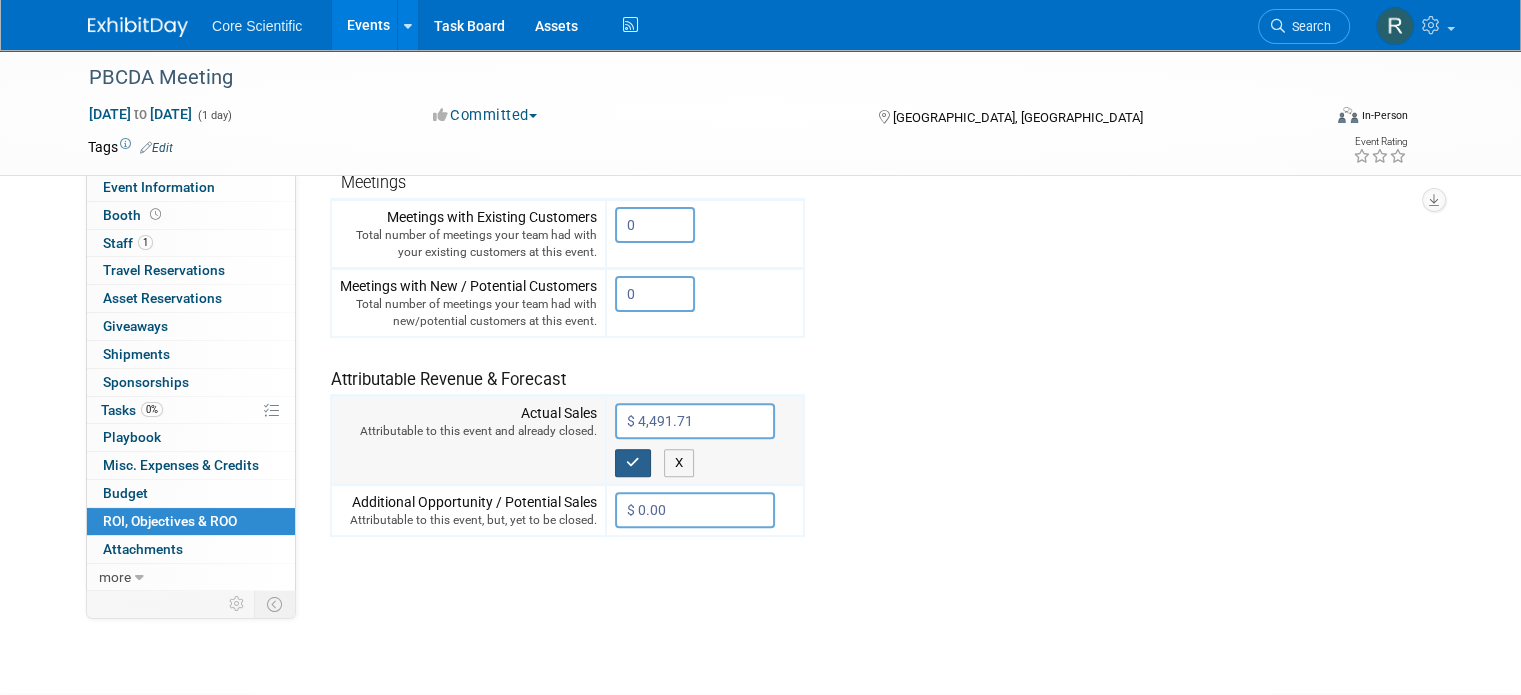 click at bounding box center [633, 462] 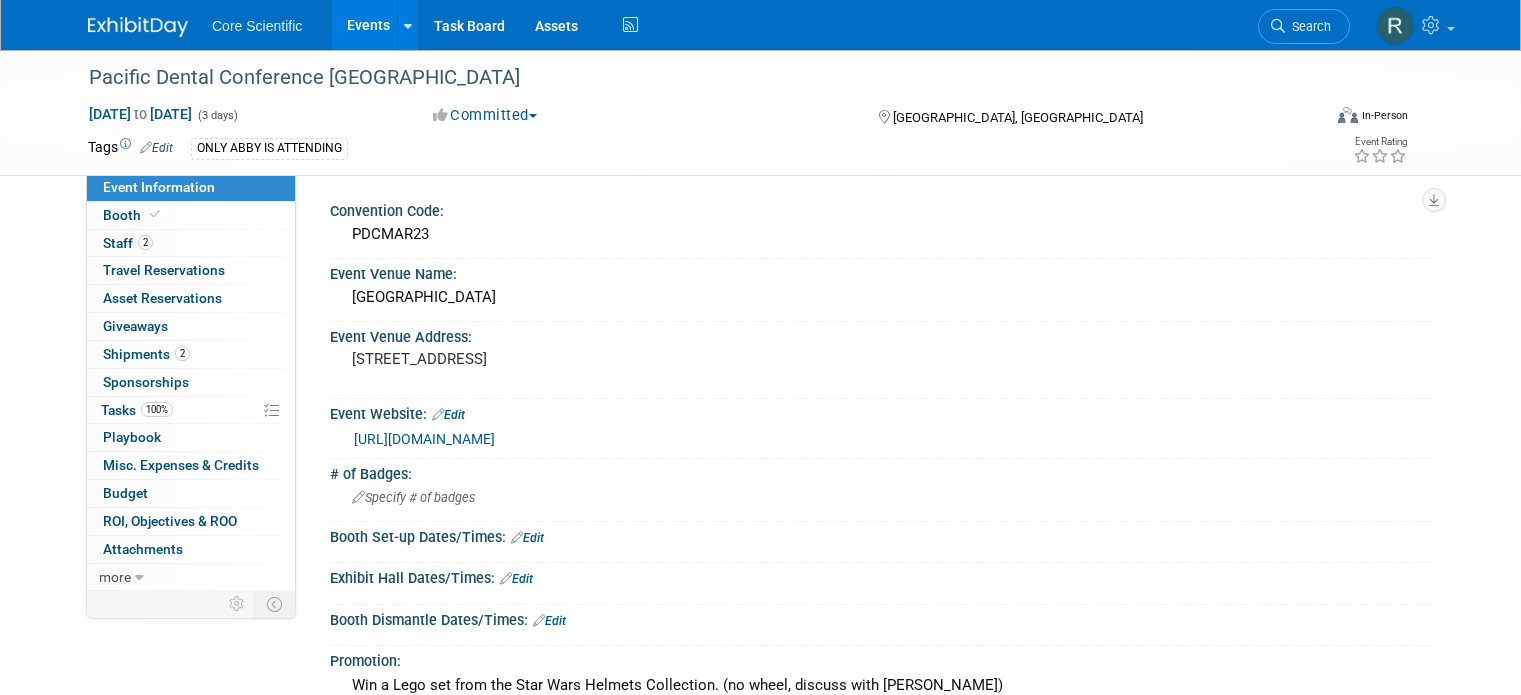 scroll, scrollTop: 0, scrollLeft: 0, axis: both 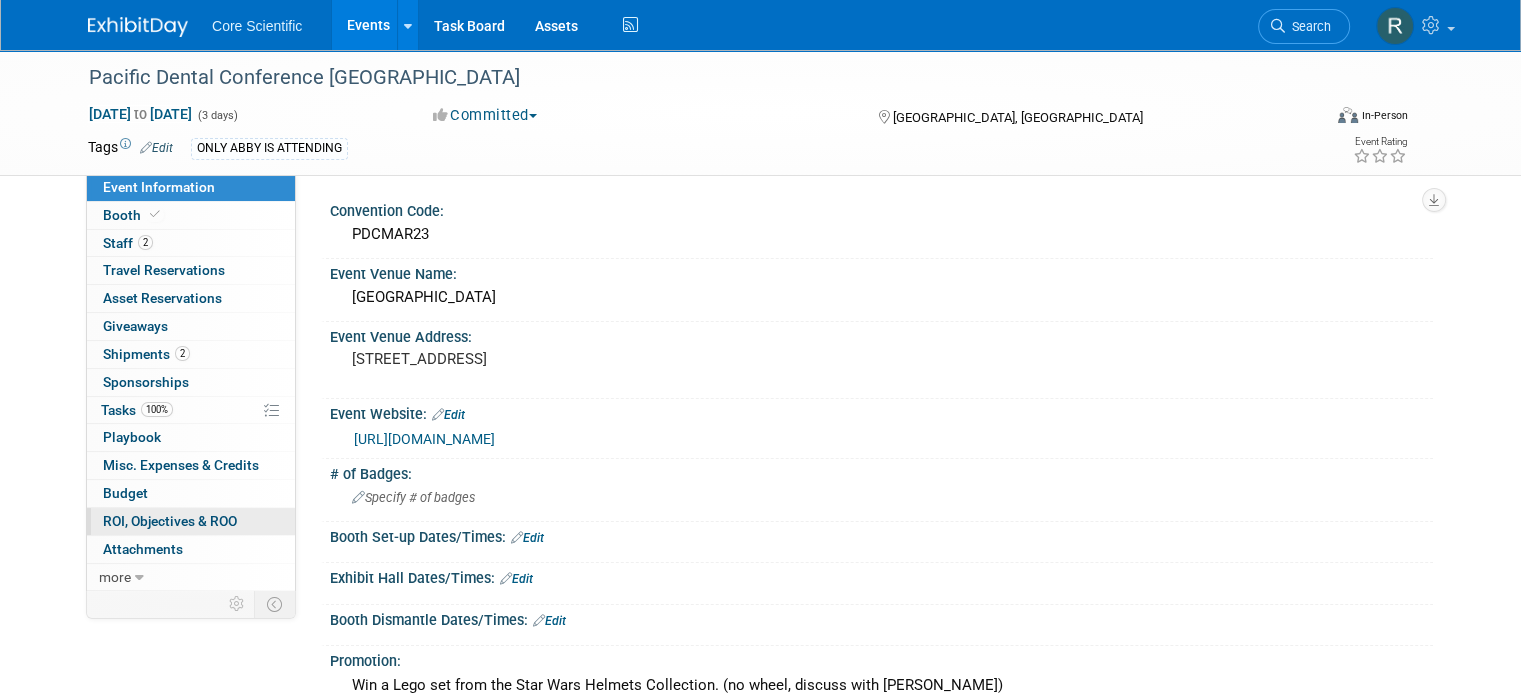 click on "ROI, Objectives & ROO 0" at bounding box center (170, 521) 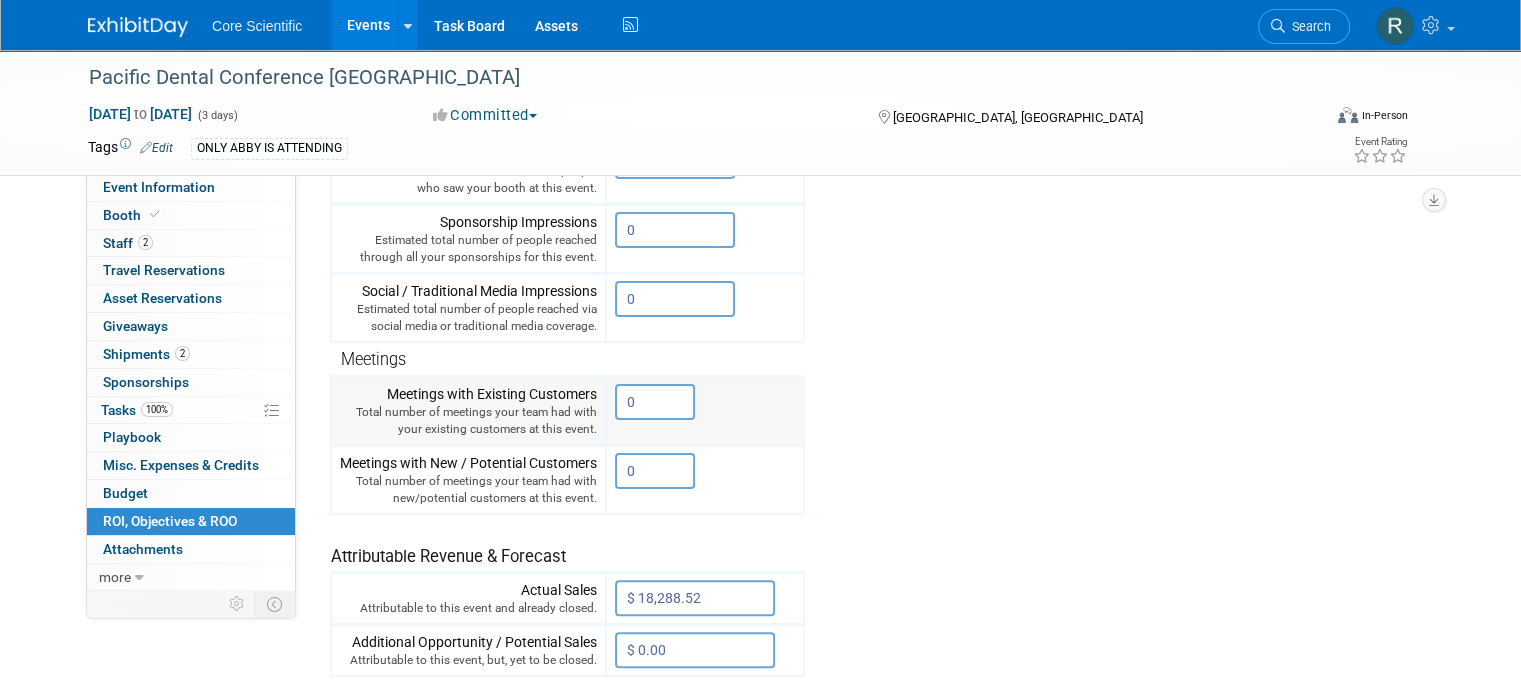 scroll, scrollTop: 694, scrollLeft: 0, axis: vertical 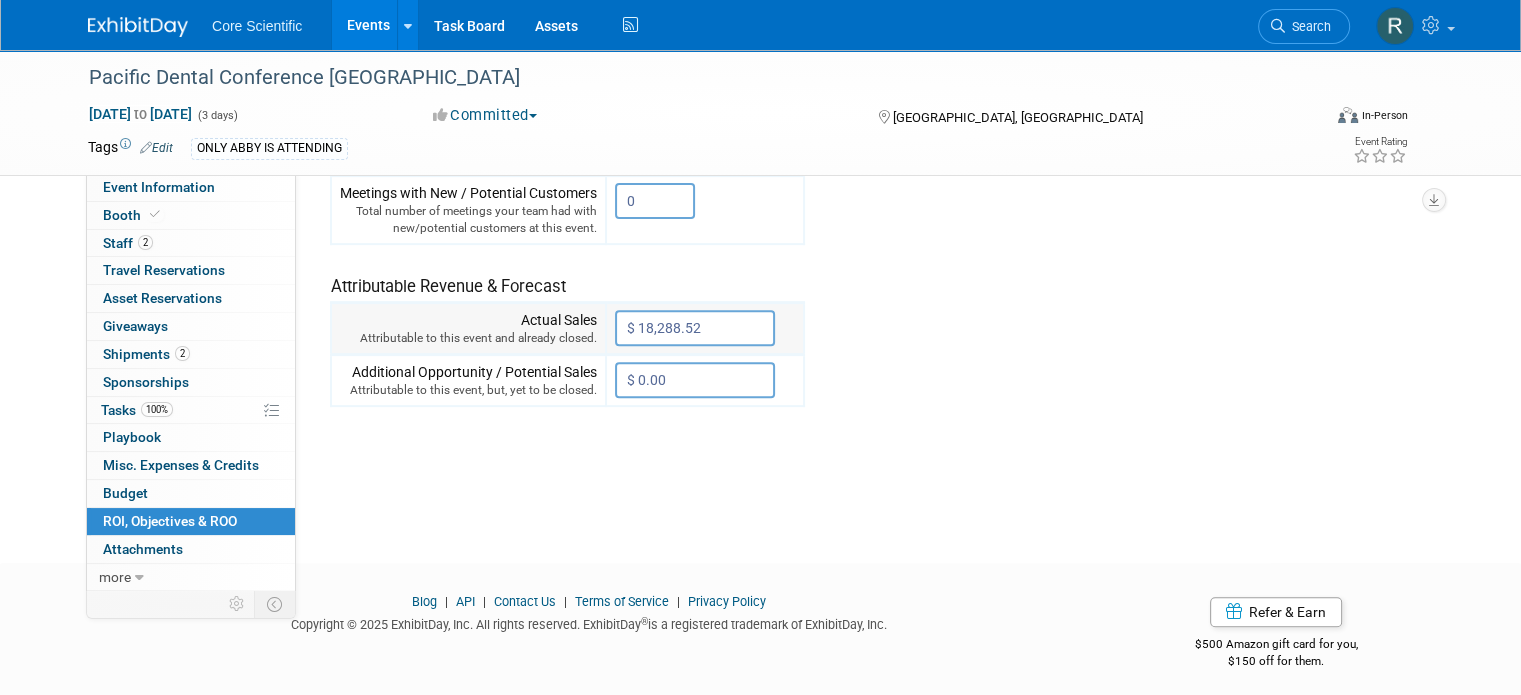 click on "$ 18,288.52" at bounding box center [695, 328] 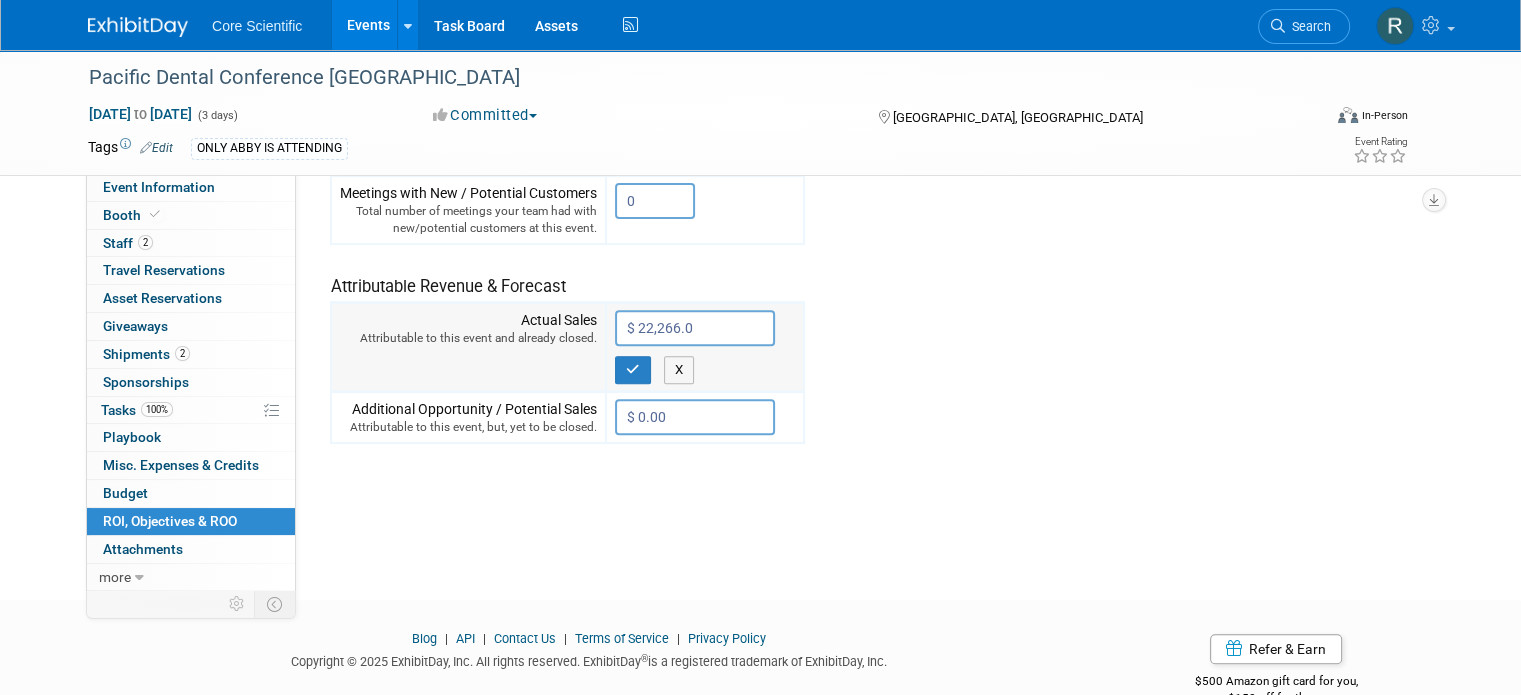 type on "$ 22,266.08" 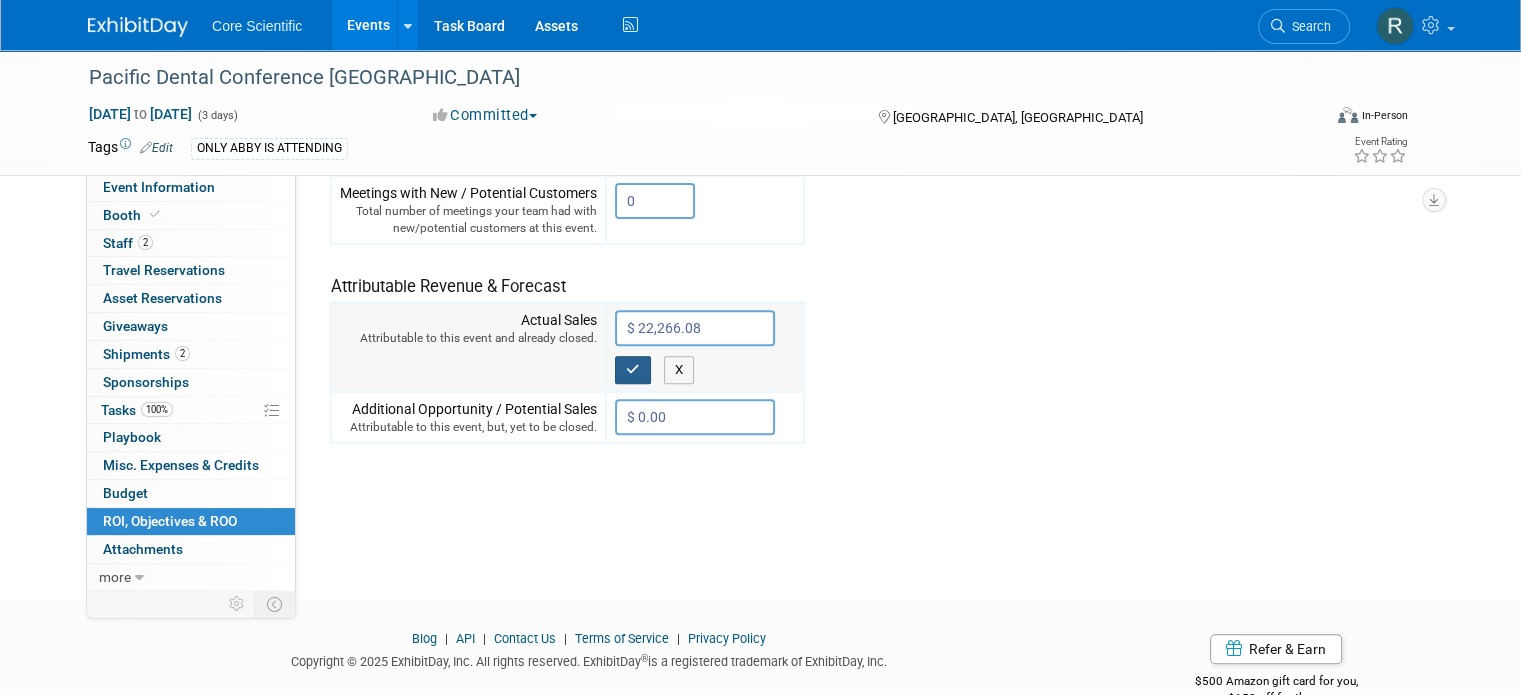 click at bounding box center [633, 370] 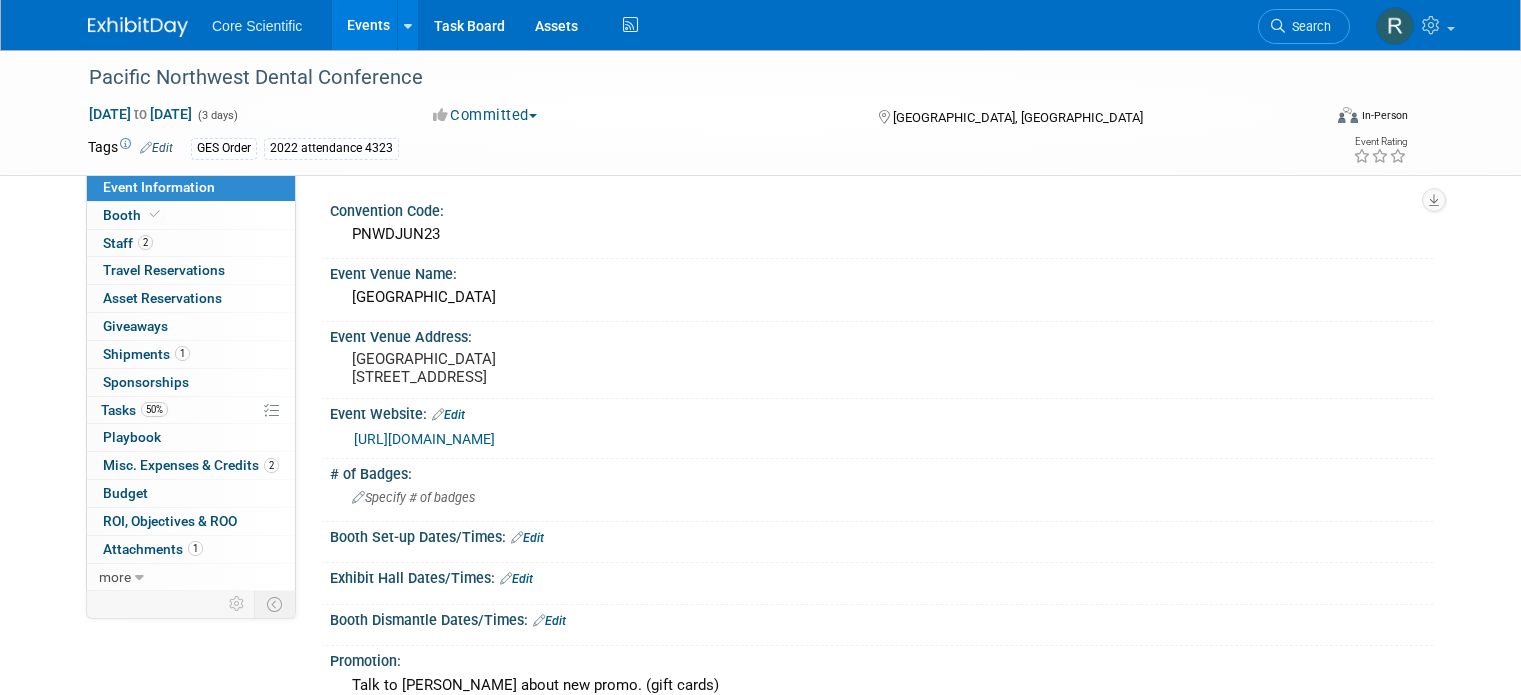 scroll, scrollTop: 0, scrollLeft: 0, axis: both 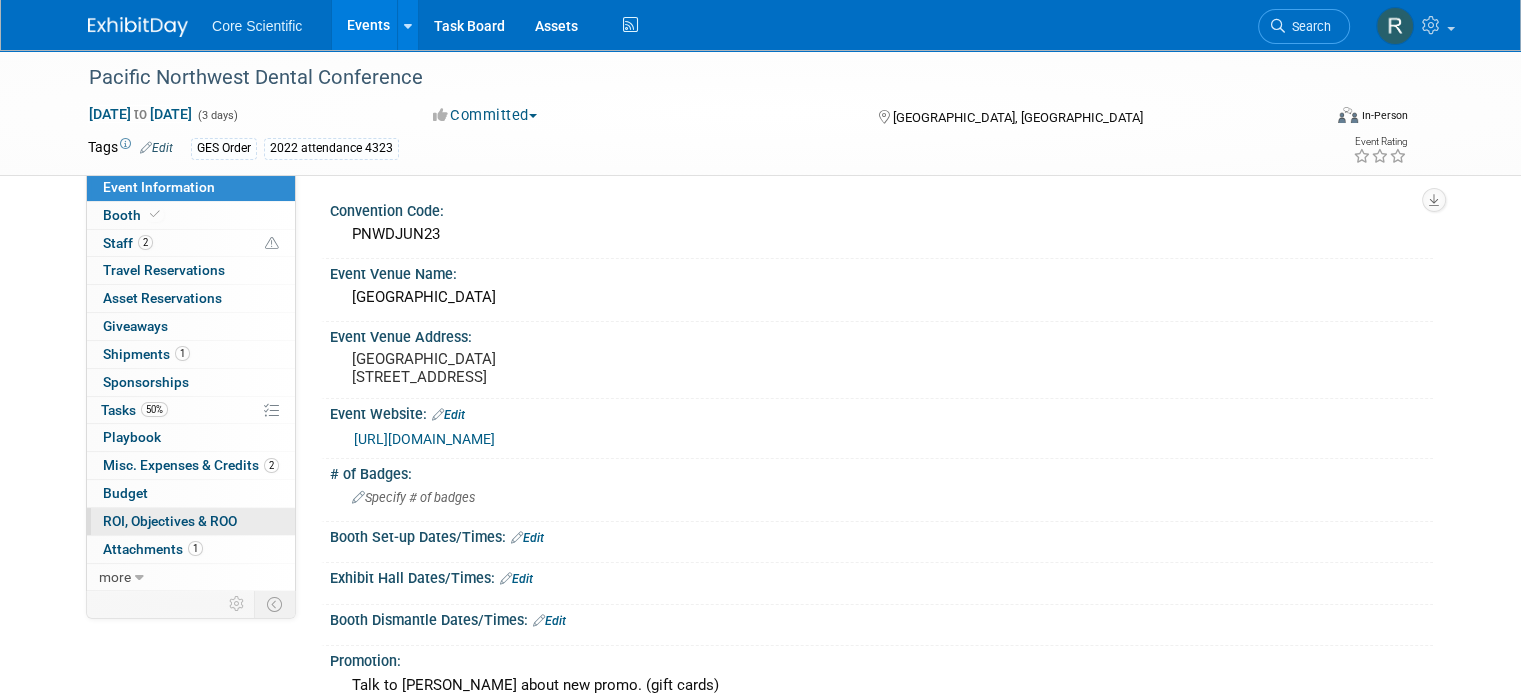 click on "0
ROI, Objectives & ROO 0" at bounding box center [191, 521] 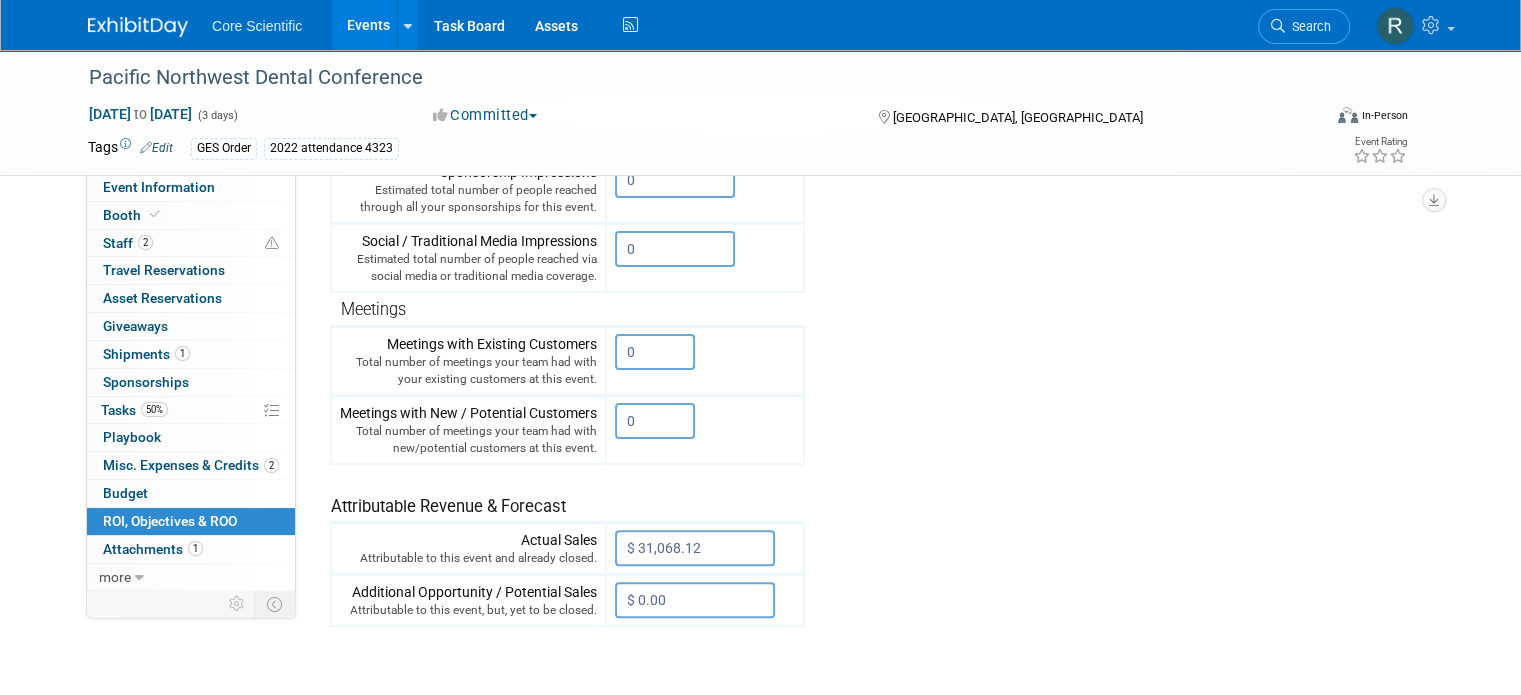 scroll, scrollTop: 600, scrollLeft: 0, axis: vertical 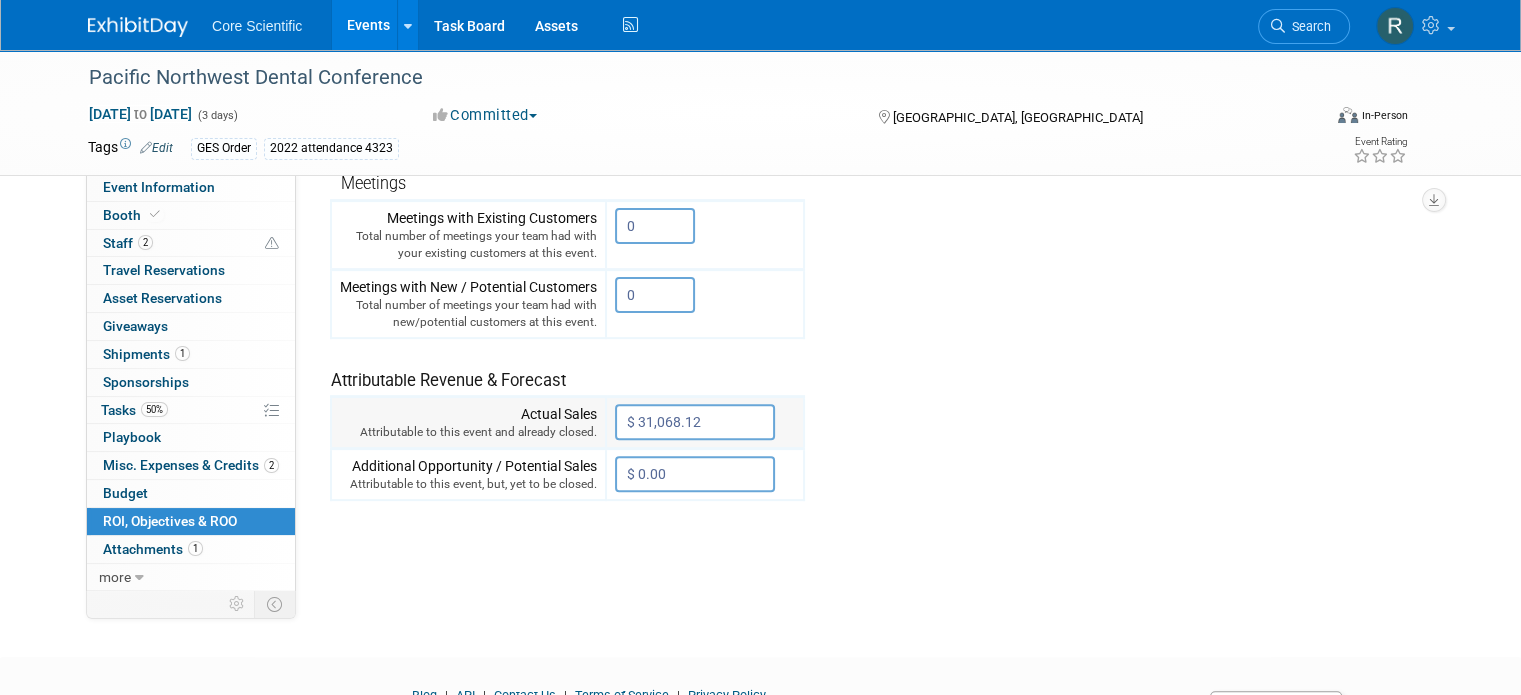 click on "$ 31,068.12" at bounding box center (695, 422) 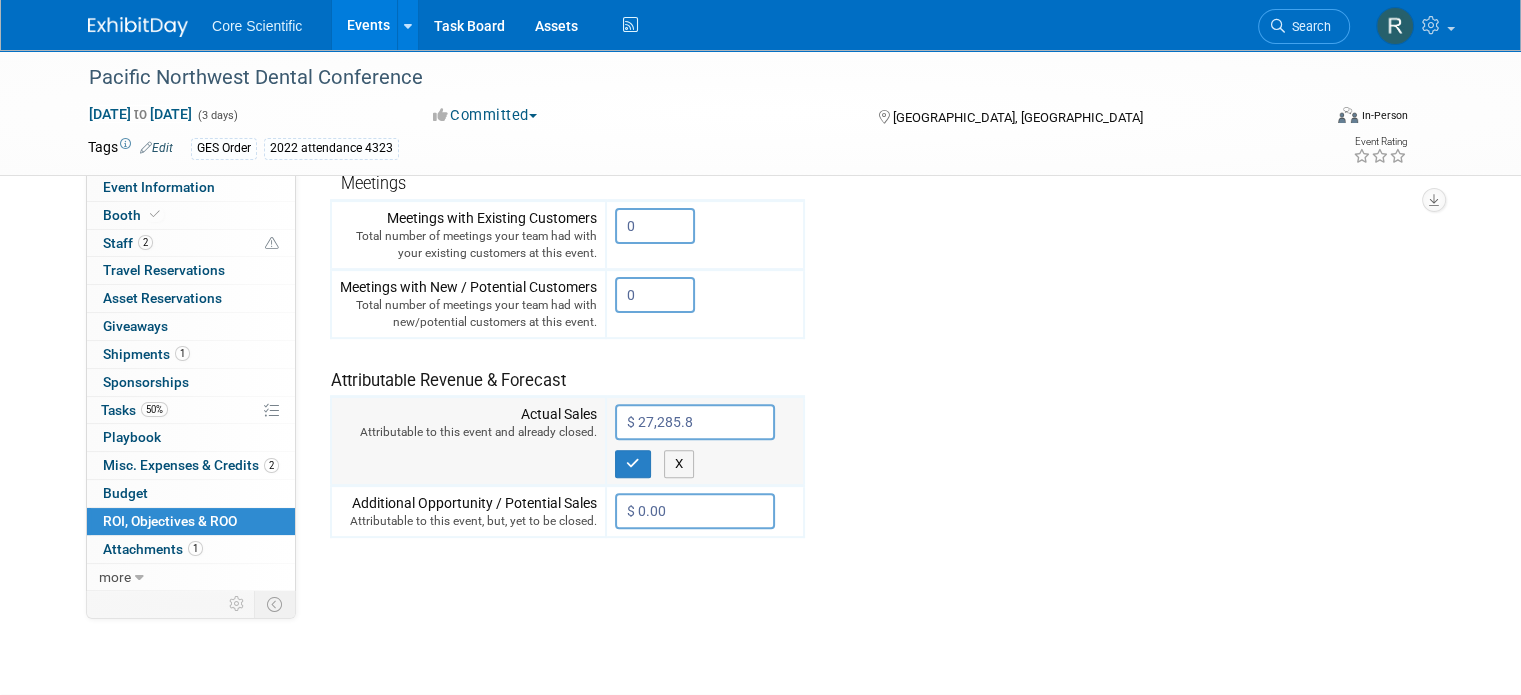 type on "$ 27,285.85" 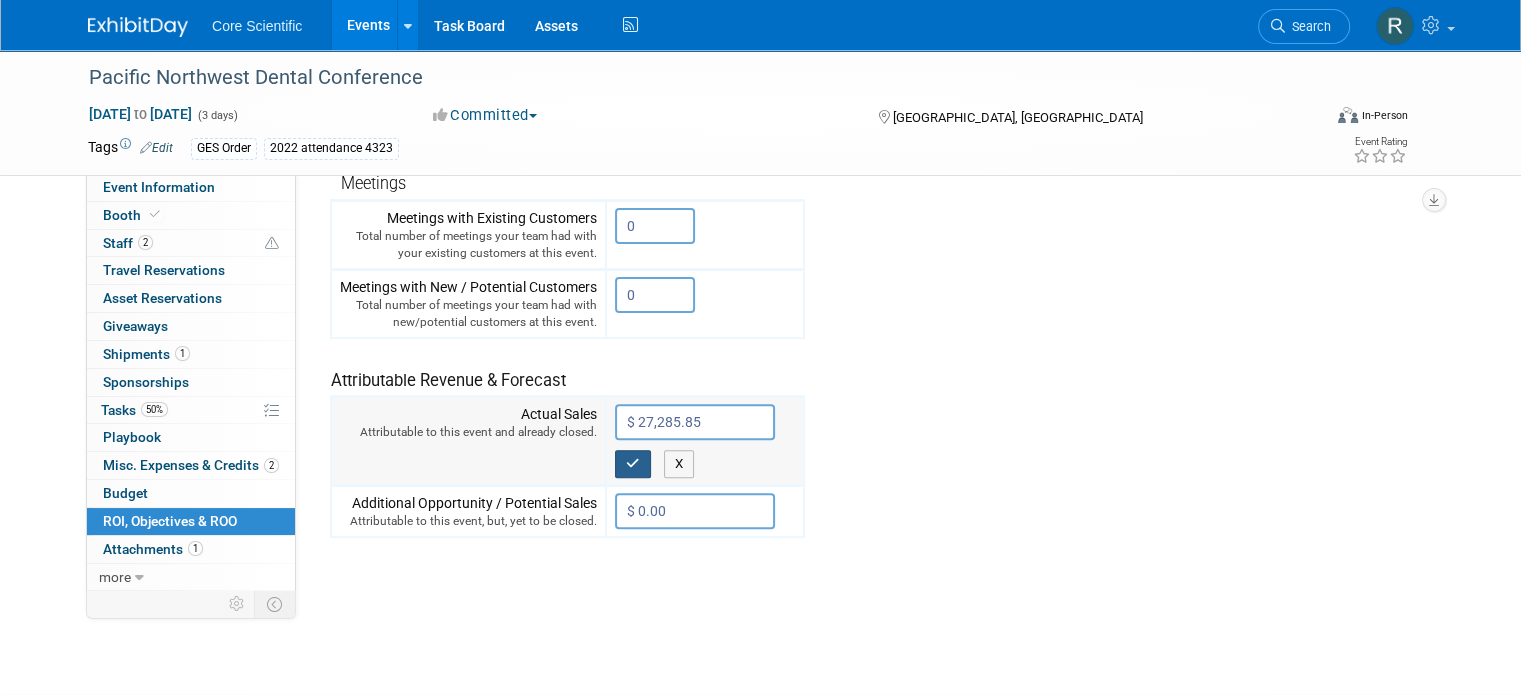 click at bounding box center [633, 463] 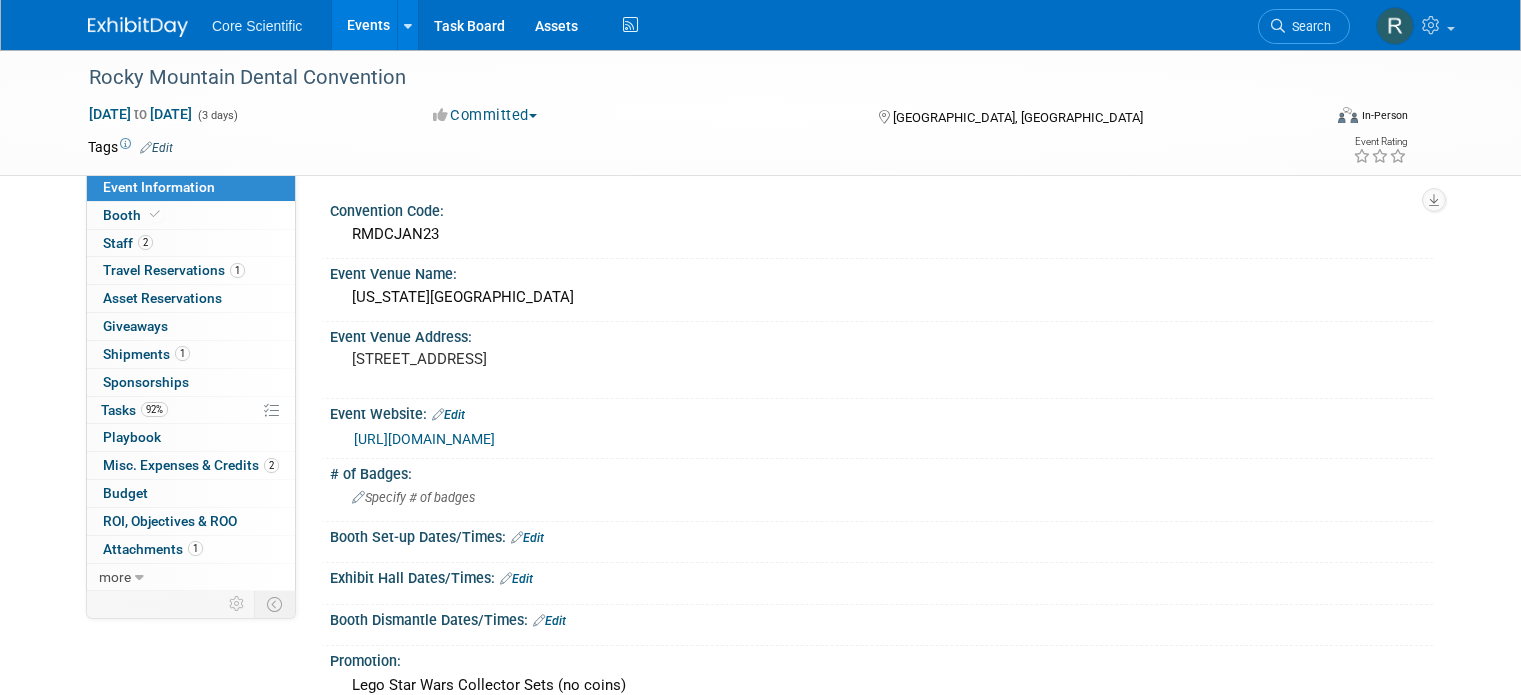 scroll, scrollTop: 0, scrollLeft: 0, axis: both 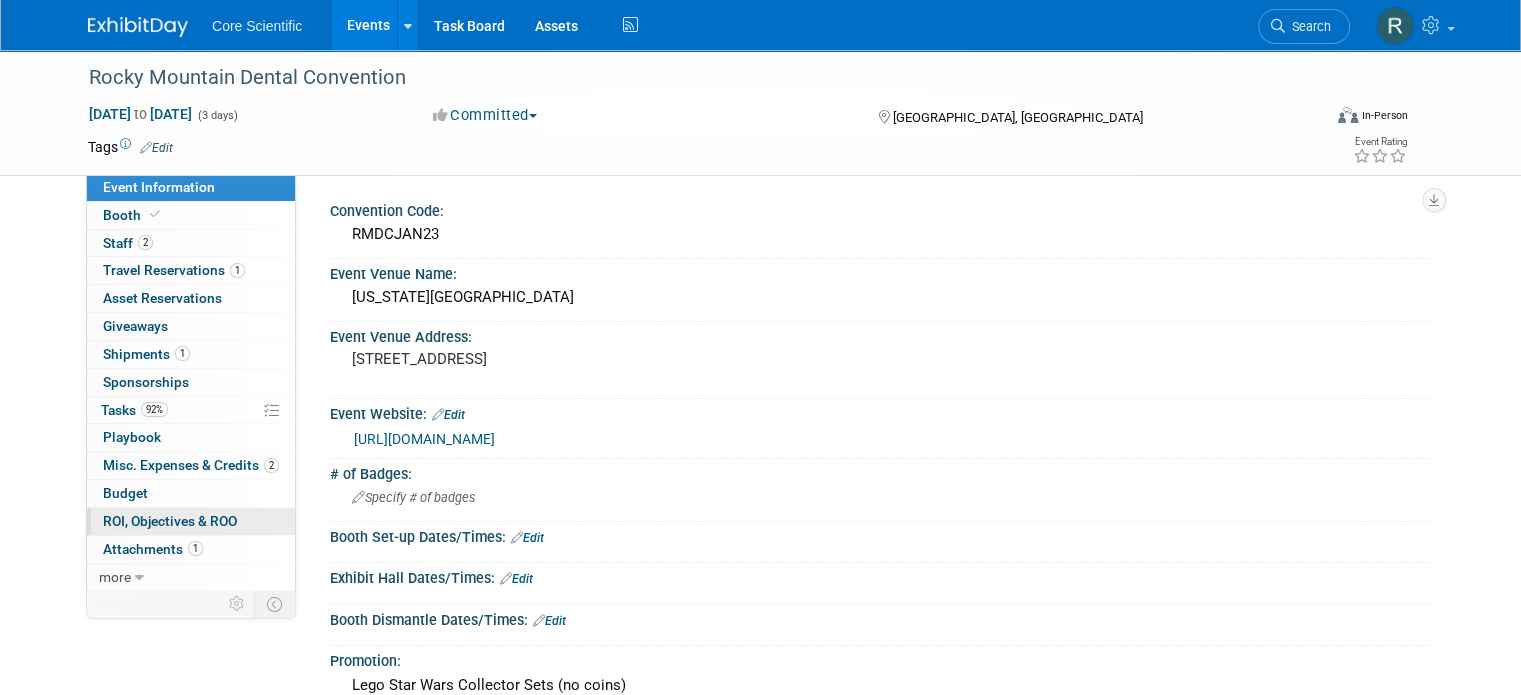 click on "0
ROI, Objectives & ROO 0" at bounding box center [191, 521] 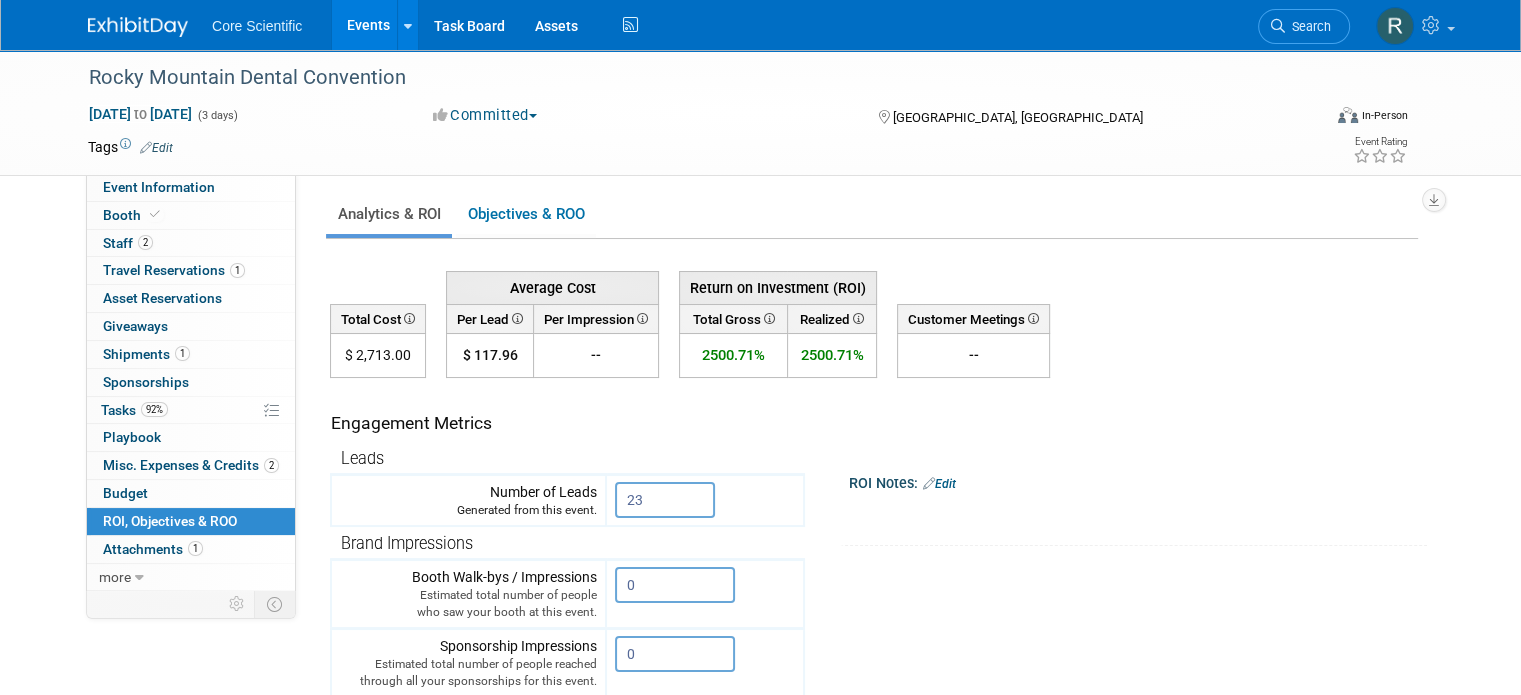 scroll, scrollTop: 694, scrollLeft: 0, axis: vertical 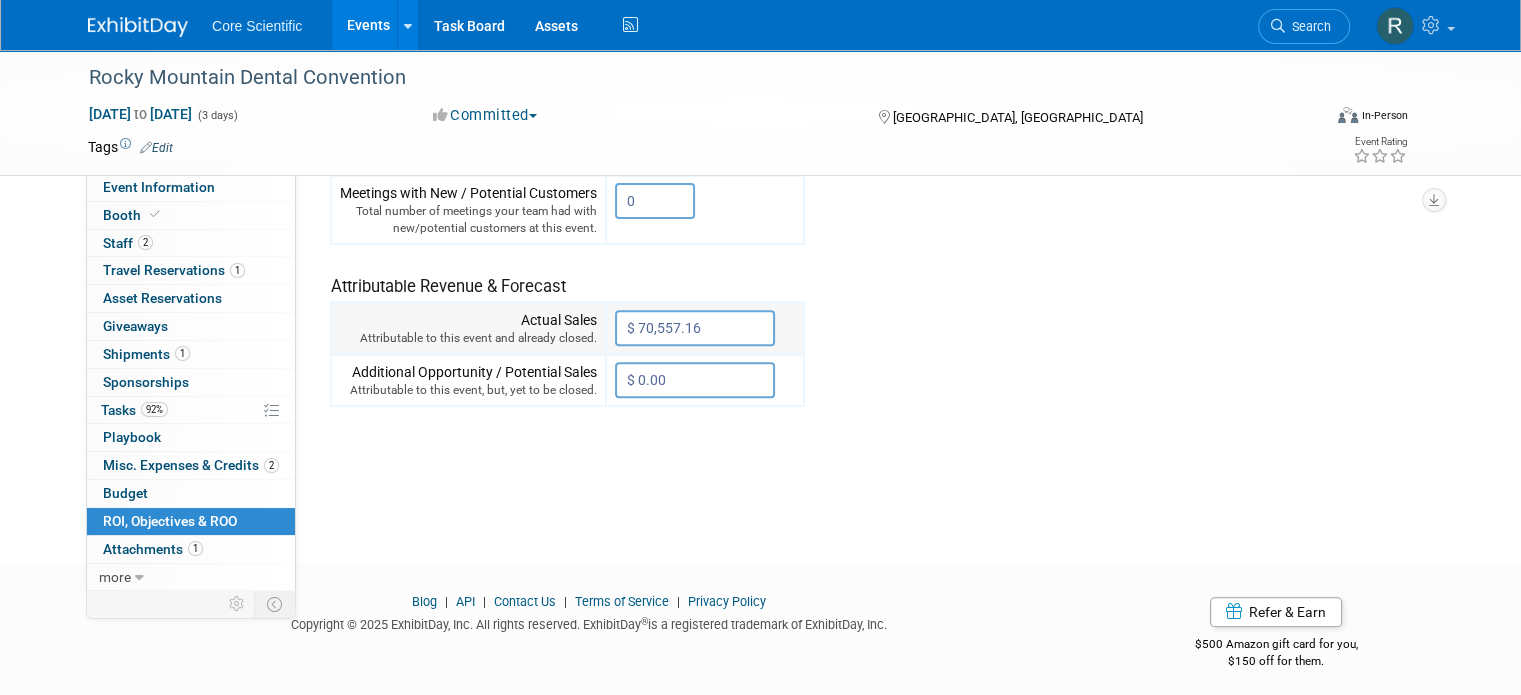 click on "$ 70,557.16" at bounding box center [695, 328] 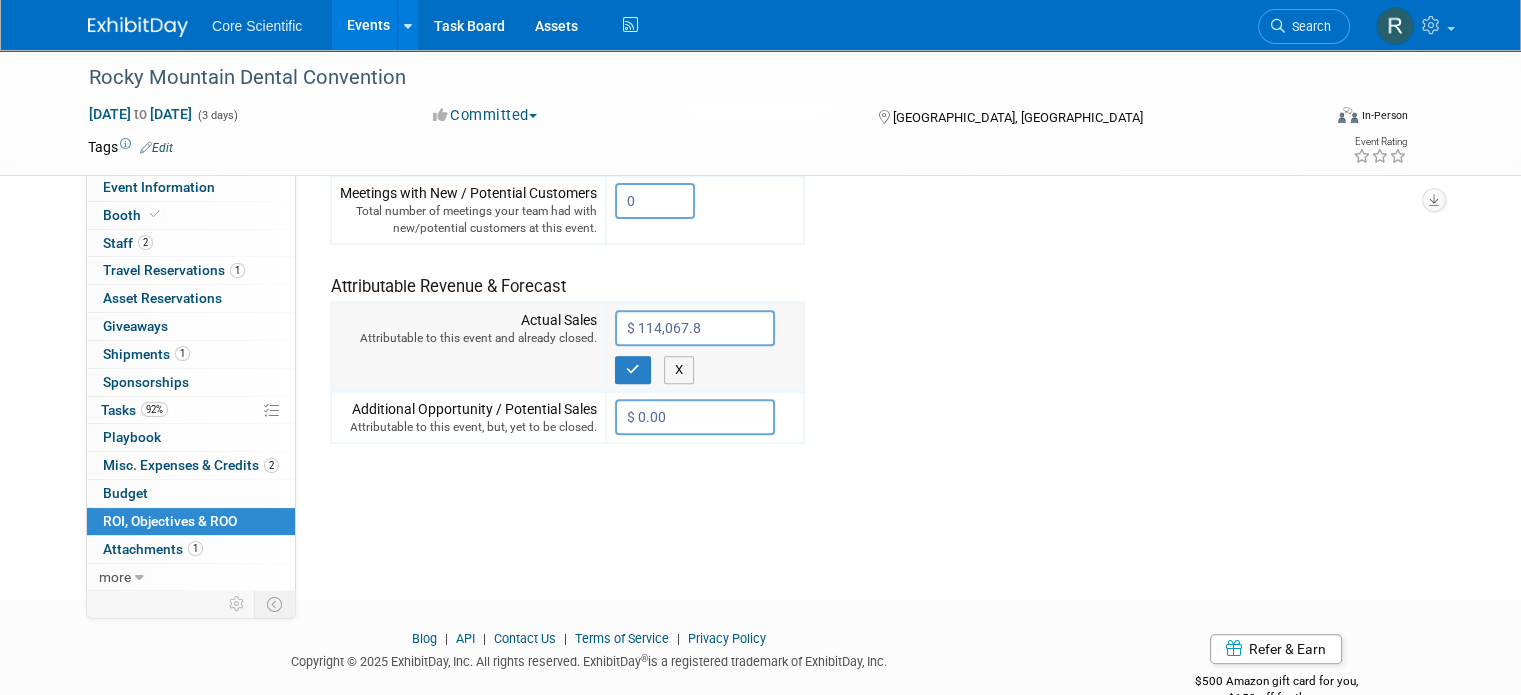 type on "$ 114,067.89" 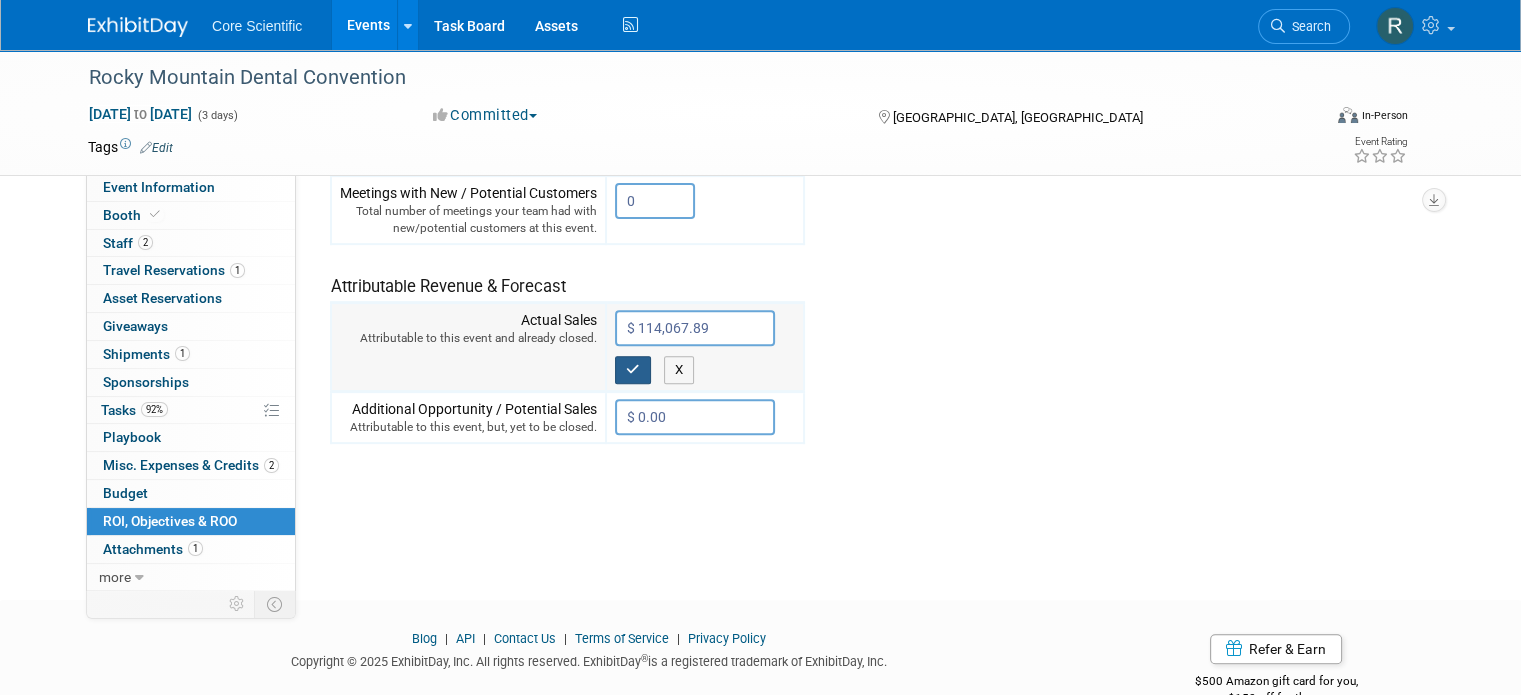 click at bounding box center (633, 369) 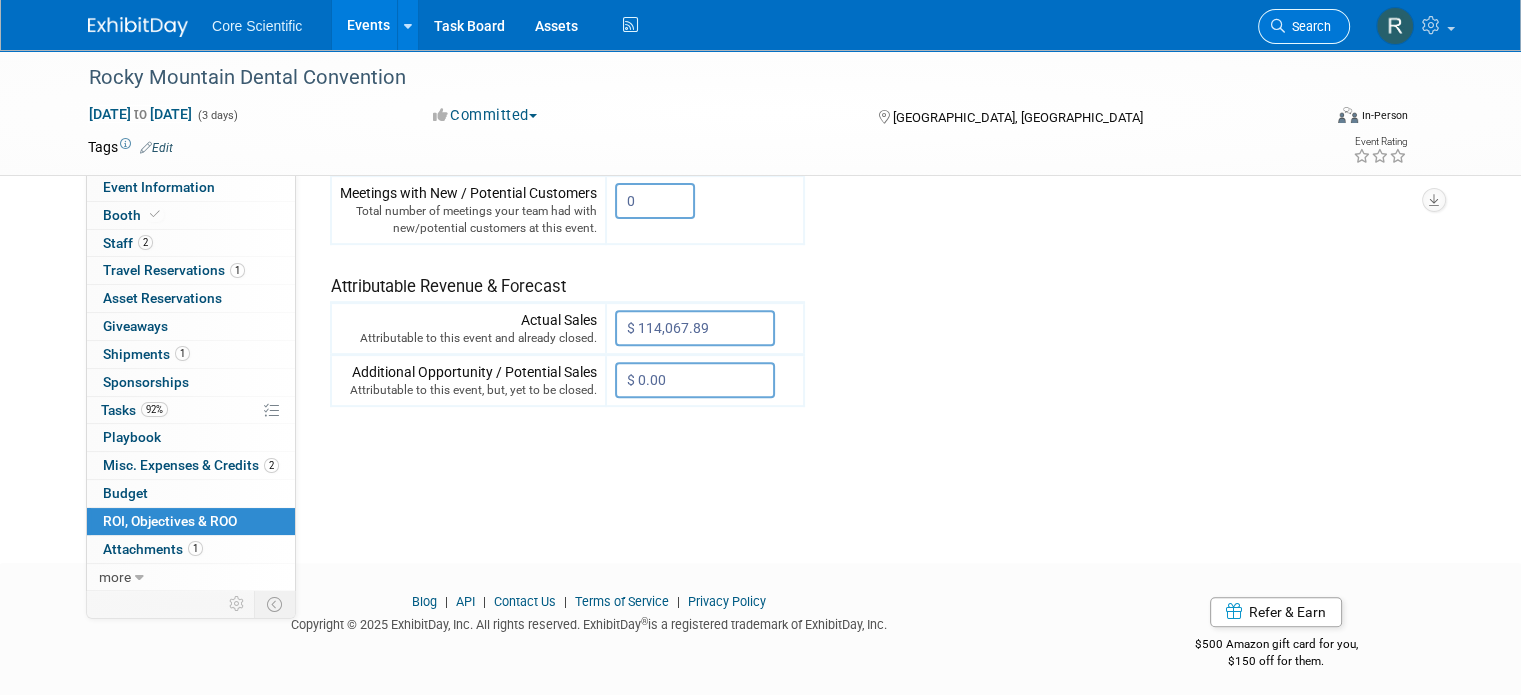 click on "Search" at bounding box center (1304, 26) 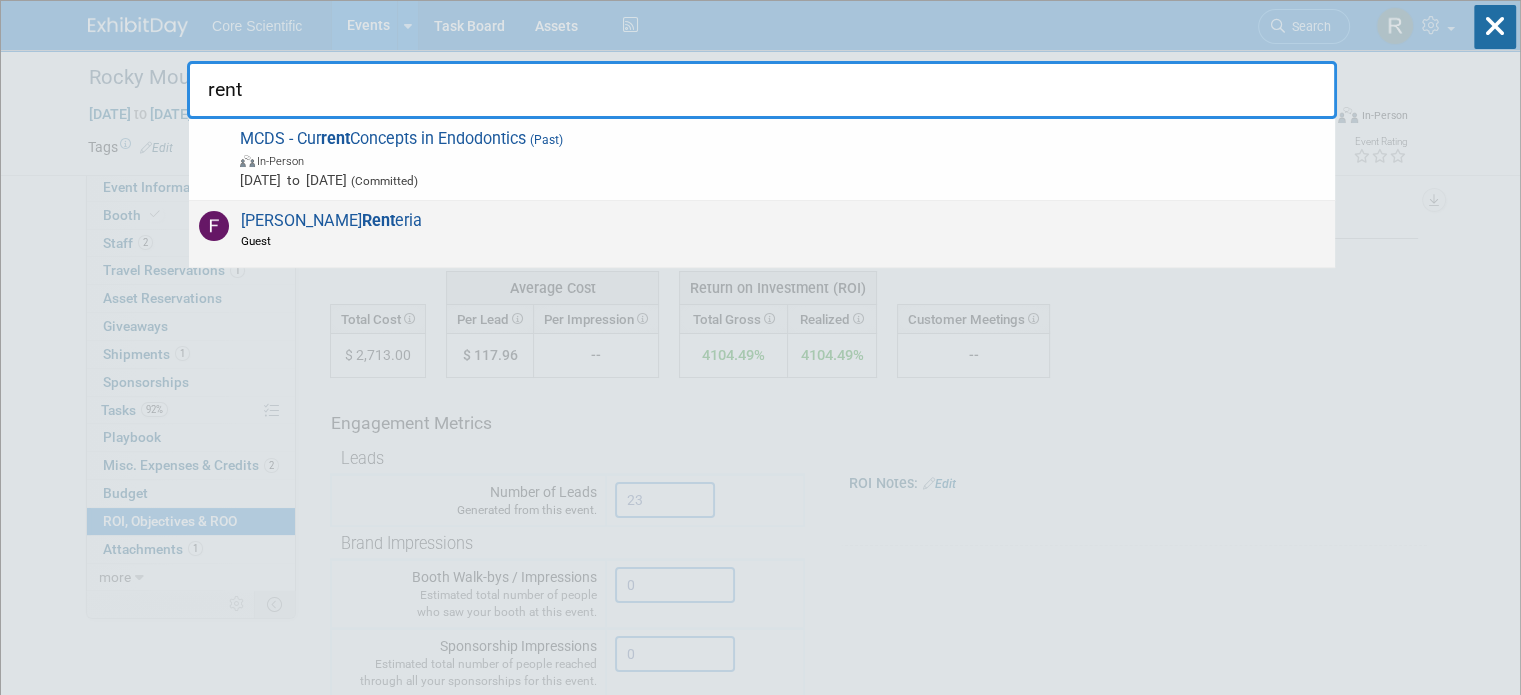 type on "rent" 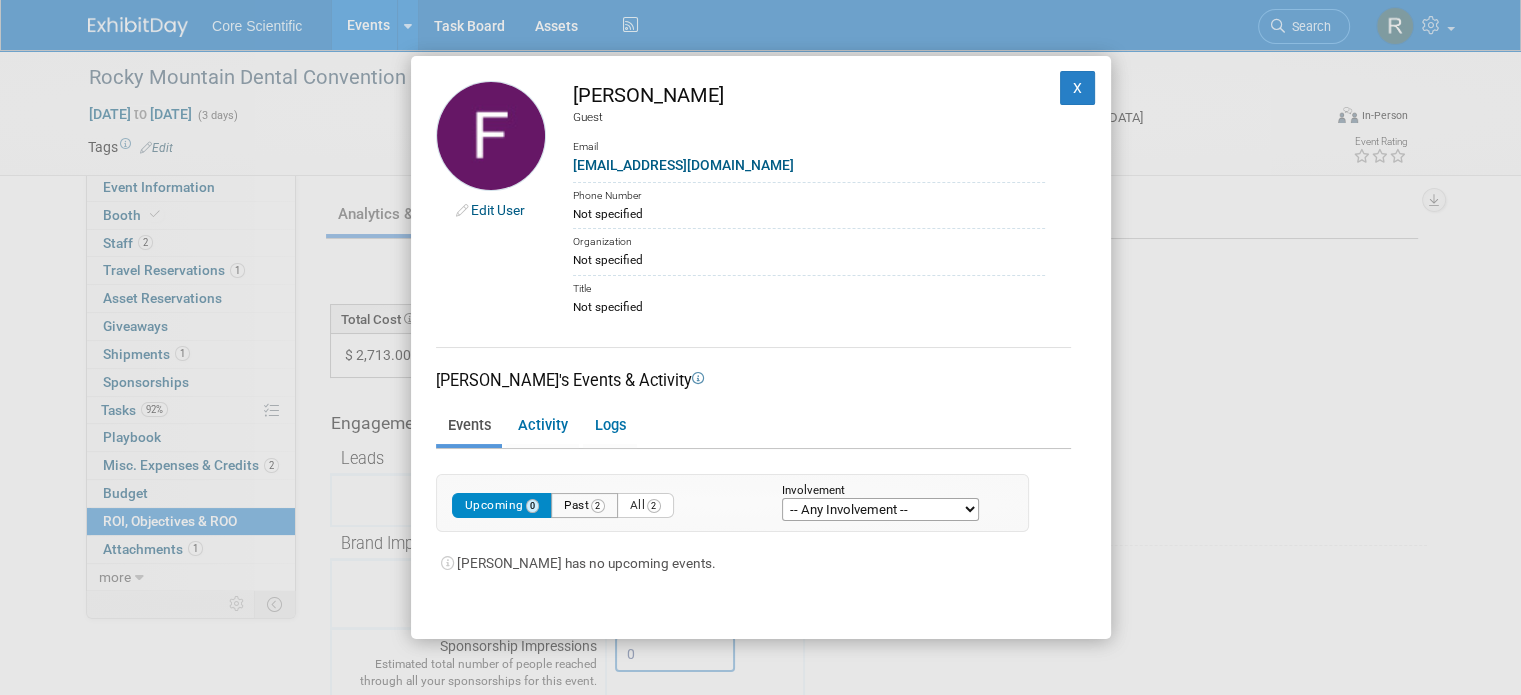 click on "Past  2" at bounding box center [584, 505] 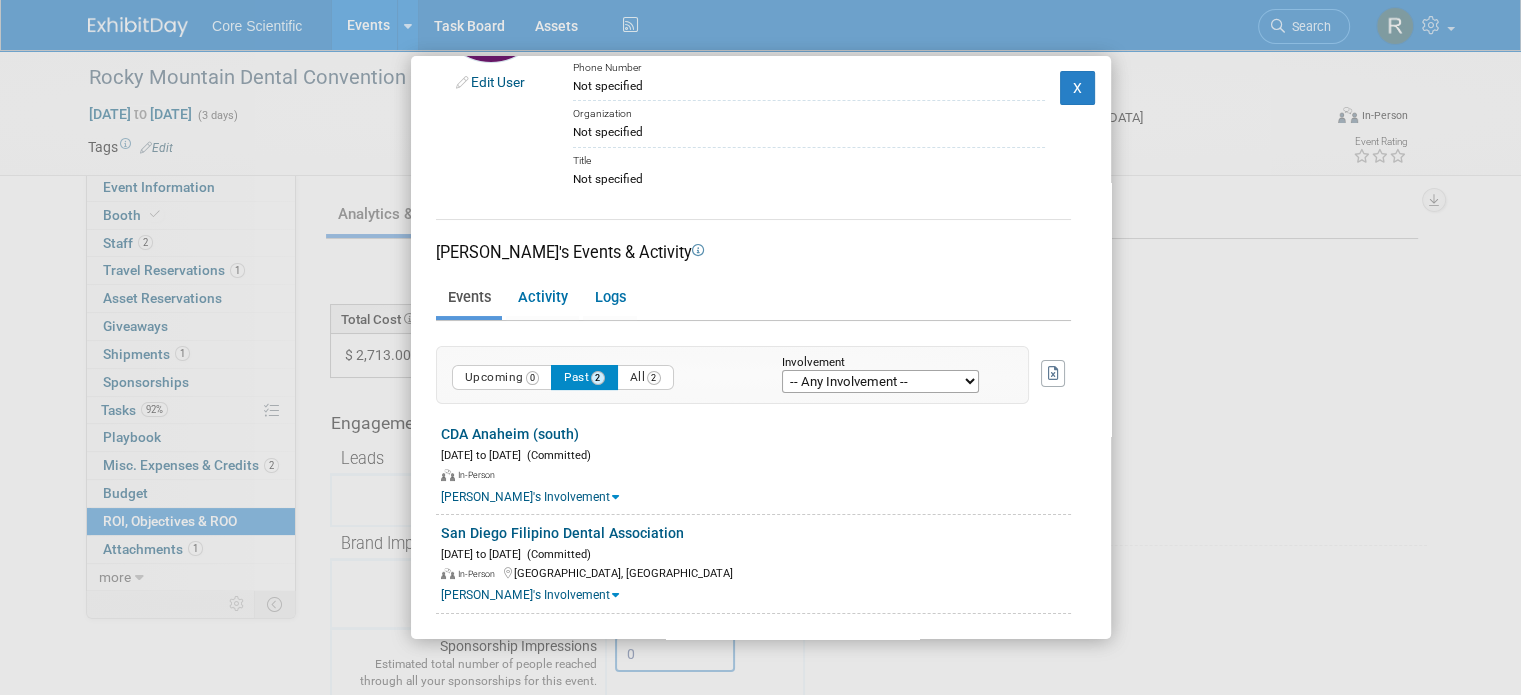 scroll, scrollTop: 132, scrollLeft: 0, axis: vertical 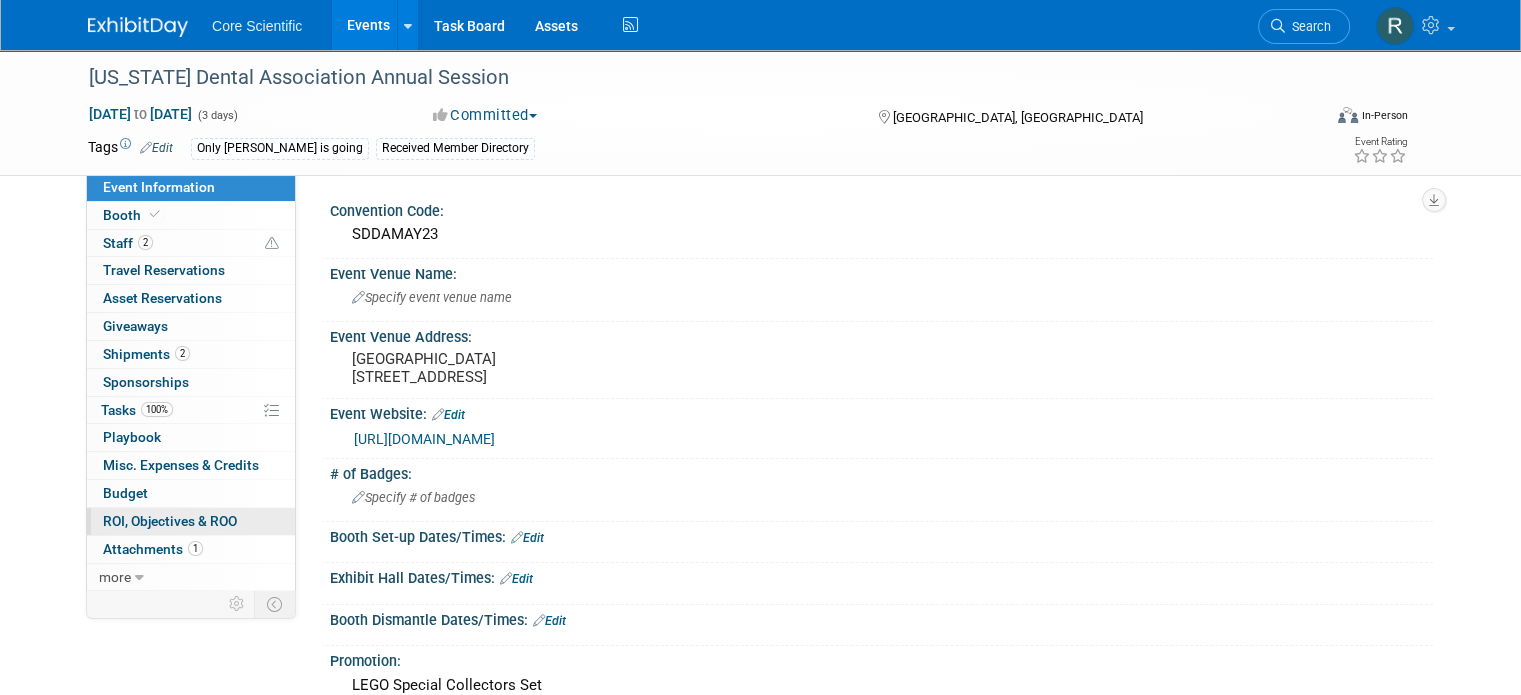 click on "ROI, Objectives & ROO 0" at bounding box center [170, 521] 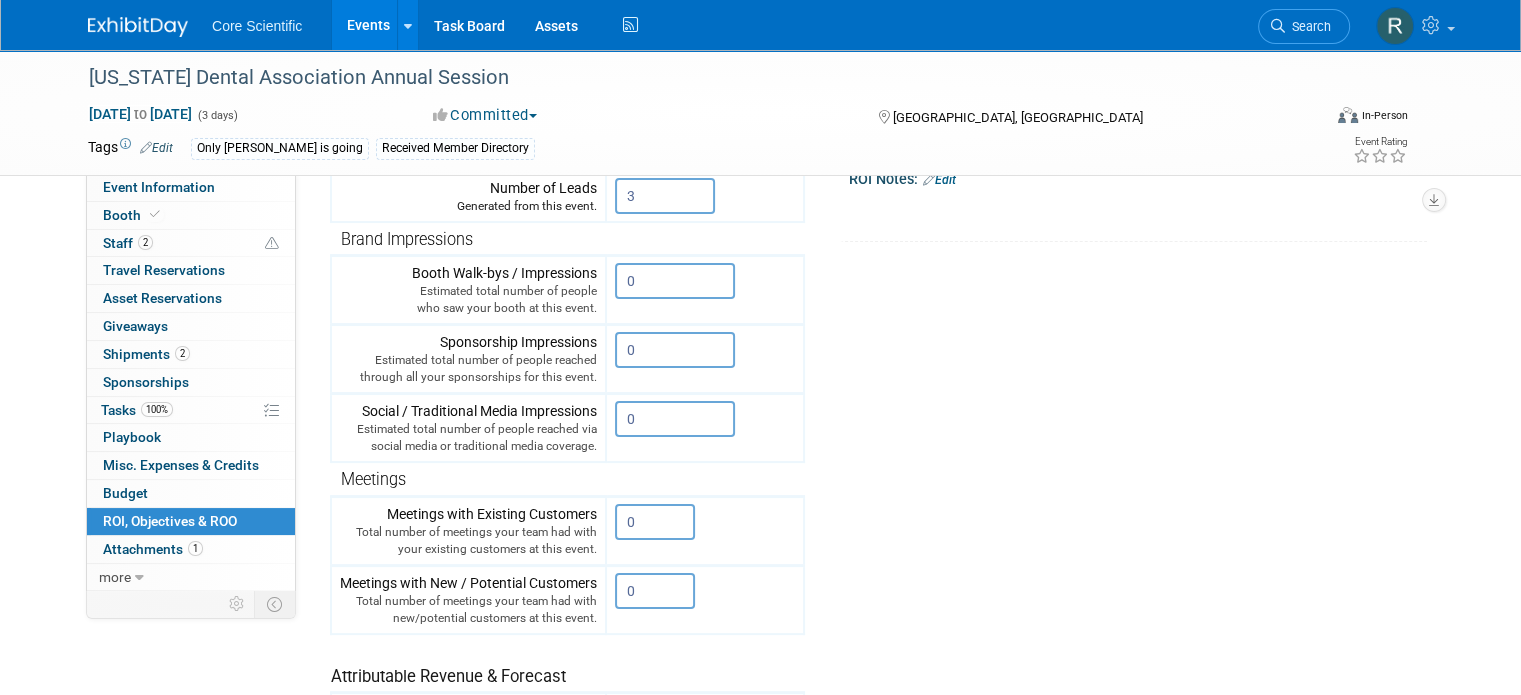 scroll, scrollTop: 500, scrollLeft: 0, axis: vertical 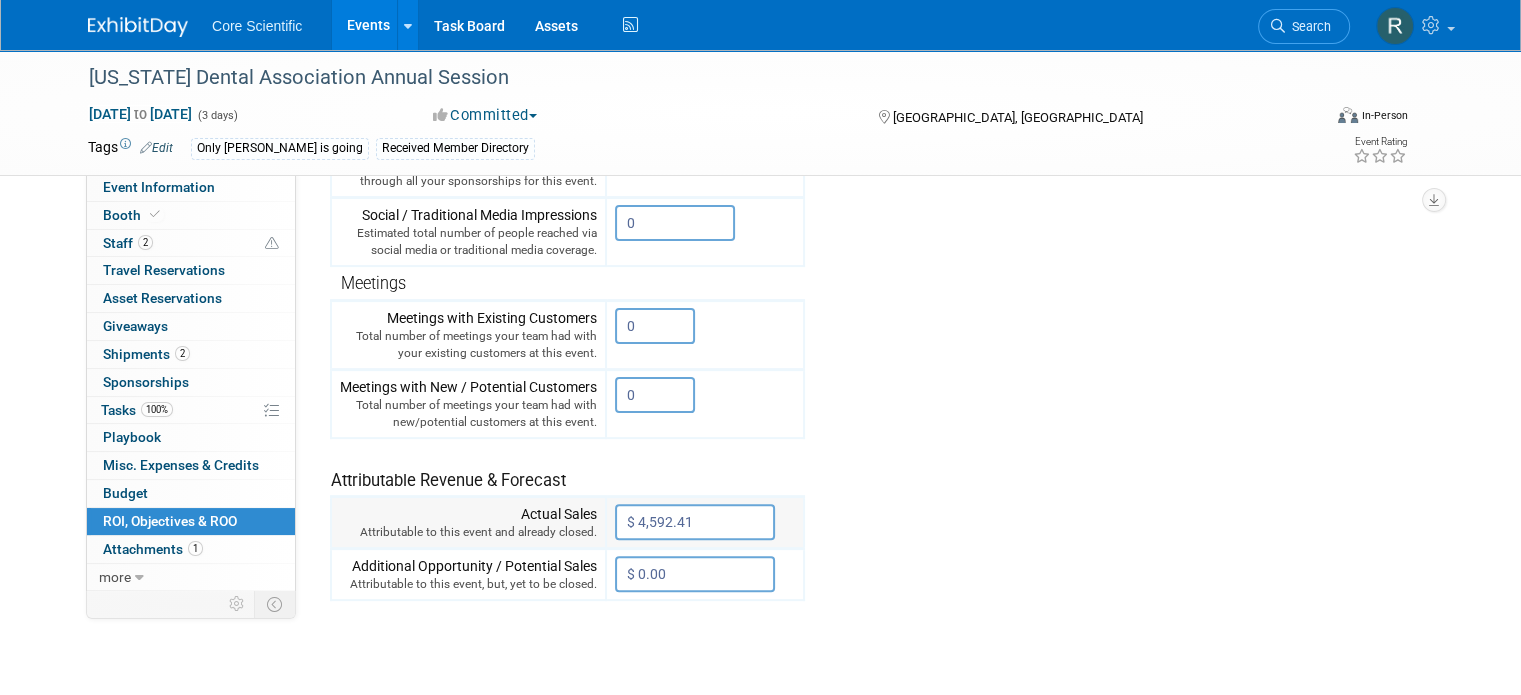 click on "$ 4,592.41" at bounding box center [695, 522] 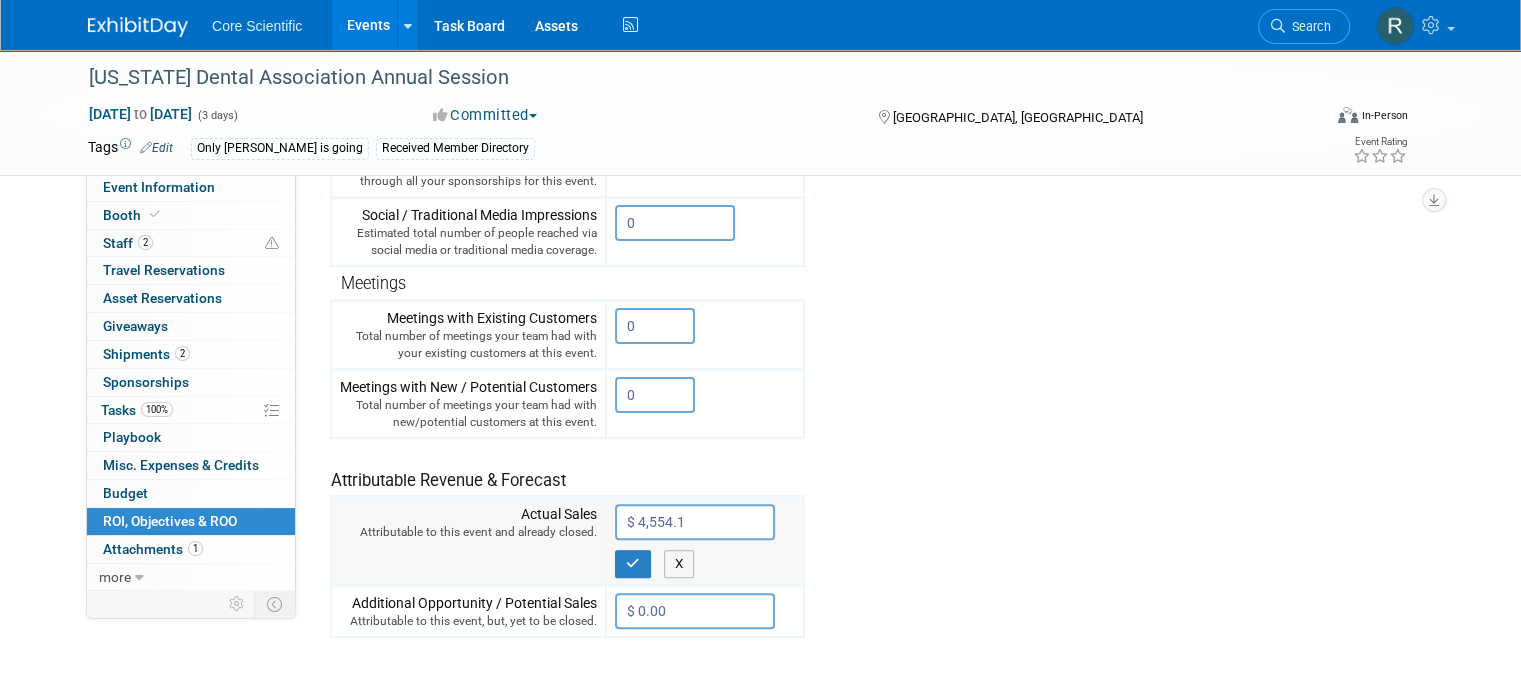 type on "$ 4,554.14" 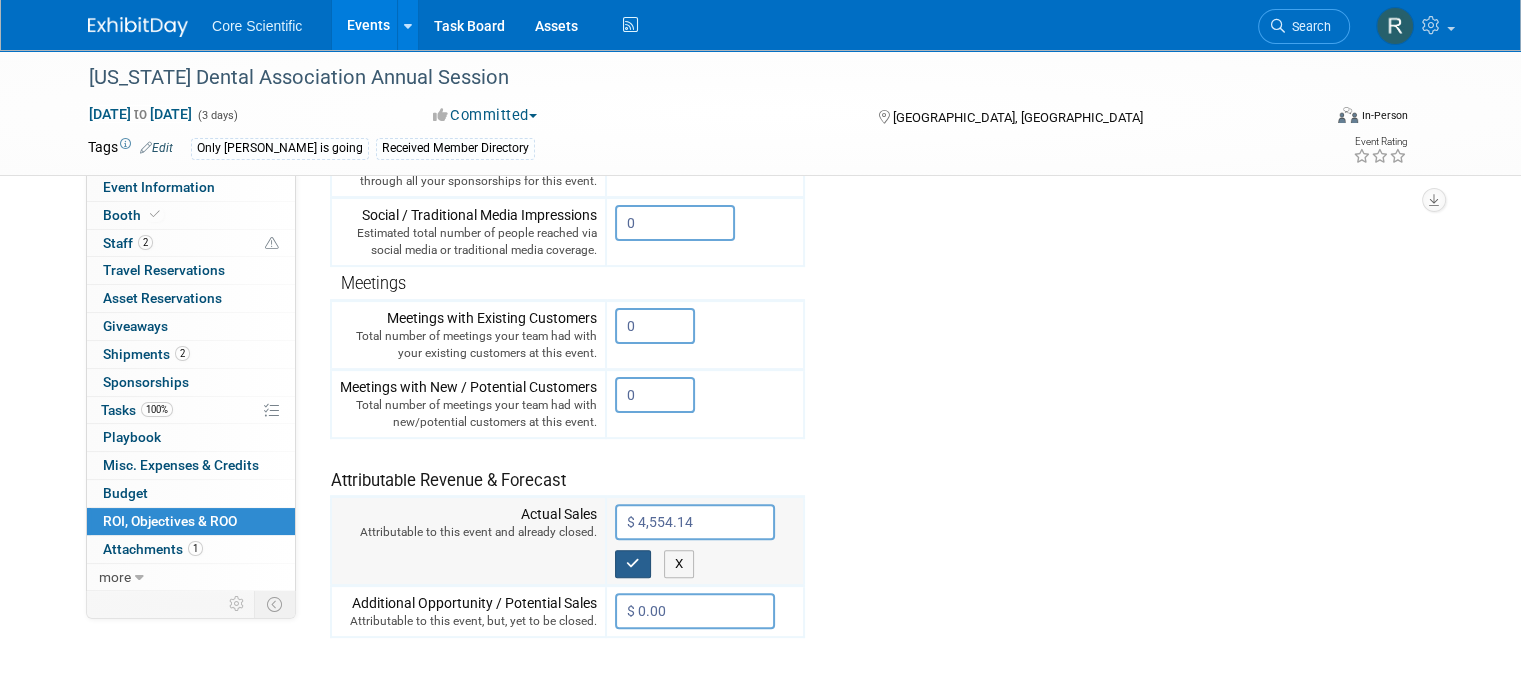 click at bounding box center (633, 564) 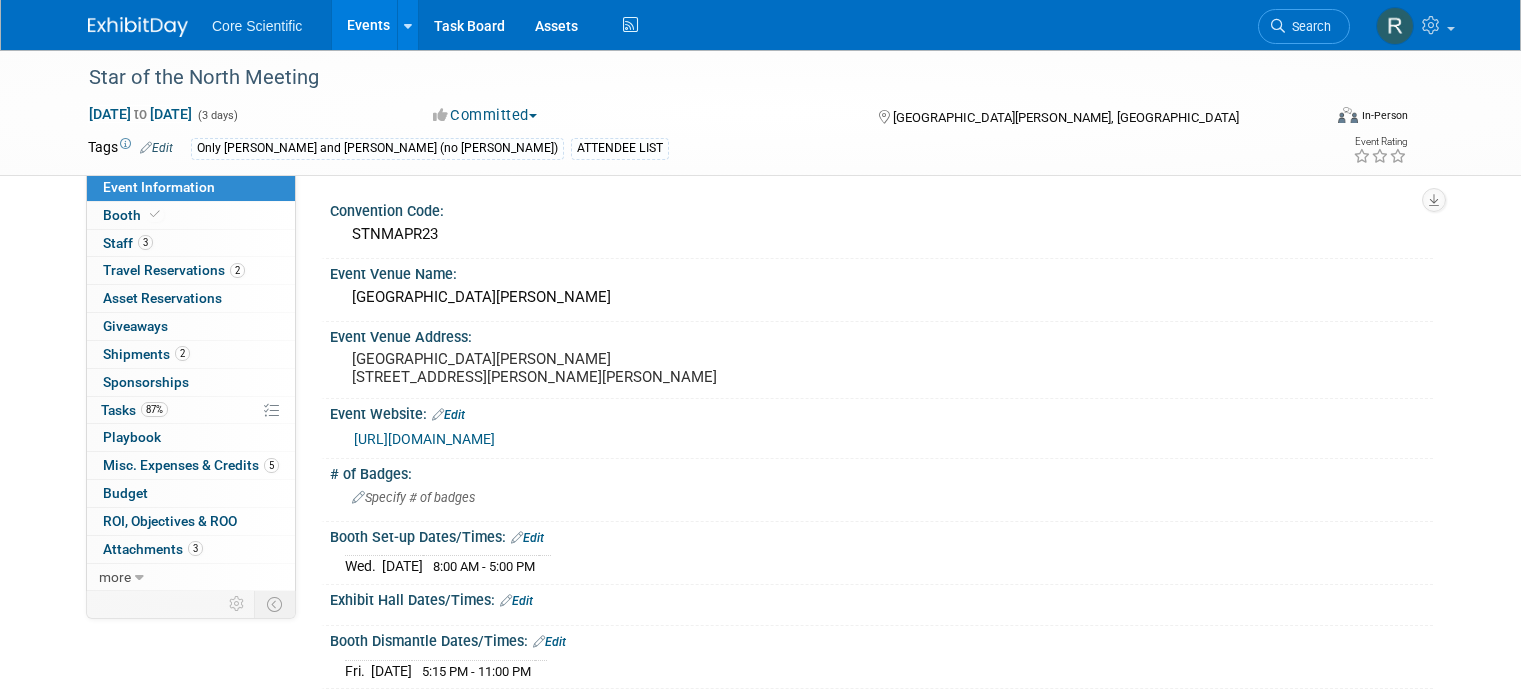 scroll, scrollTop: 0, scrollLeft: 0, axis: both 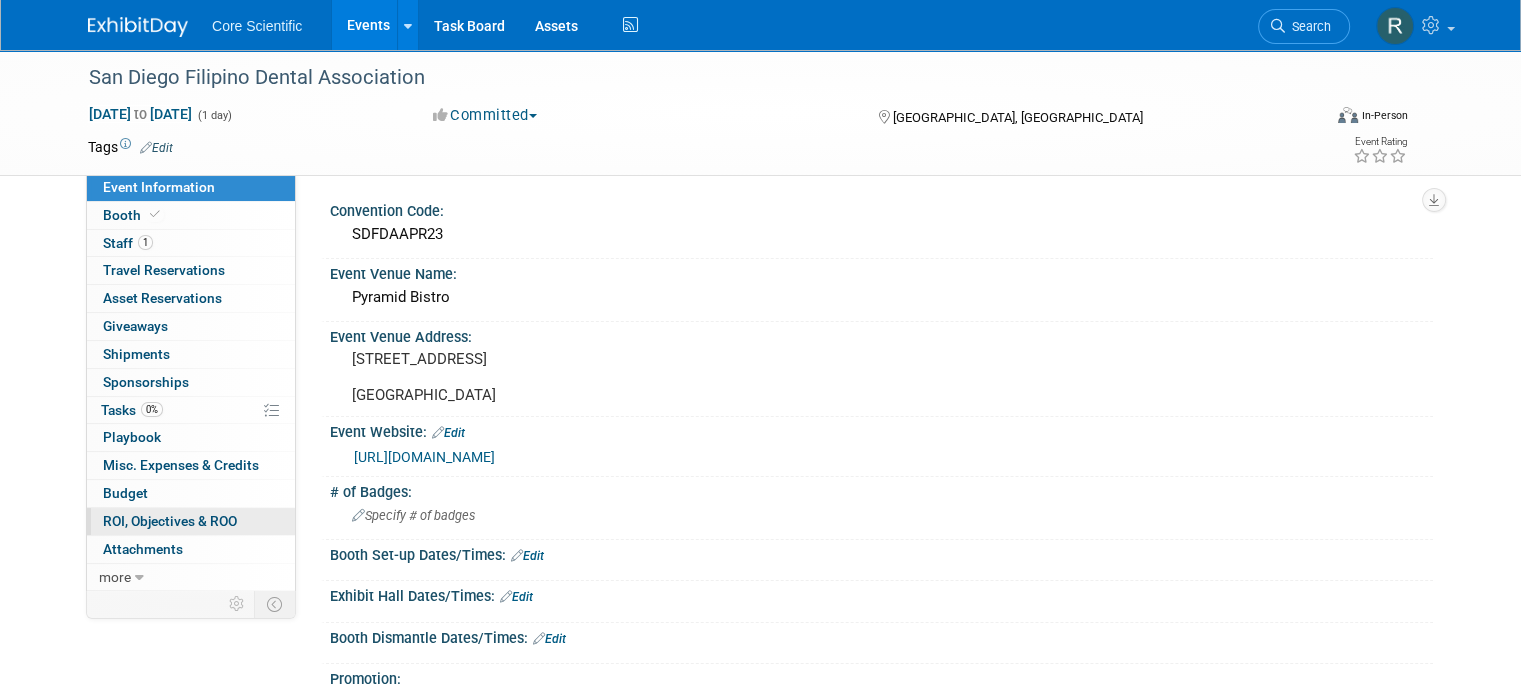 click on "0
ROI, Objectives & ROO 0" at bounding box center [191, 521] 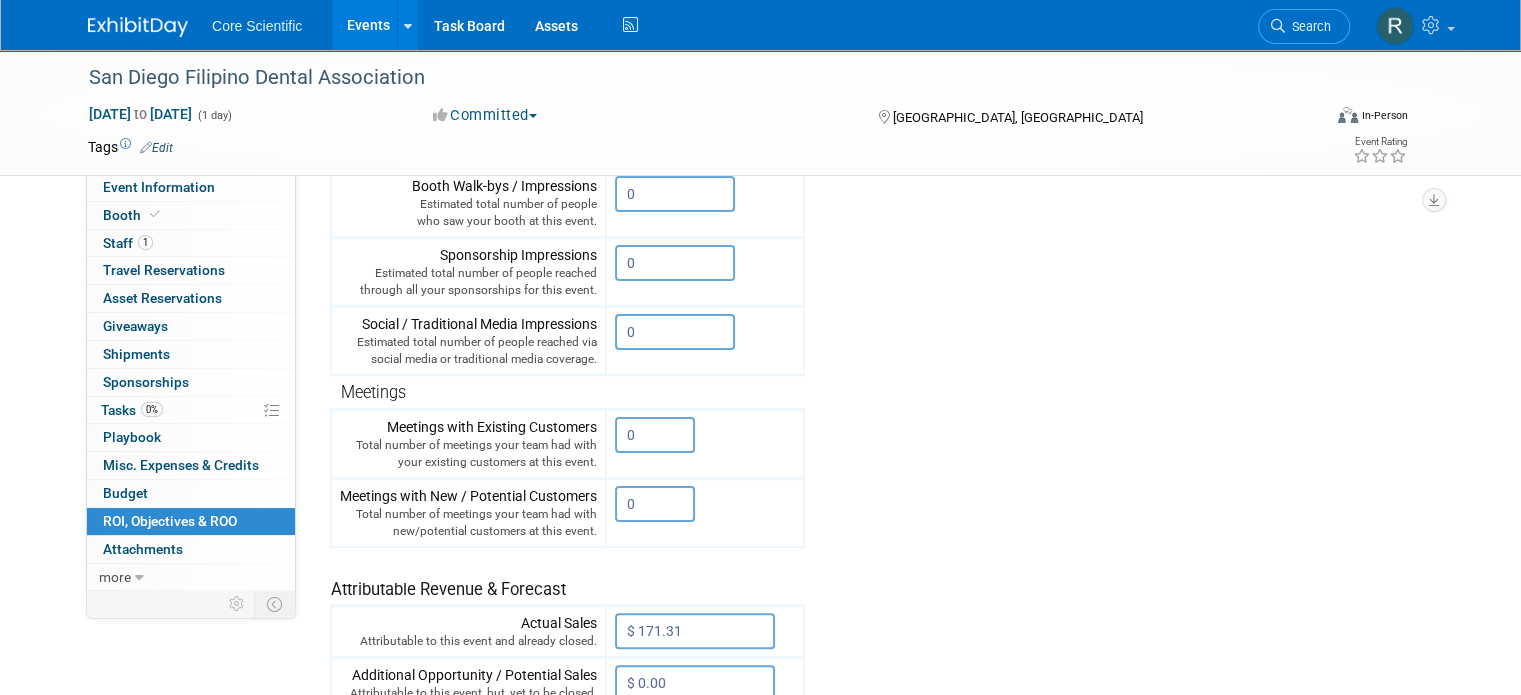 scroll, scrollTop: 600, scrollLeft: 0, axis: vertical 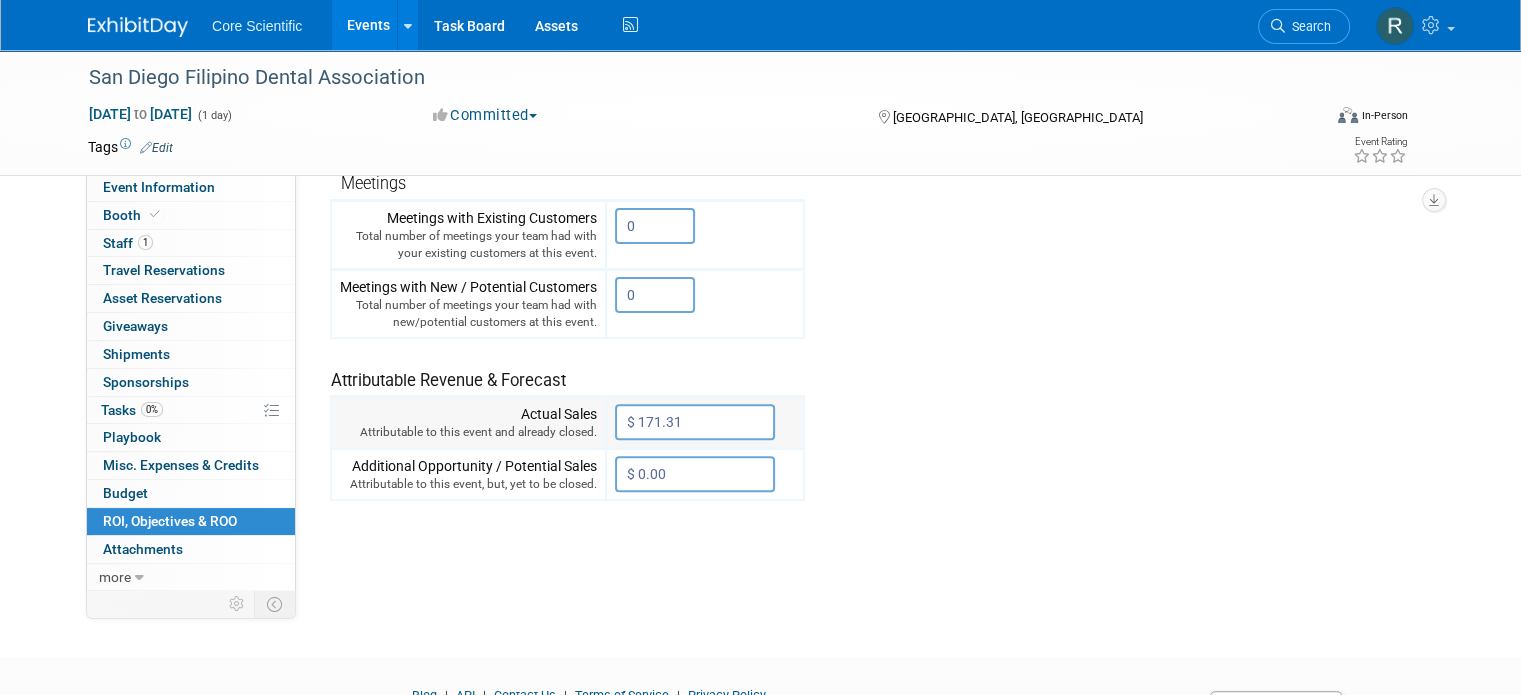 click on "$ 171.31" at bounding box center (695, 422) 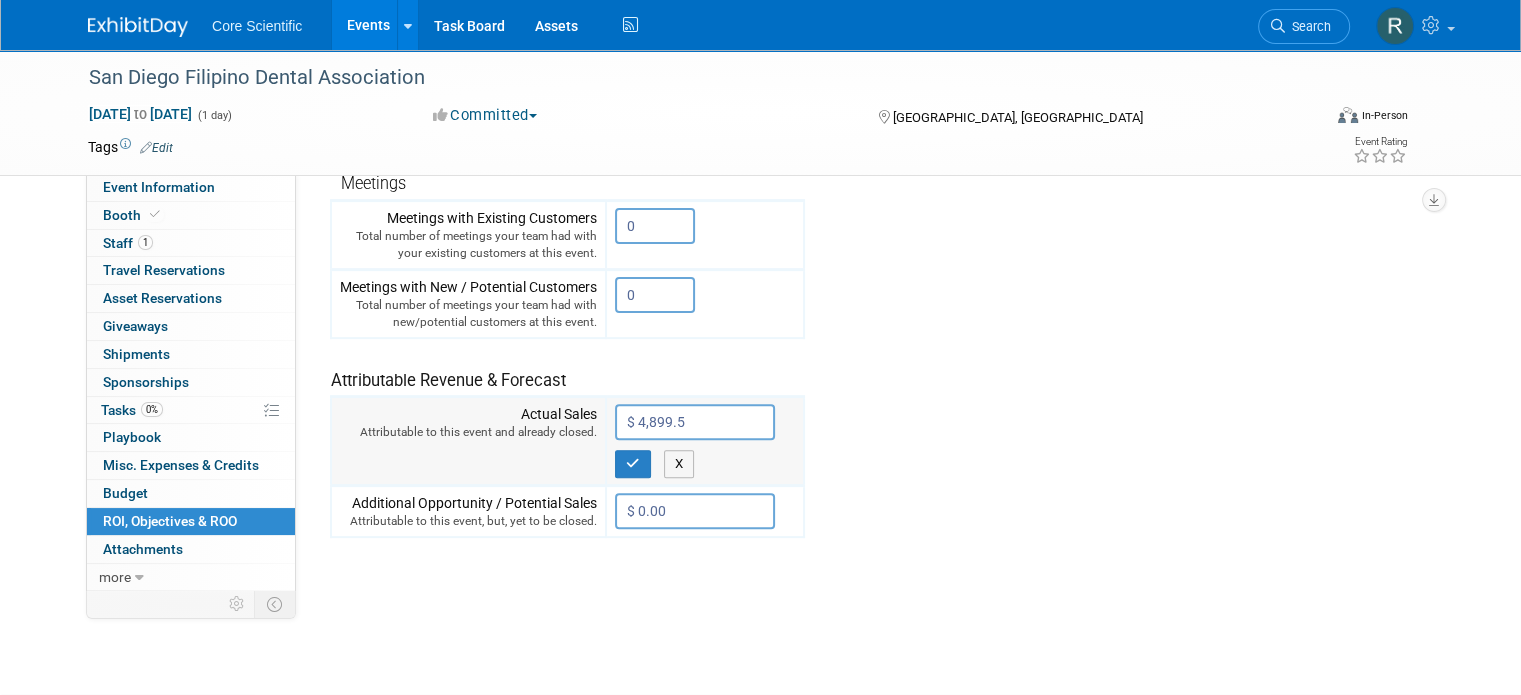 type on "$ 4,899.58" 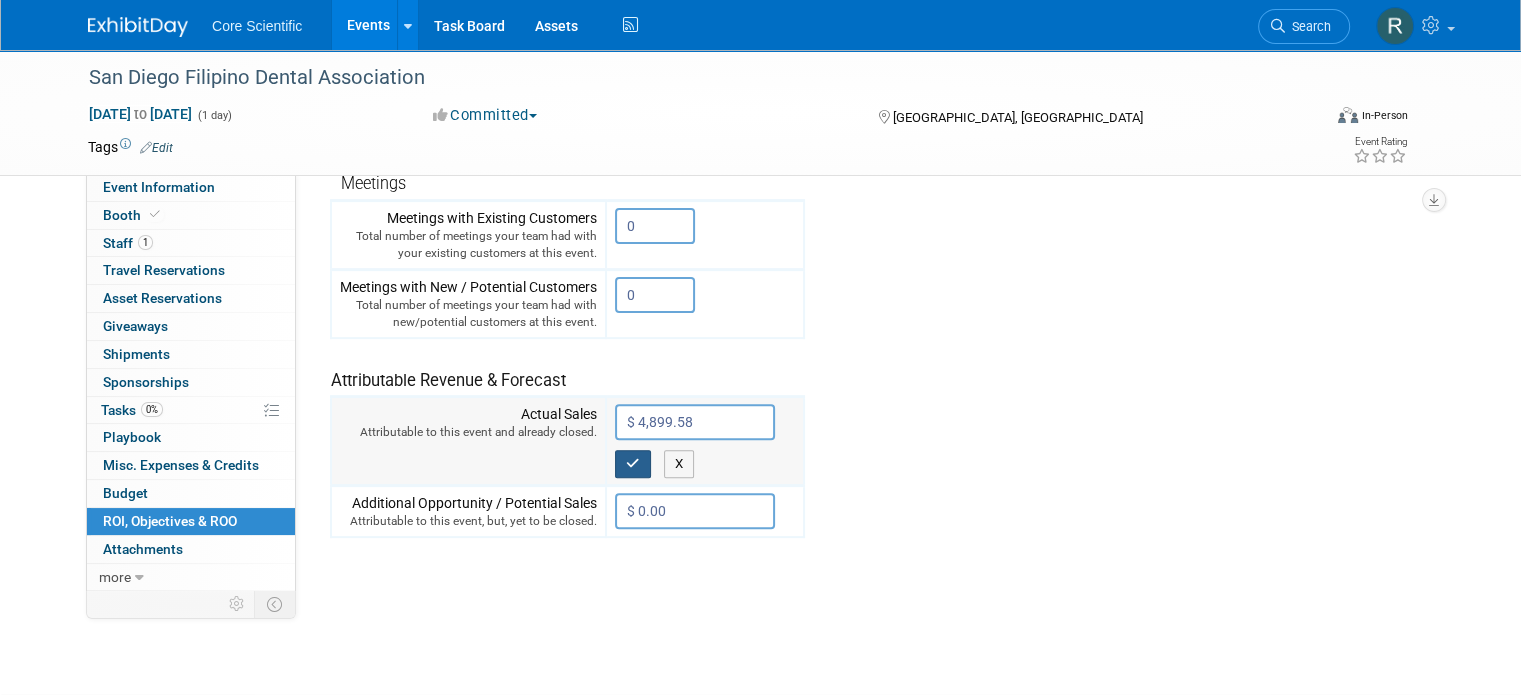 click at bounding box center (633, 463) 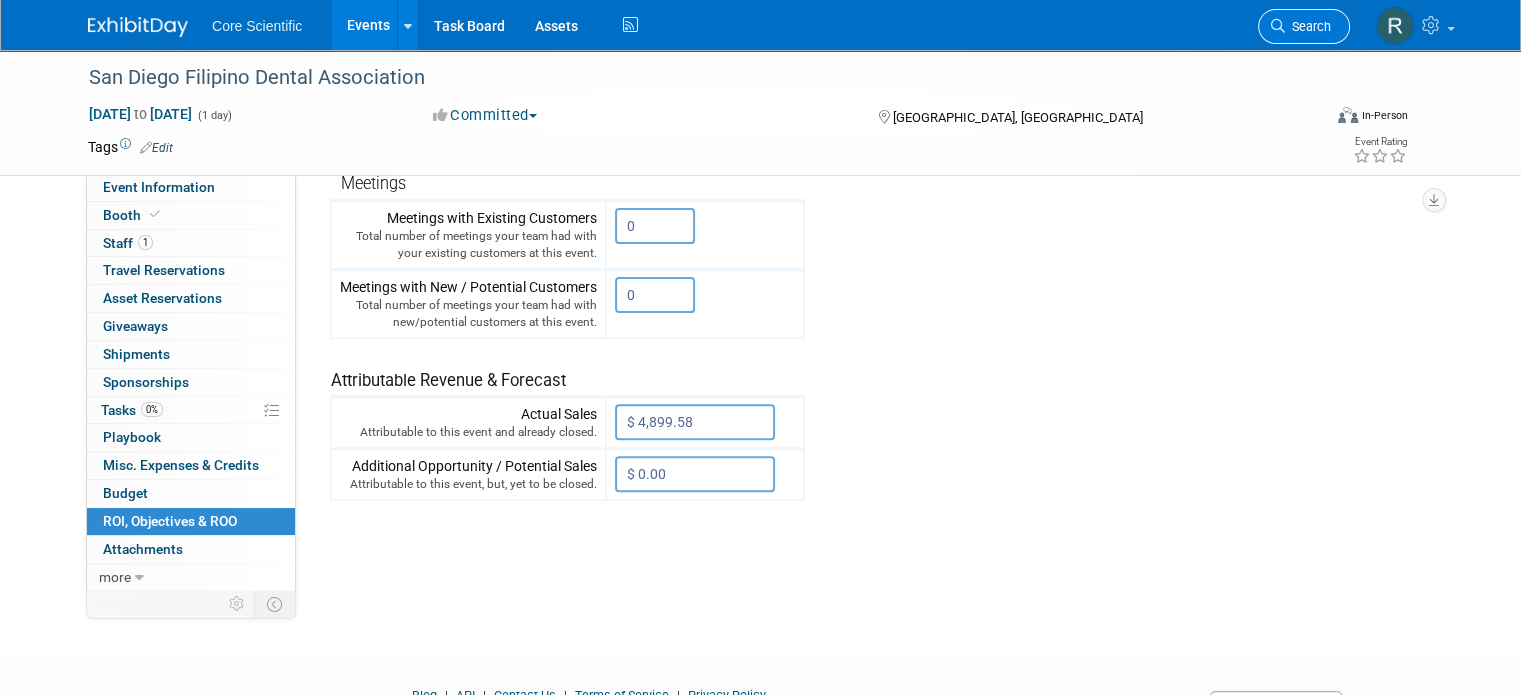 click on "Search" at bounding box center [1304, 26] 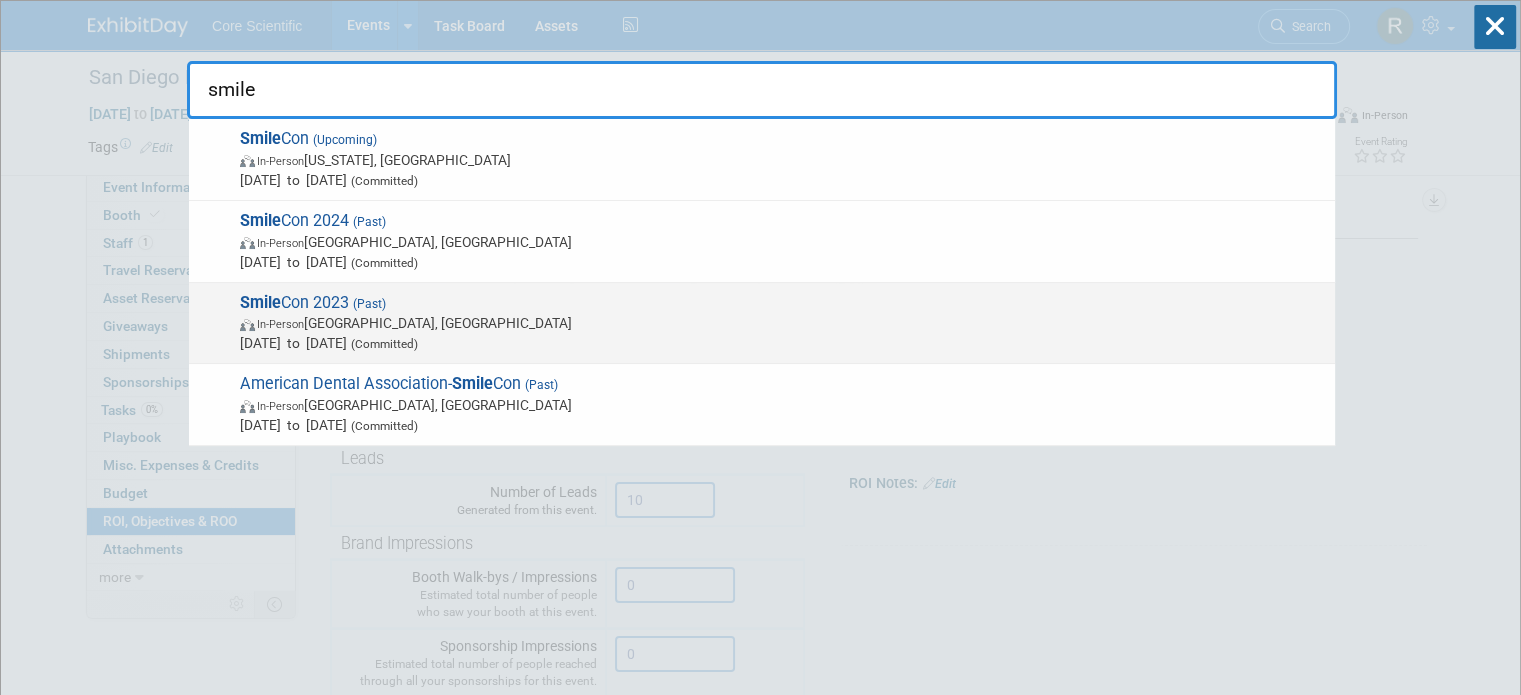 type on "smile" 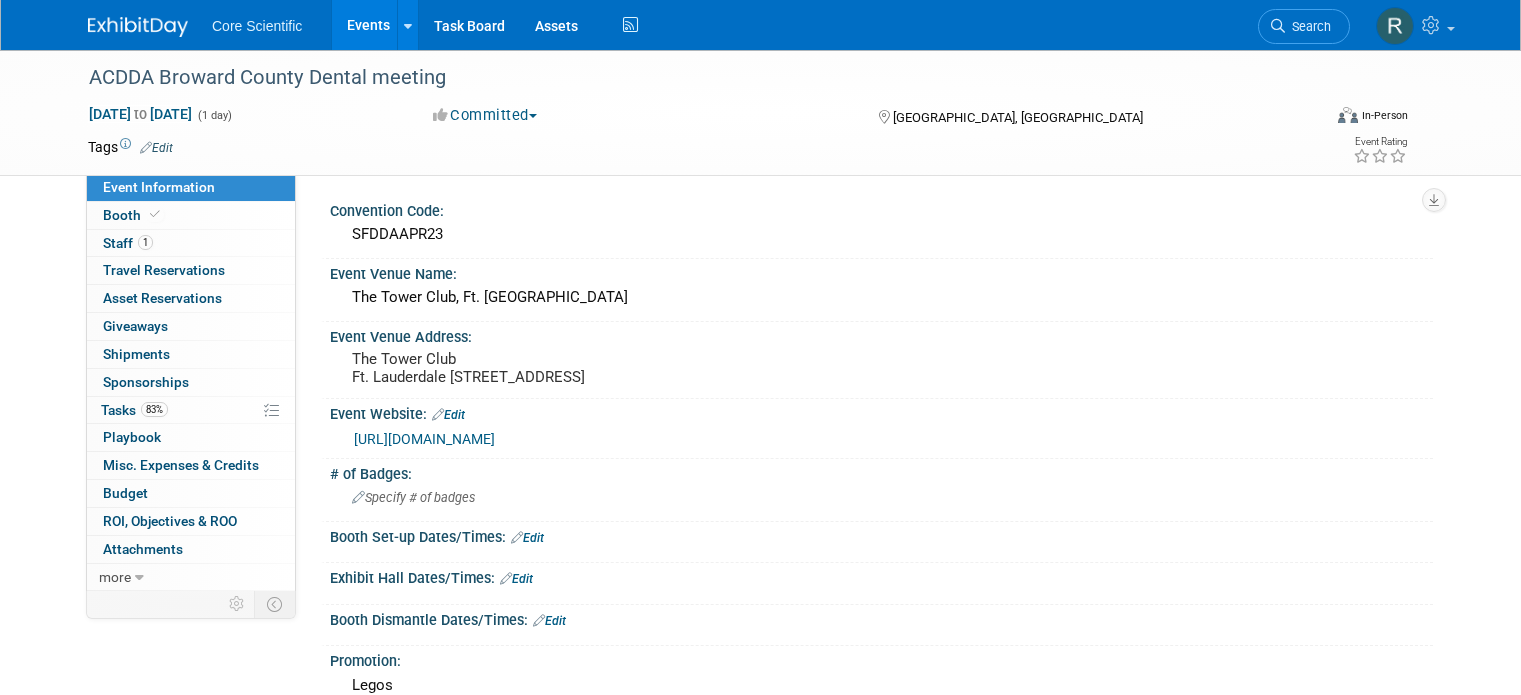 scroll, scrollTop: 0, scrollLeft: 0, axis: both 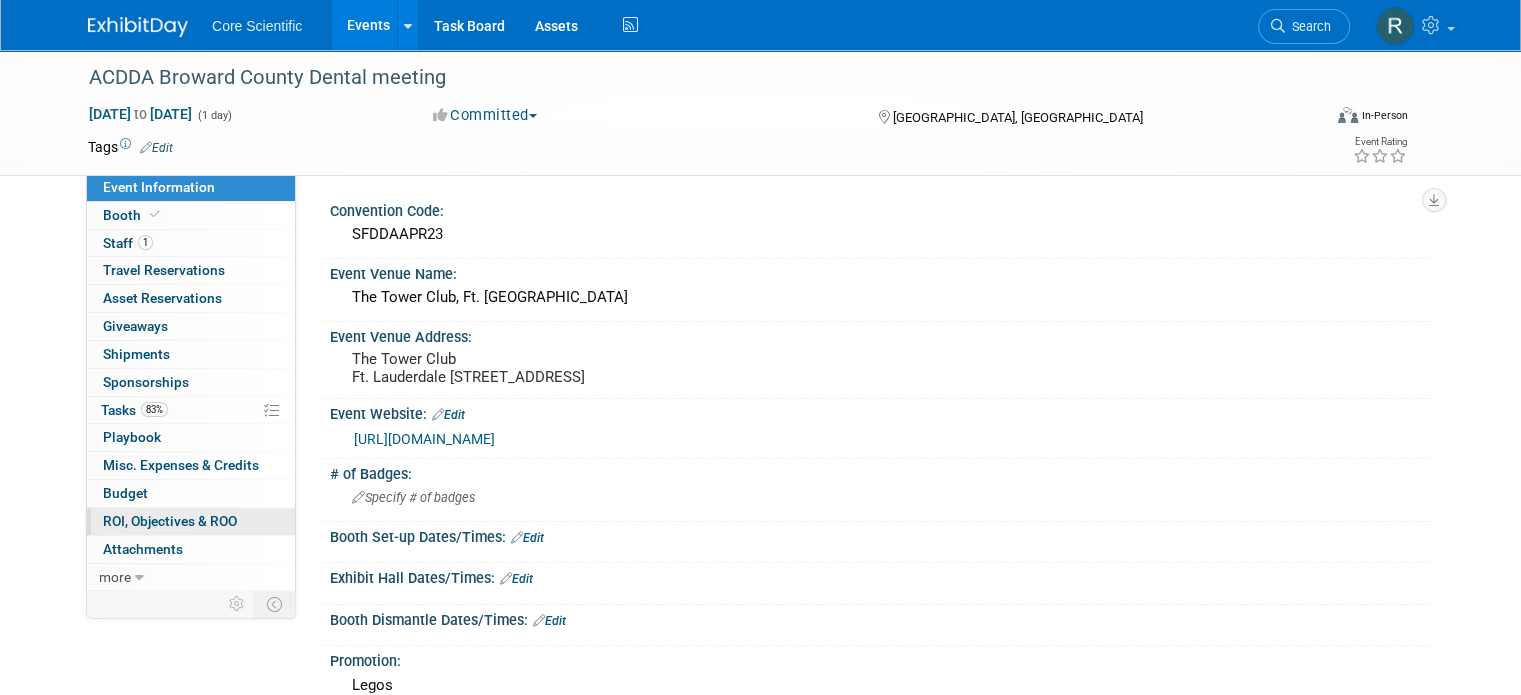 click on "0
ROI, Objectives & ROO 0" at bounding box center (191, 521) 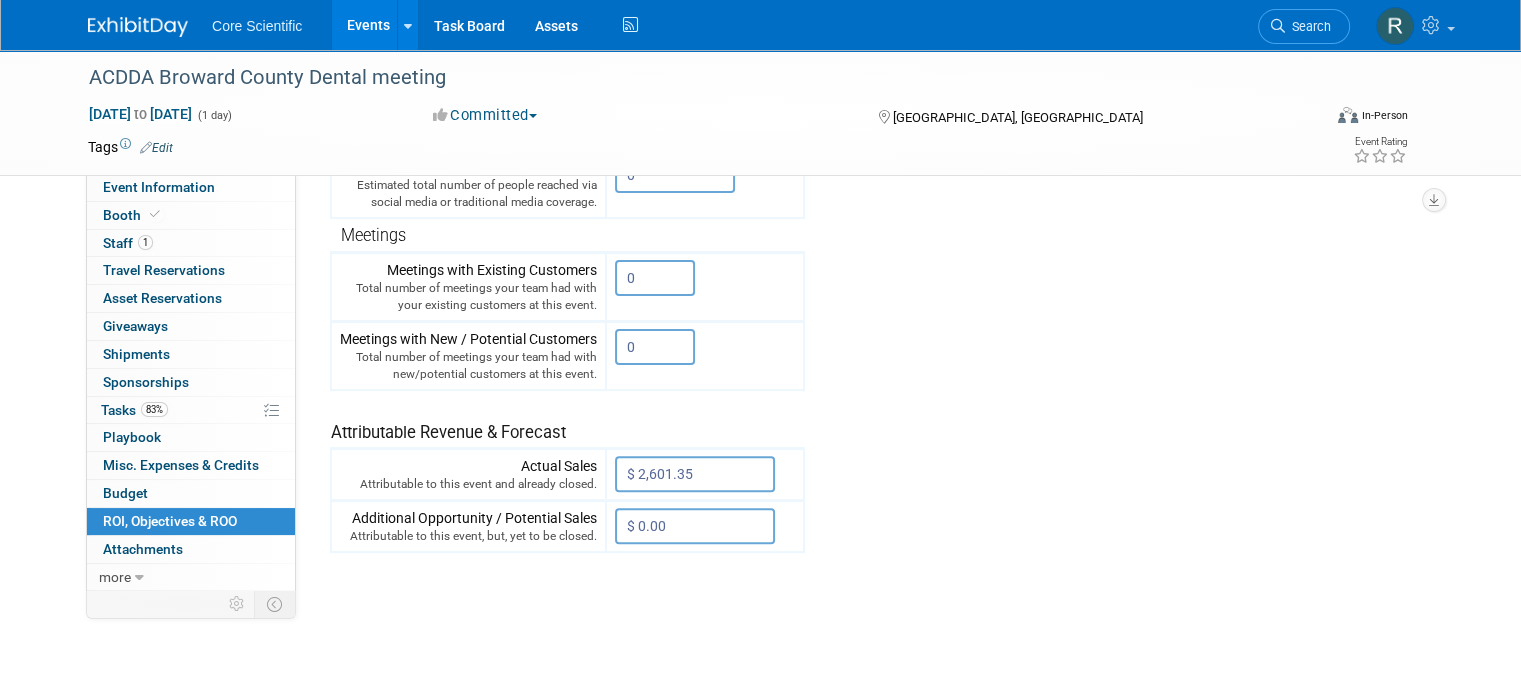 scroll, scrollTop: 600, scrollLeft: 0, axis: vertical 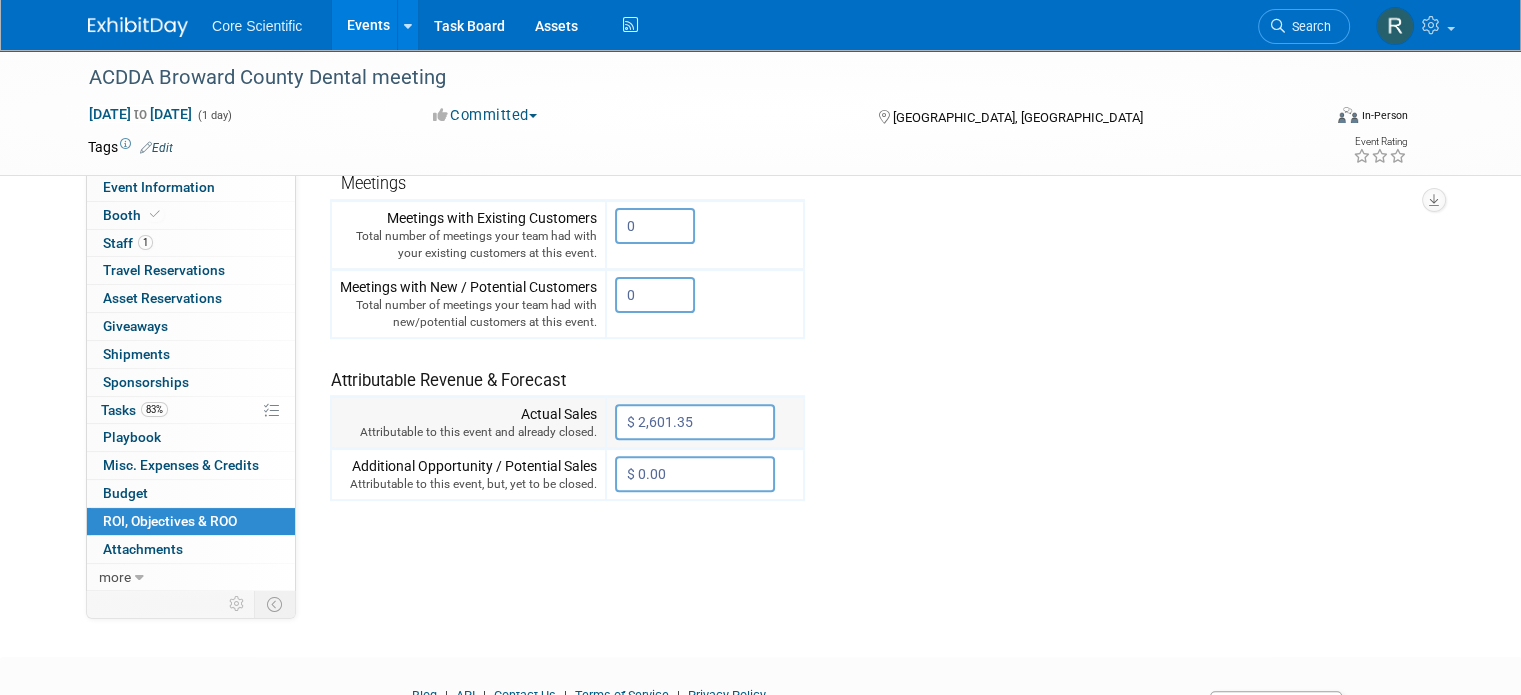 click on "$ 2,601.35" at bounding box center [695, 422] 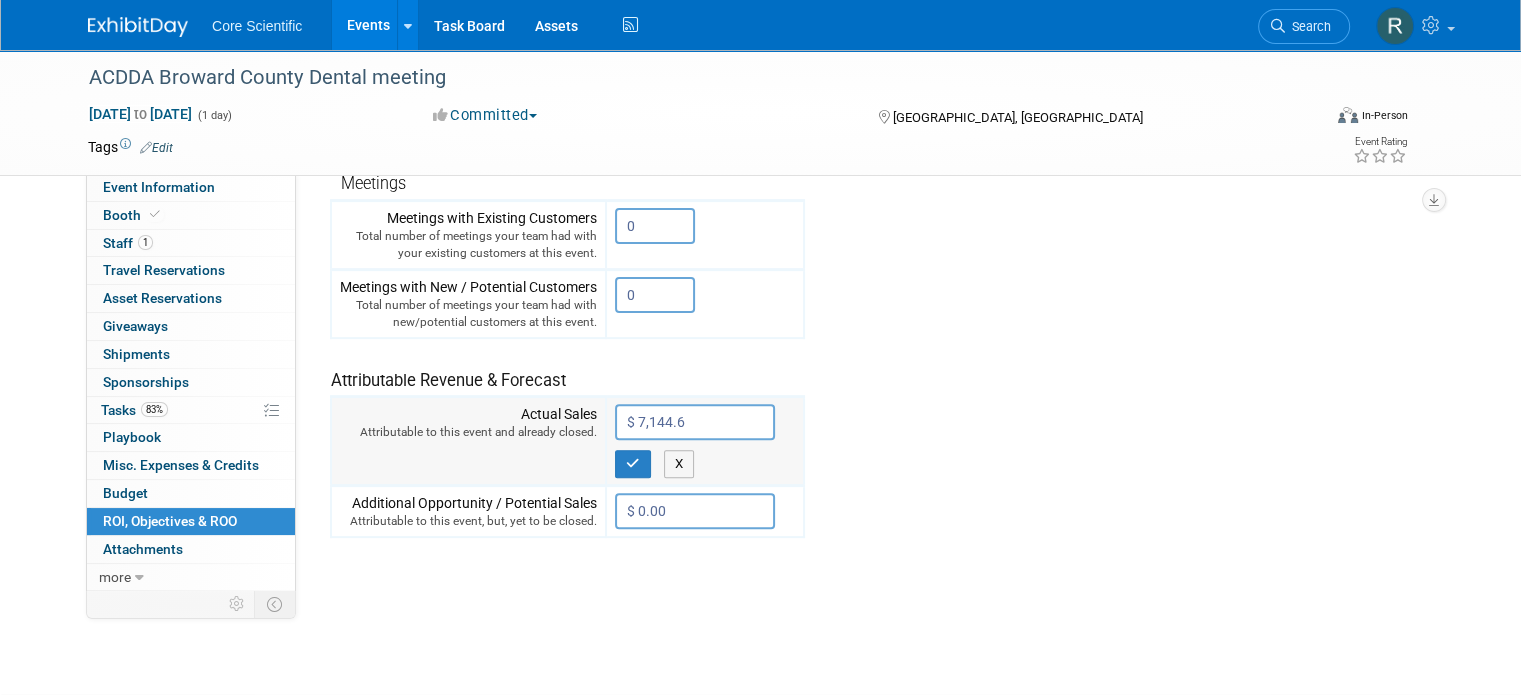 type on "$ 7,144.64" 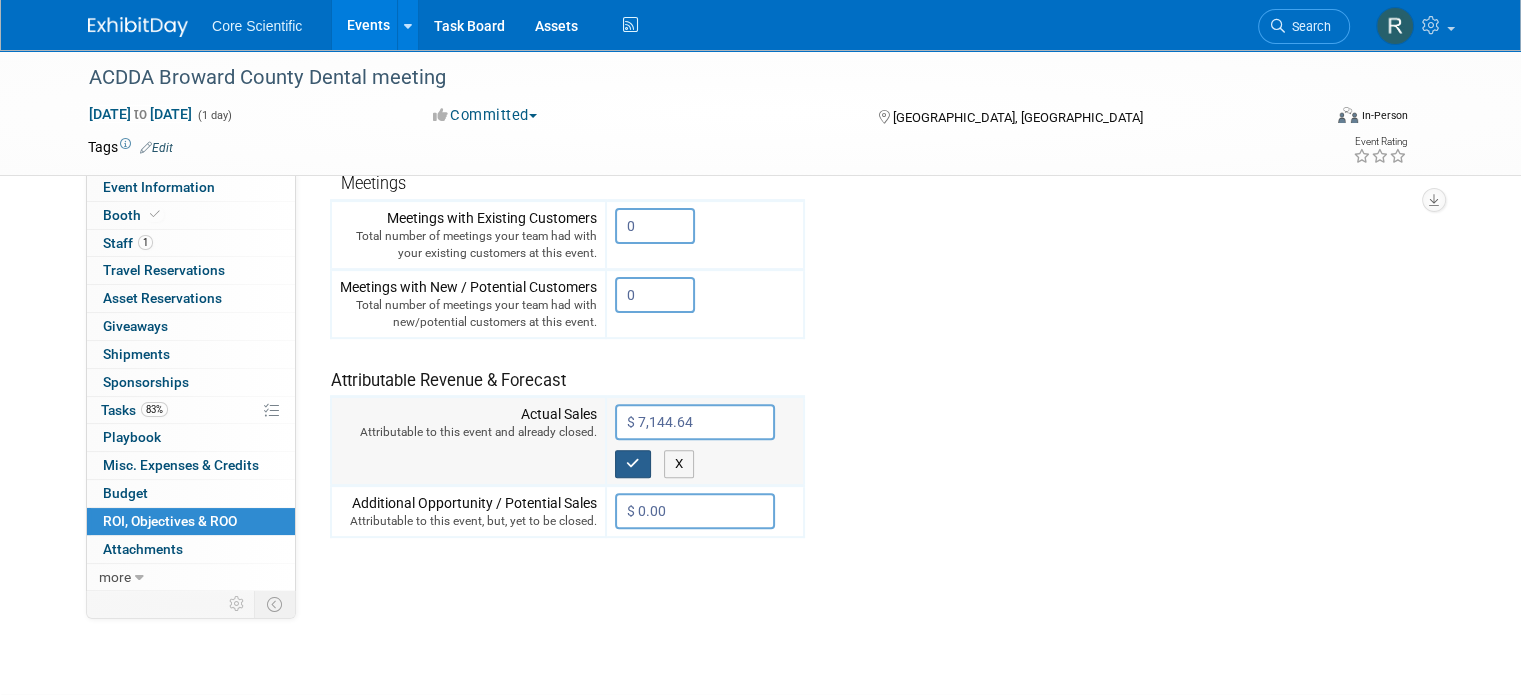 click at bounding box center [633, 463] 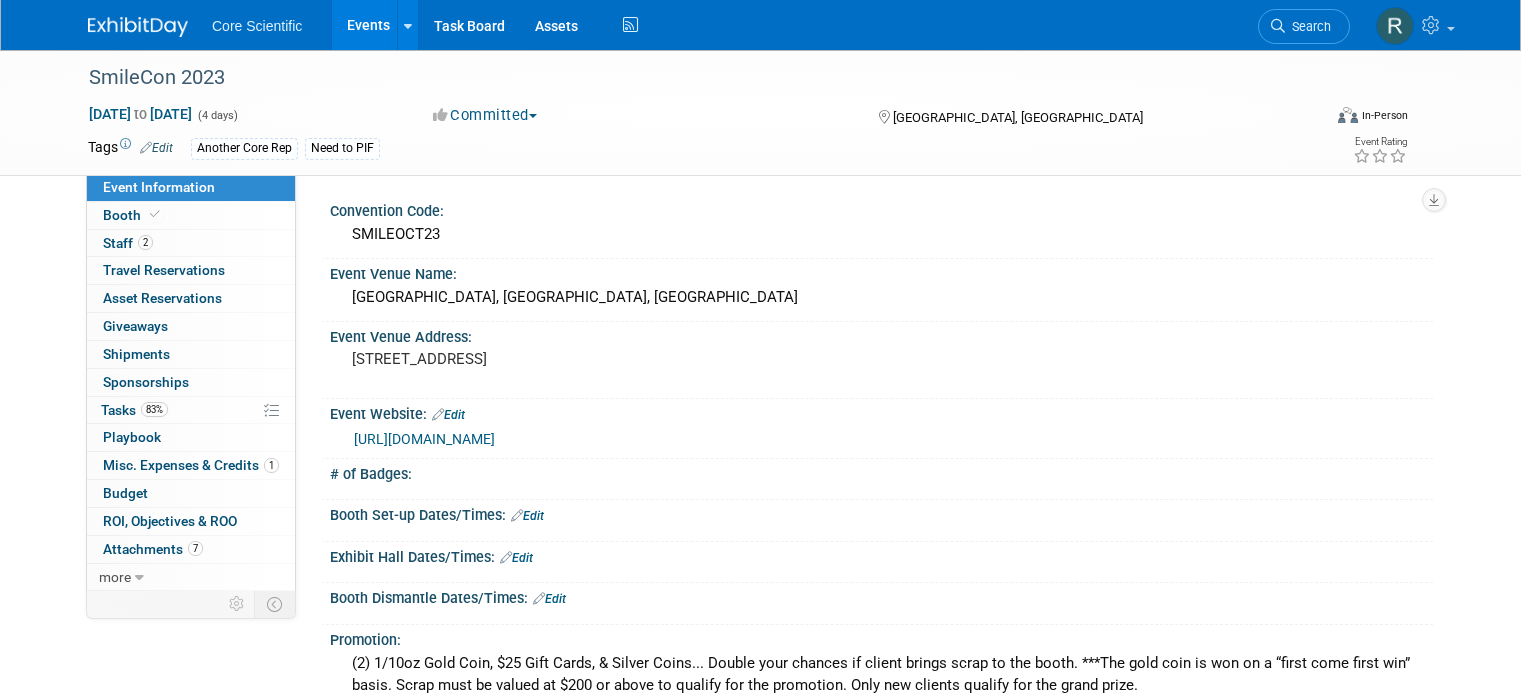 scroll, scrollTop: 0, scrollLeft: 0, axis: both 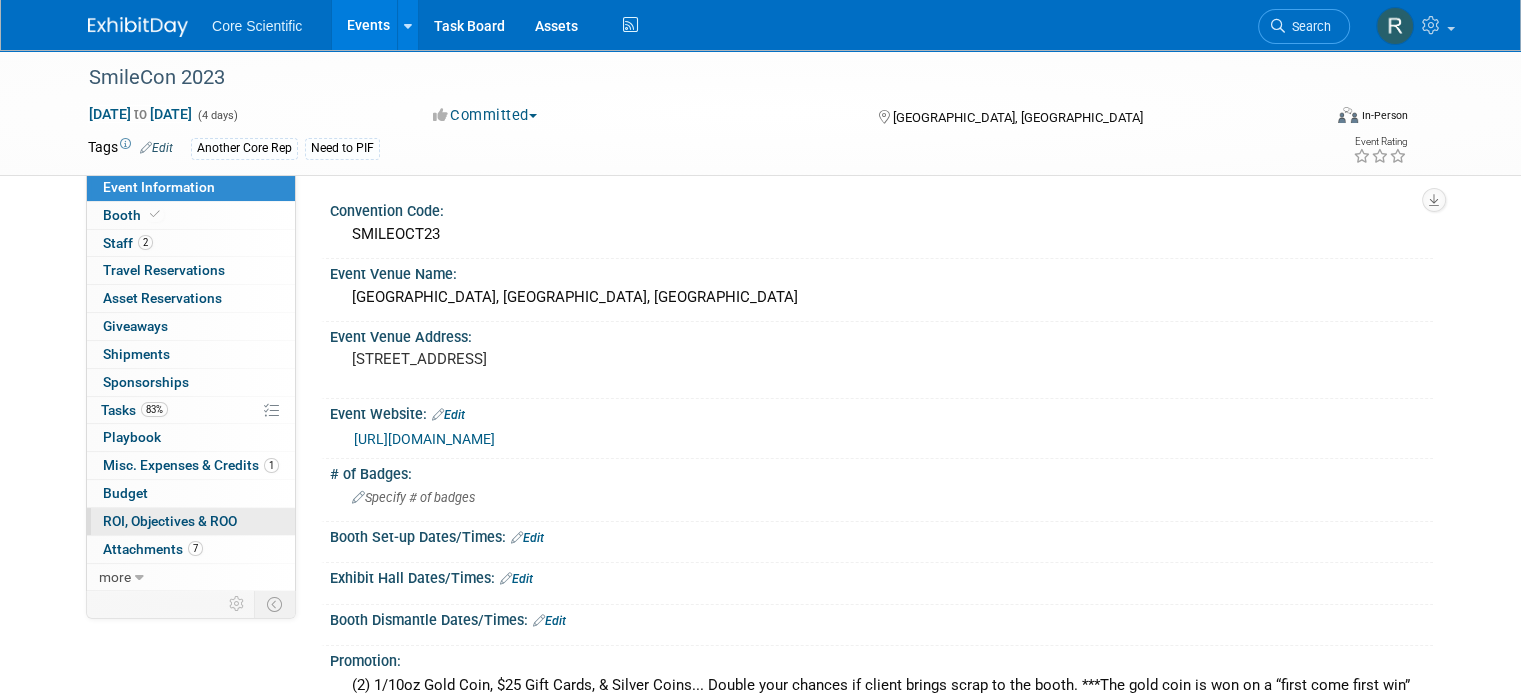 click on "ROI, Objectives & ROO 0" at bounding box center (170, 521) 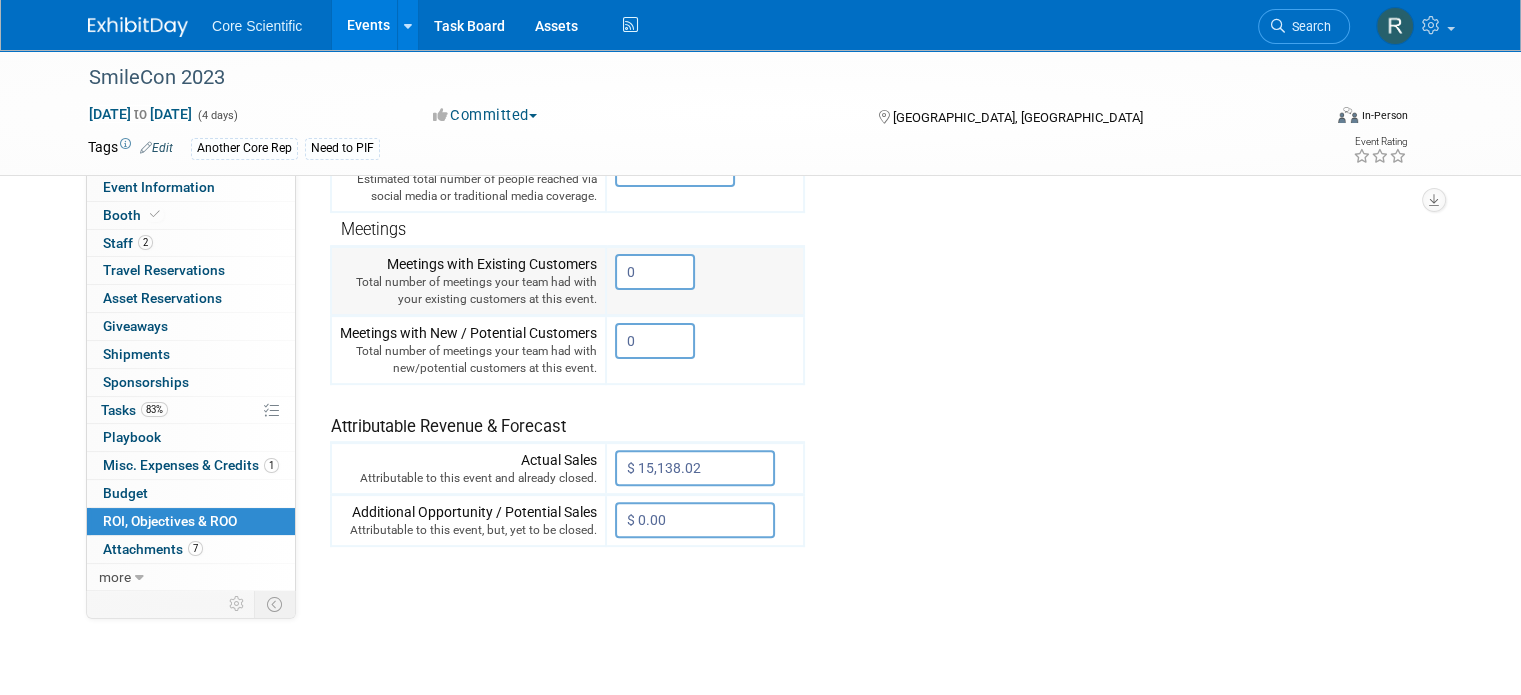scroll, scrollTop: 694, scrollLeft: 0, axis: vertical 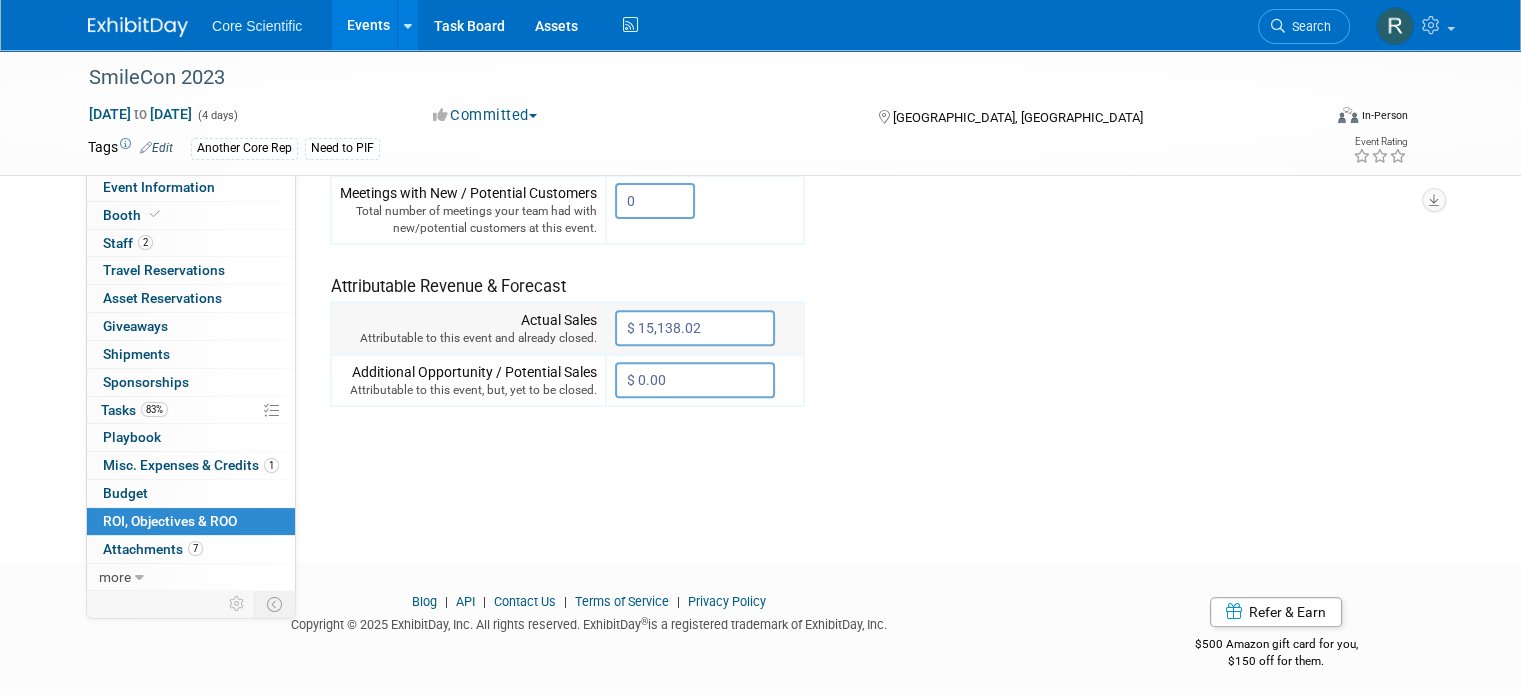 click on "$ 15,138.02" at bounding box center [695, 328] 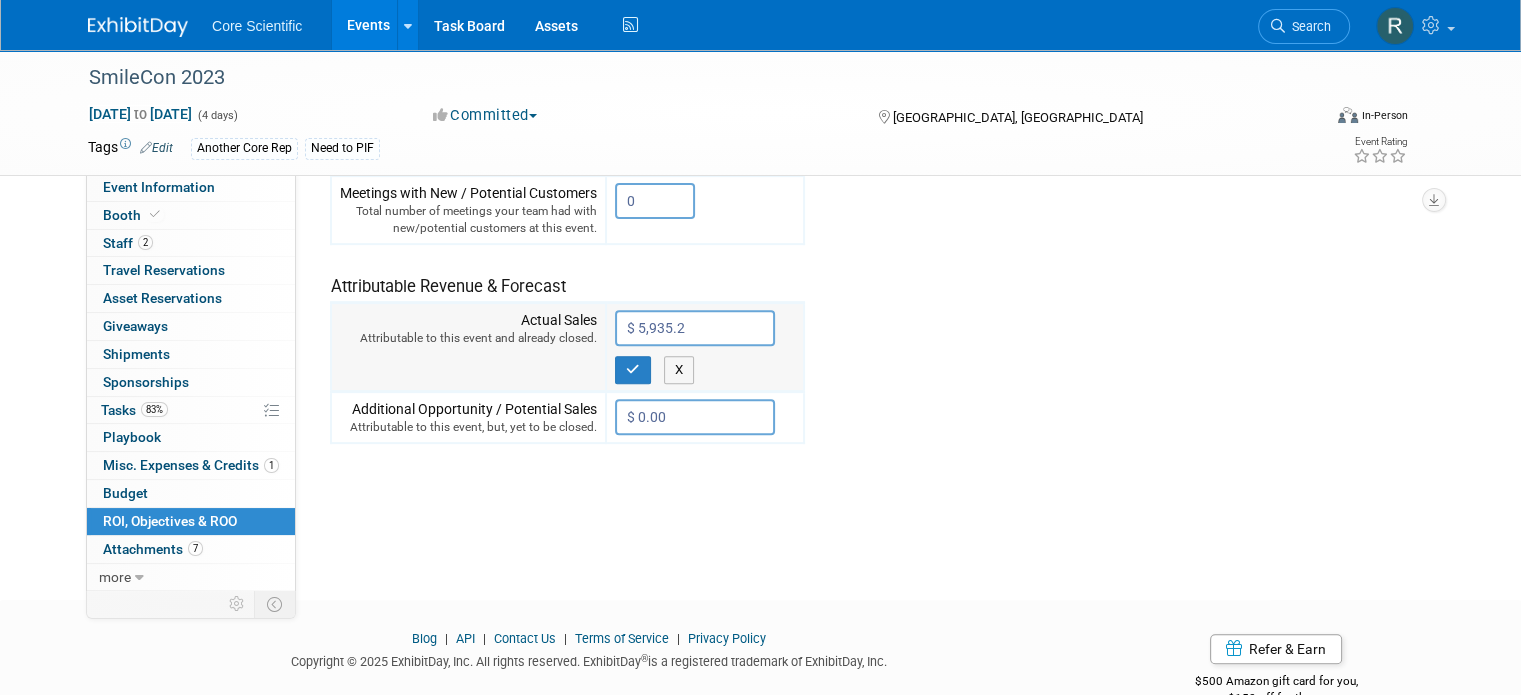 type on "$ 5,935.27" 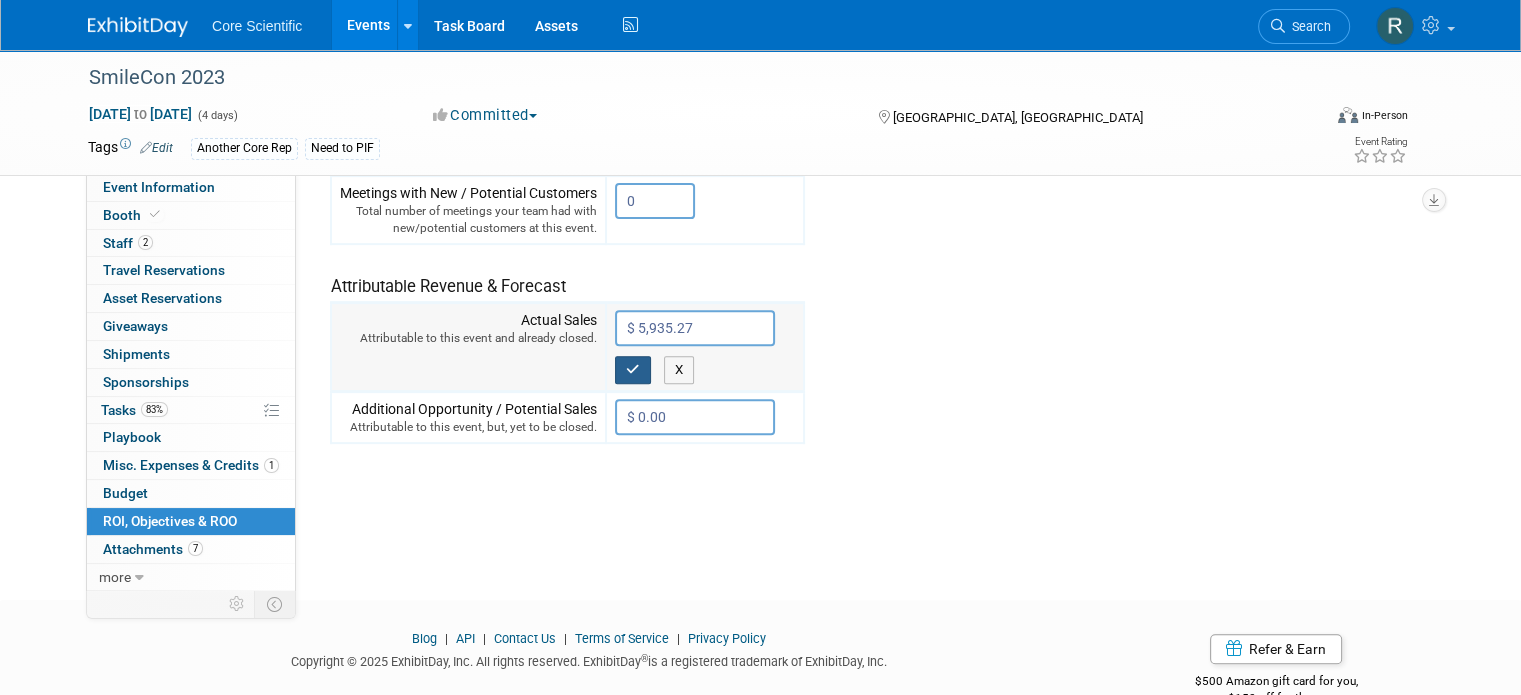 click at bounding box center (633, 370) 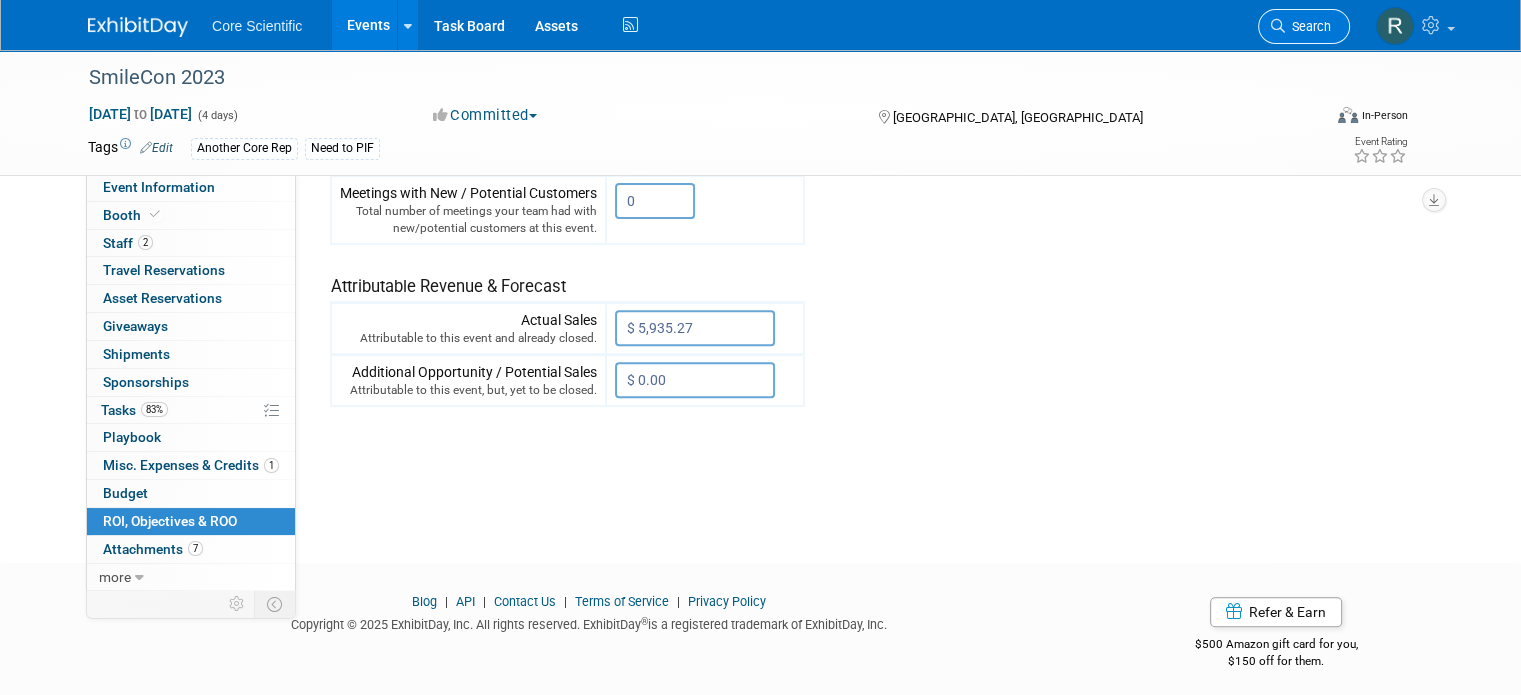 click on "Search" at bounding box center (1308, 26) 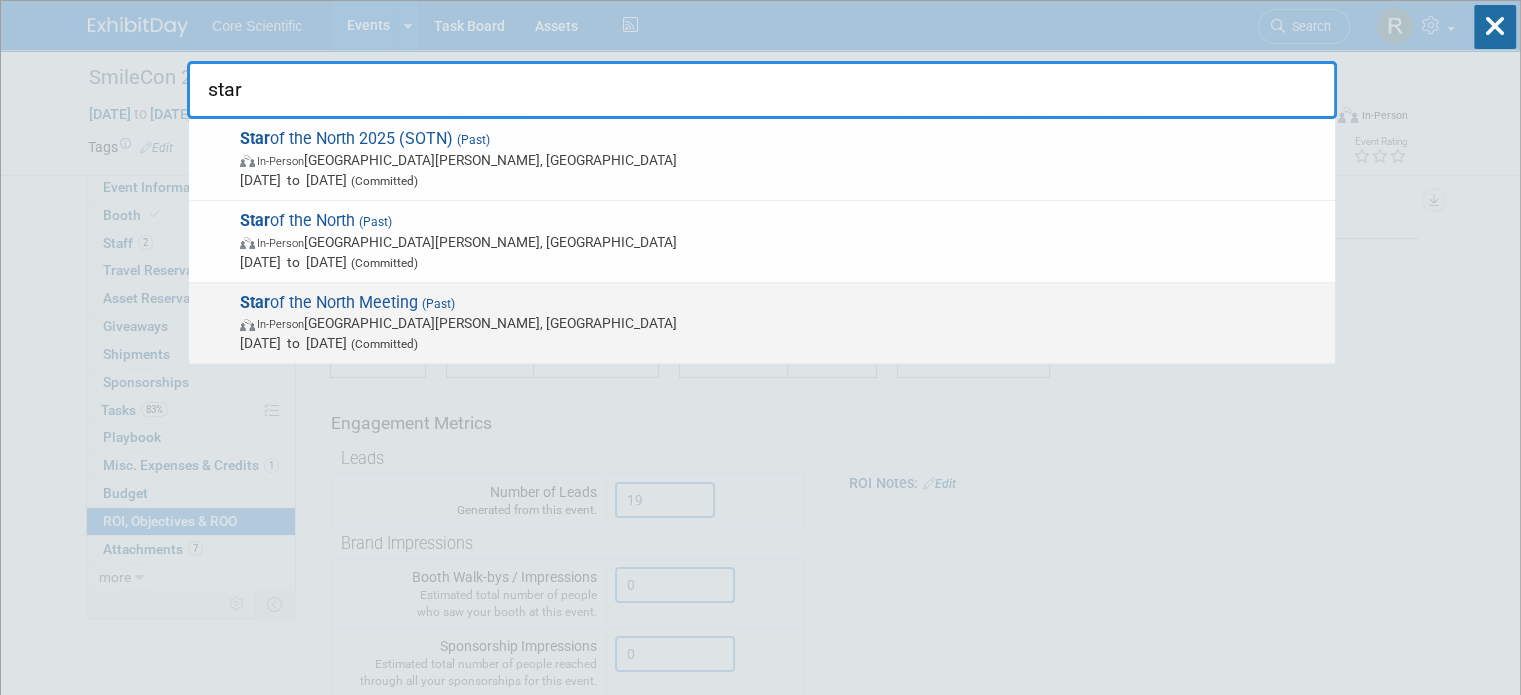 type on "star" 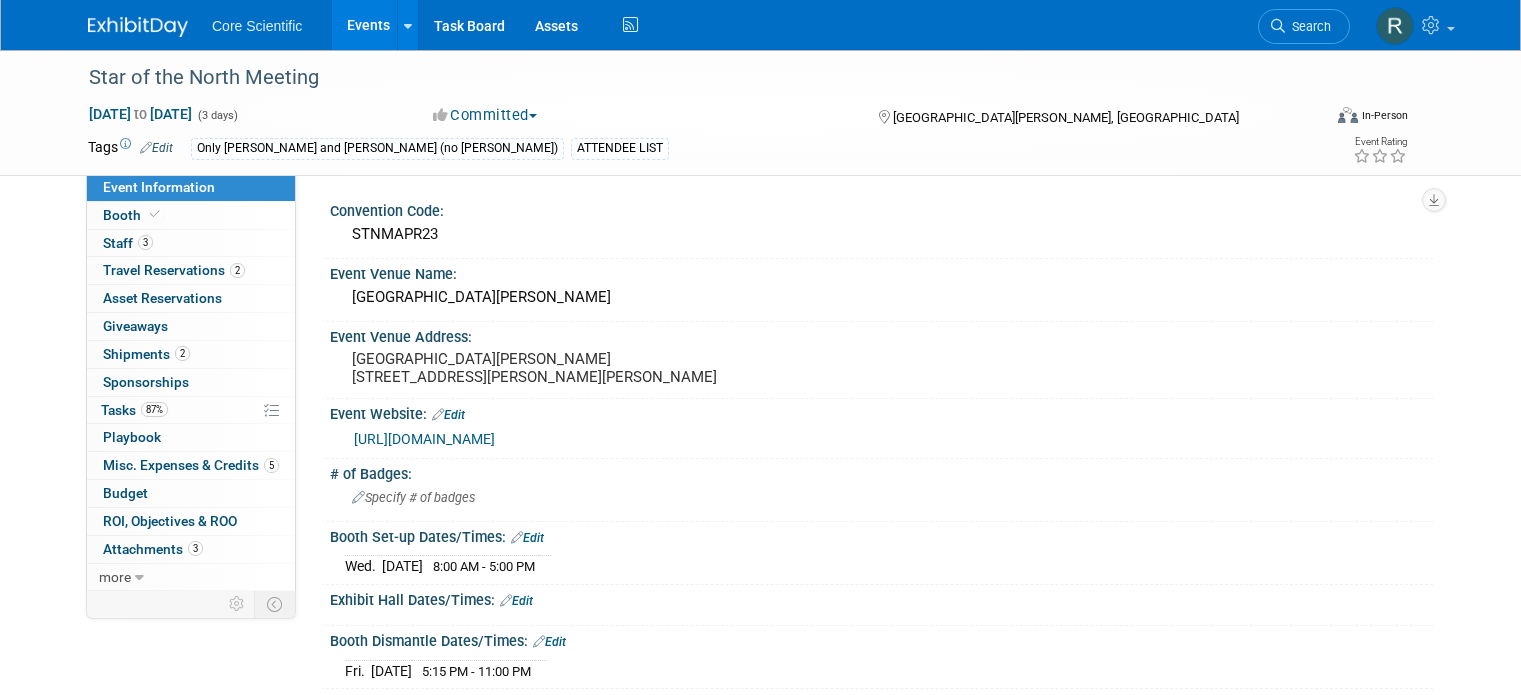 scroll, scrollTop: 0, scrollLeft: 0, axis: both 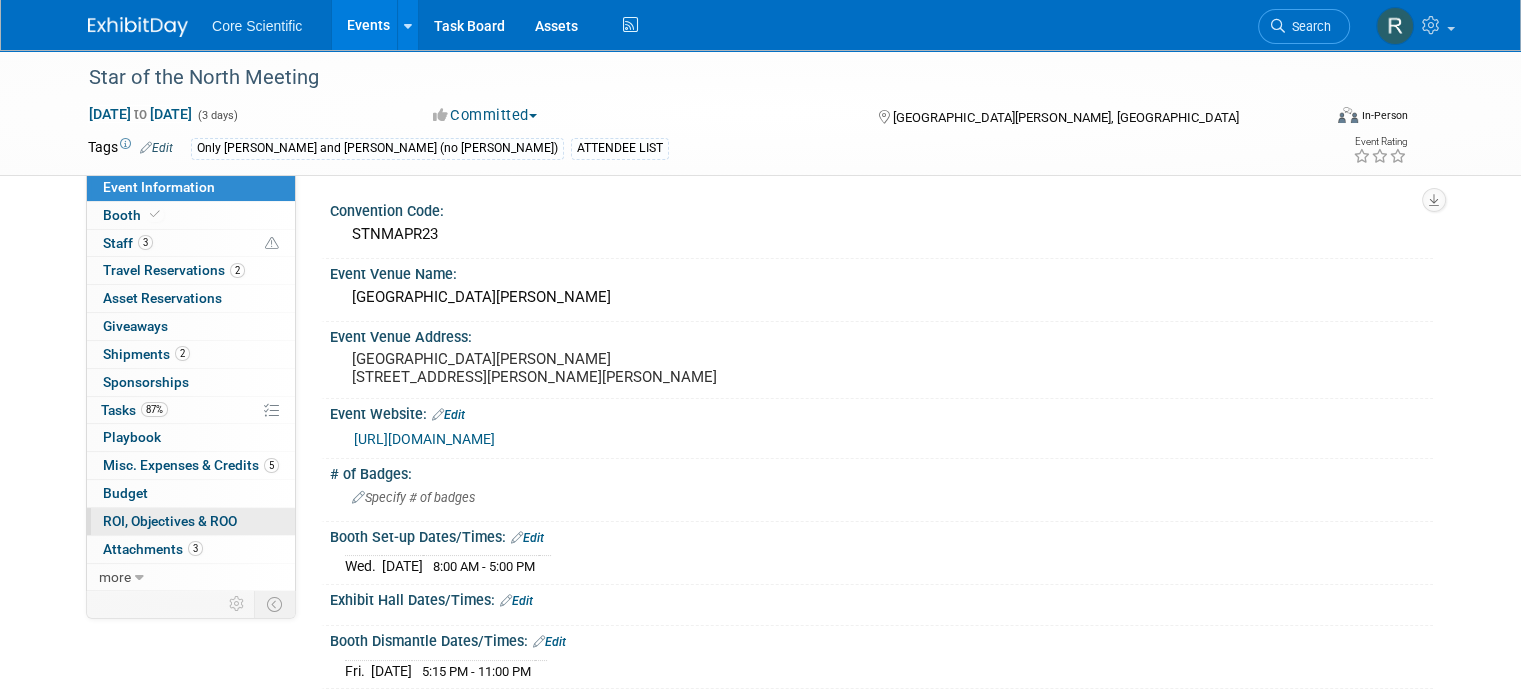 click on "ROI, Objectives & ROO 0" at bounding box center [170, 521] 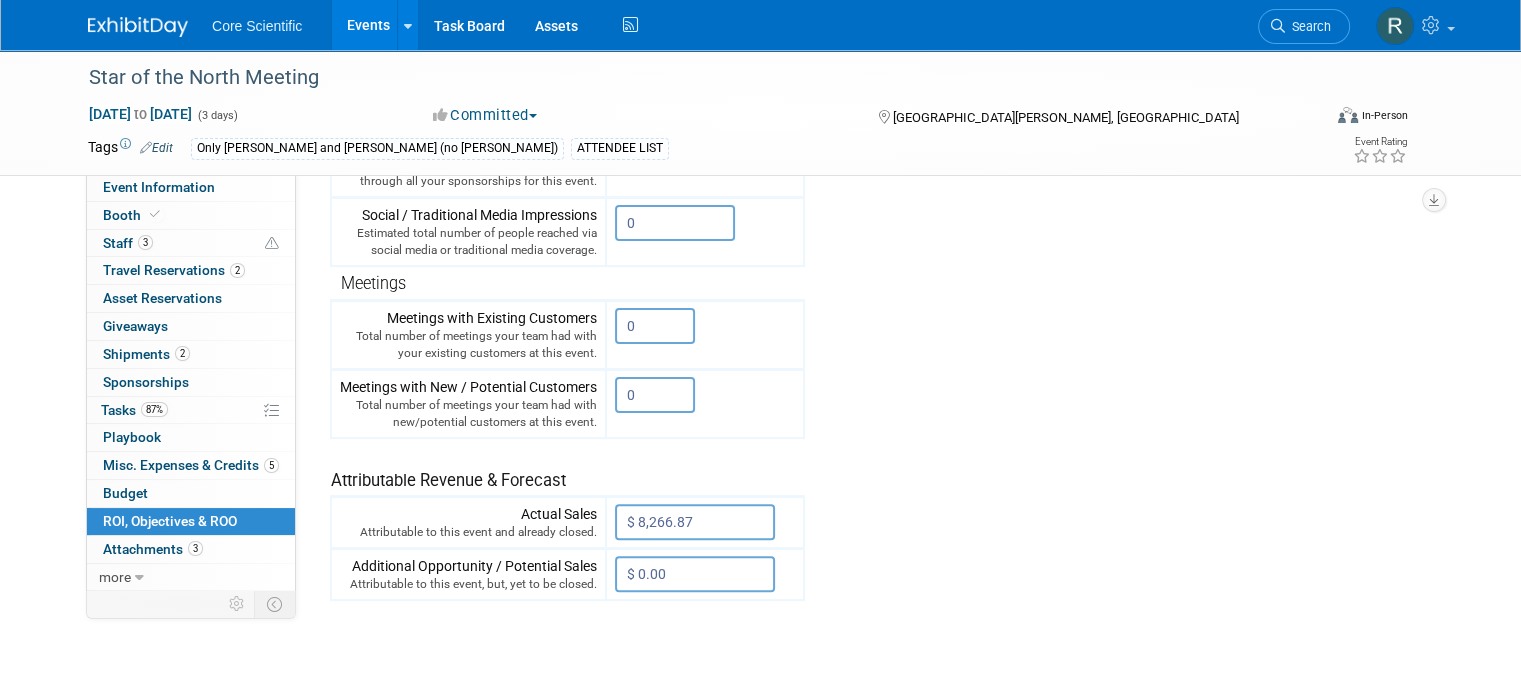 scroll, scrollTop: 694, scrollLeft: 0, axis: vertical 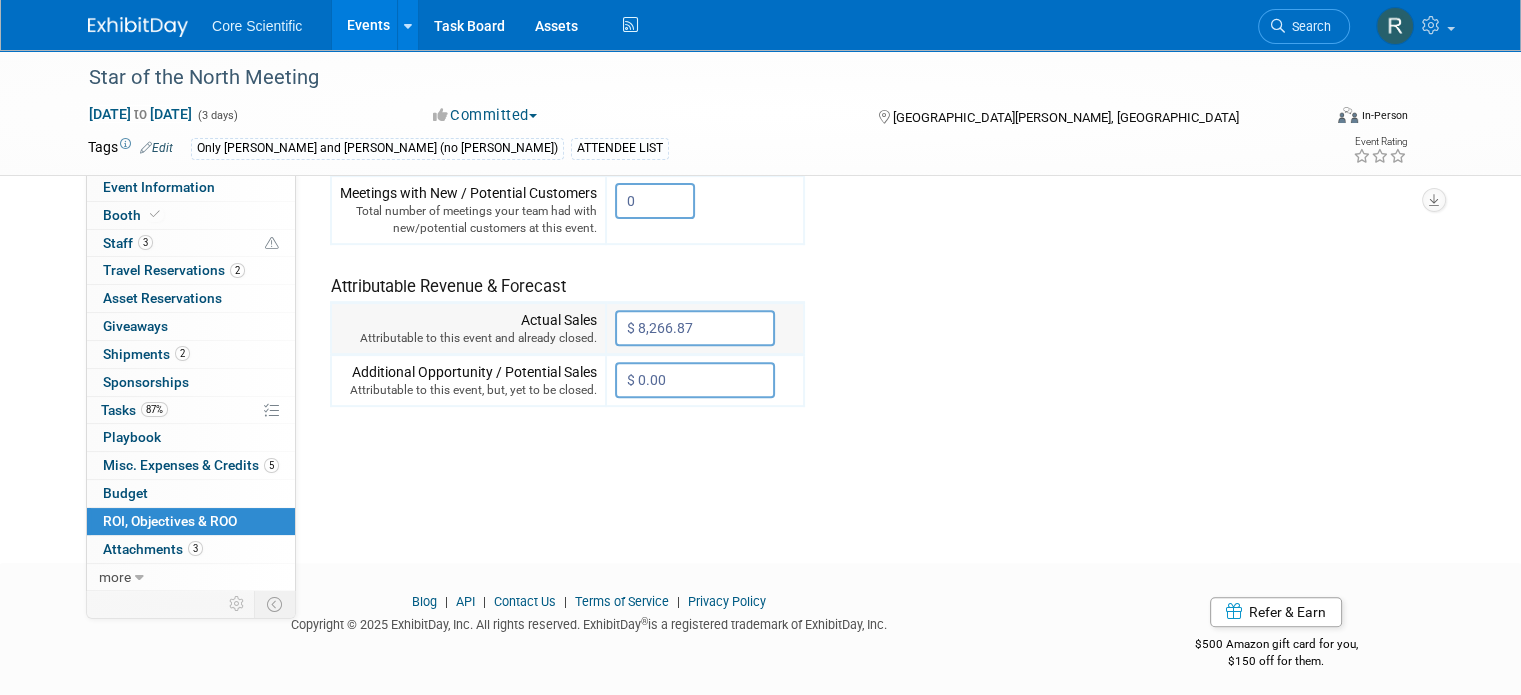 click on "$ 8,266.87" at bounding box center [695, 328] 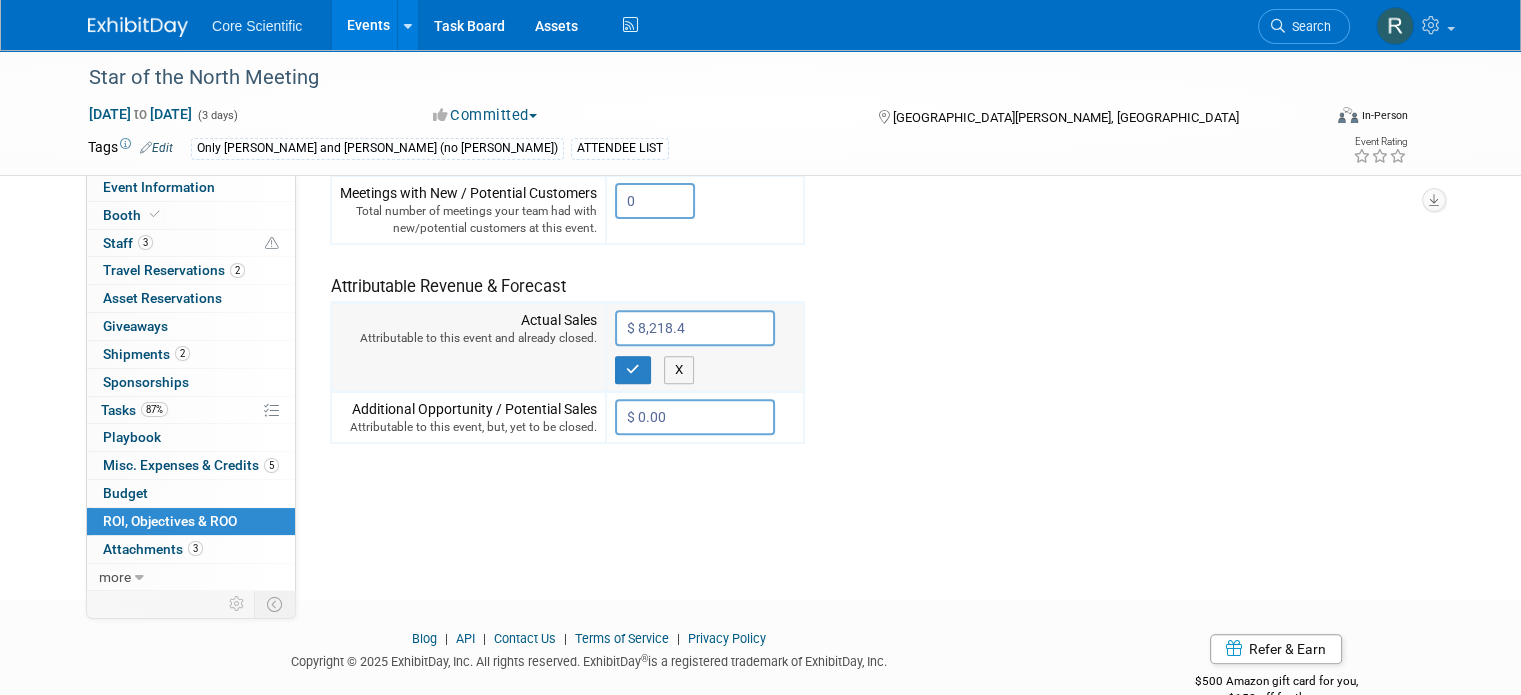 type on "$ 8,218.45" 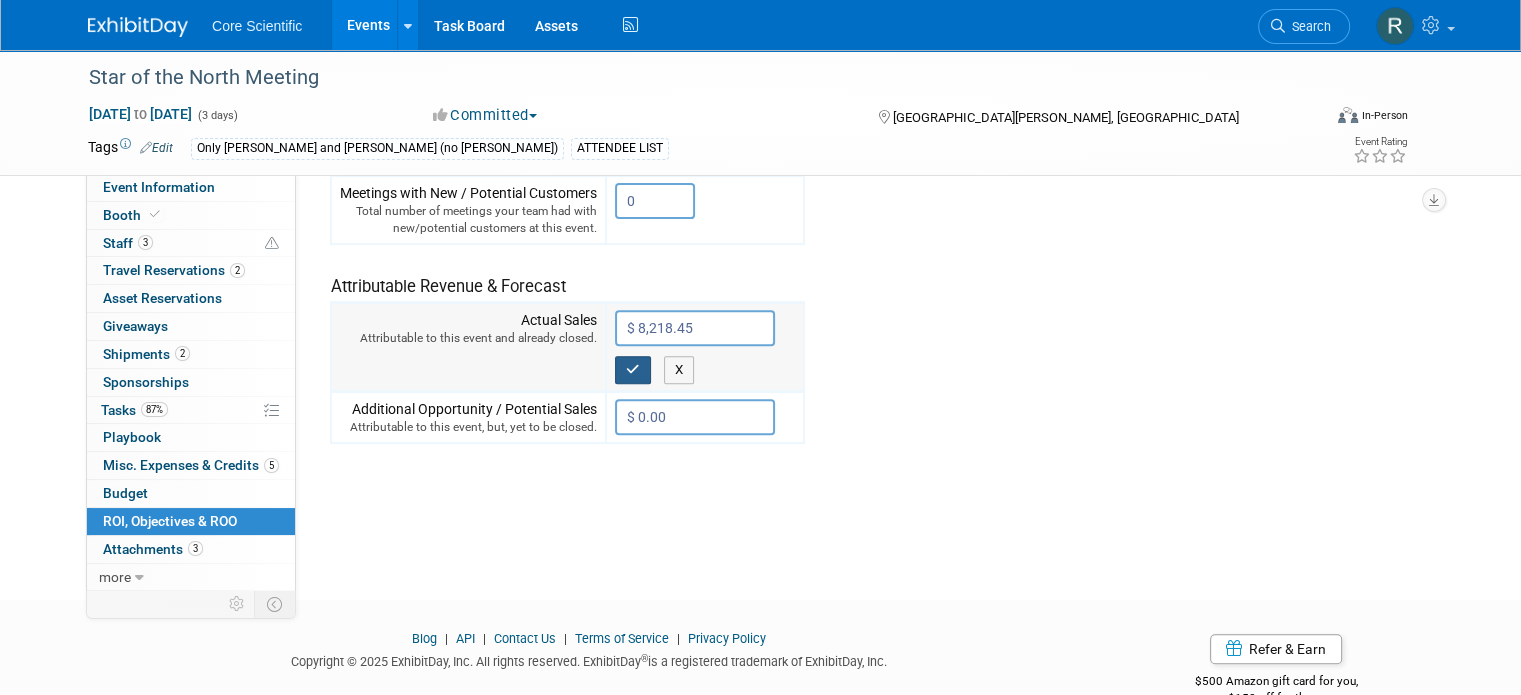 click at bounding box center (633, 369) 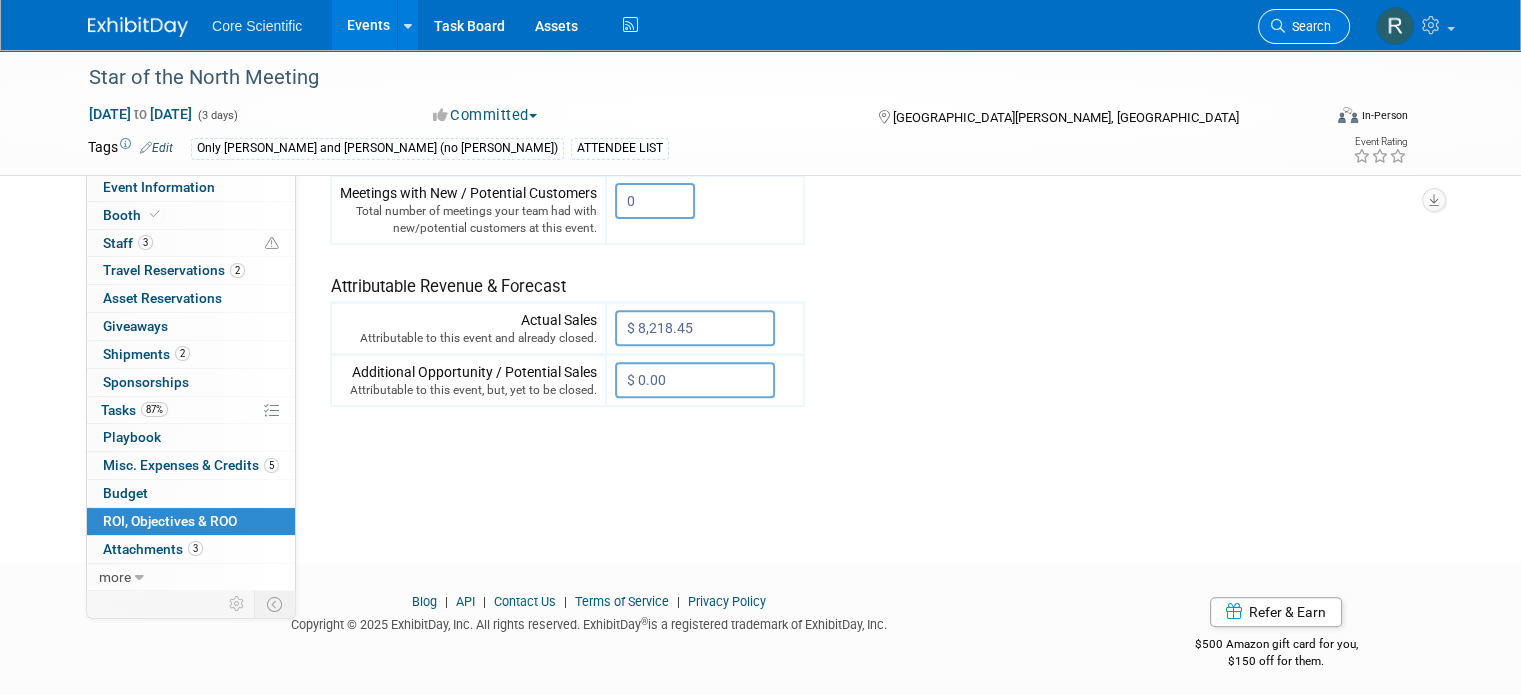 click on "Search" at bounding box center [1304, 26] 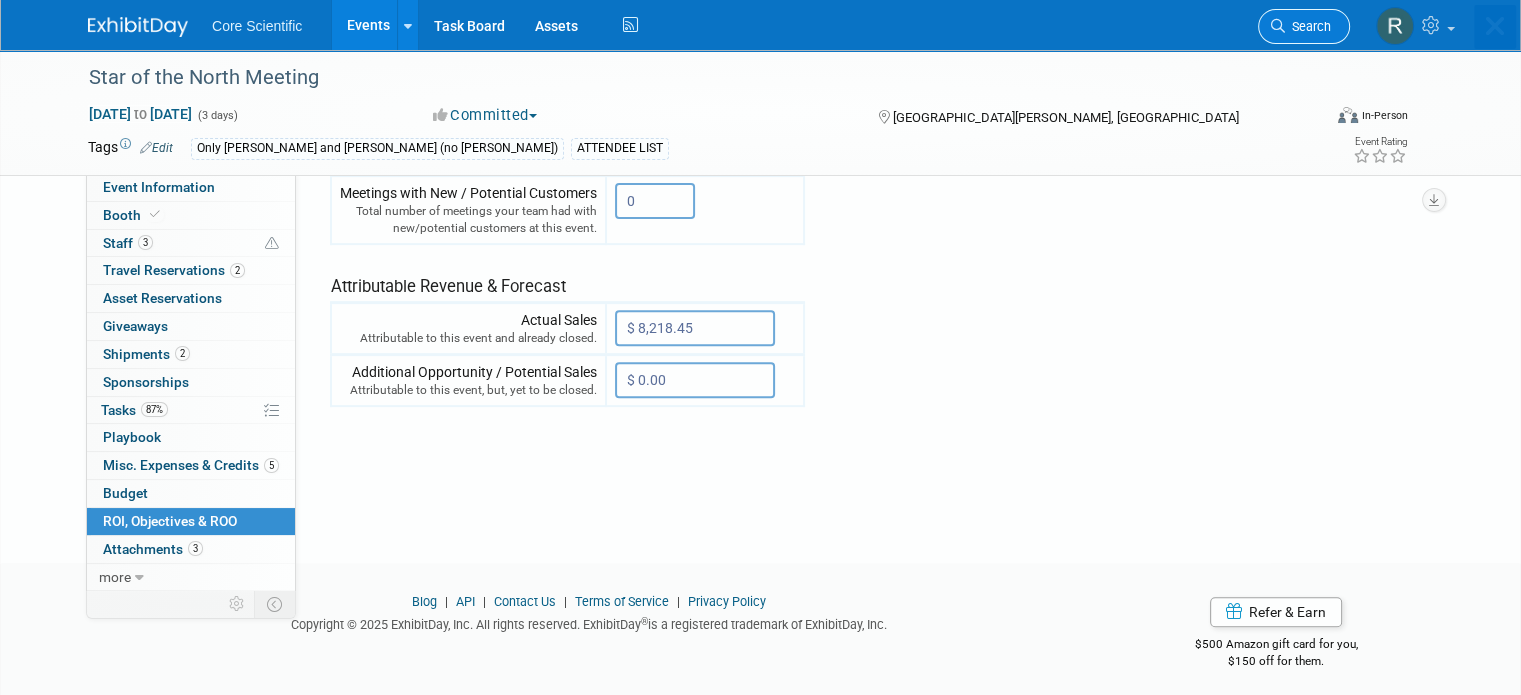 scroll, scrollTop: 0, scrollLeft: 0, axis: both 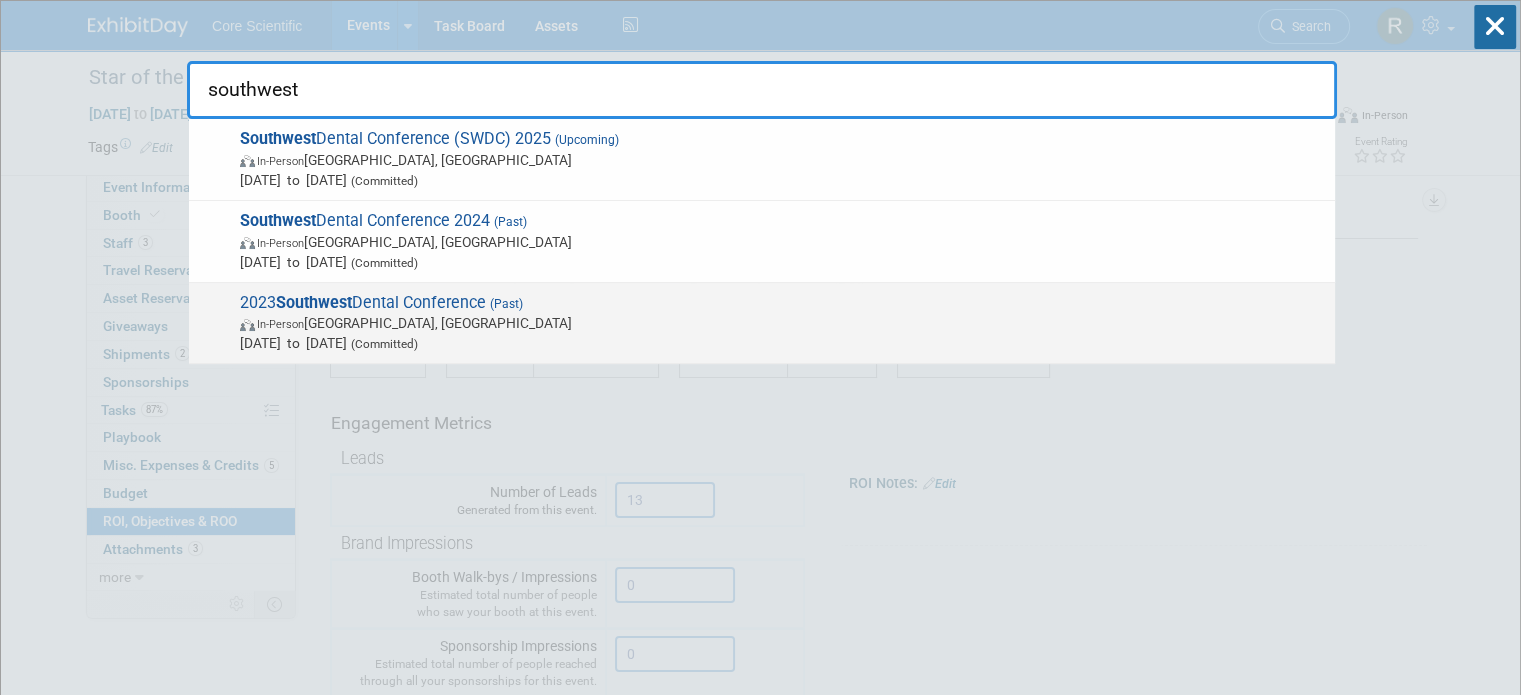 type on "southwest" 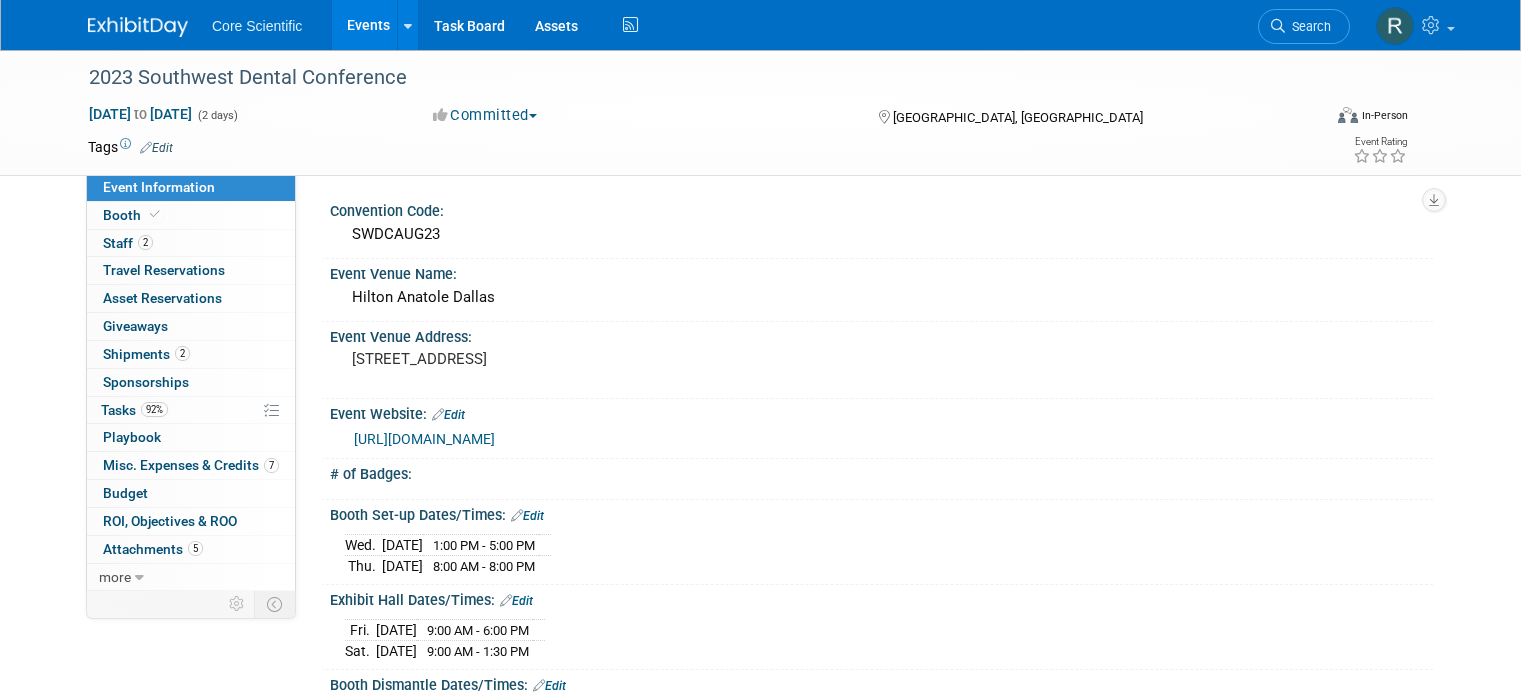 scroll, scrollTop: 0, scrollLeft: 0, axis: both 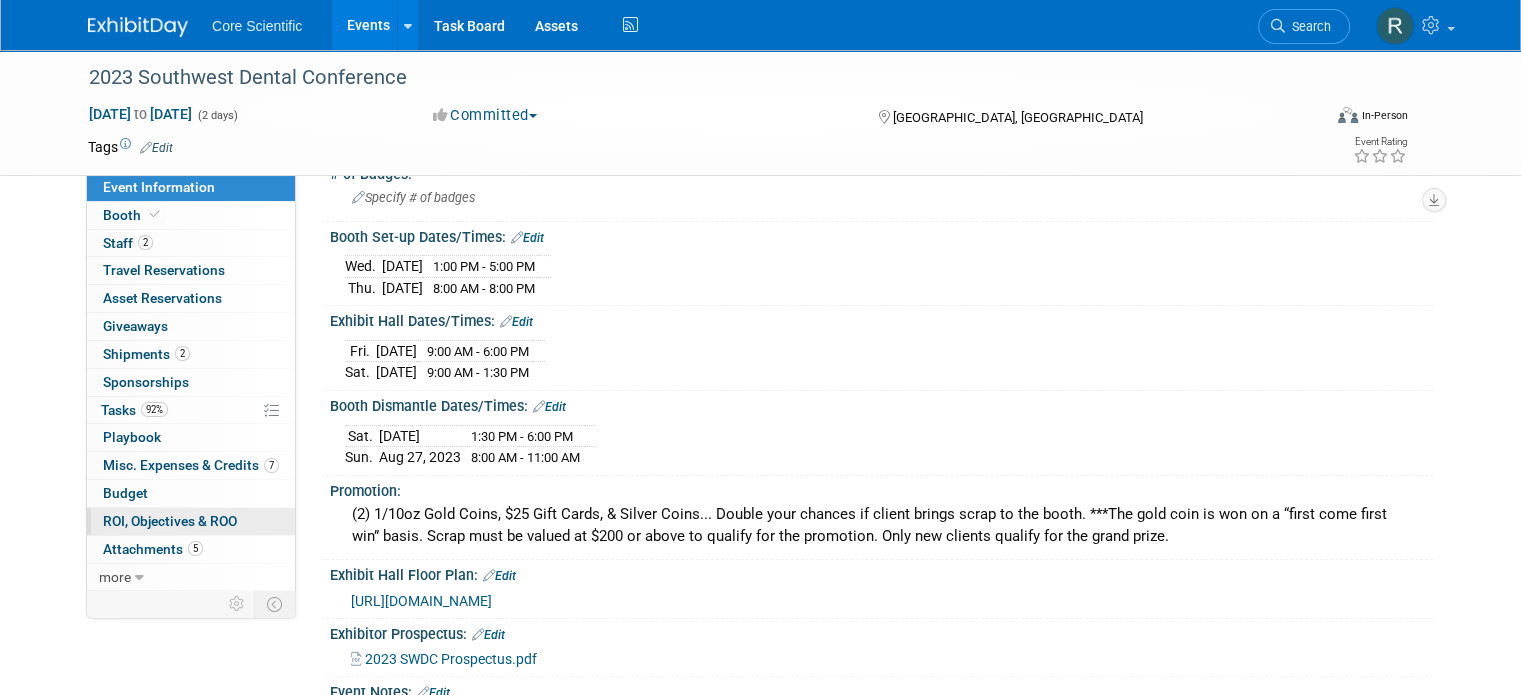 click on "ROI, Objectives & ROO 0" at bounding box center [170, 521] 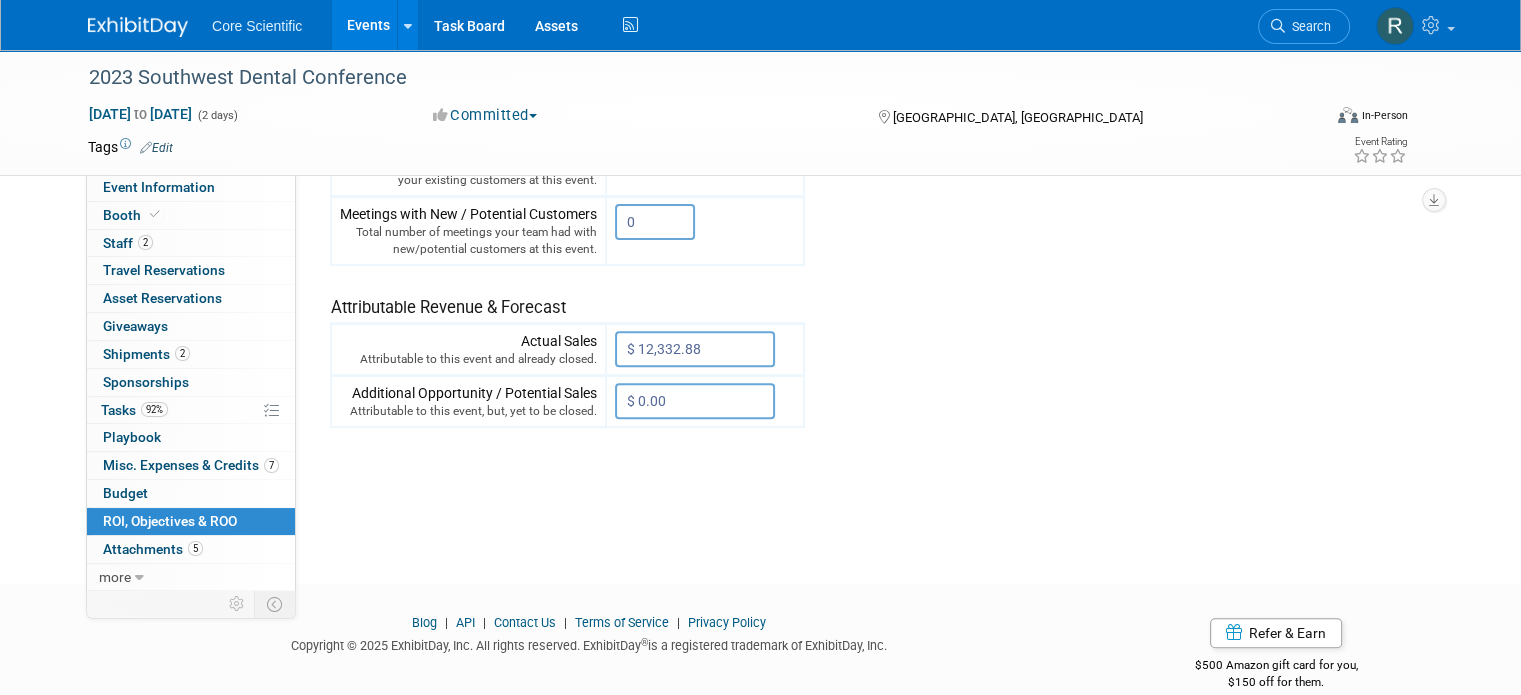 scroll, scrollTop: 694, scrollLeft: 0, axis: vertical 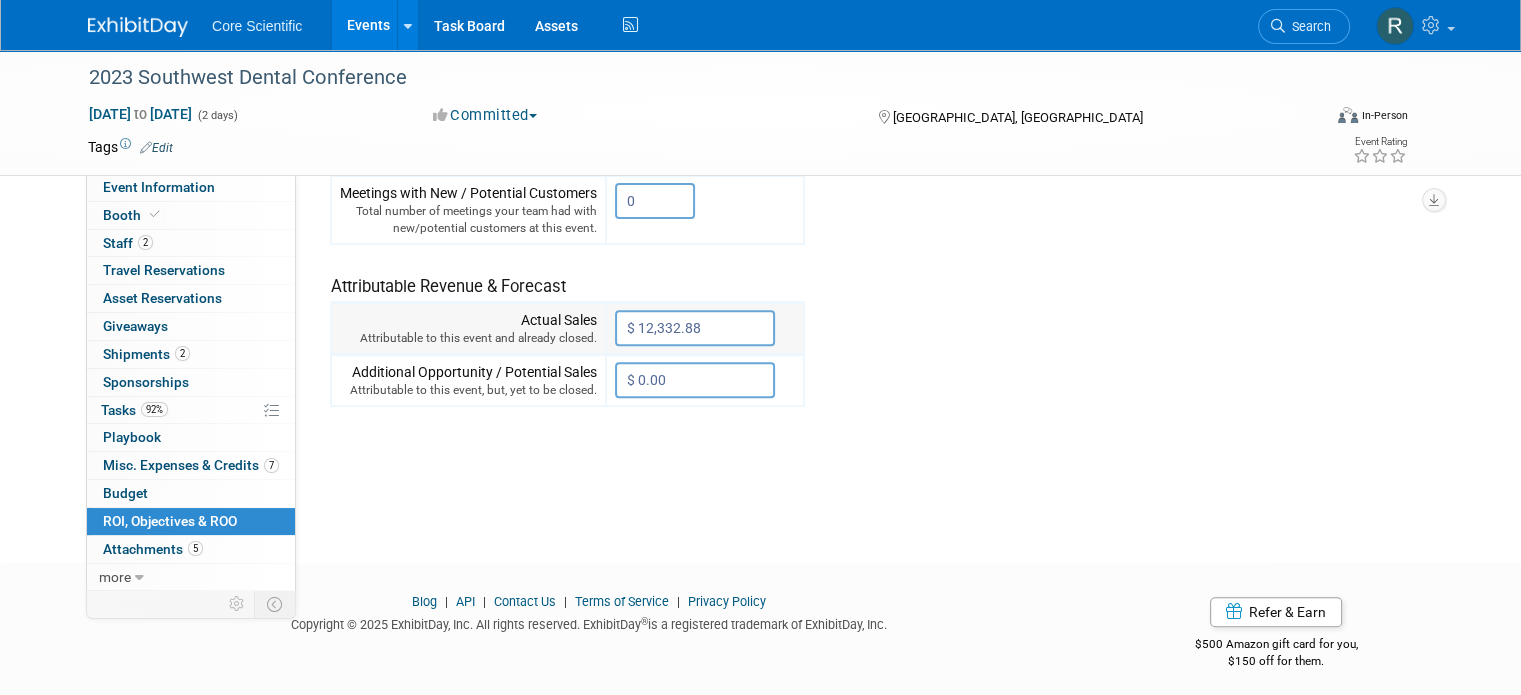click on "$ 12,332.88" at bounding box center [695, 328] 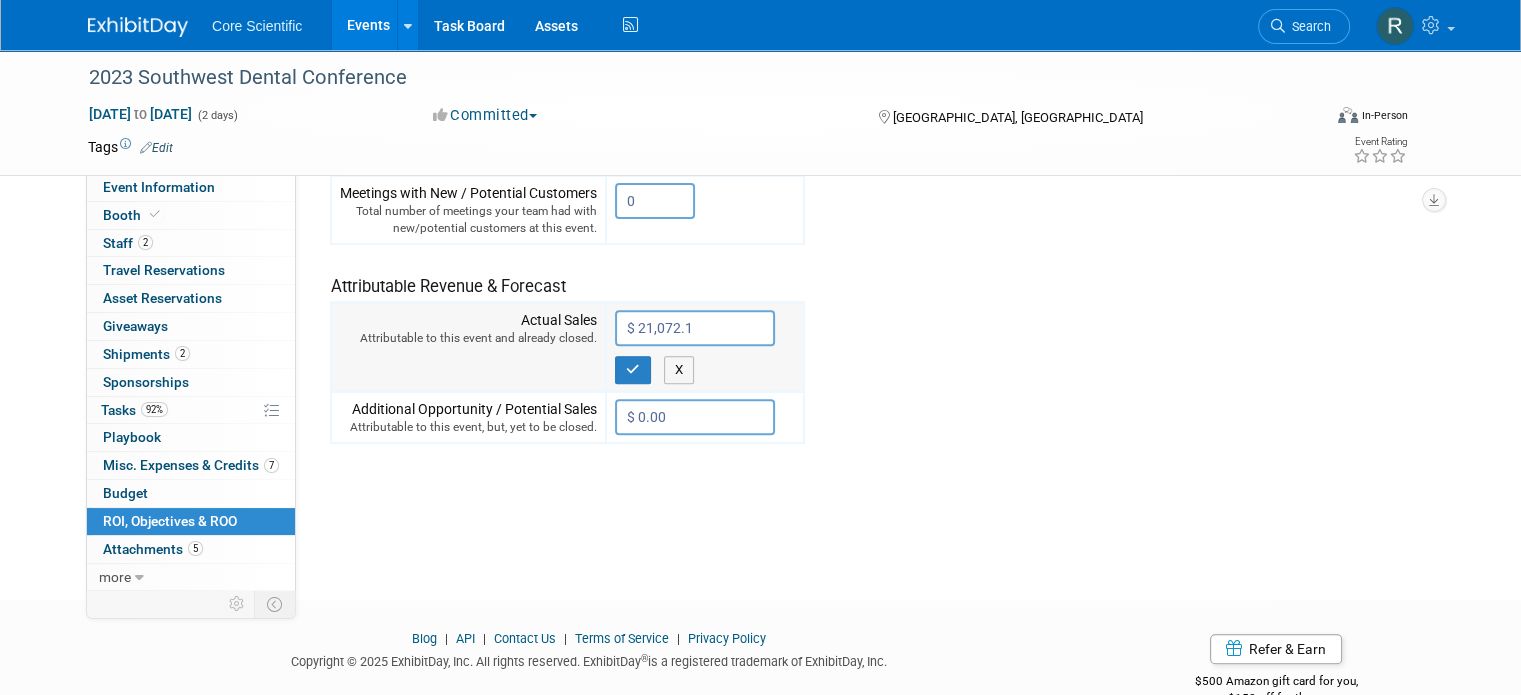 type on "$ 21,072.17" 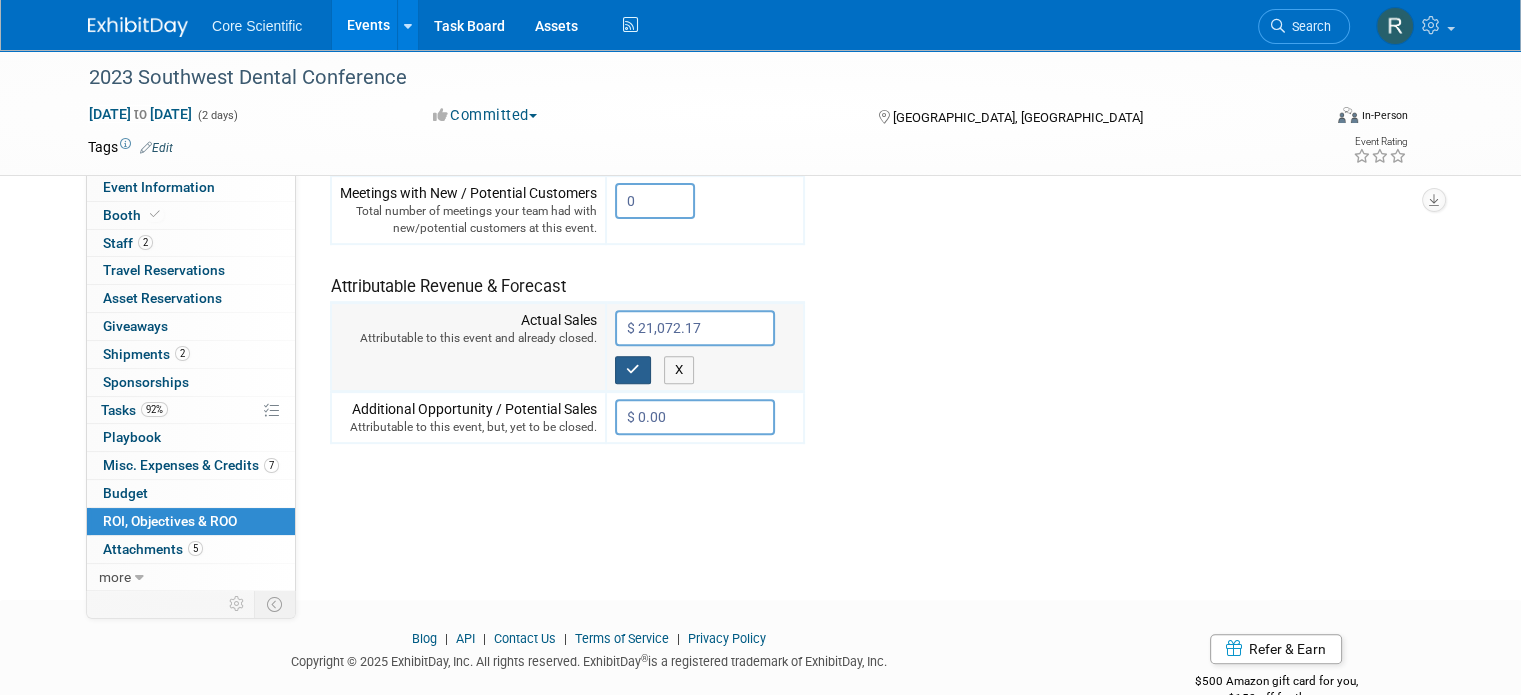 click at bounding box center (633, 370) 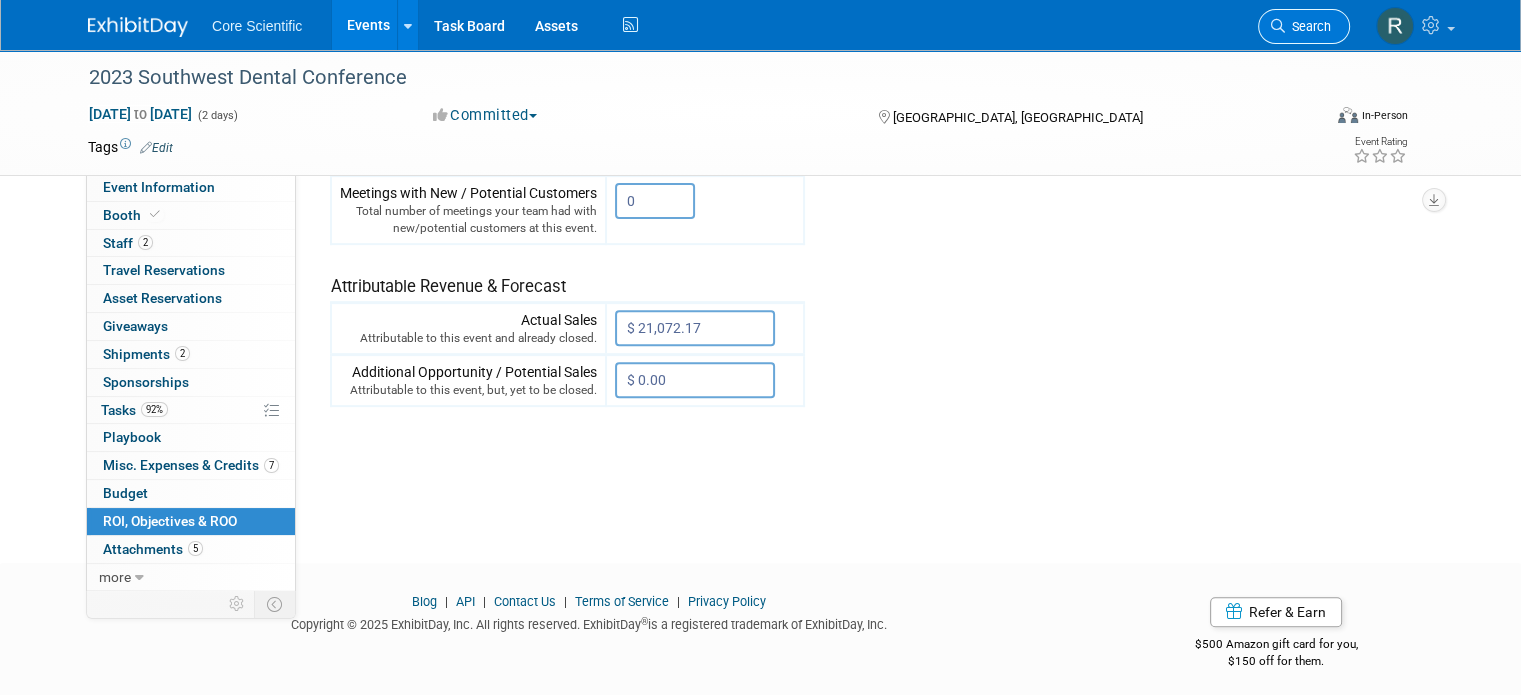 click on "Search" at bounding box center (1308, 26) 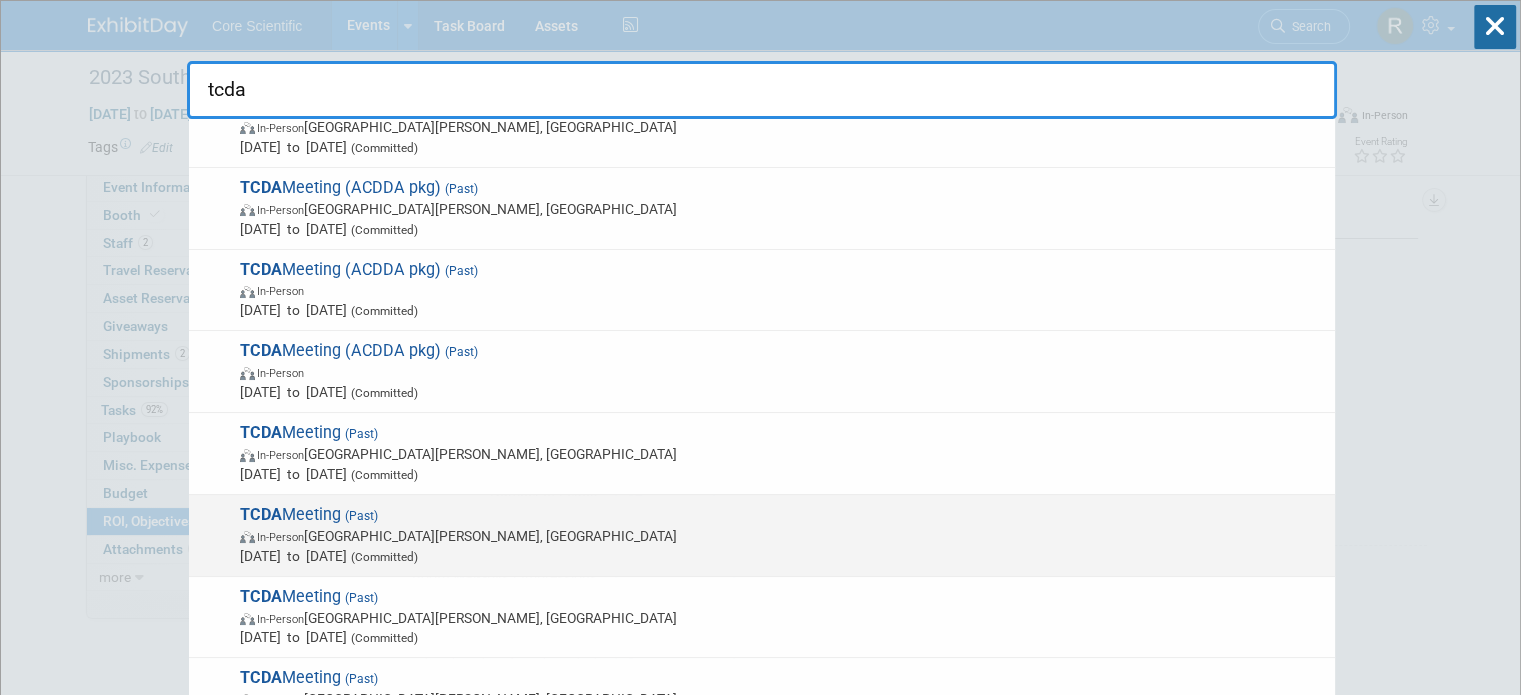 scroll, scrollTop: 61, scrollLeft: 0, axis: vertical 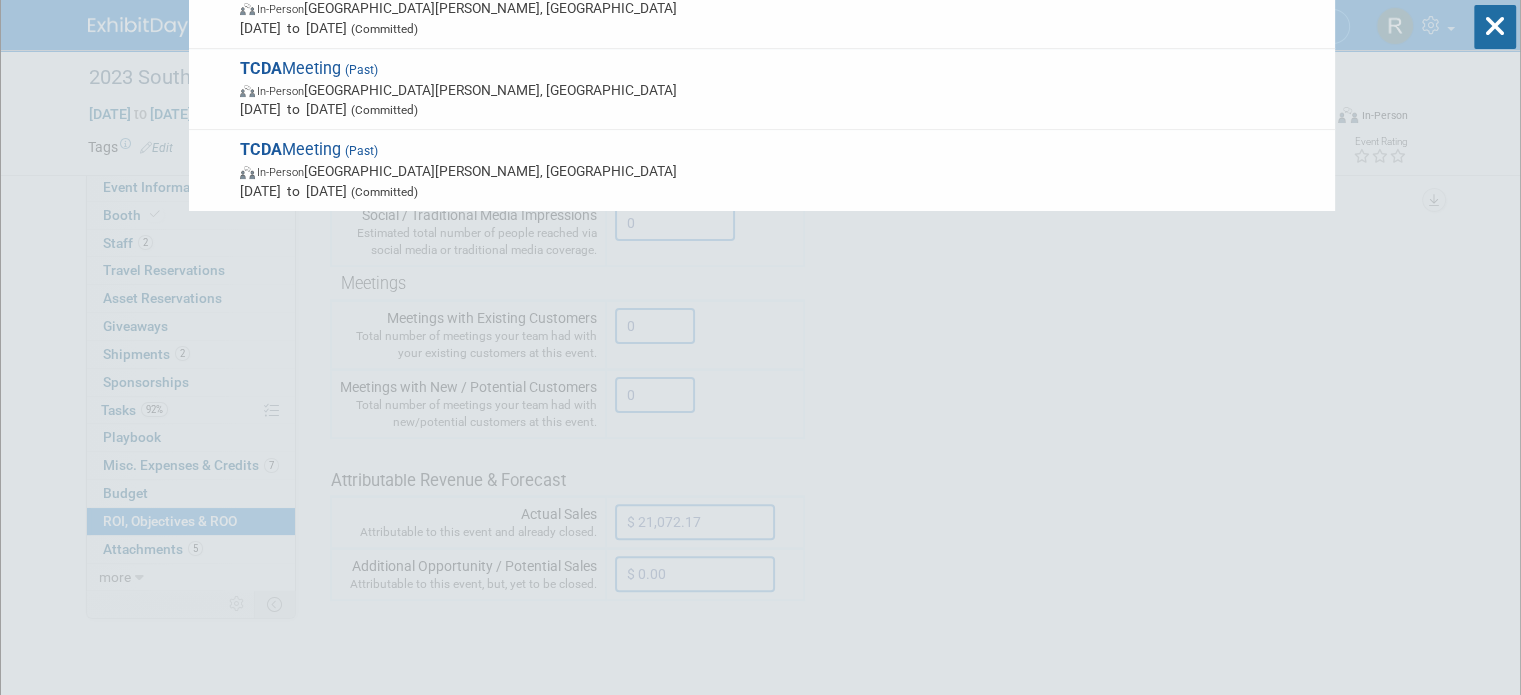 type on "tcda" 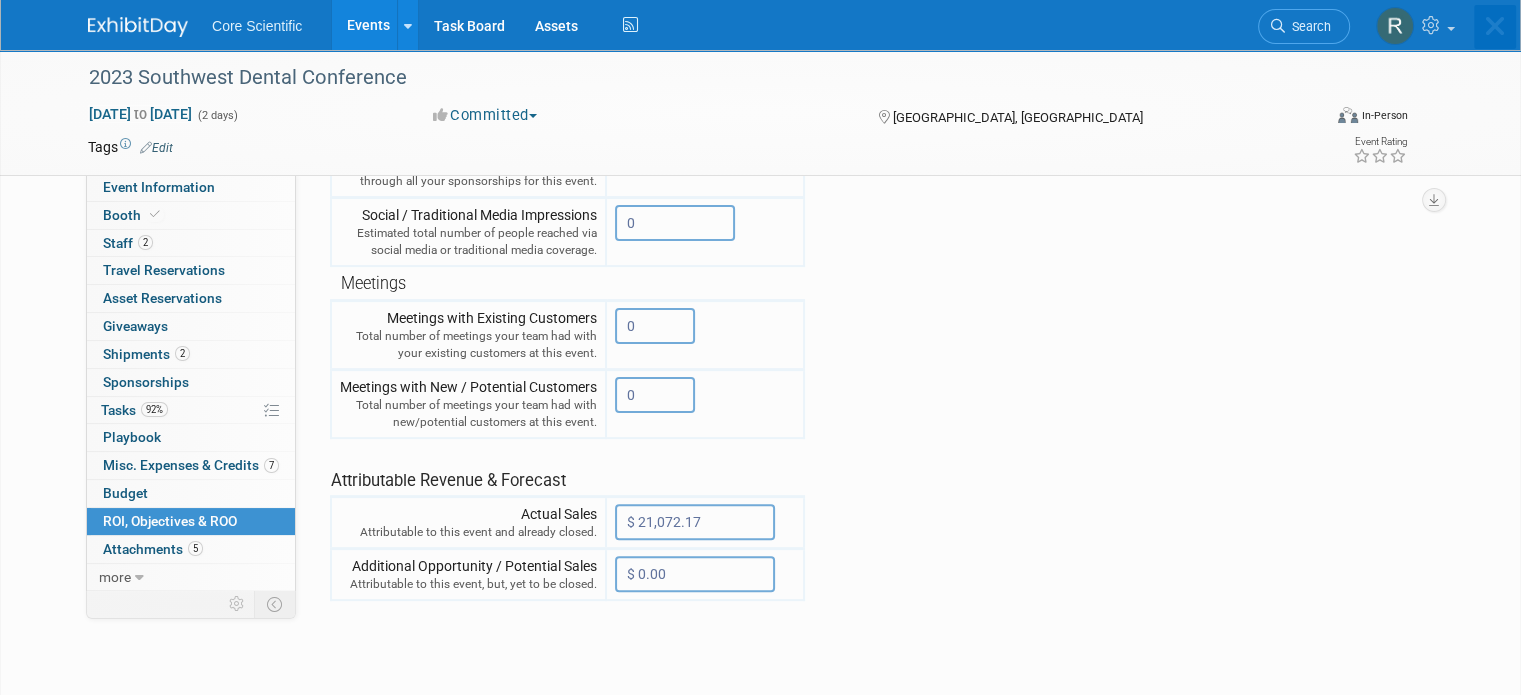 type 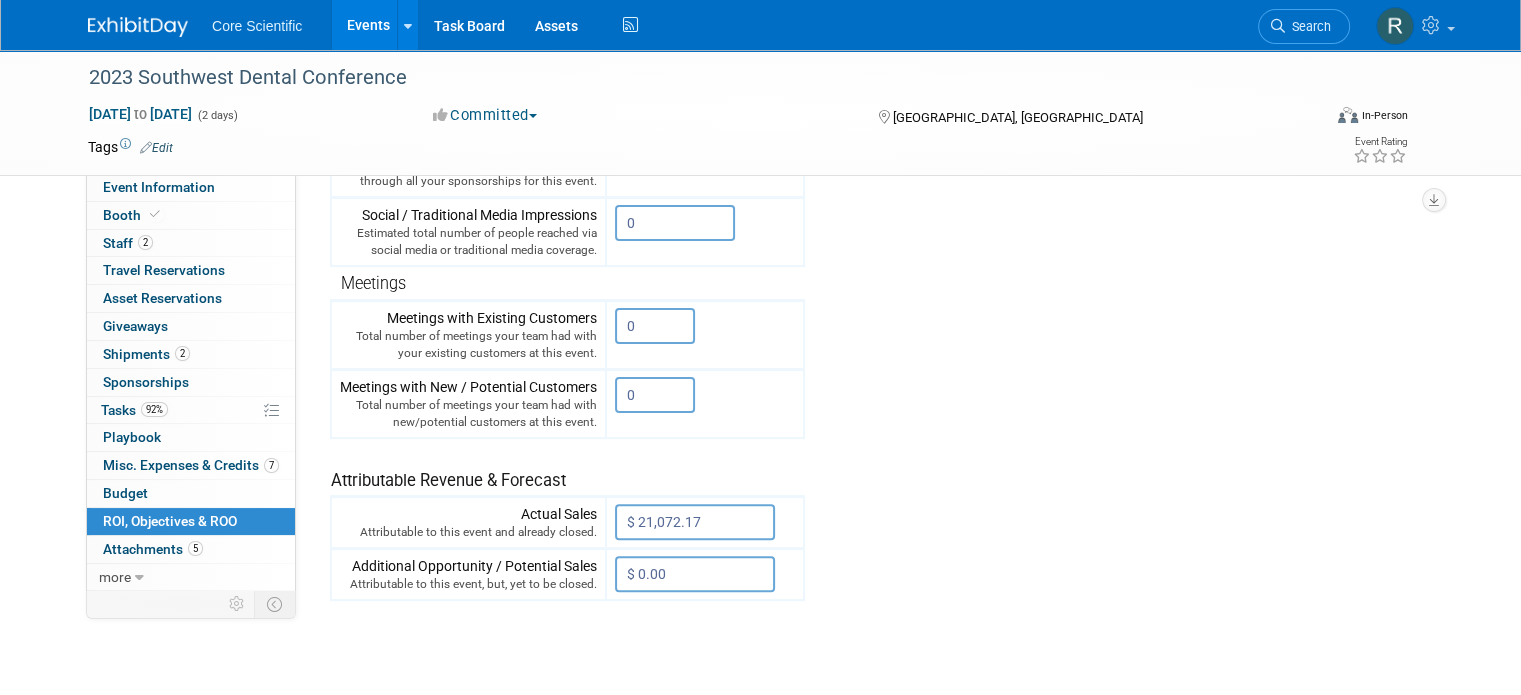 click at bounding box center [138, 27] 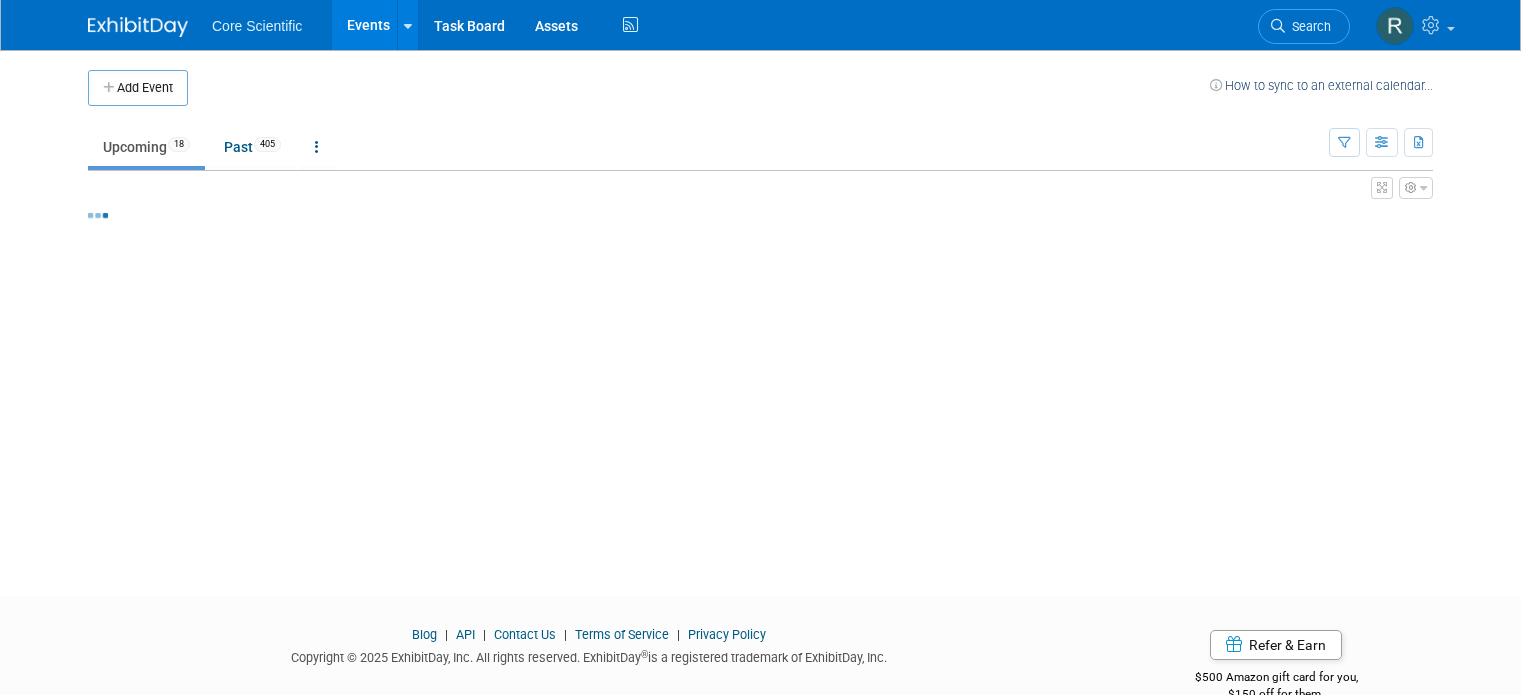 scroll, scrollTop: 0, scrollLeft: 0, axis: both 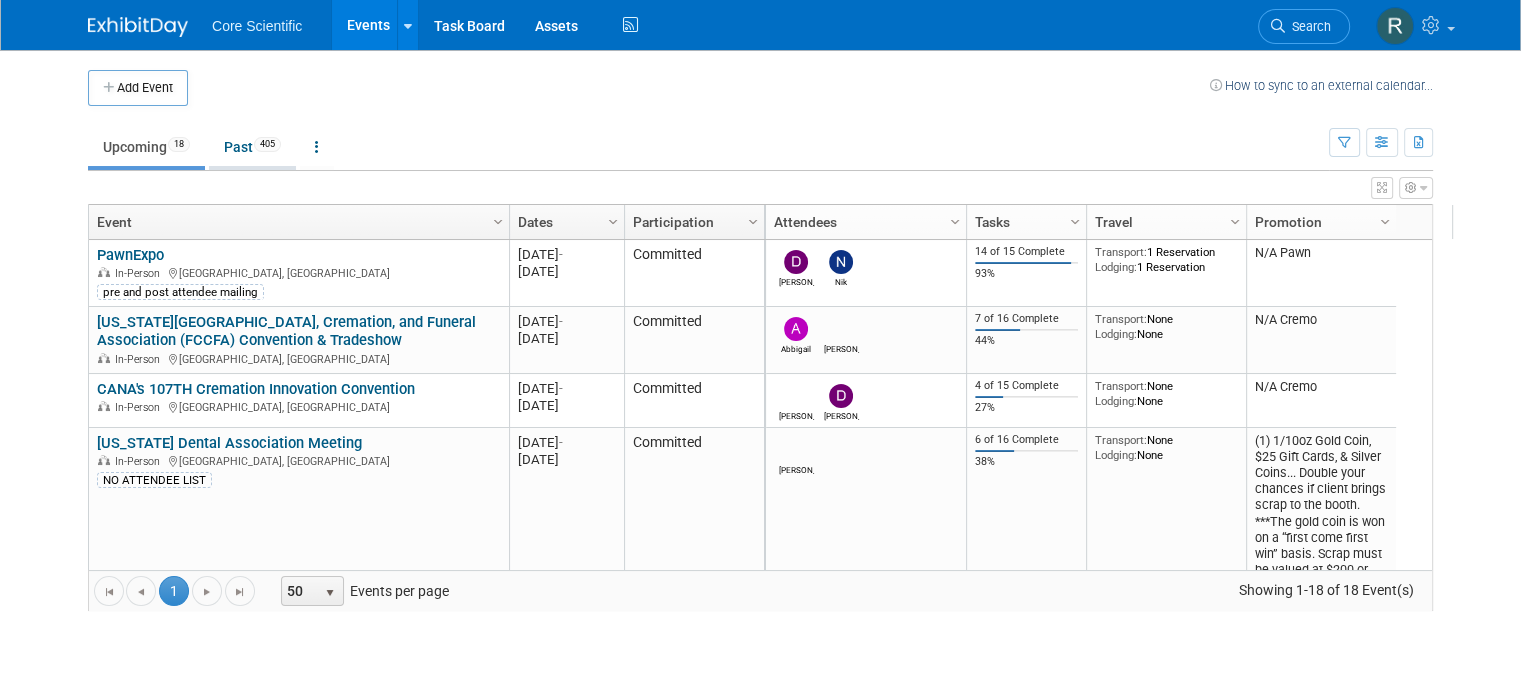 click on "Past
405" at bounding box center (252, 147) 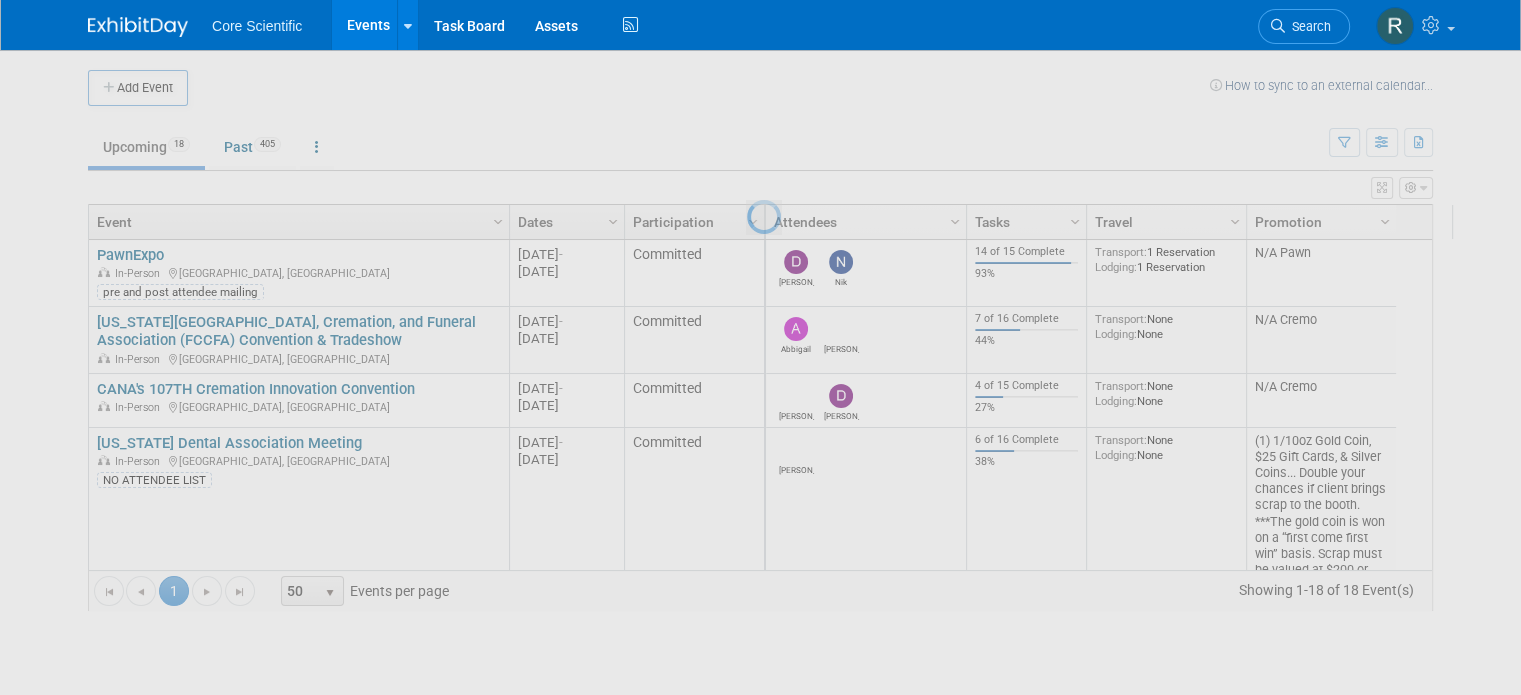 click at bounding box center [761, 347] 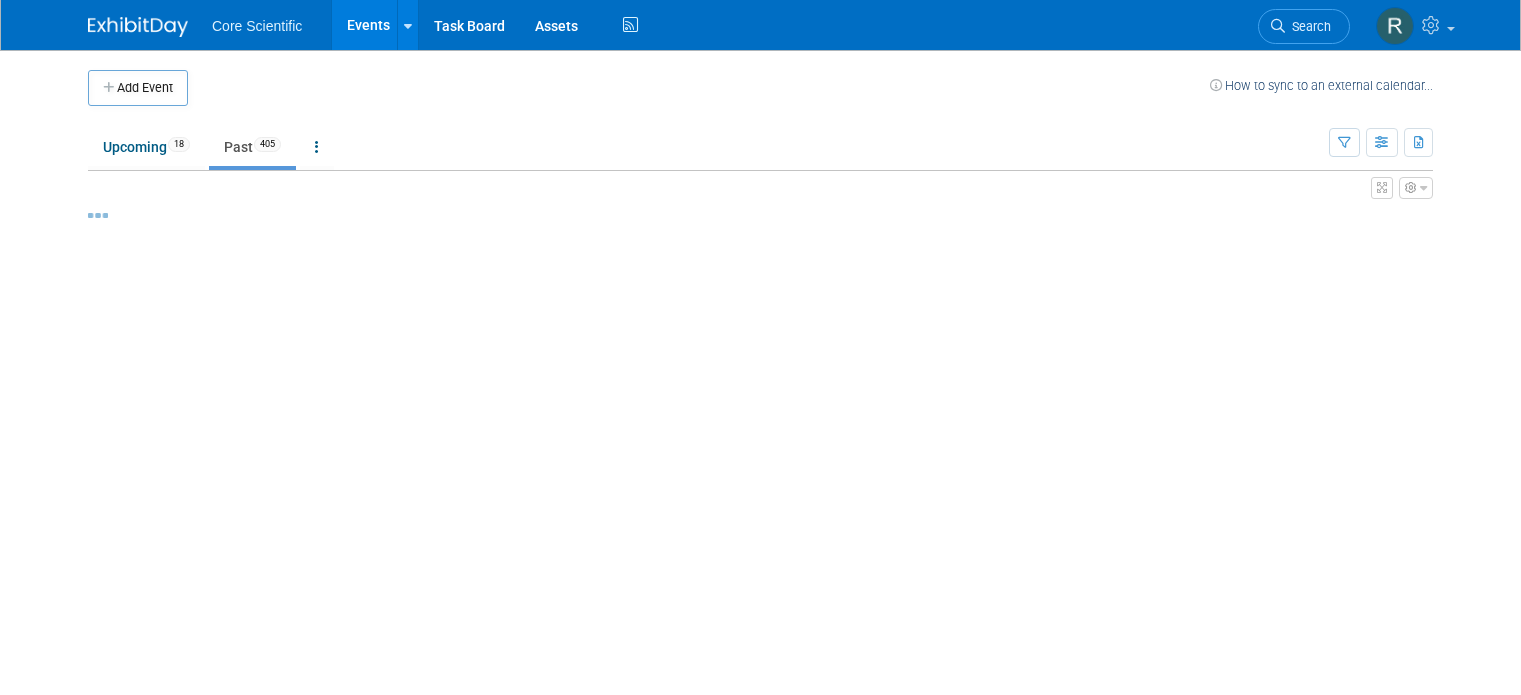 scroll, scrollTop: 0, scrollLeft: 0, axis: both 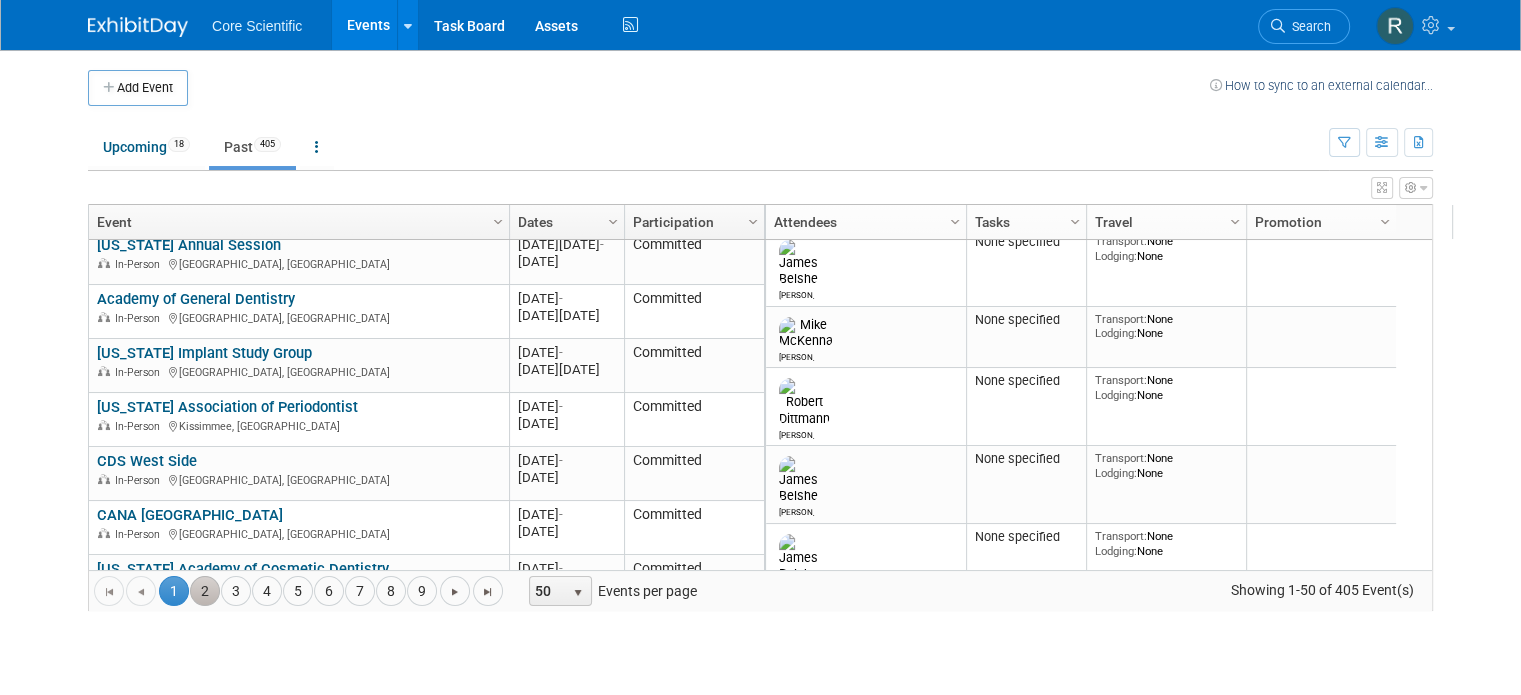 click on "2" at bounding box center (205, 591) 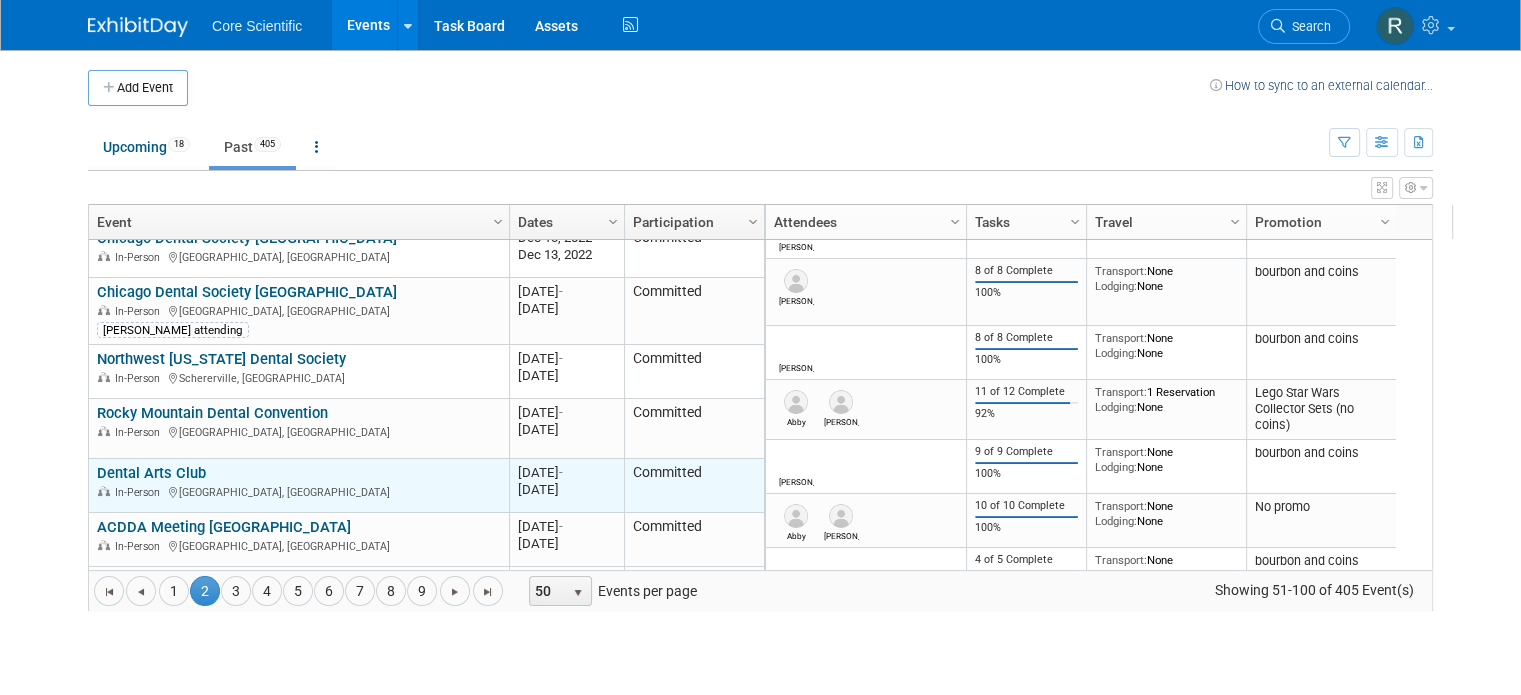 scroll, scrollTop: 2396, scrollLeft: 0, axis: vertical 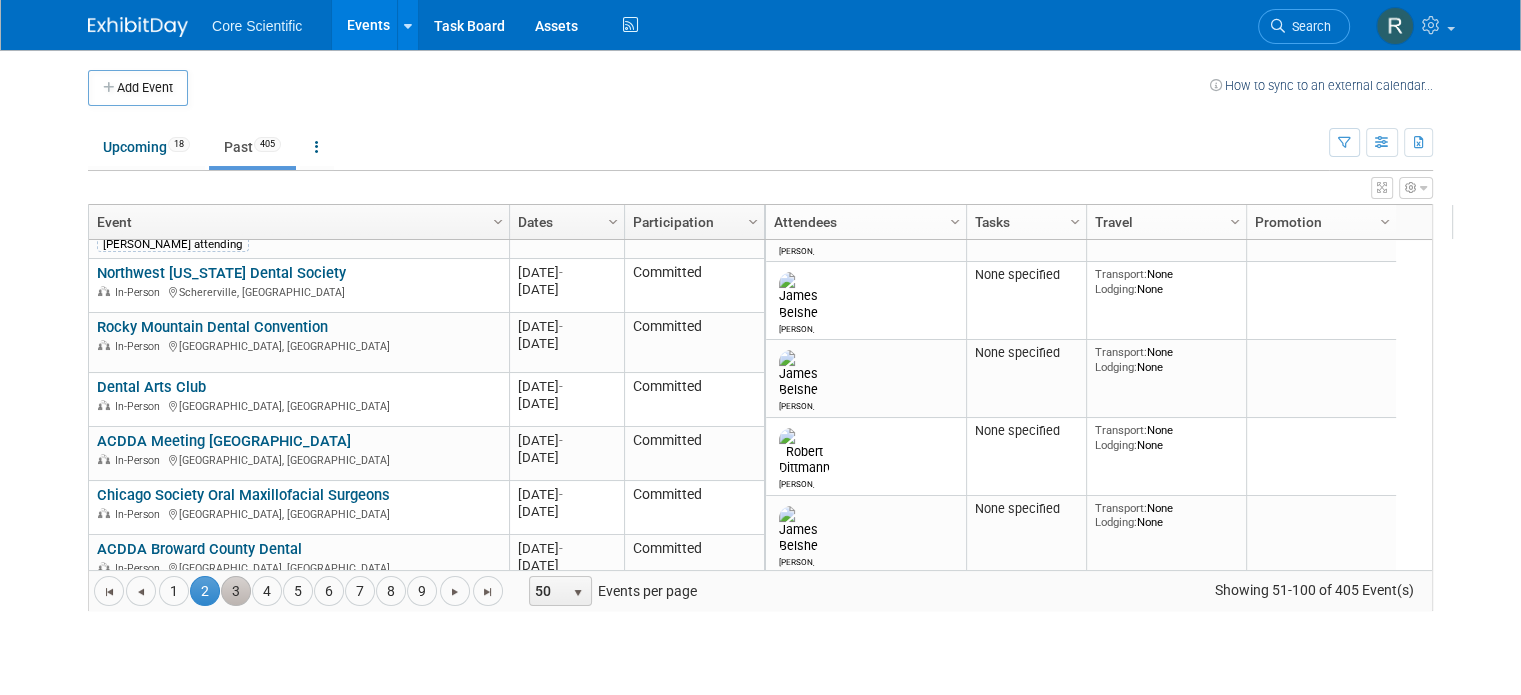 click on "3" at bounding box center (236, 591) 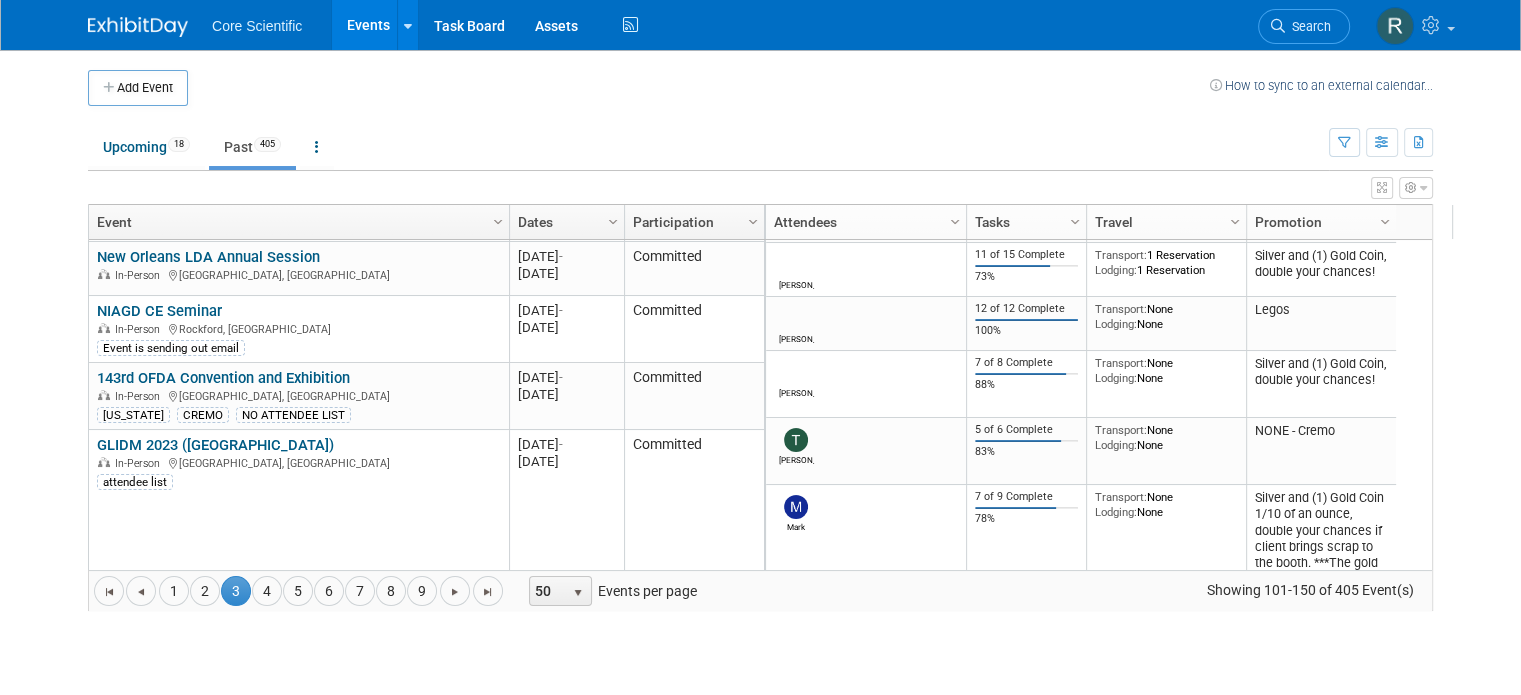 scroll, scrollTop: 155, scrollLeft: 0, axis: vertical 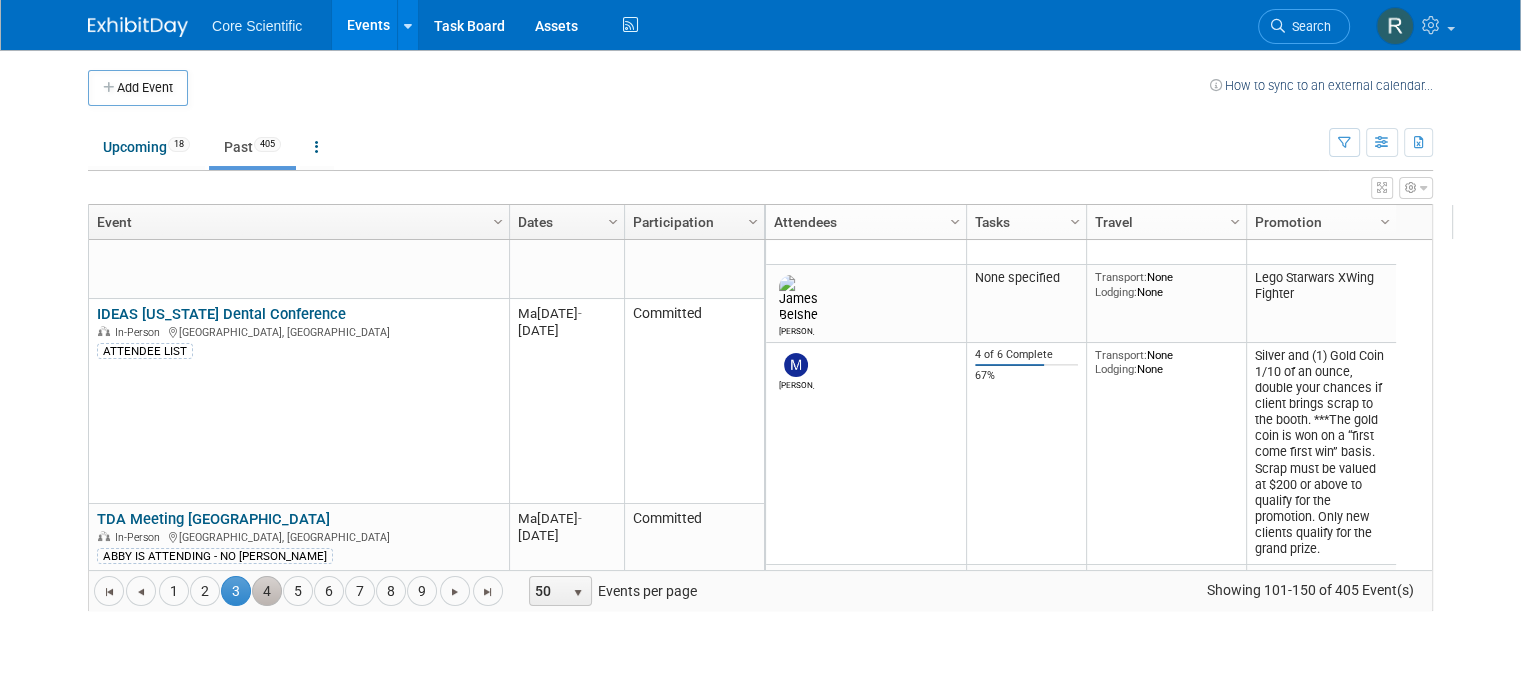 click on "4" at bounding box center [267, 591] 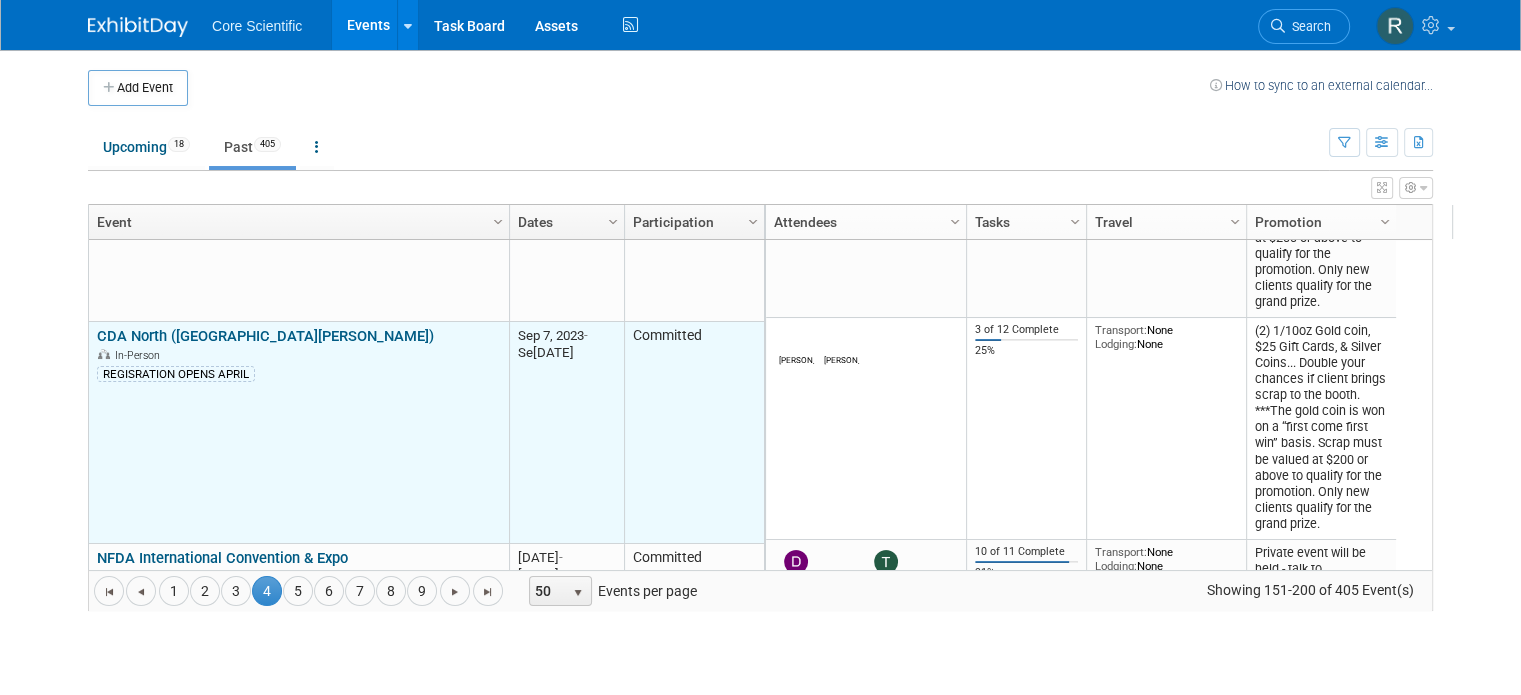 scroll, scrollTop: 3429, scrollLeft: 0, axis: vertical 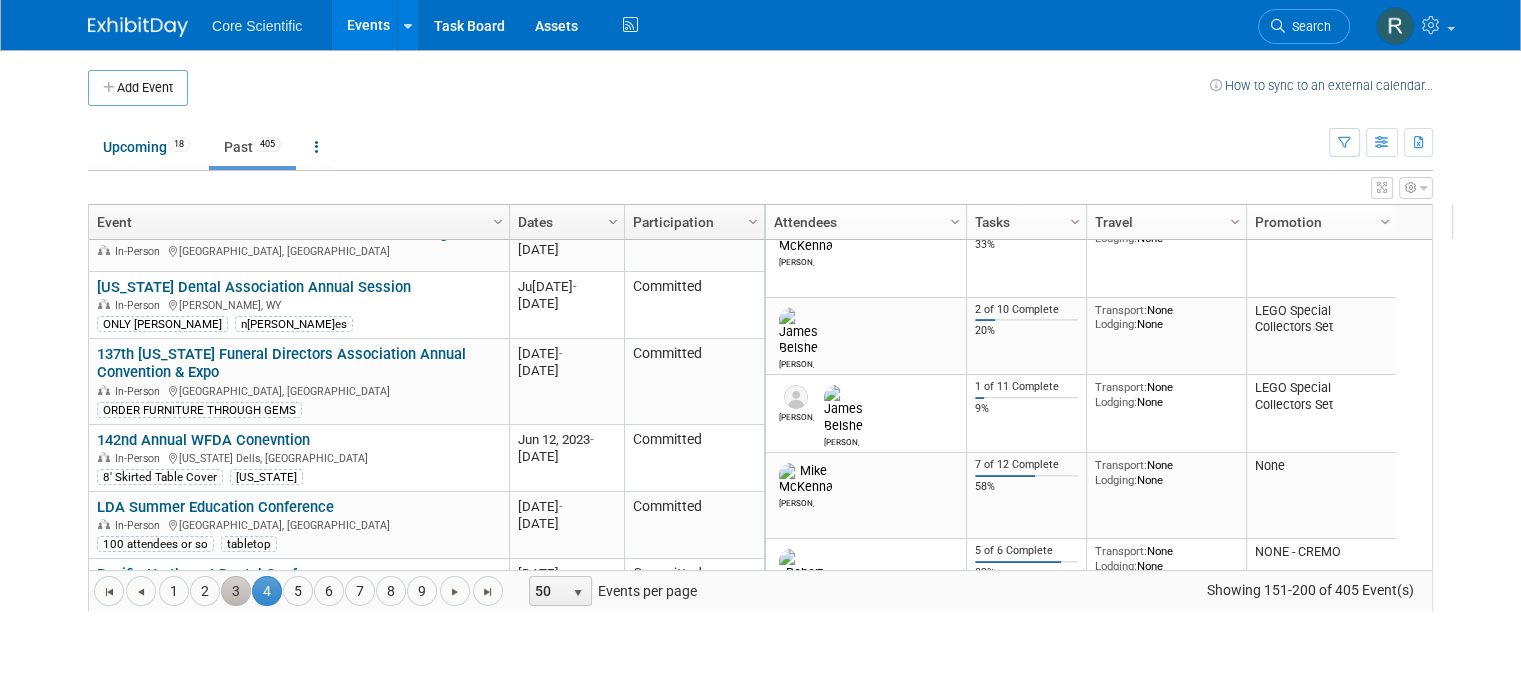 click on "3" at bounding box center [236, 591] 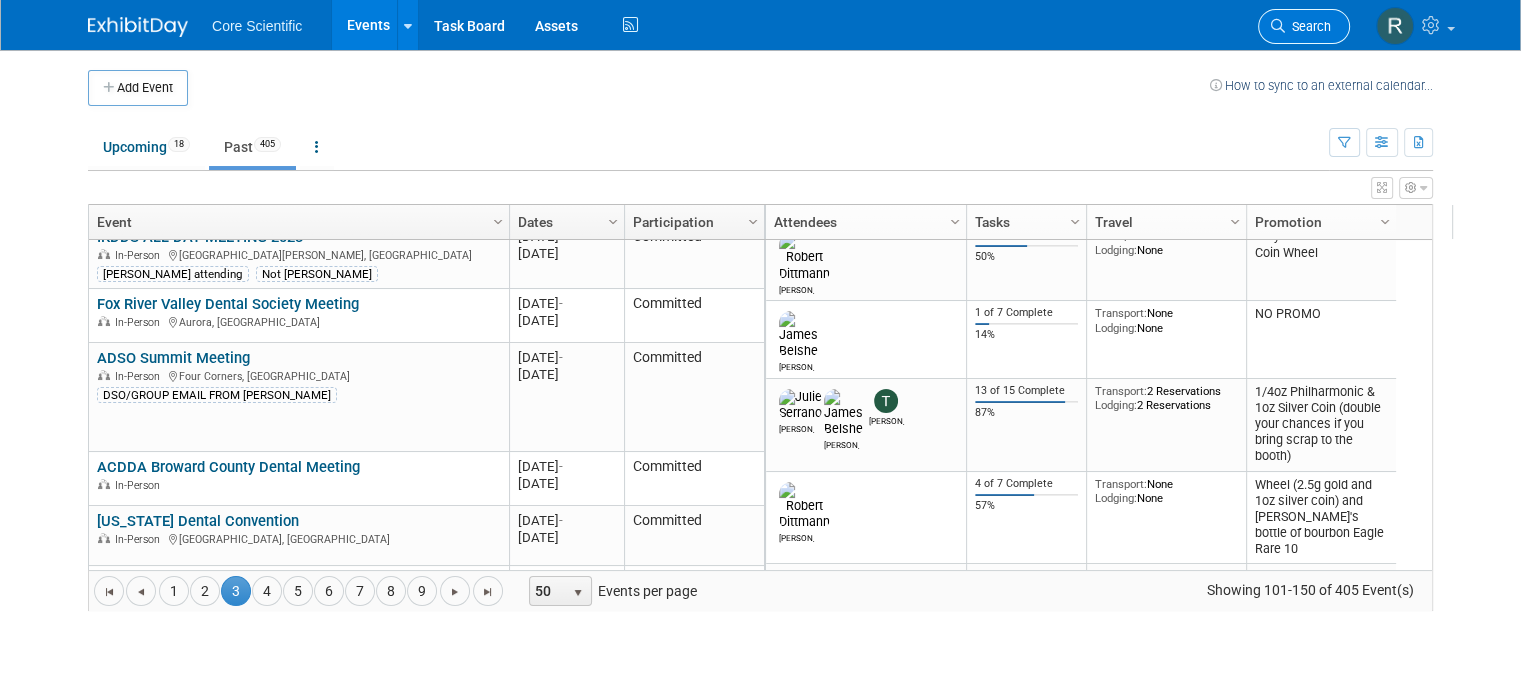 click on "Search" at bounding box center [1304, 26] 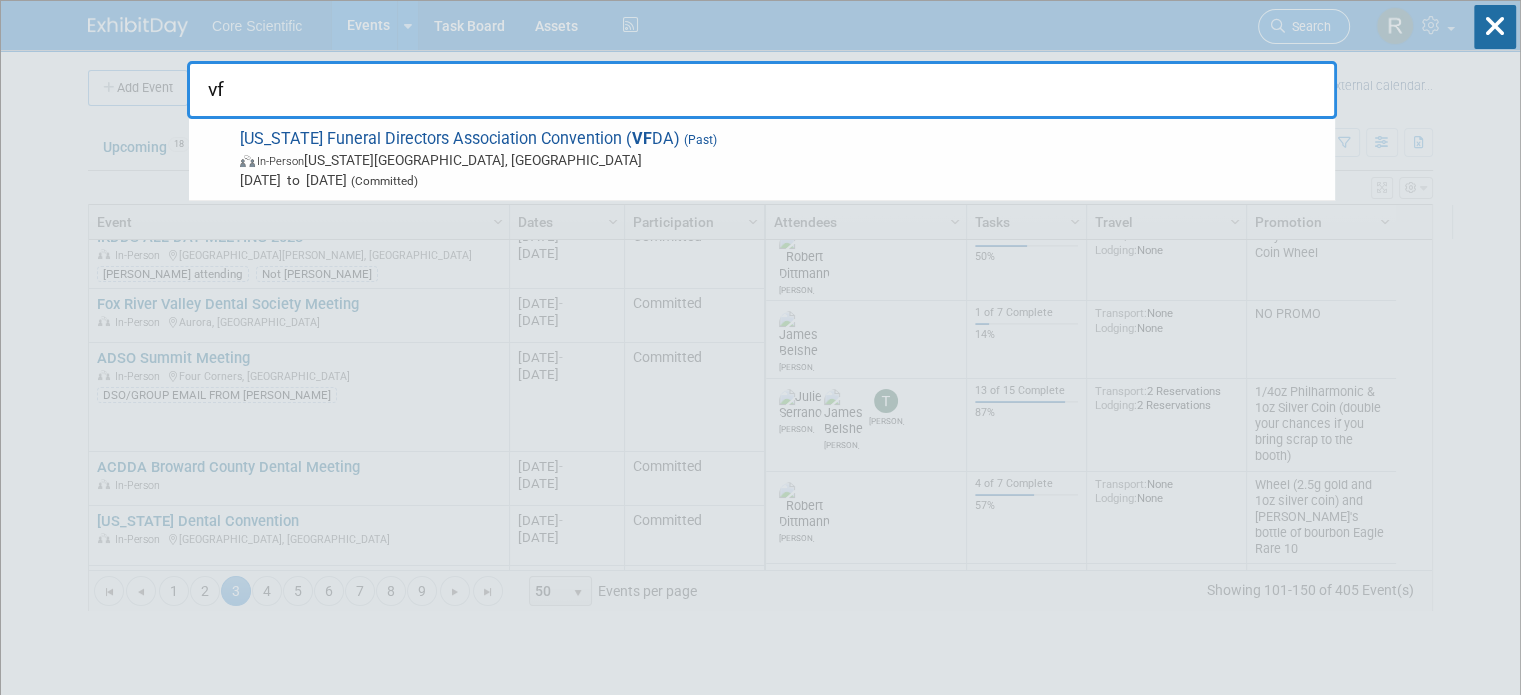 type on "v" 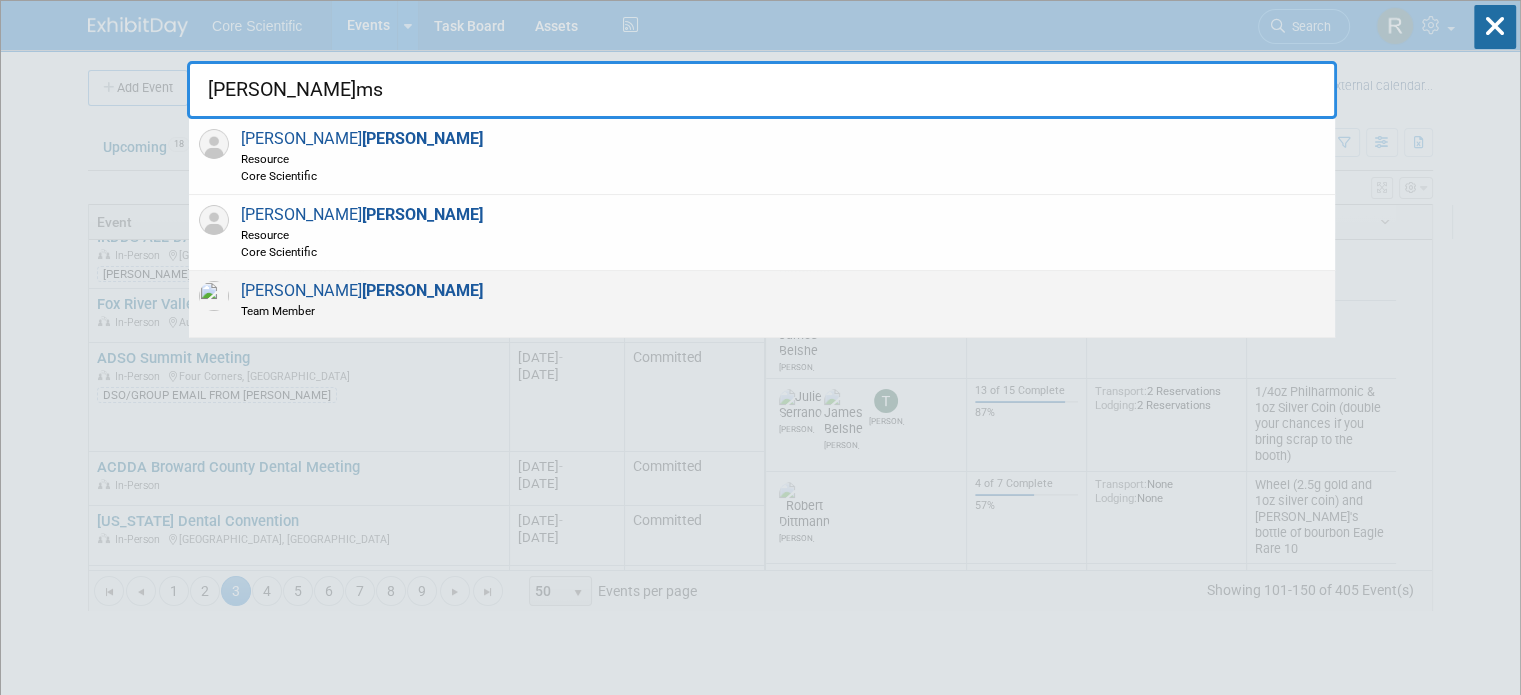 type on "adams" 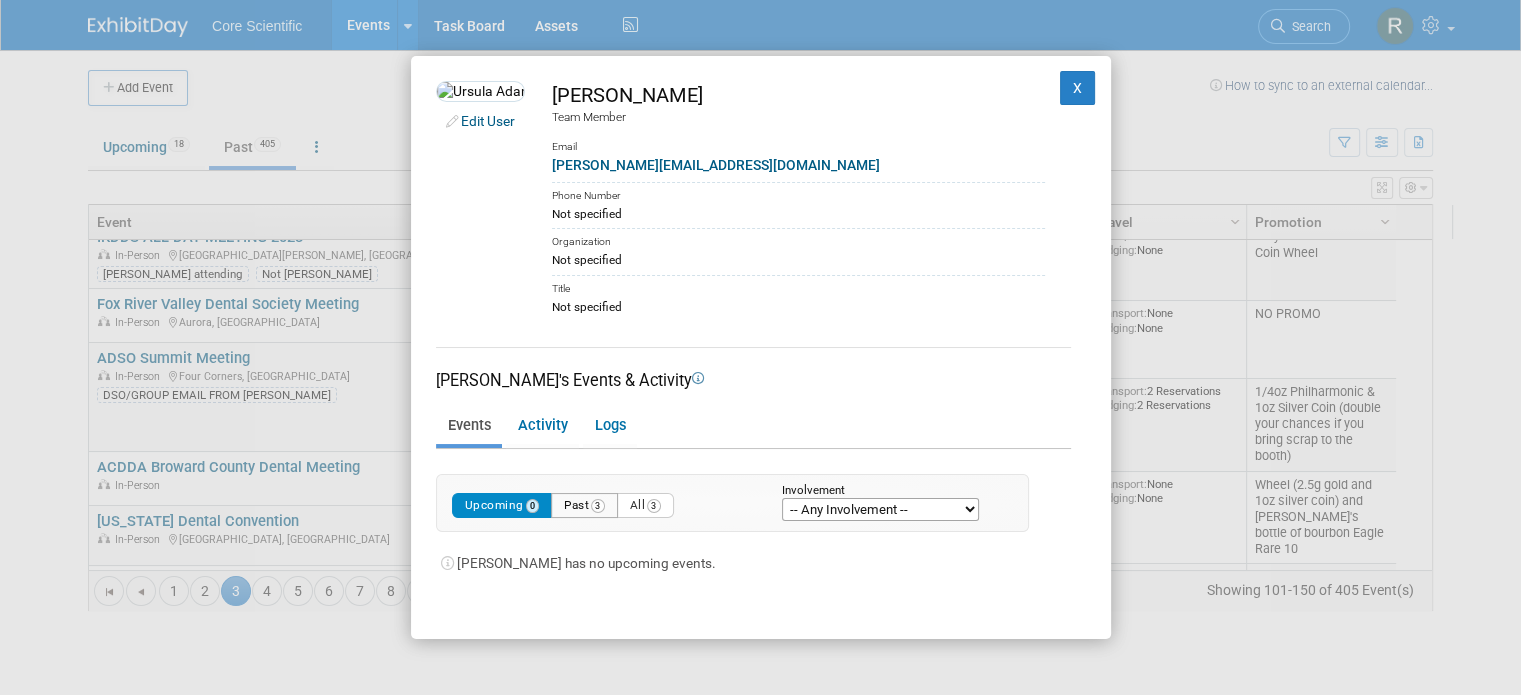 click on "Past  3" at bounding box center (584, 505) 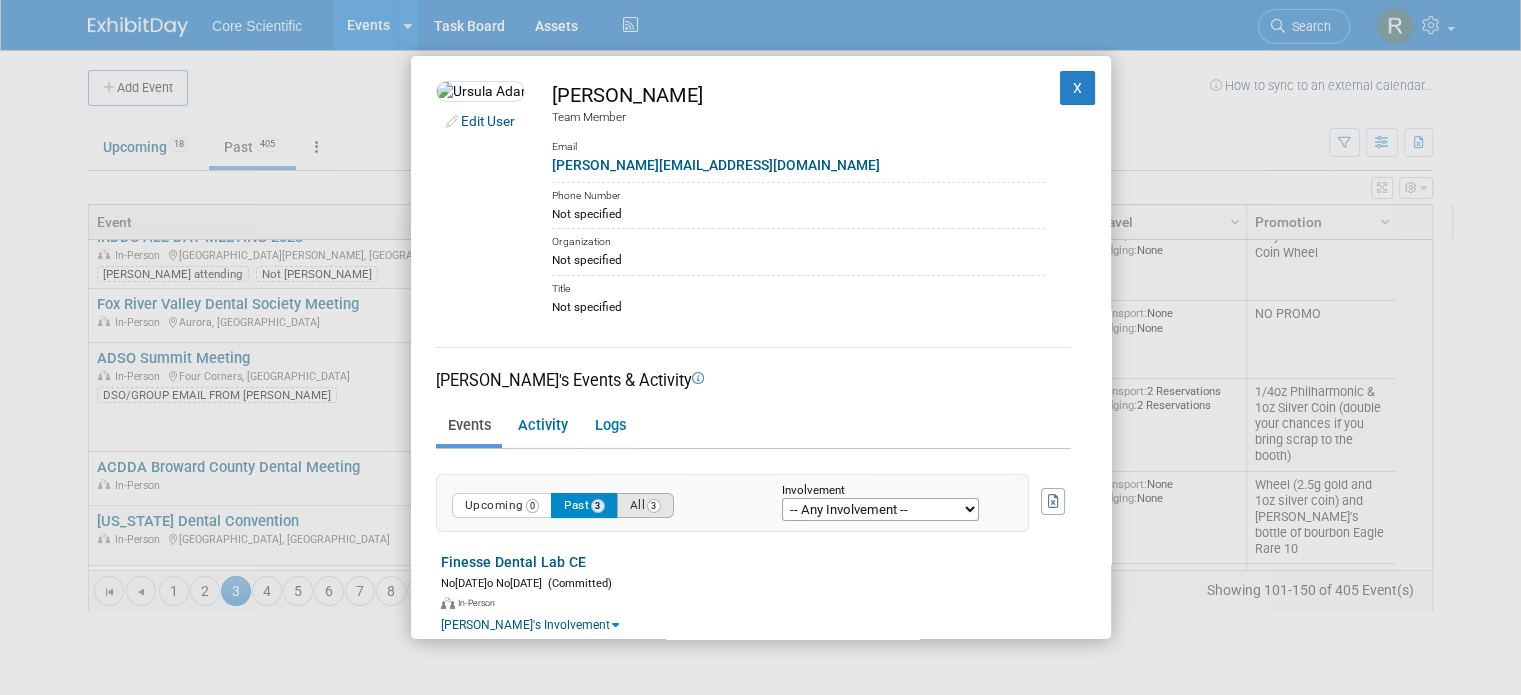 scroll, scrollTop: 230, scrollLeft: 0, axis: vertical 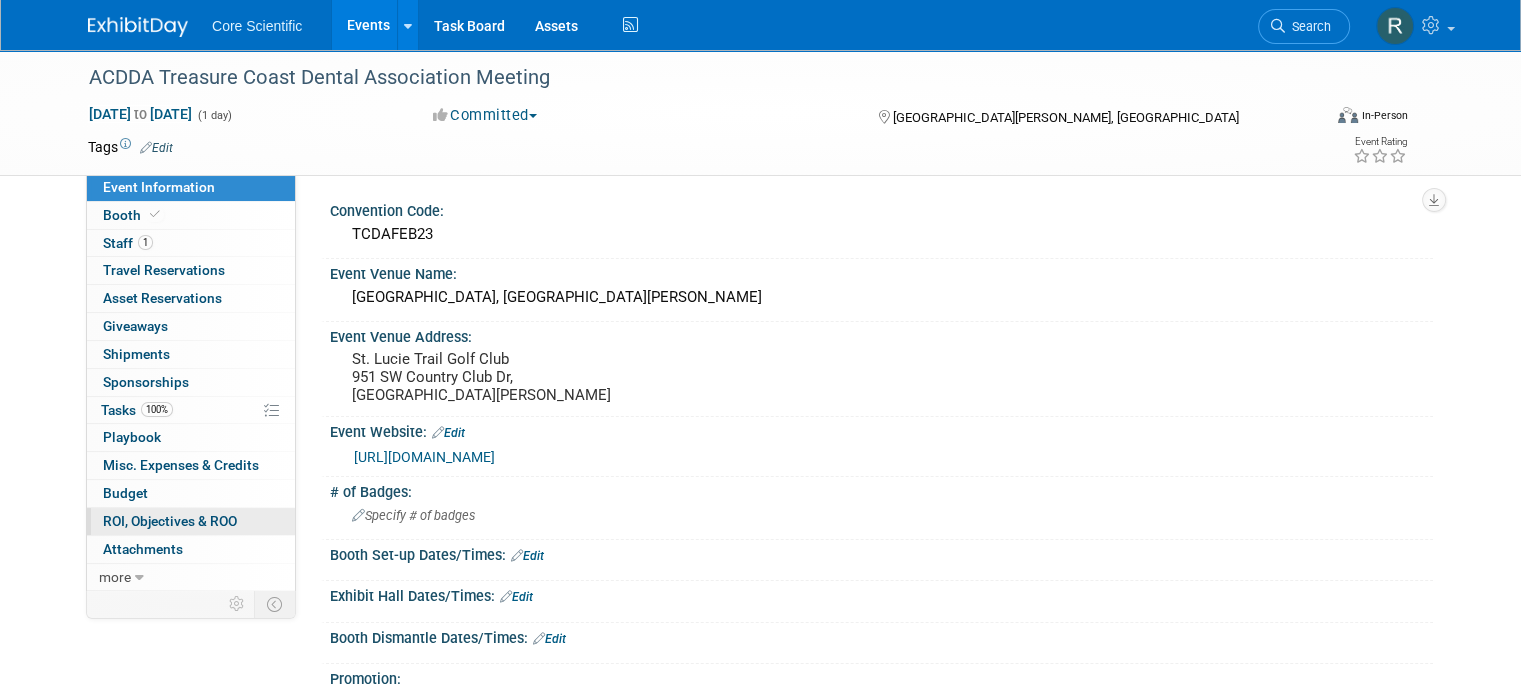 click on "ROI, Objectives & ROO 0" at bounding box center (170, 521) 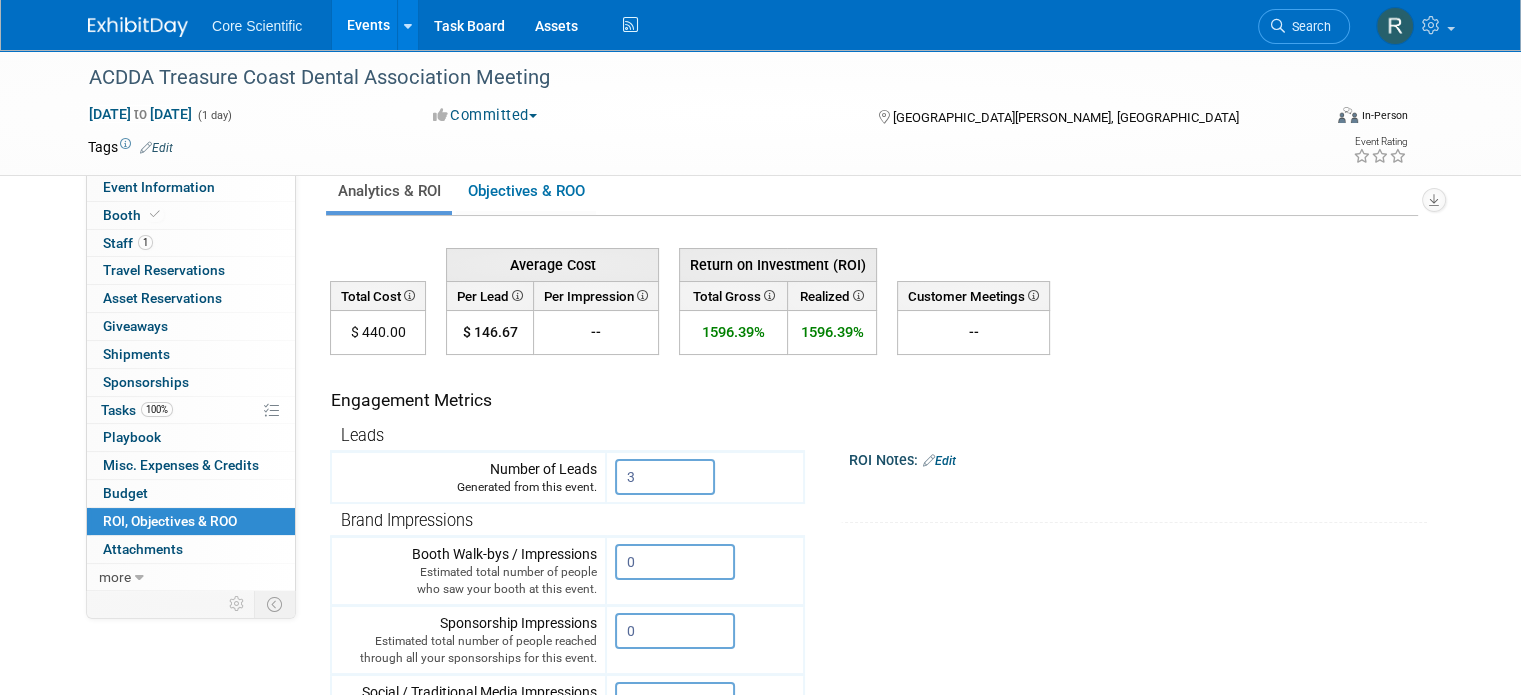 scroll, scrollTop: 694, scrollLeft: 0, axis: vertical 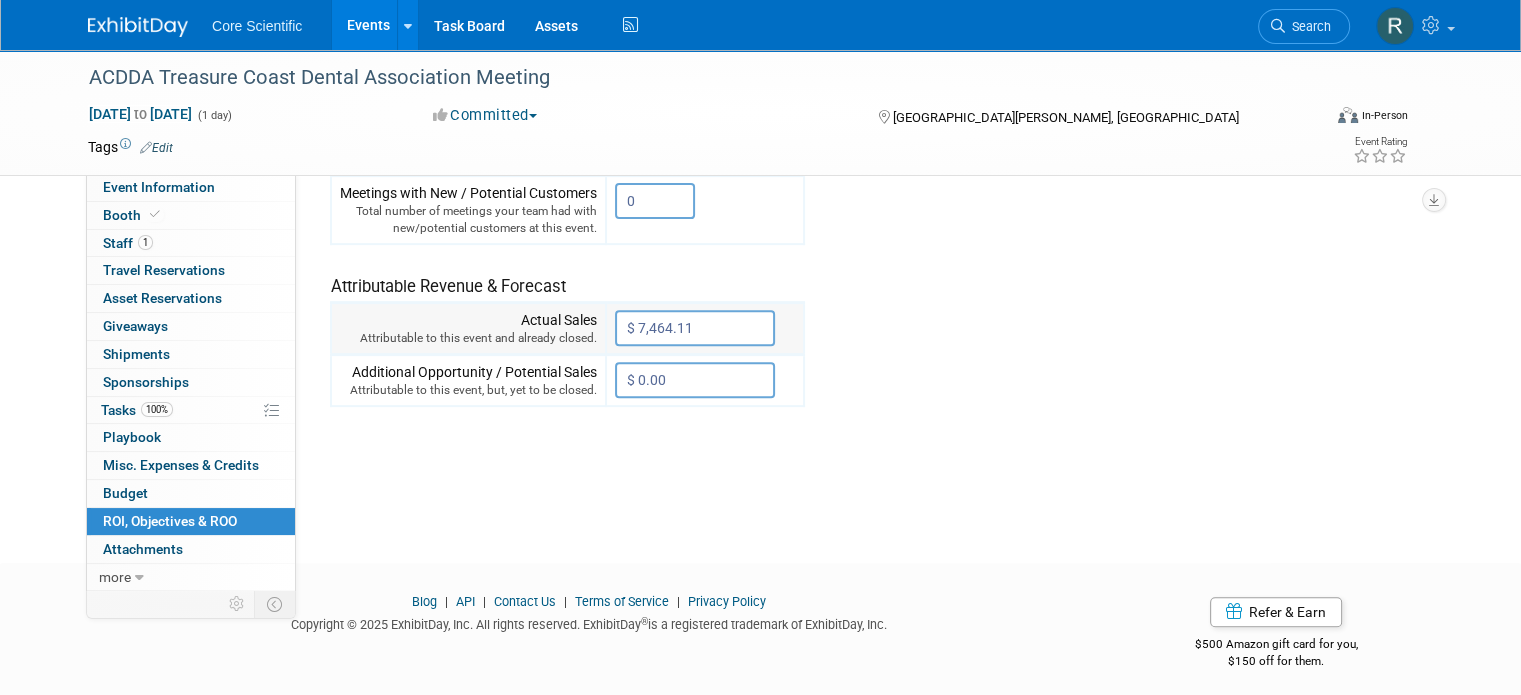 click on "$ 7,464.11" at bounding box center (695, 328) 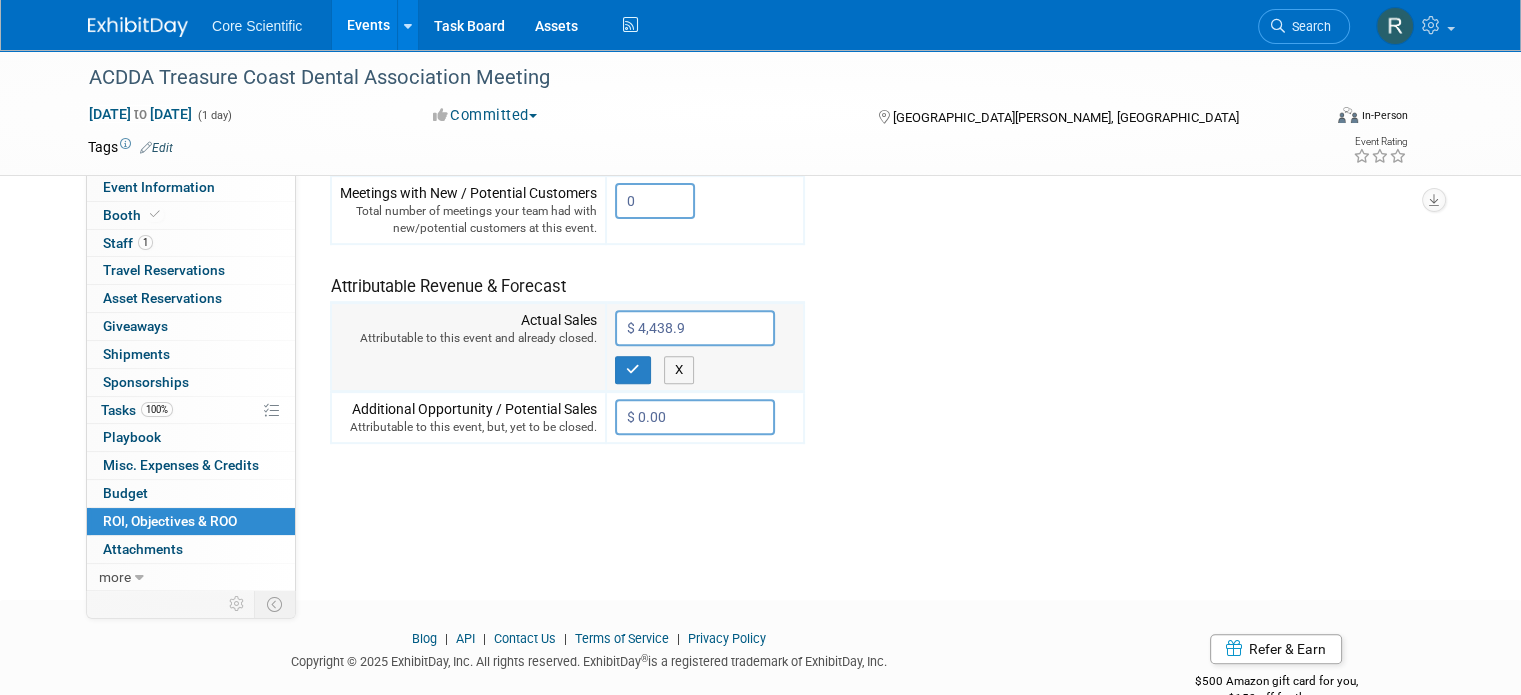 type on "$ 4,438.94" 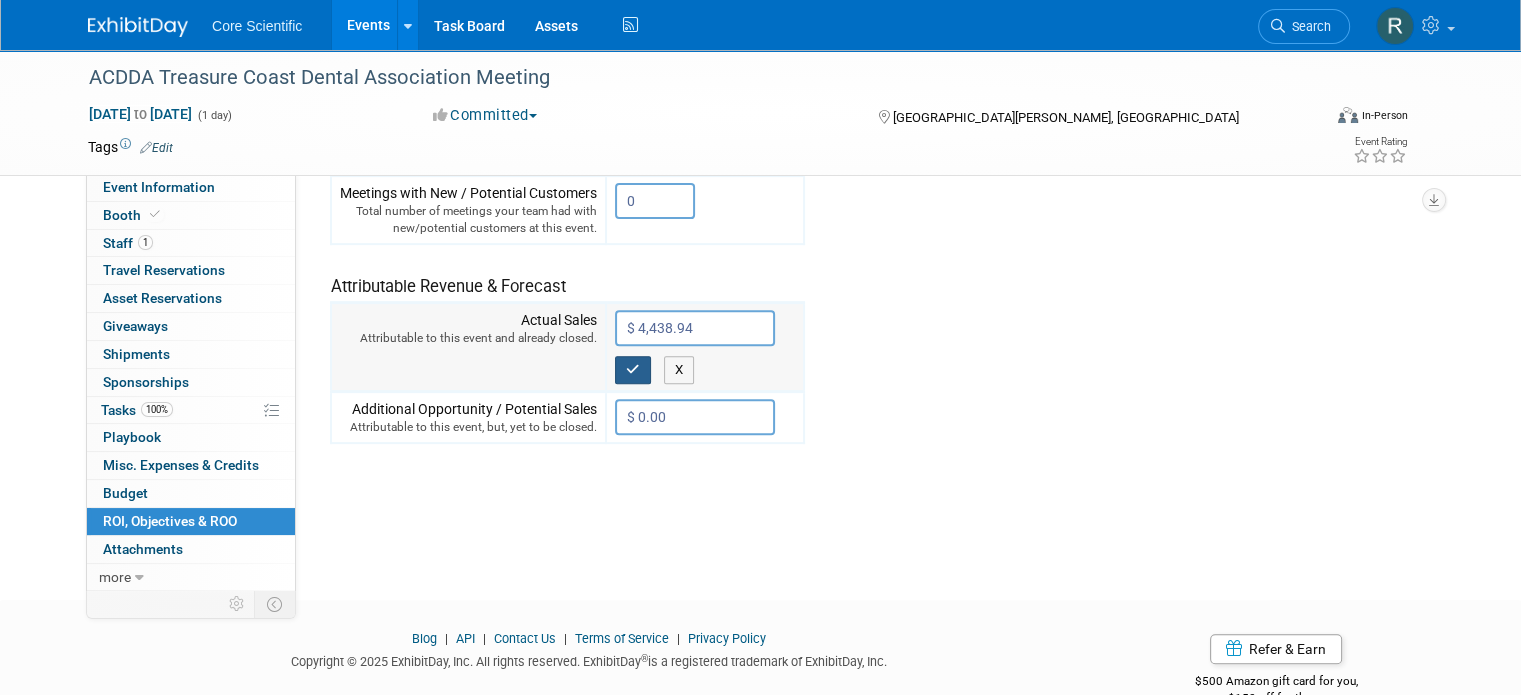 click at bounding box center (633, 370) 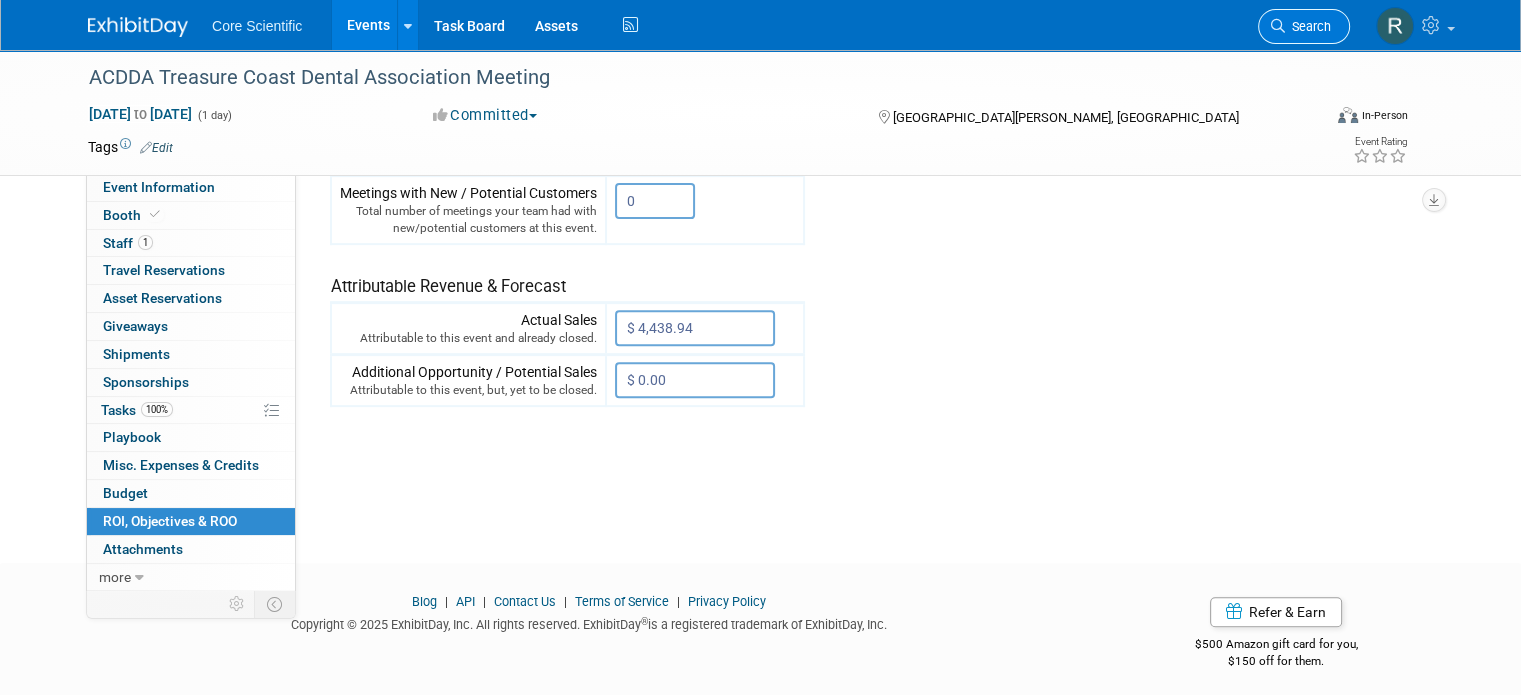 click on "Search" at bounding box center (1304, 26) 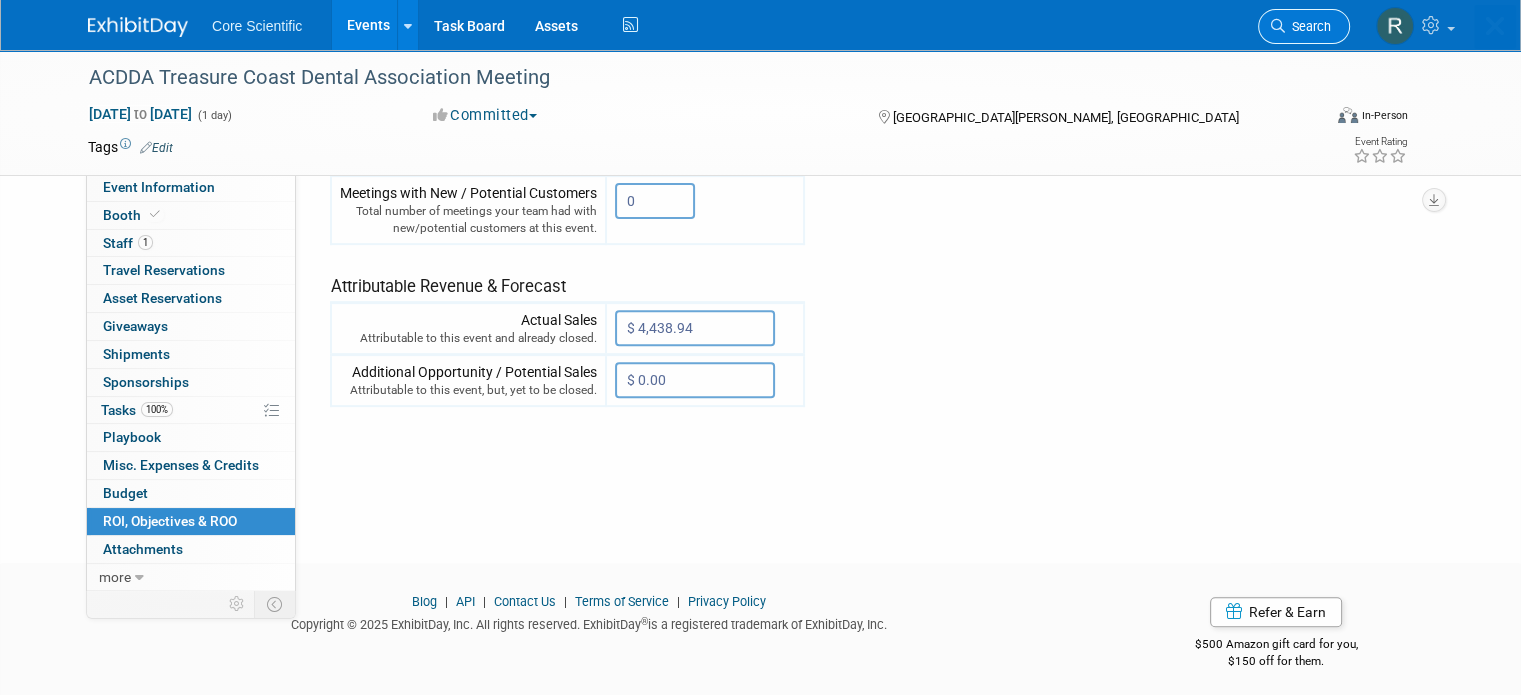 scroll, scrollTop: 0, scrollLeft: 0, axis: both 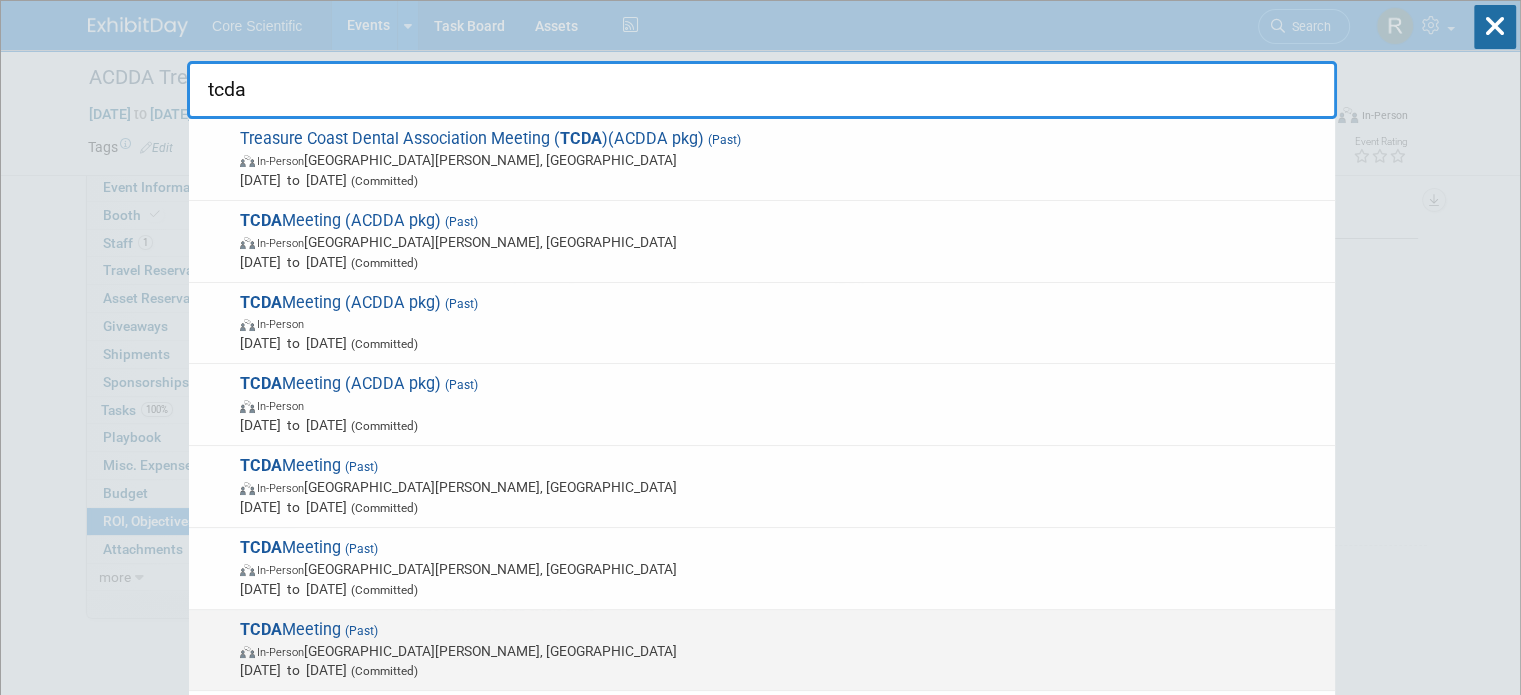 type on "tcda" 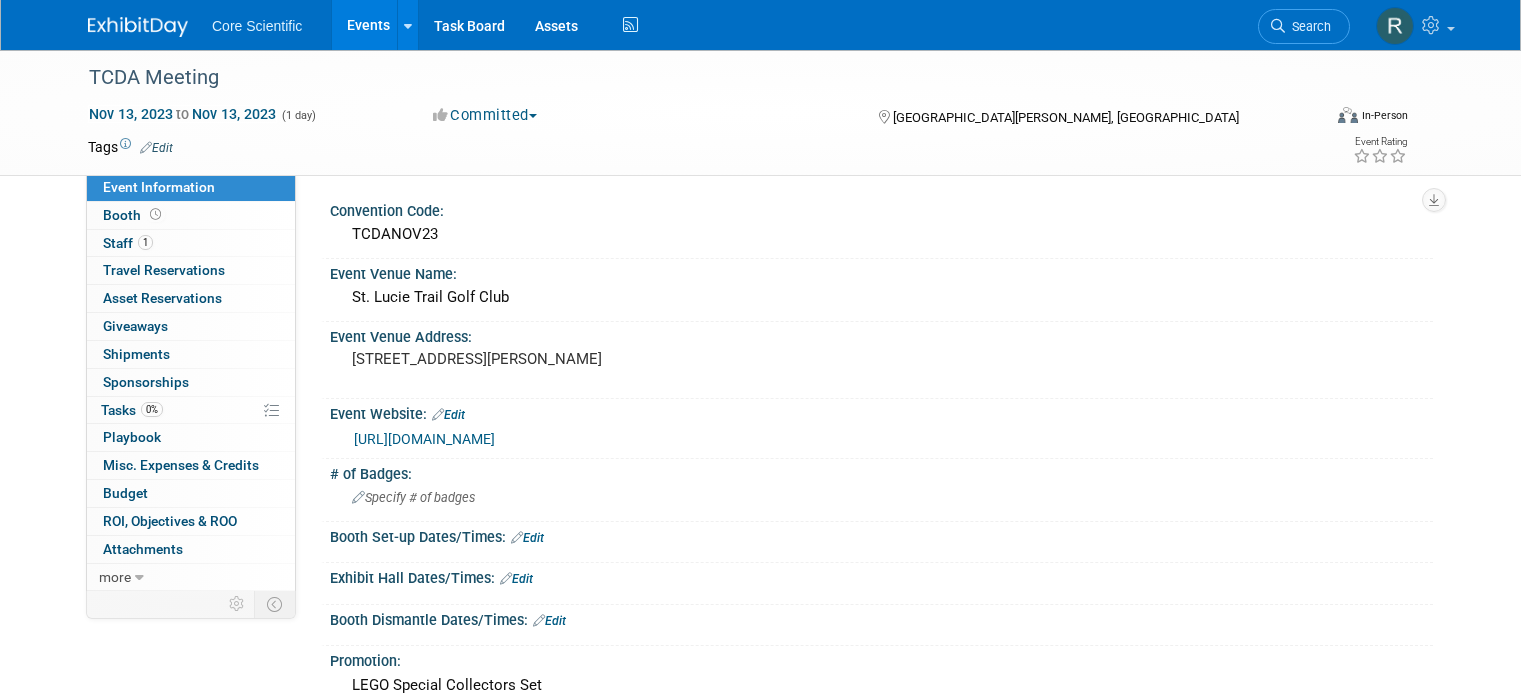 scroll, scrollTop: 0, scrollLeft: 0, axis: both 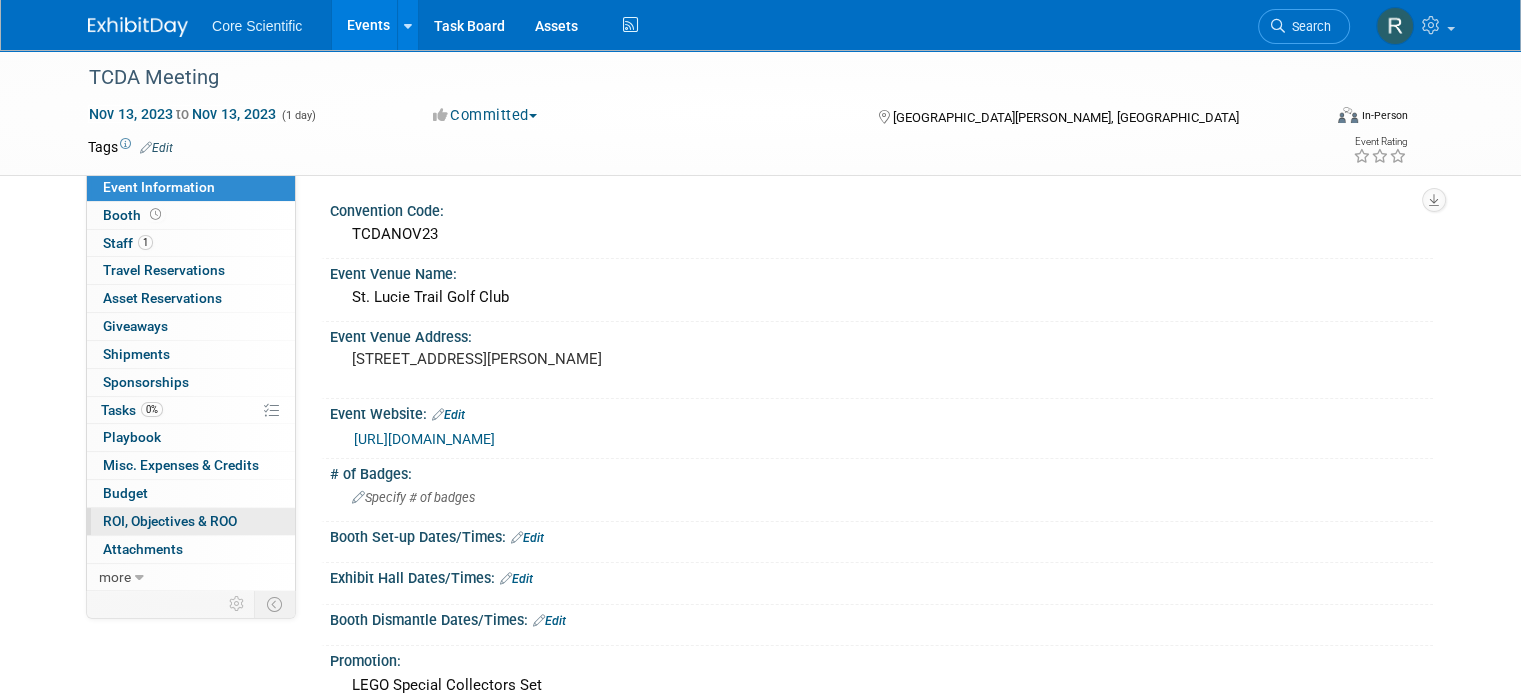 click on "ROI, Objectives & ROO 0" at bounding box center (170, 521) 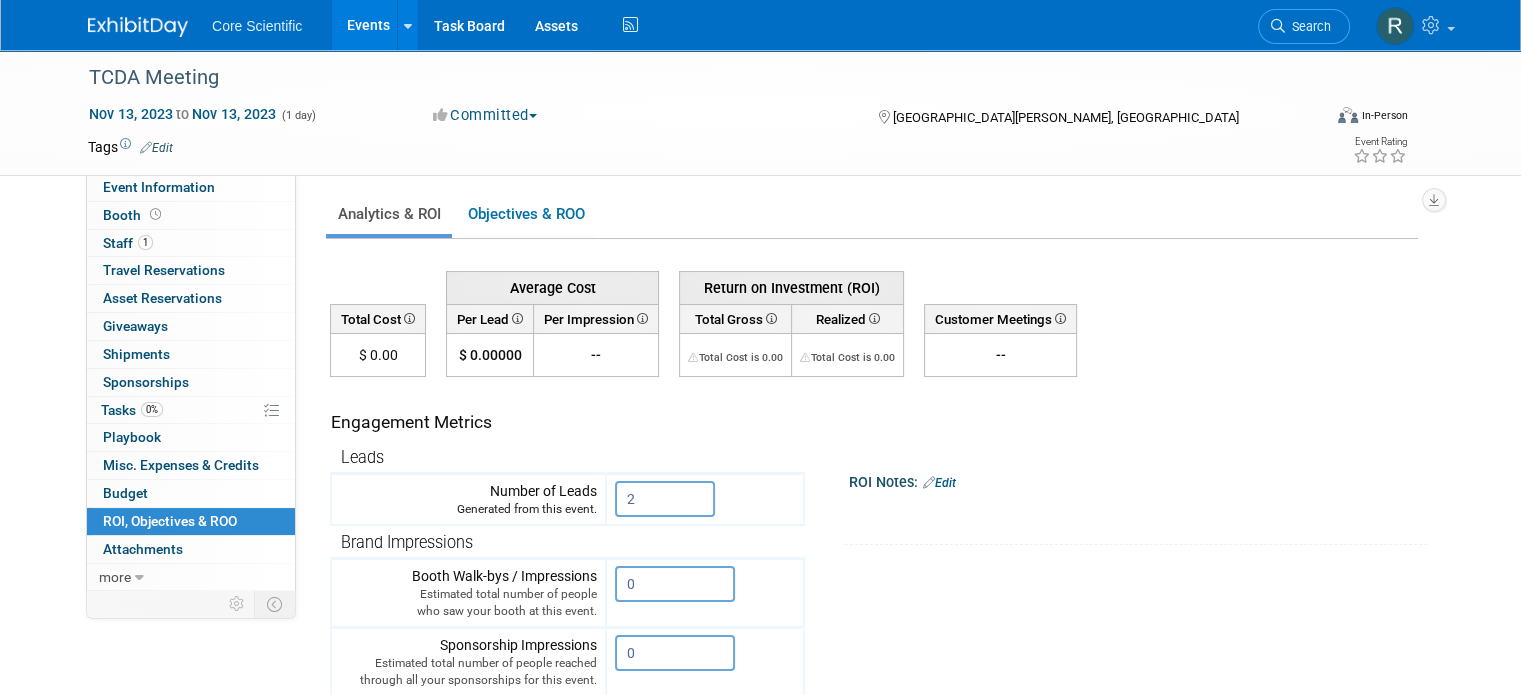 scroll, scrollTop: 600, scrollLeft: 0, axis: vertical 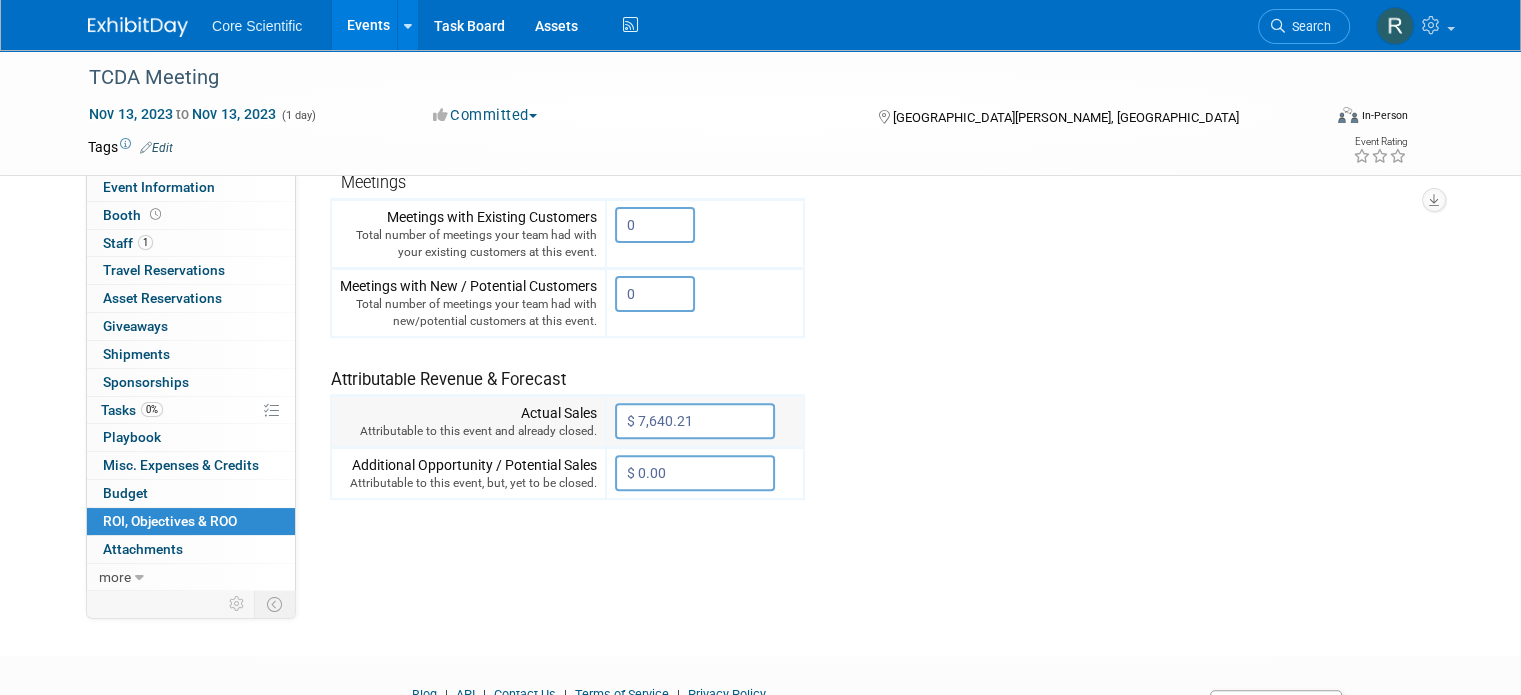 click on "$ 7,640.21" at bounding box center [695, 421] 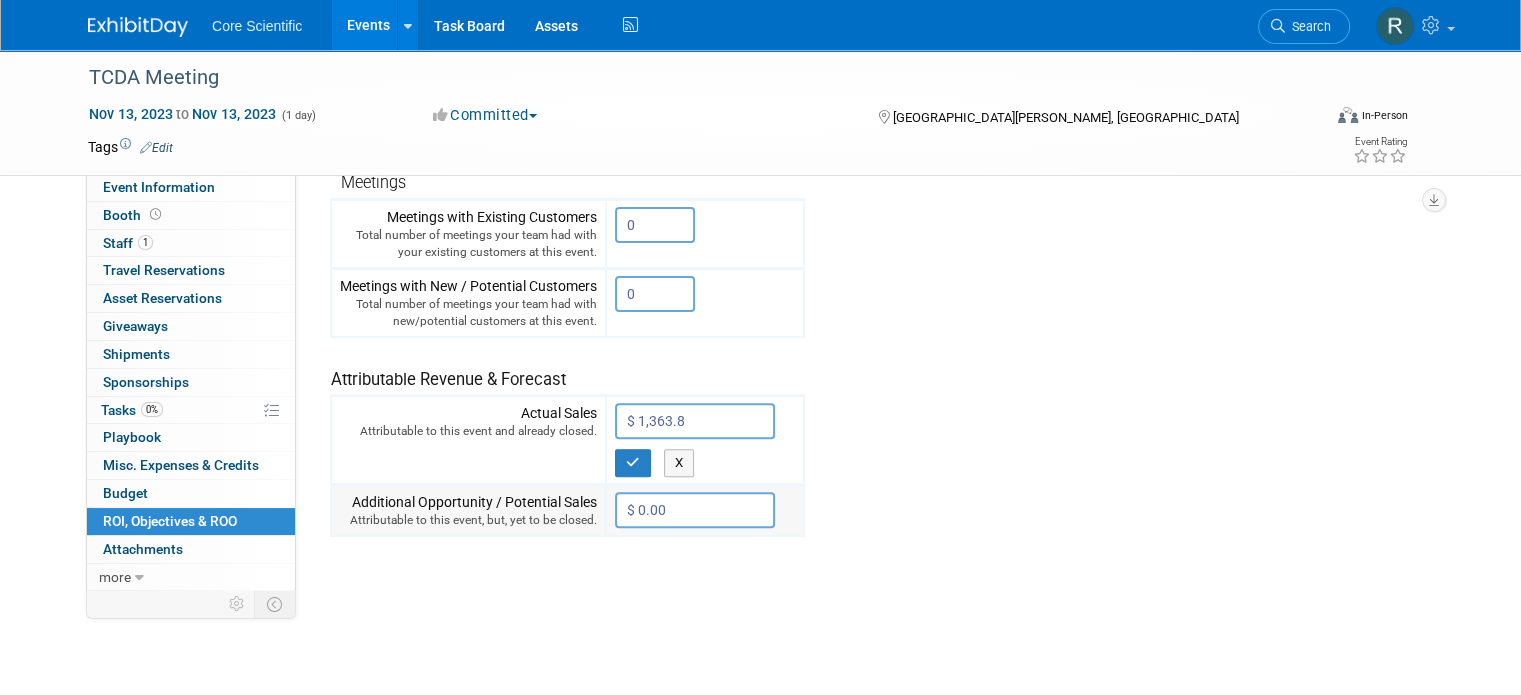 type on "$ 1,363.88" 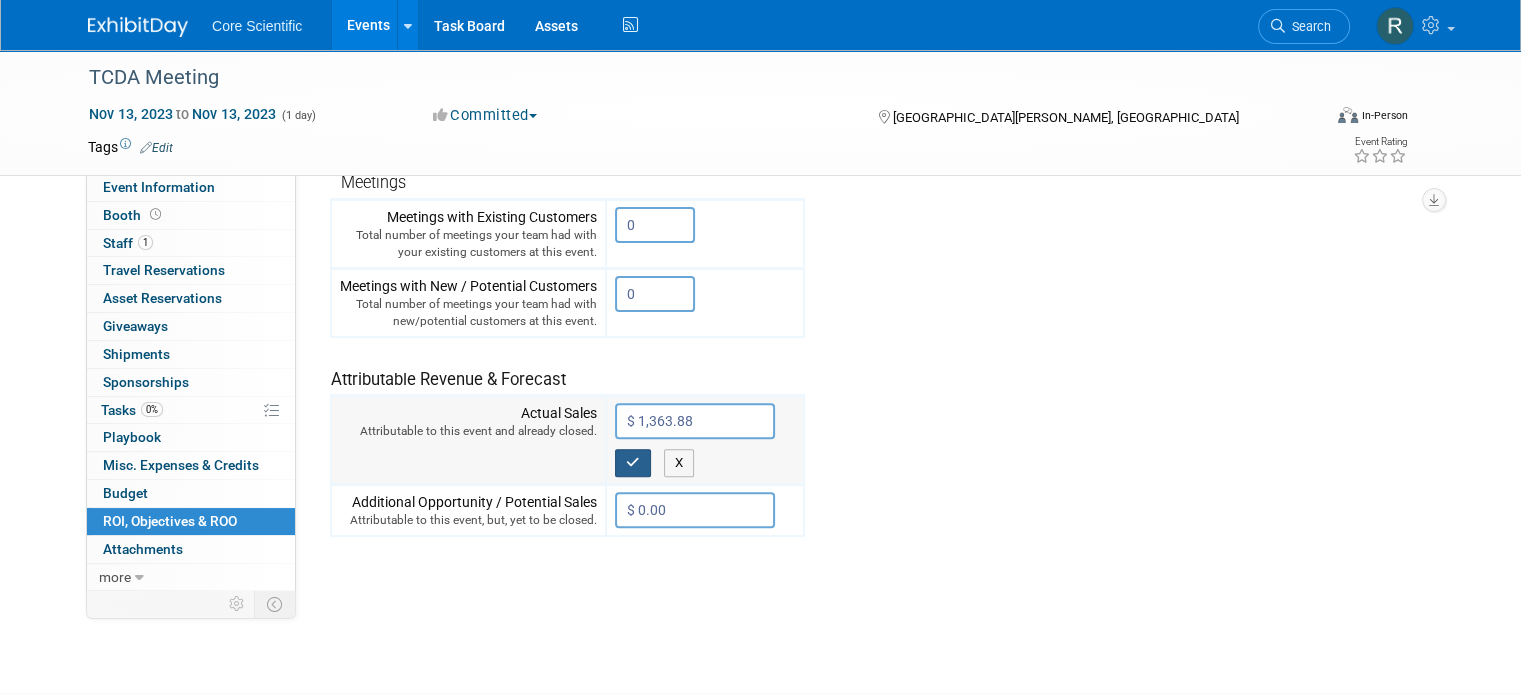 click at bounding box center [633, 462] 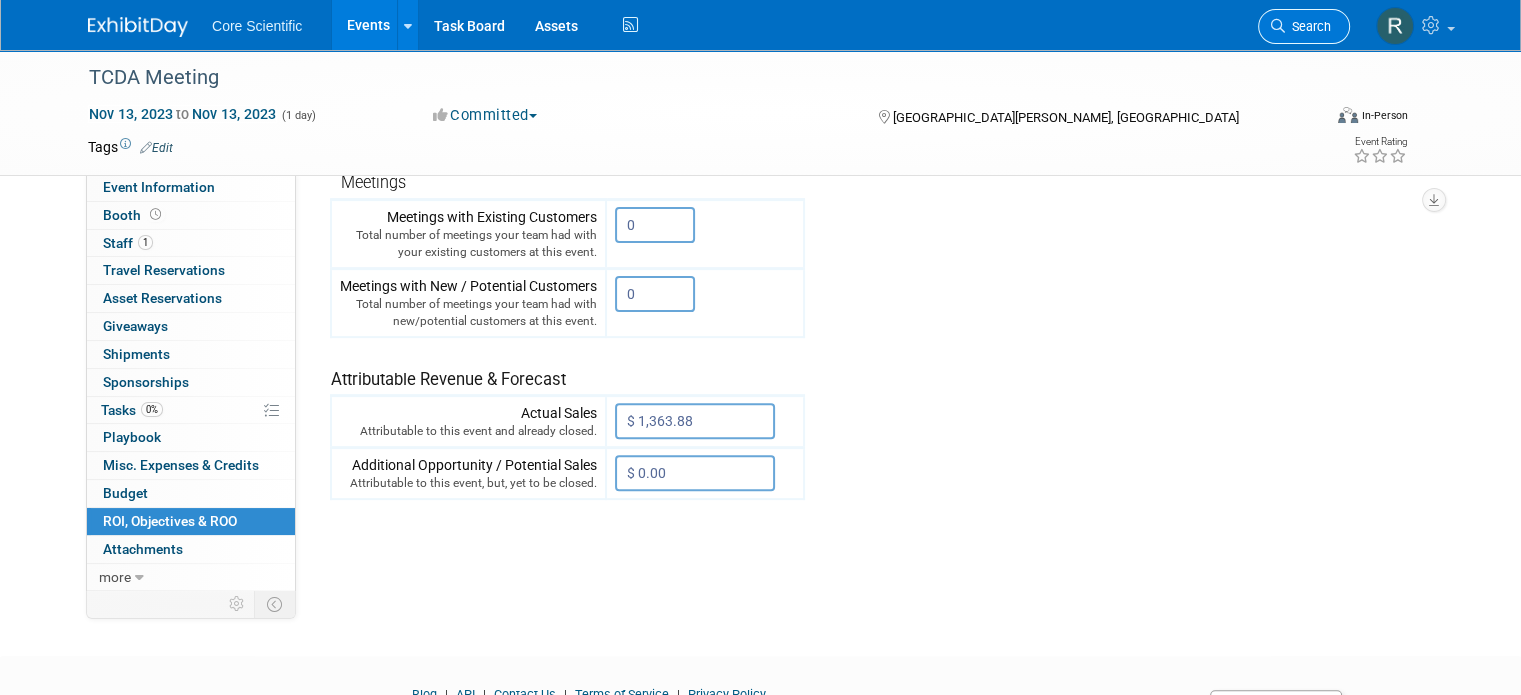 click on "Search" at bounding box center [1308, 26] 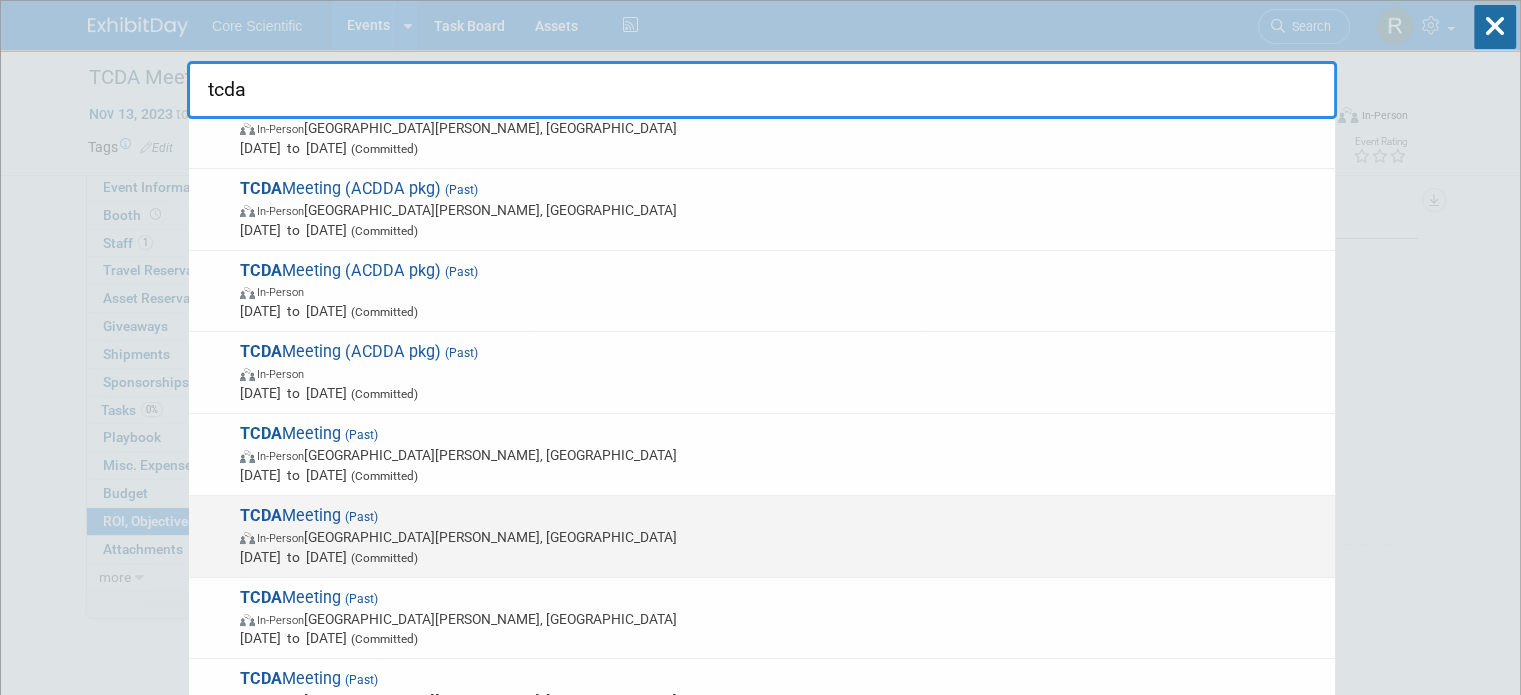scroll, scrollTop: 61, scrollLeft: 0, axis: vertical 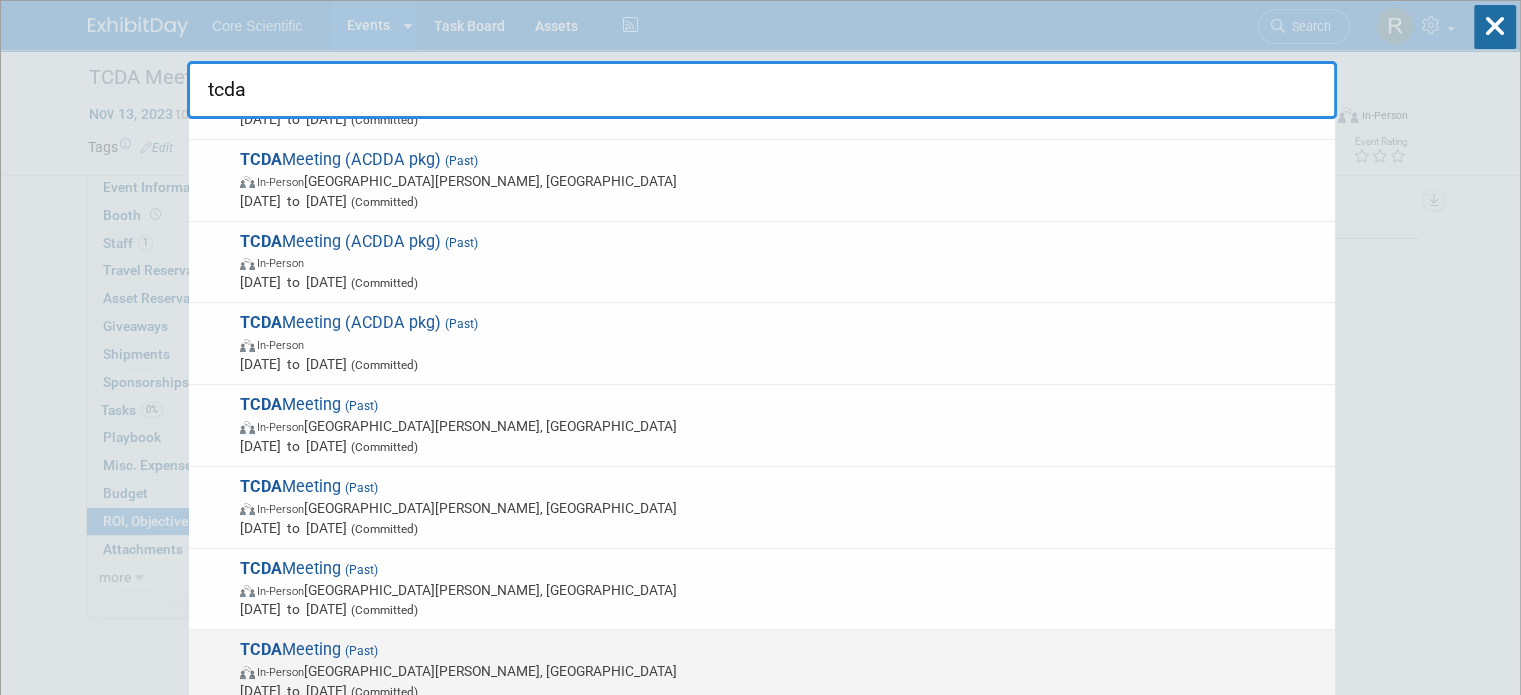 type on "tcda" 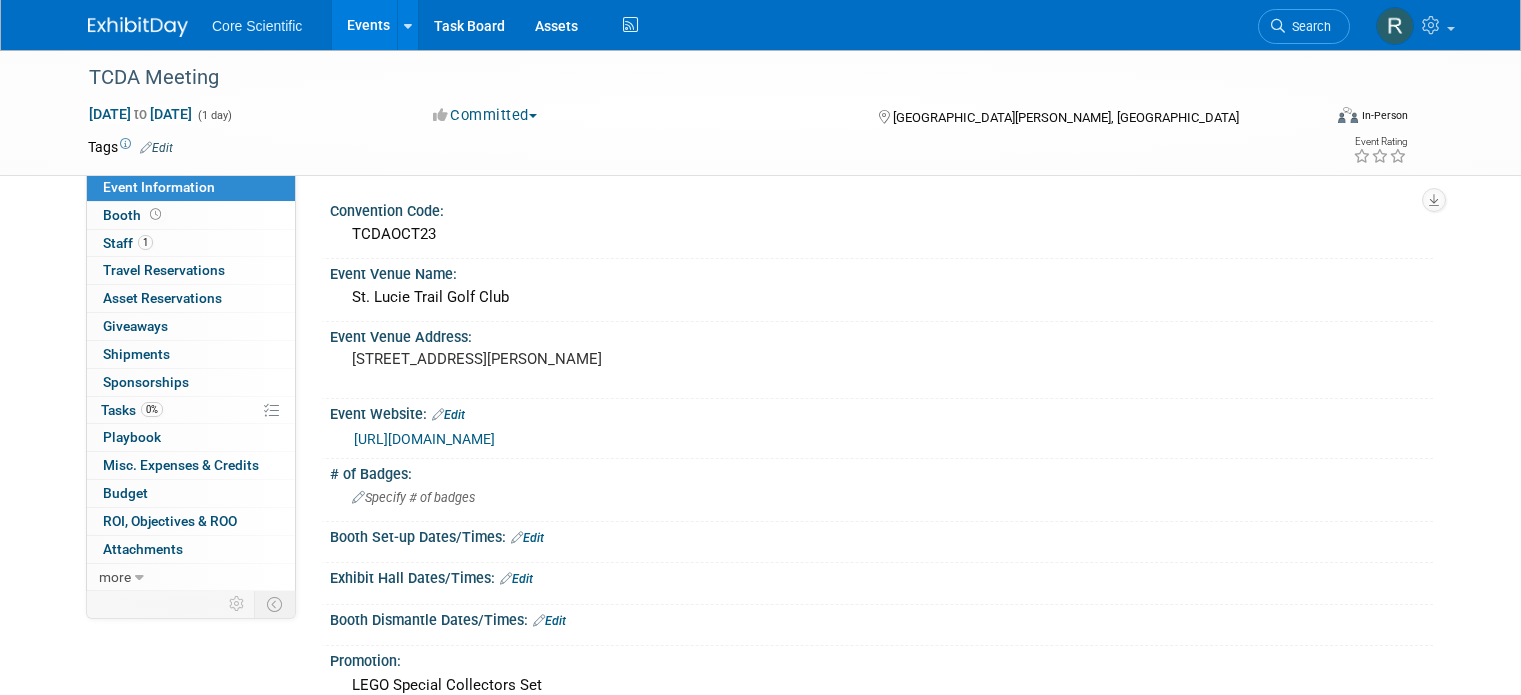 scroll, scrollTop: 0, scrollLeft: 0, axis: both 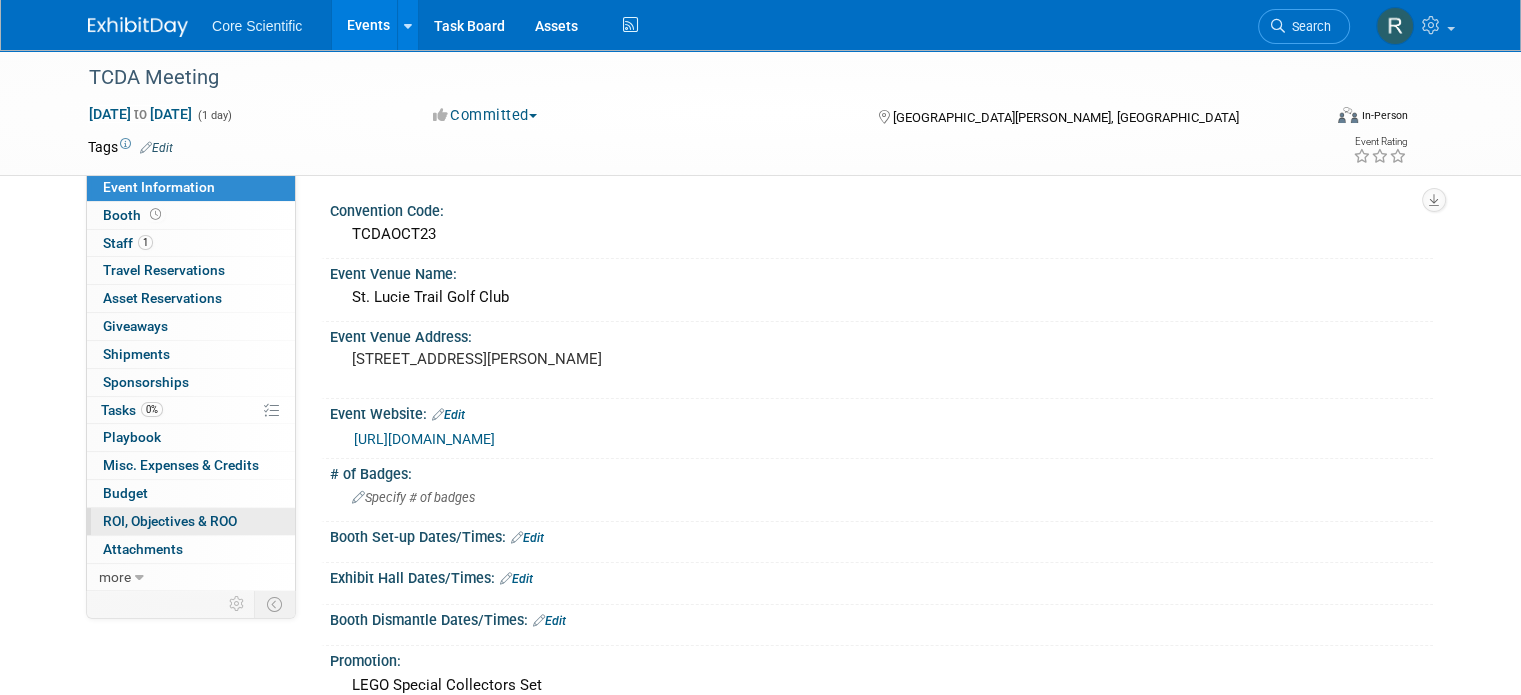 click on "0
ROI, Objectives & ROO 0" at bounding box center (191, 521) 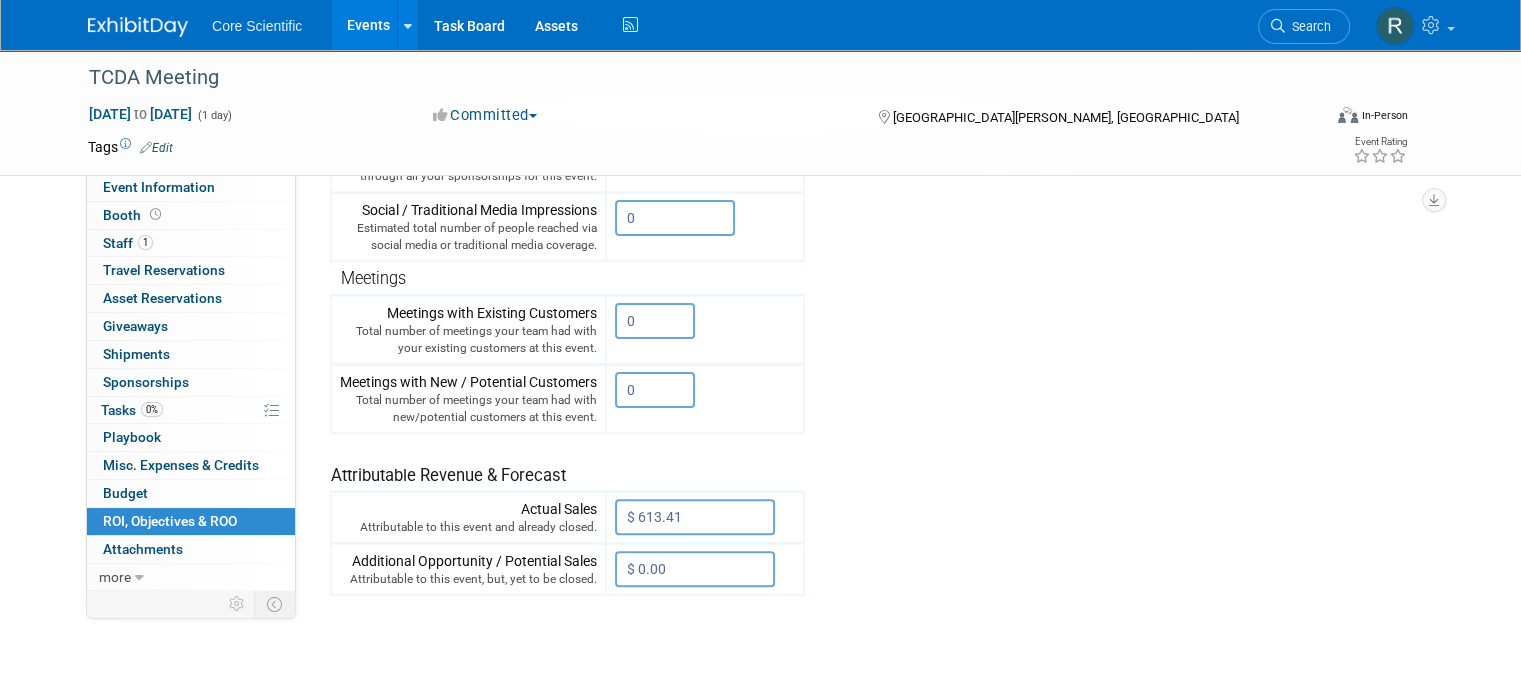 scroll, scrollTop: 600, scrollLeft: 0, axis: vertical 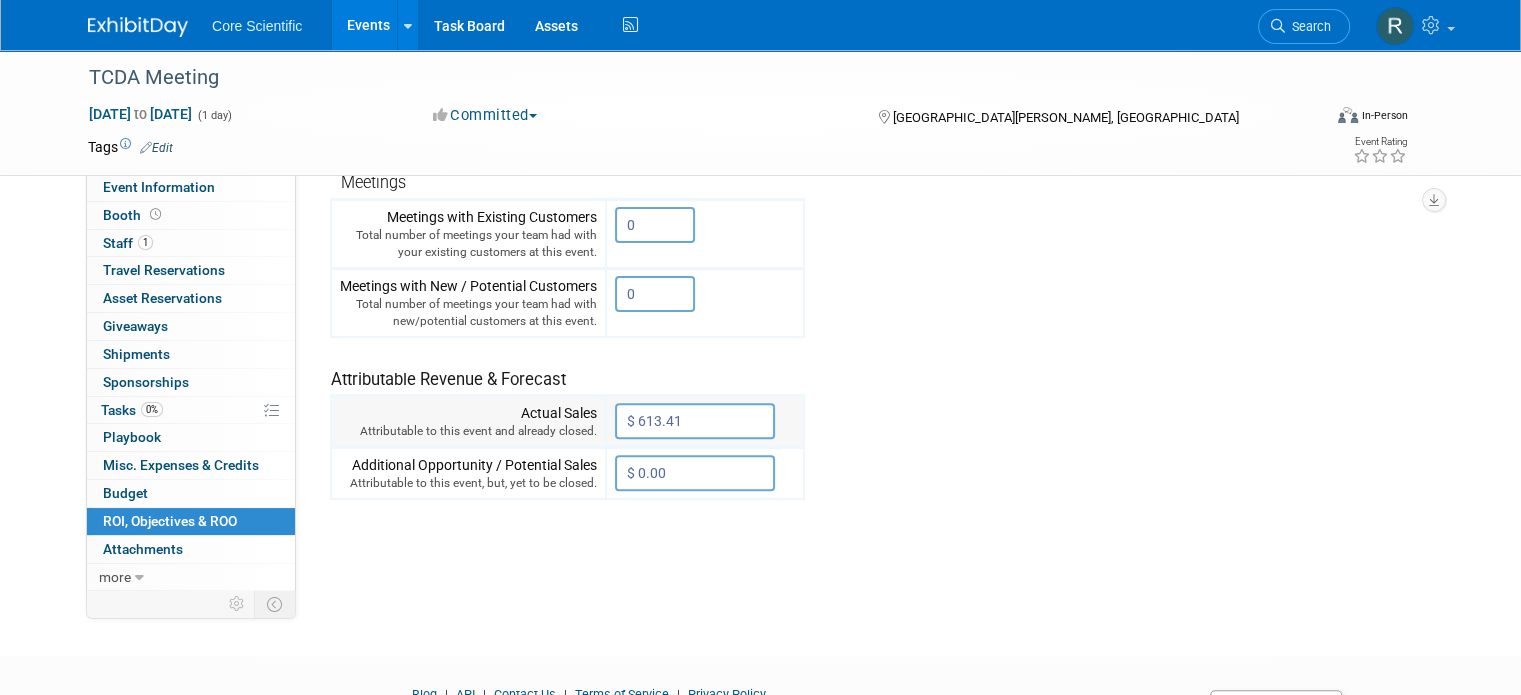 click on "$ 613.41" at bounding box center (695, 421) 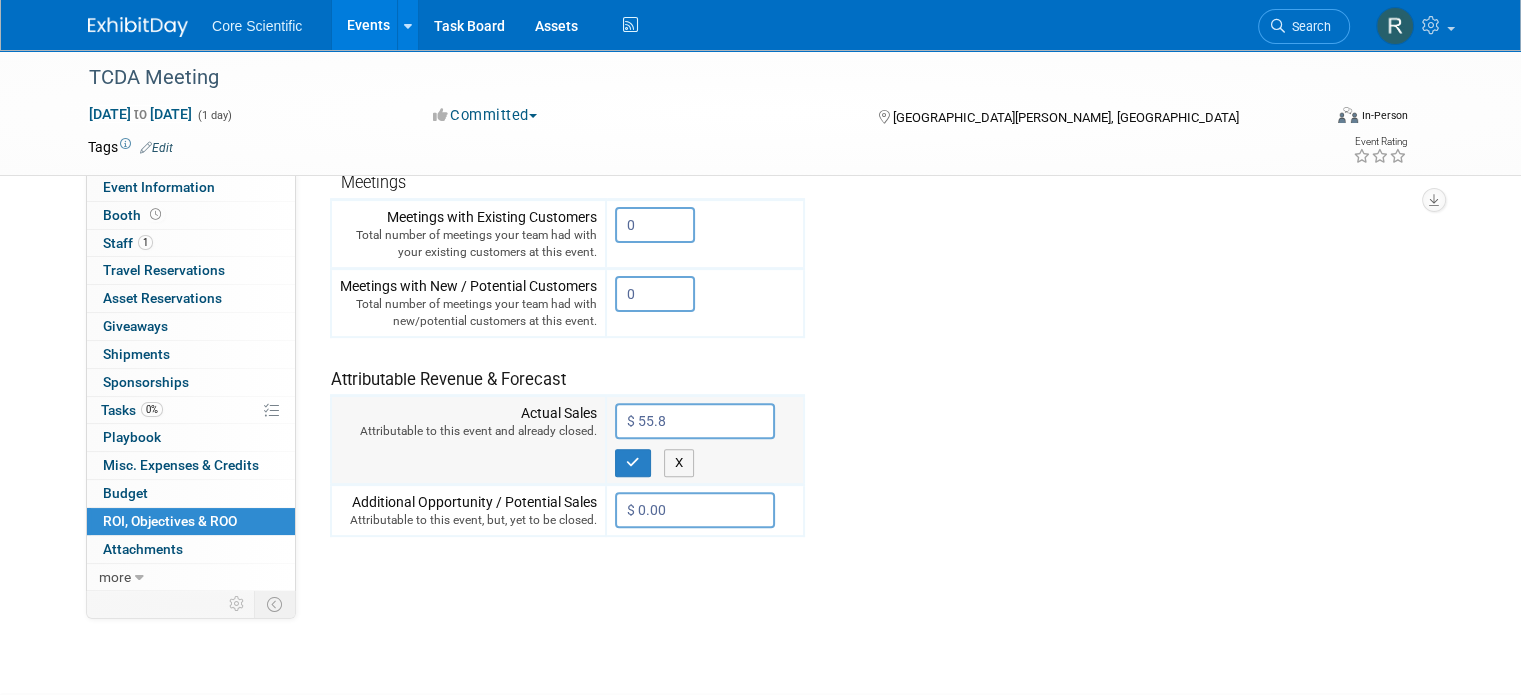 type on "$ 55.80" 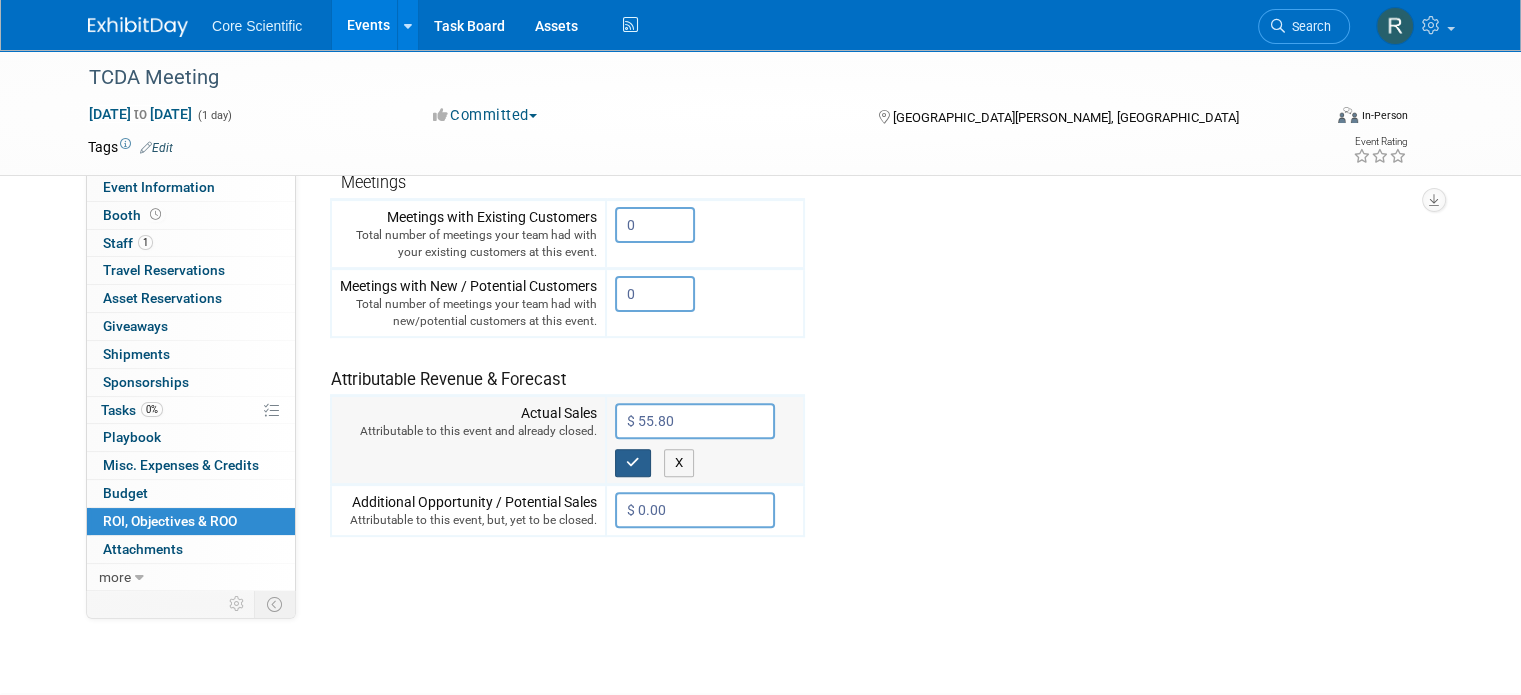 click at bounding box center [633, 463] 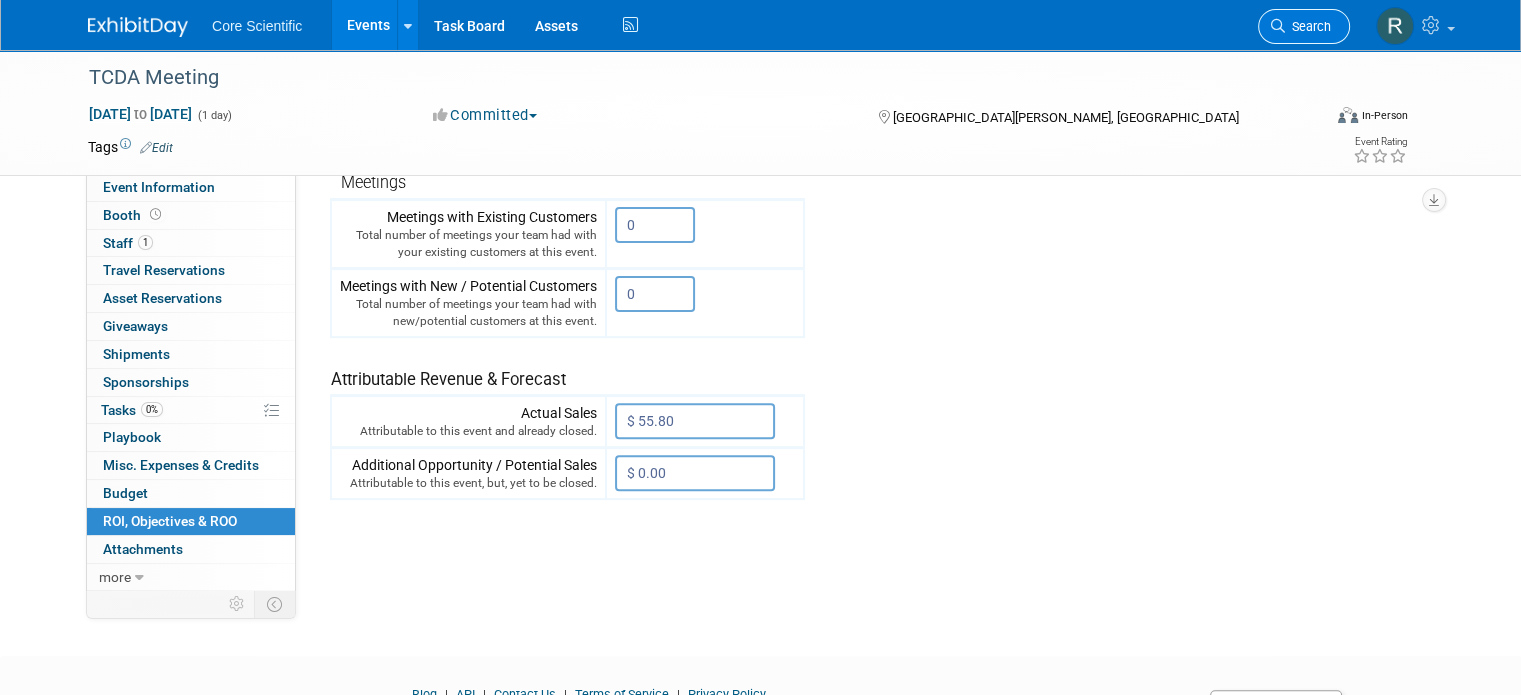 click on "Search" at bounding box center (1308, 26) 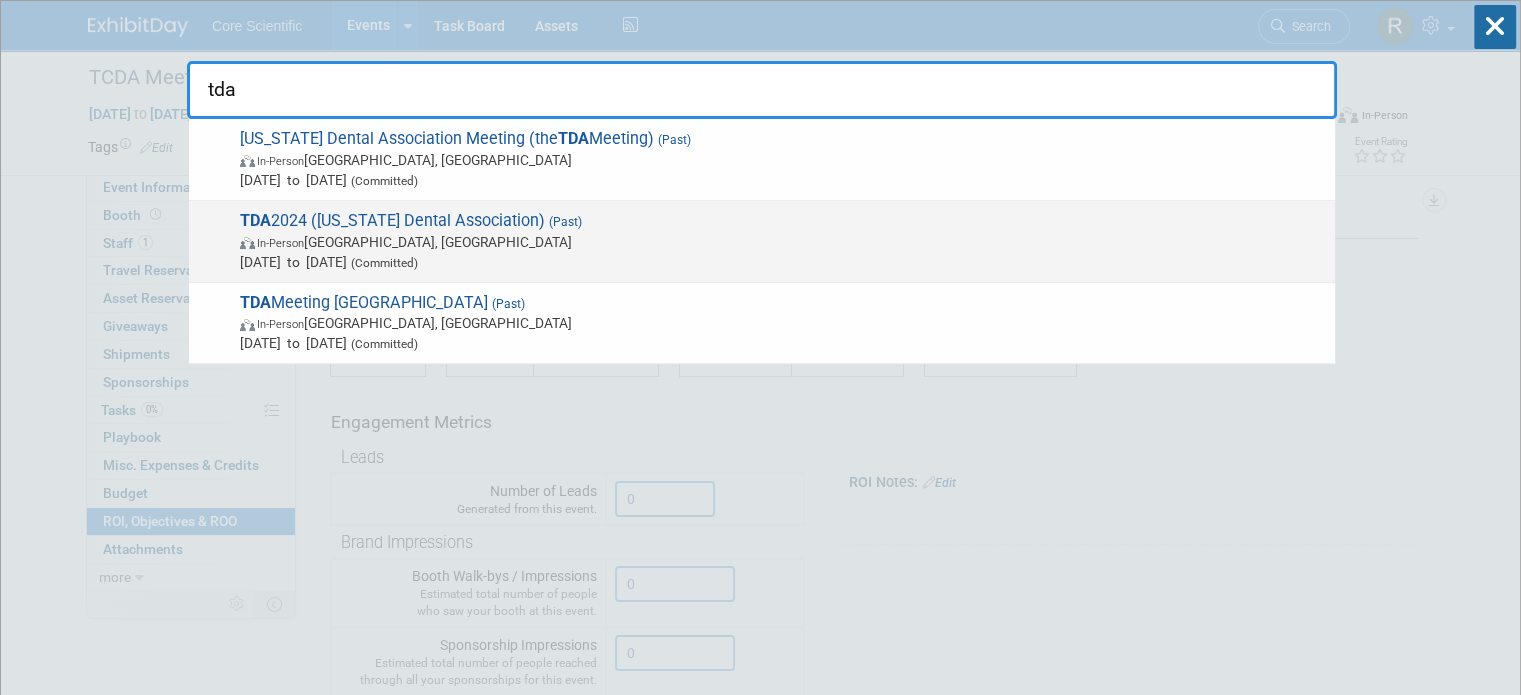 type on "tda" 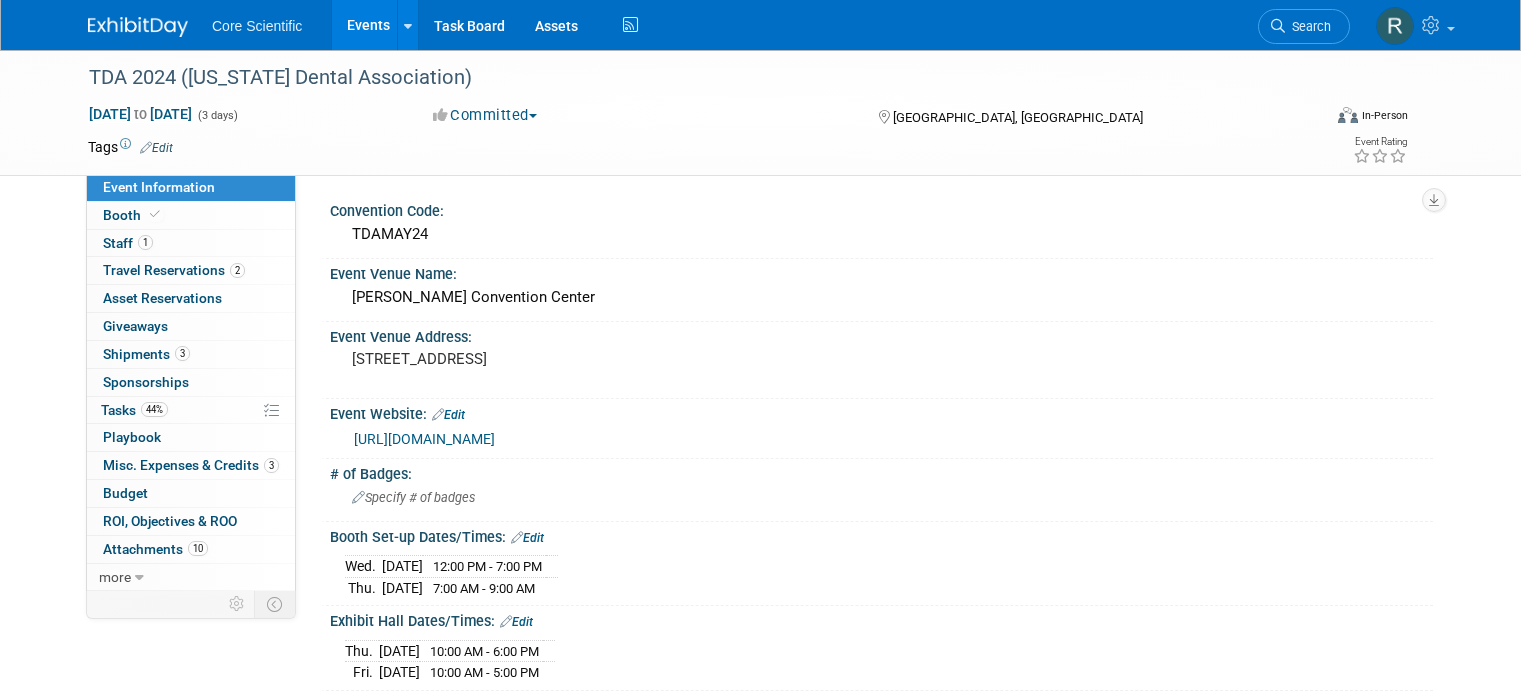 scroll, scrollTop: 0, scrollLeft: 0, axis: both 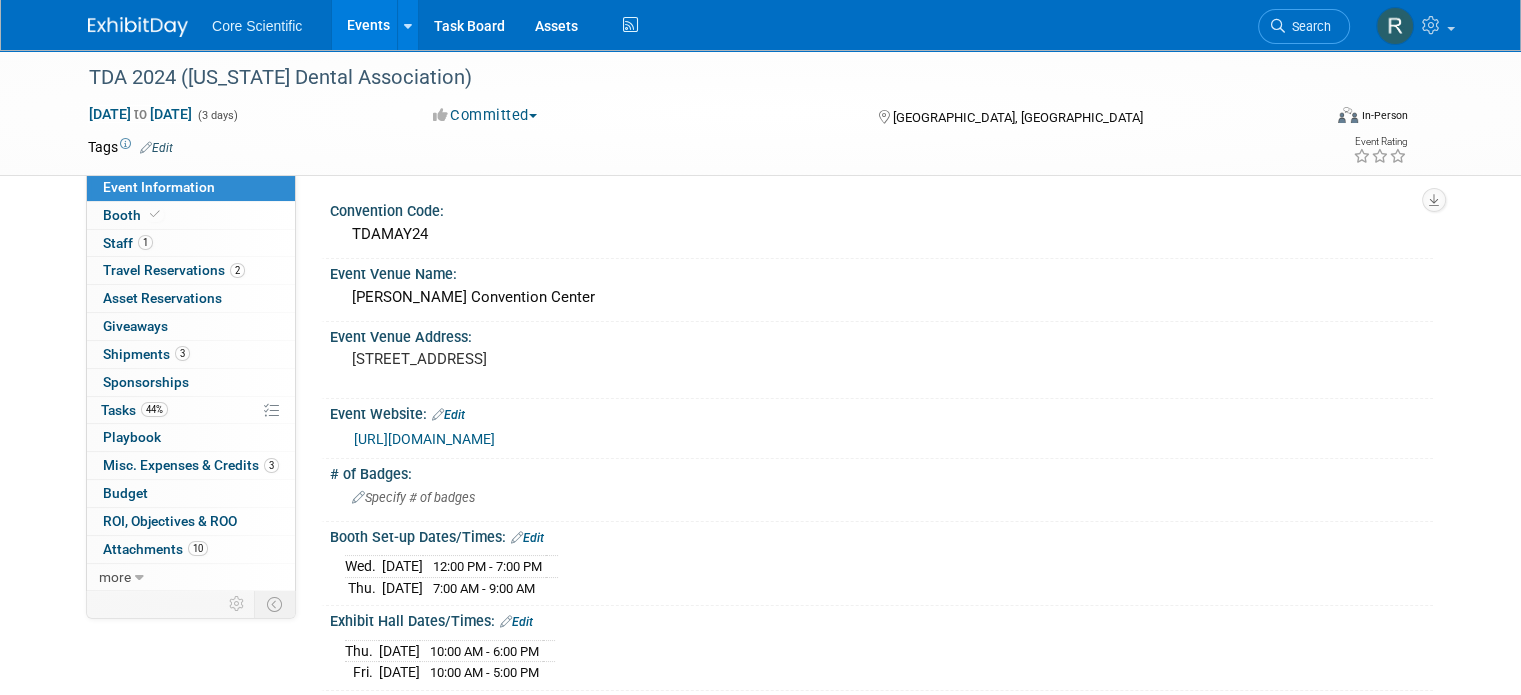 click on "Search" at bounding box center (1304, 26) 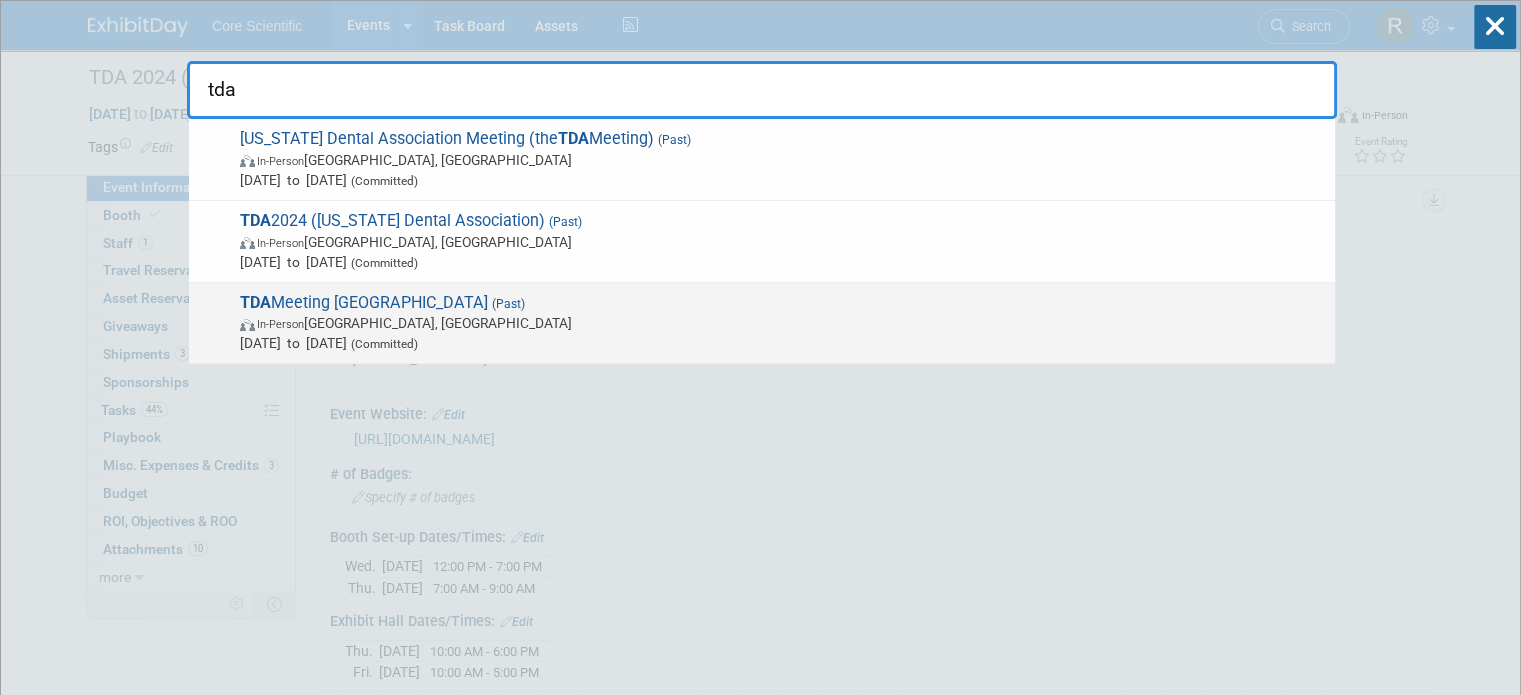 type on "tda" 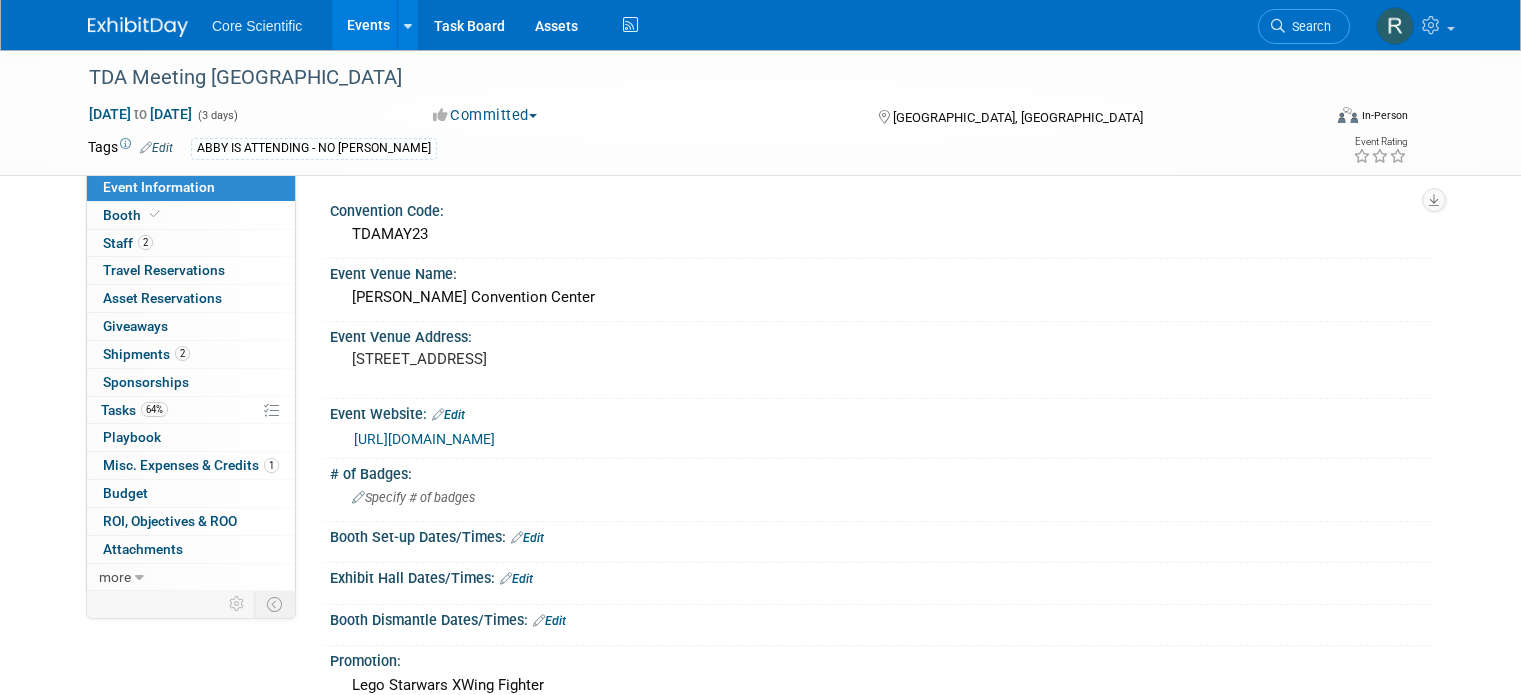 scroll, scrollTop: 0, scrollLeft: 0, axis: both 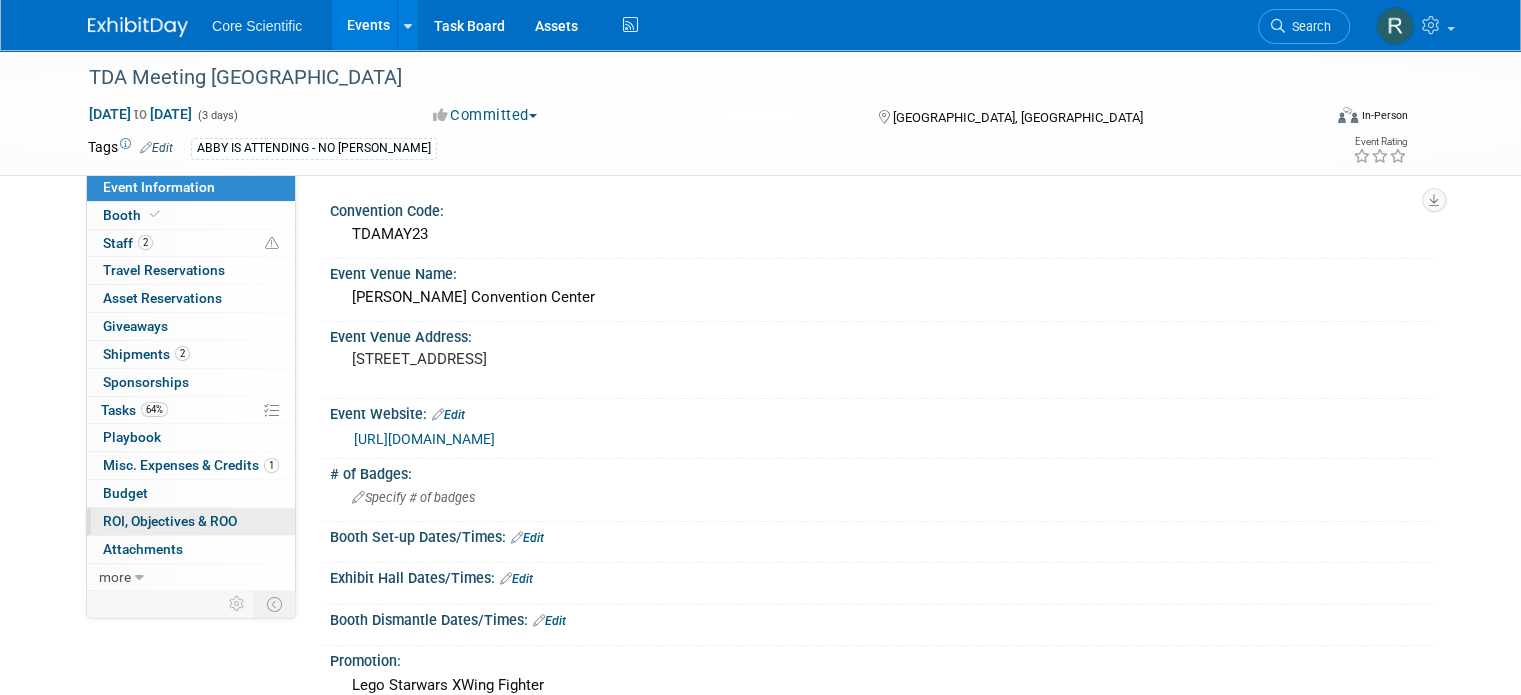 click on "ROI, Objectives & ROO 0" at bounding box center (170, 521) 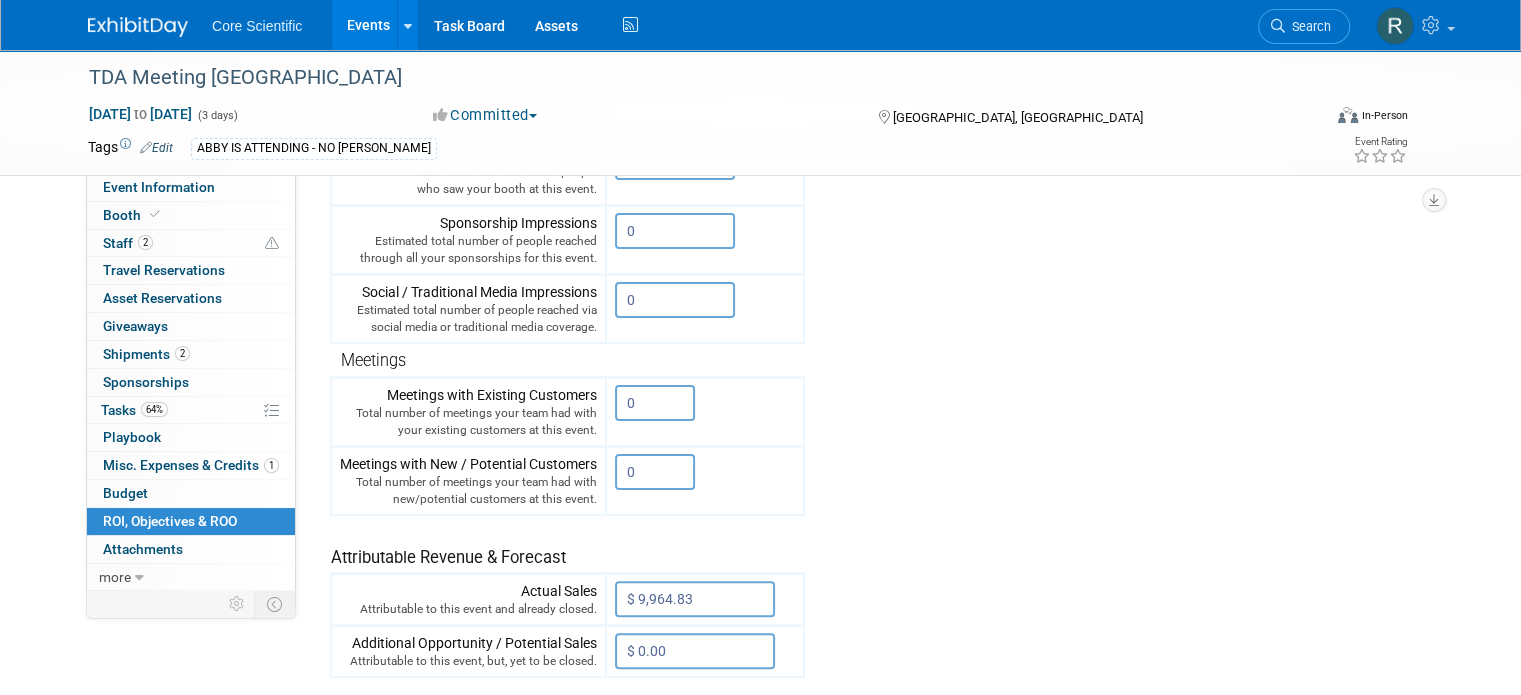 scroll, scrollTop: 600, scrollLeft: 0, axis: vertical 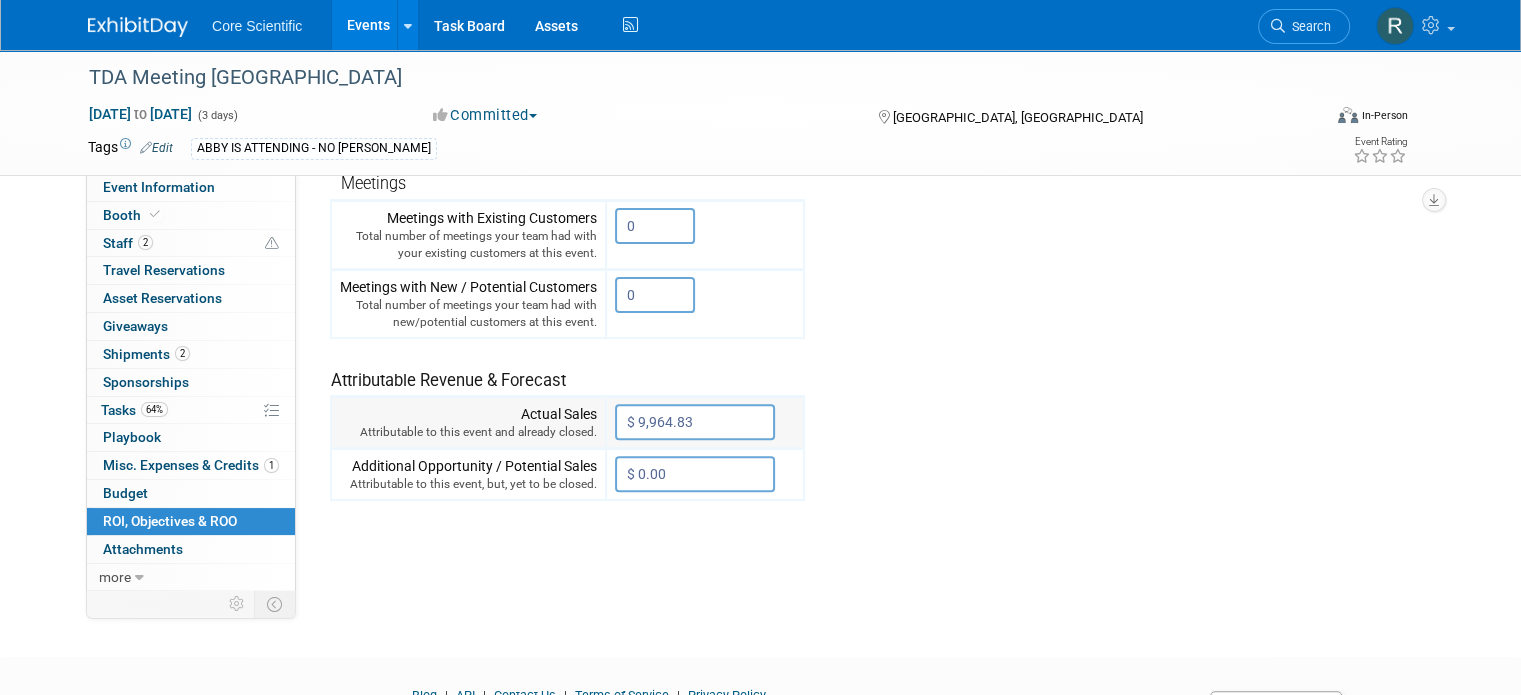 click on "$ 9,964.83" at bounding box center (695, 422) 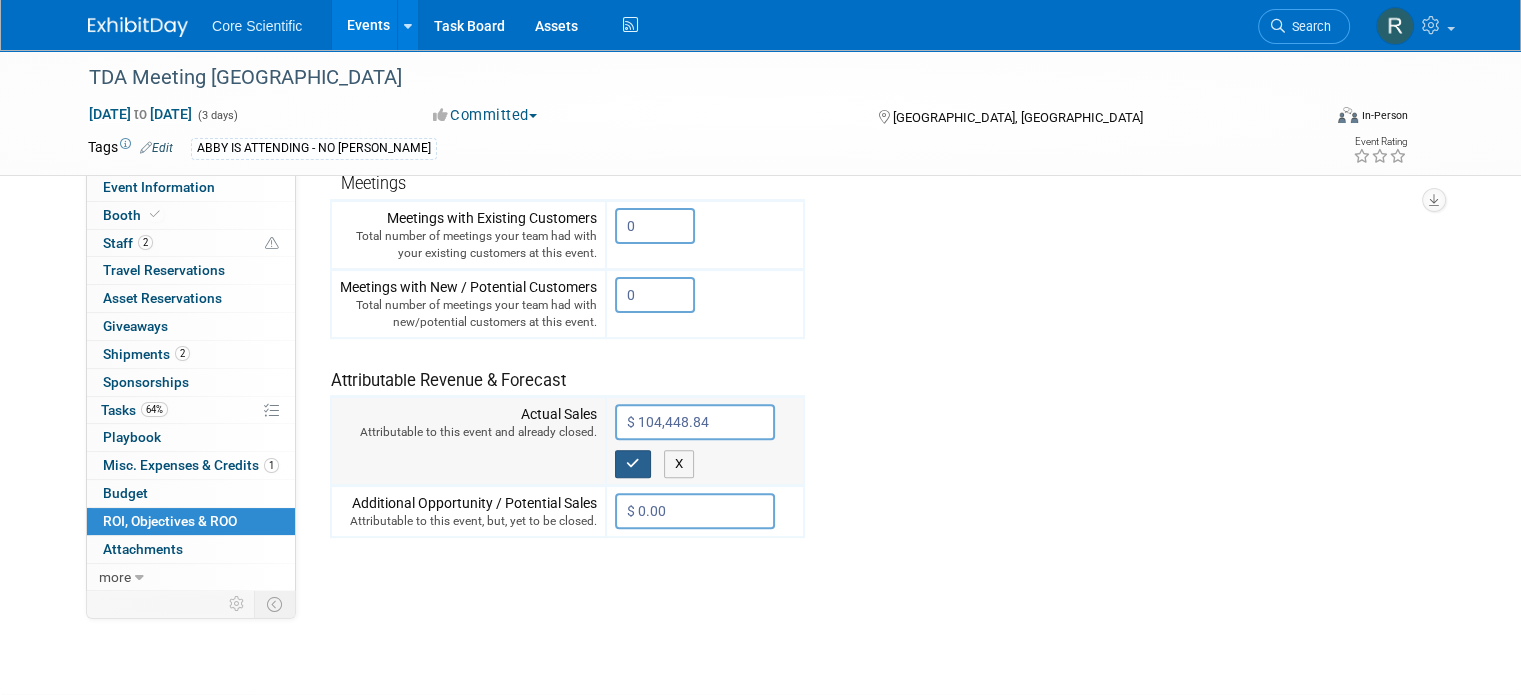 click at bounding box center [633, 463] 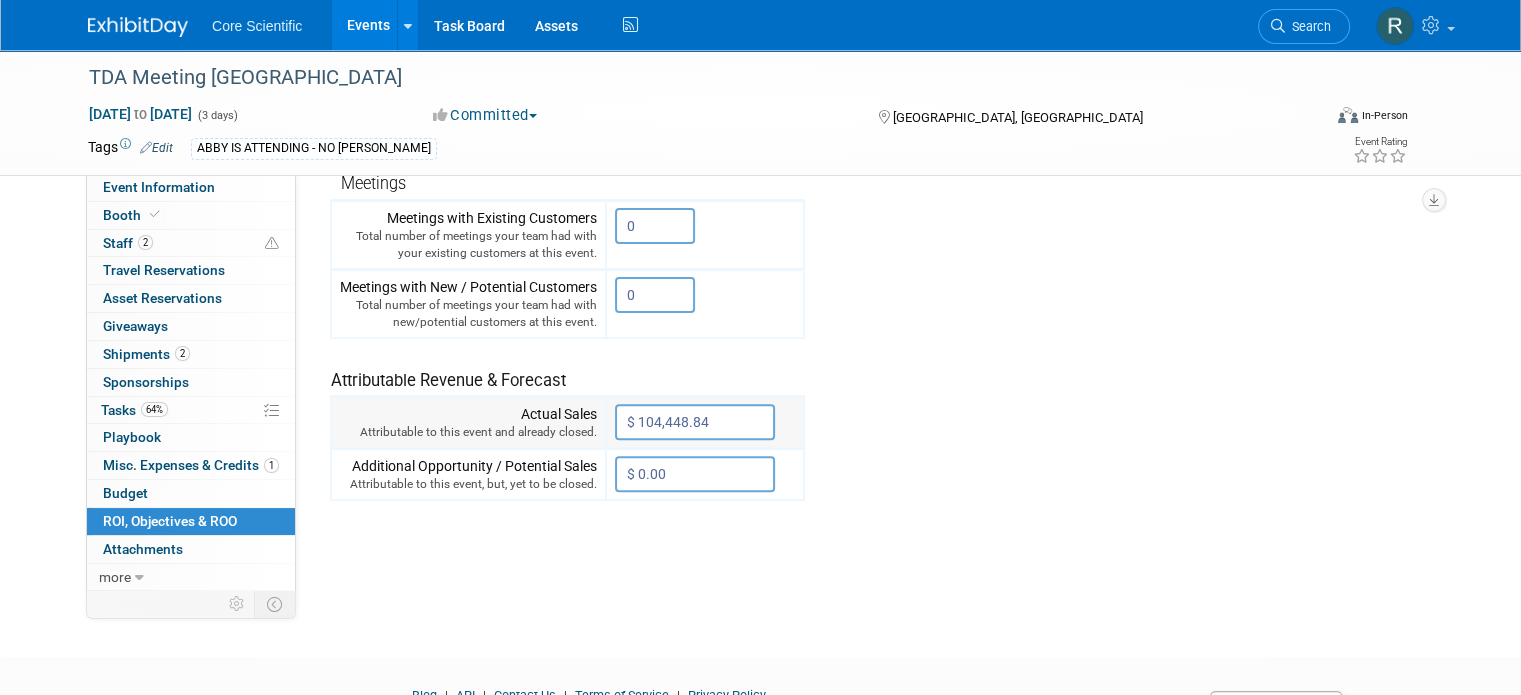 click on "$ 104,448.84" at bounding box center [695, 422] 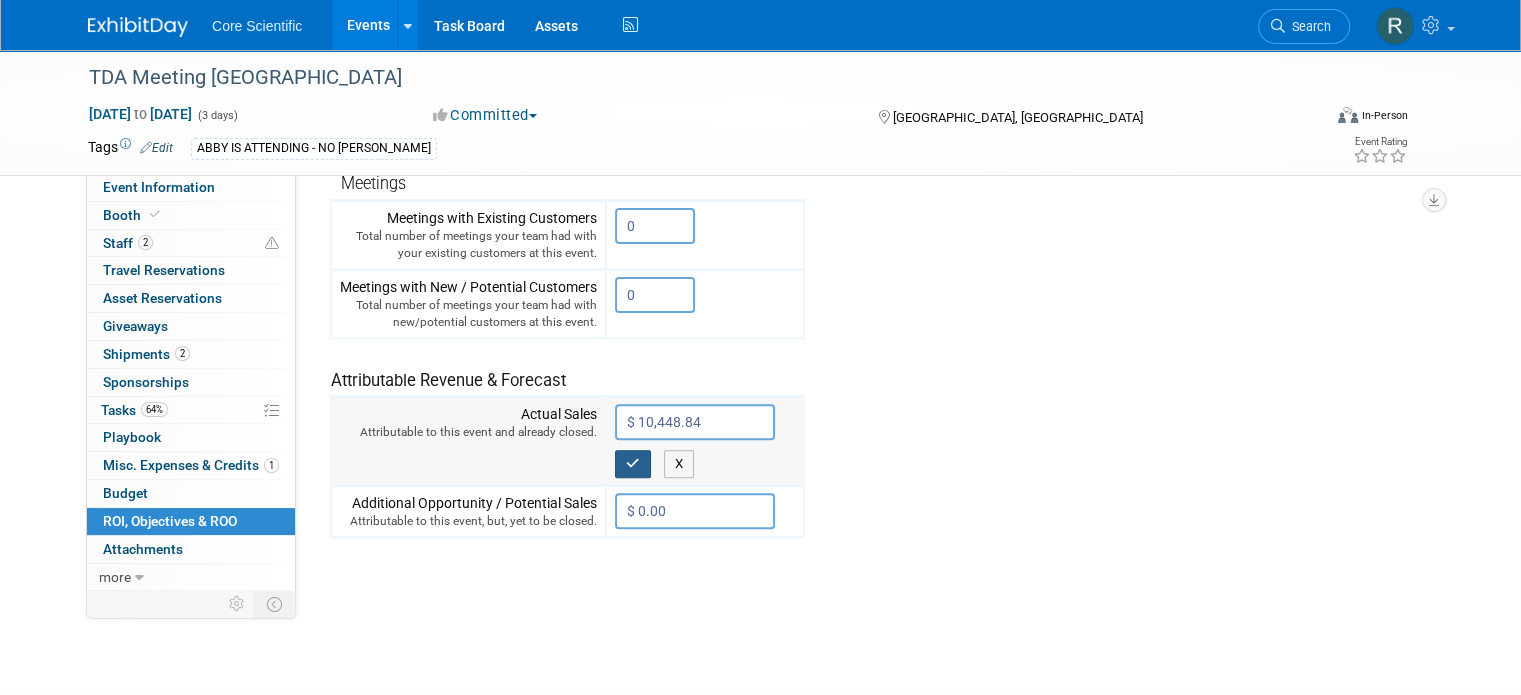 click at bounding box center (633, 464) 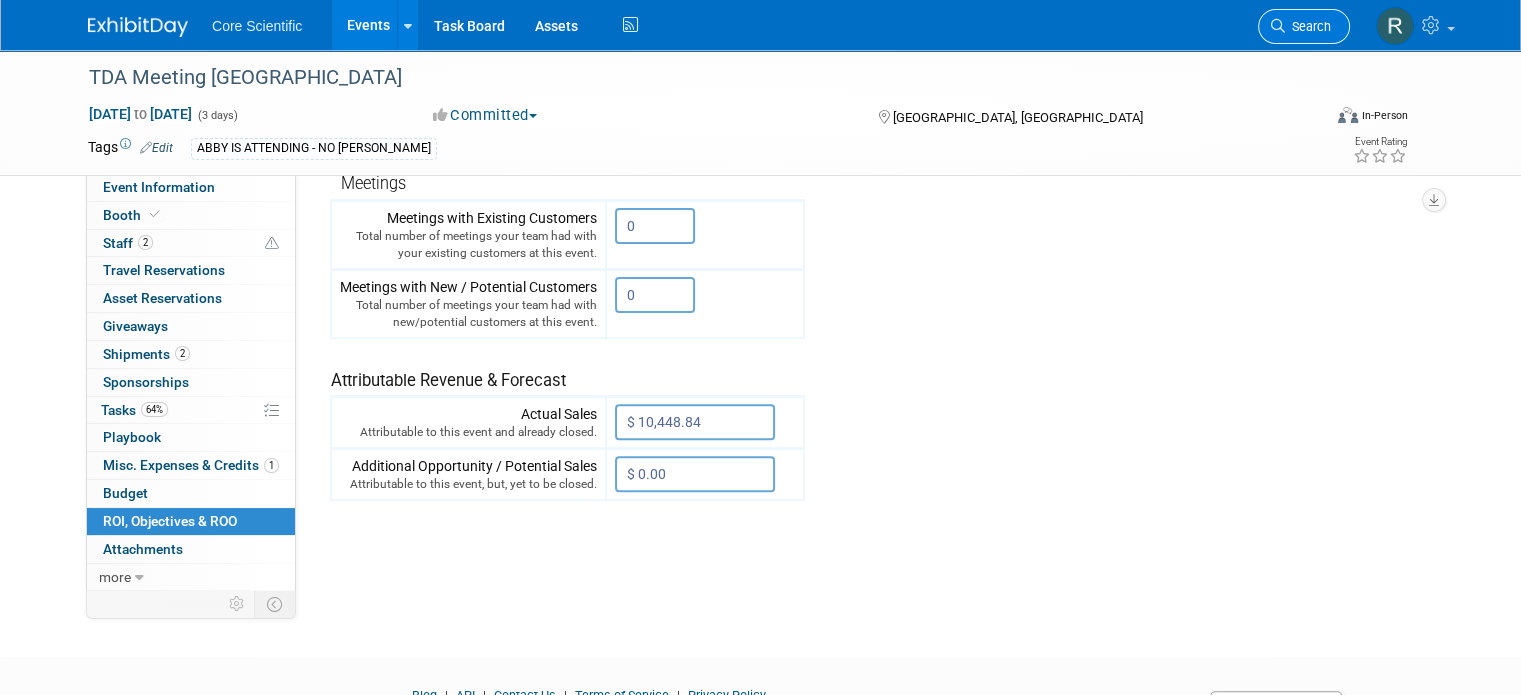 click on "Search" at bounding box center [1308, 26] 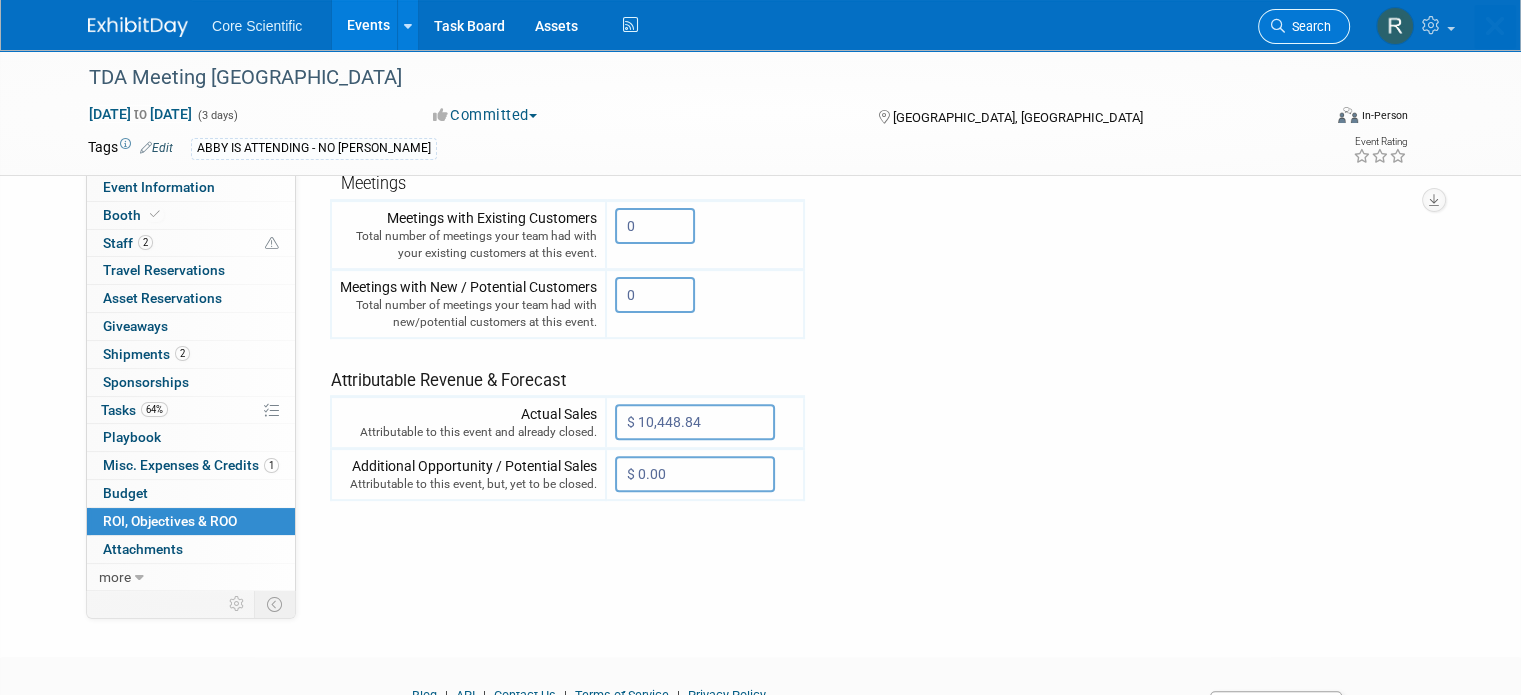 scroll, scrollTop: 0, scrollLeft: 0, axis: both 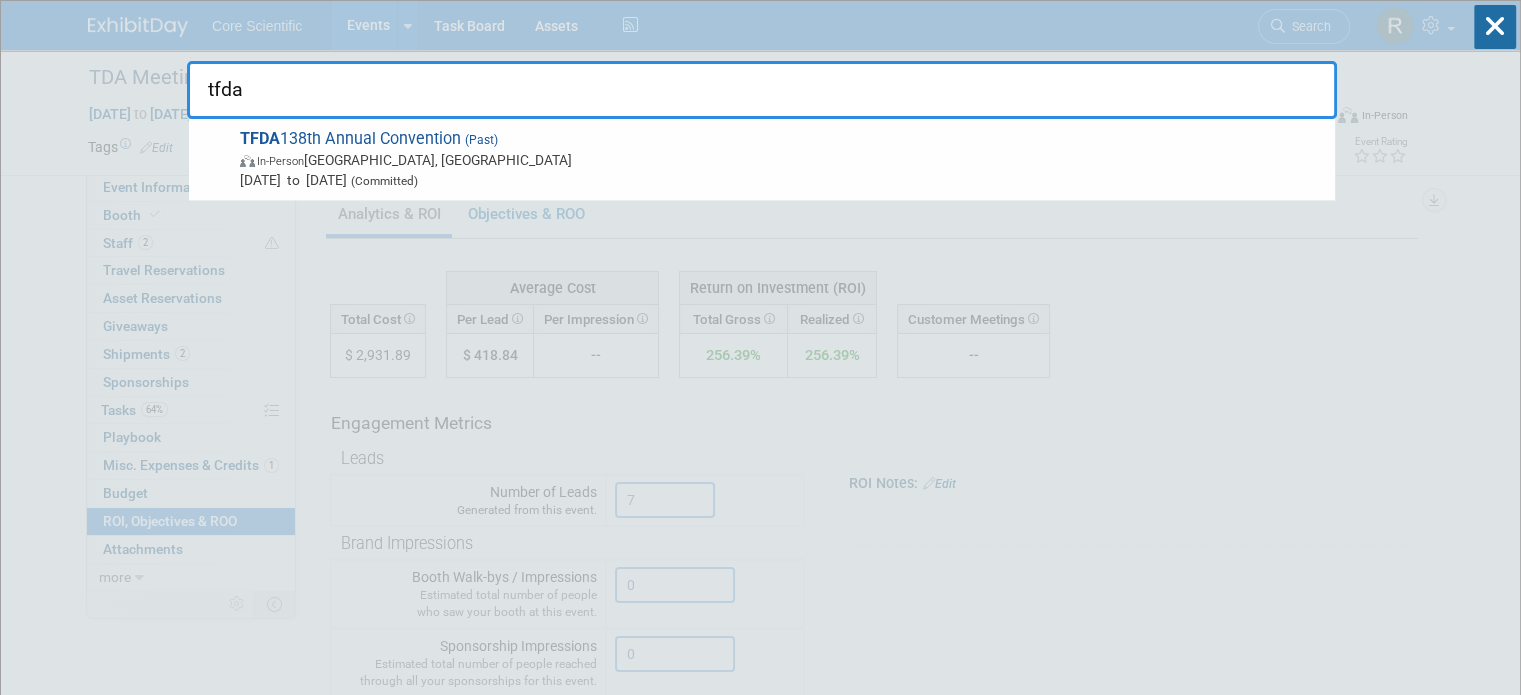 type on "tfda" 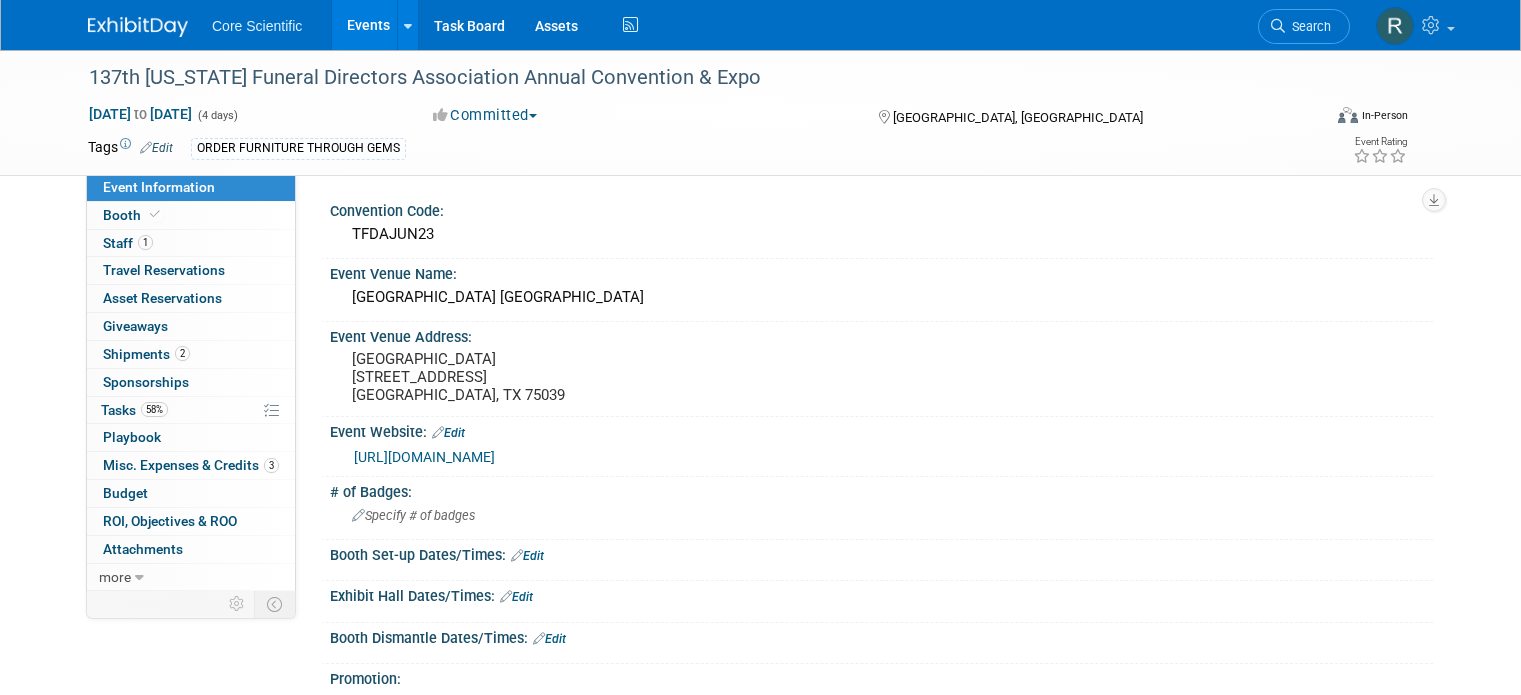 scroll, scrollTop: 0, scrollLeft: 0, axis: both 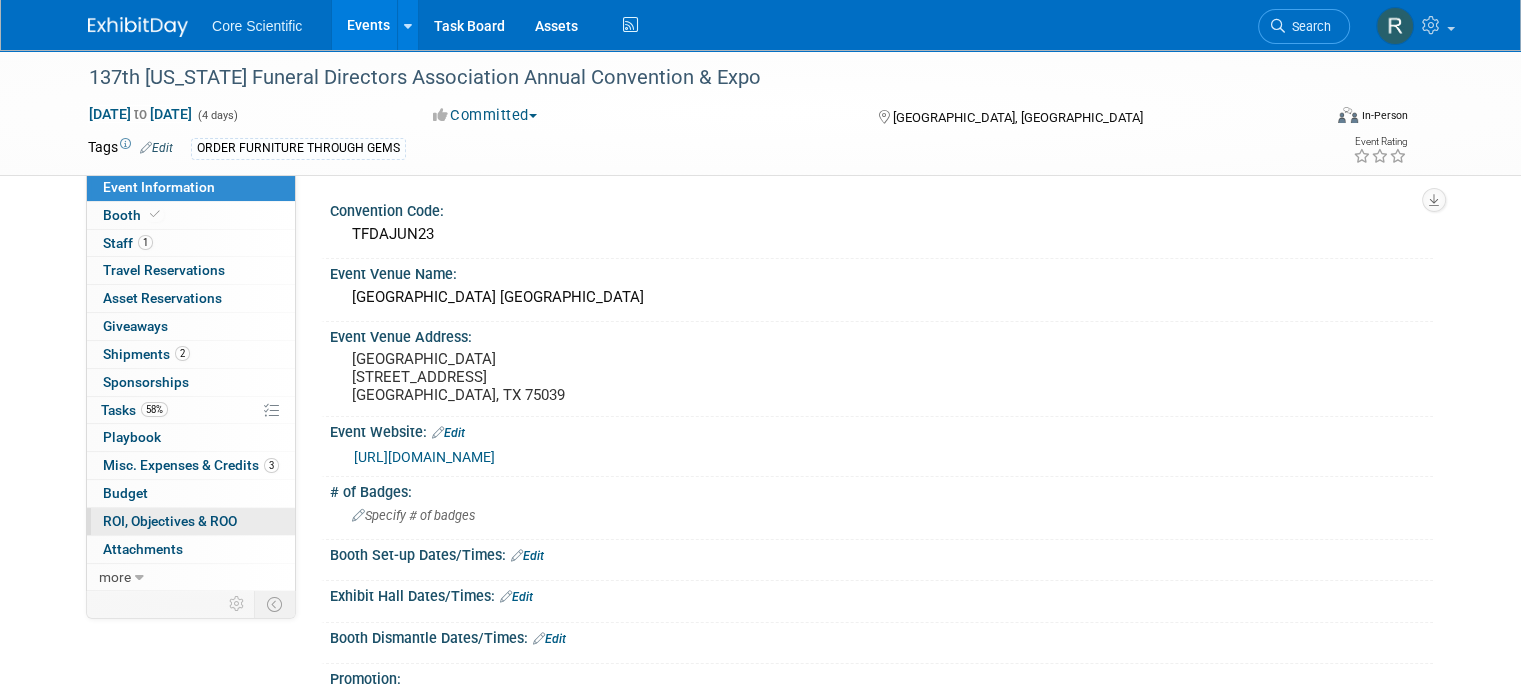 click on "ROI, Objectives & ROO 0" at bounding box center [170, 521] 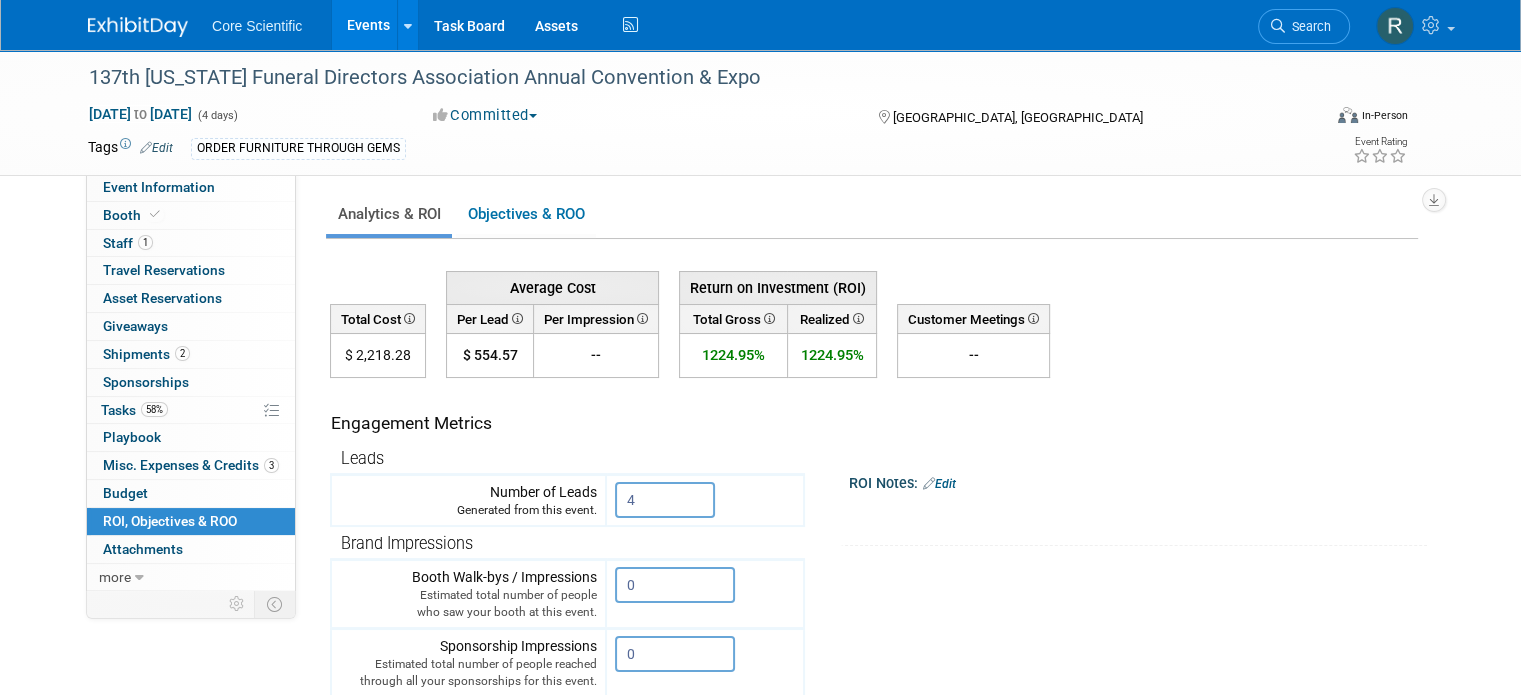 scroll, scrollTop: 500, scrollLeft: 0, axis: vertical 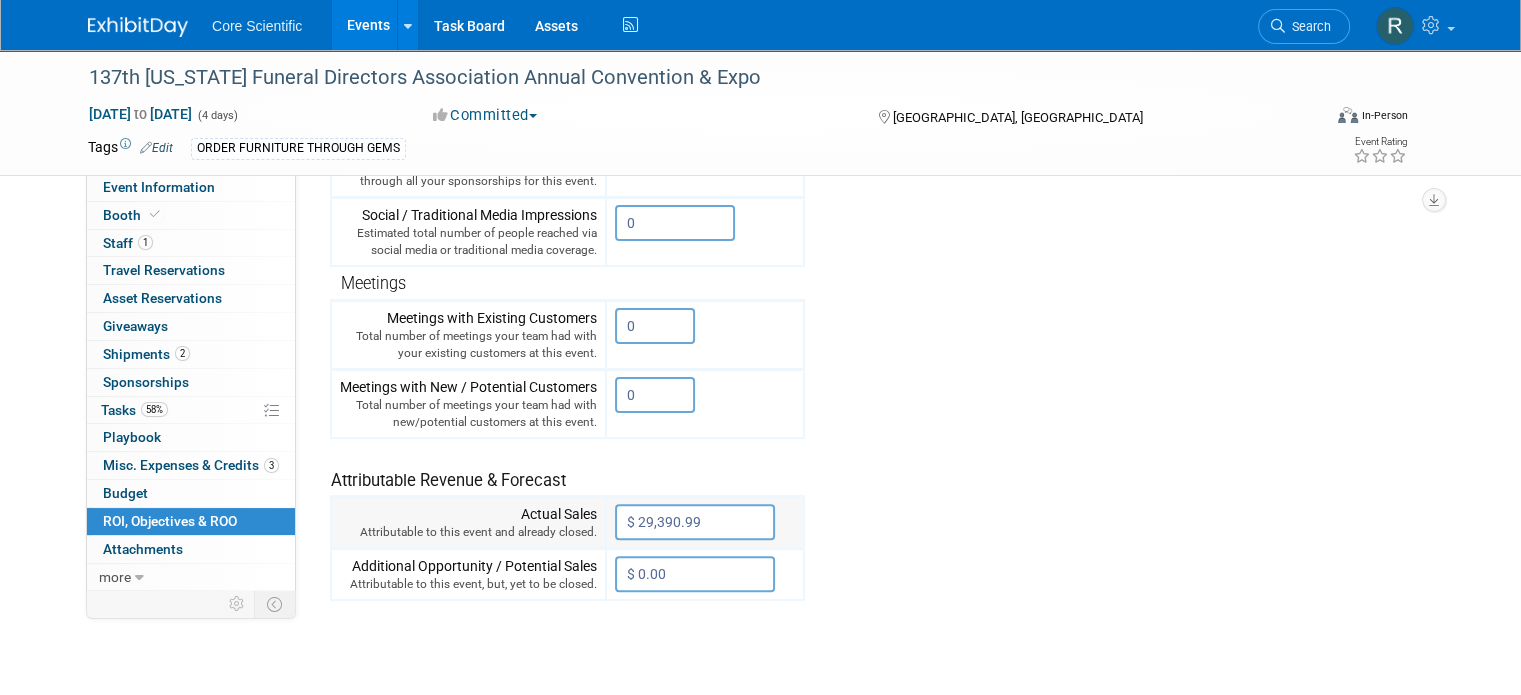 click on "$ 29,390.99" at bounding box center [695, 522] 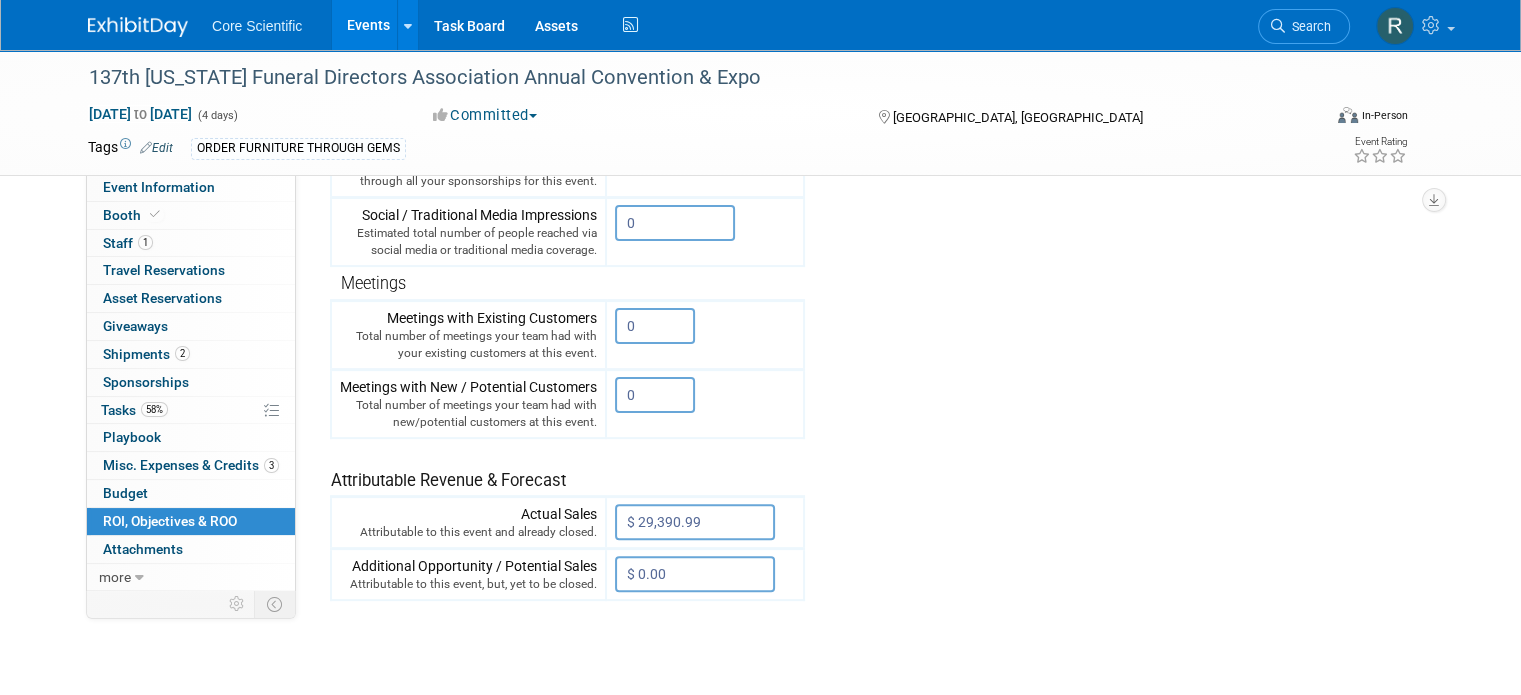 click on "Engagement Metrics
Leads
Generated from this event. 4 X Brand Impressions 0" at bounding box center [874, 239] 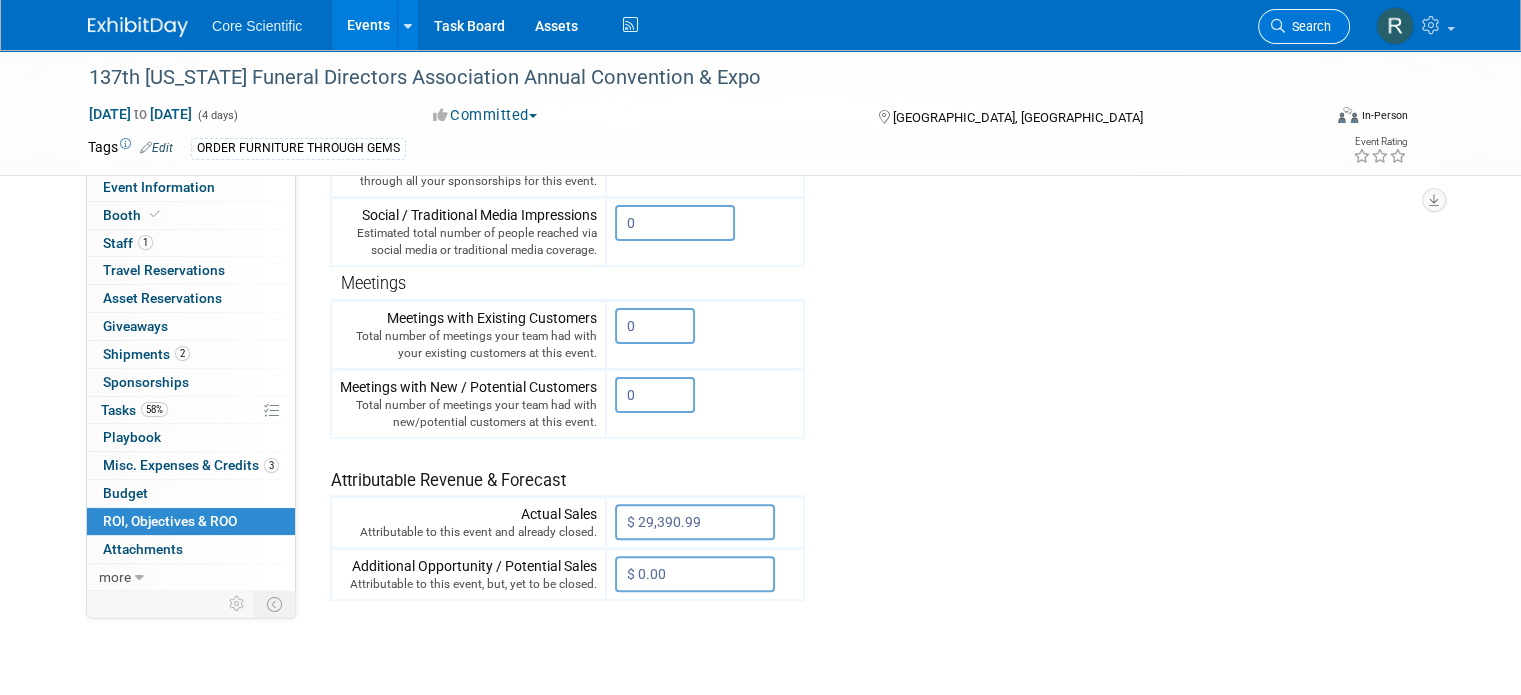 click on "Search" at bounding box center [1308, 26] 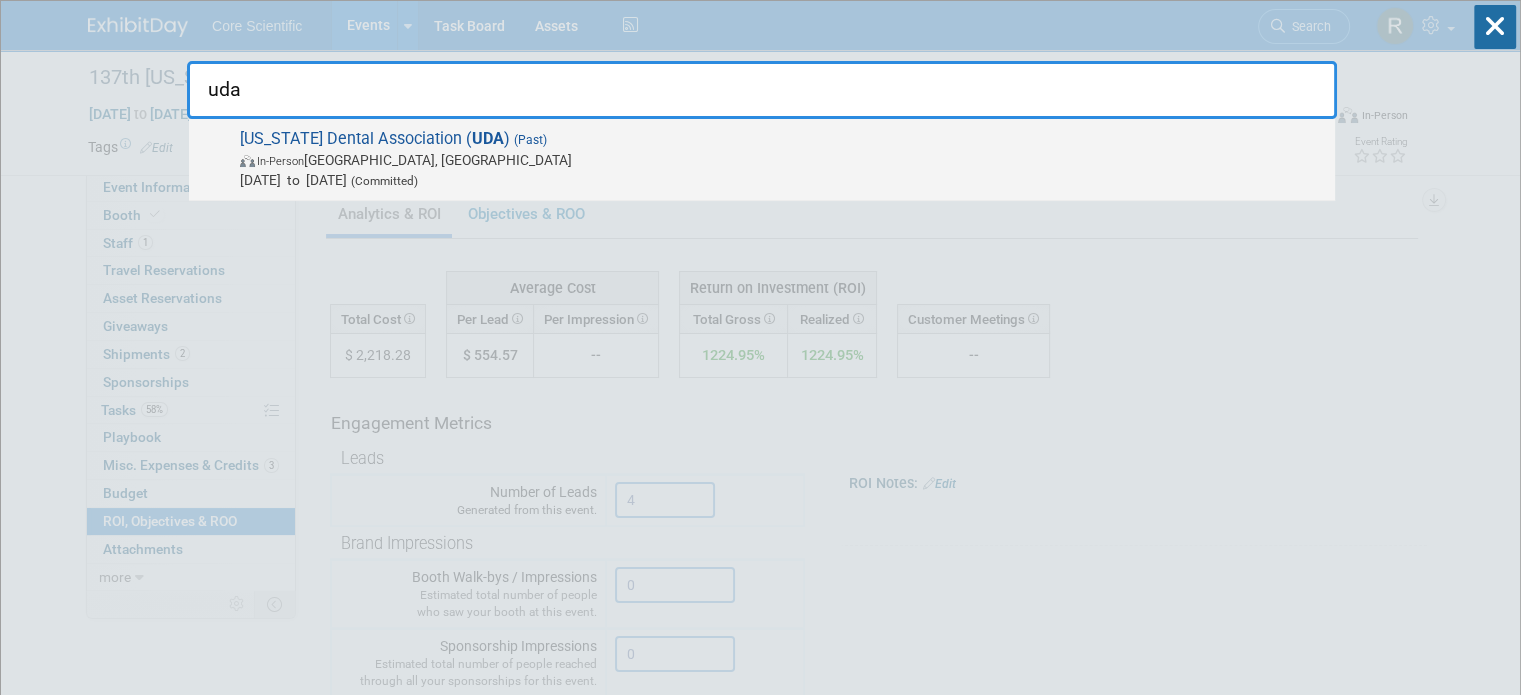 type on "uda" 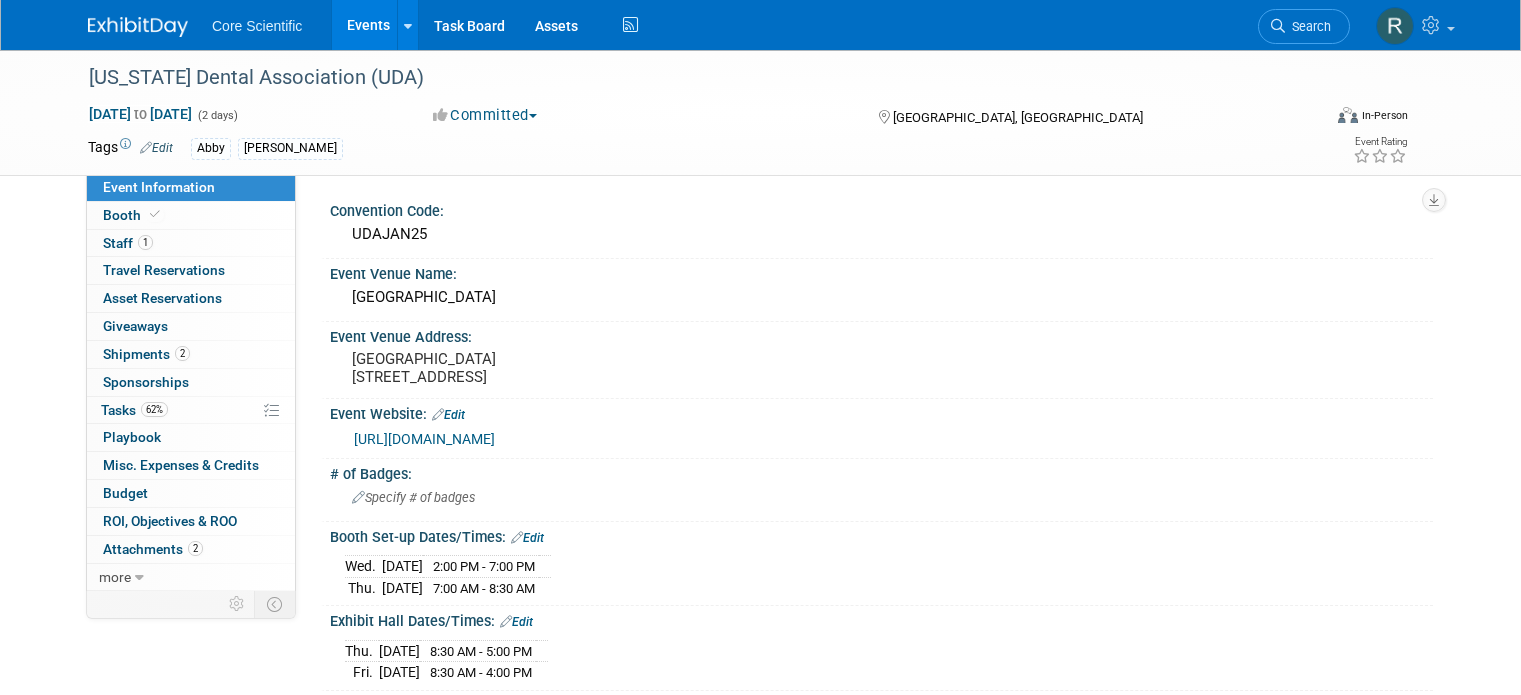 scroll, scrollTop: 0, scrollLeft: 0, axis: both 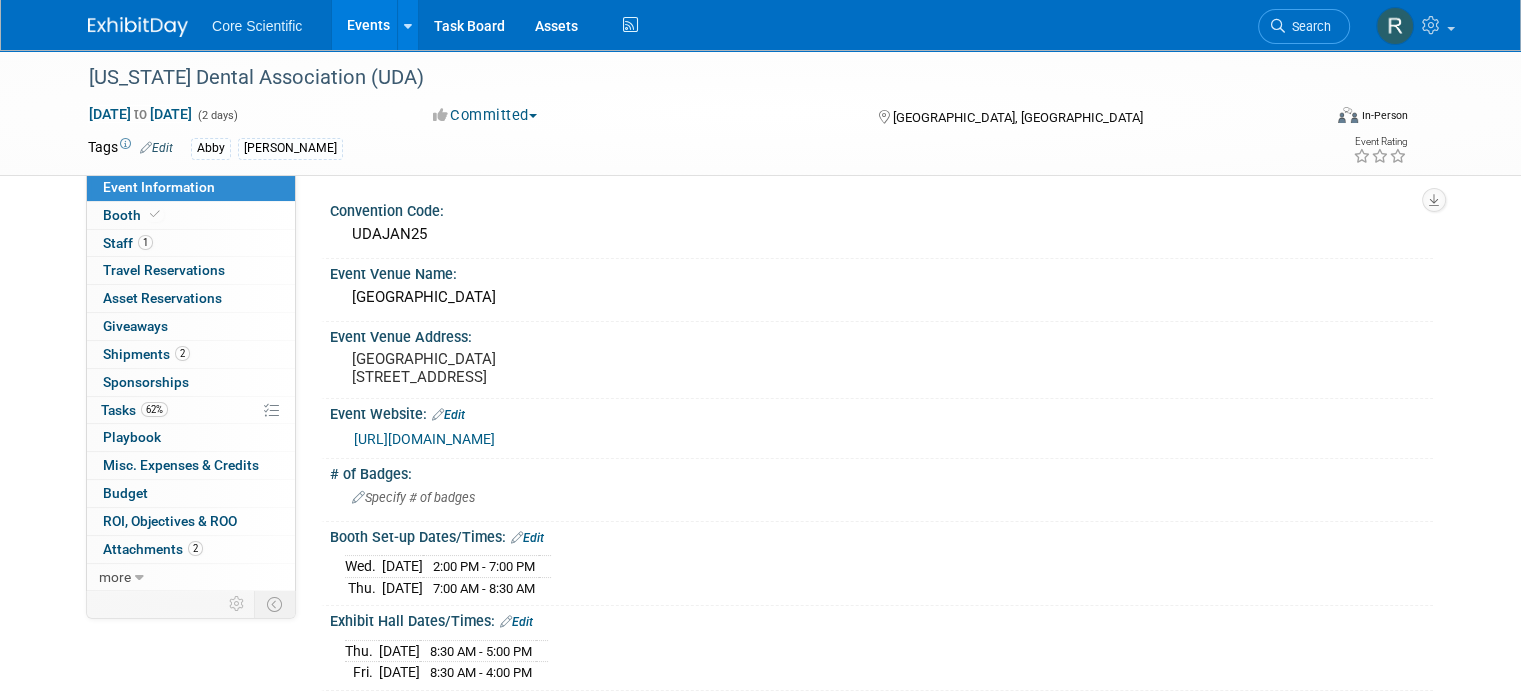 click on "Search" at bounding box center [1308, 26] 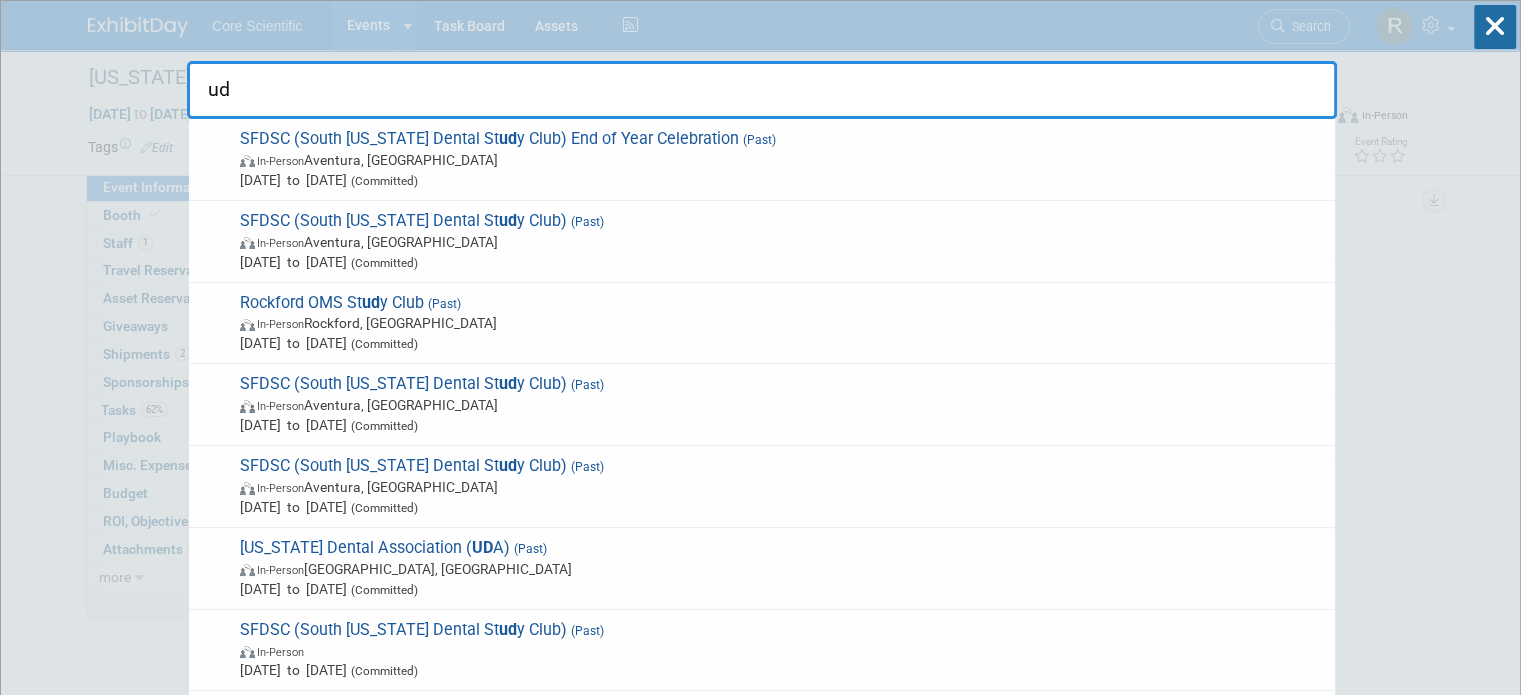 type on "u" 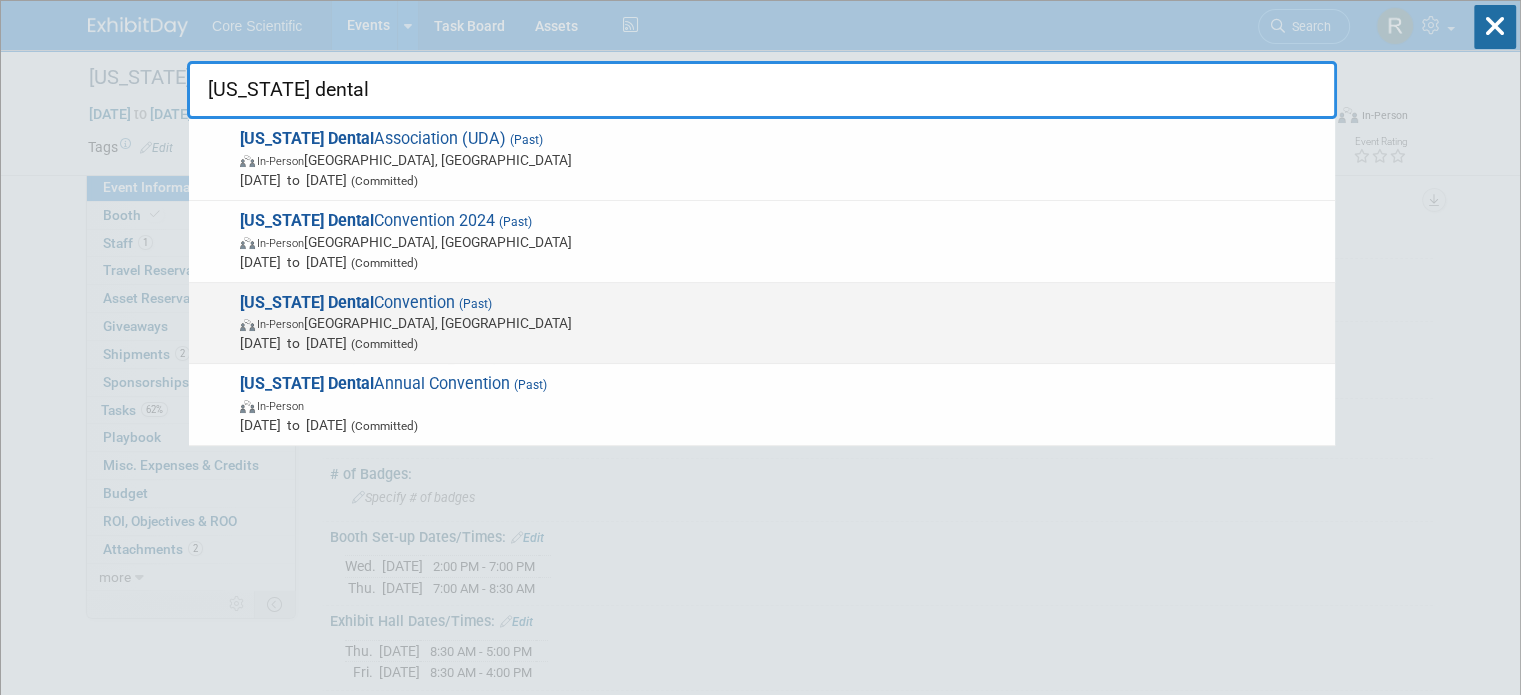 type on "[US_STATE] dental" 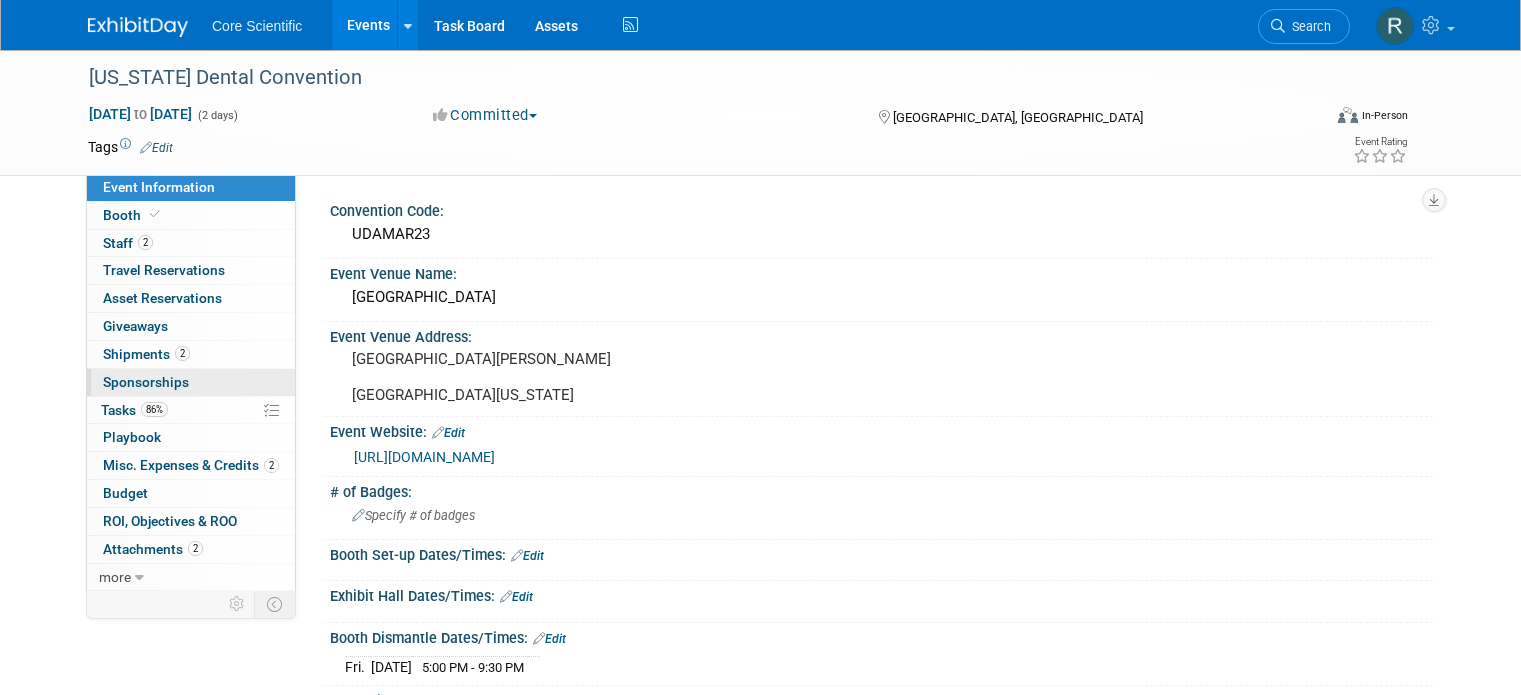 scroll, scrollTop: 0, scrollLeft: 0, axis: both 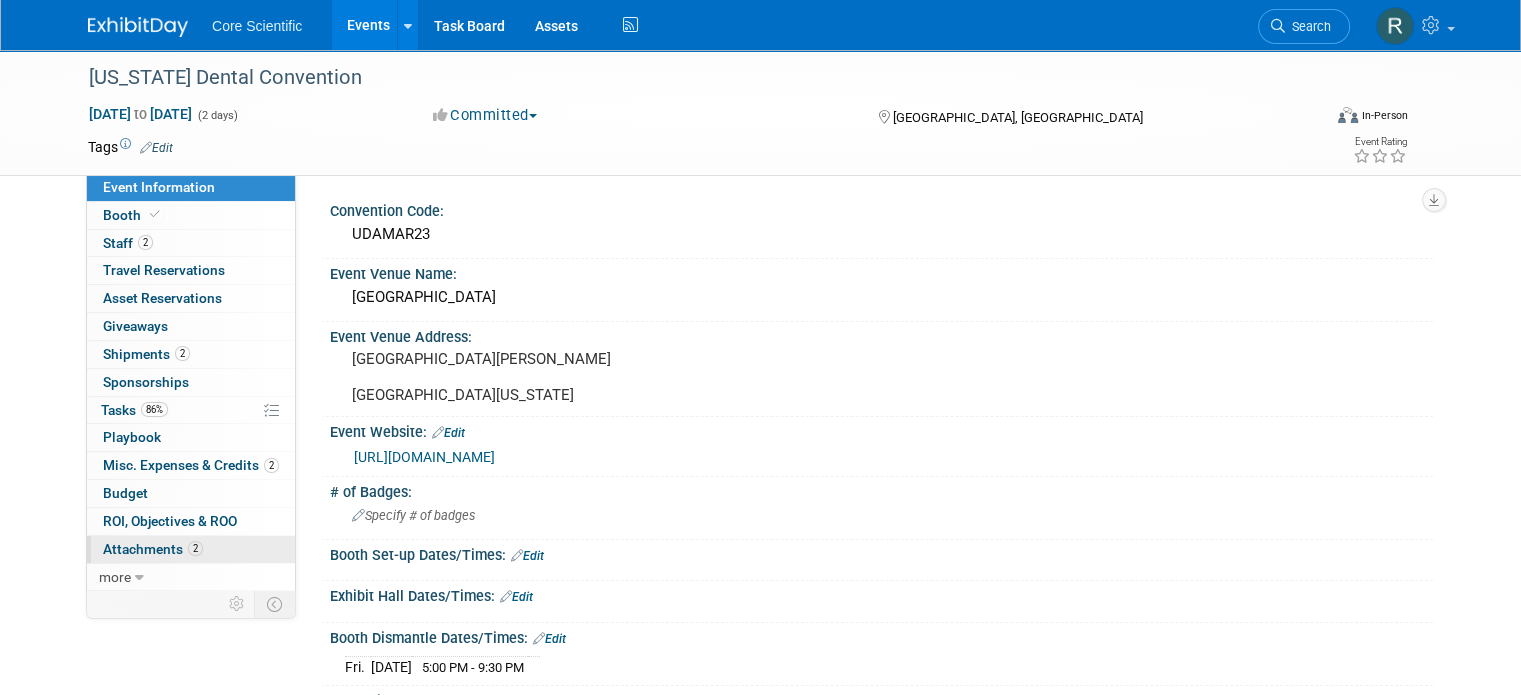 drag, startPoint x: 158, startPoint y: 521, endPoint x: 216, endPoint y: 553, distance: 66.24198 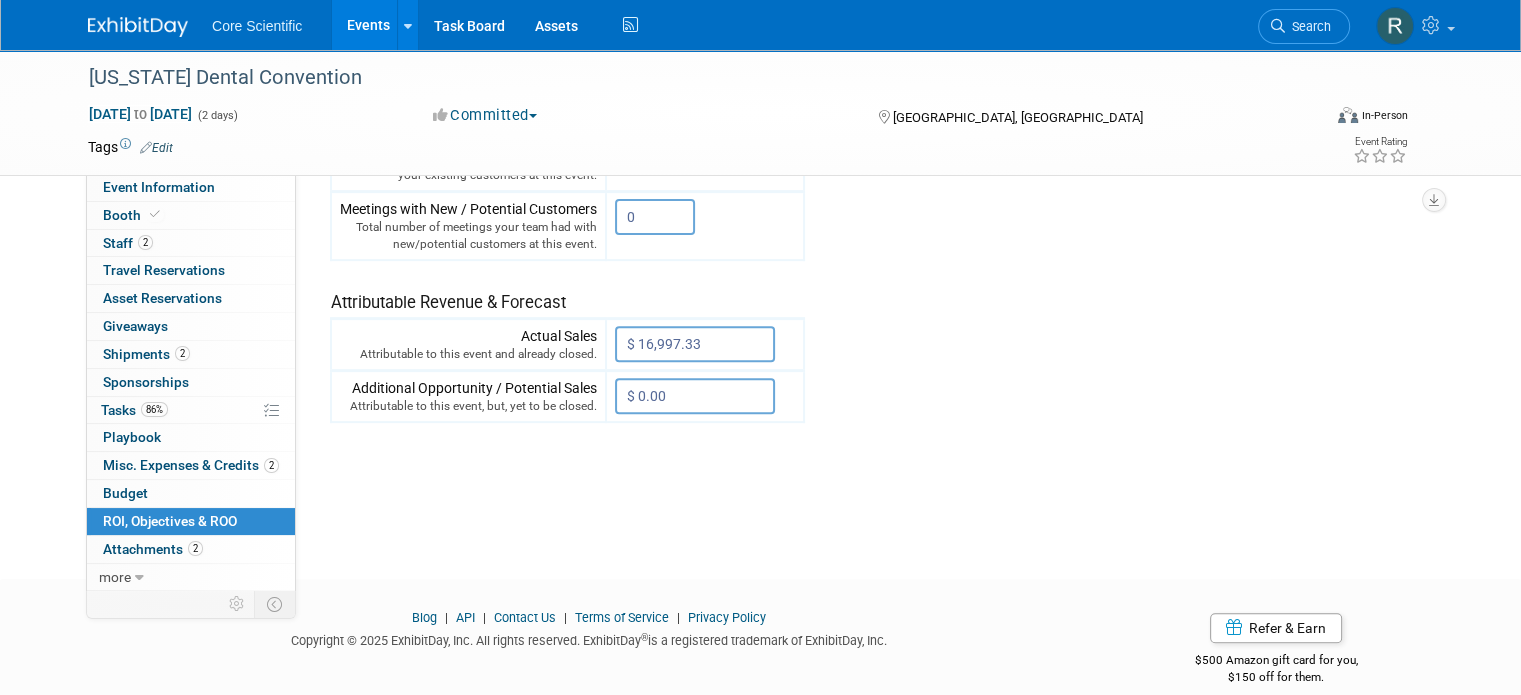 scroll, scrollTop: 694, scrollLeft: 0, axis: vertical 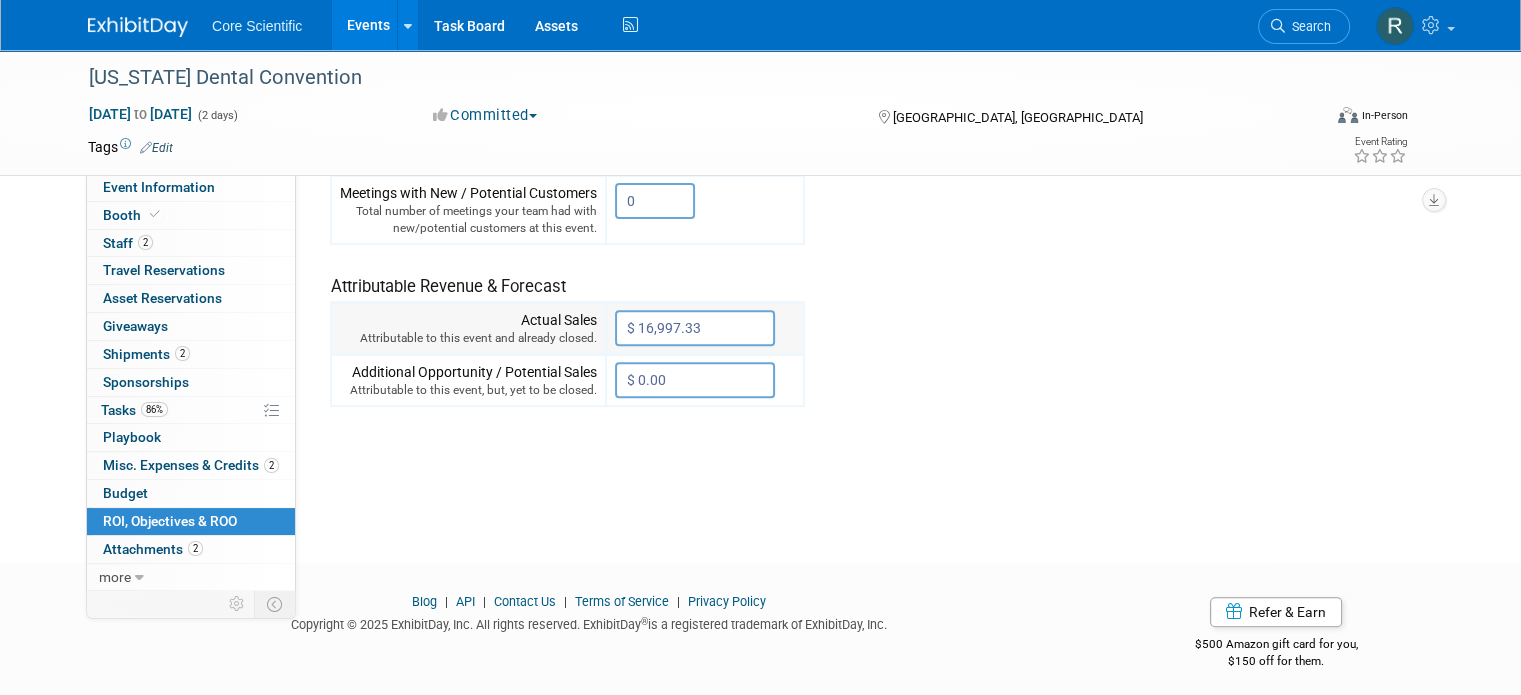 click on "$ 16,997.33" at bounding box center [695, 328] 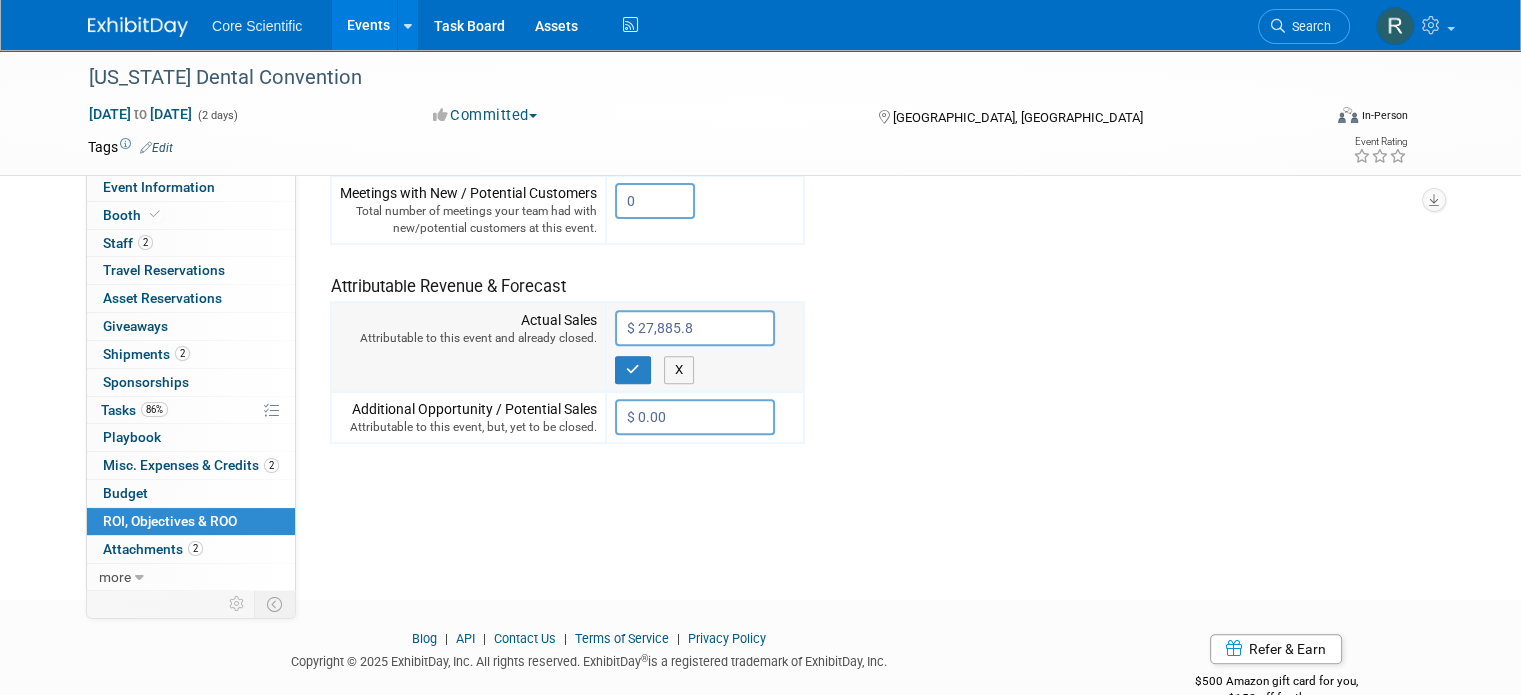 type on "$ 27,885.89" 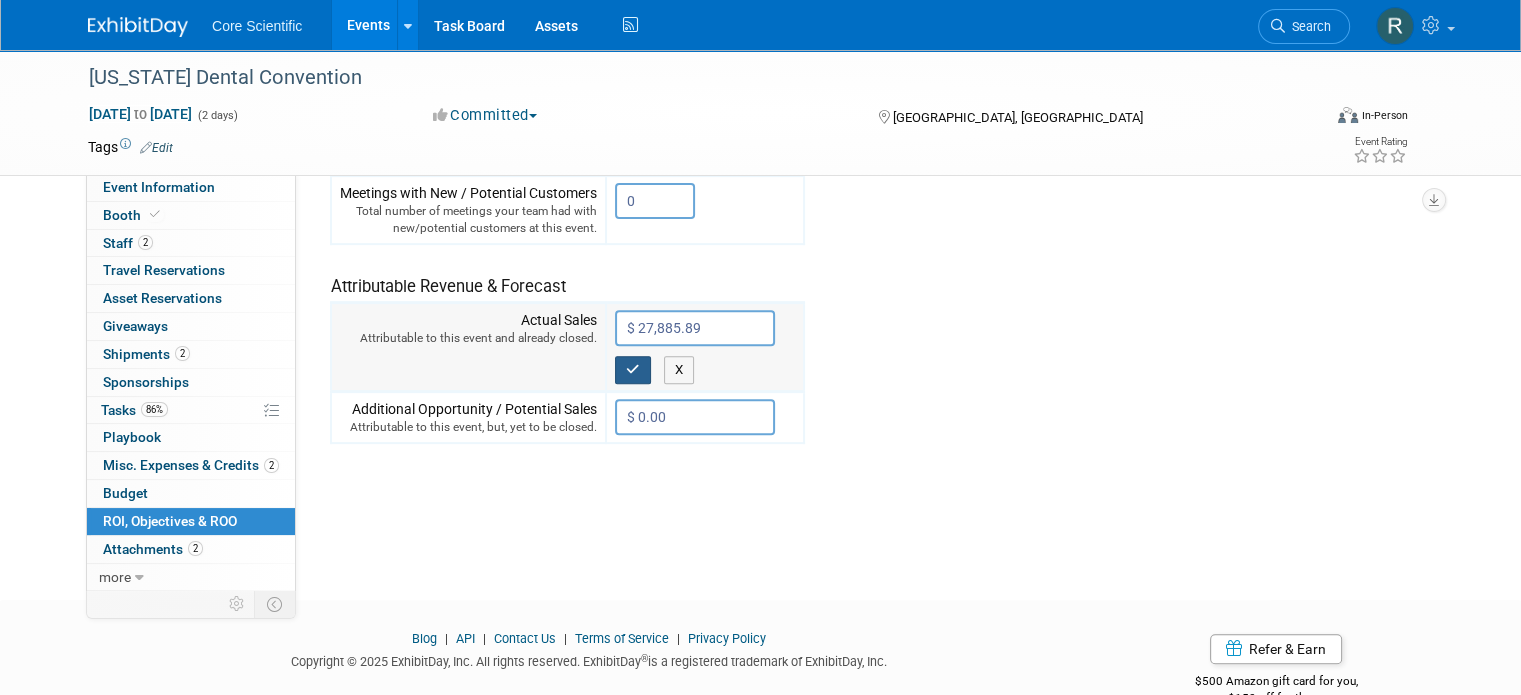 click at bounding box center (633, 369) 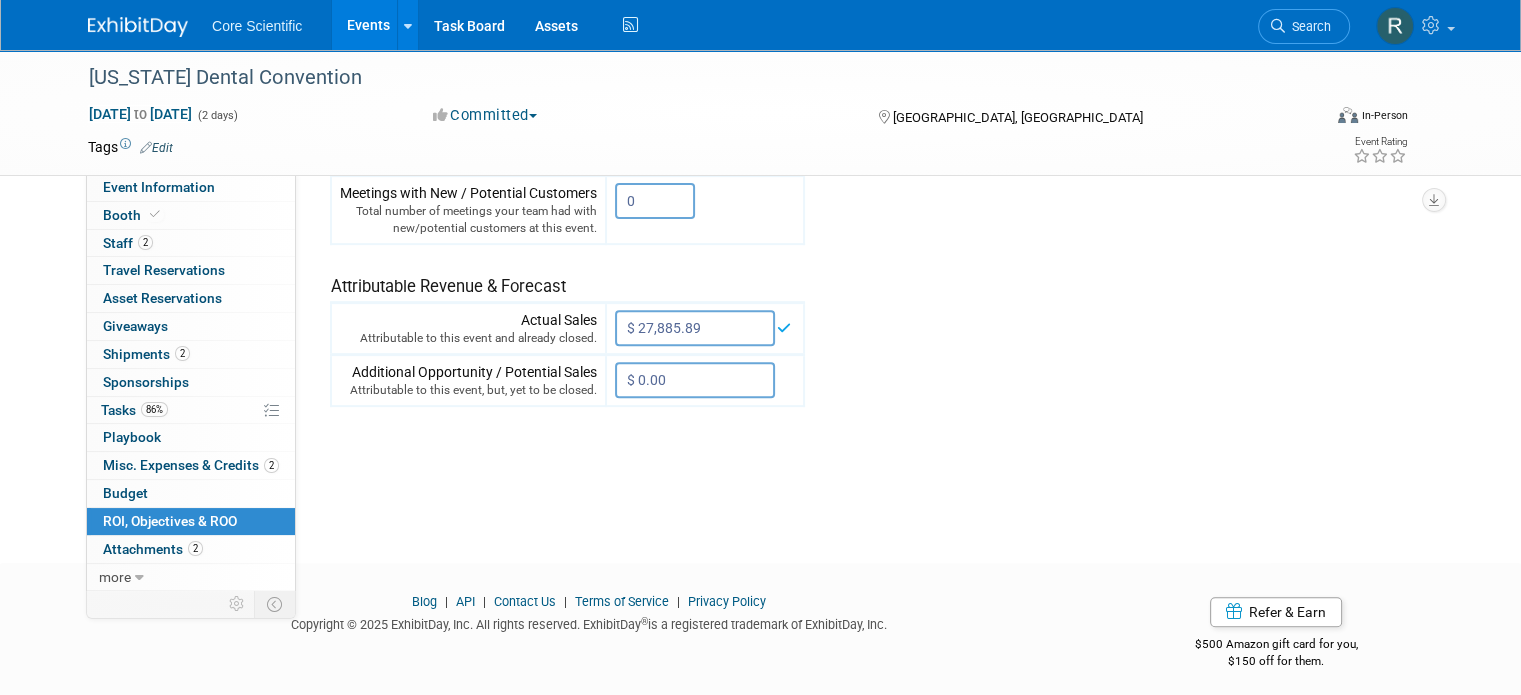 click on "Blog    |
API    |
Contact Us    |
Terms of Service    |
Privacy Policy
Copyright © 2025 ExhibitDay, Inc. All rights reserved.
ExhibitDay ®  is a registered trademark of ExhibitDay, Inc." at bounding box center (588, 619) 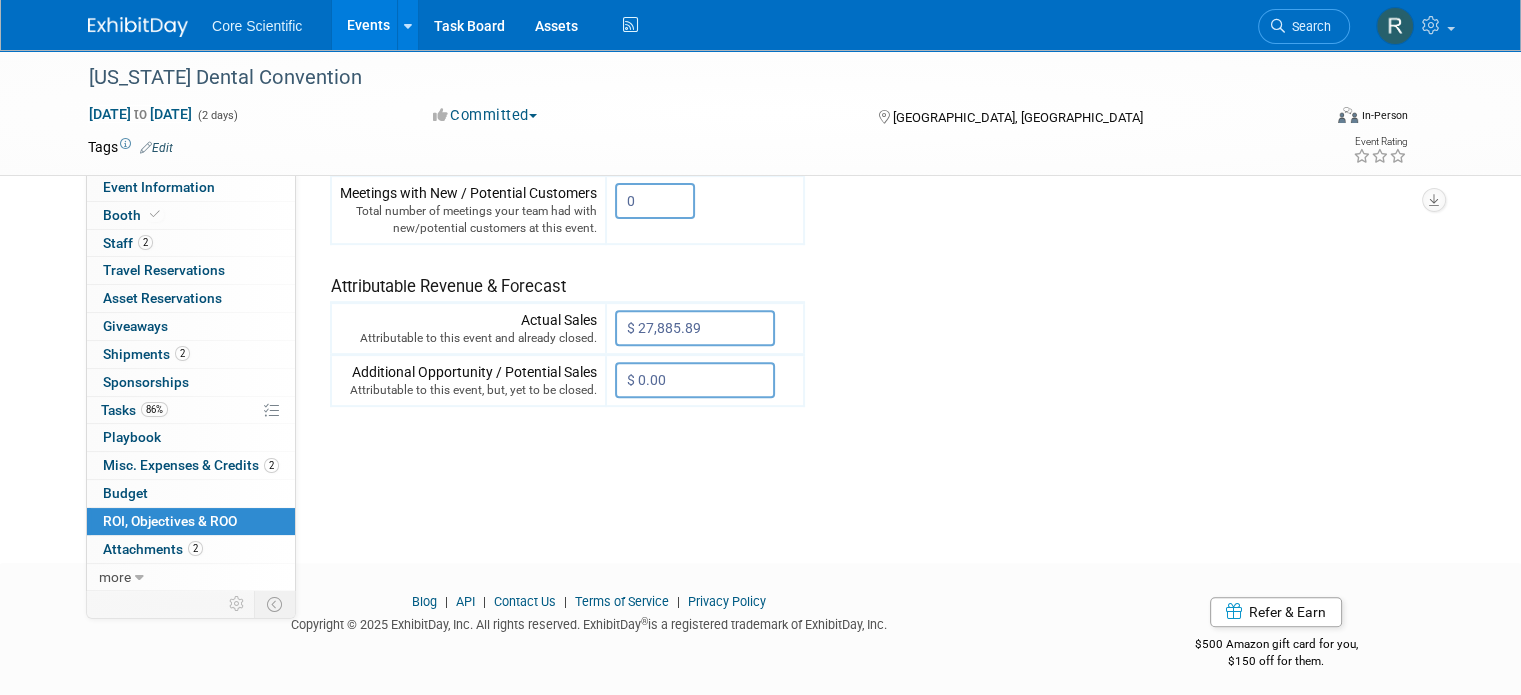 click on "Search" at bounding box center [1304, 26] 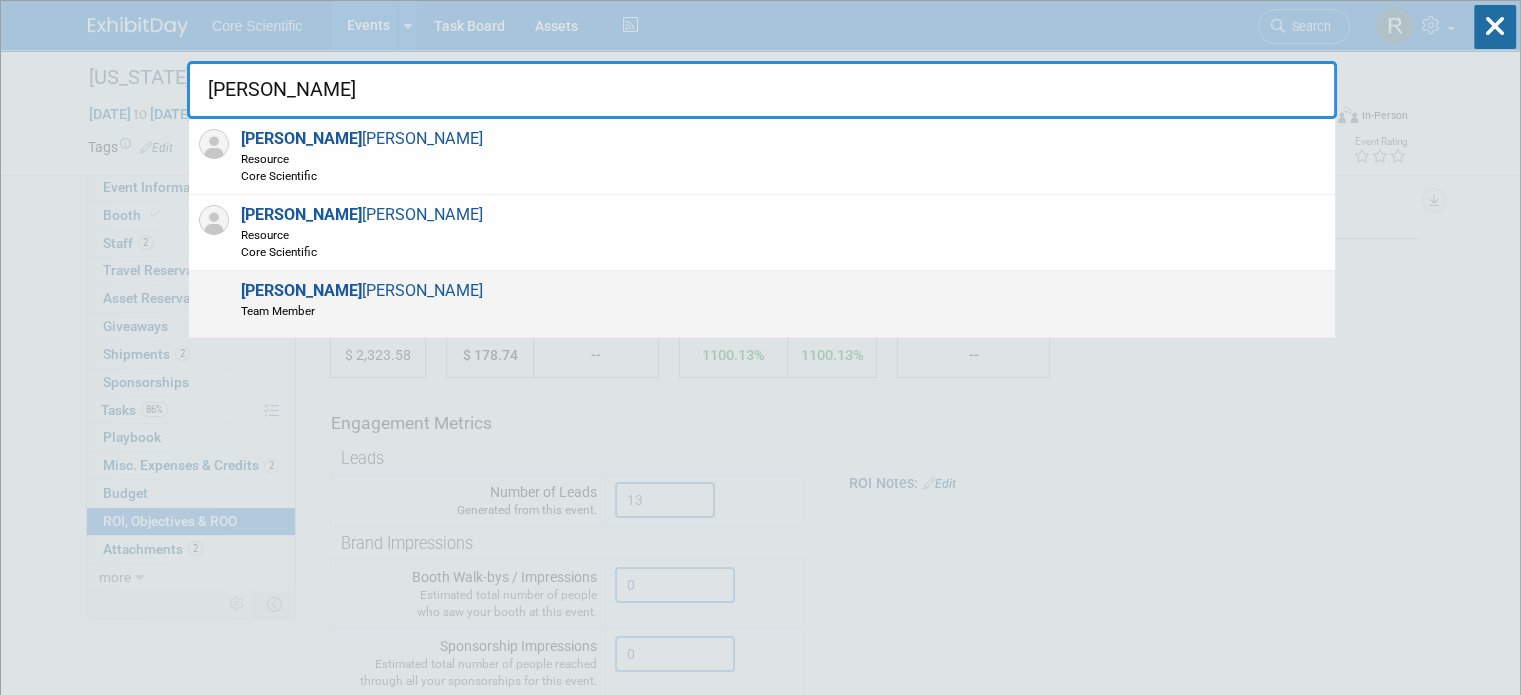 click on "Ursula  Adams  Team Member" at bounding box center (762, 304) 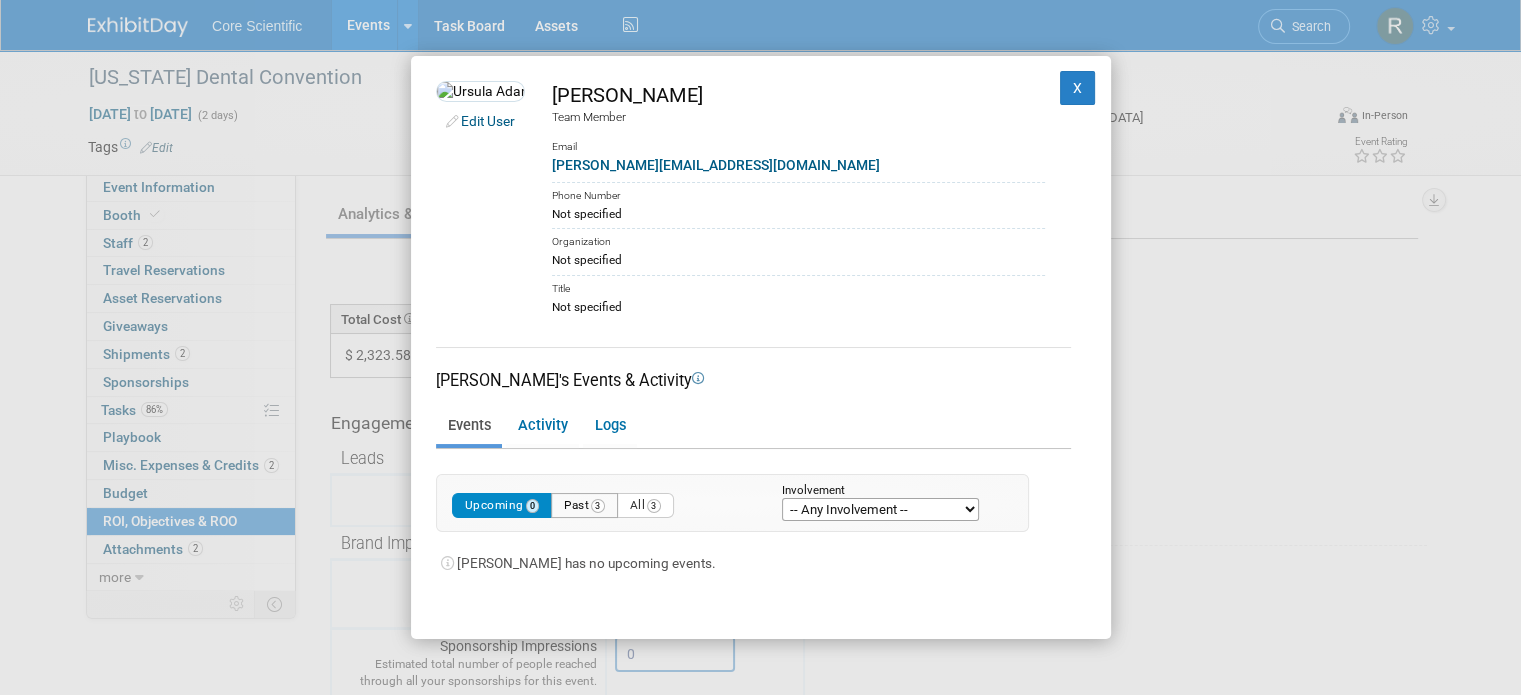 click on "Past  3" at bounding box center (584, 505) 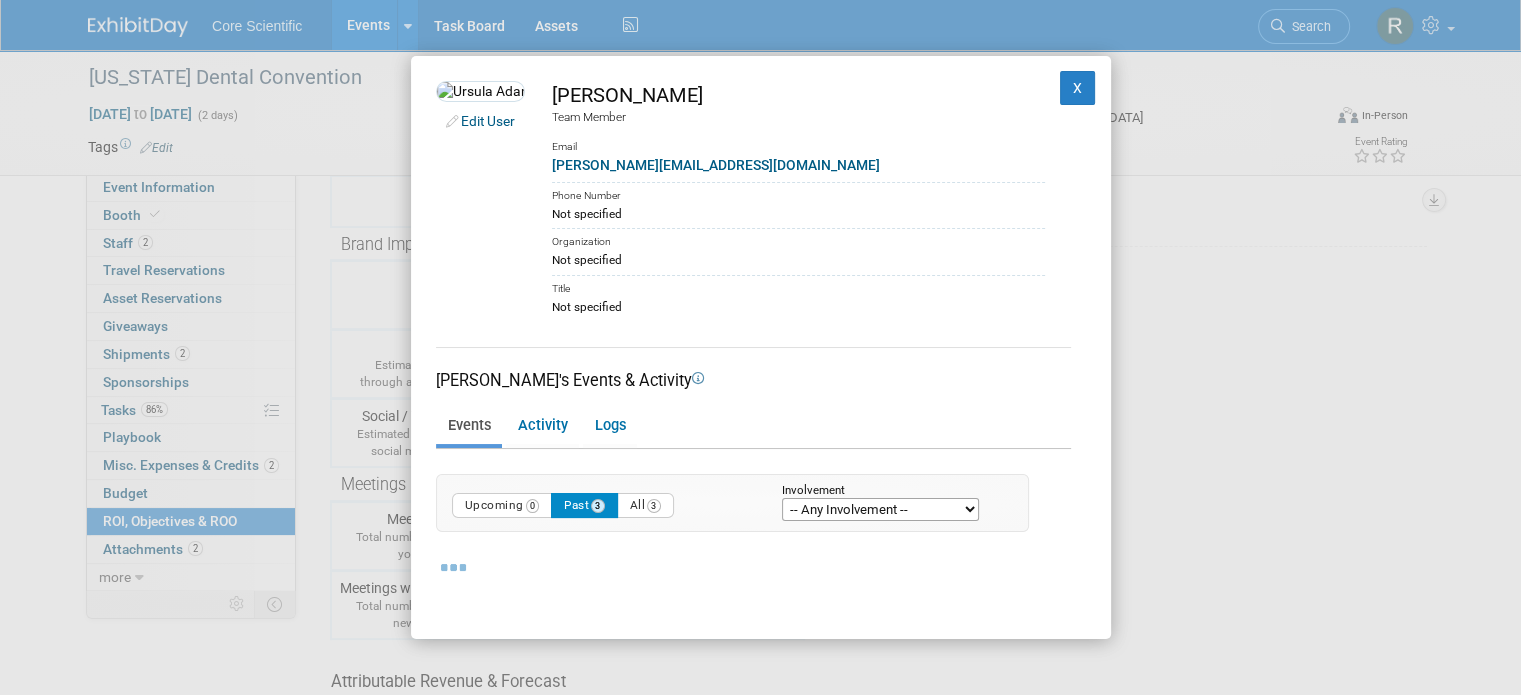 scroll, scrollTop: 300, scrollLeft: 0, axis: vertical 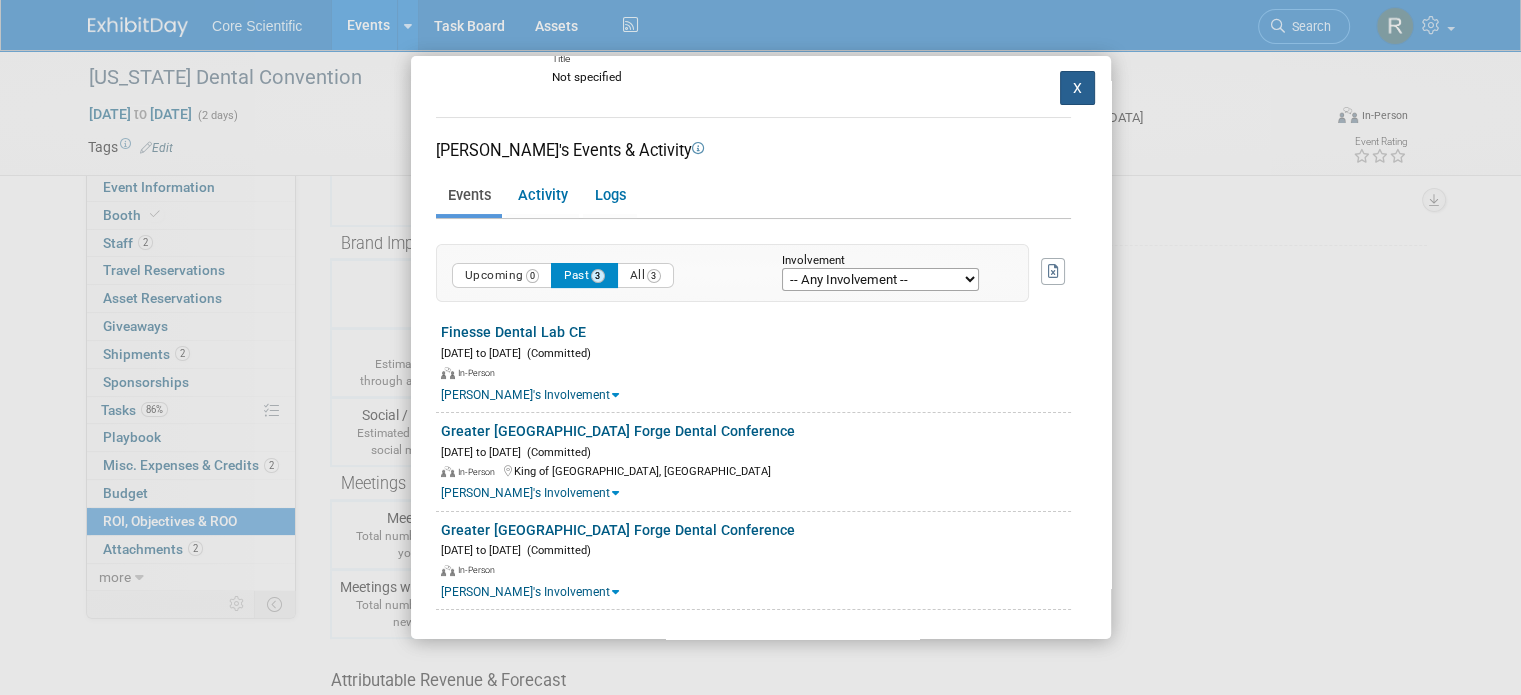 click on "X" at bounding box center [1078, 88] 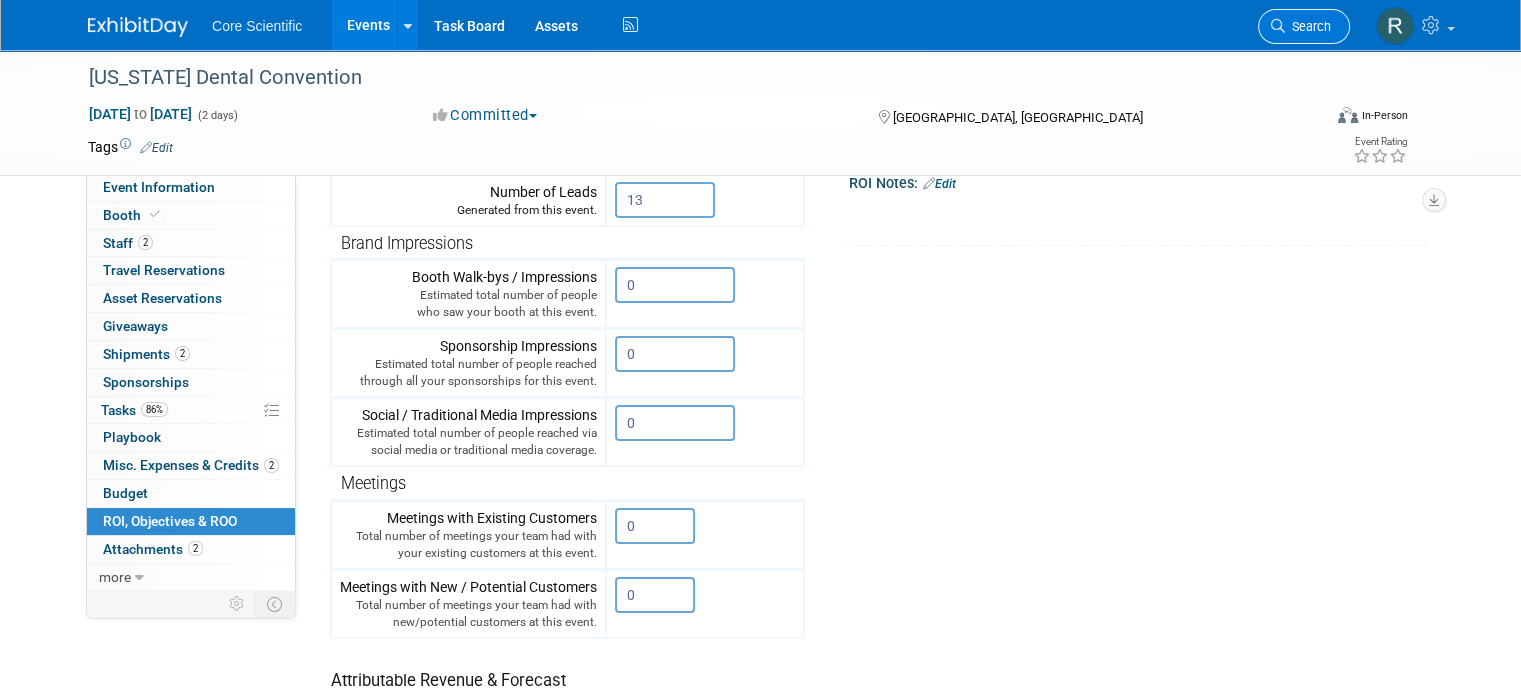 click on "Search" at bounding box center [1308, 26] 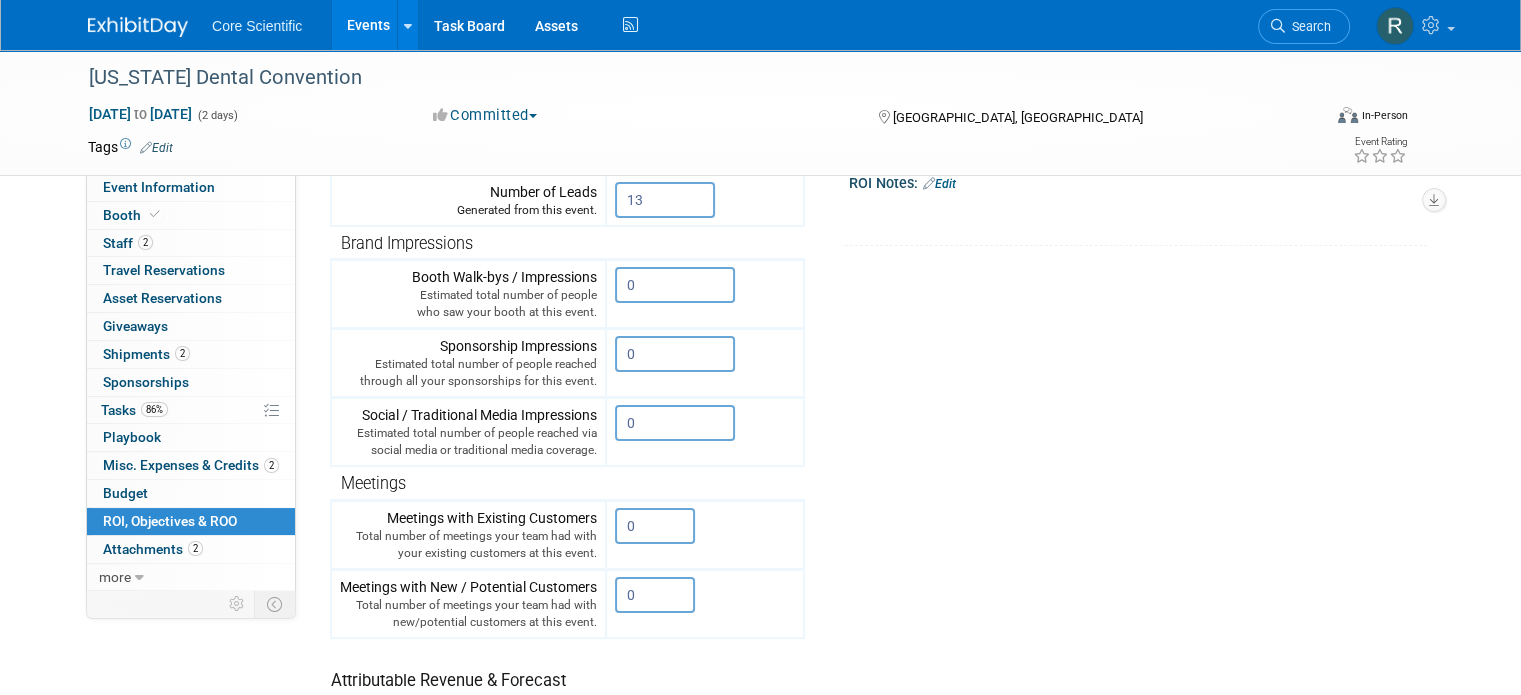 scroll, scrollTop: 0, scrollLeft: 0, axis: both 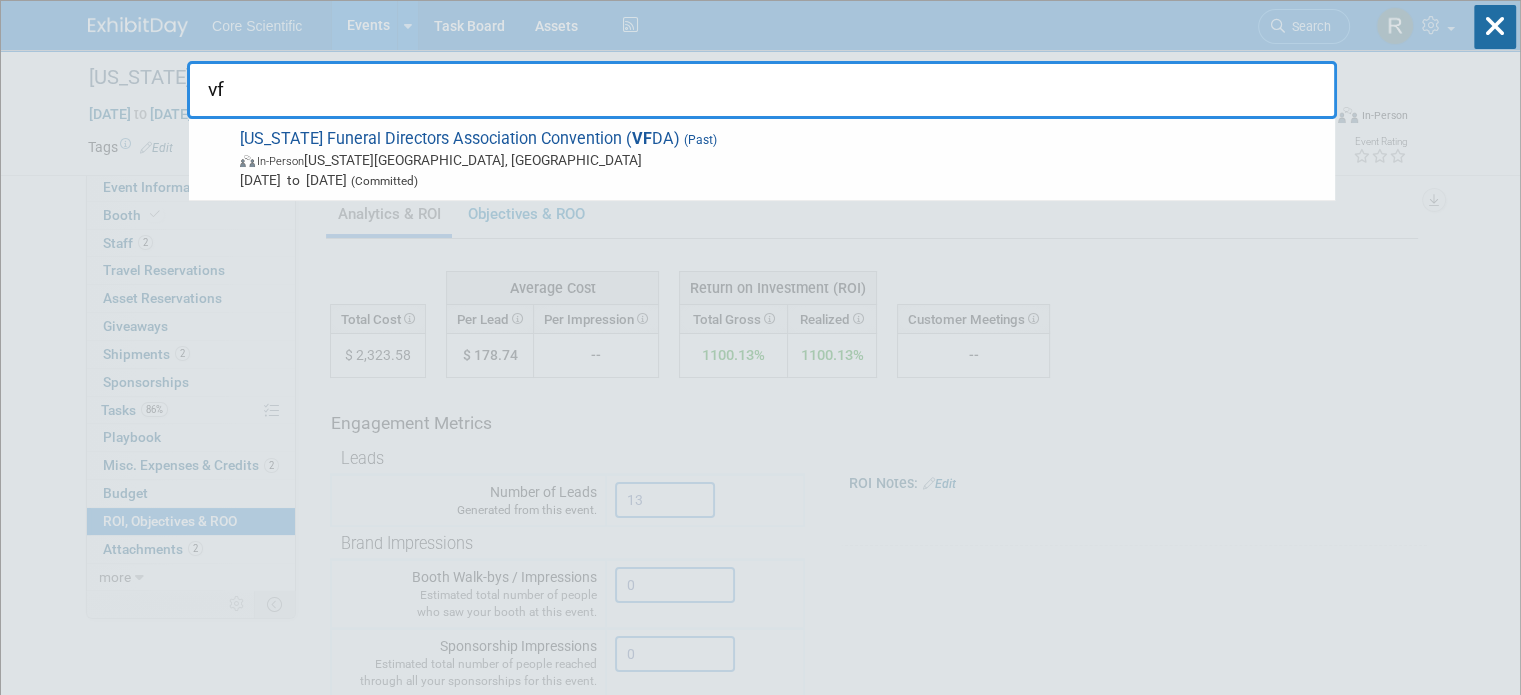 type on "v" 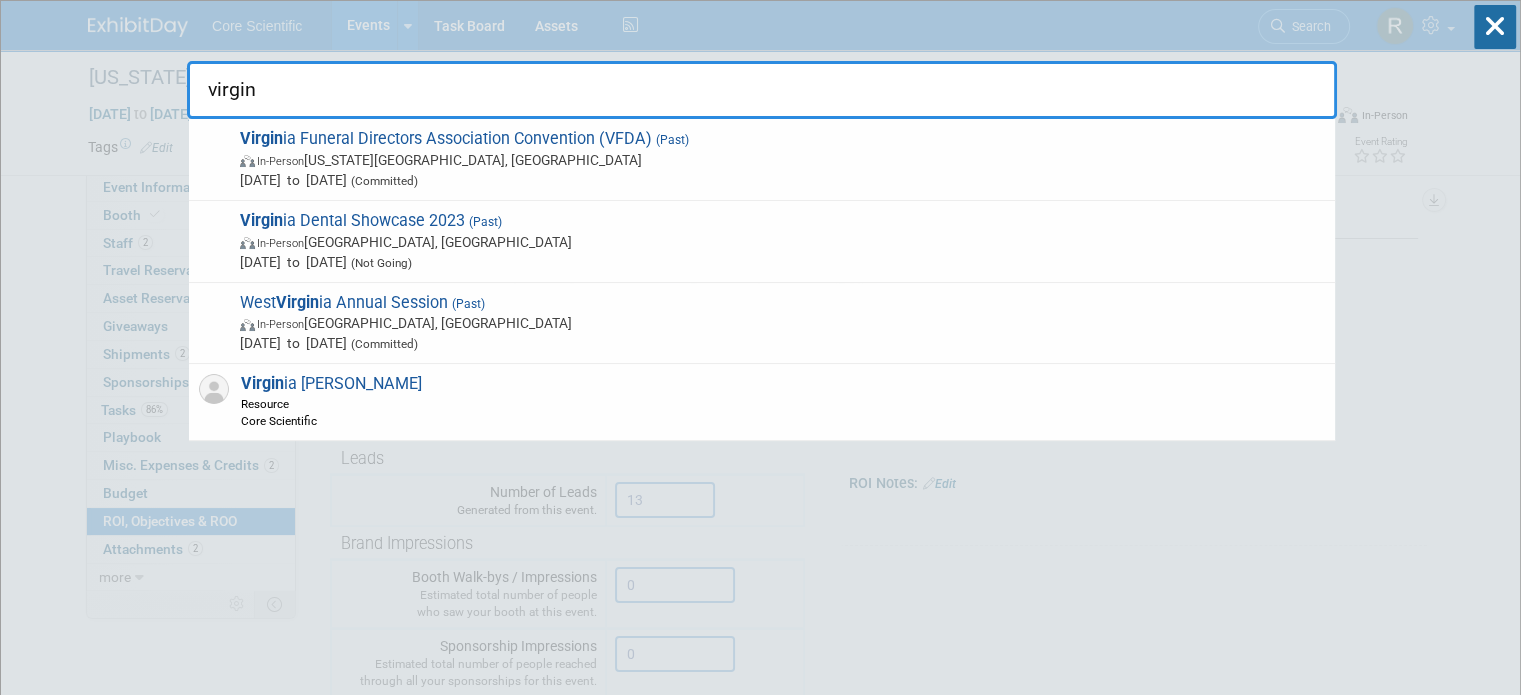 type on "virgin" 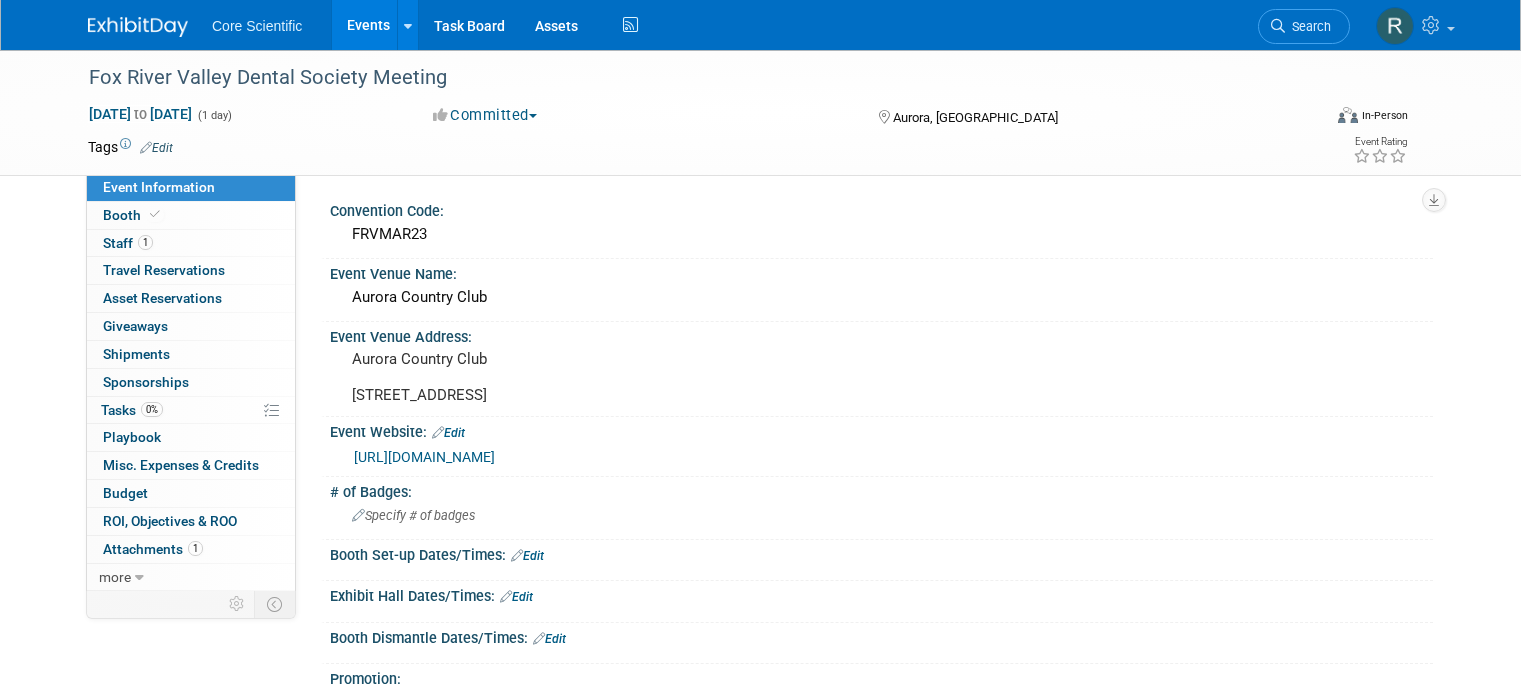 scroll, scrollTop: 0, scrollLeft: 0, axis: both 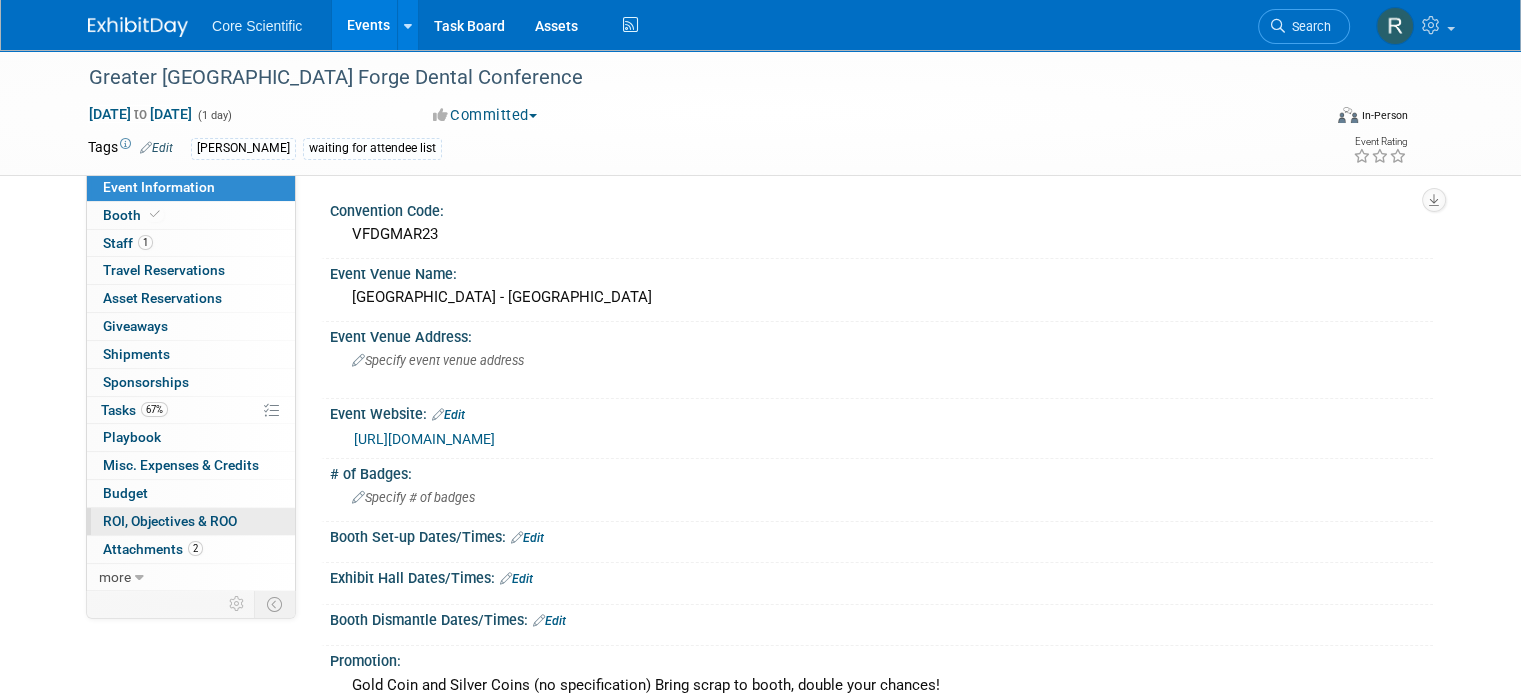 click on "ROI, Objectives & ROO 0" at bounding box center [170, 521] 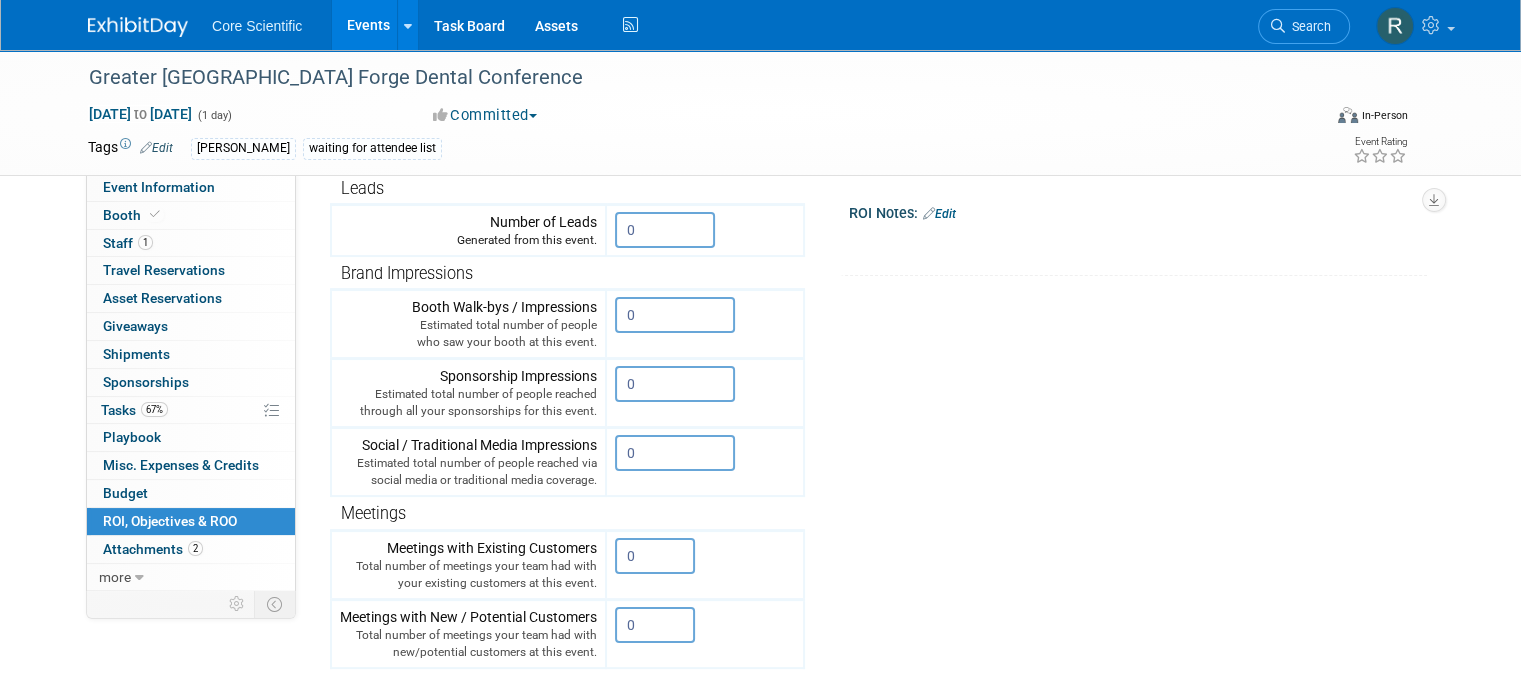 scroll, scrollTop: 500, scrollLeft: 0, axis: vertical 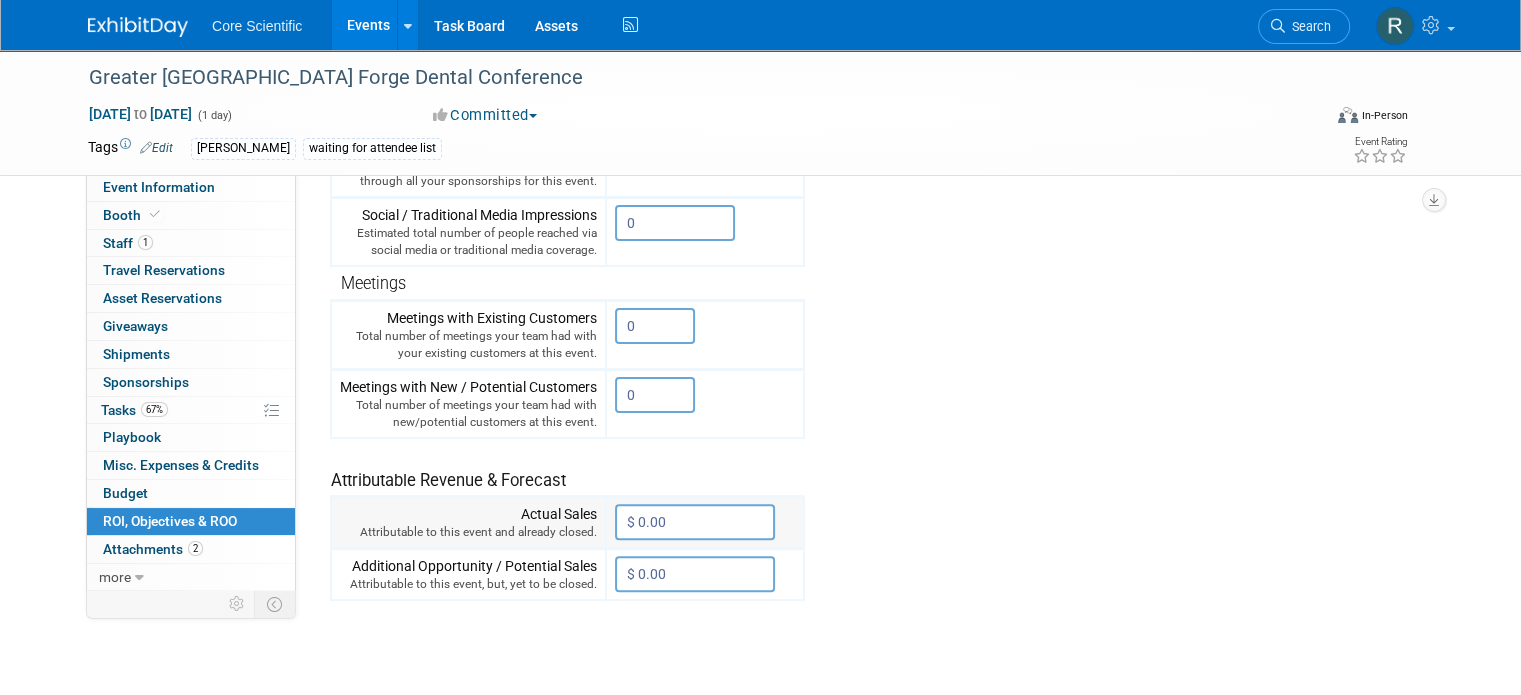 click on "$ 0.00" at bounding box center (695, 522) 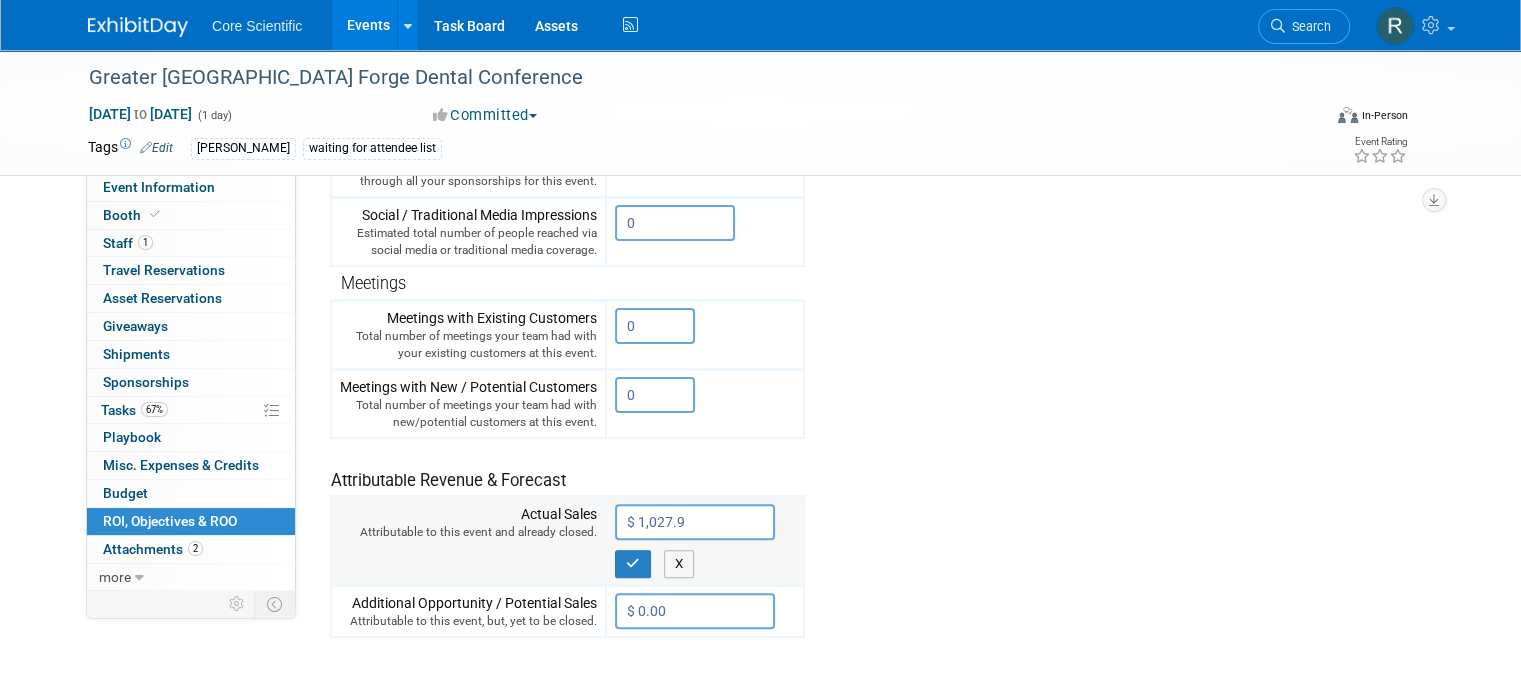 type on "$ 1,027.97" 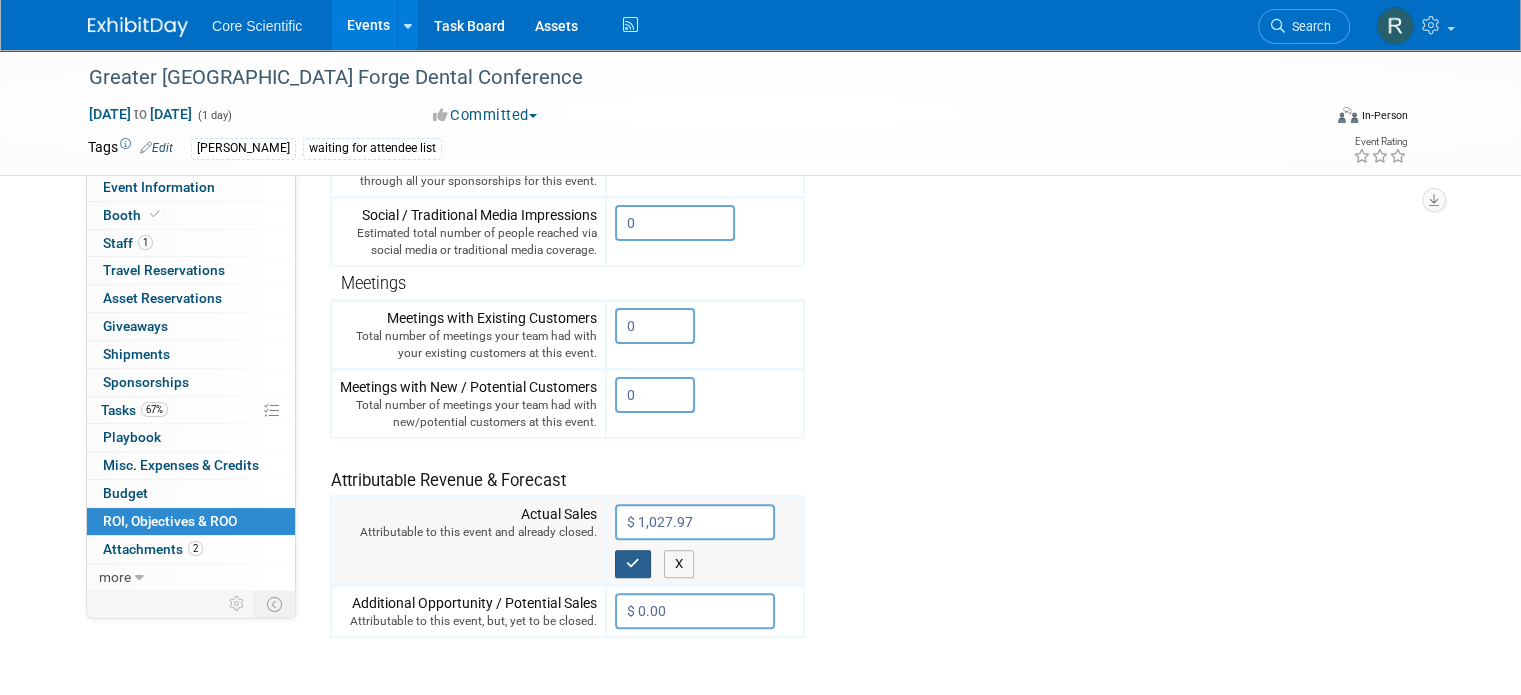 click at bounding box center (633, 563) 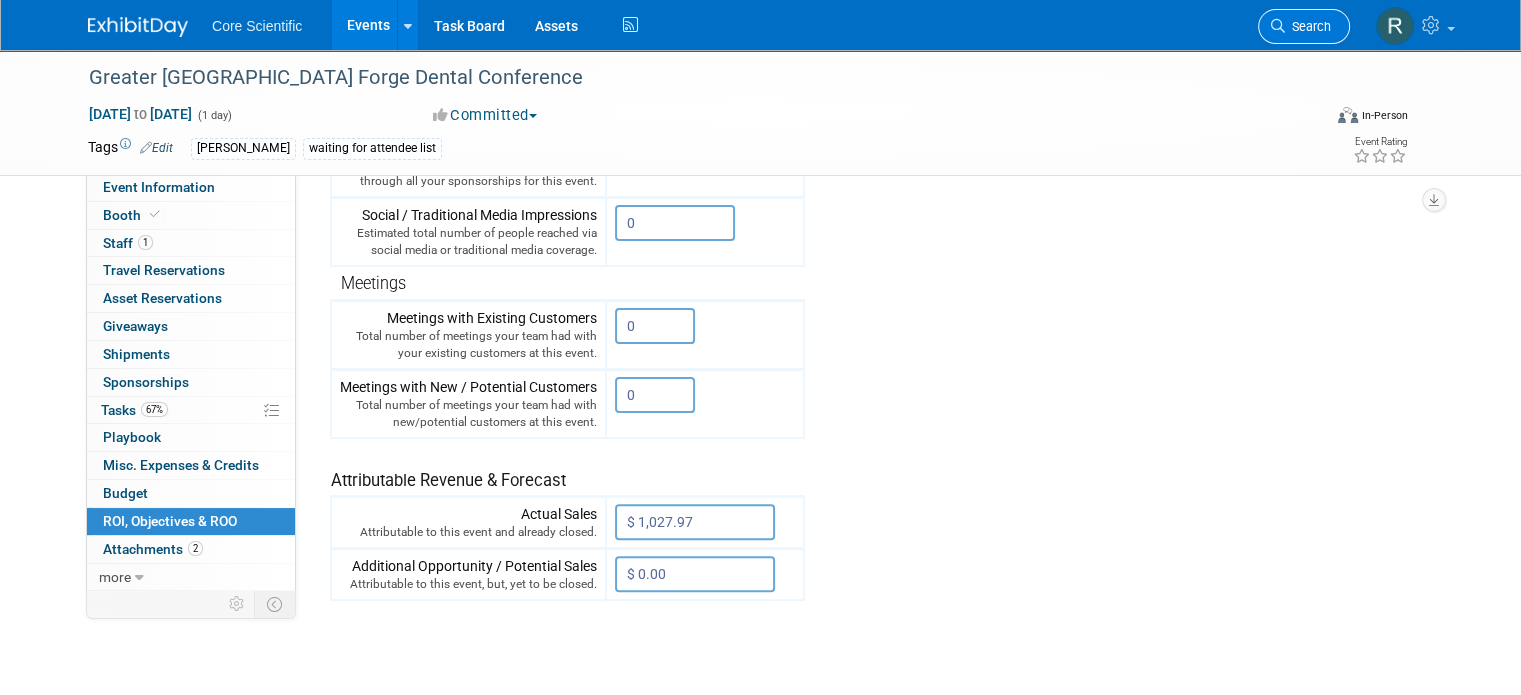 click on "Search" at bounding box center [1308, 26] 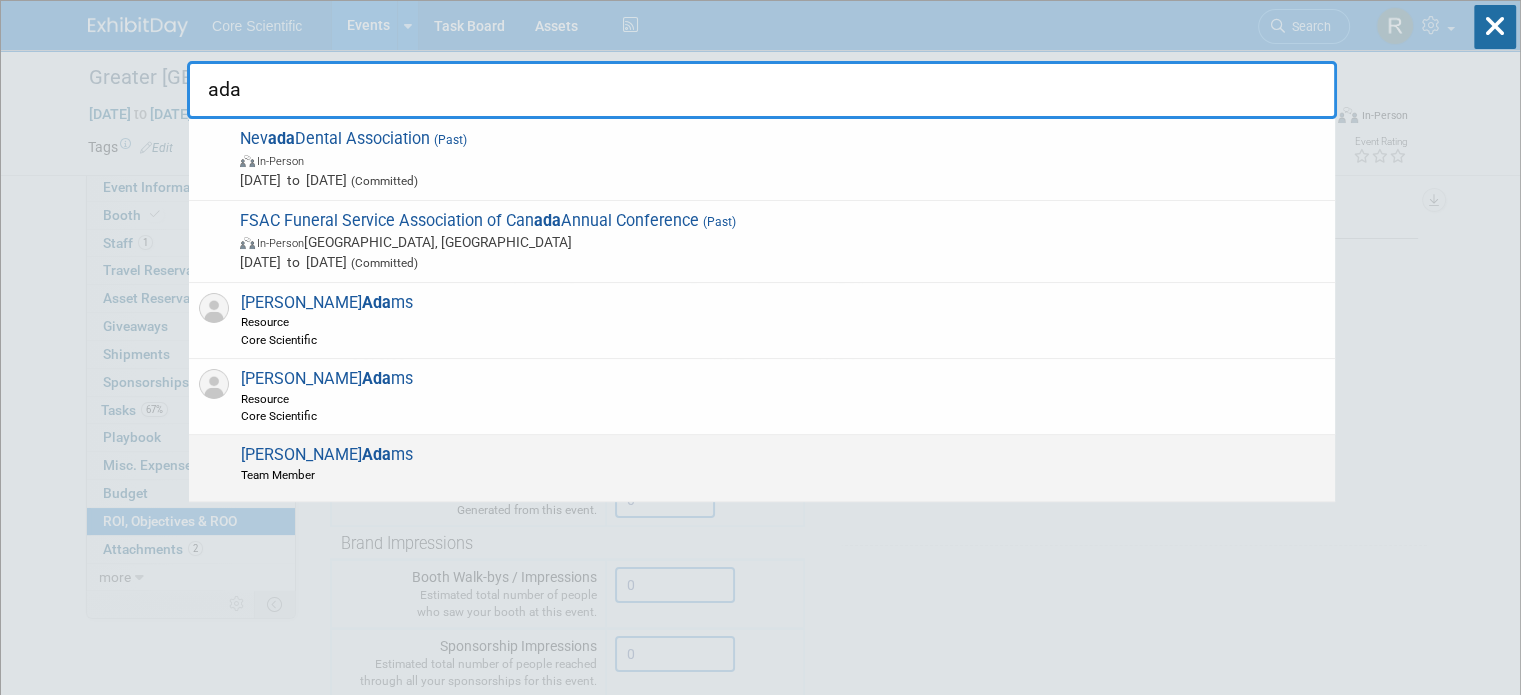 type on "ada" 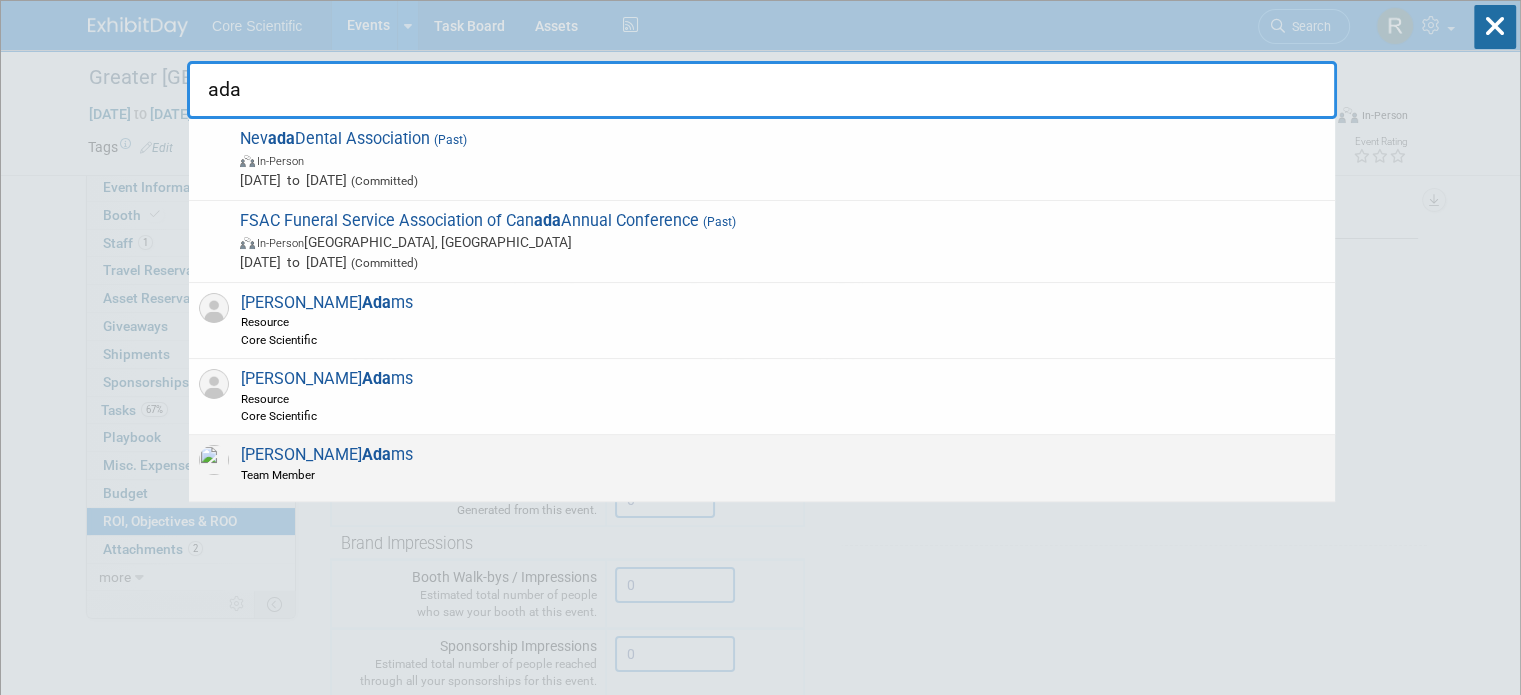click on "Ursula  Ada ms  Team Member" at bounding box center (762, 468) 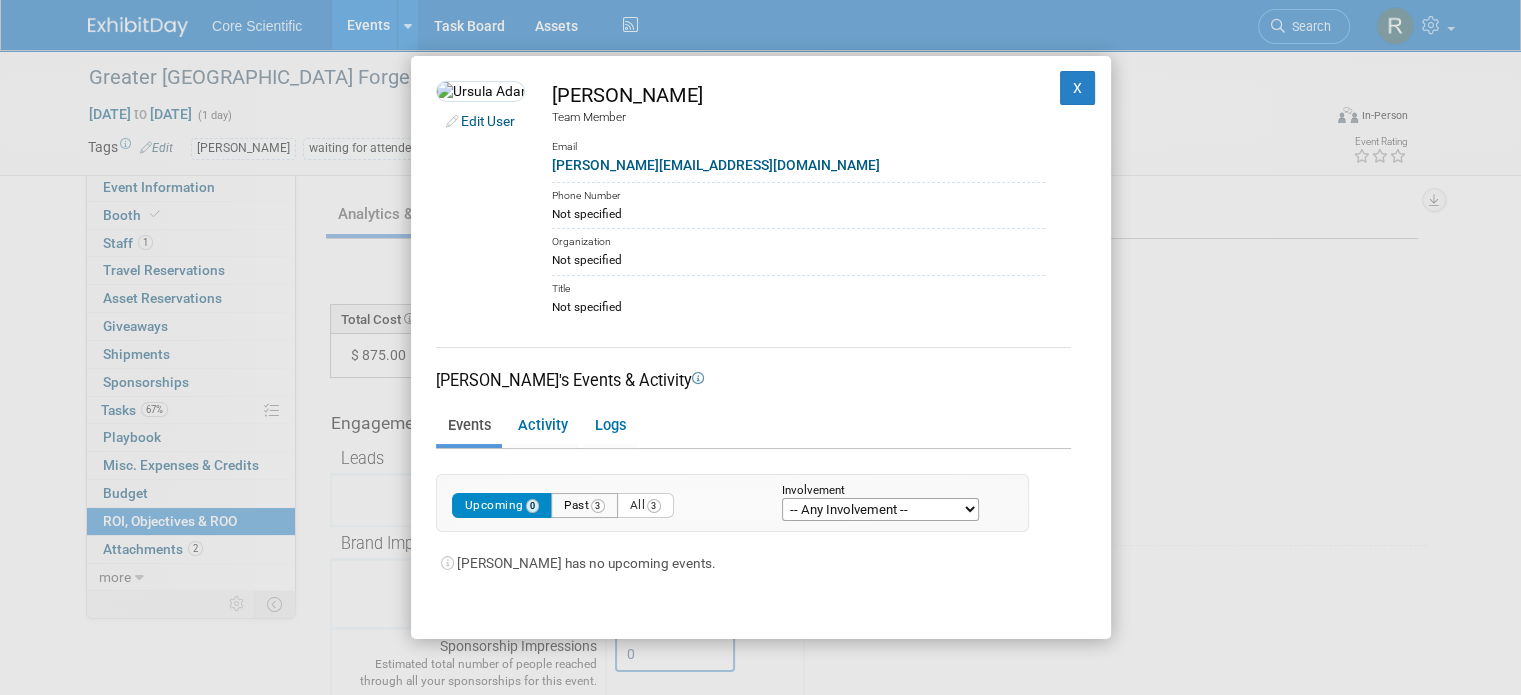 click on "Past  3" at bounding box center (584, 505) 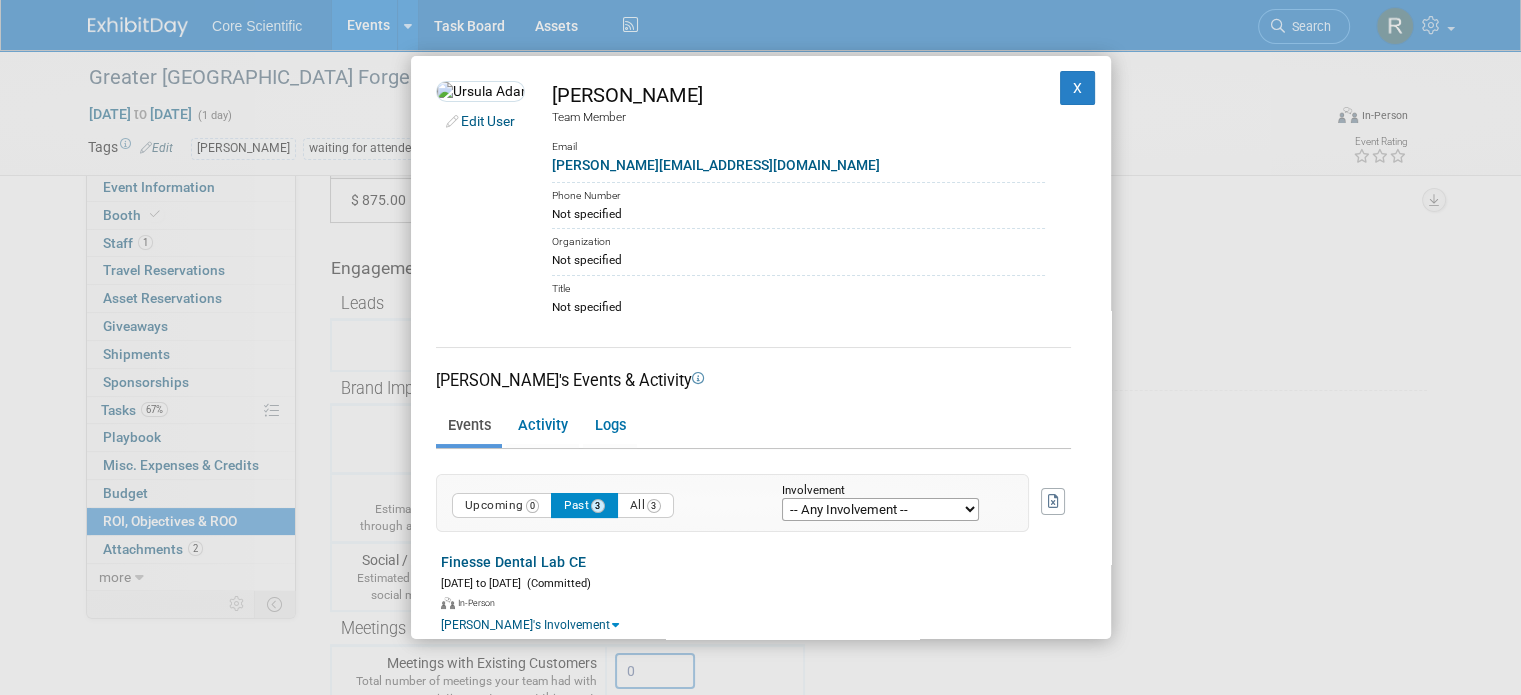 scroll, scrollTop: 400, scrollLeft: 0, axis: vertical 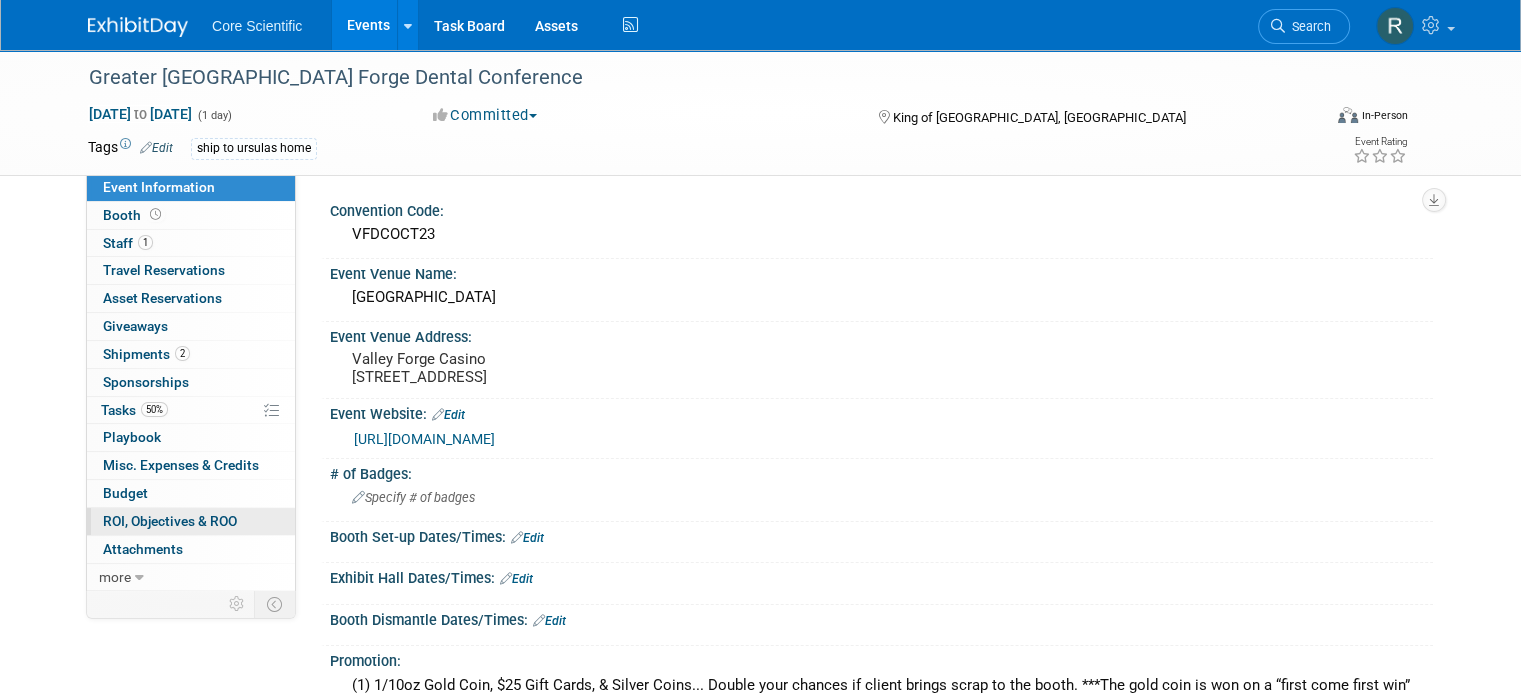click on "ROI, Objectives & ROO 0" at bounding box center [170, 521] 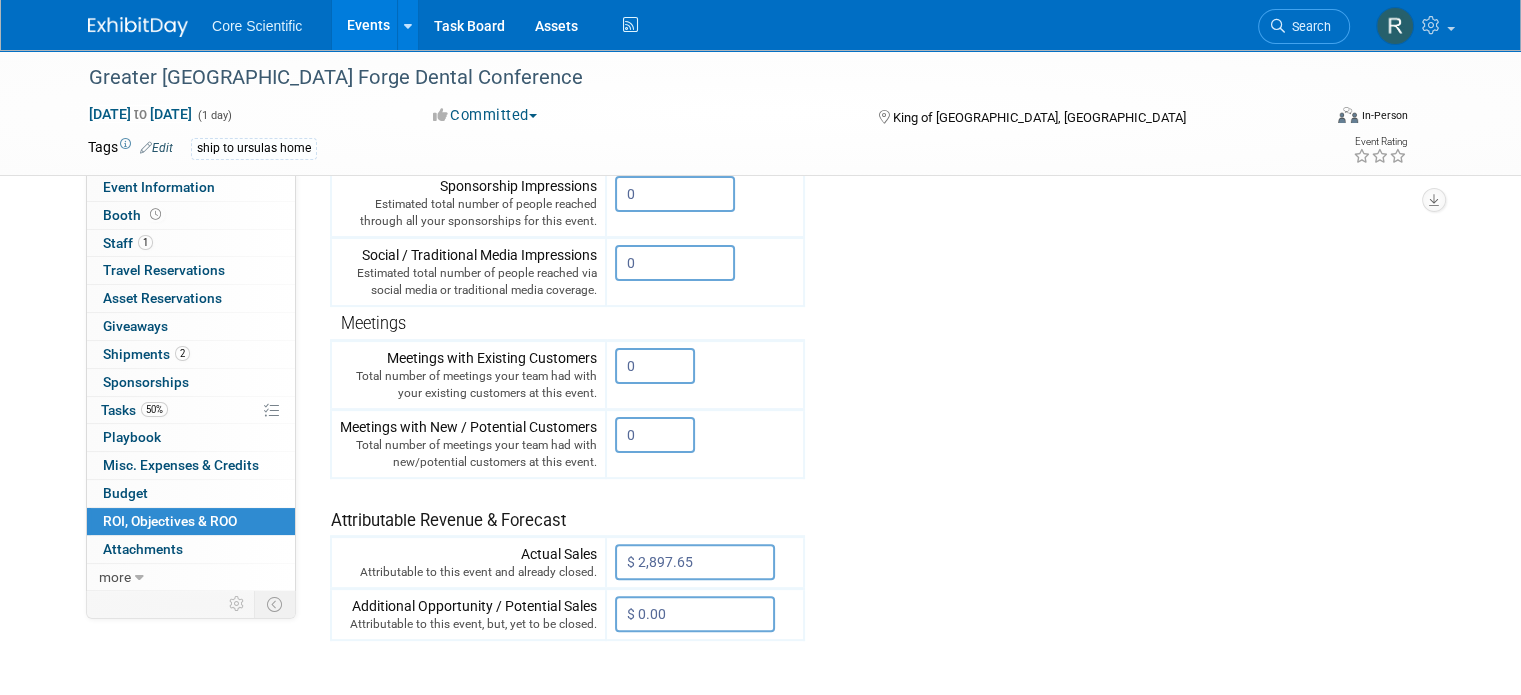 scroll, scrollTop: 500, scrollLeft: 0, axis: vertical 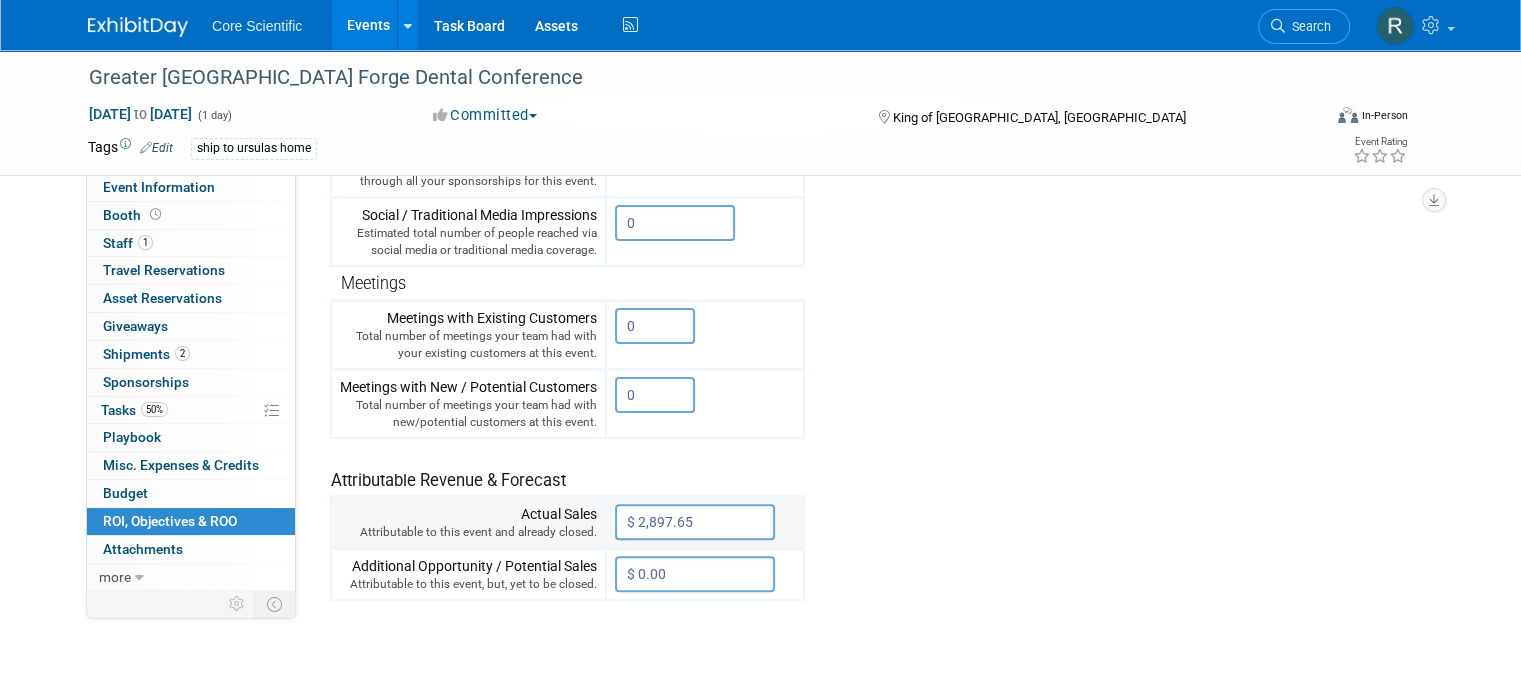 click on "$ 2,897.65" at bounding box center (695, 522) 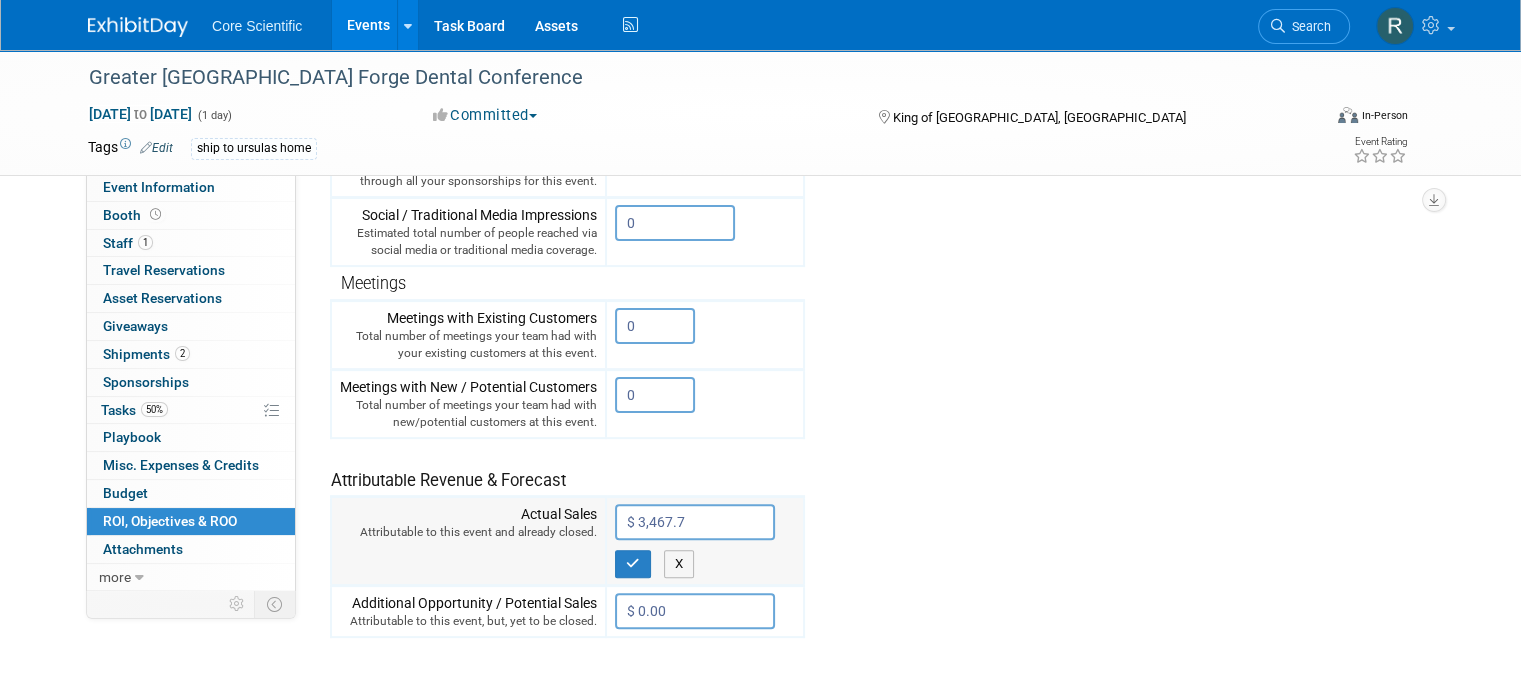 type on "$ 3,467.71" 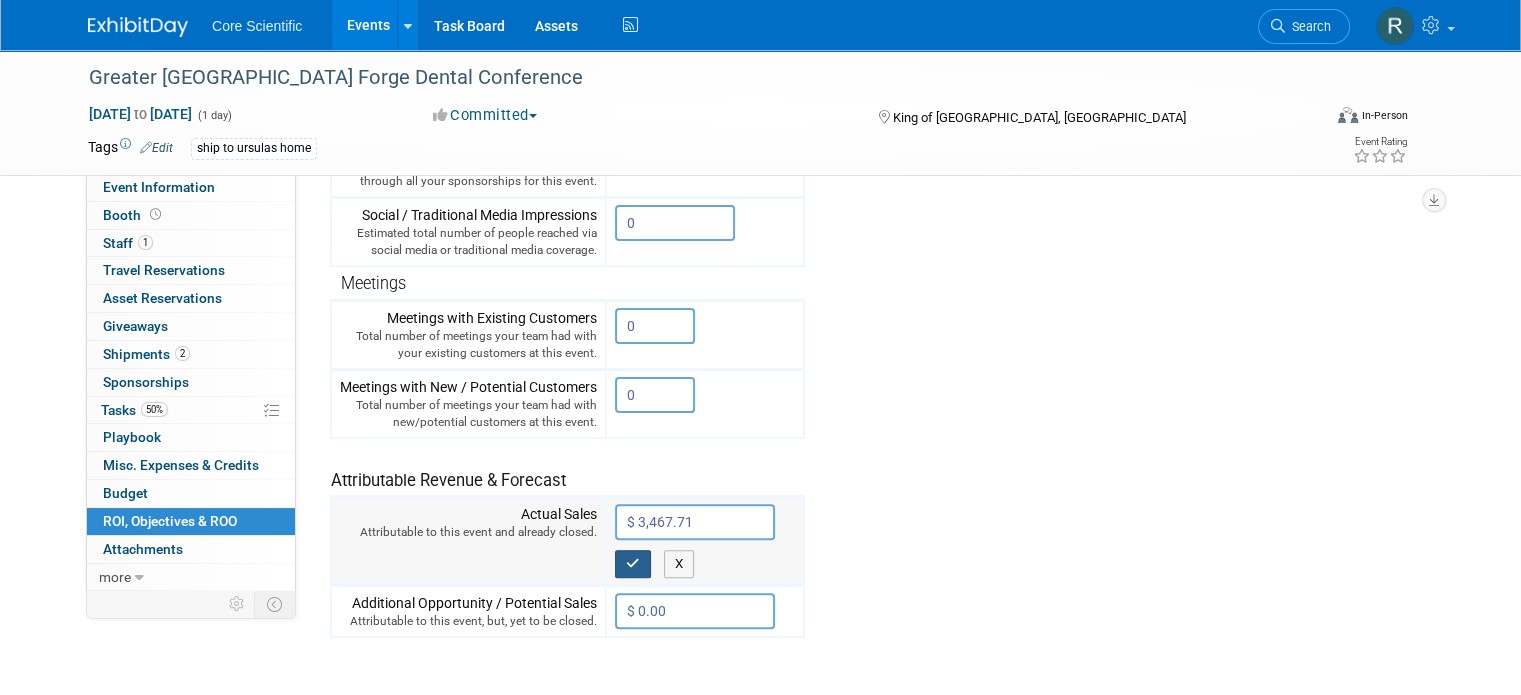 click at bounding box center (633, 563) 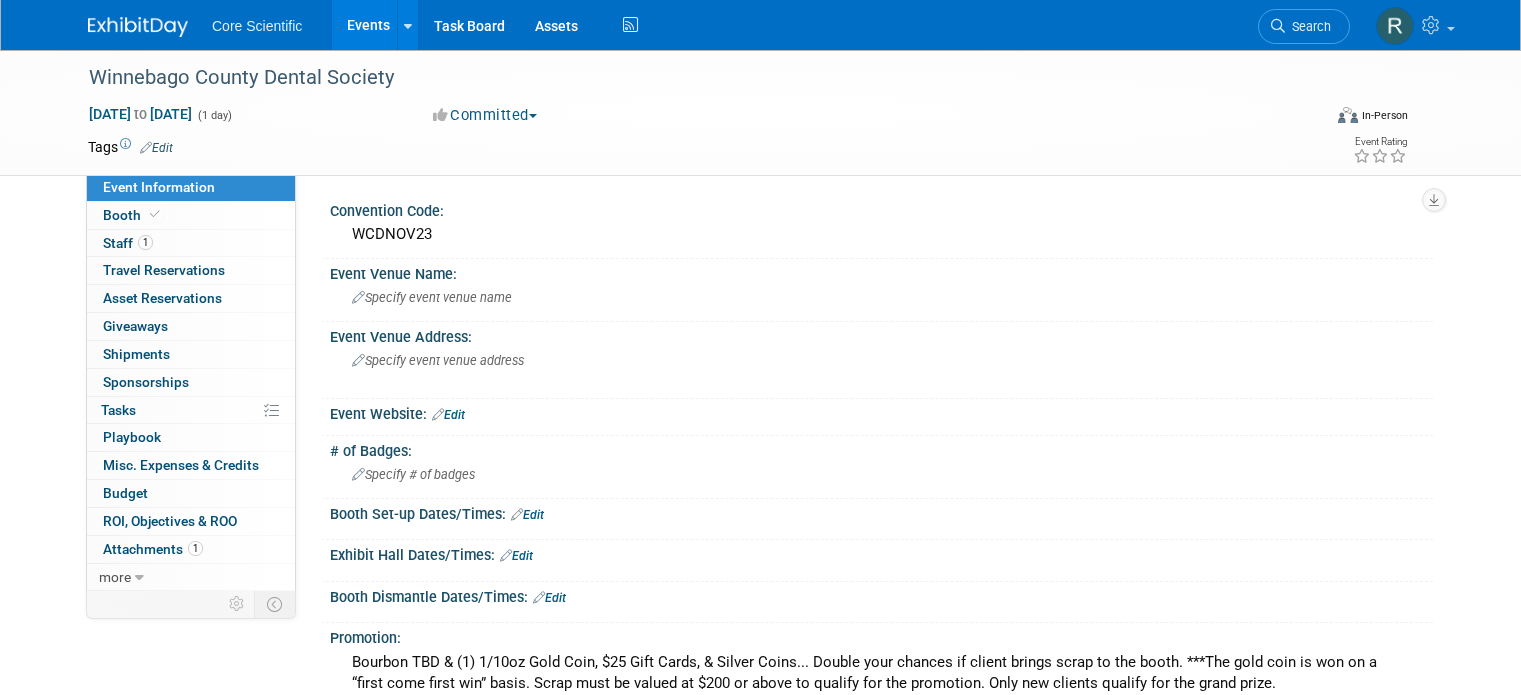 scroll, scrollTop: 0, scrollLeft: 0, axis: both 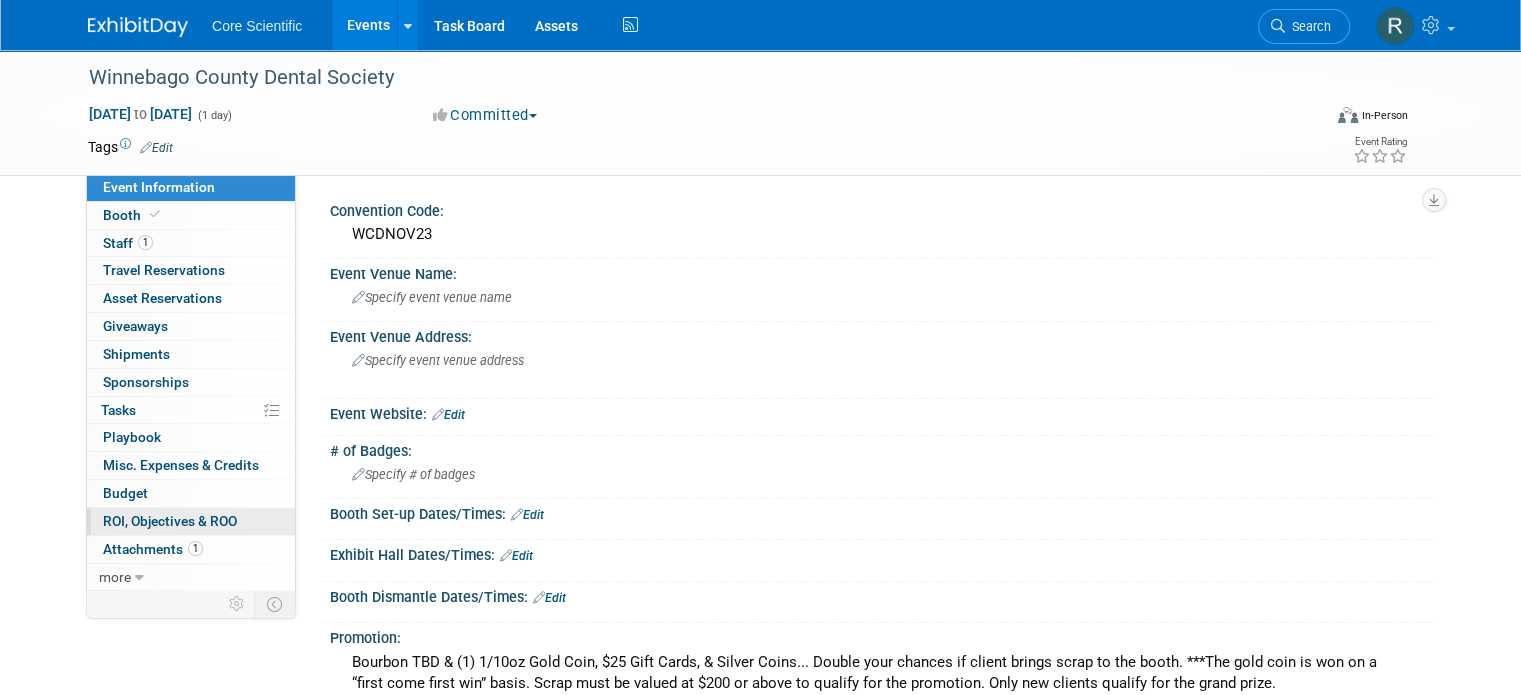 click on "ROI, Objectives & ROO 0" at bounding box center (170, 521) 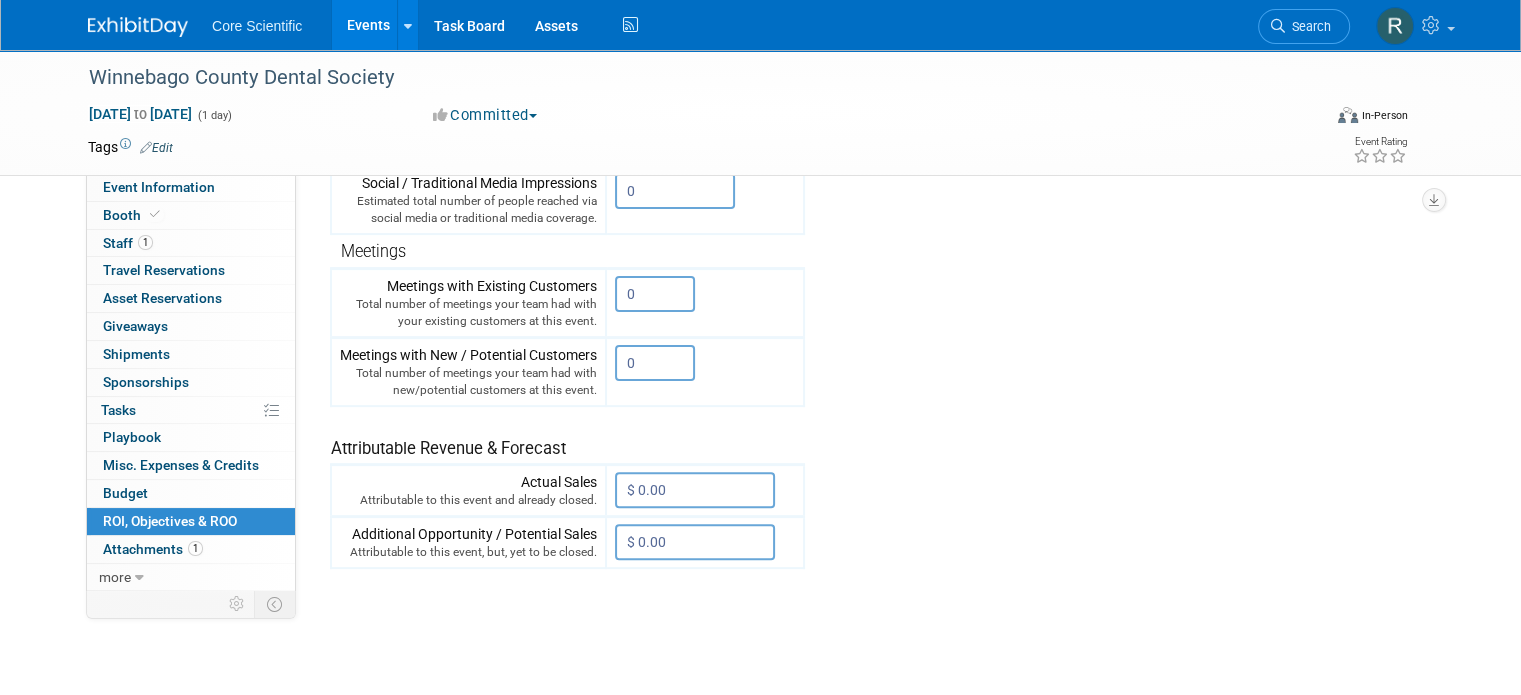 scroll, scrollTop: 600, scrollLeft: 0, axis: vertical 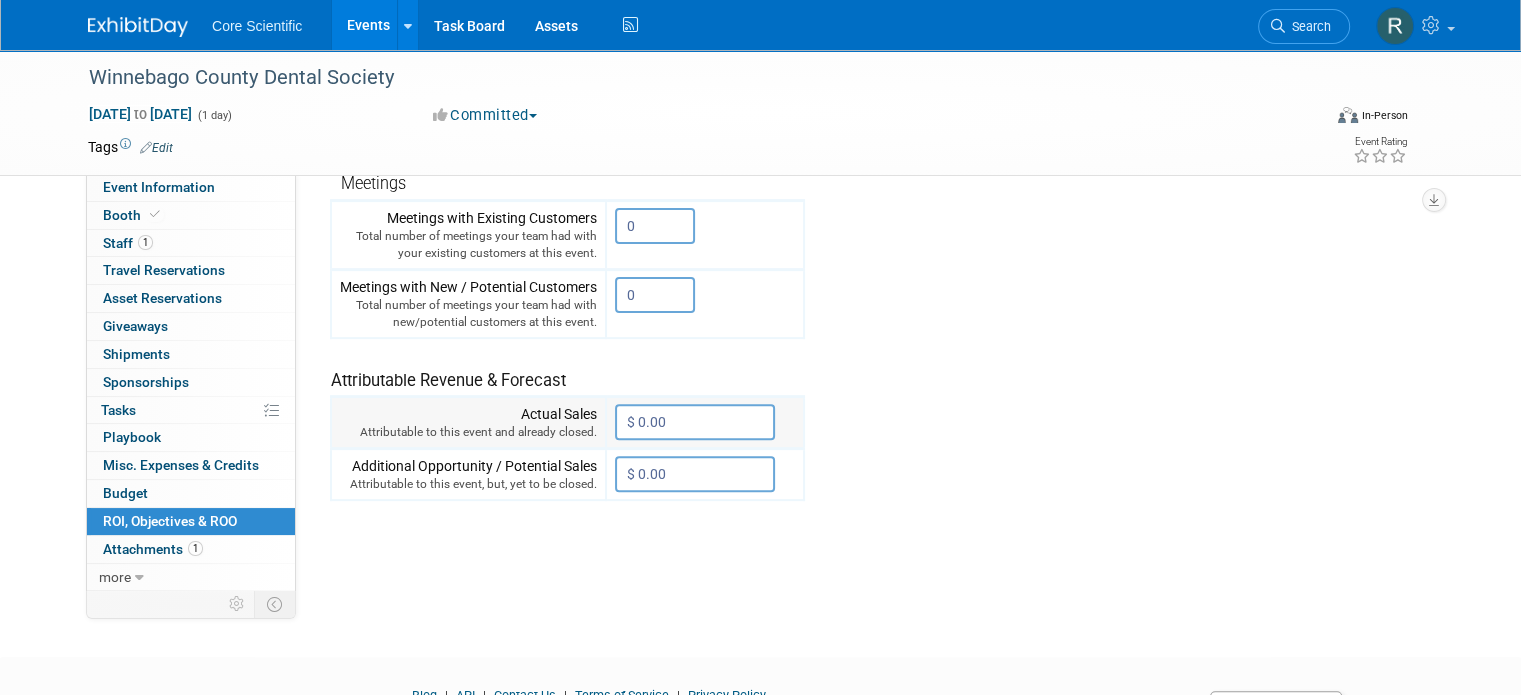 click on "$ 0.00" at bounding box center [695, 422] 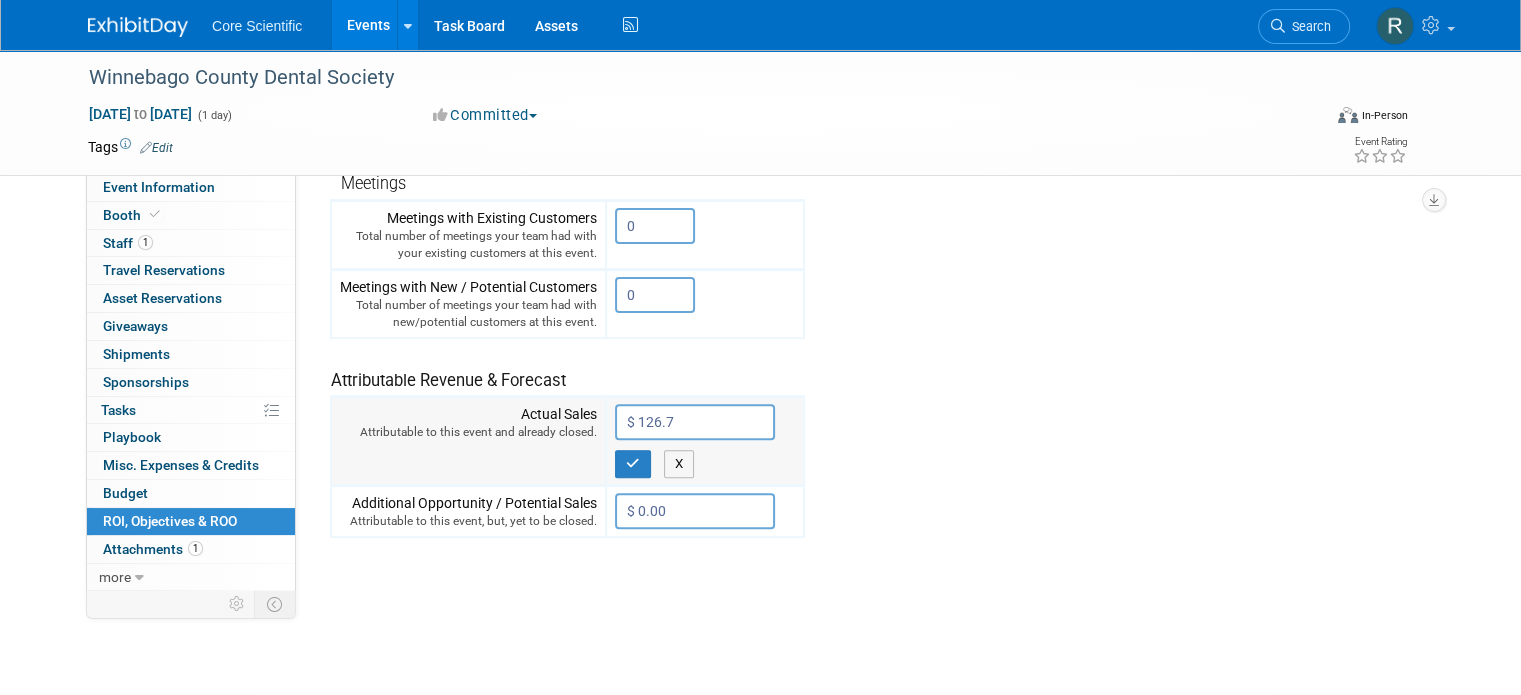 type on "$ 126.75" 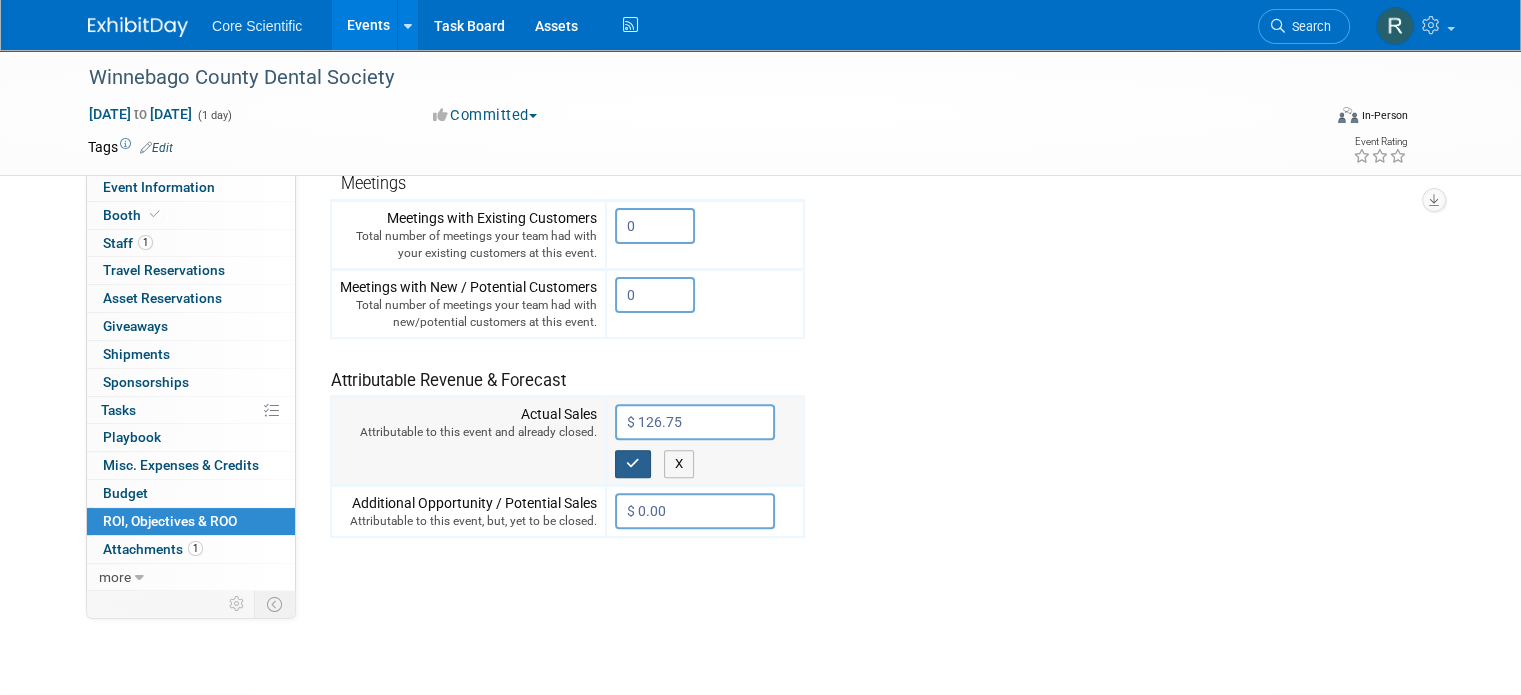 click at bounding box center (633, 464) 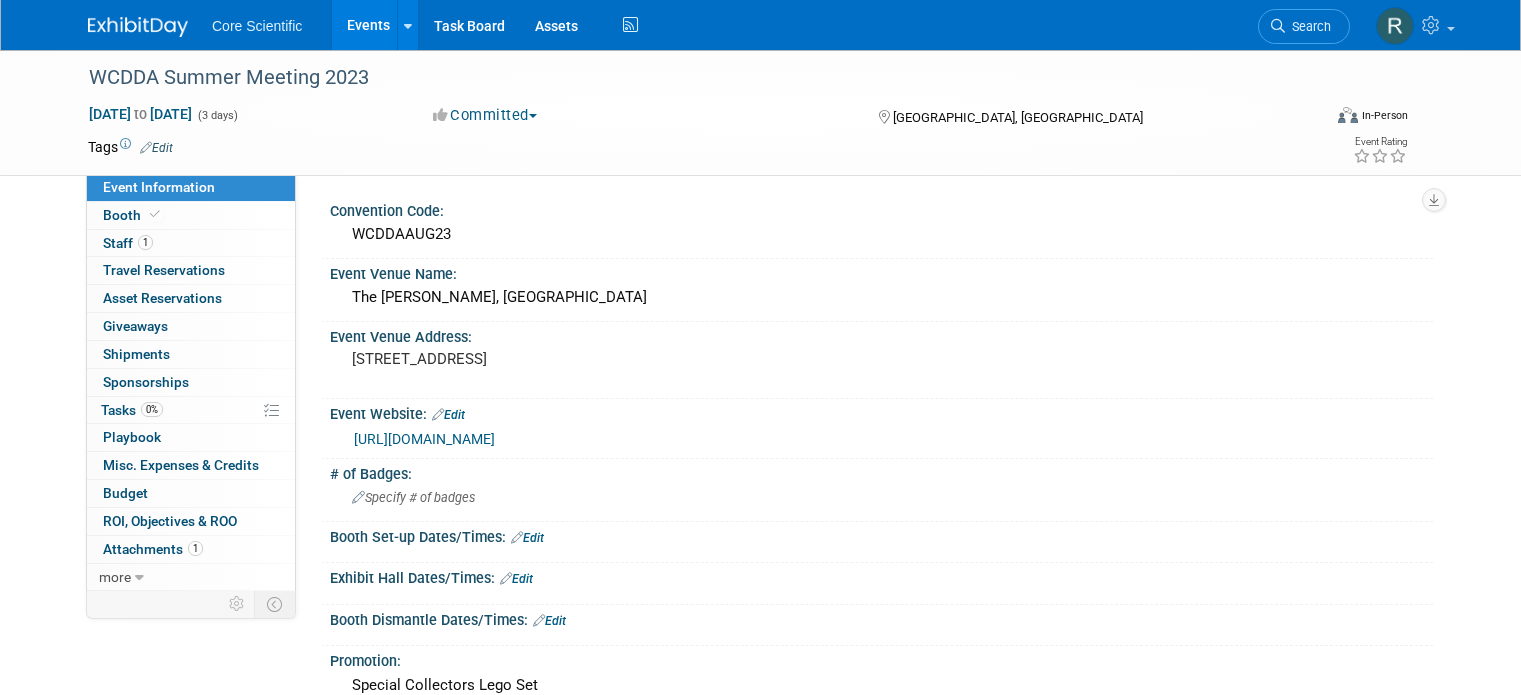 scroll, scrollTop: 0, scrollLeft: 0, axis: both 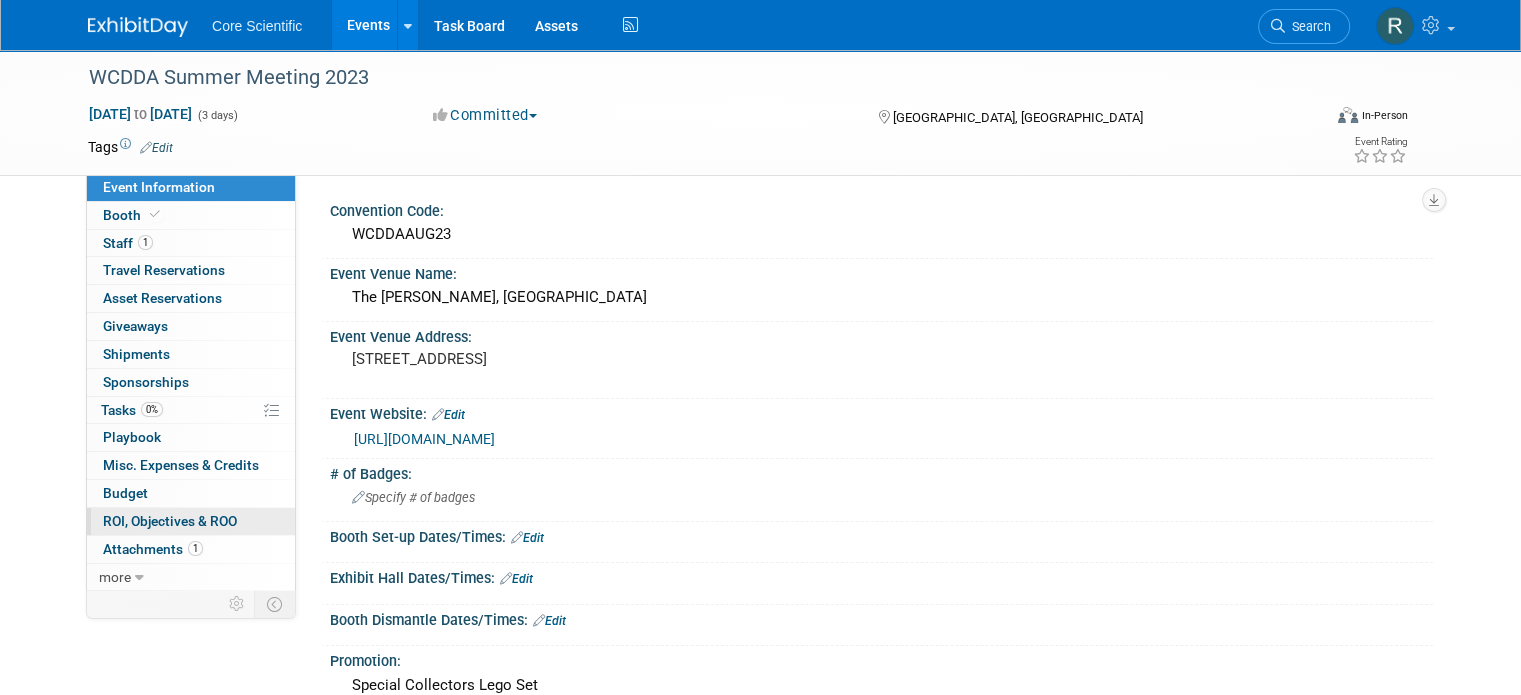 click on "ROI, Objectives & ROO 0" at bounding box center (170, 521) 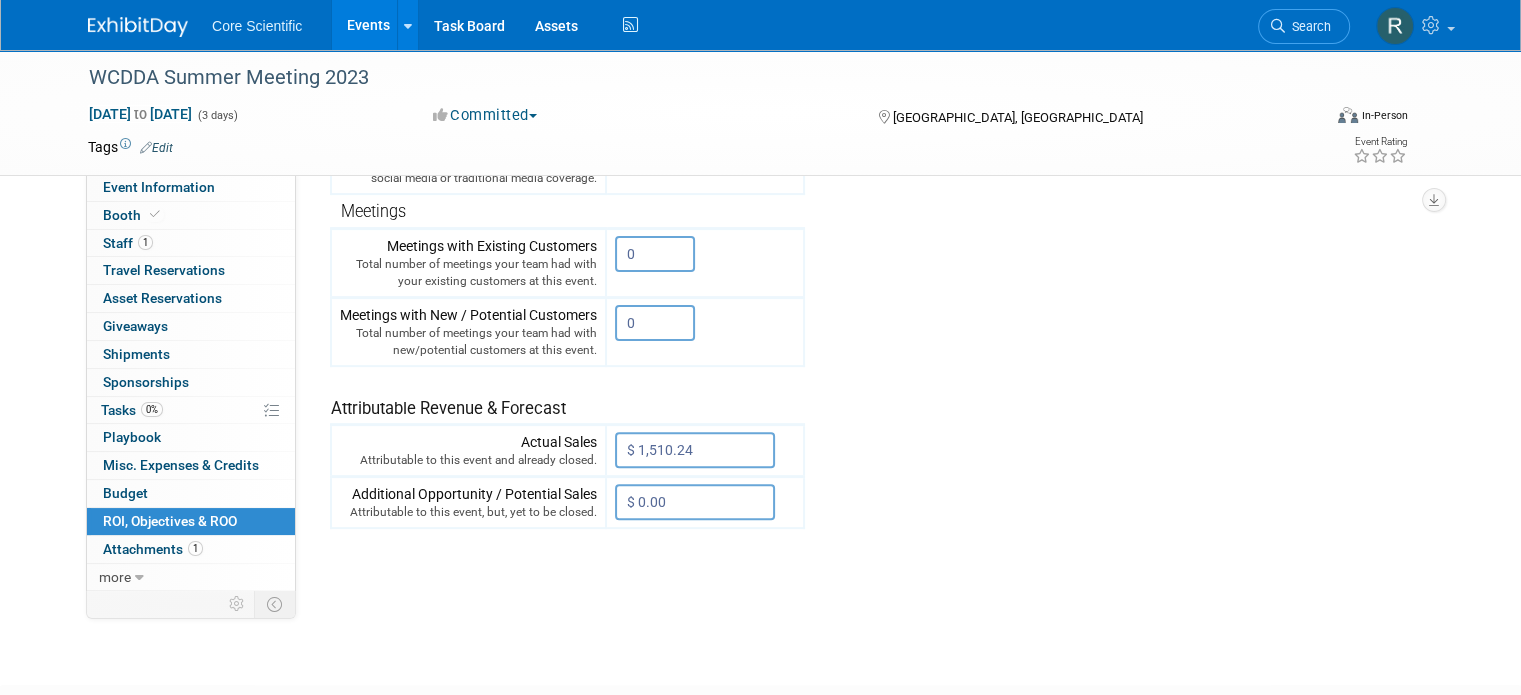 scroll, scrollTop: 600, scrollLeft: 0, axis: vertical 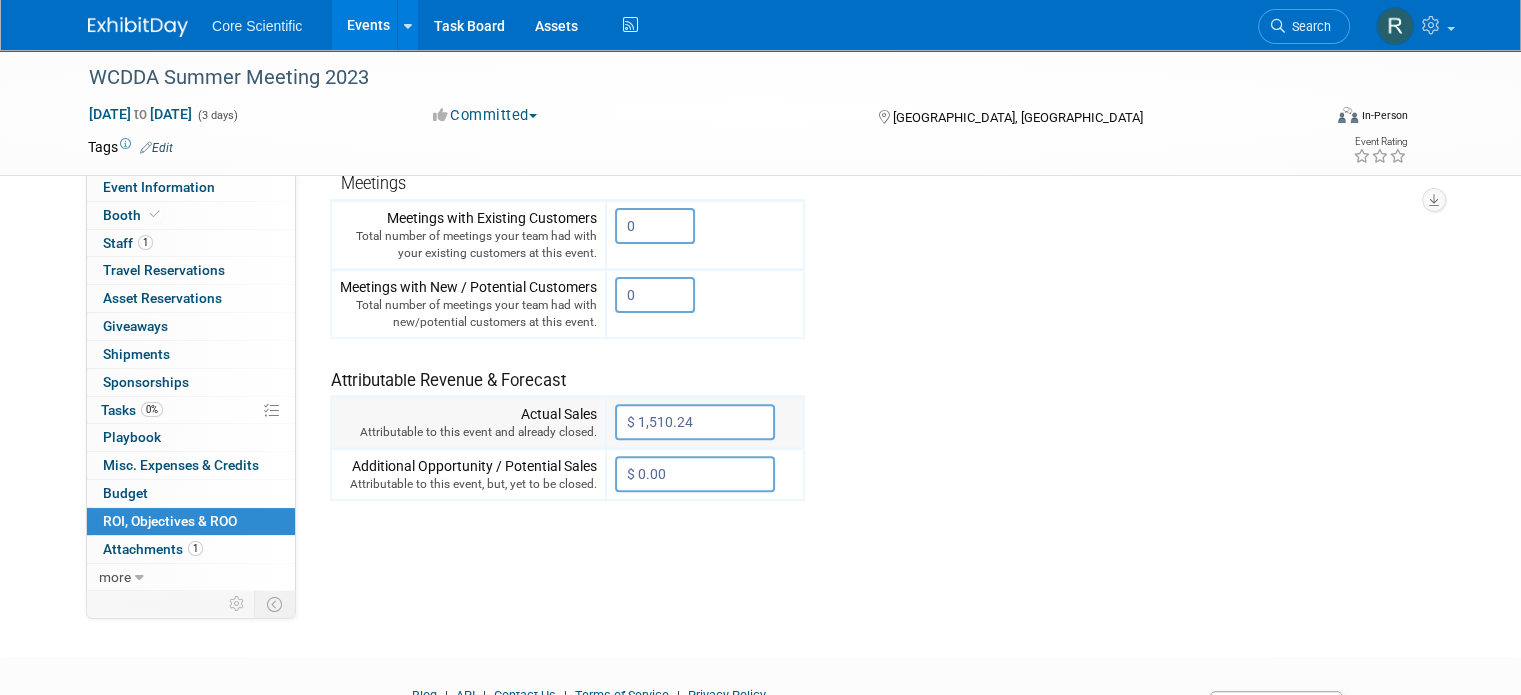 click on "$ 1,510.24" at bounding box center (695, 422) 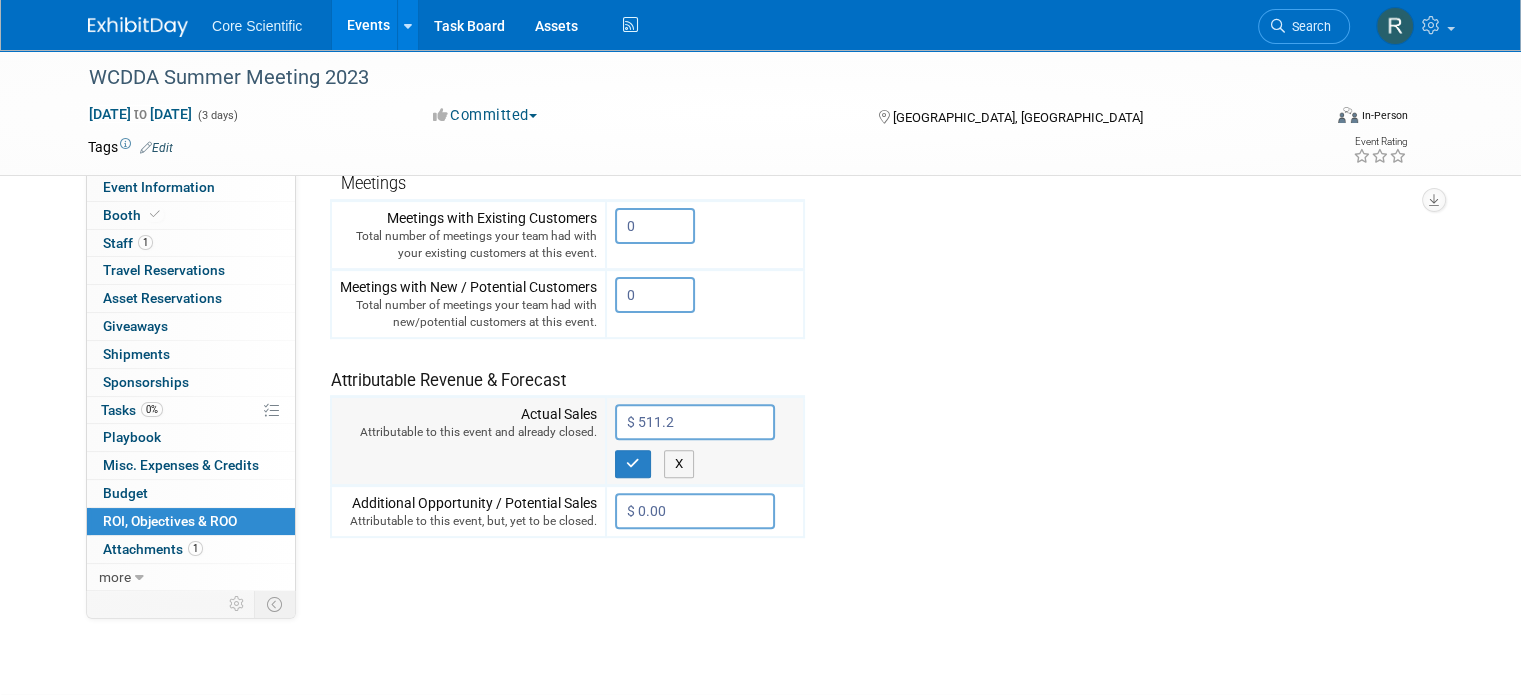 type on "$ 511.26" 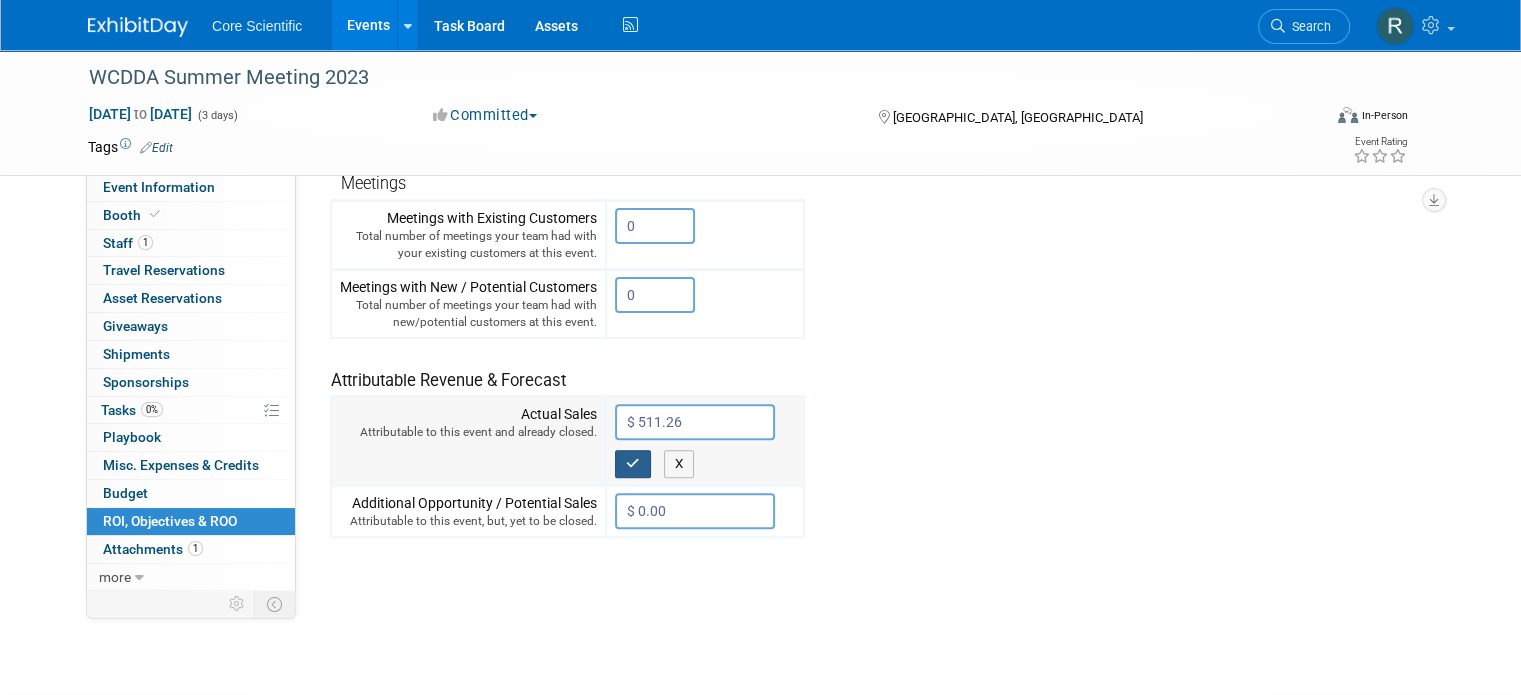 click at bounding box center [633, 463] 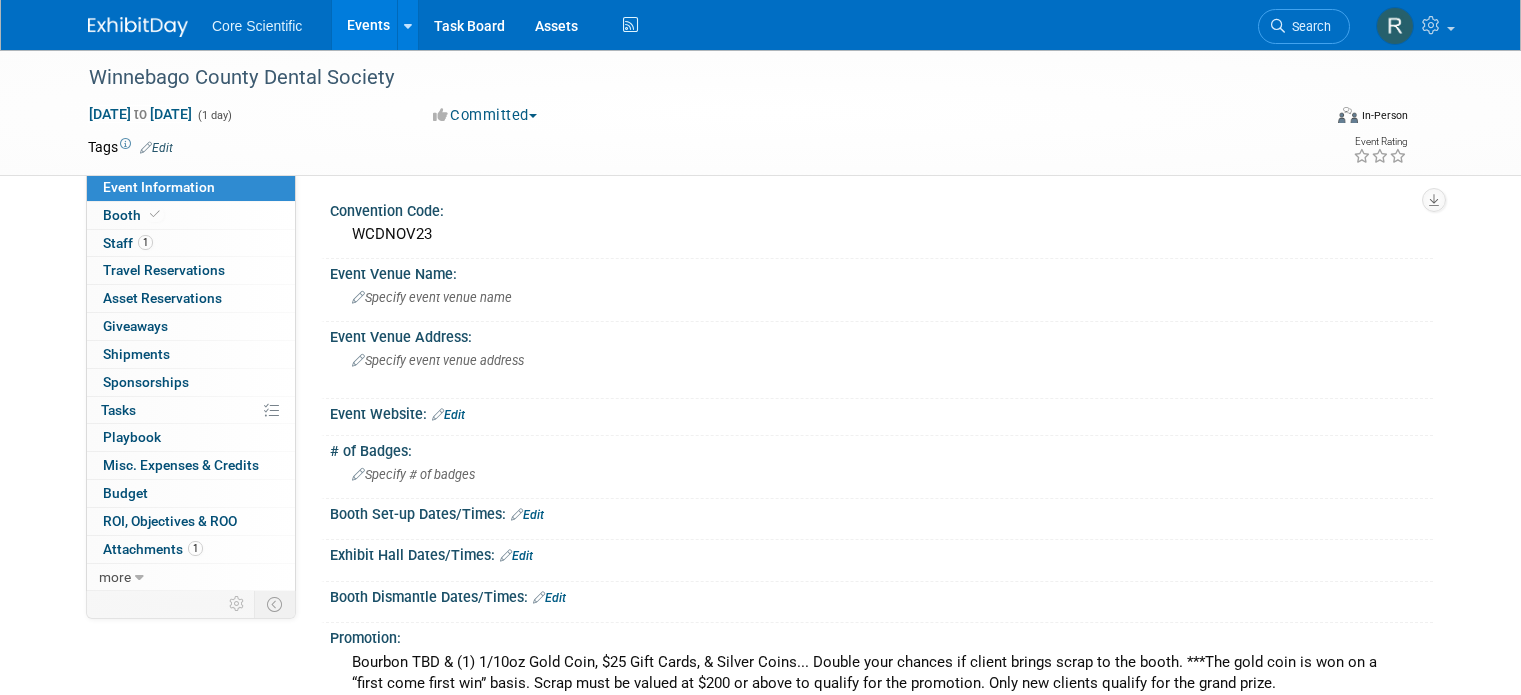 scroll, scrollTop: 0, scrollLeft: 0, axis: both 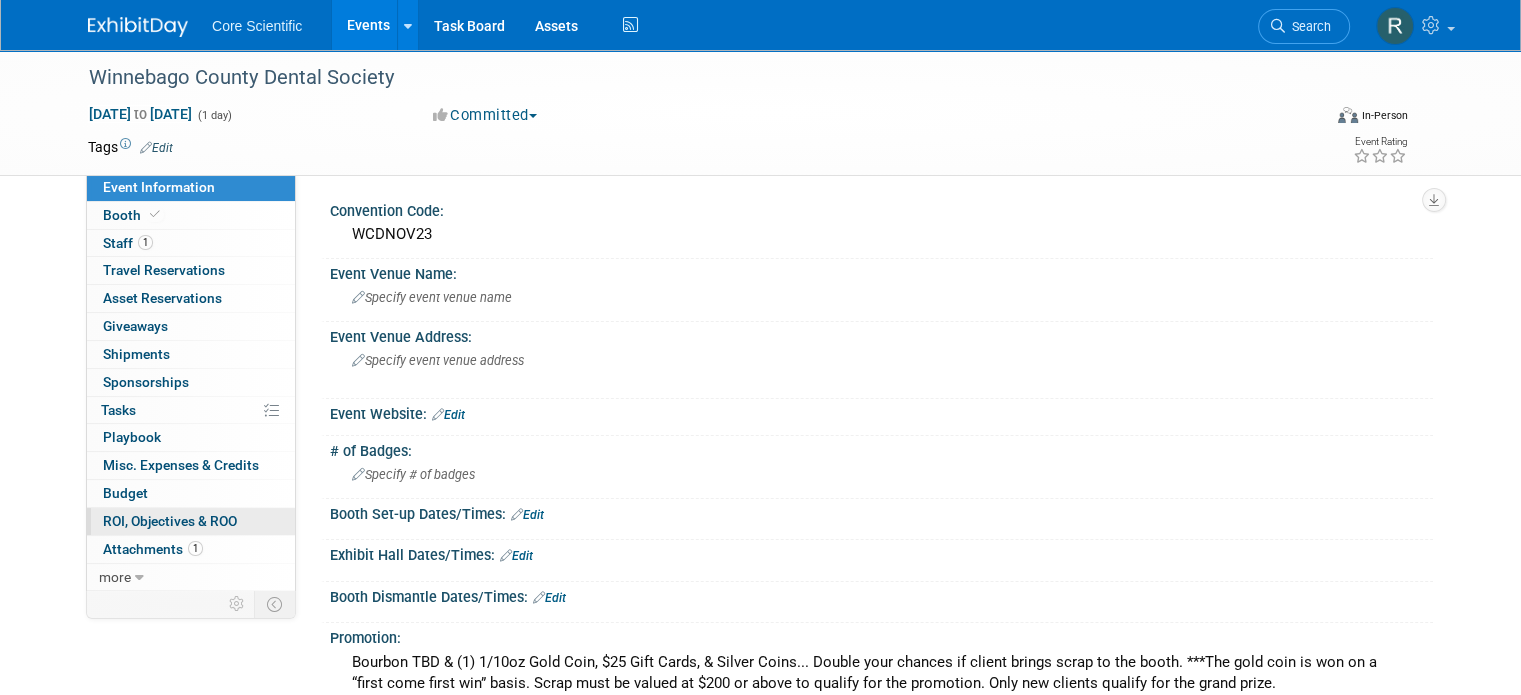 click on "ROI, Objectives & ROO 0" at bounding box center (170, 521) 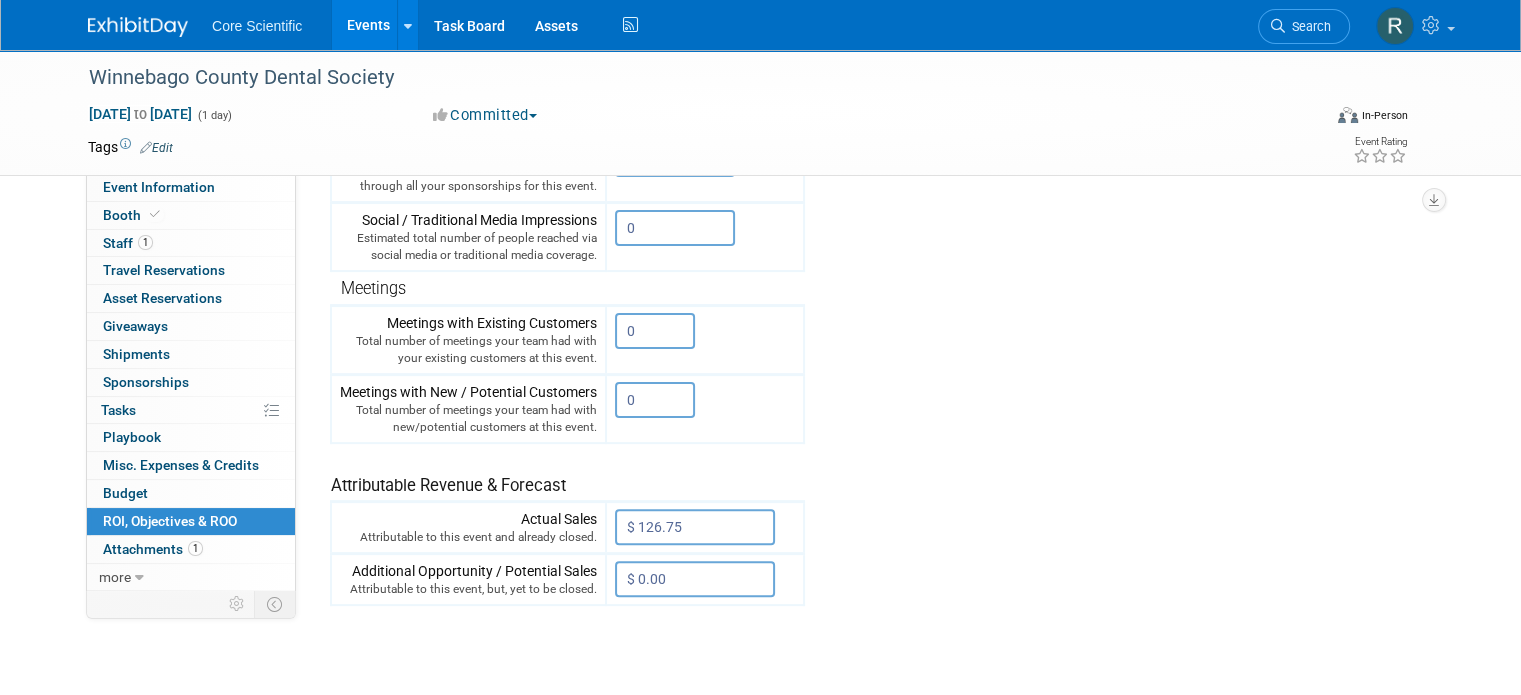 scroll, scrollTop: 500, scrollLeft: 0, axis: vertical 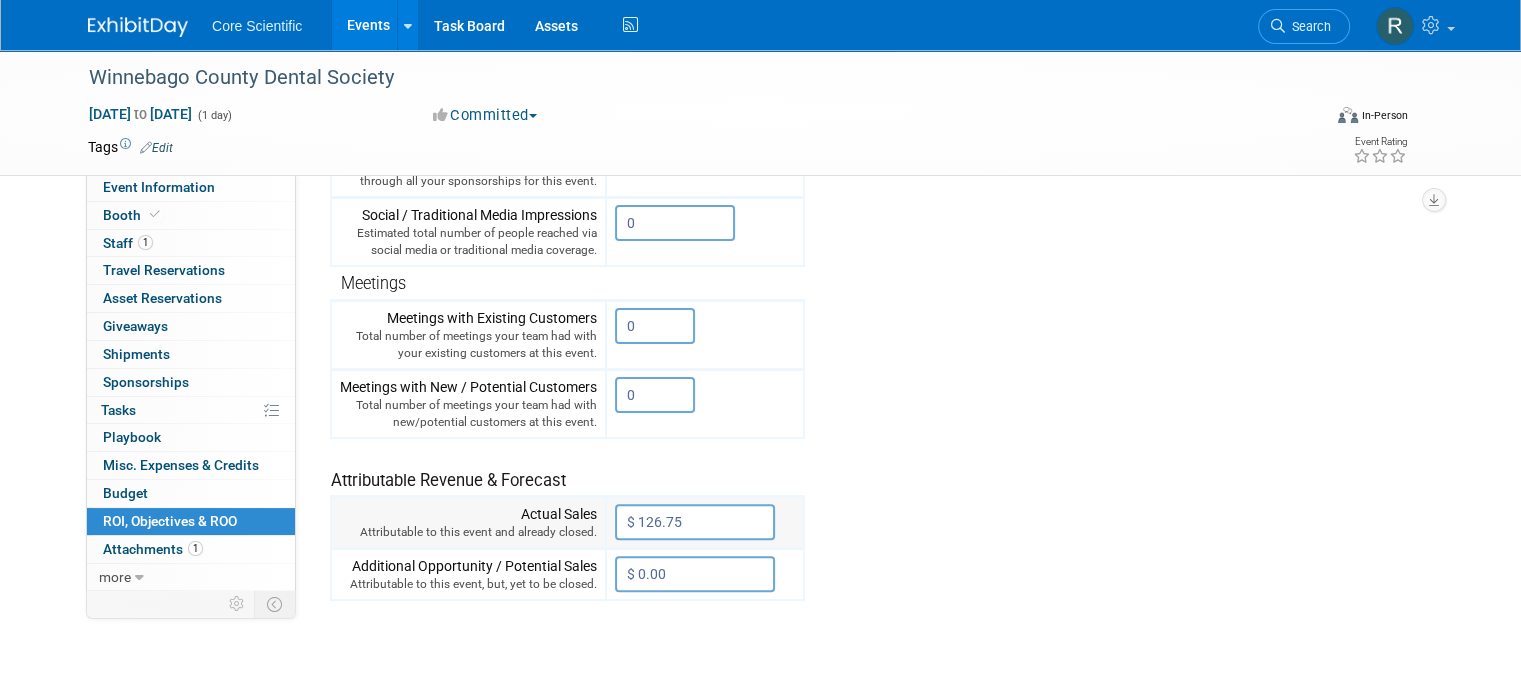 click on "$ 126.75" at bounding box center (695, 522) 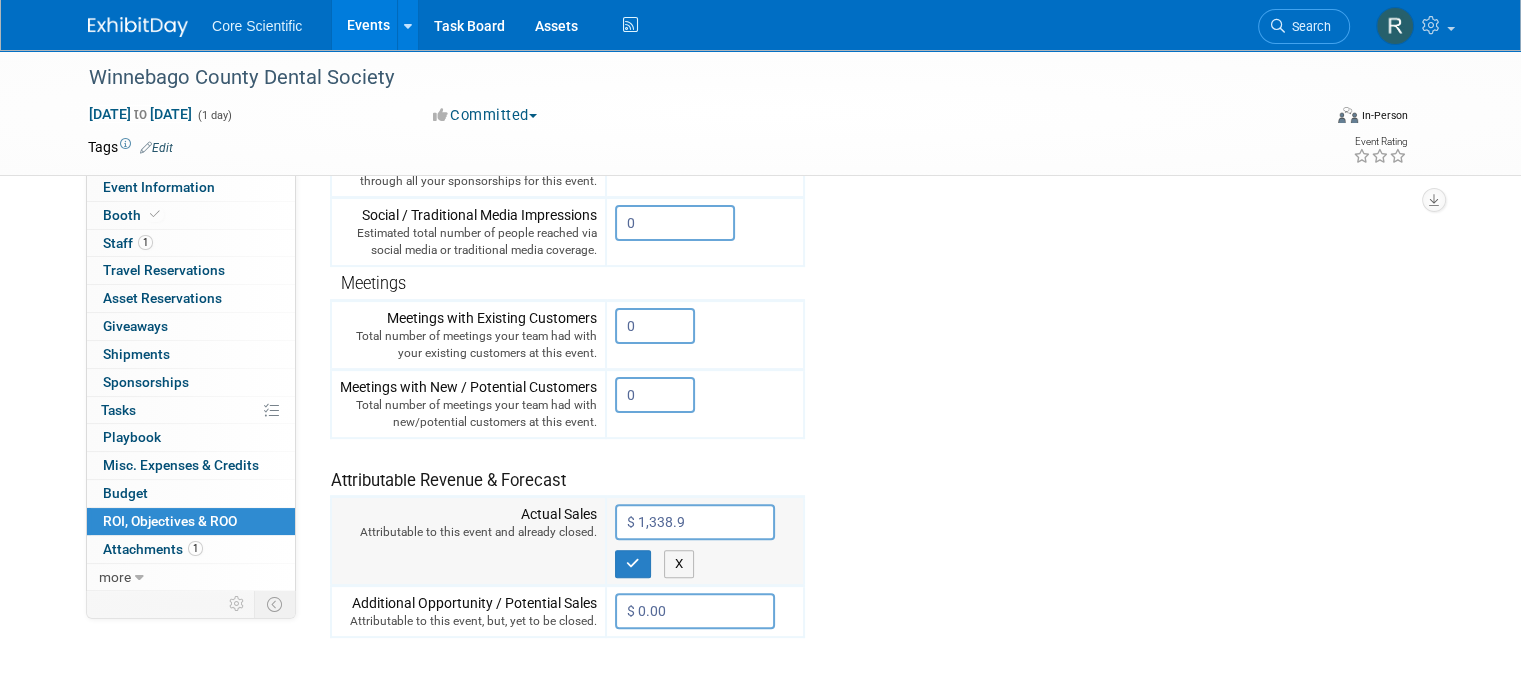 type on "$ 1,338.96" 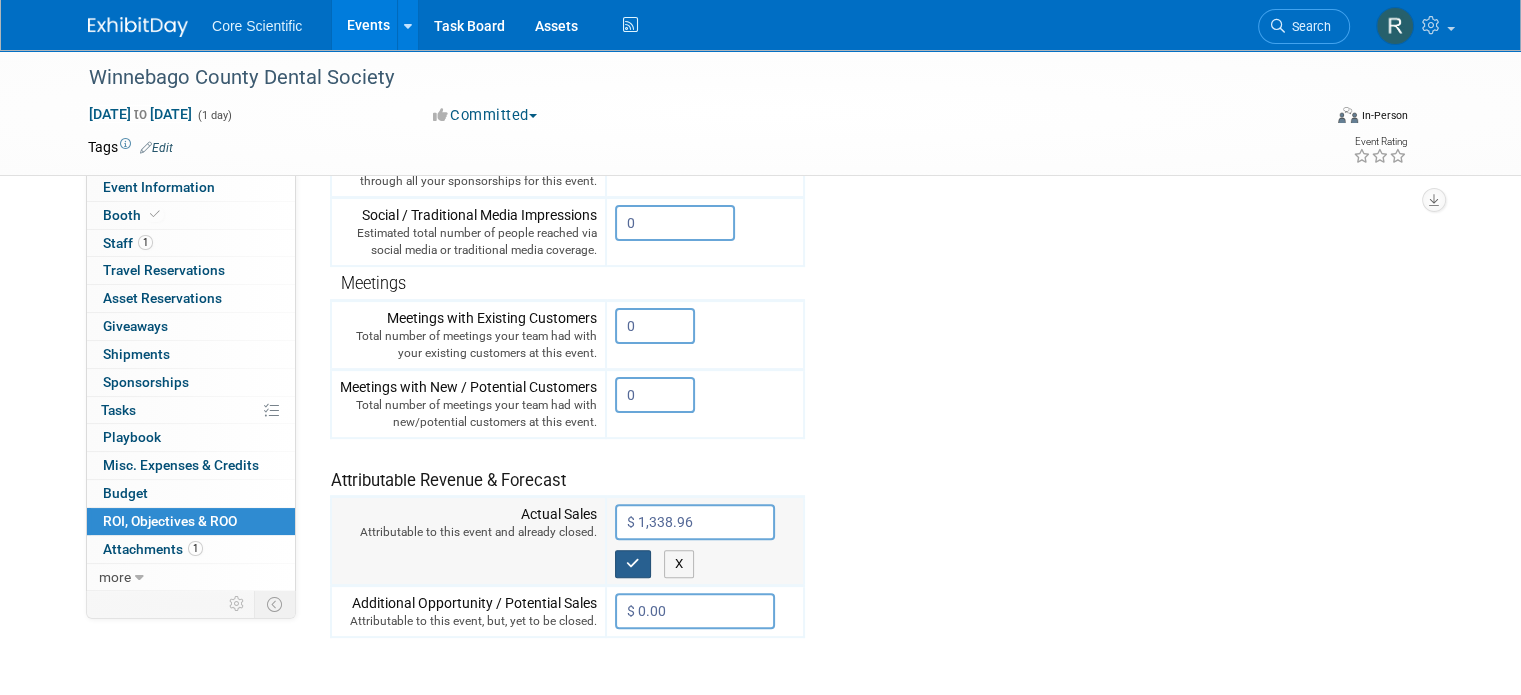 click at bounding box center [633, 564] 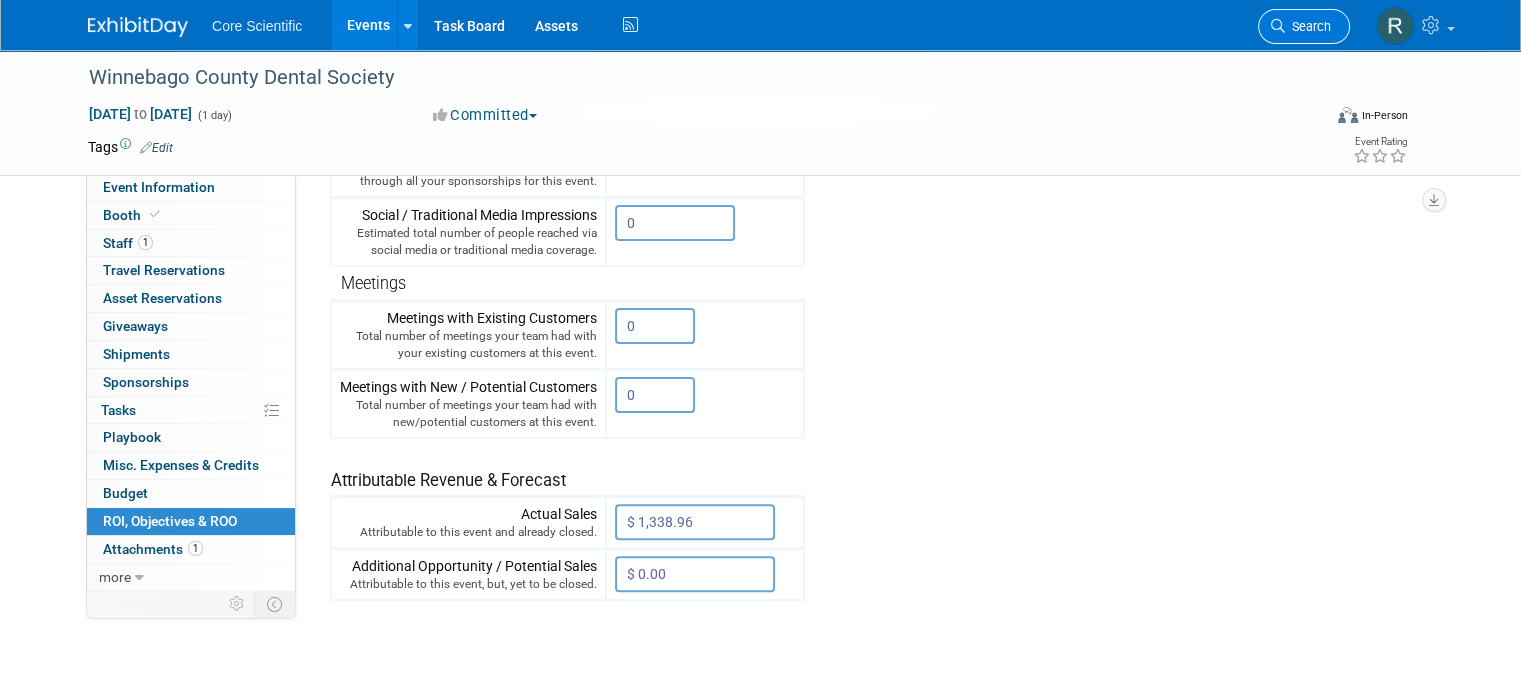 click on "Search" at bounding box center (1308, 26) 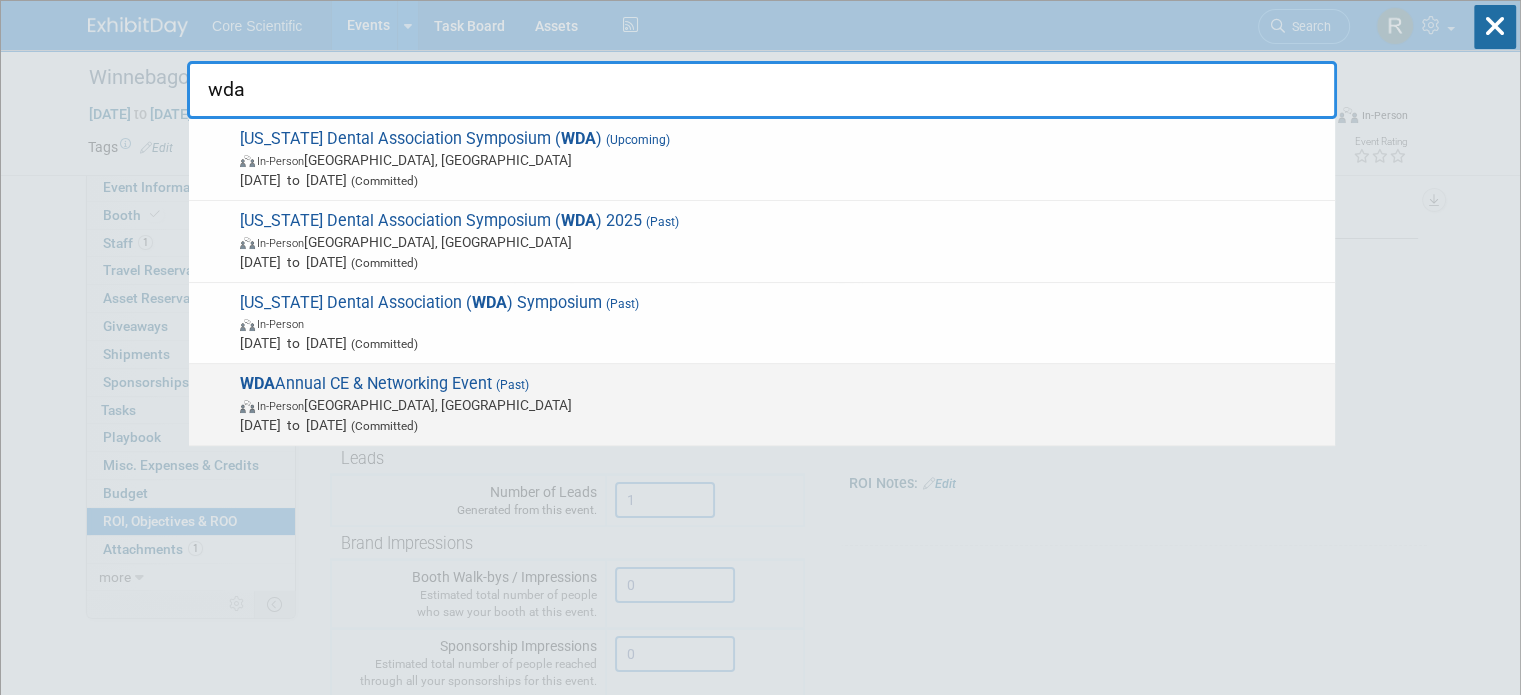 type on "wda" 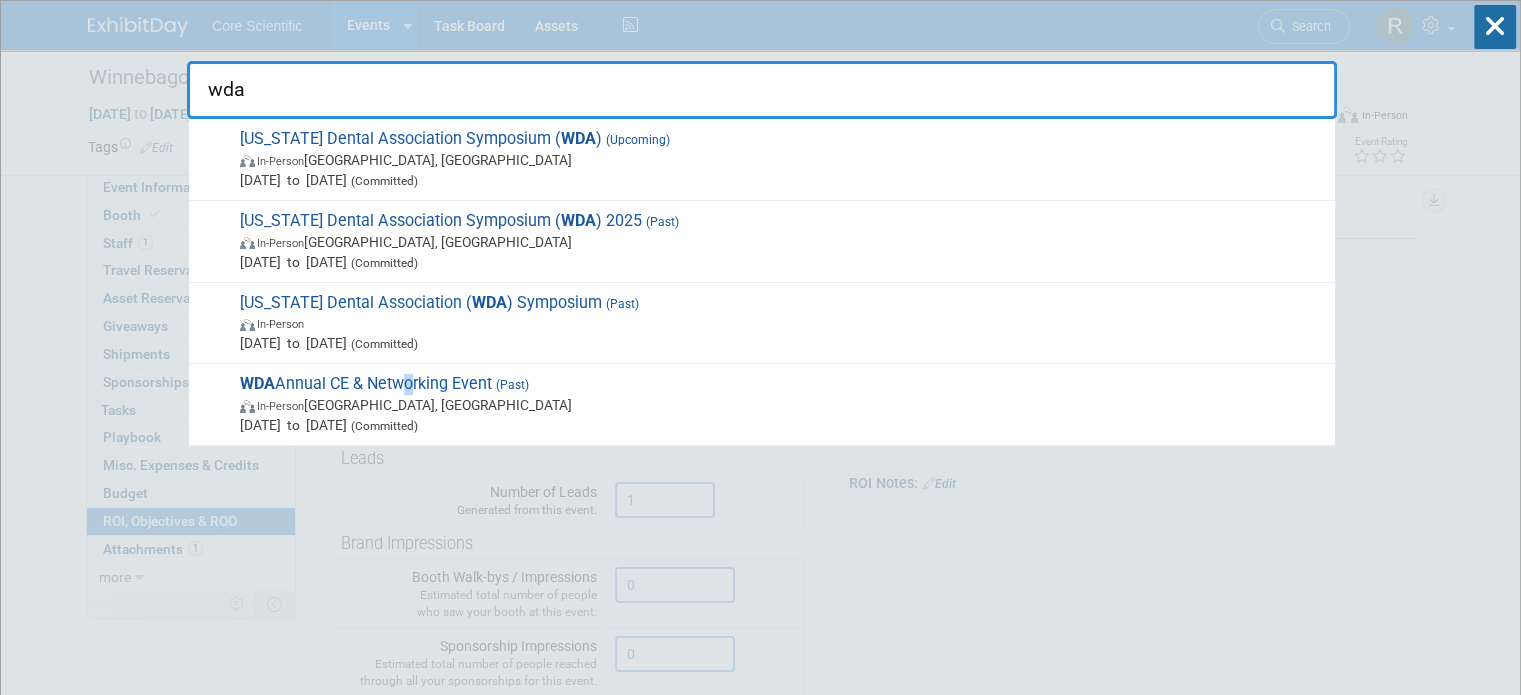 drag, startPoint x: 473, startPoint y: 382, endPoint x: 402, endPoint y: 380, distance: 71.02816 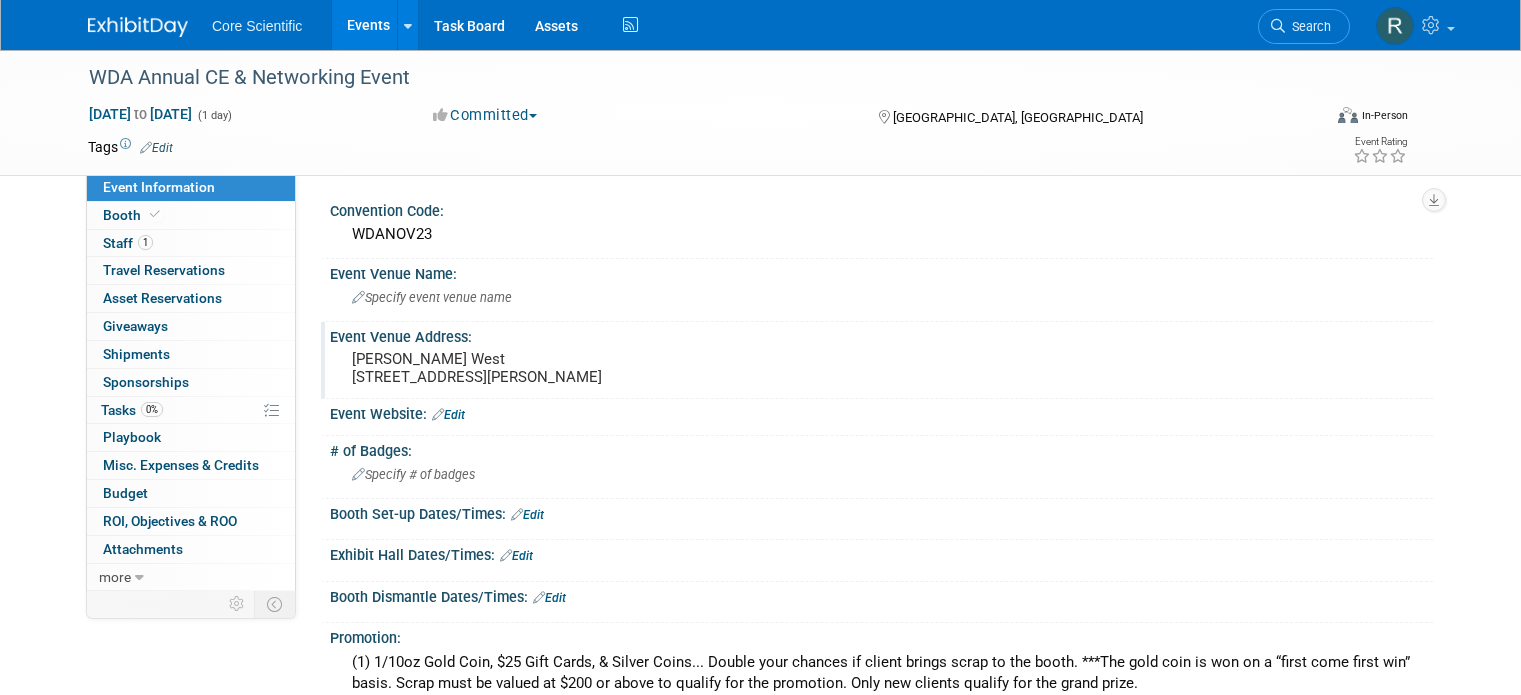 scroll, scrollTop: 0, scrollLeft: 0, axis: both 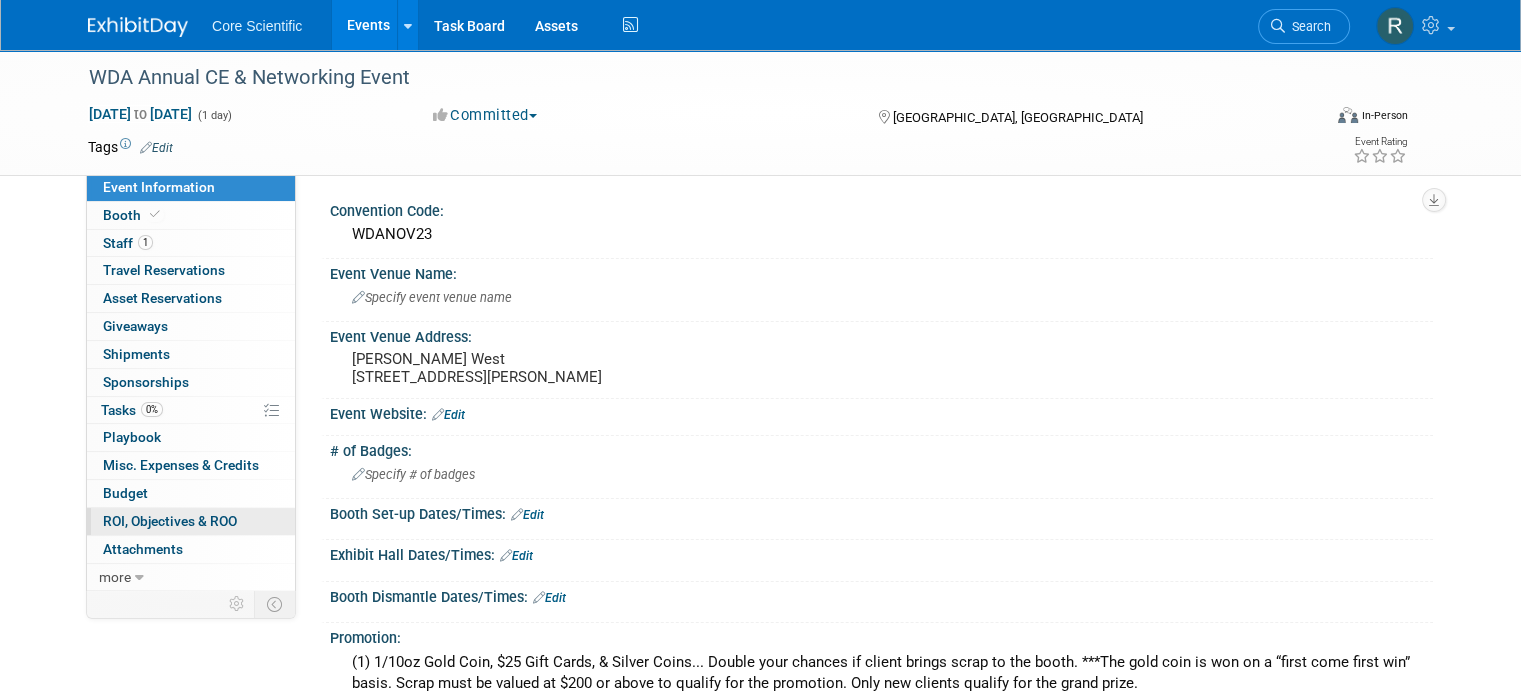 click on "ROI, Objectives & ROO 0" at bounding box center (170, 521) 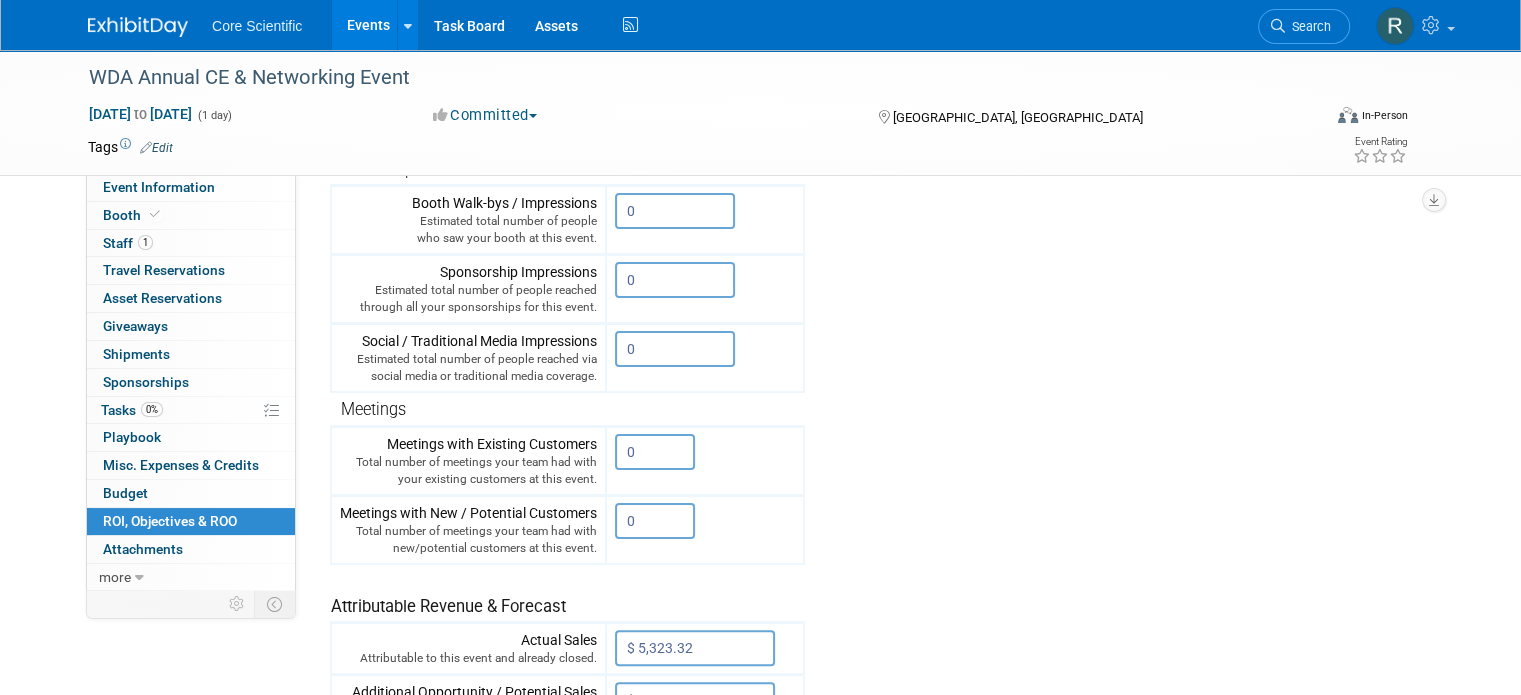 scroll, scrollTop: 500, scrollLeft: 0, axis: vertical 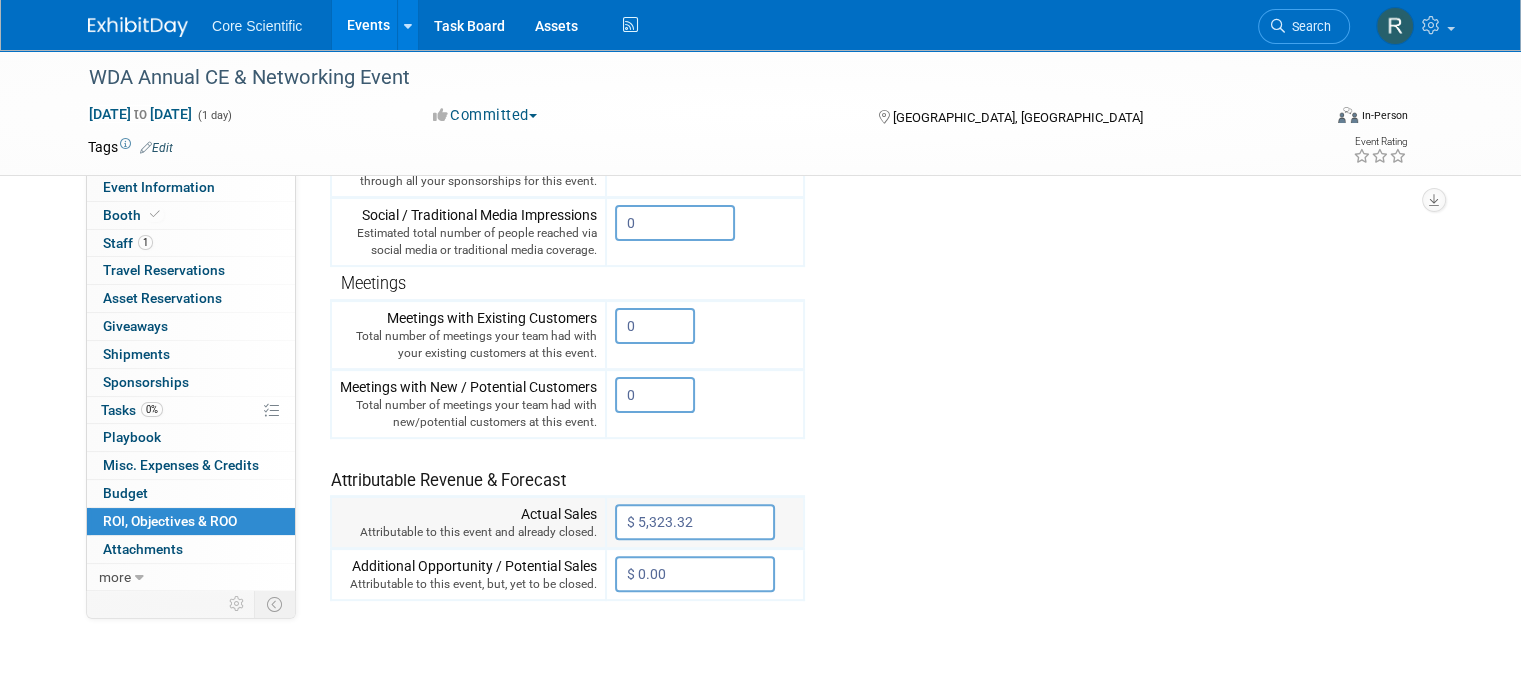 click on "$ 5,323.32" at bounding box center (695, 522) 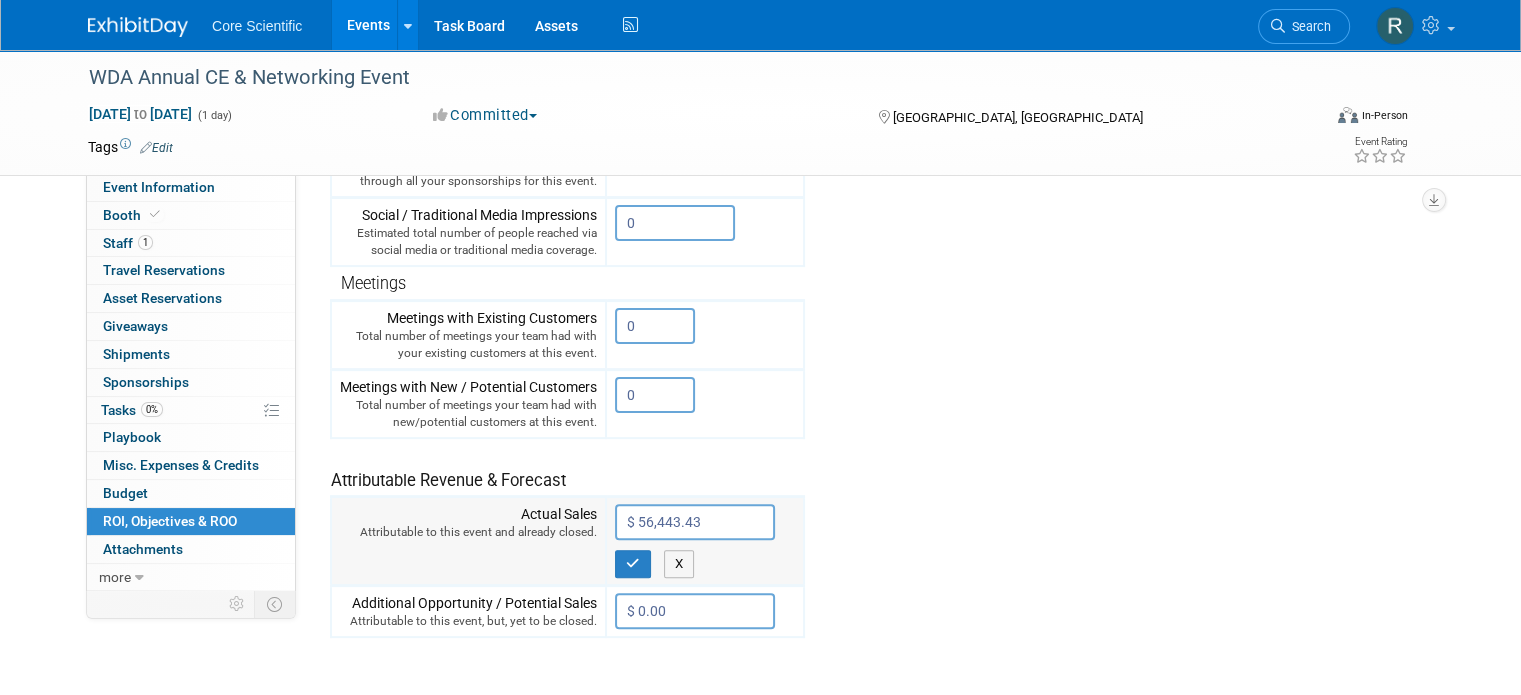 click on "$ 56,443.43" at bounding box center (695, 522) 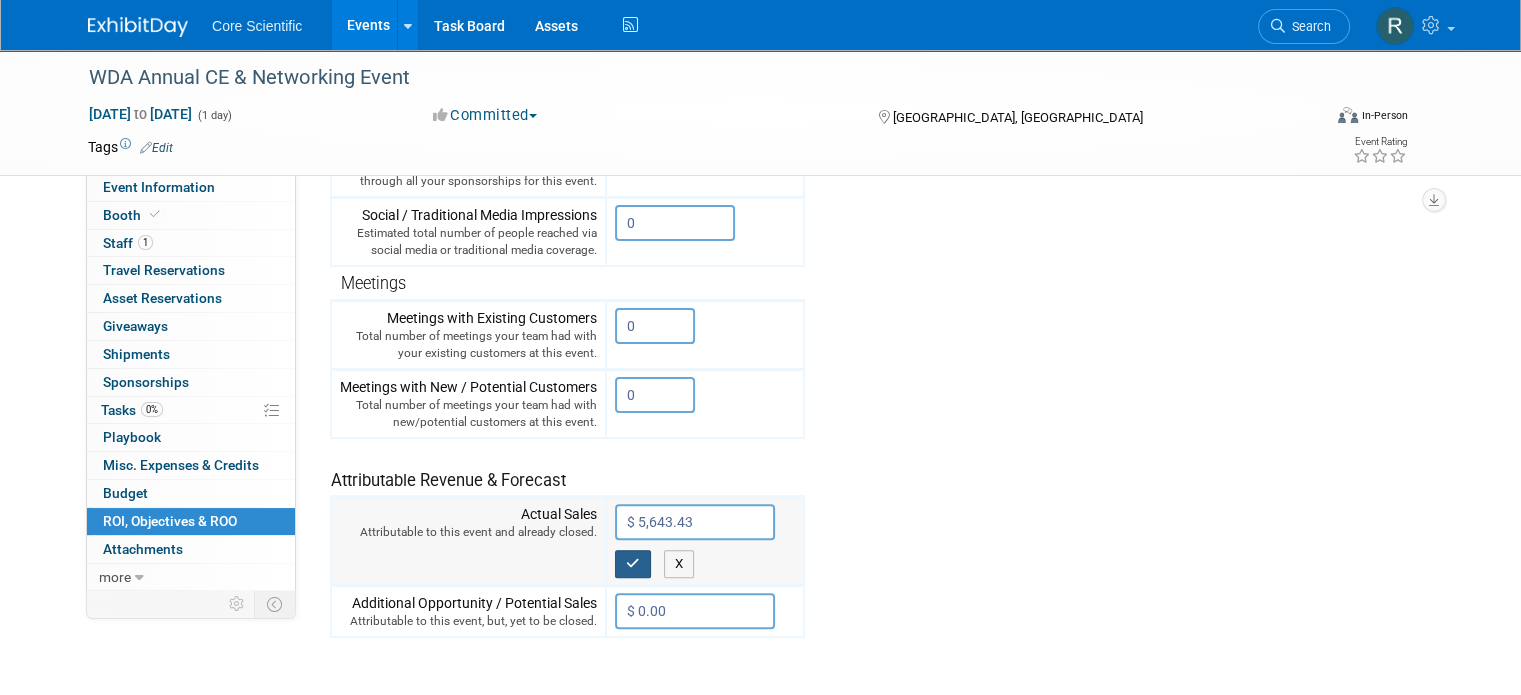 click at bounding box center [633, 564] 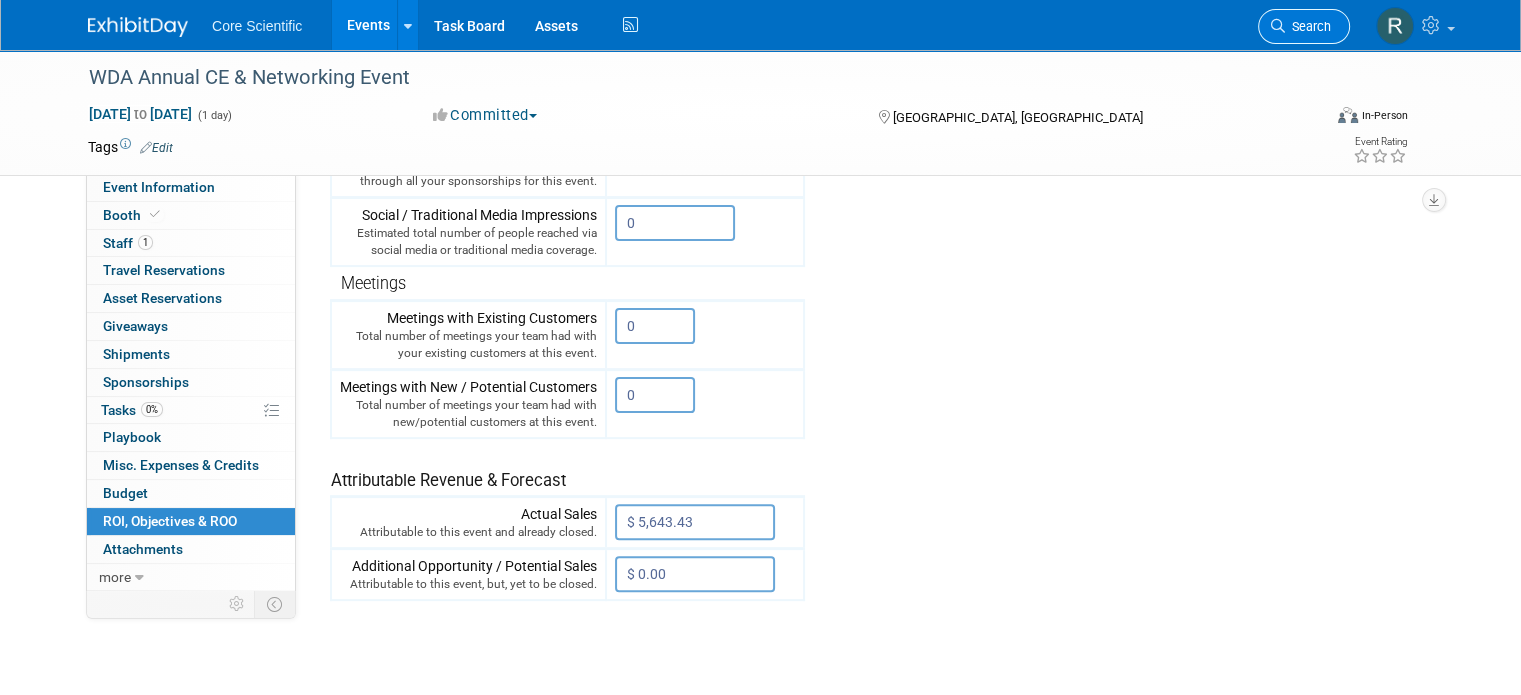 click on "Search" at bounding box center (1308, 26) 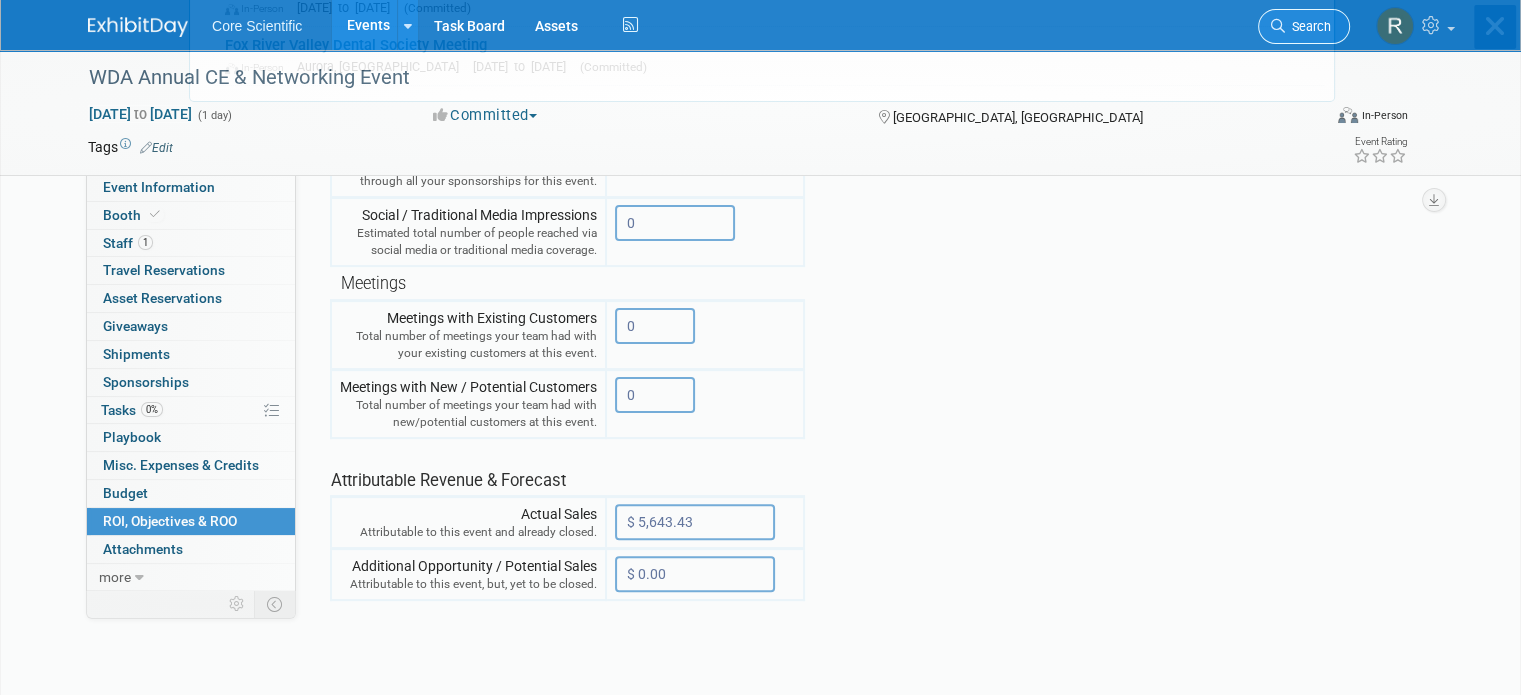 scroll, scrollTop: 0, scrollLeft: 0, axis: both 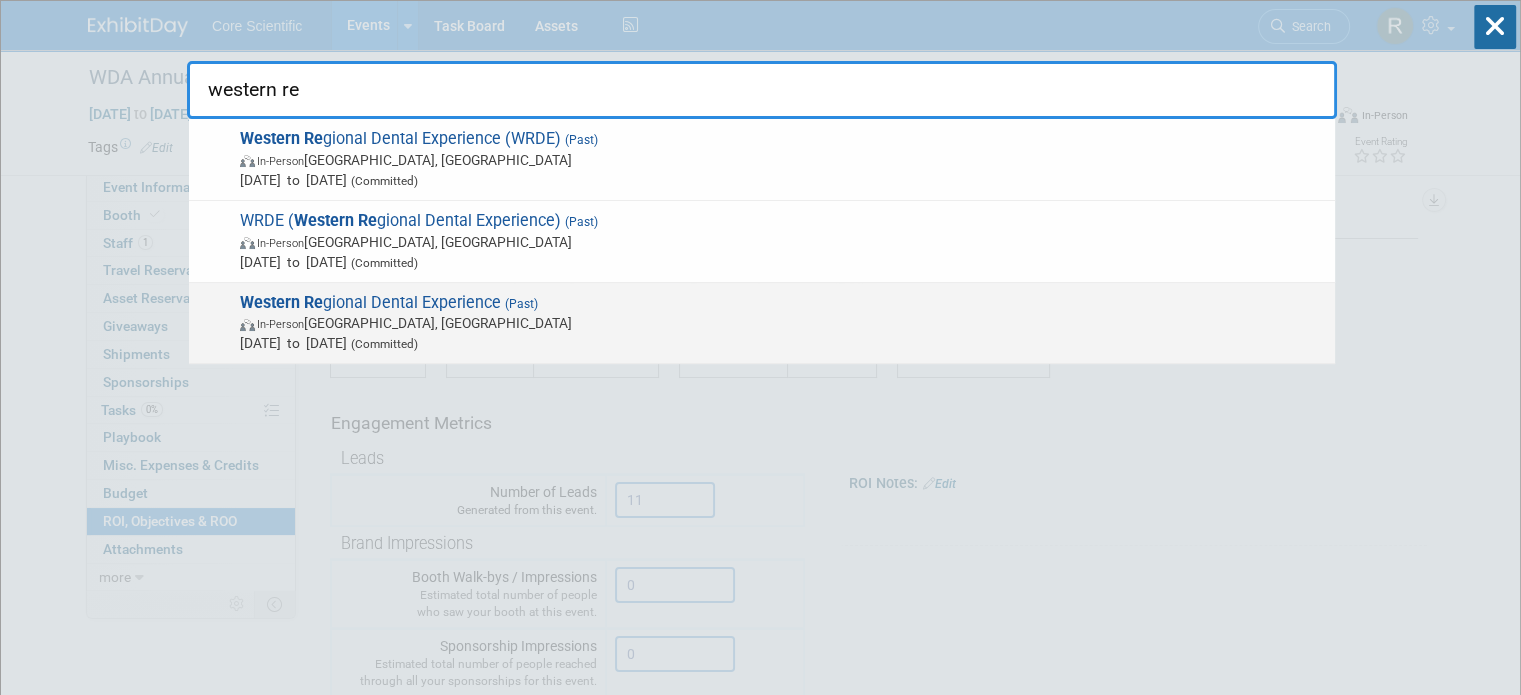 type on "western re" 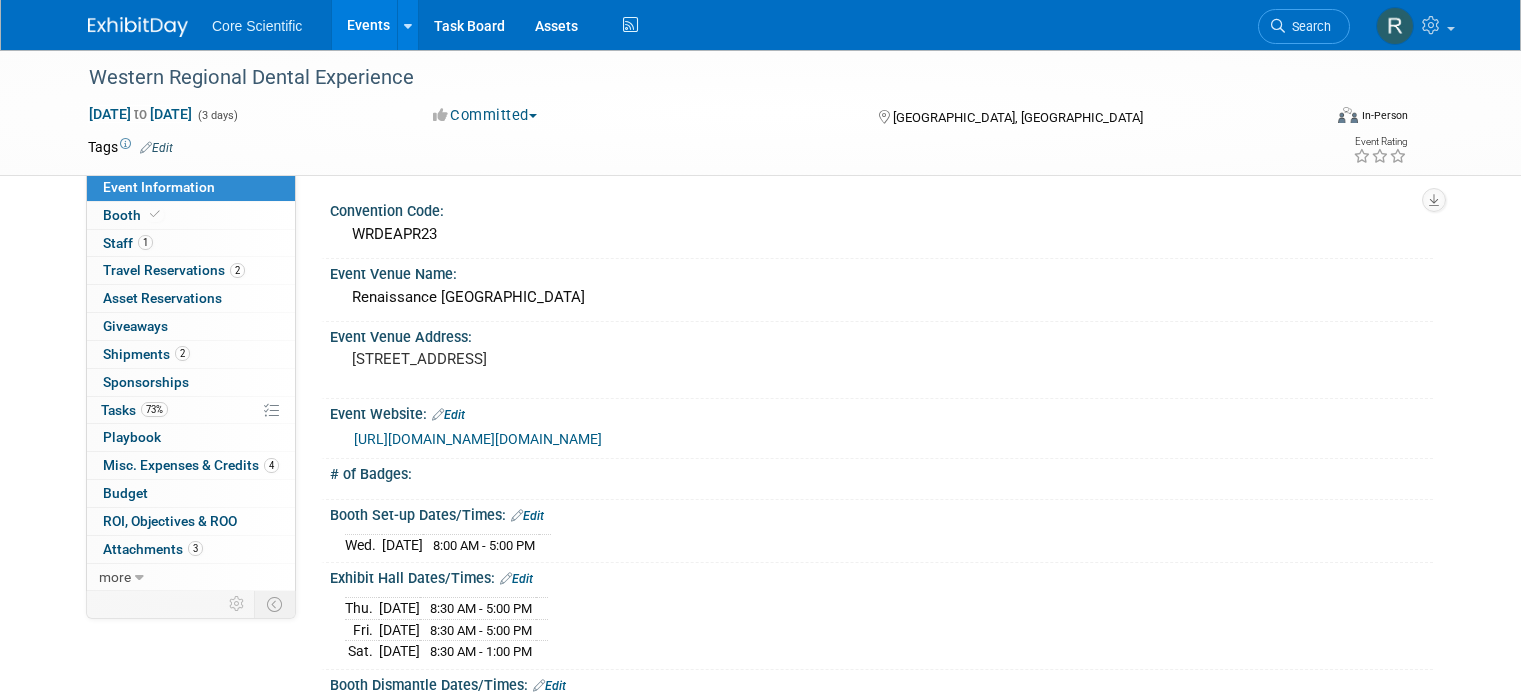 scroll, scrollTop: 0, scrollLeft: 0, axis: both 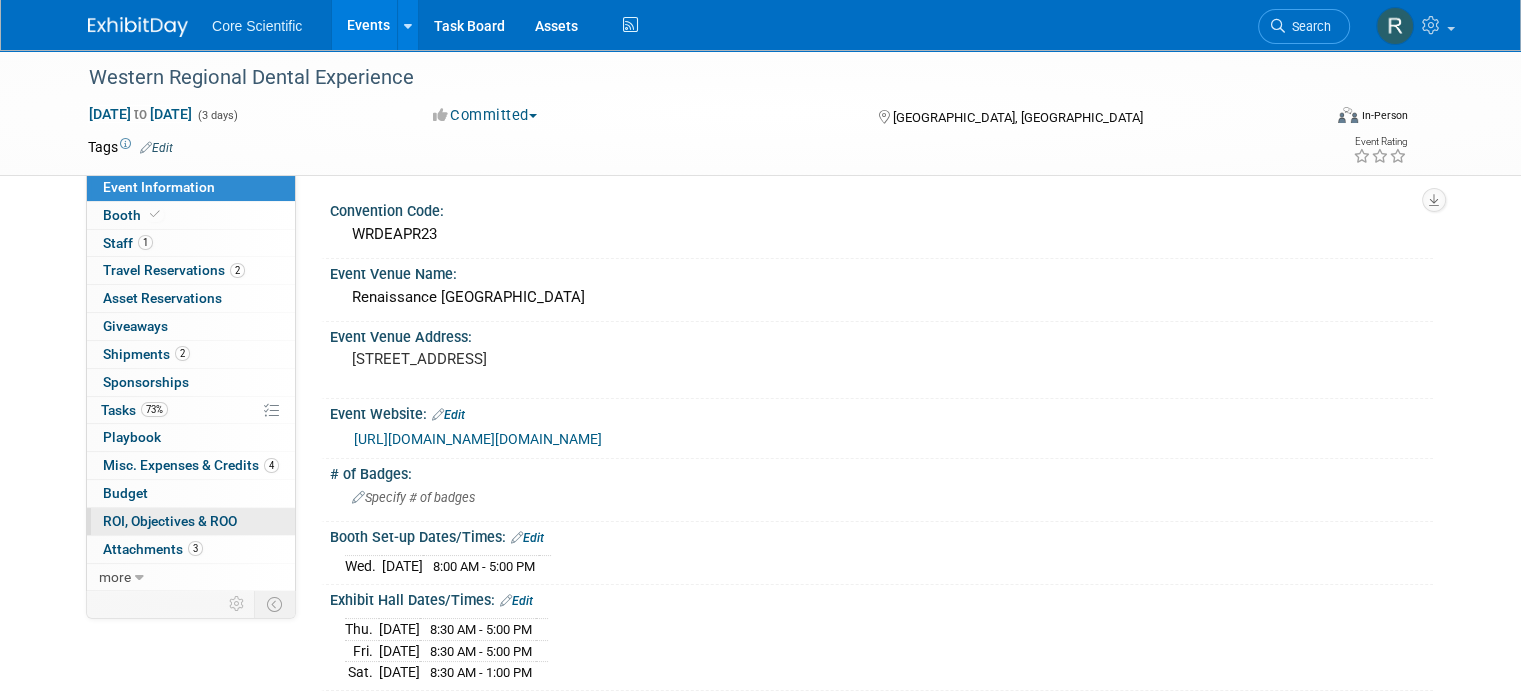 click on "ROI, Objectives & ROO 0" at bounding box center (170, 521) 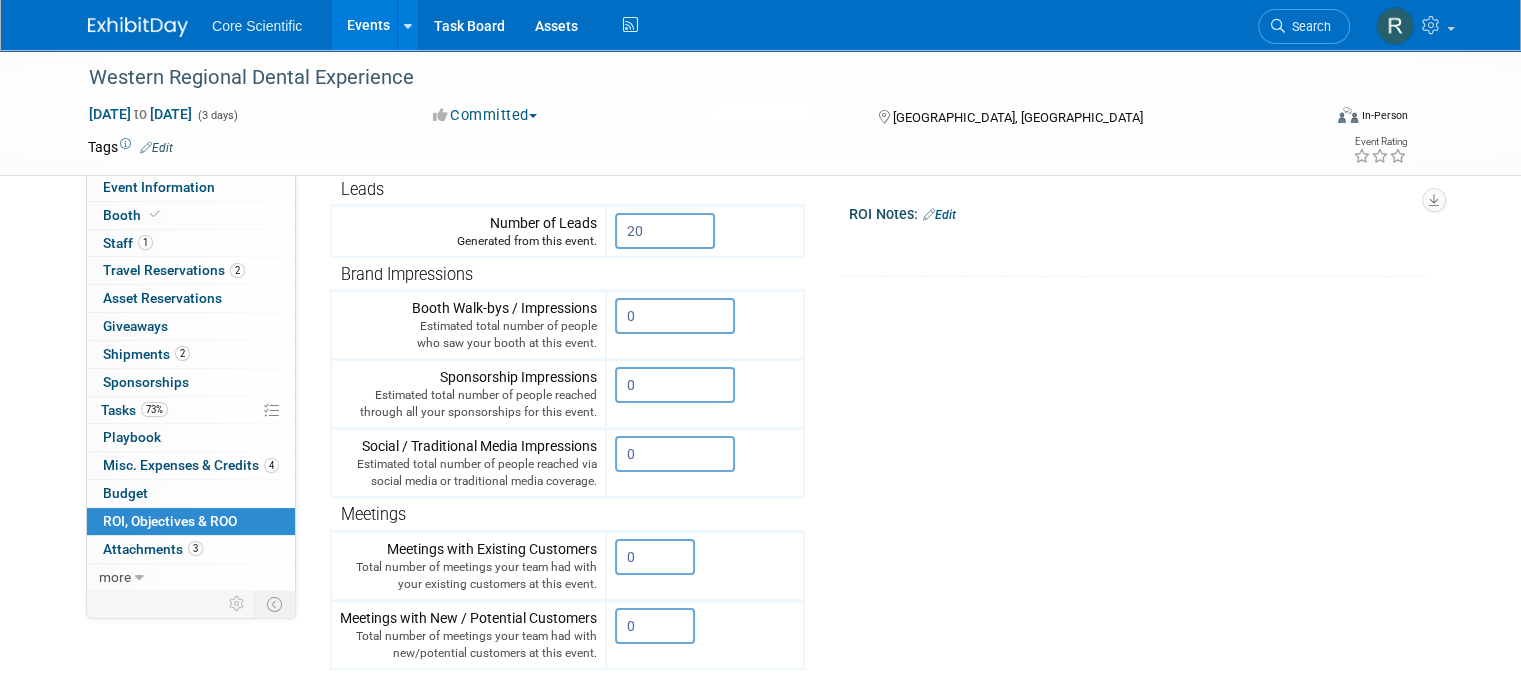 scroll, scrollTop: 400, scrollLeft: 0, axis: vertical 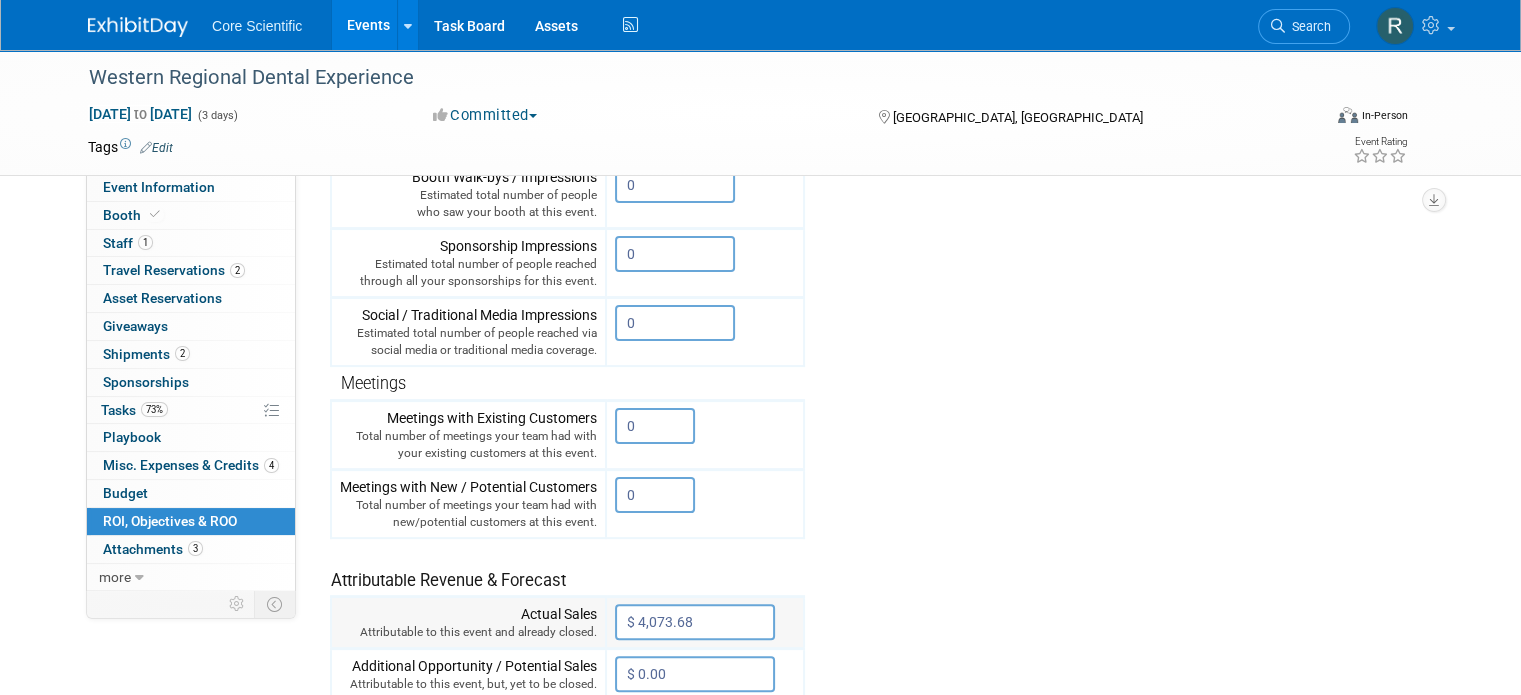 click on "$ 4,073.68" at bounding box center [695, 622] 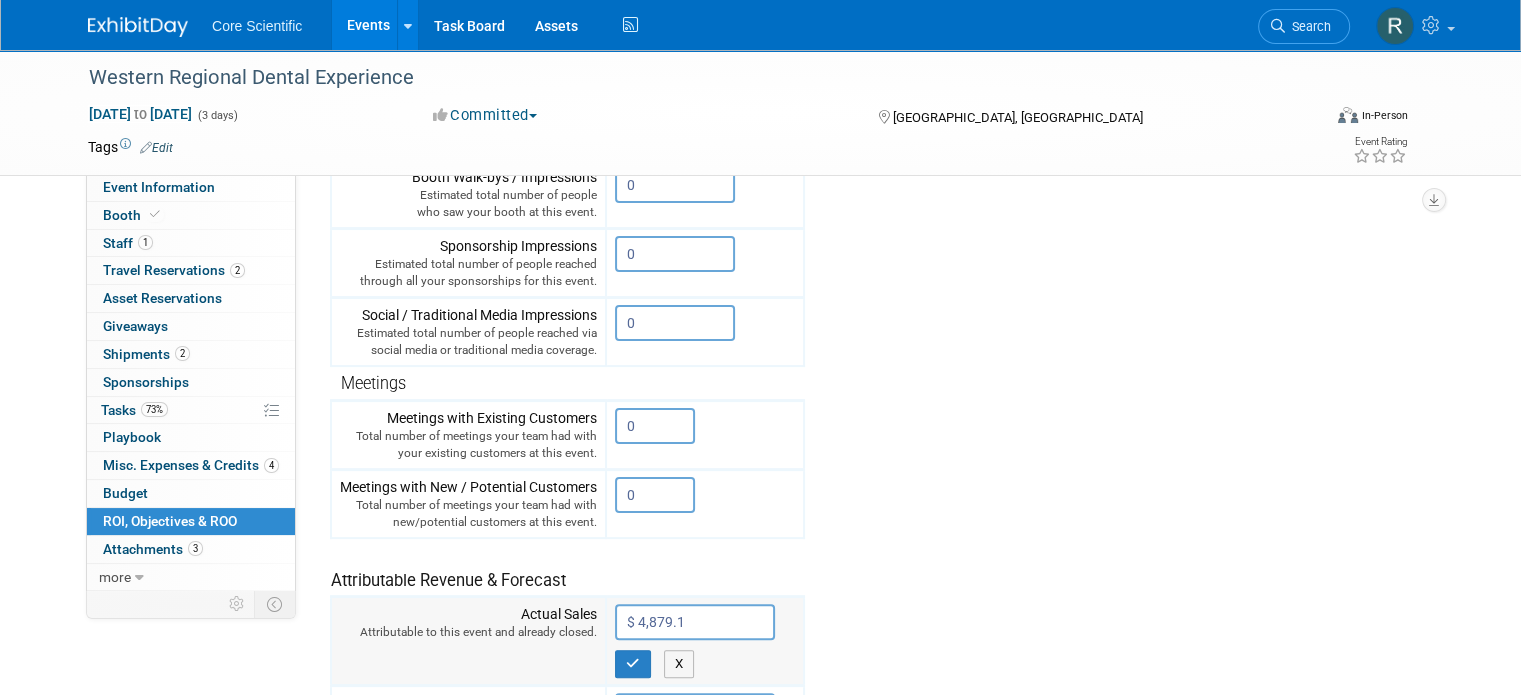 type on "$ 4,879.19" 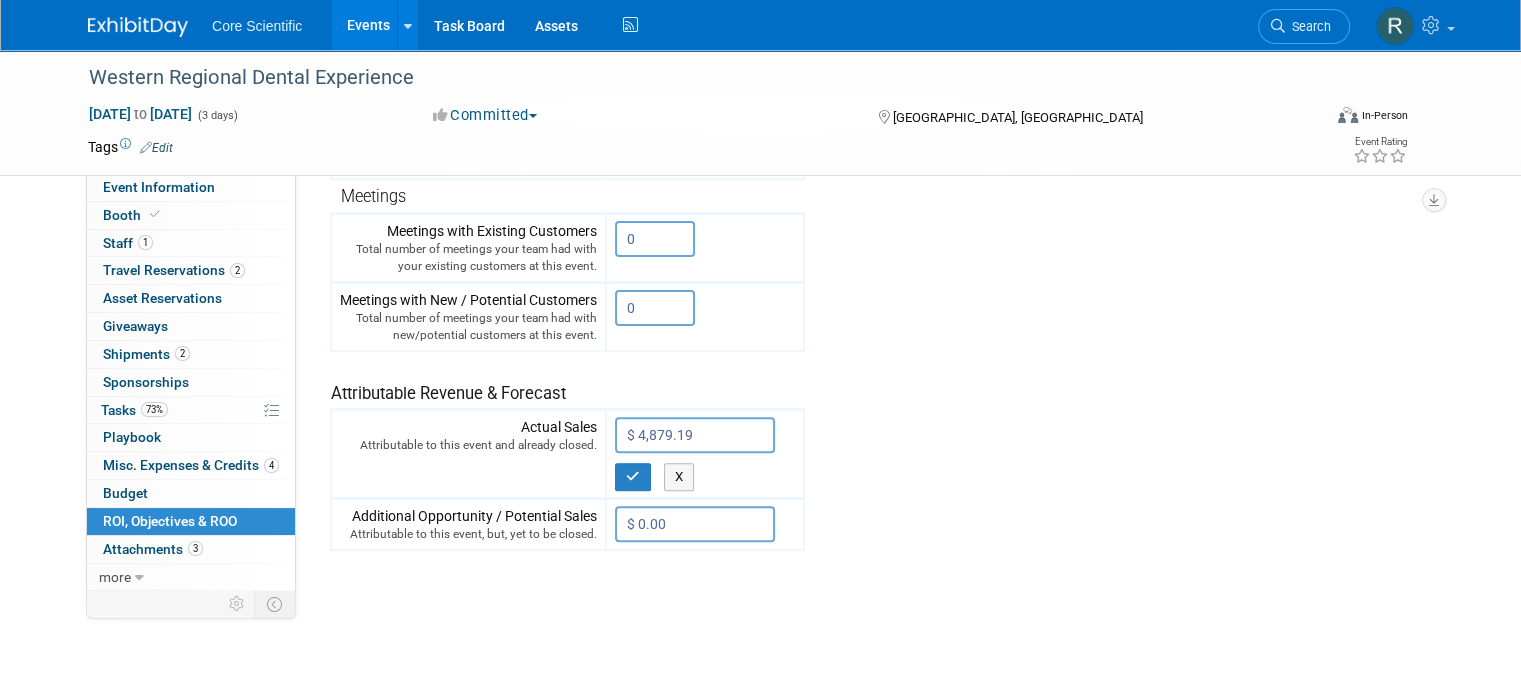 scroll, scrollTop: 600, scrollLeft: 0, axis: vertical 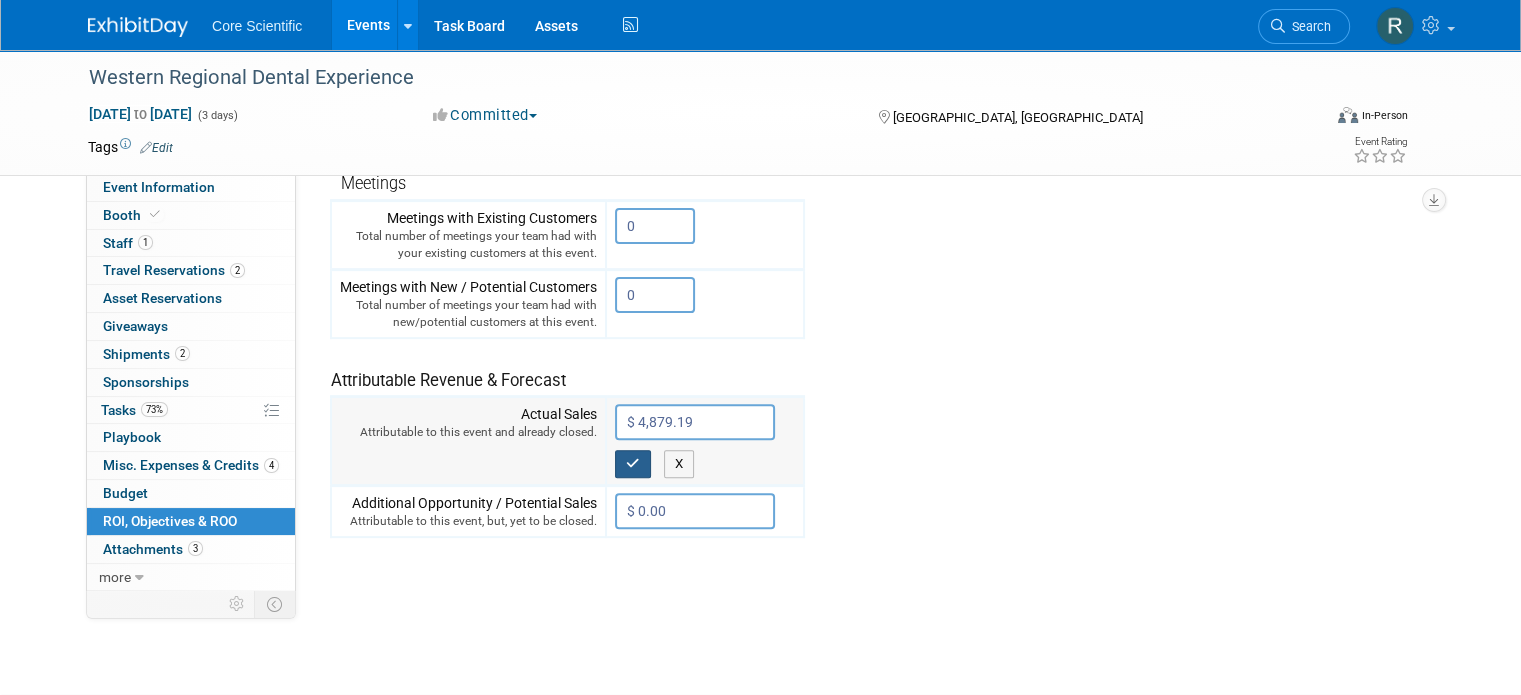 click at bounding box center [633, 464] 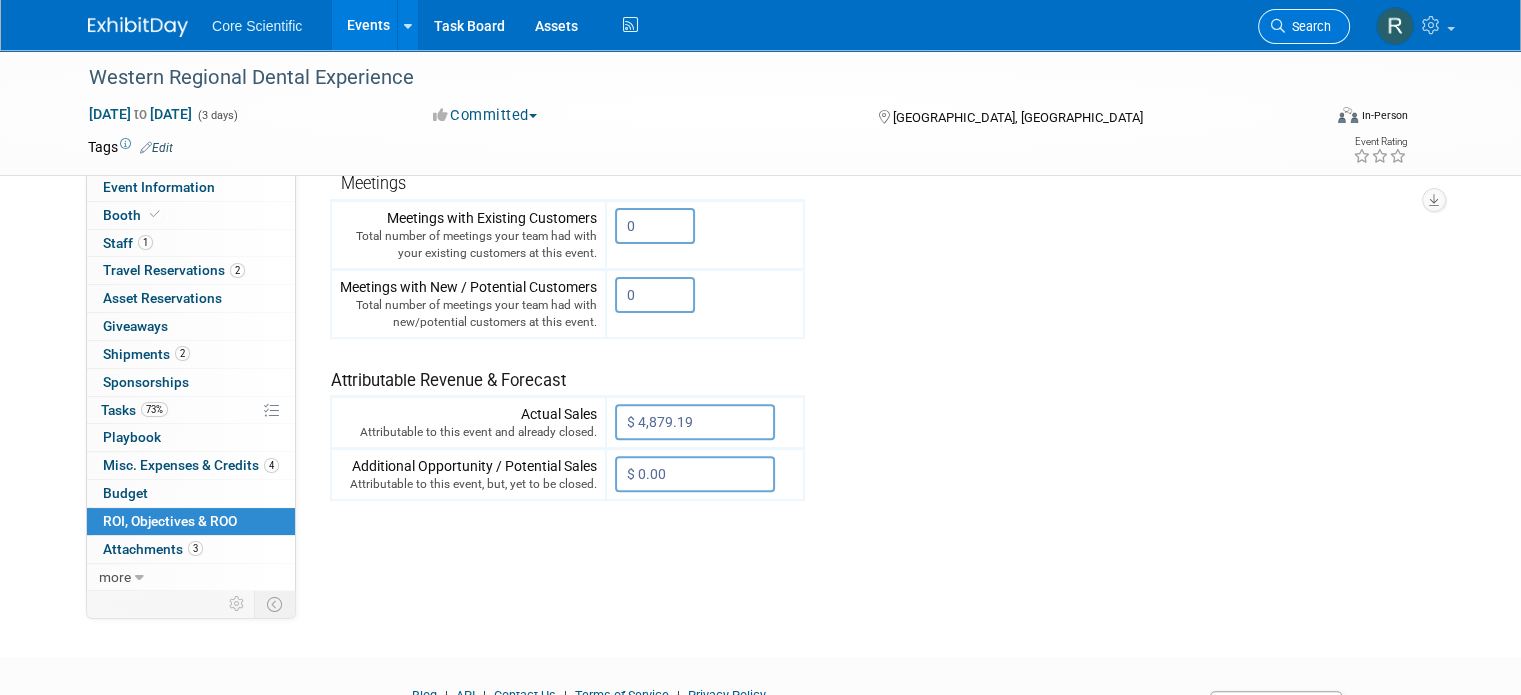 click on "Search" at bounding box center (1308, 26) 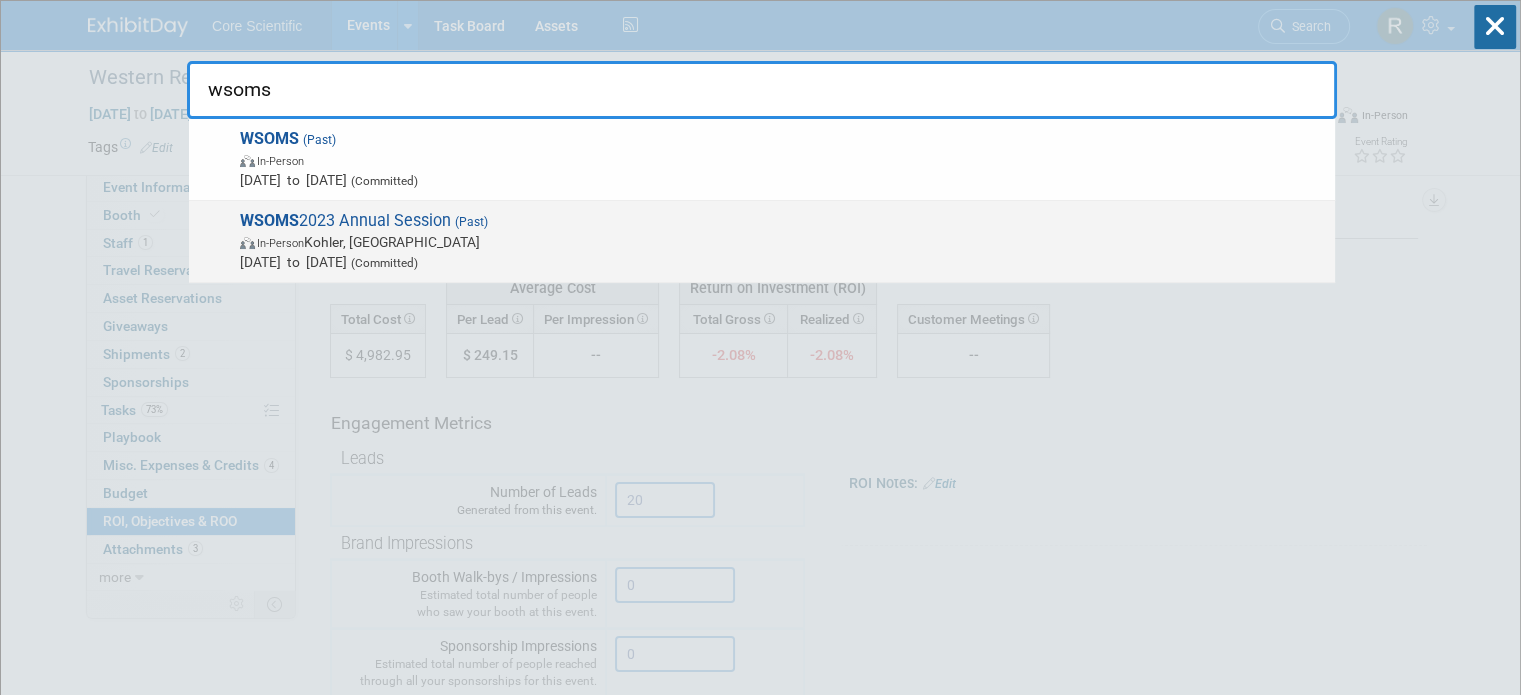 type on "wsoms" 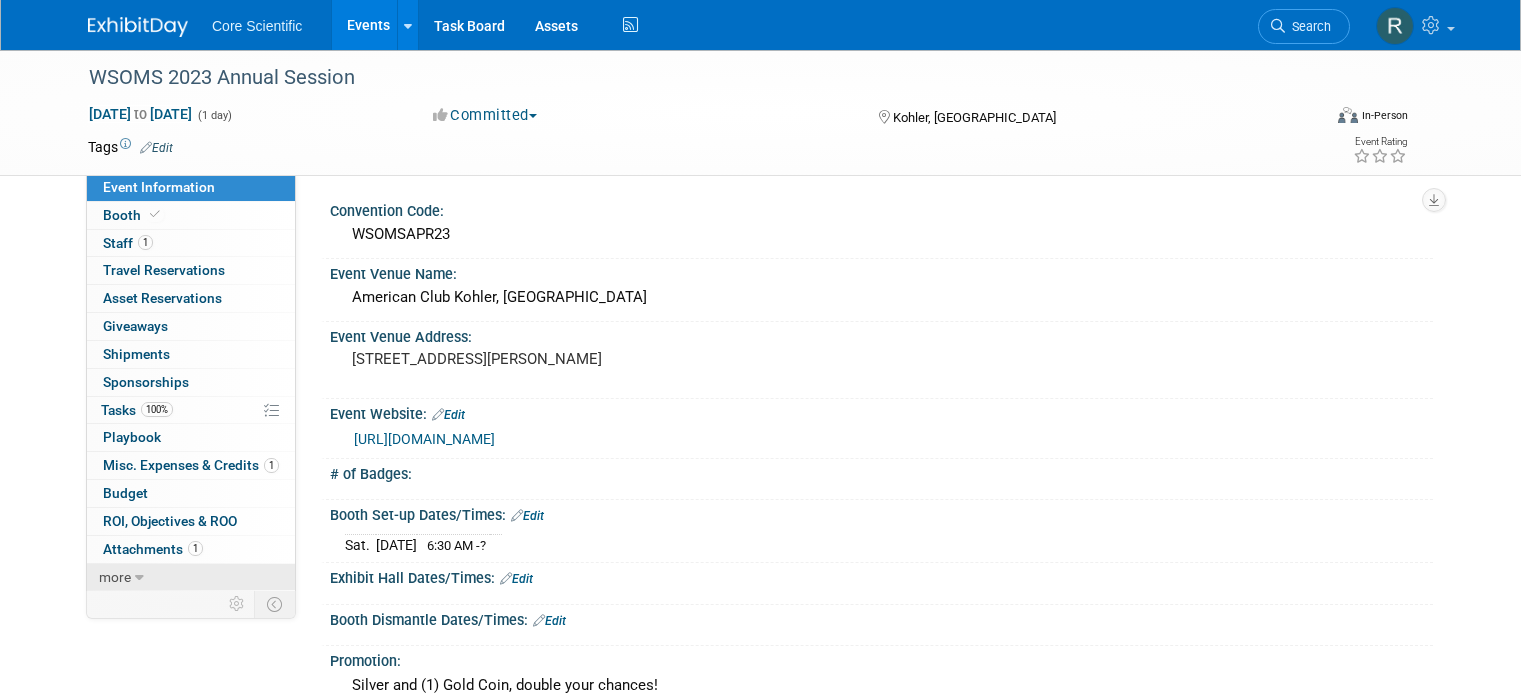 scroll, scrollTop: 0, scrollLeft: 0, axis: both 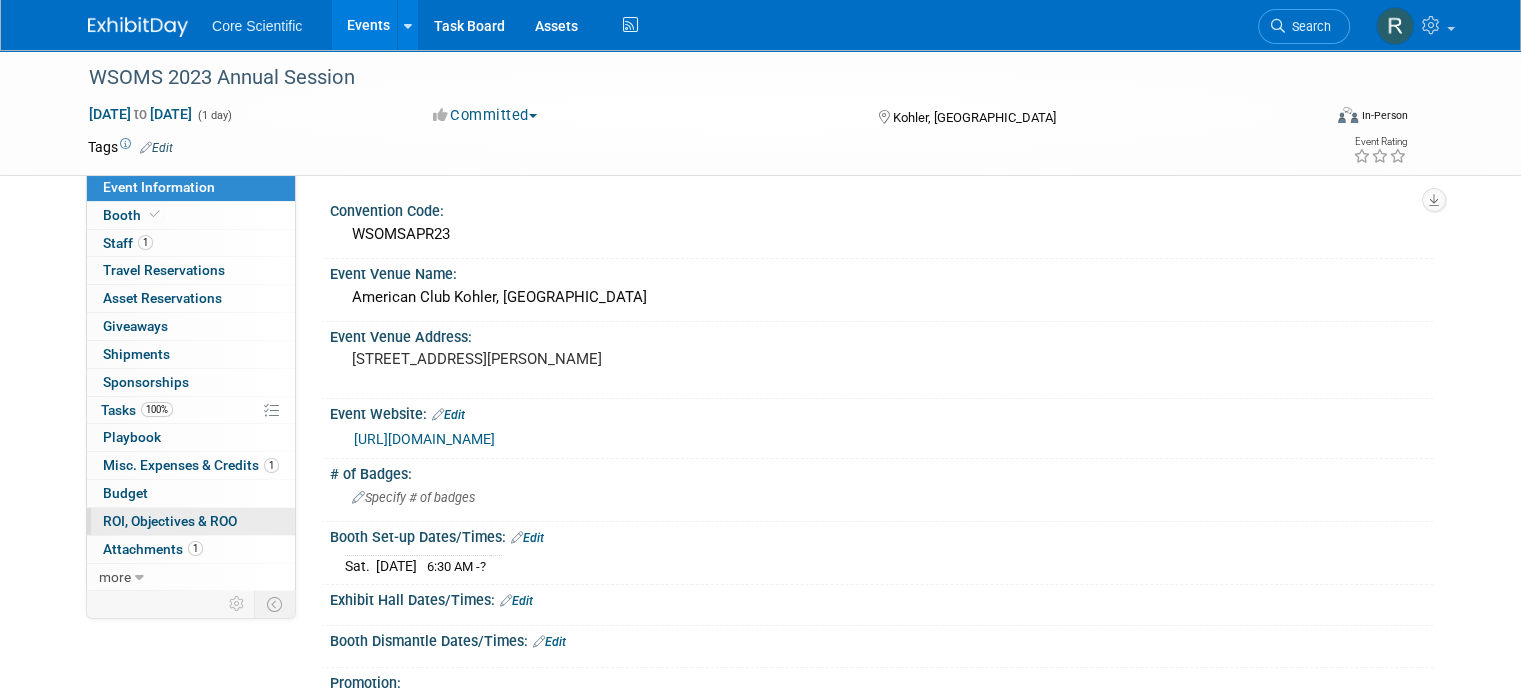 click on "ROI, Objectives & ROO 0" at bounding box center (170, 521) 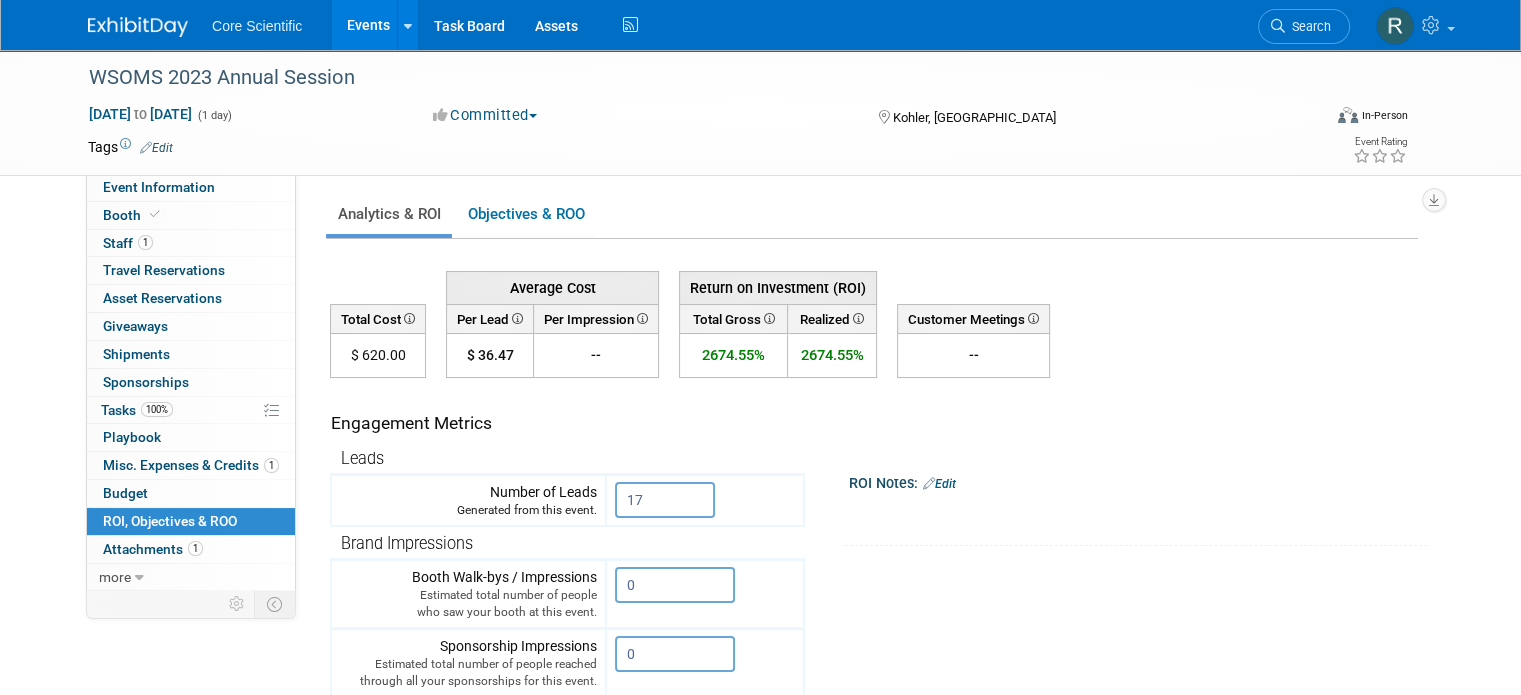 scroll, scrollTop: 400, scrollLeft: 0, axis: vertical 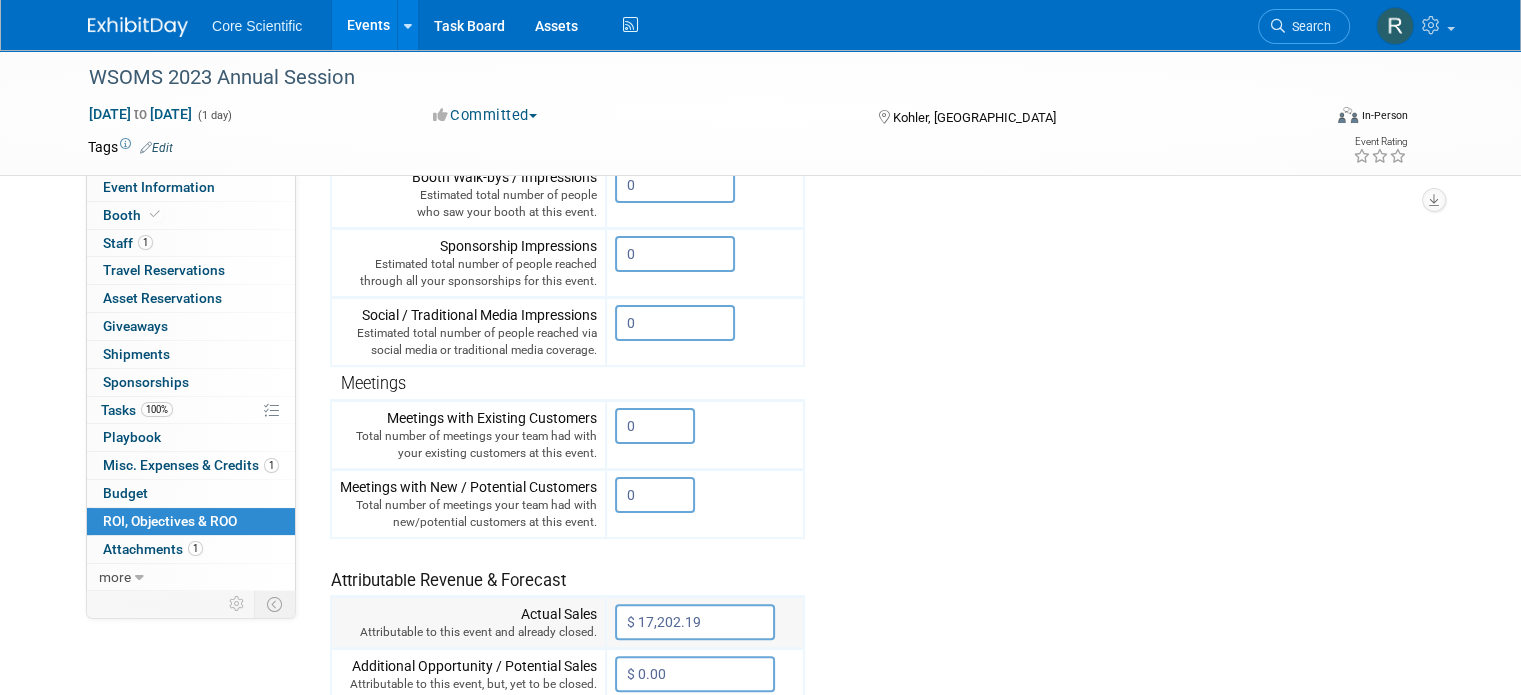 click on "$ 17,202.19" at bounding box center [695, 622] 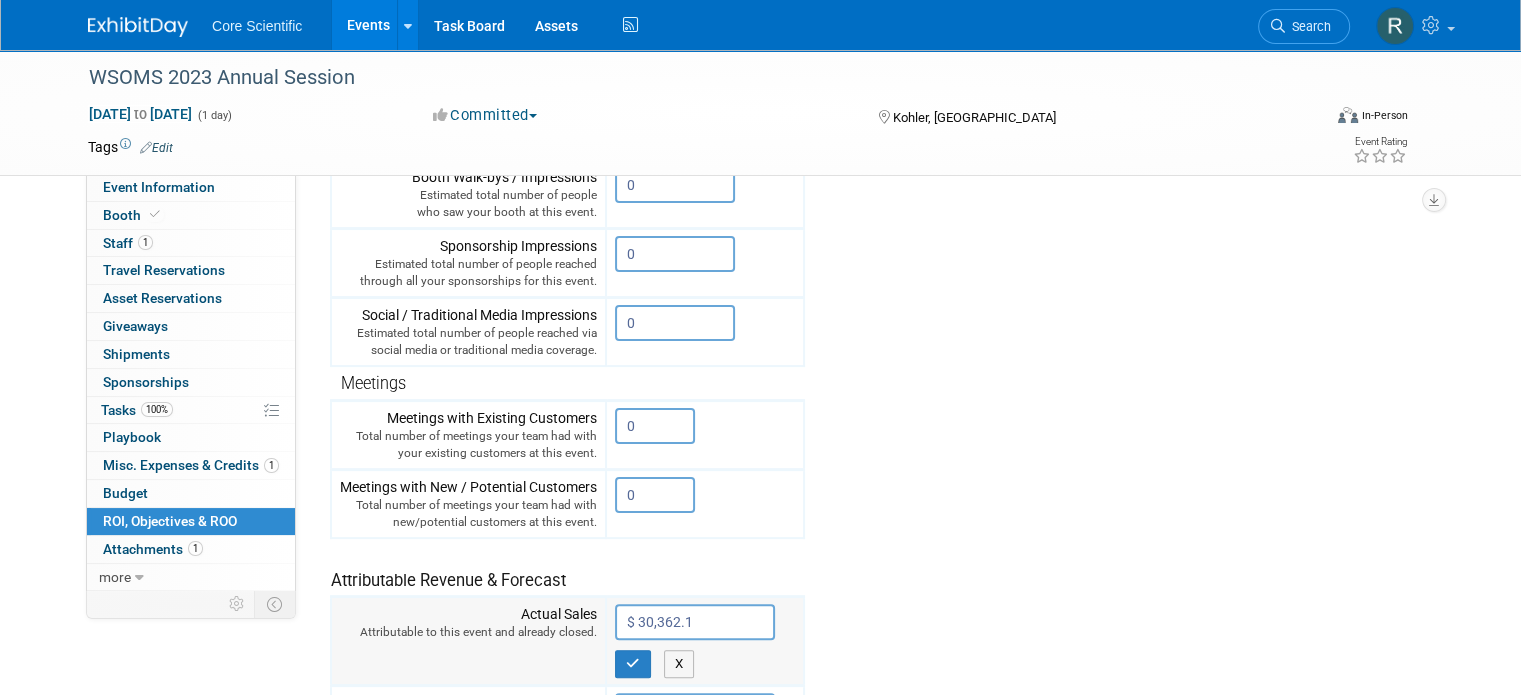 type on "$ 30,362.16" 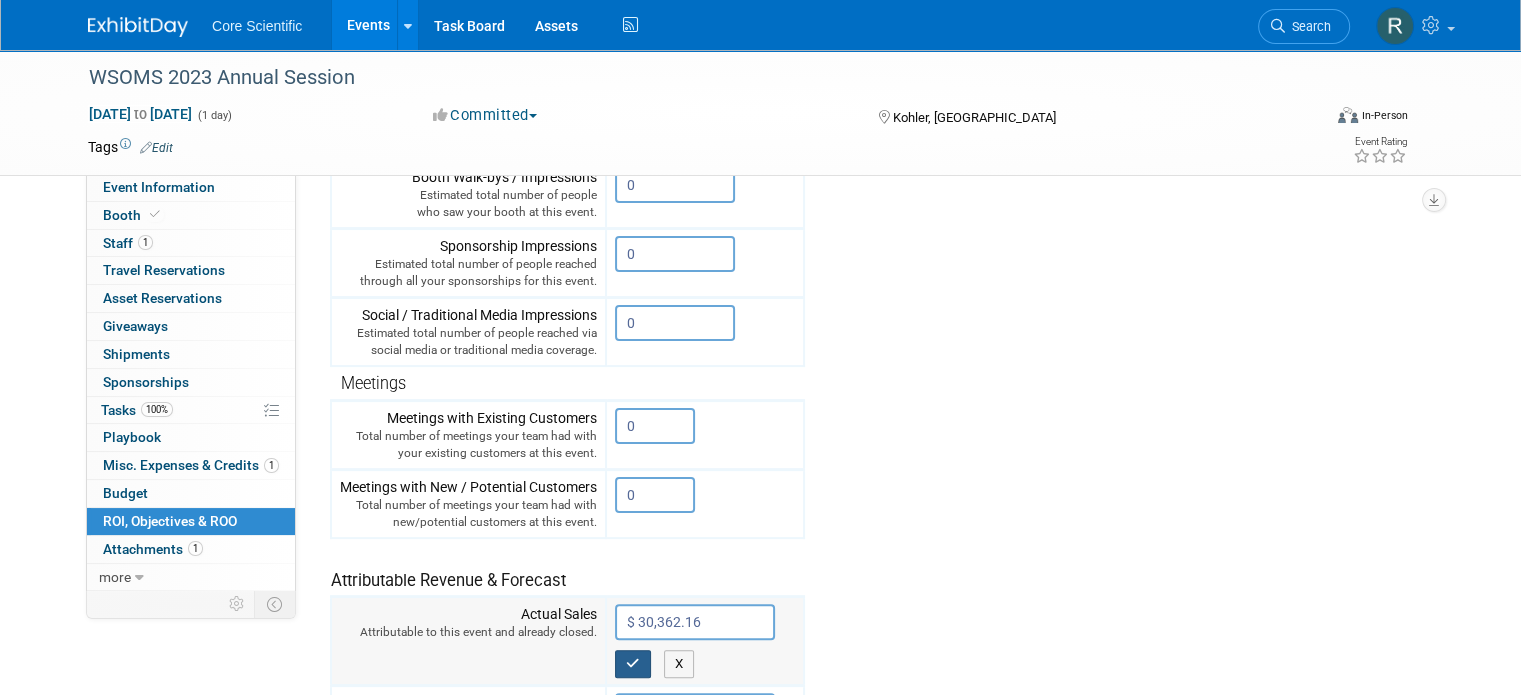 click at bounding box center [633, 664] 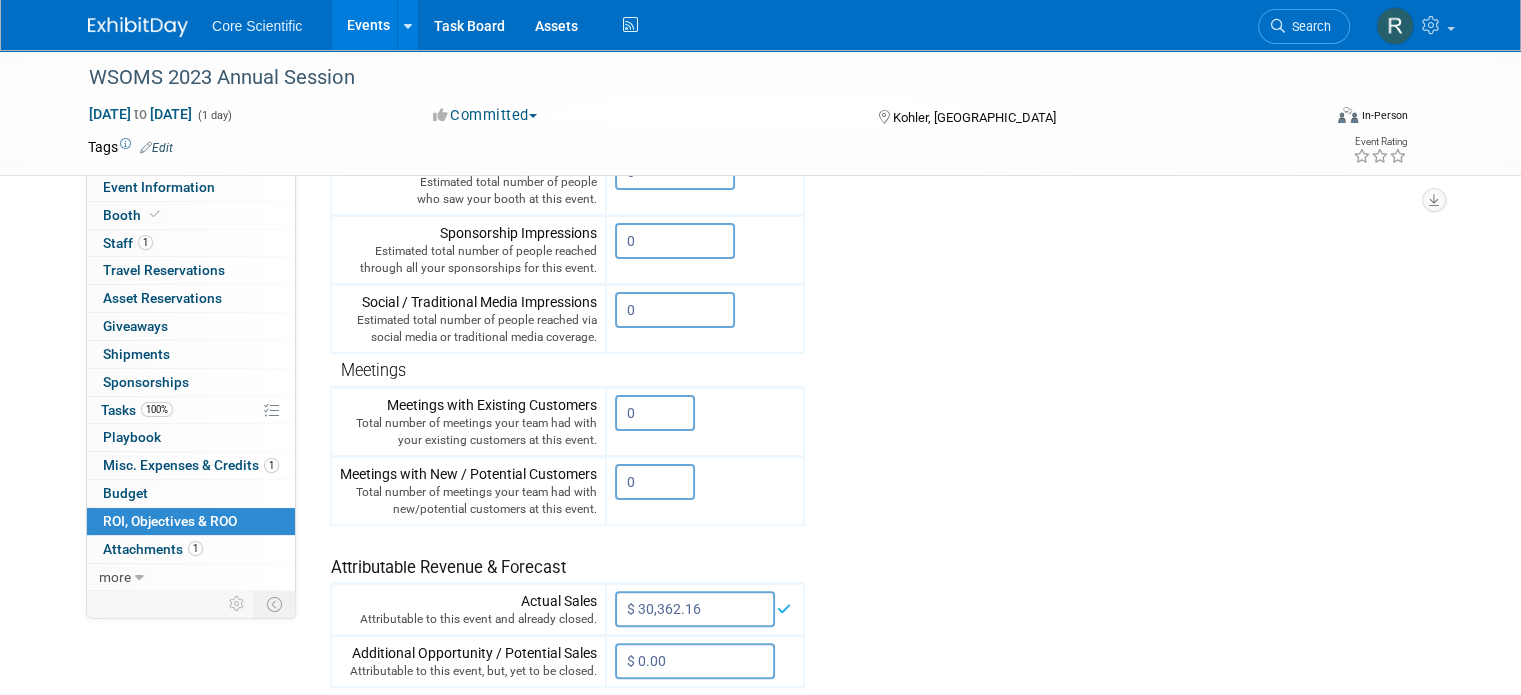 scroll, scrollTop: 694, scrollLeft: 0, axis: vertical 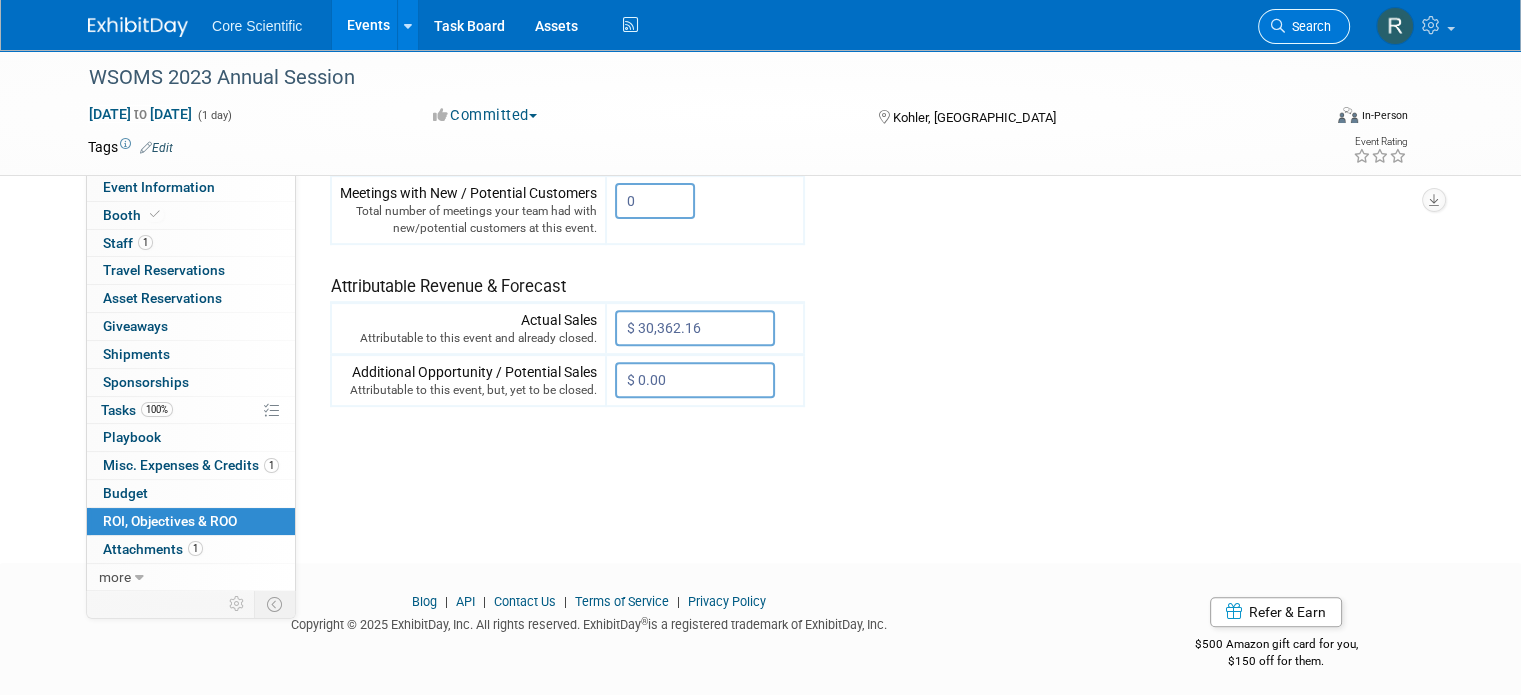 click on "Search" at bounding box center [1304, 26] 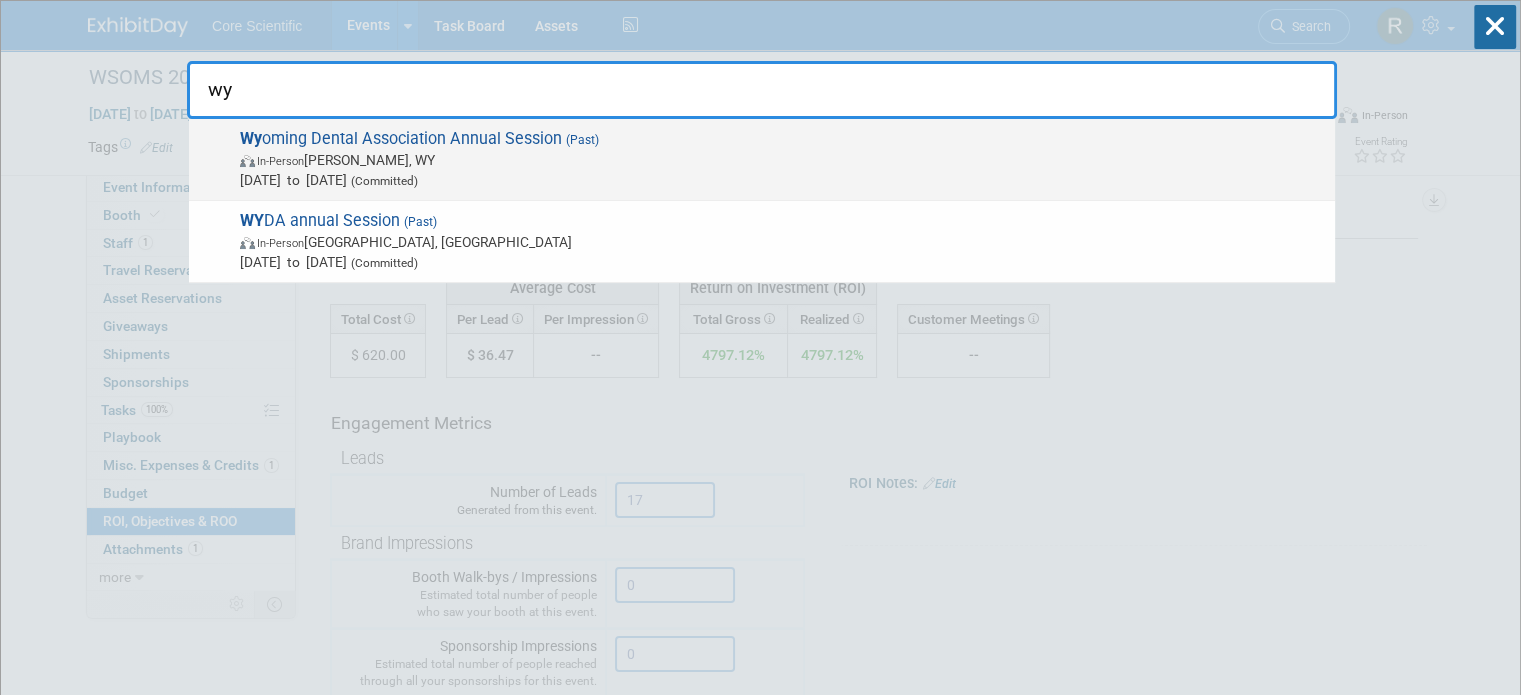 type on "wy" 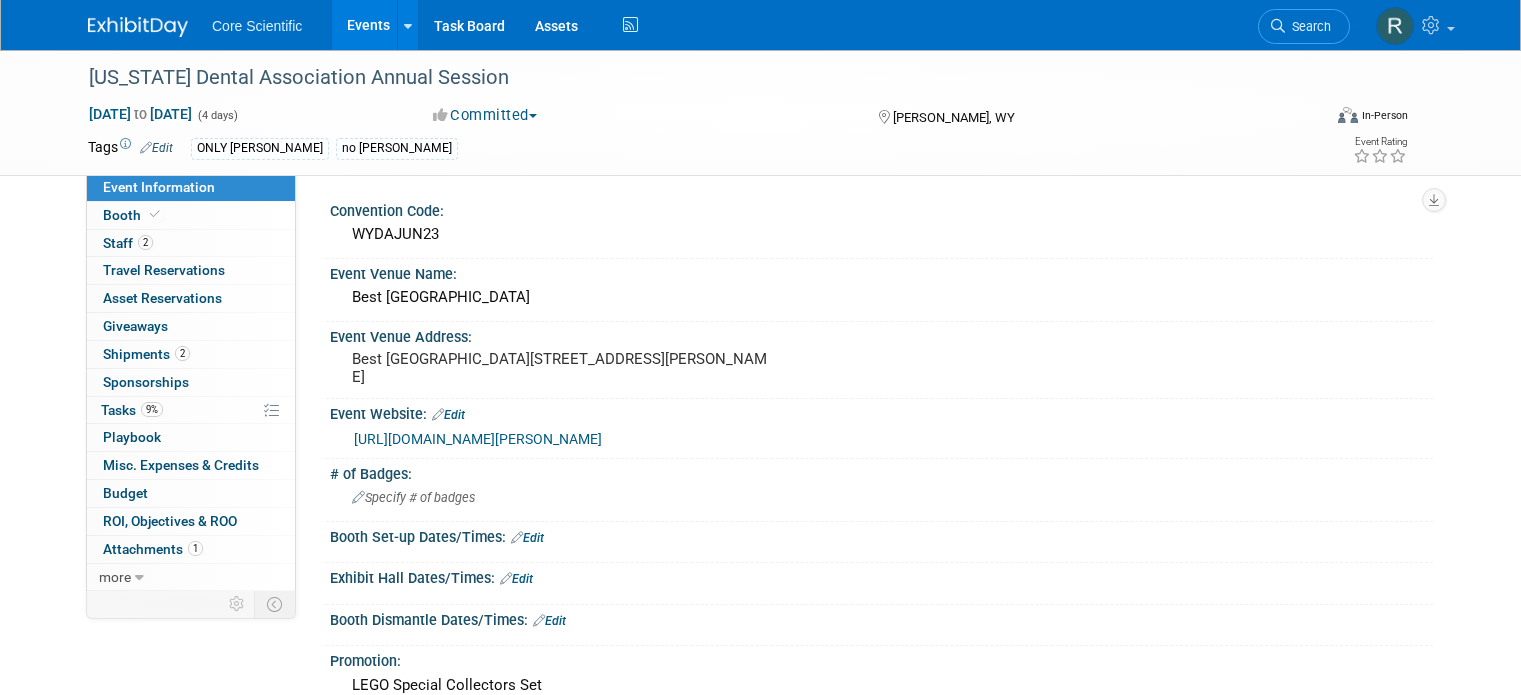 scroll, scrollTop: 0, scrollLeft: 0, axis: both 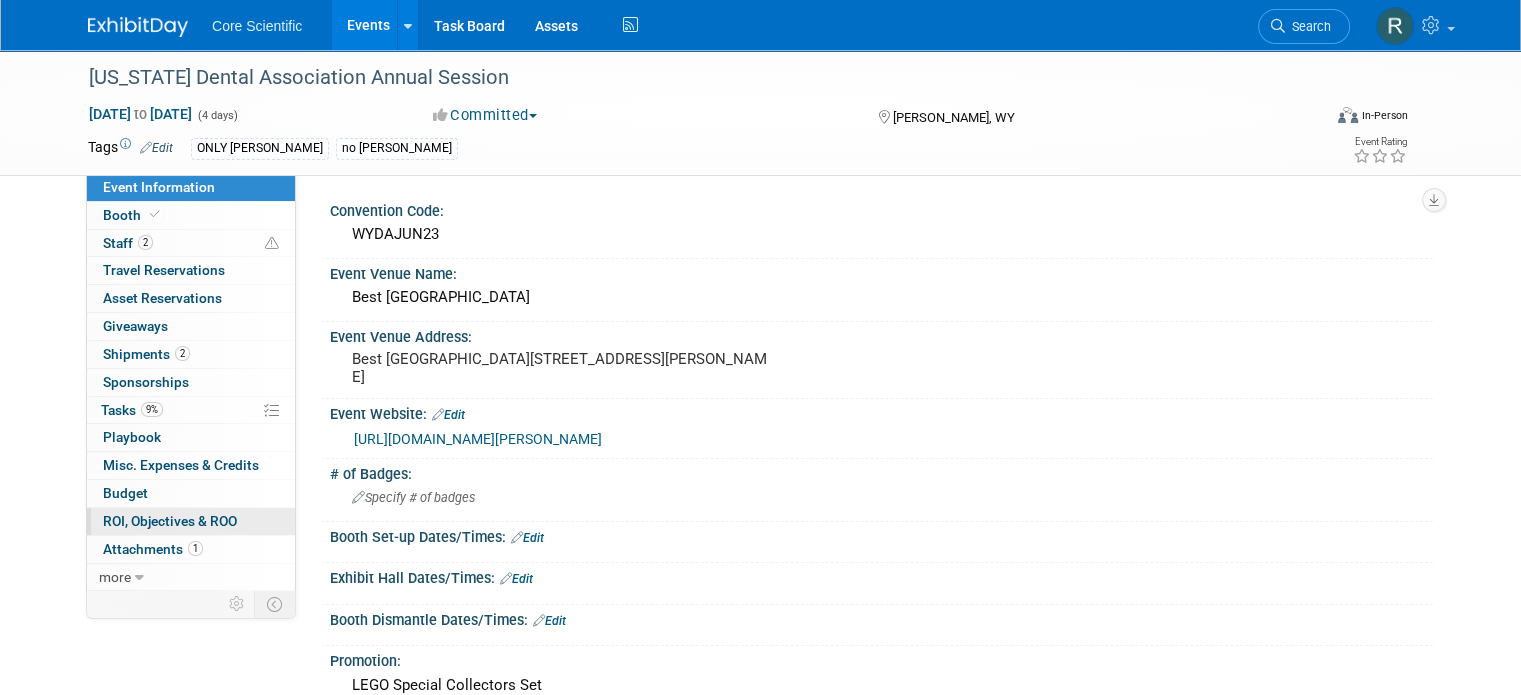 click on "ROI, Objectives & ROO 0" at bounding box center (170, 521) 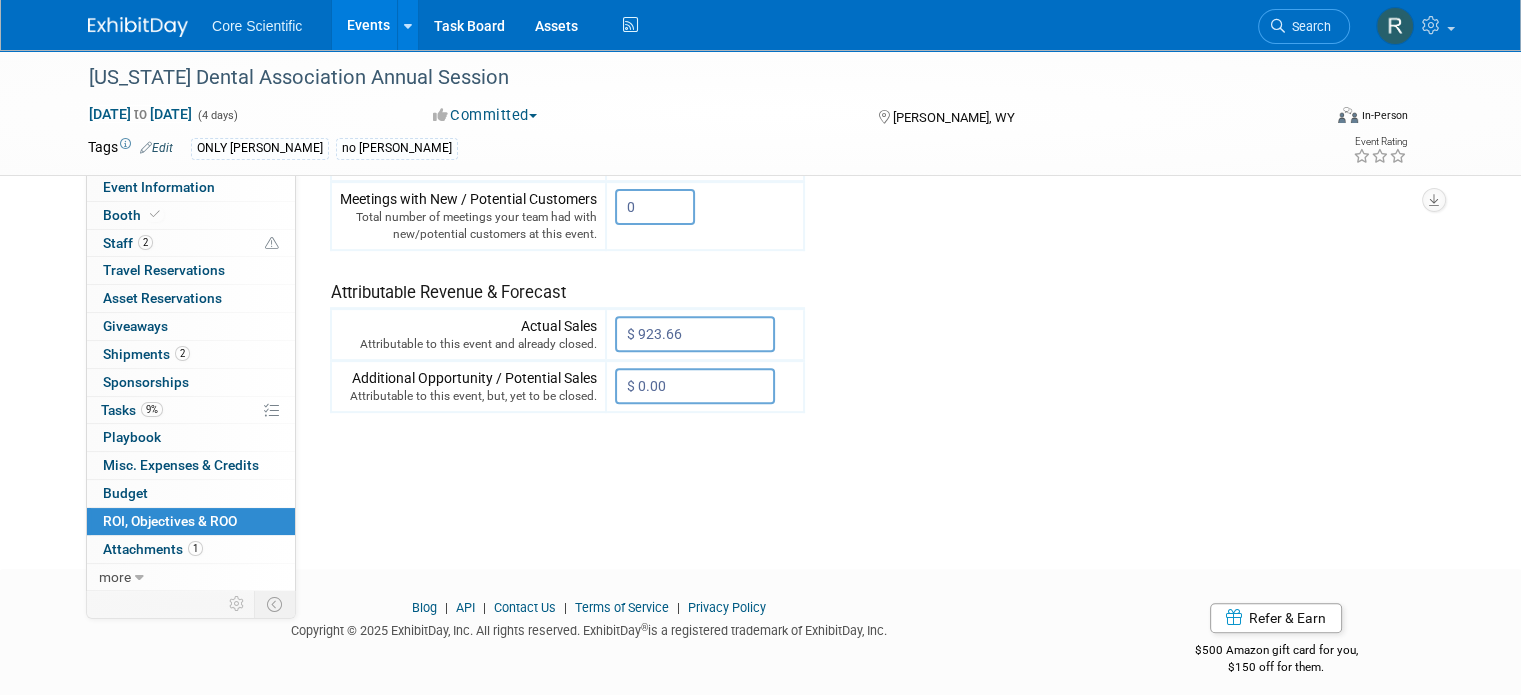 scroll, scrollTop: 694, scrollLeft: 0, axis: vertical 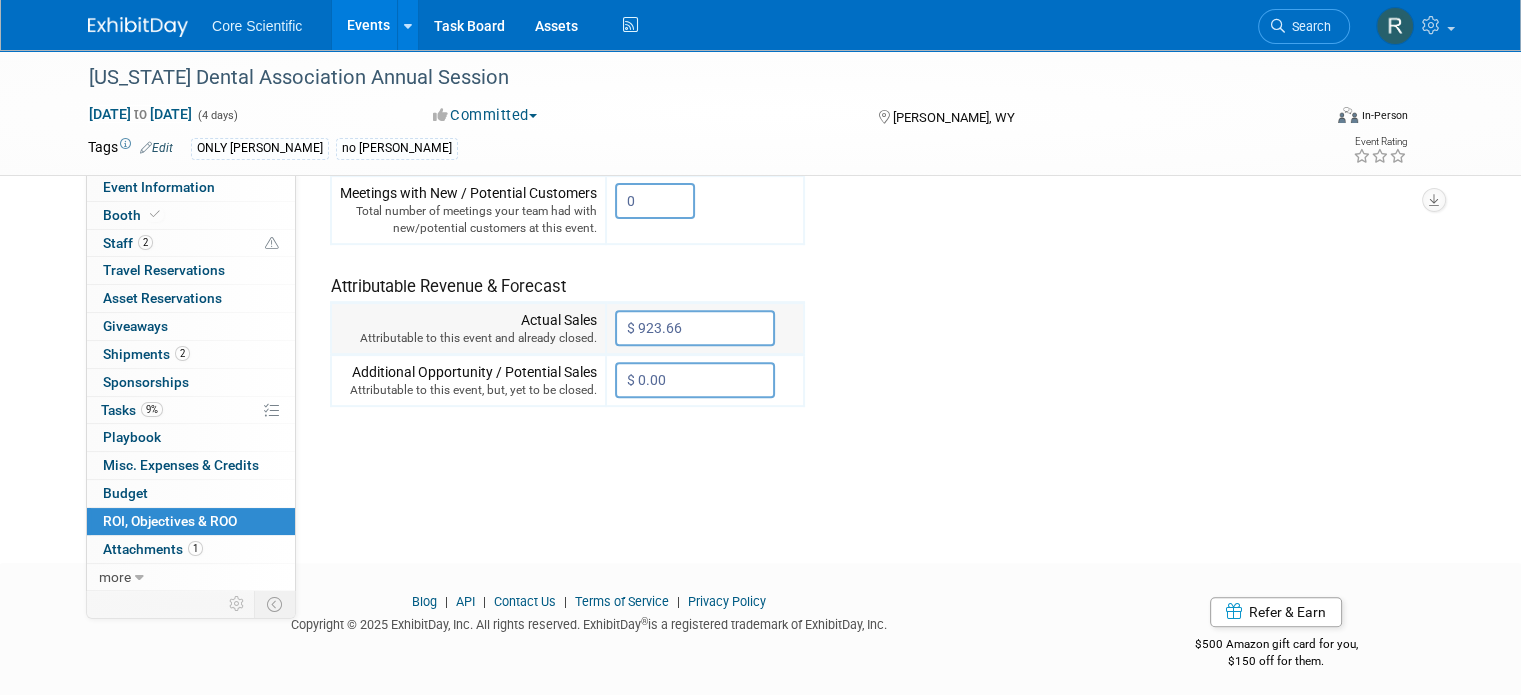 click on "$ 923.66" at bounding box center [695, 328] 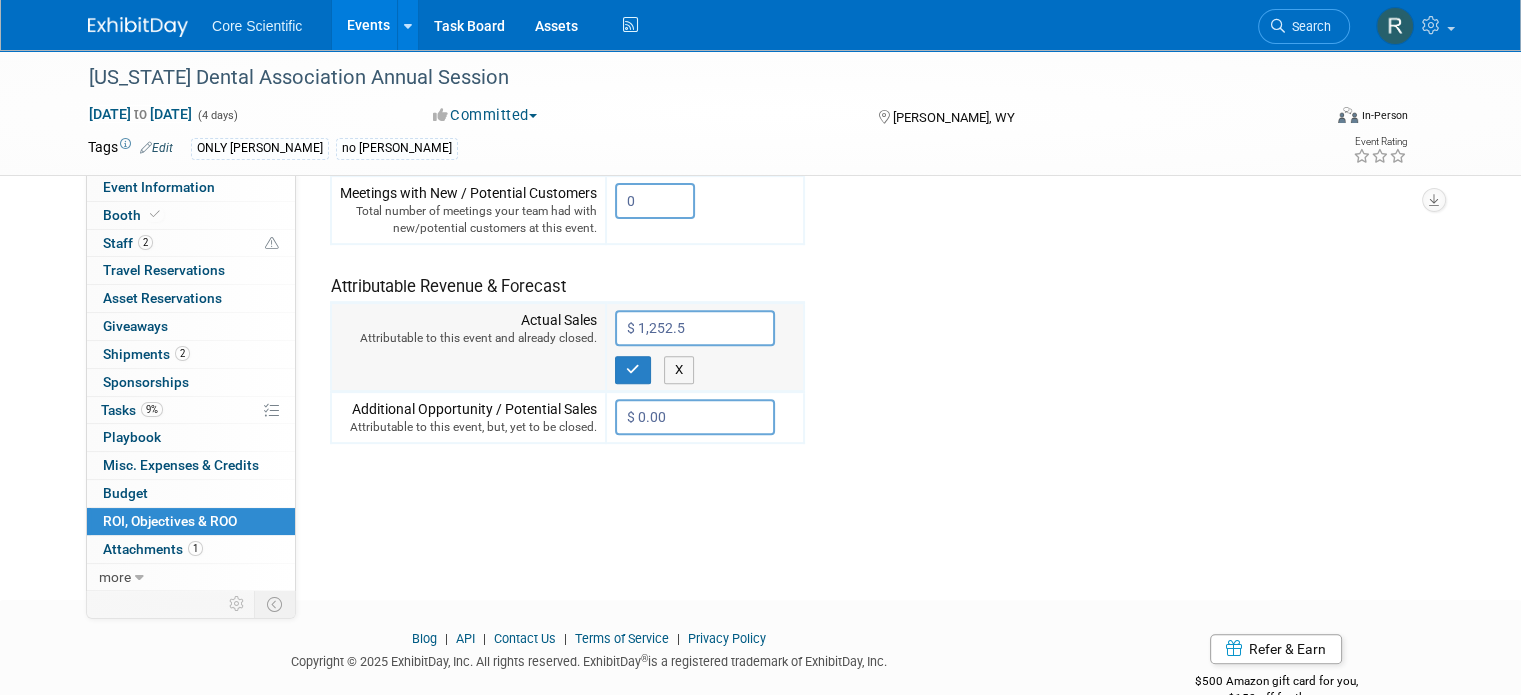 type on "$ 1,252.58" 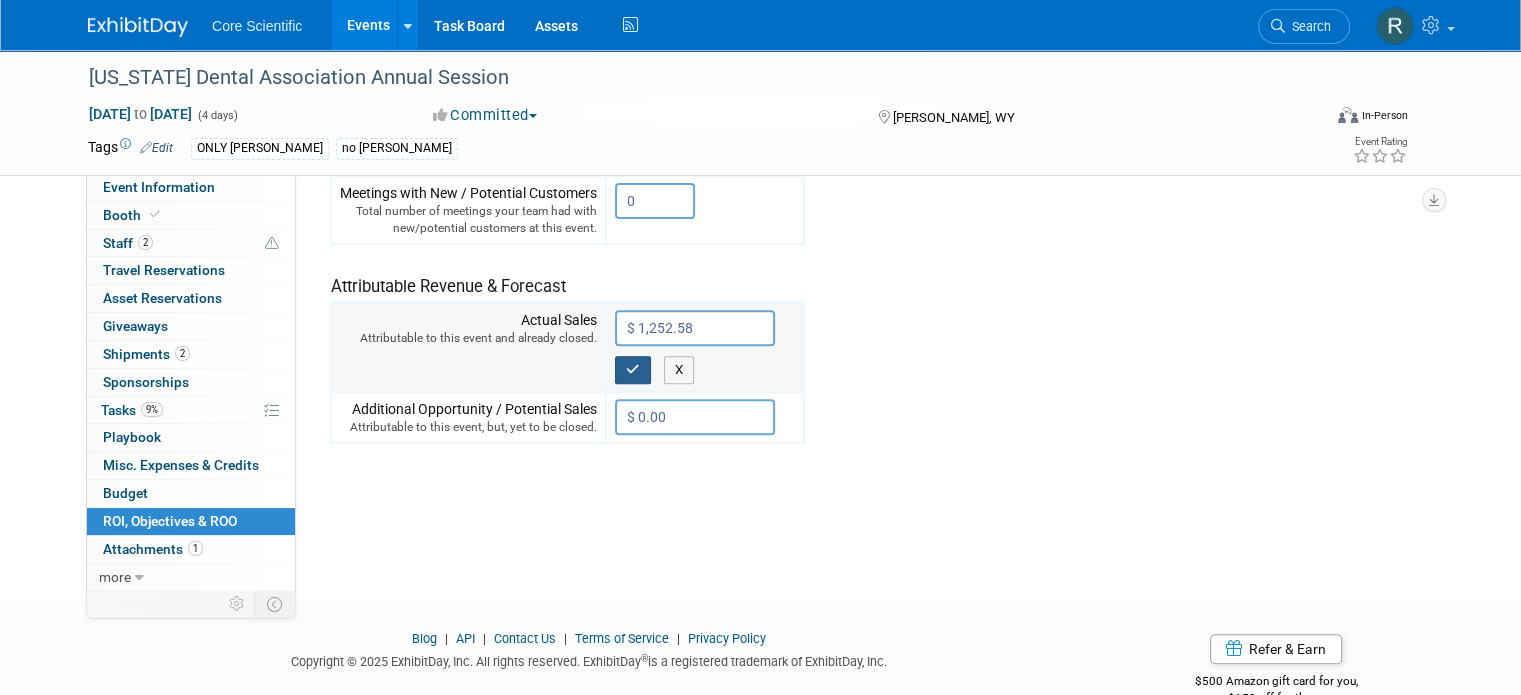 click at bounding box center [633, 370] 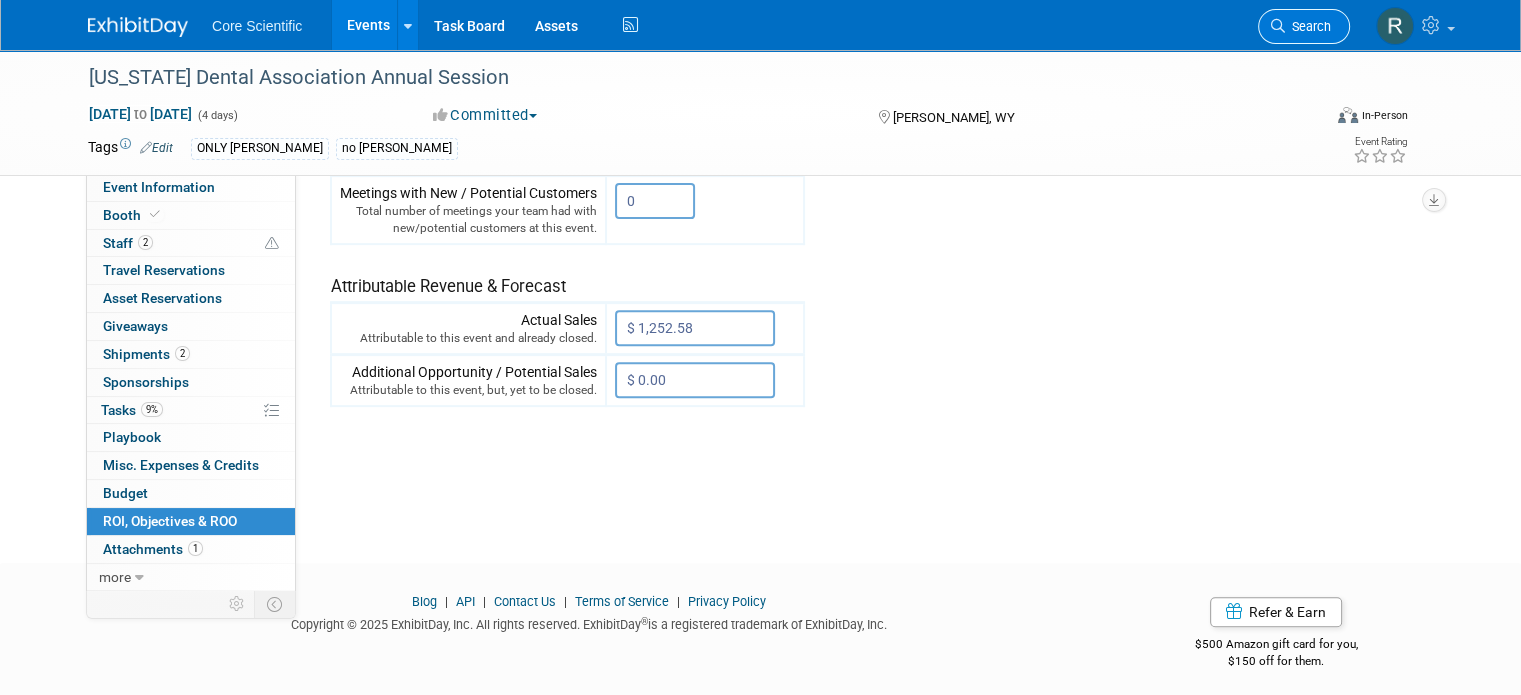 click on "Search" at bounding box center [1308, 26] 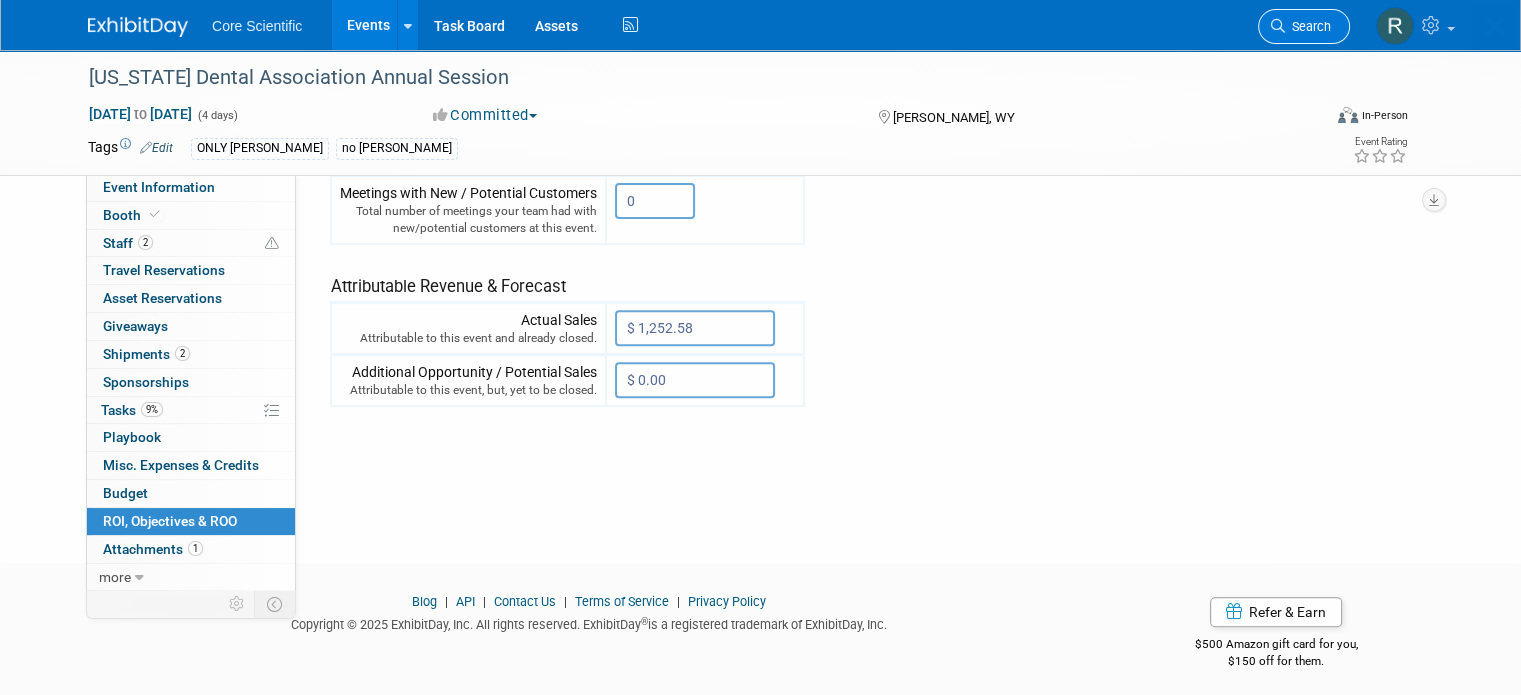 scroll, scrollTop: 0, scrollLeft: 0, axis: both 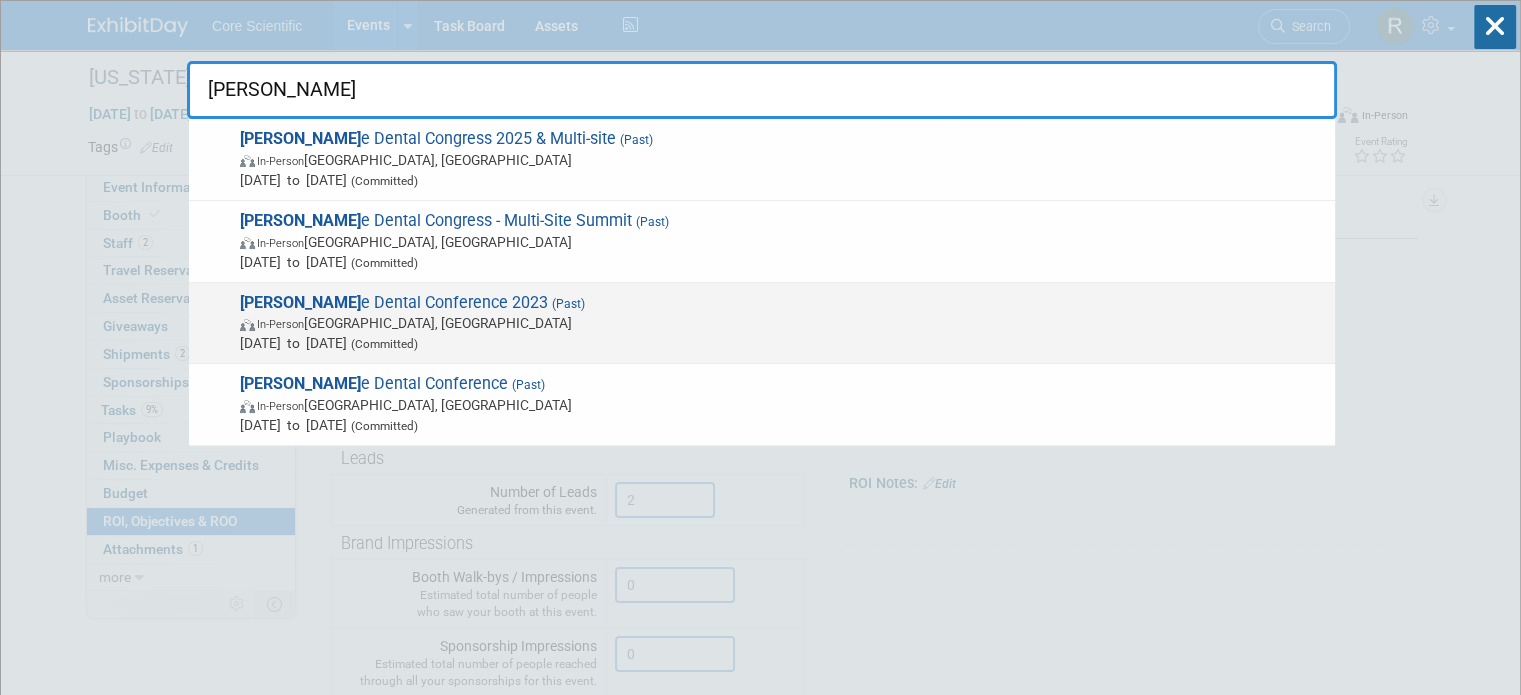 type on "[PERSON_NAME]" 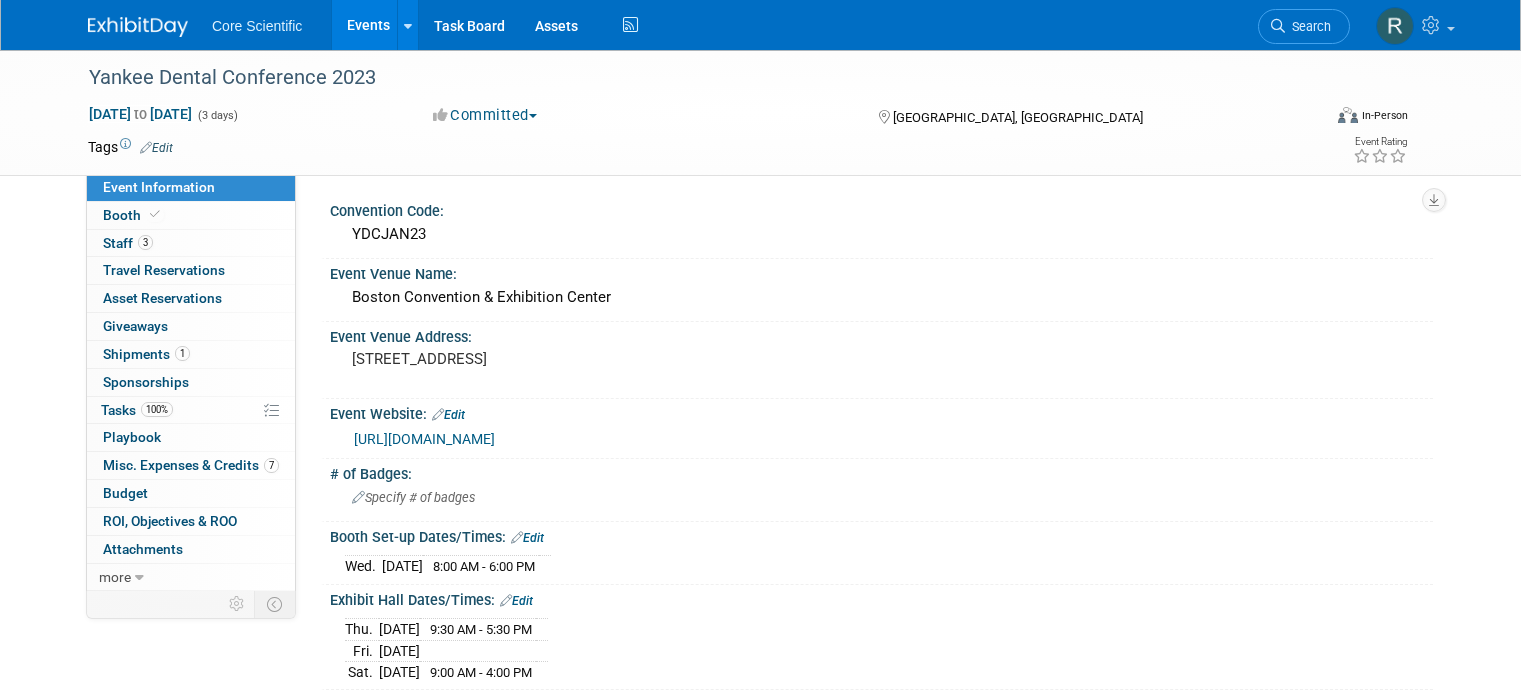scroll, scrollTop: 0, scrollLeft: 0, axis: both 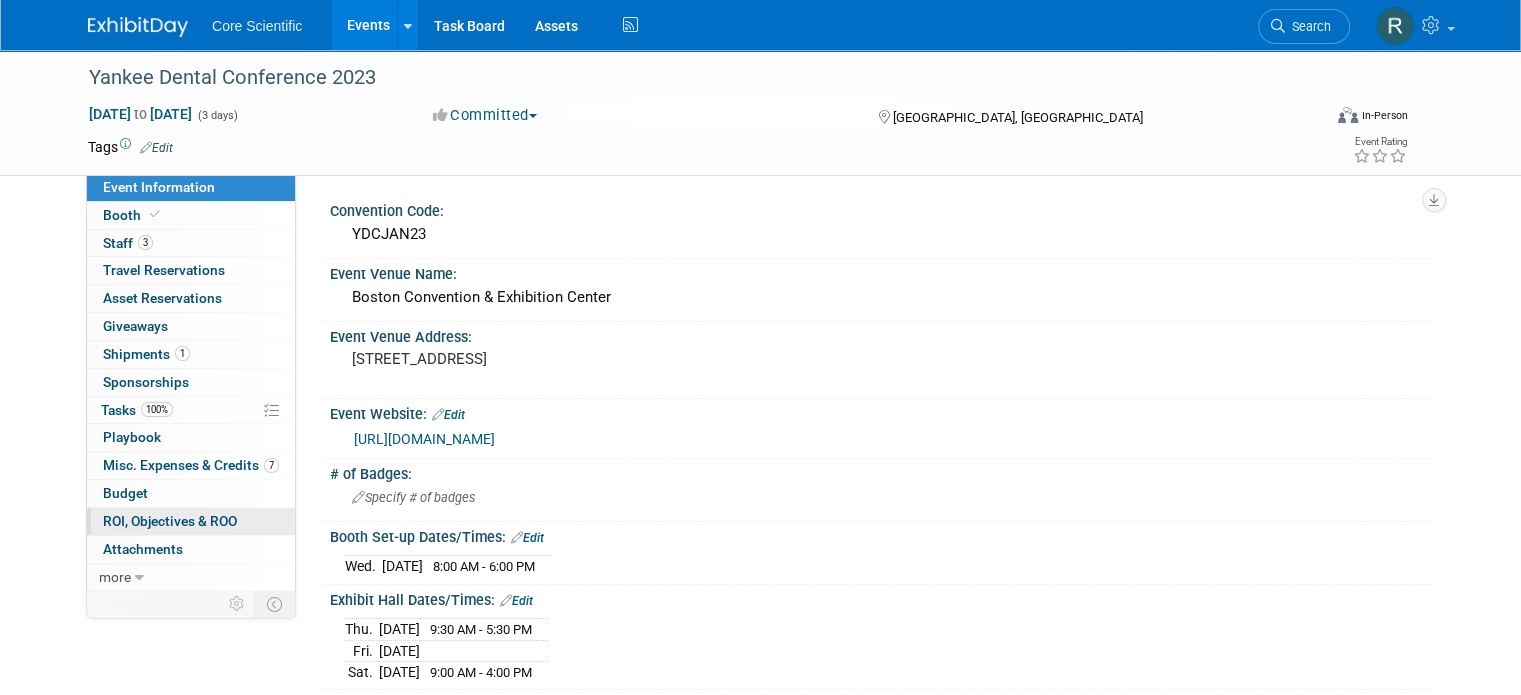 click on "0
ROI, Objectives & ROO 0" at bounding box center [191, 521] 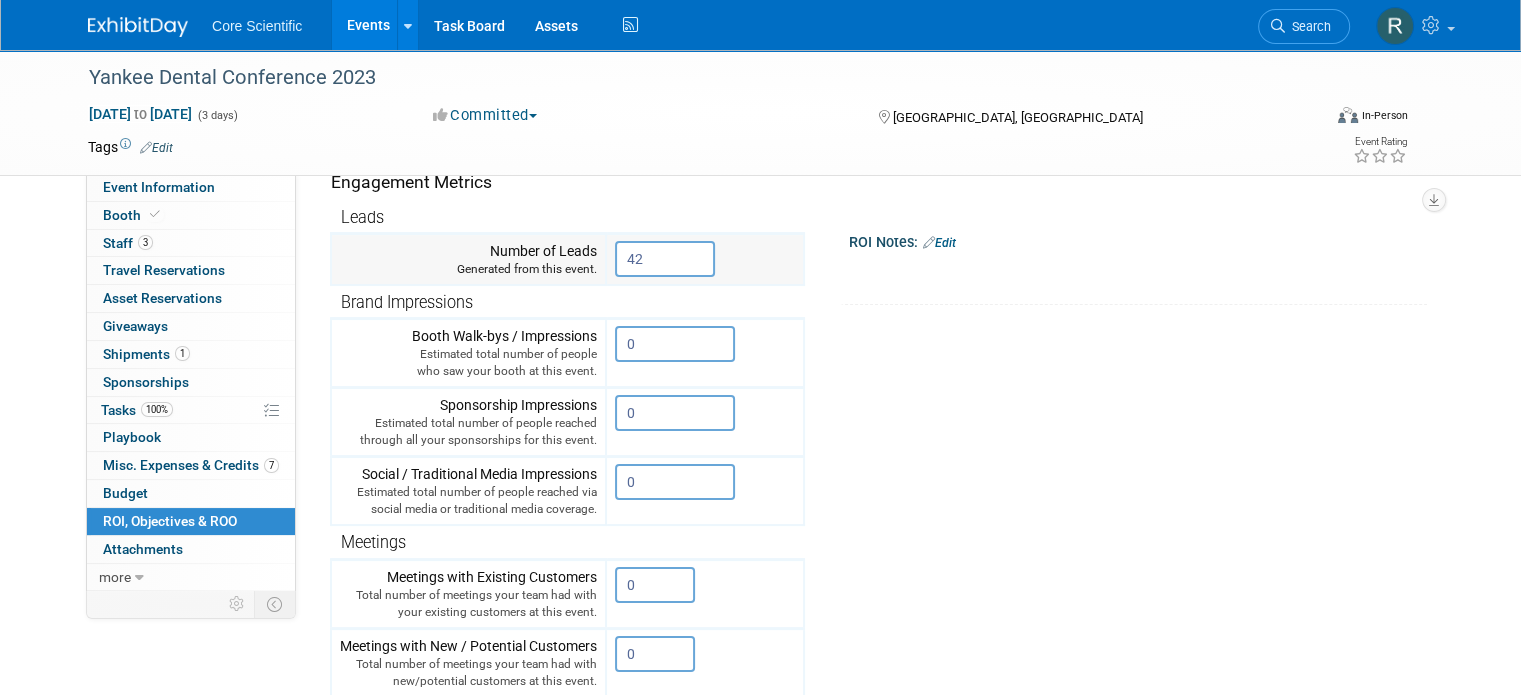scroll, scrollTop: 400, scrollLeft: 0, axis: vertical 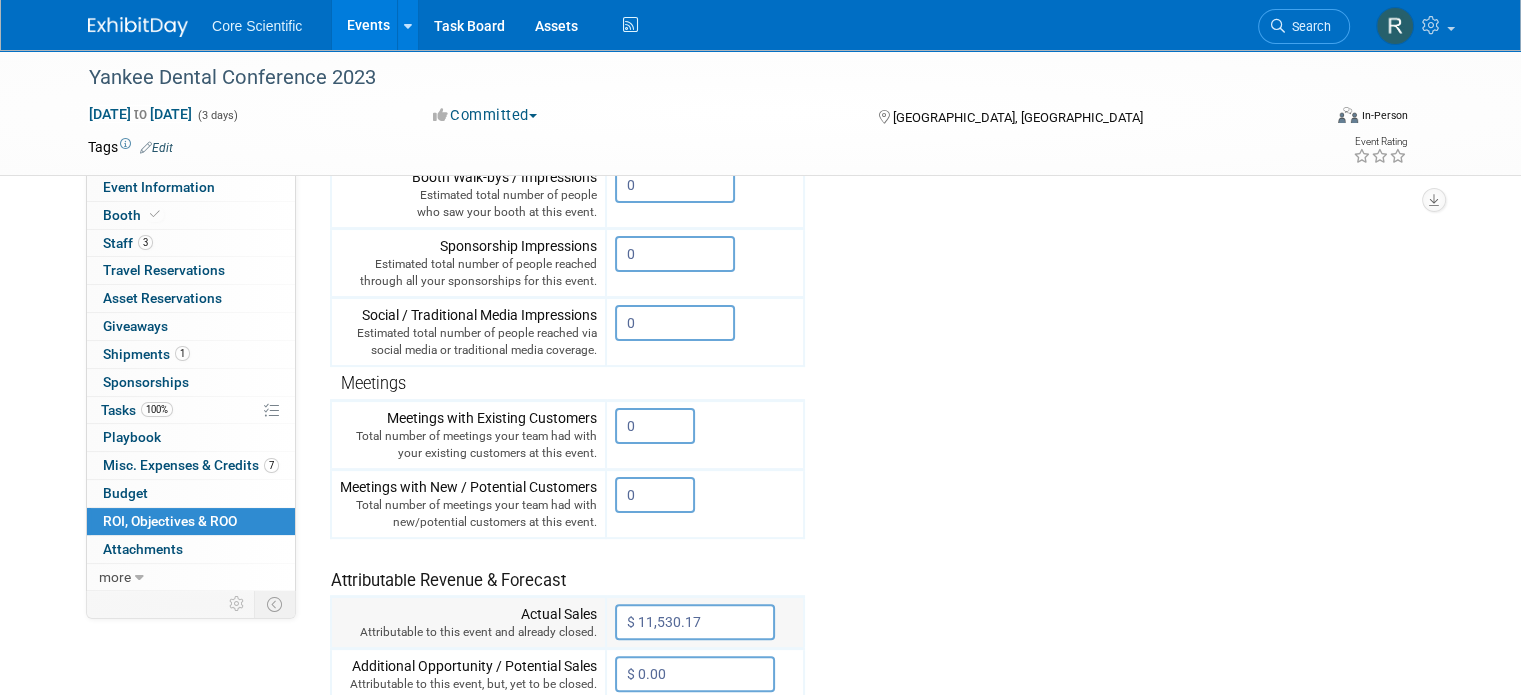 click on "$ 11,530.17" at bounding box center [695, 622] 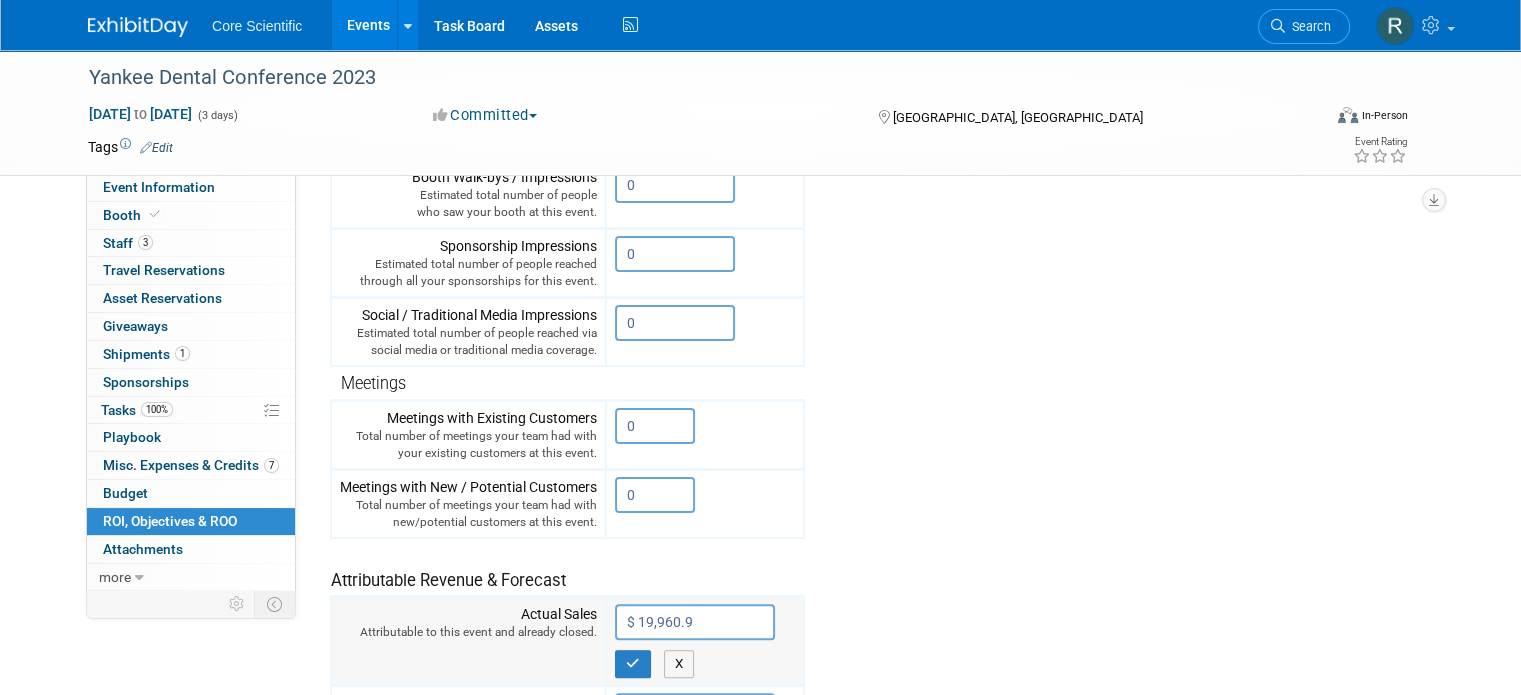 type on "$ 19,960.97" 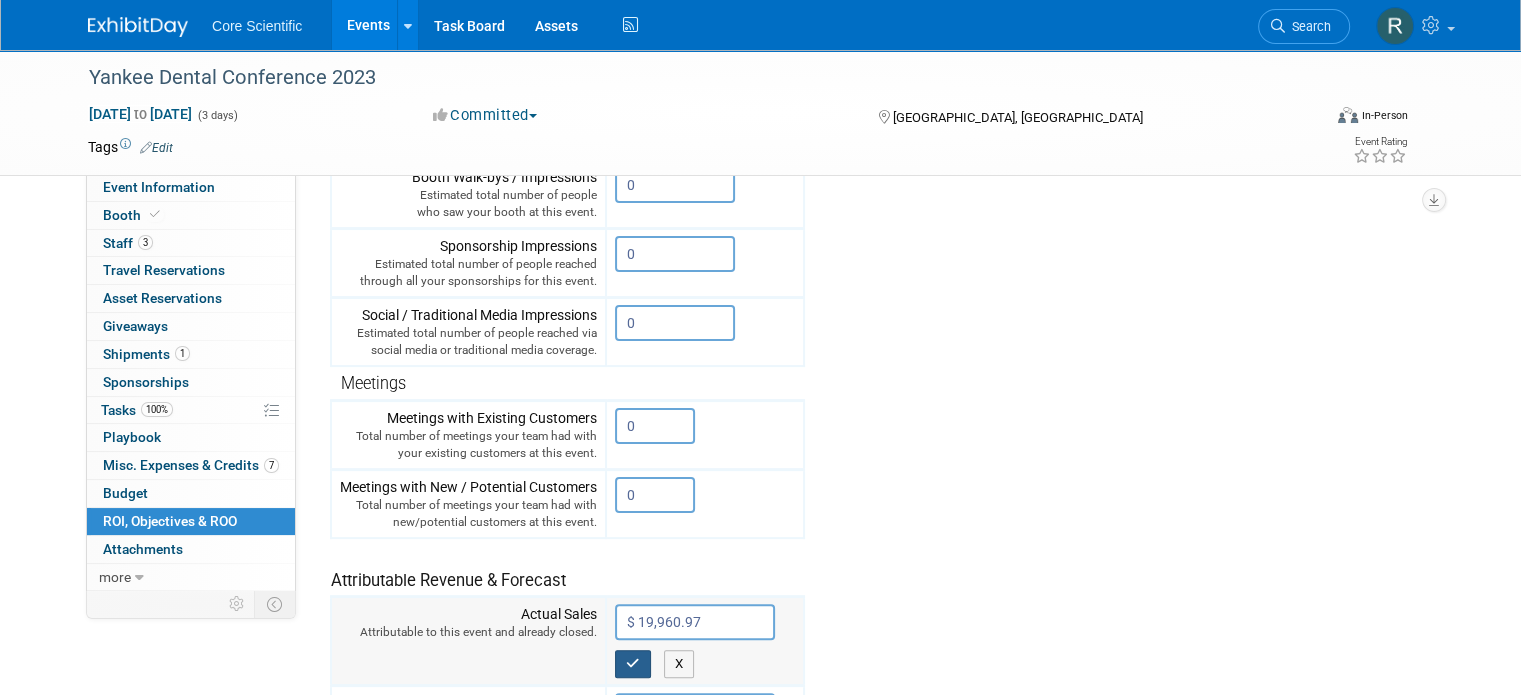click at bounding box center [633, 664] 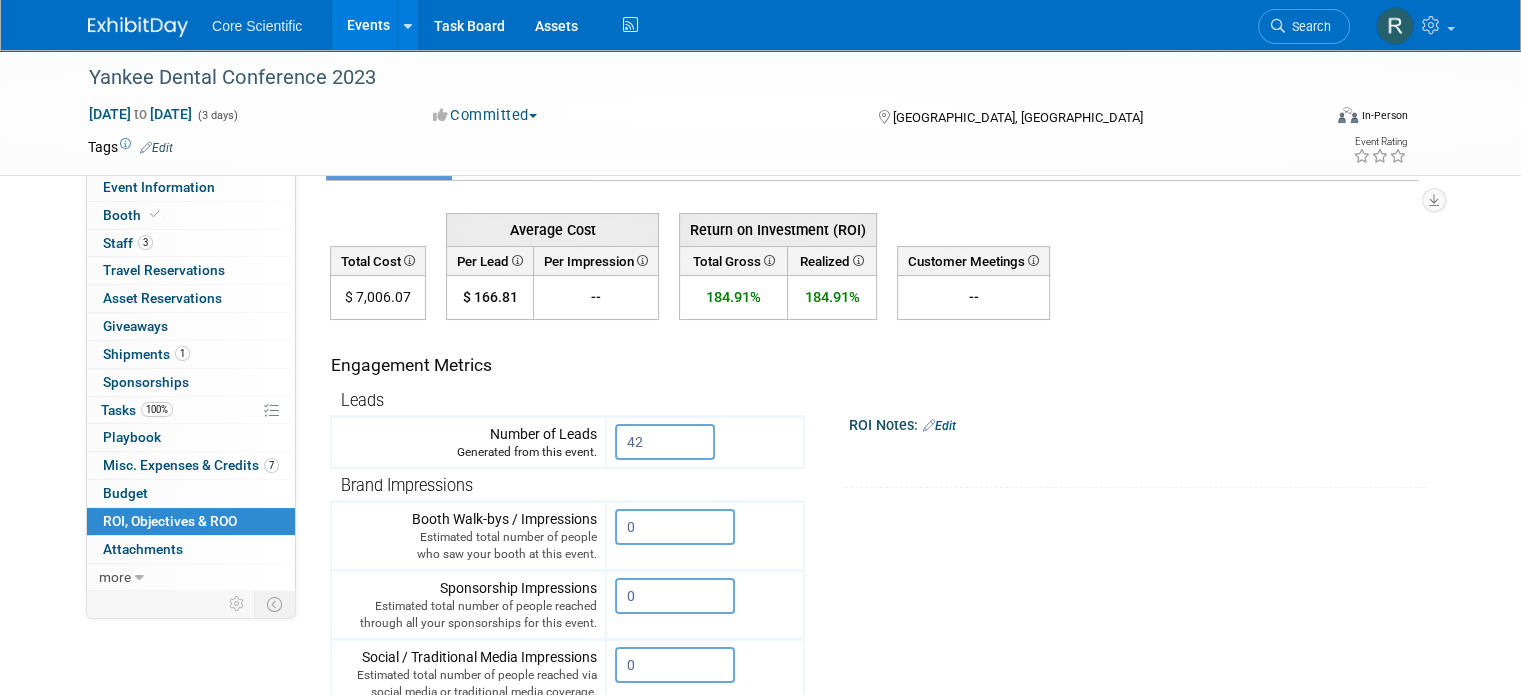 scroll, scrollTop: 0, scrollLeft: 0, axis: both 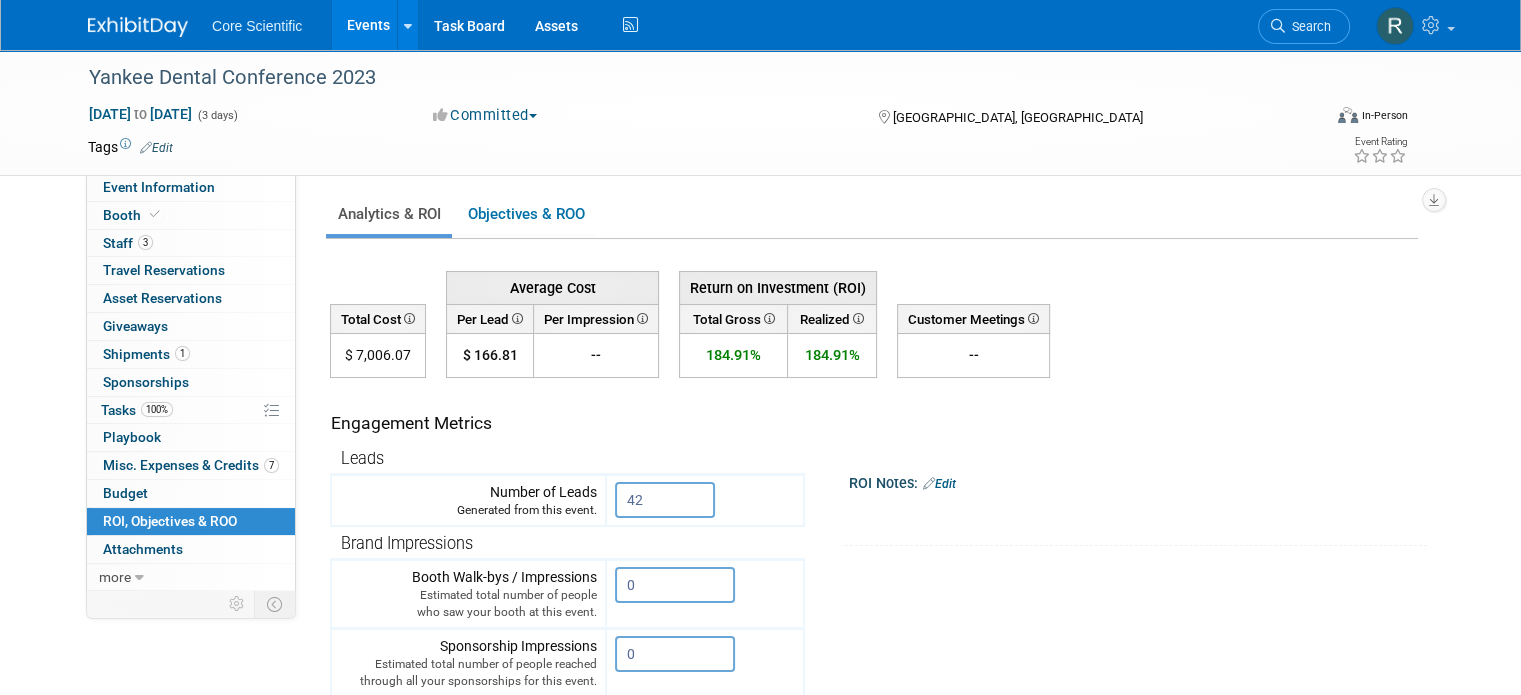 click at bounding box center [138, 27] 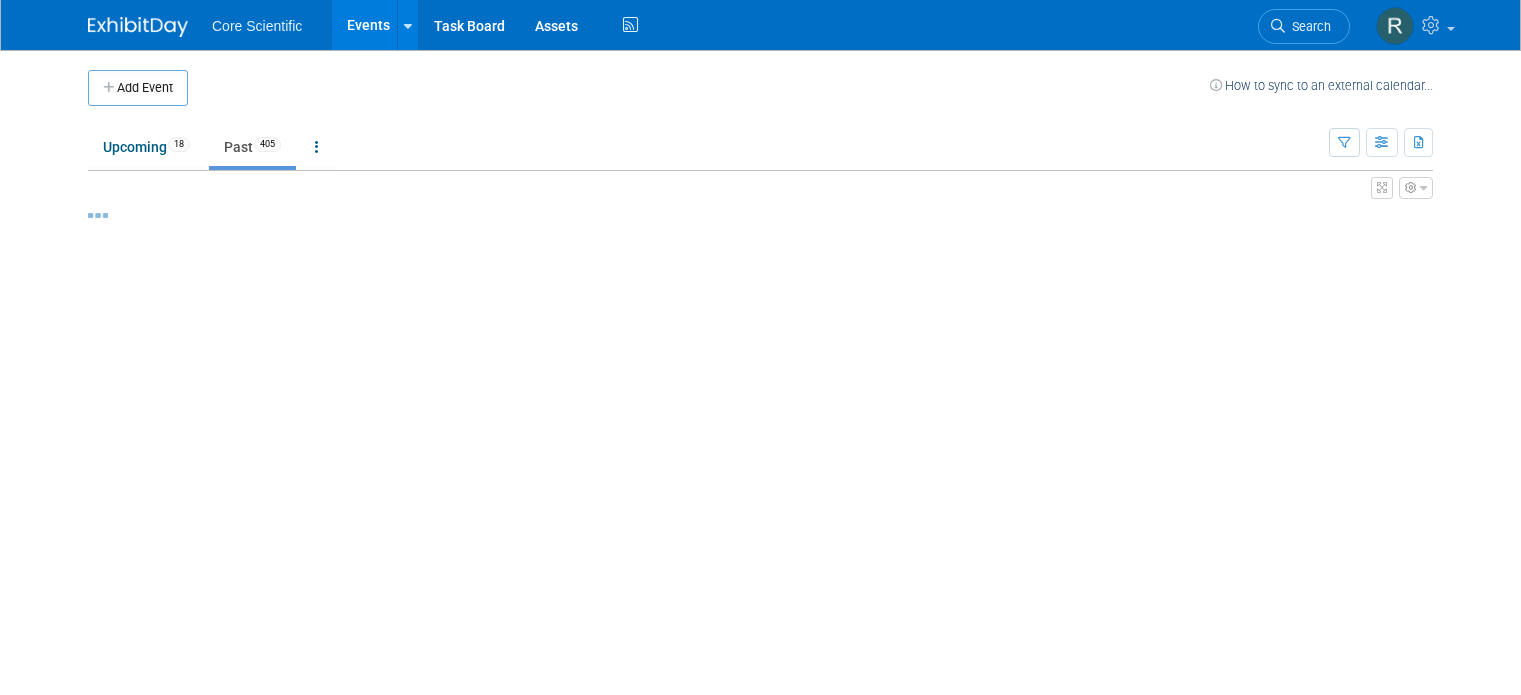 scroll, scrollTop: 0, scrollLeft: 0, axis: both 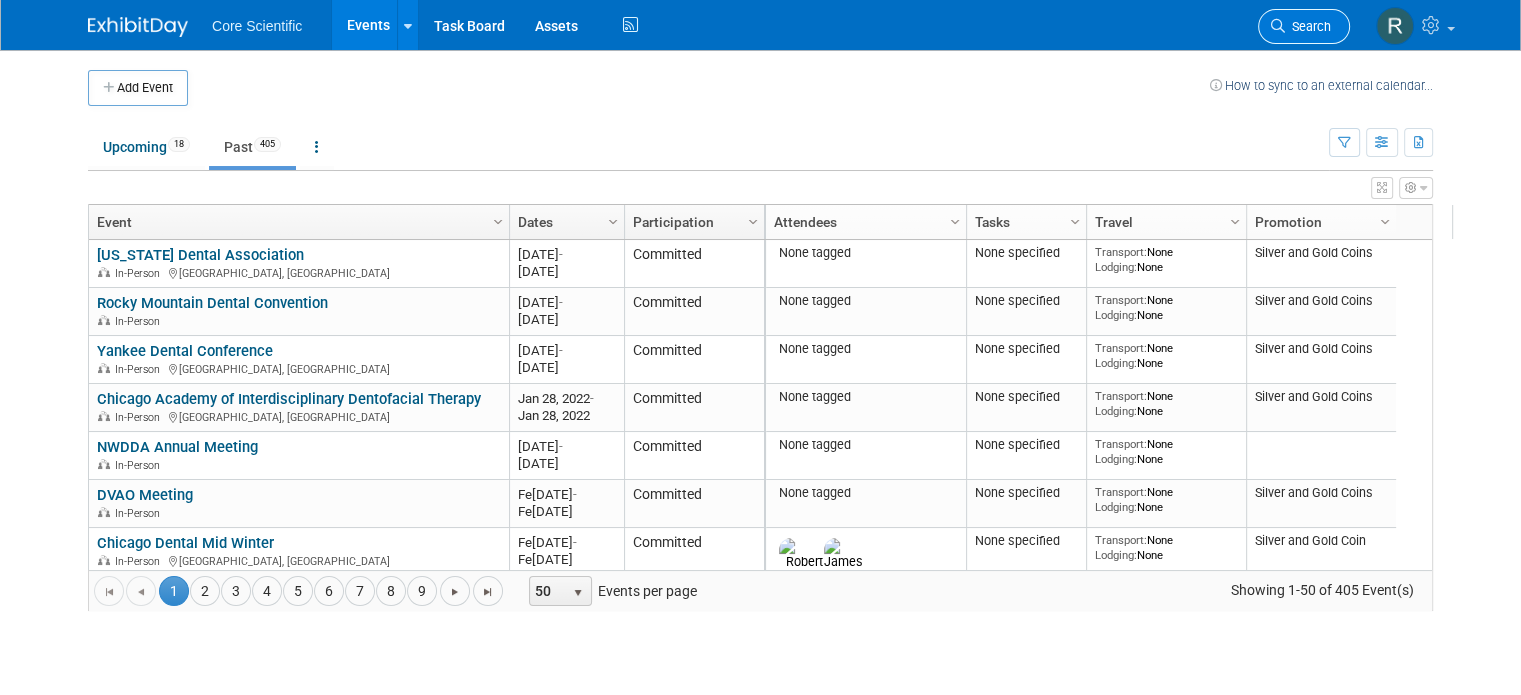 click on "Search" at bounding box center [1308, 26] 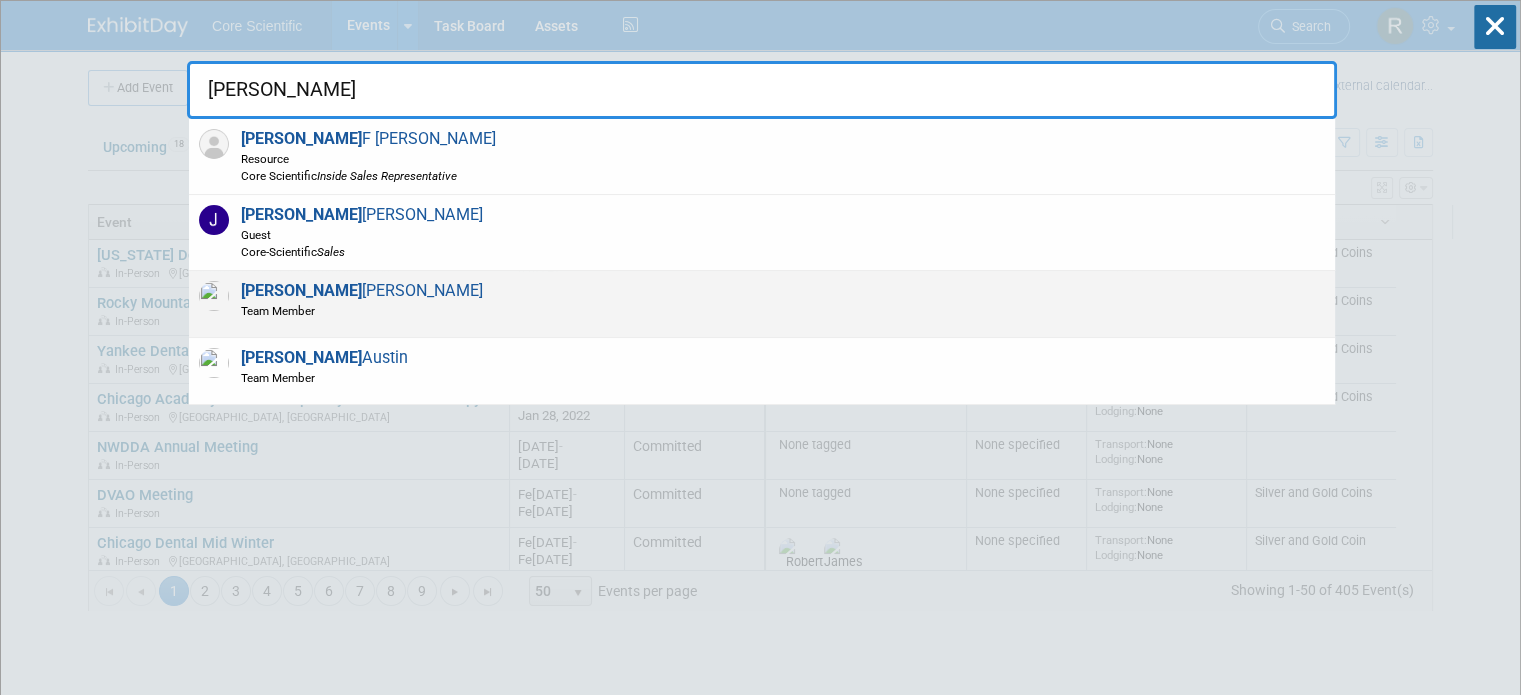 type on "john" 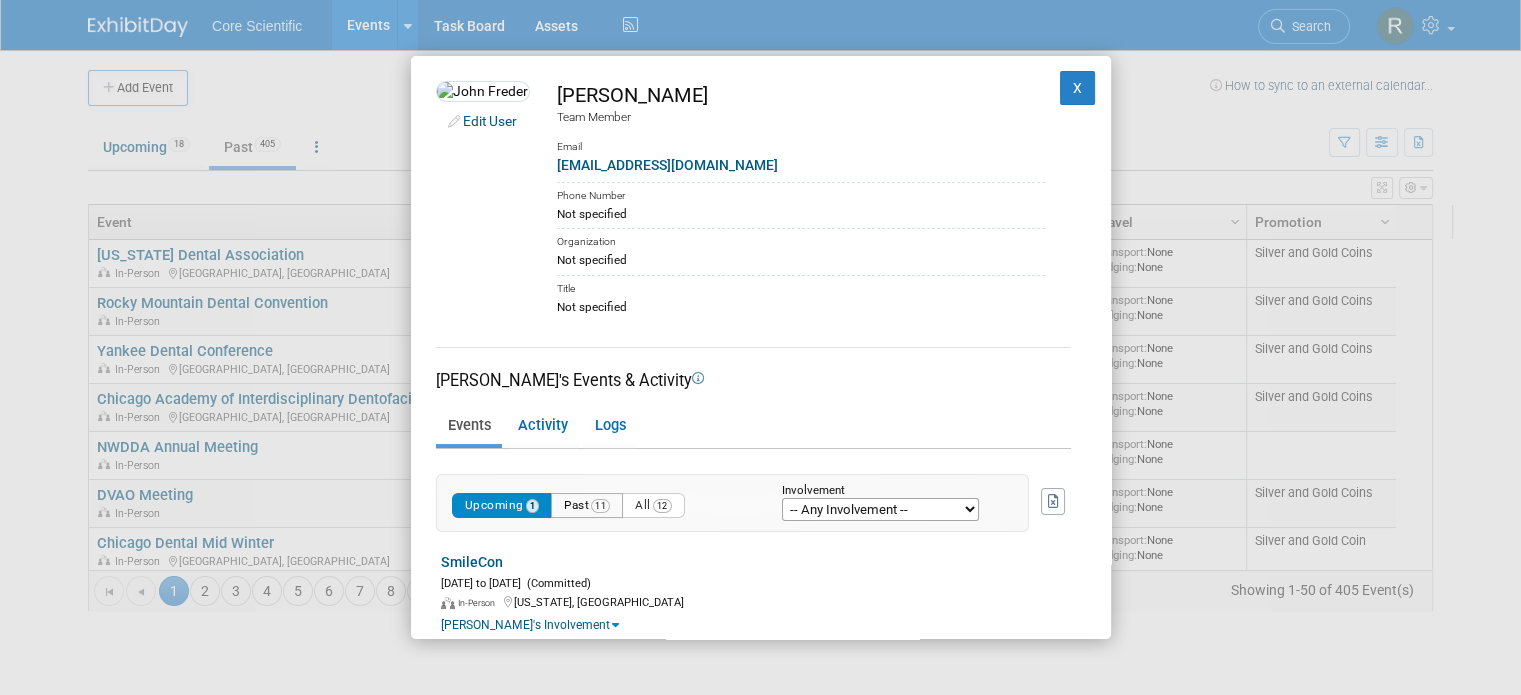 click on "Past  11" at bounding box center (587, 505) 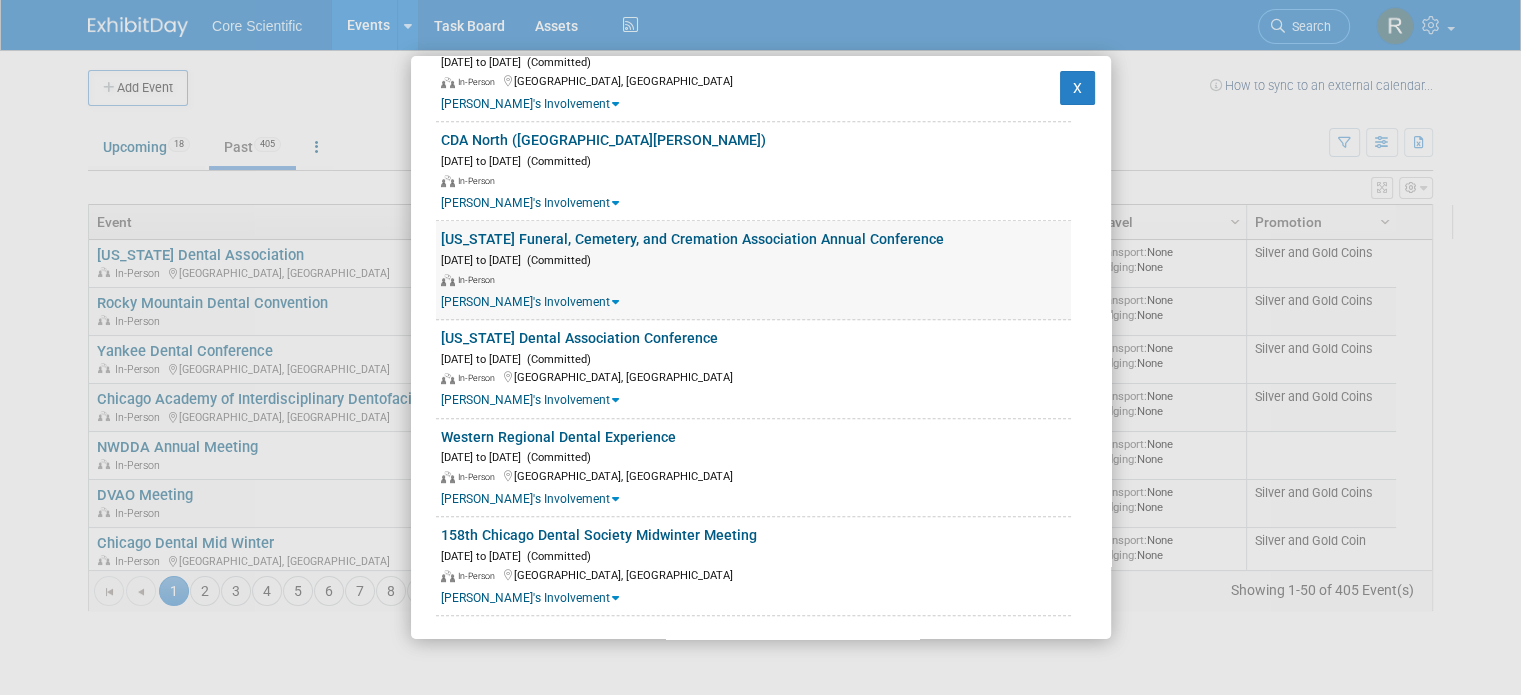 scroll, scrollTop: 1016, scrollLeft: 0, axis: vertical 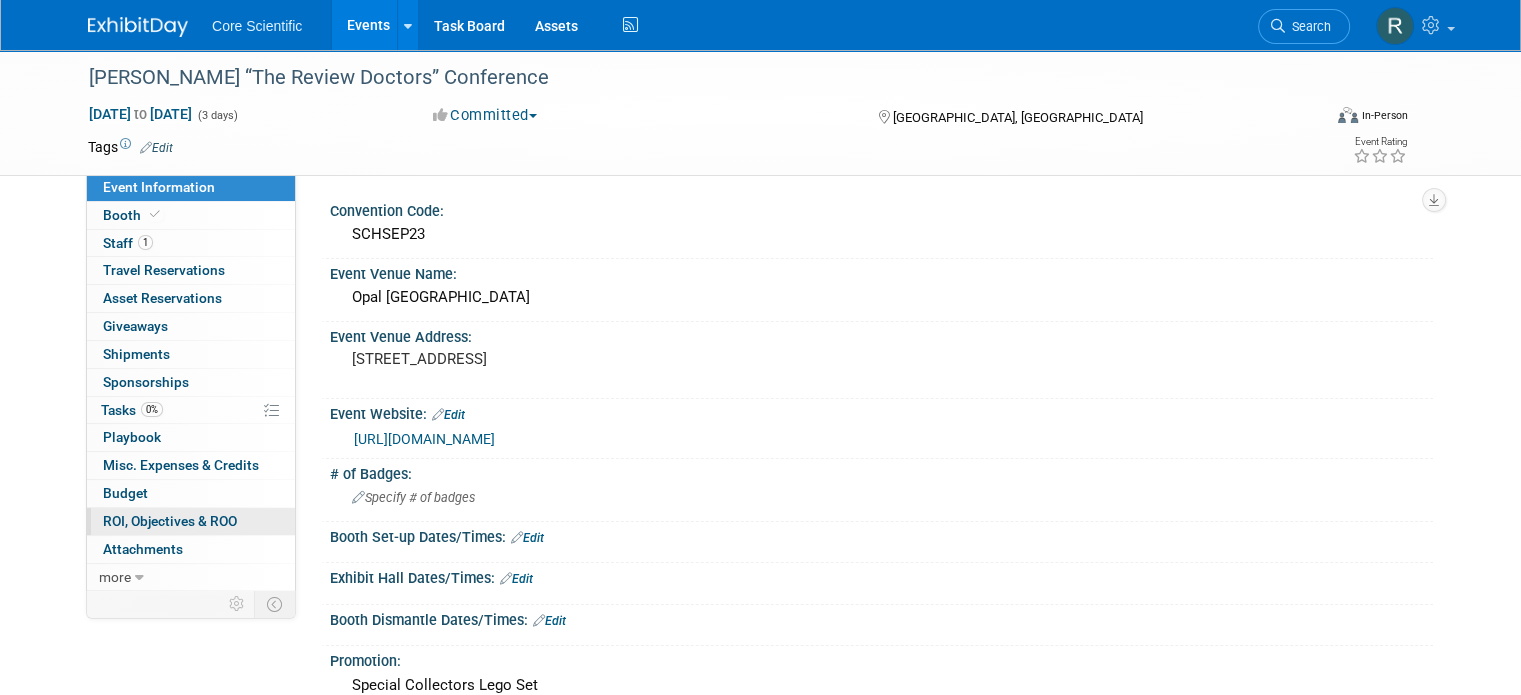 click on "ROI, Objectives & ROO 0" at bounding box center [170, 521] 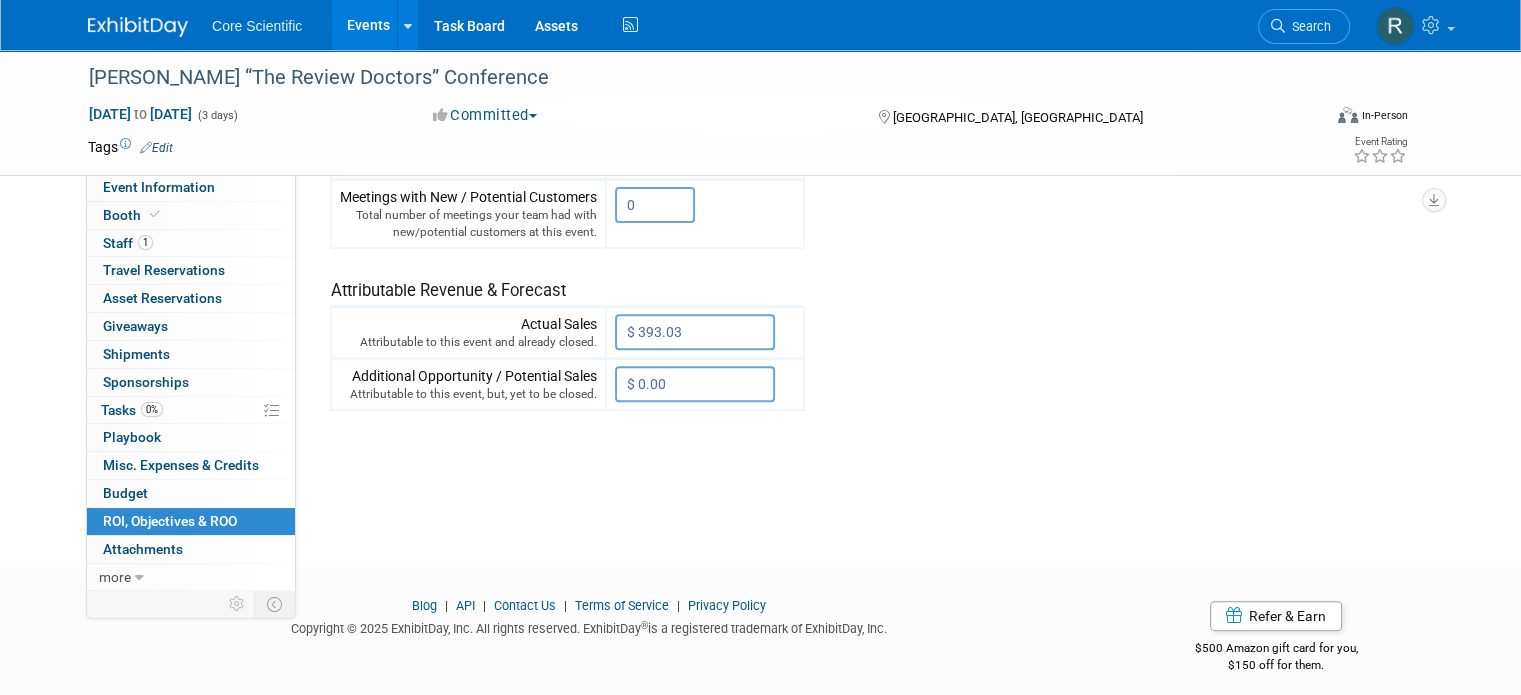 scroll, scrollTop: 694, scrollLeft: 0, axis: vertical 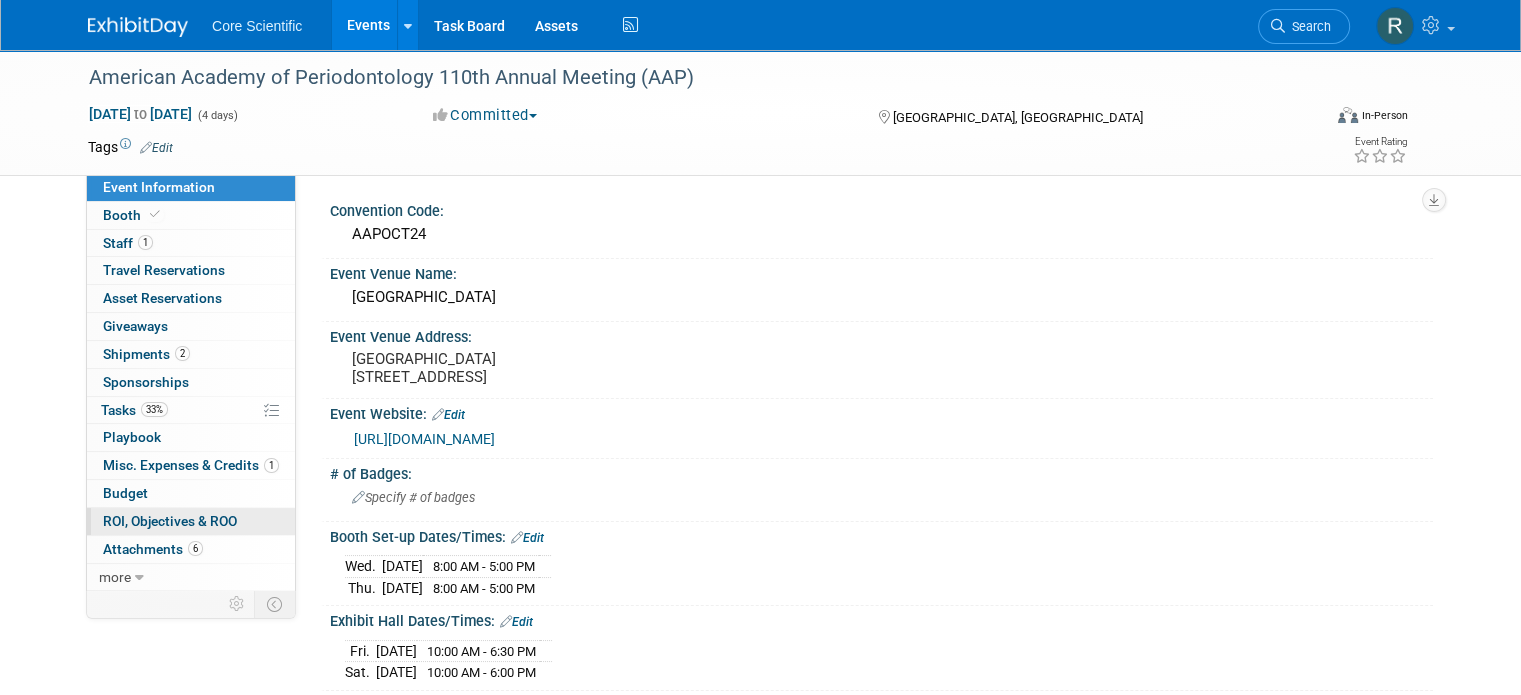 click on "ROI, Objectives & ROO 0" at bounding box center [170, 521] 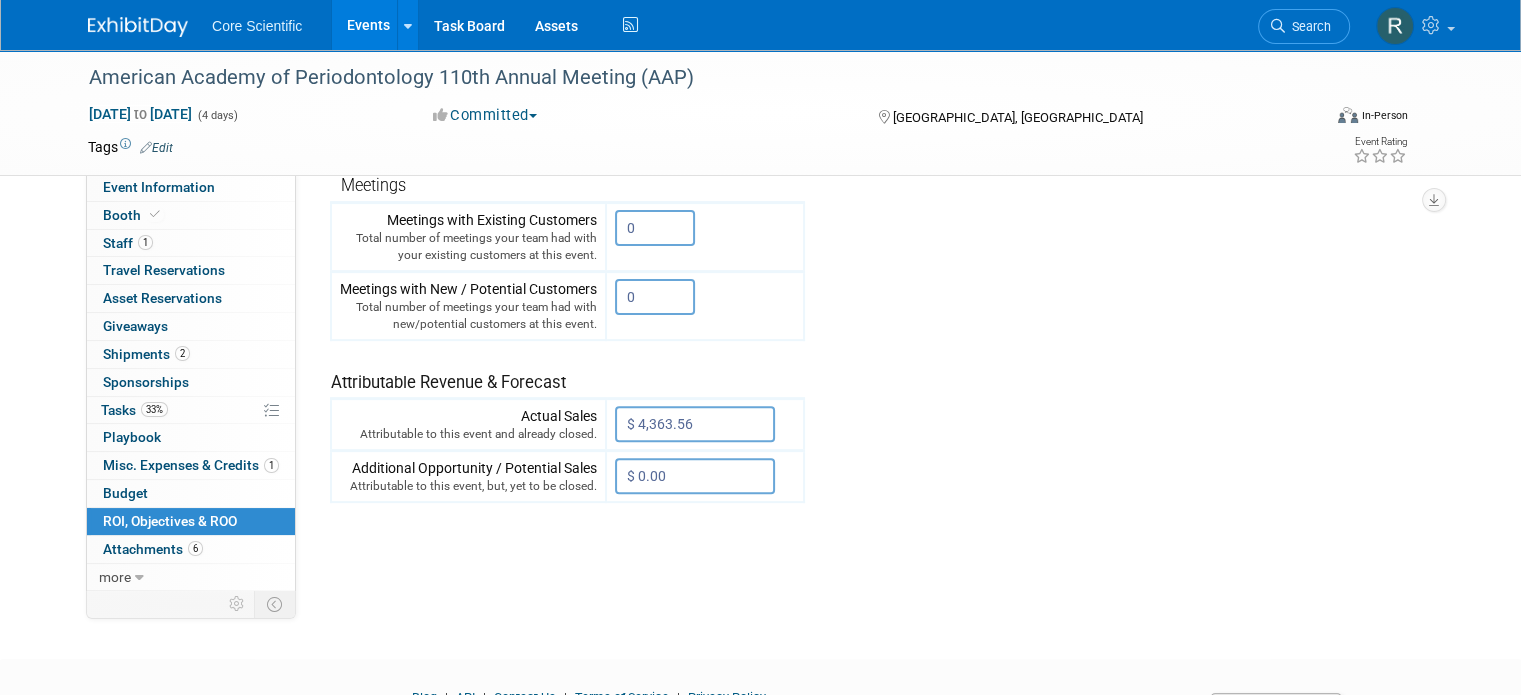 scroll, scrollTop: 600, scrollLeft: 0, axis: vertical 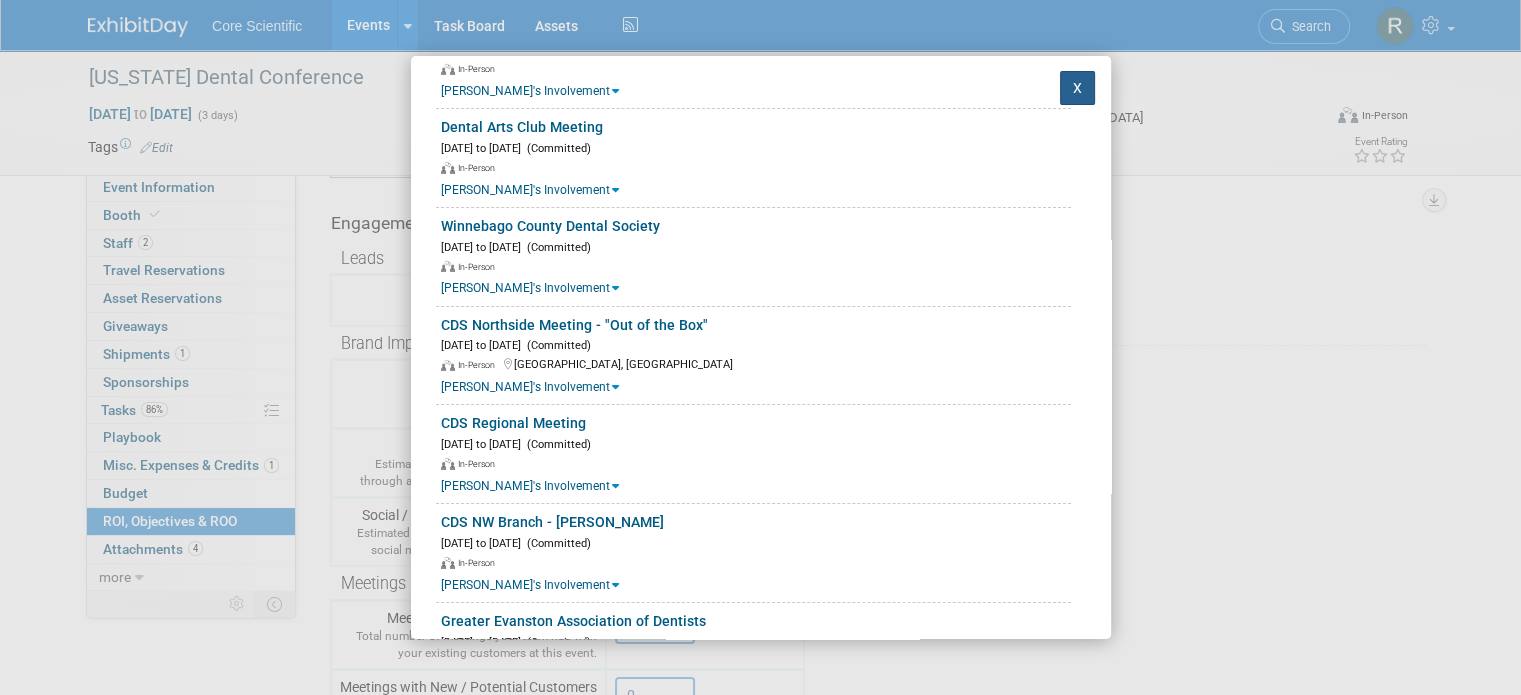 click on "X" at bounding box center (1078, 88) 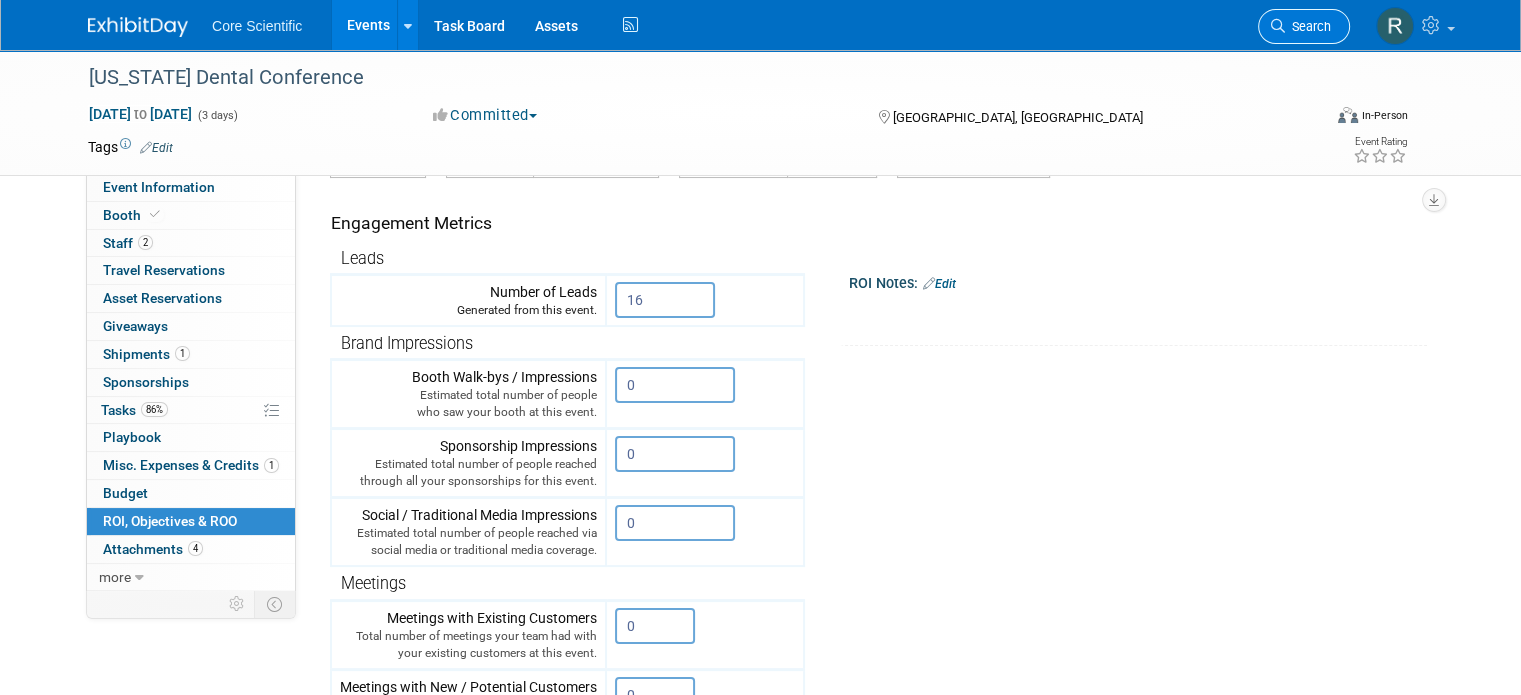 click on "Search" at bounding box center [1308, 26] 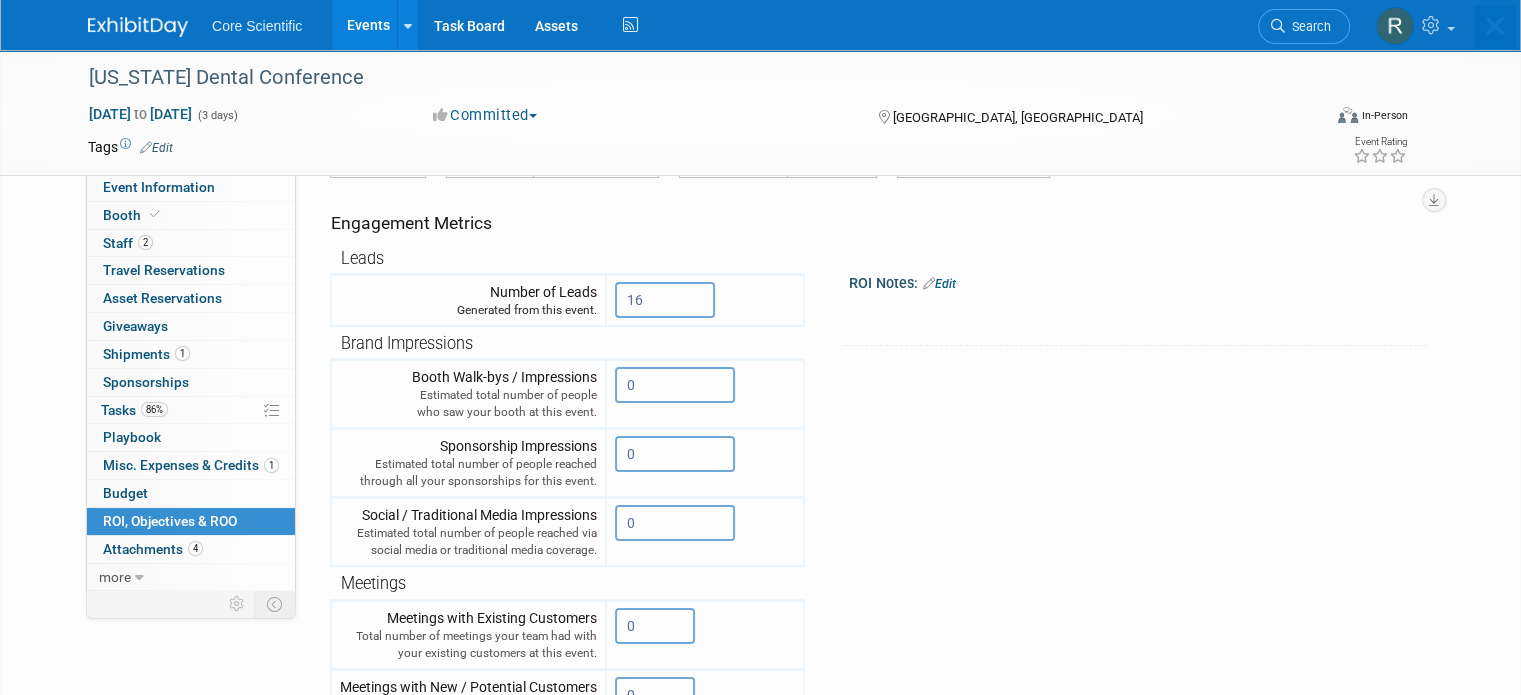 scroll, scrollTop: 0, scrollLeft: 0, axis: both 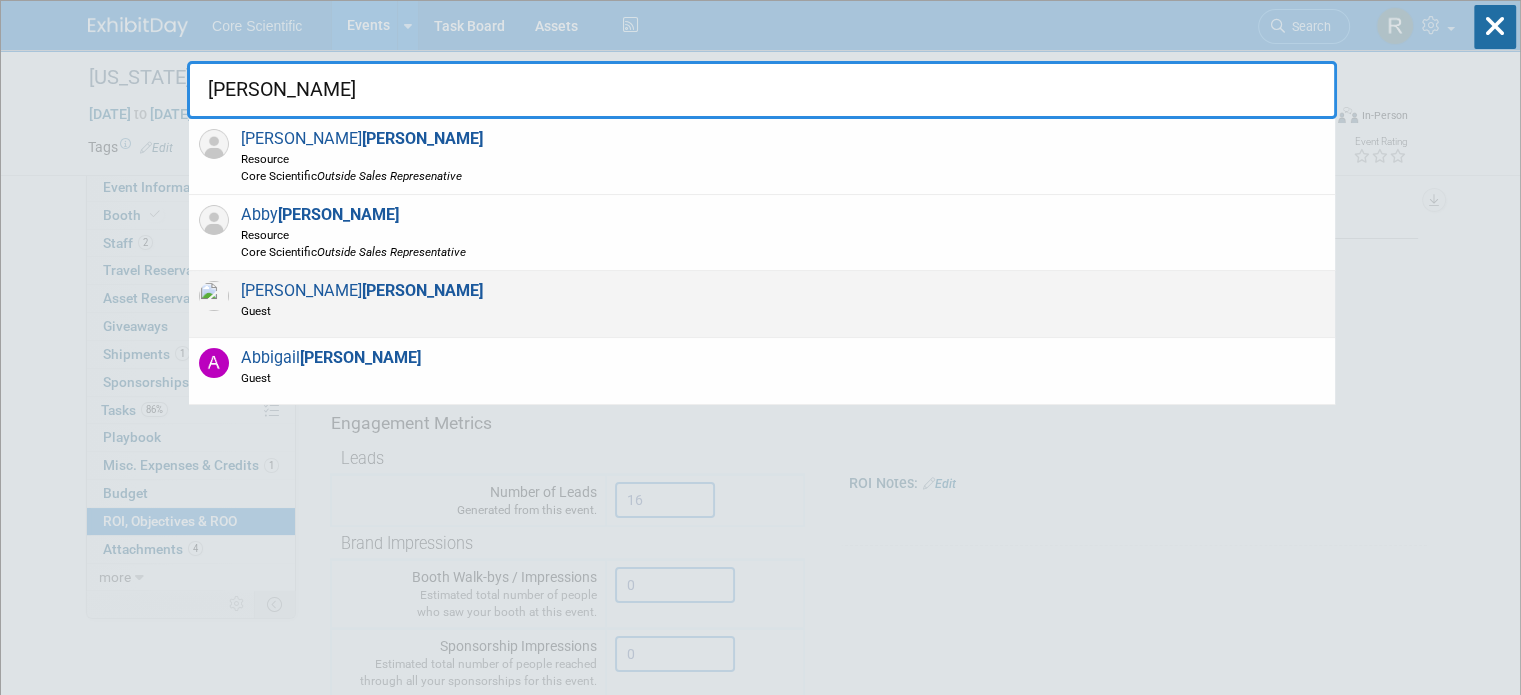 type on "belshe" 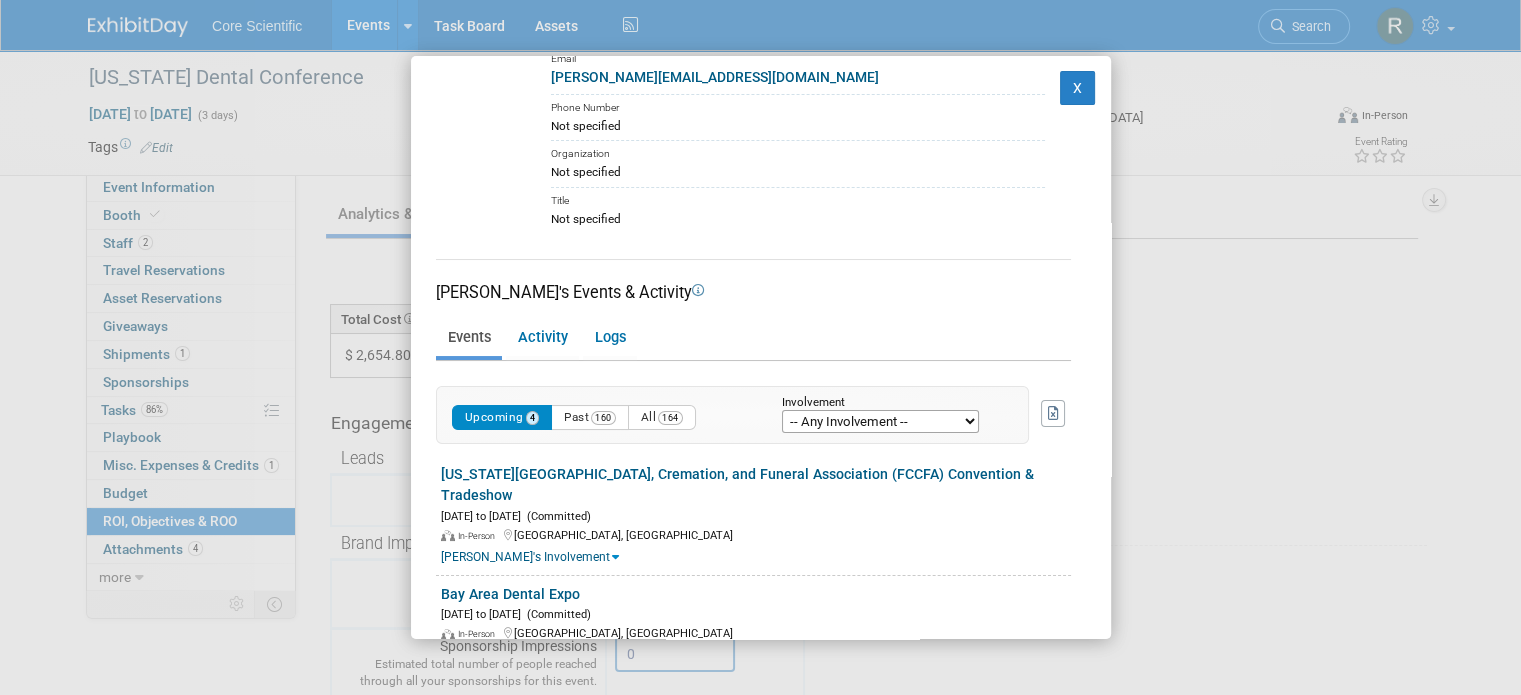 scroll, scrollTop: 328, scrollLeft: 0, axis: vertical 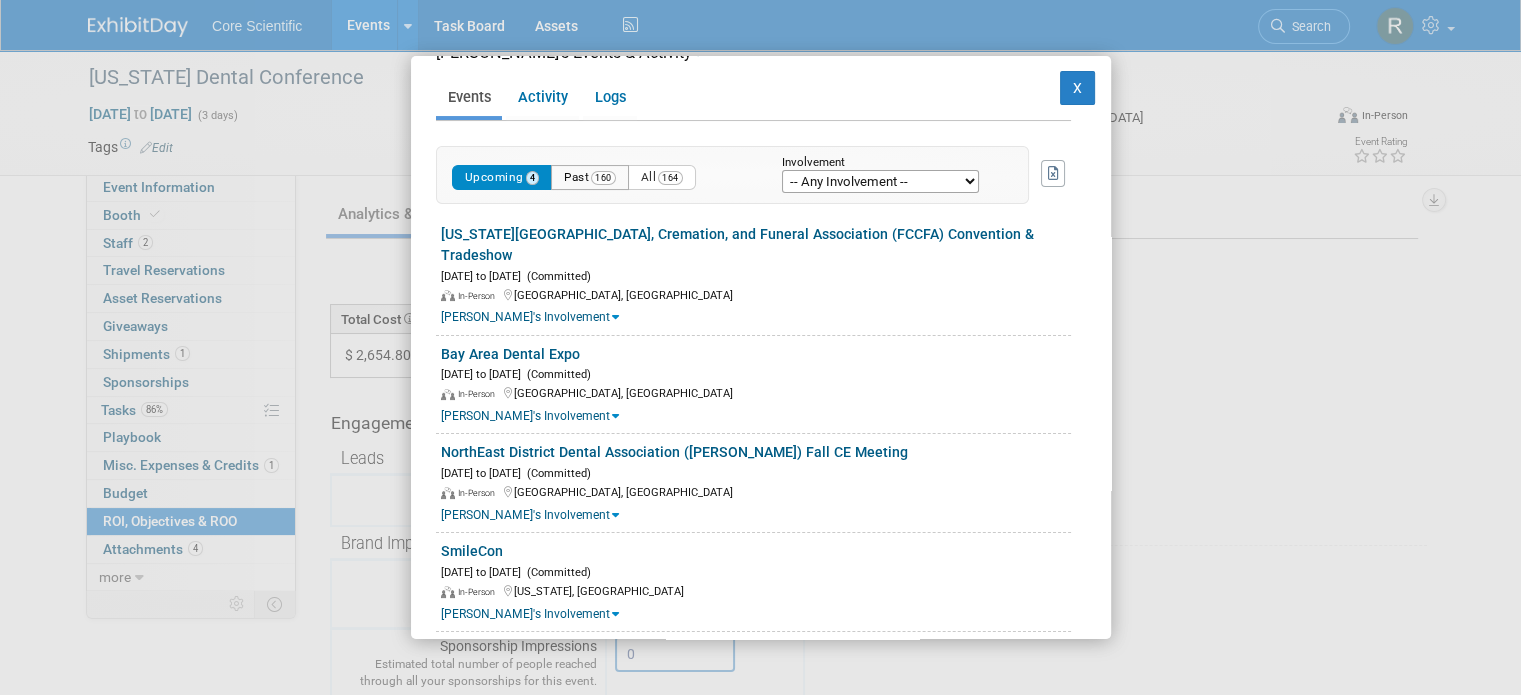 click on "Past  160" at bounding box center (590, 177) 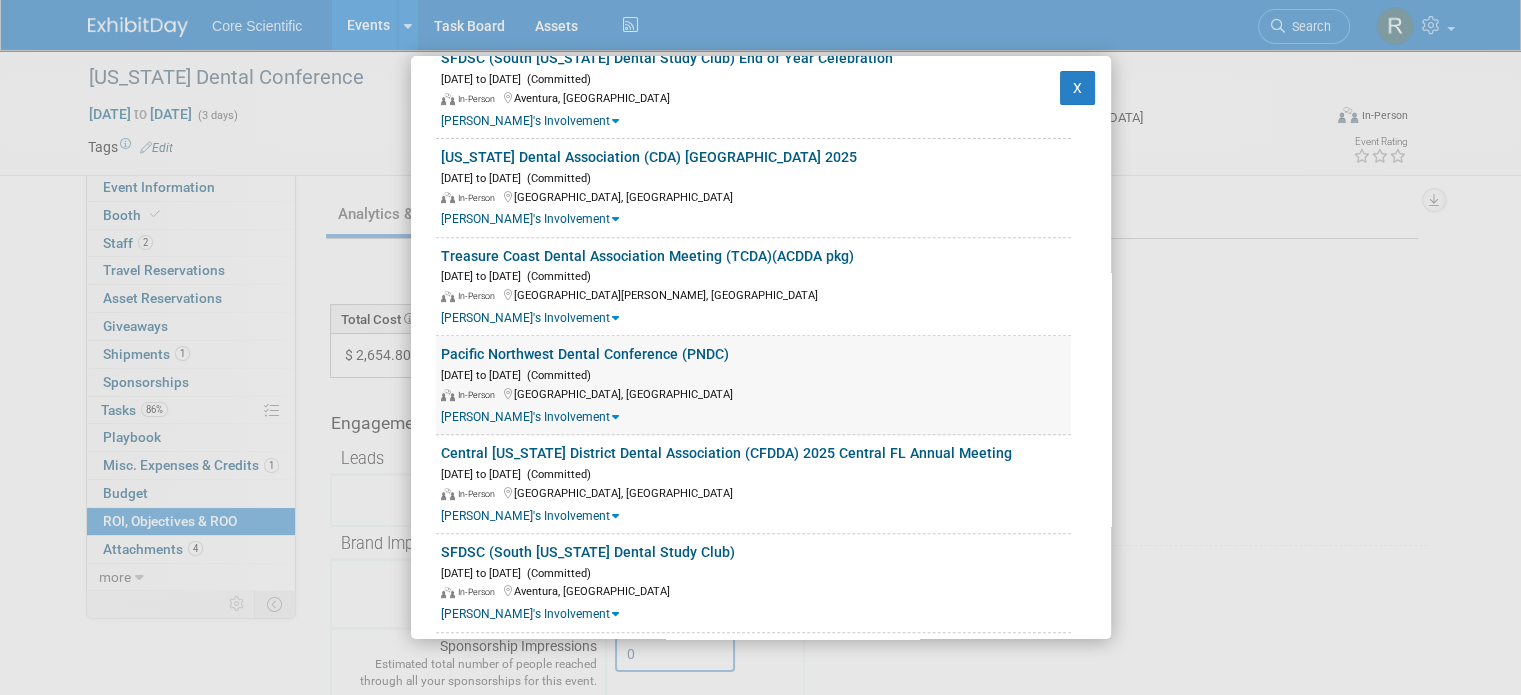 scroll, scrollTop: 1500, scrollLeft: 0, axis: vertical 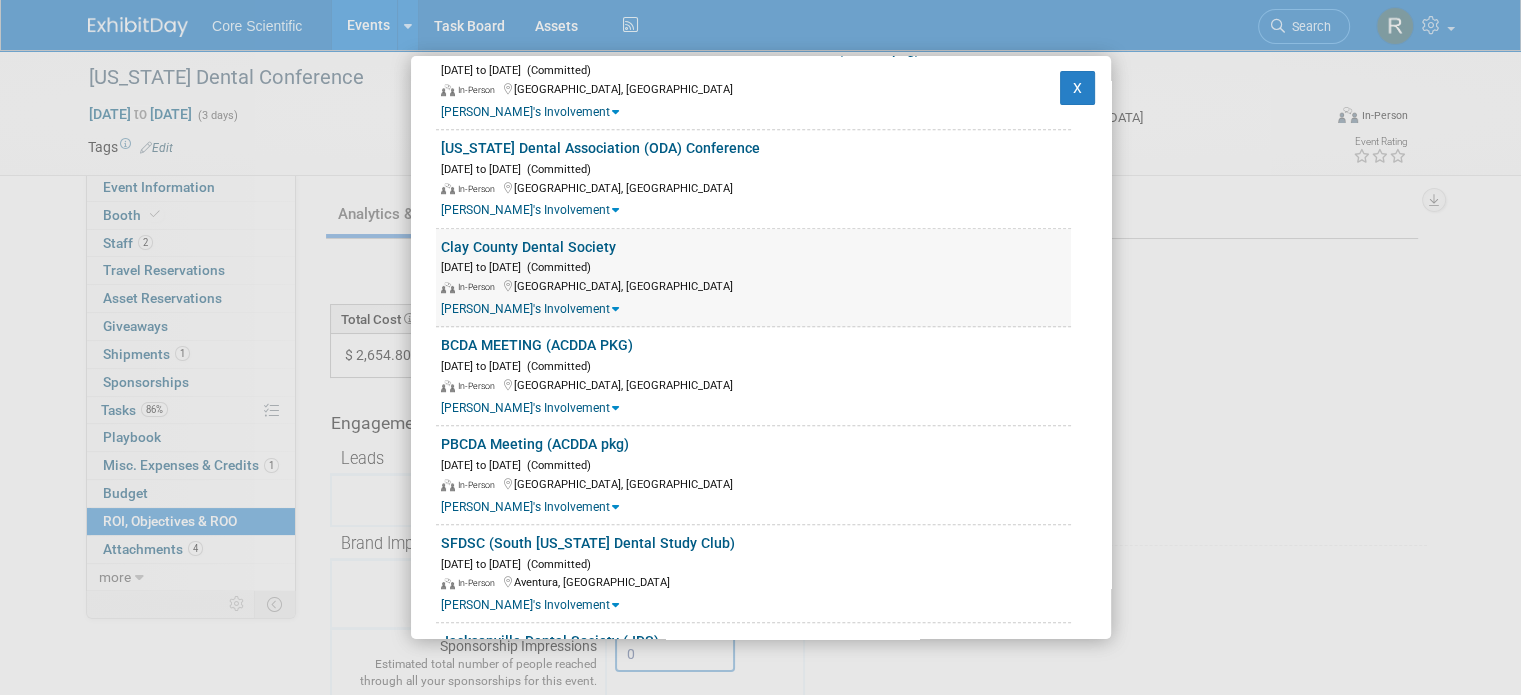 click on "Clay County Dental Society" at bounding box center [528, 247] 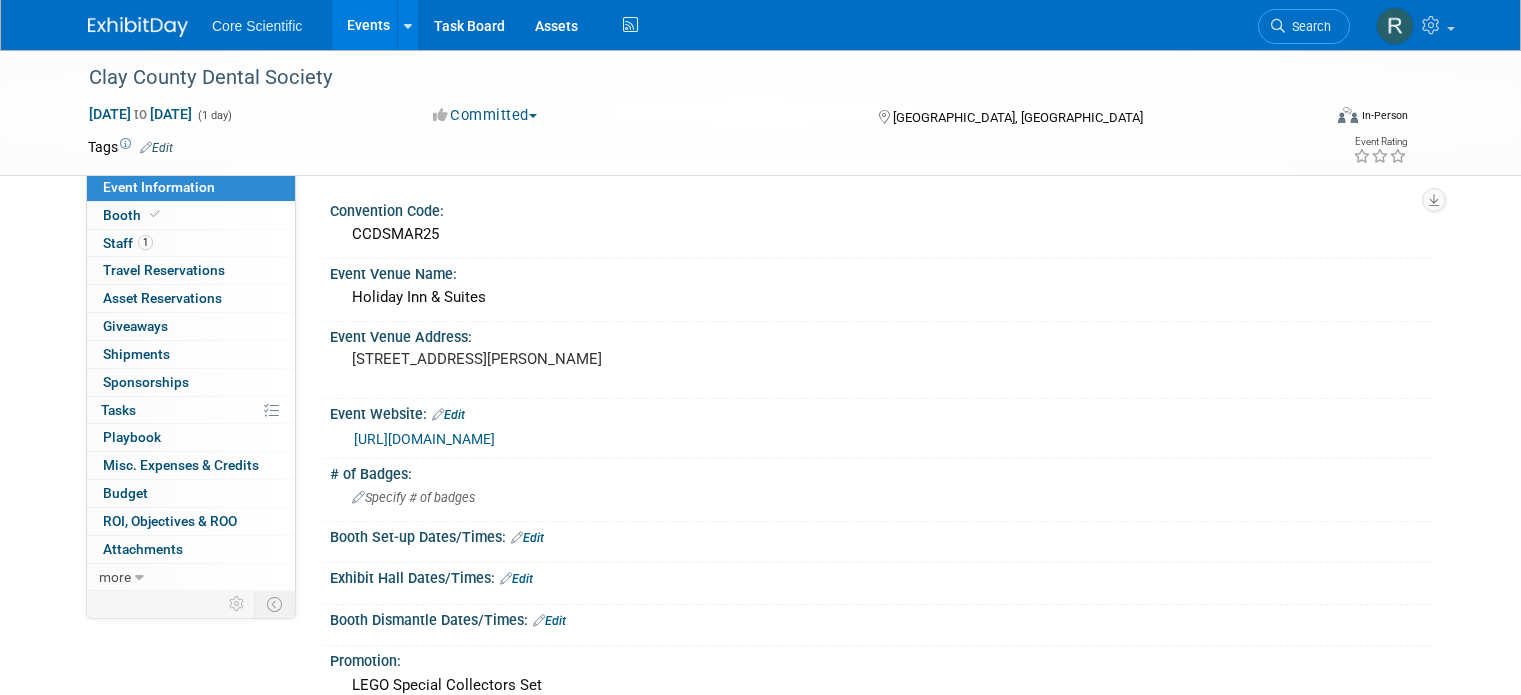 scroll, scrollTop: 0, scrollLeft: 0, axis: both 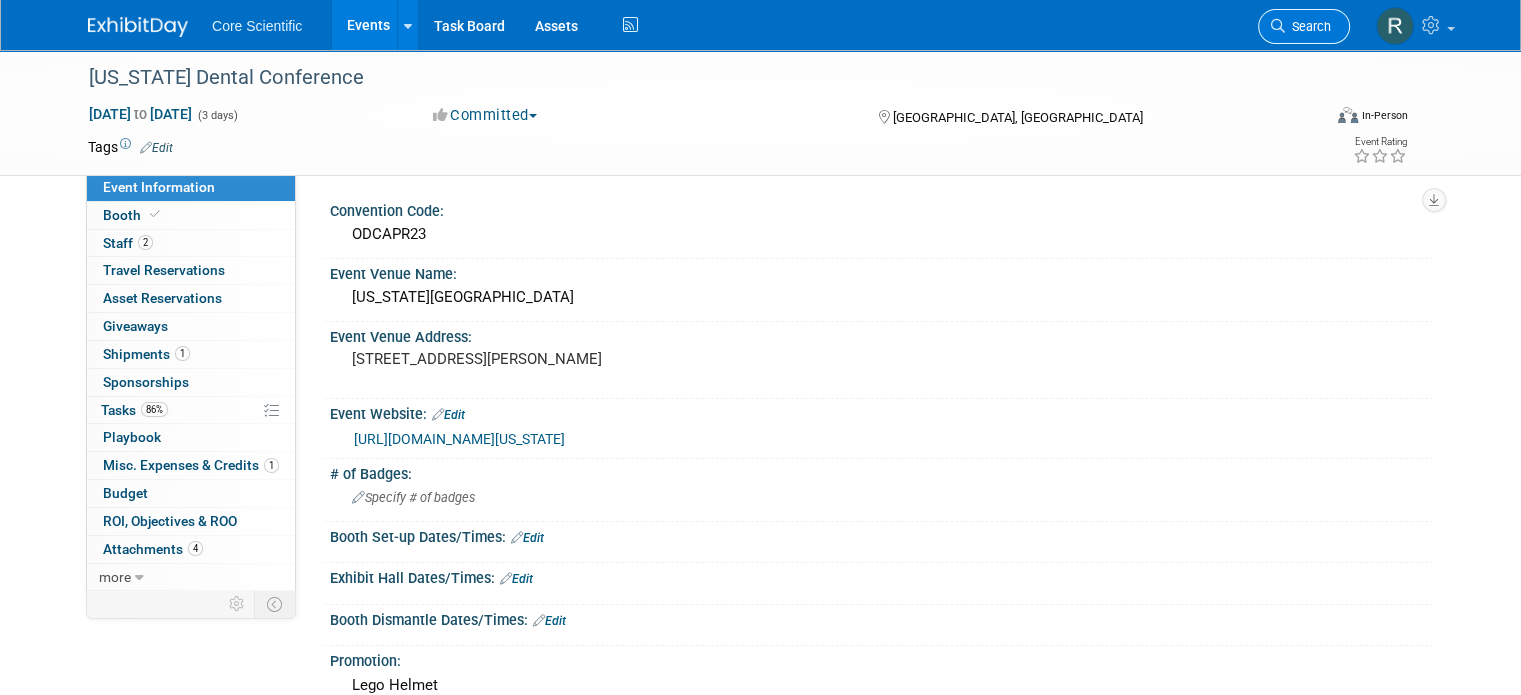 click on "Search" at bounding box center (1304, 26) 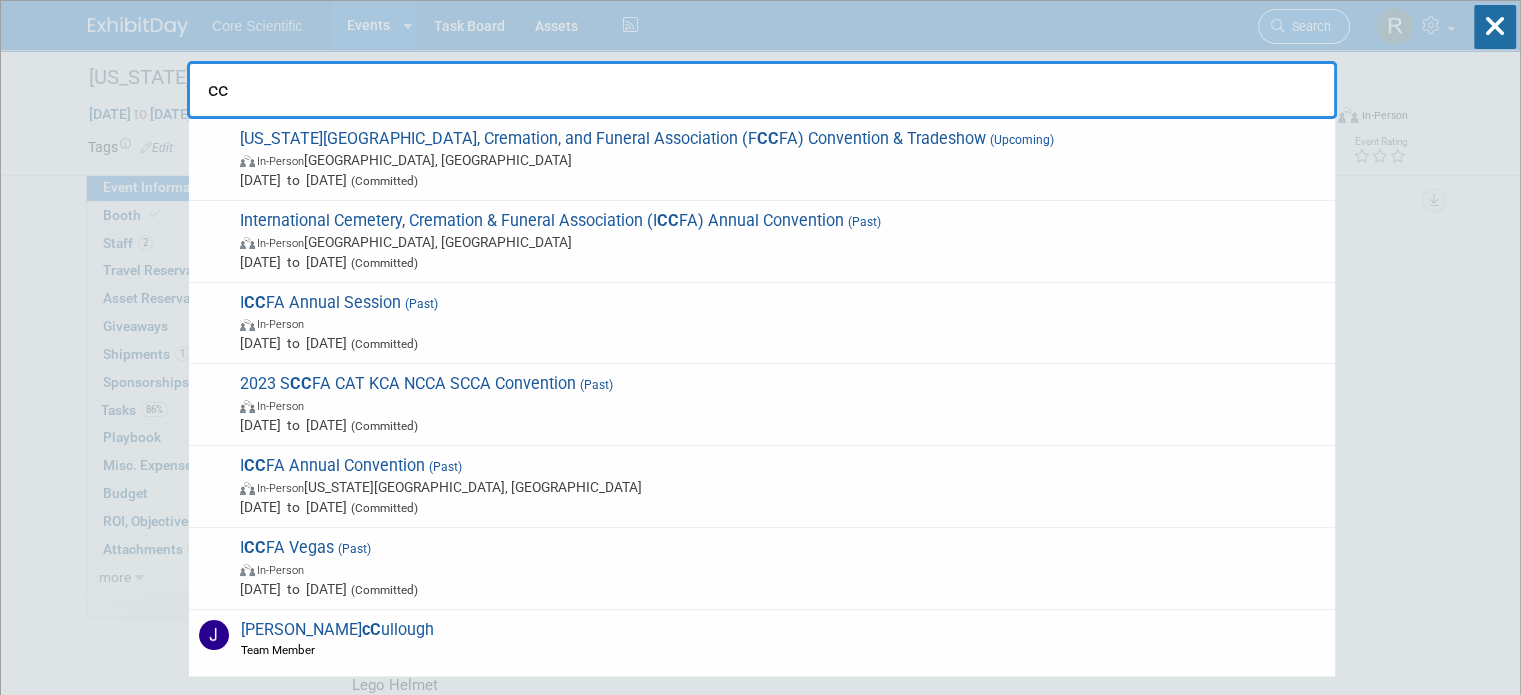 type on "c" 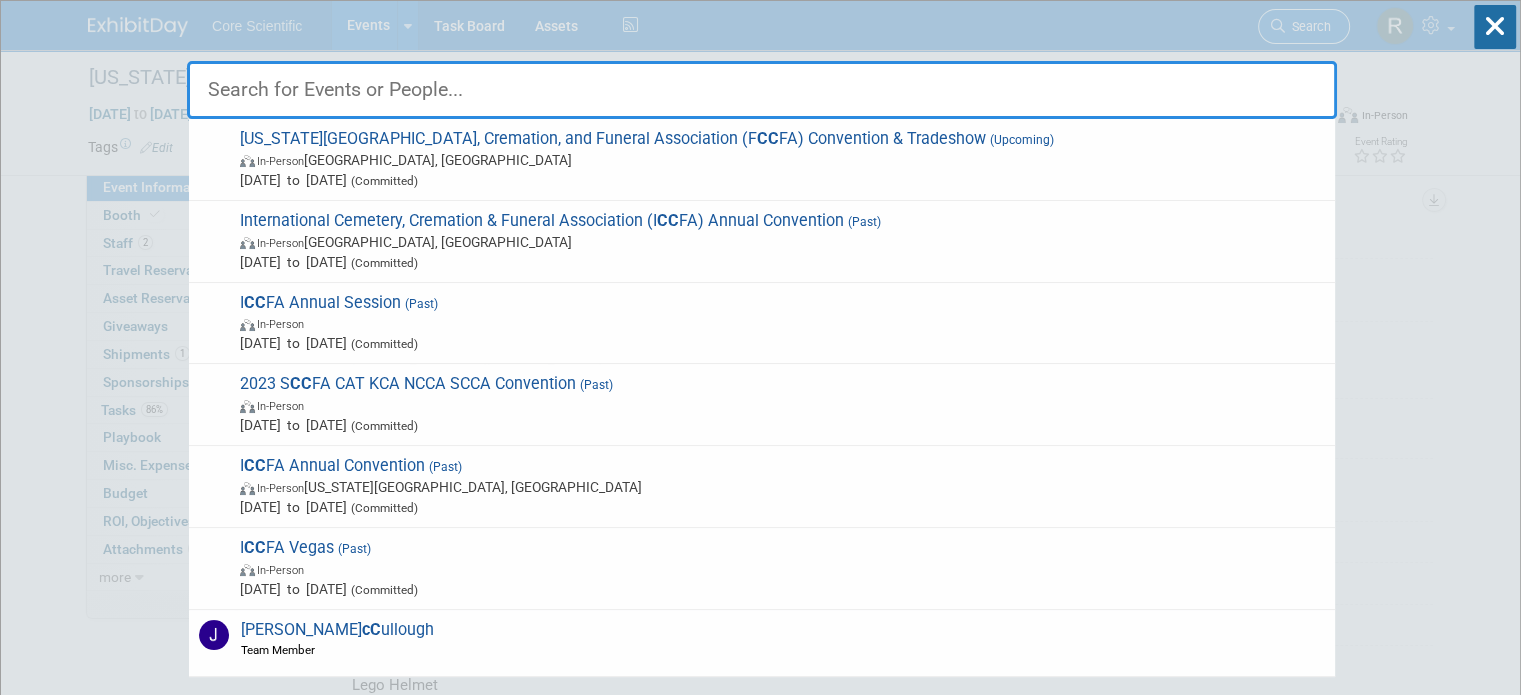 type on "s" 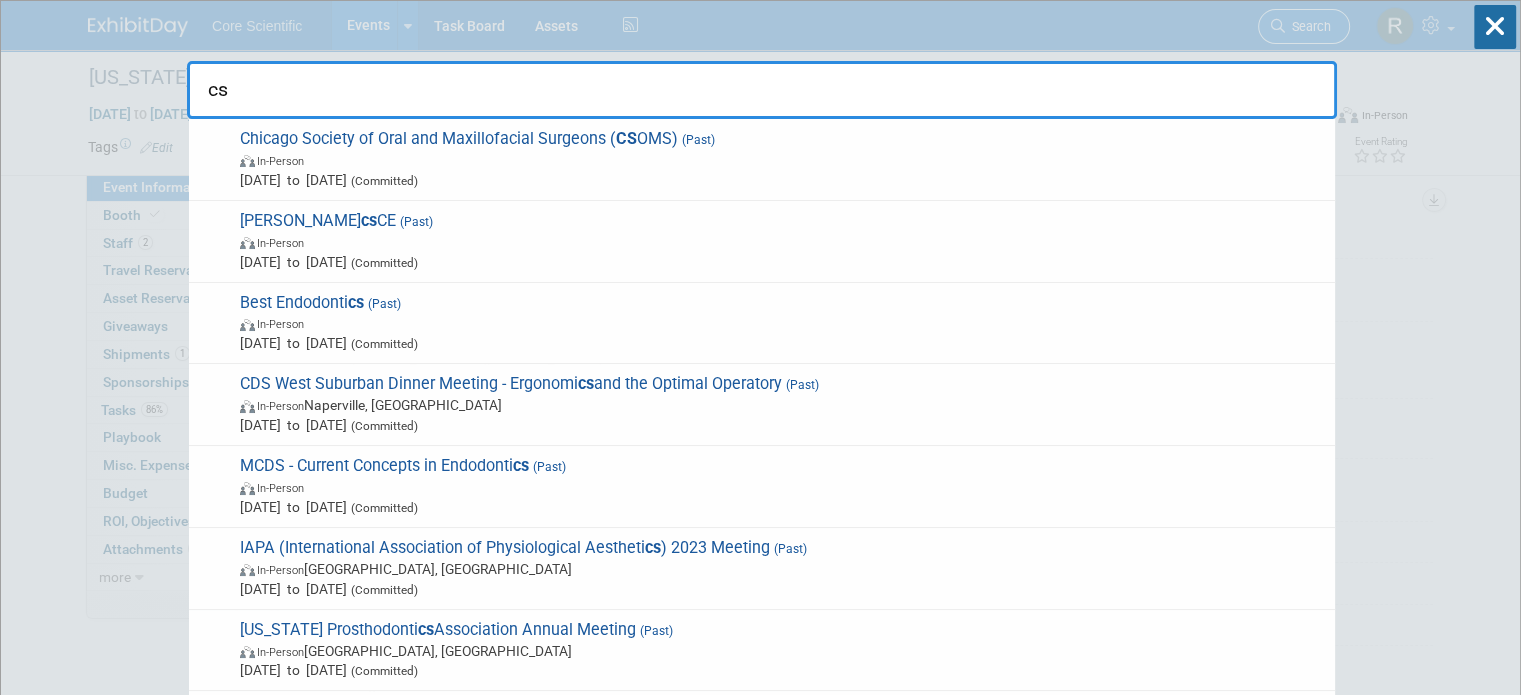 type on "c" 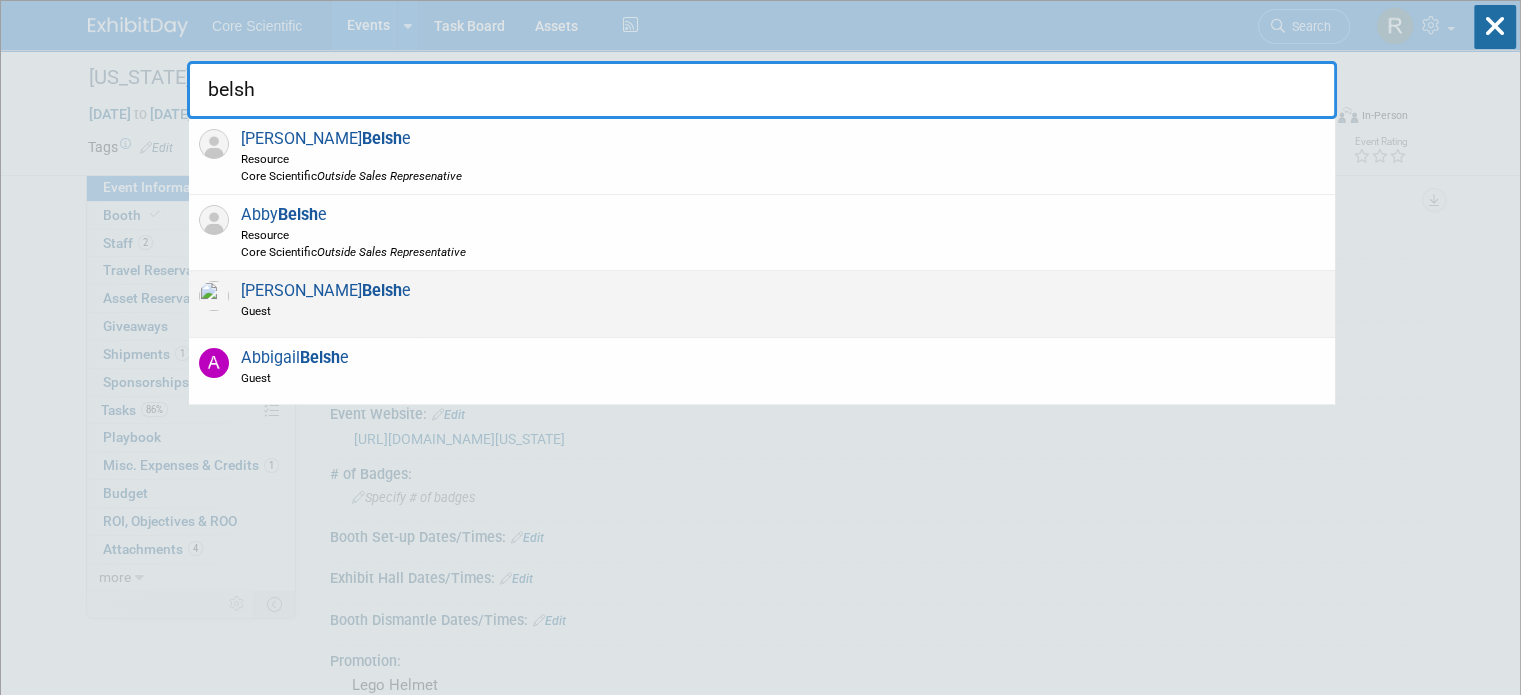 type on "belsh" 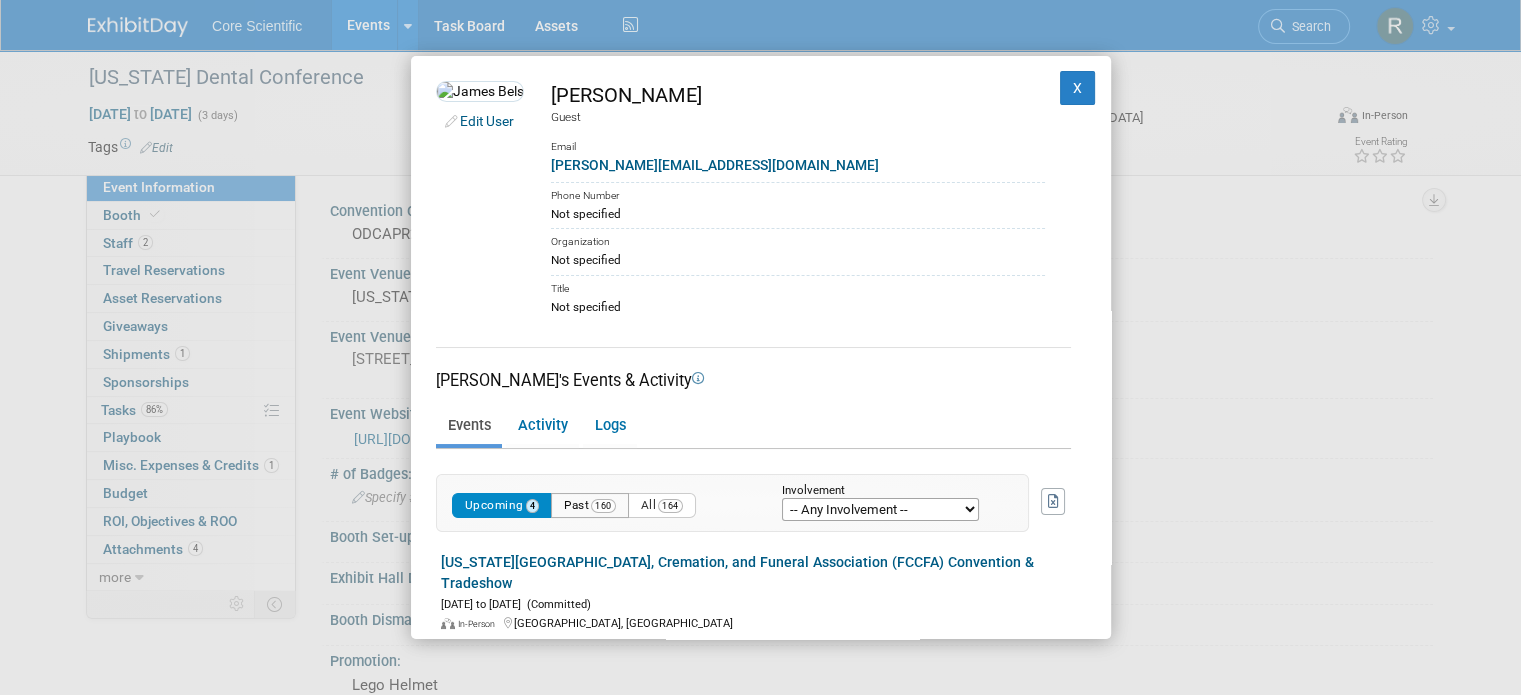 click on "Past  160" at bounding box center (590, 505) 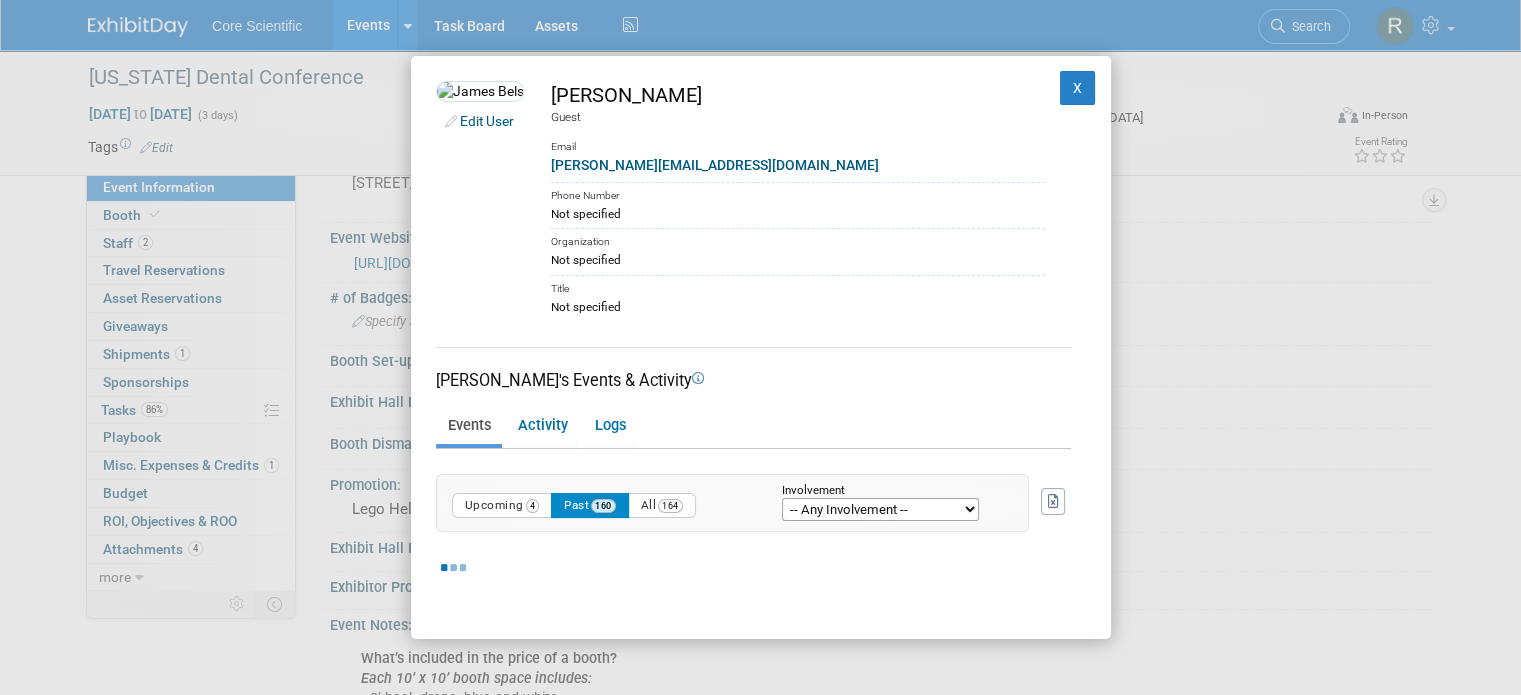 scroll, scrollTop: 300, scrollLeft: 0, axis: vertical 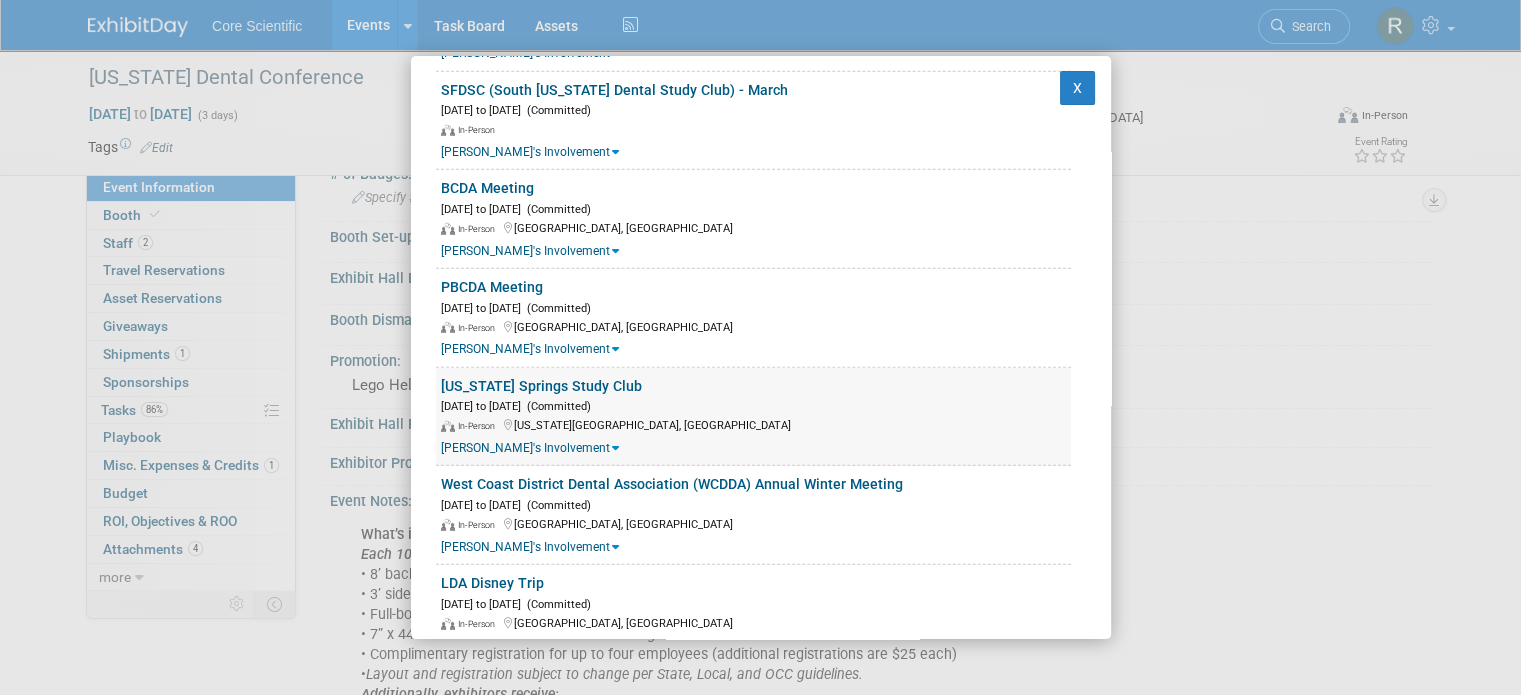 click on "[US_STATE] Springs Study Club" at bounding box center (541, 386) 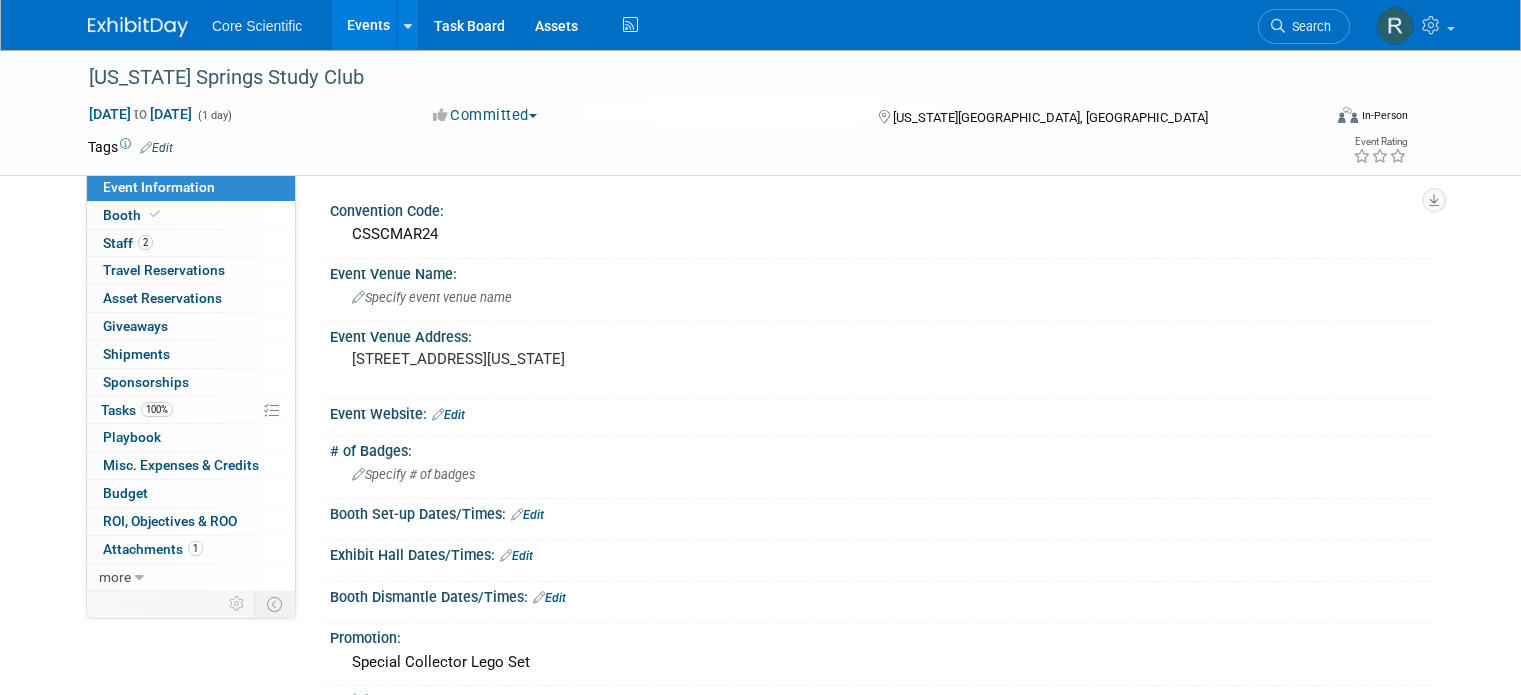 scroll, scrollTop: 0, scrollLeft: 0, axis: both 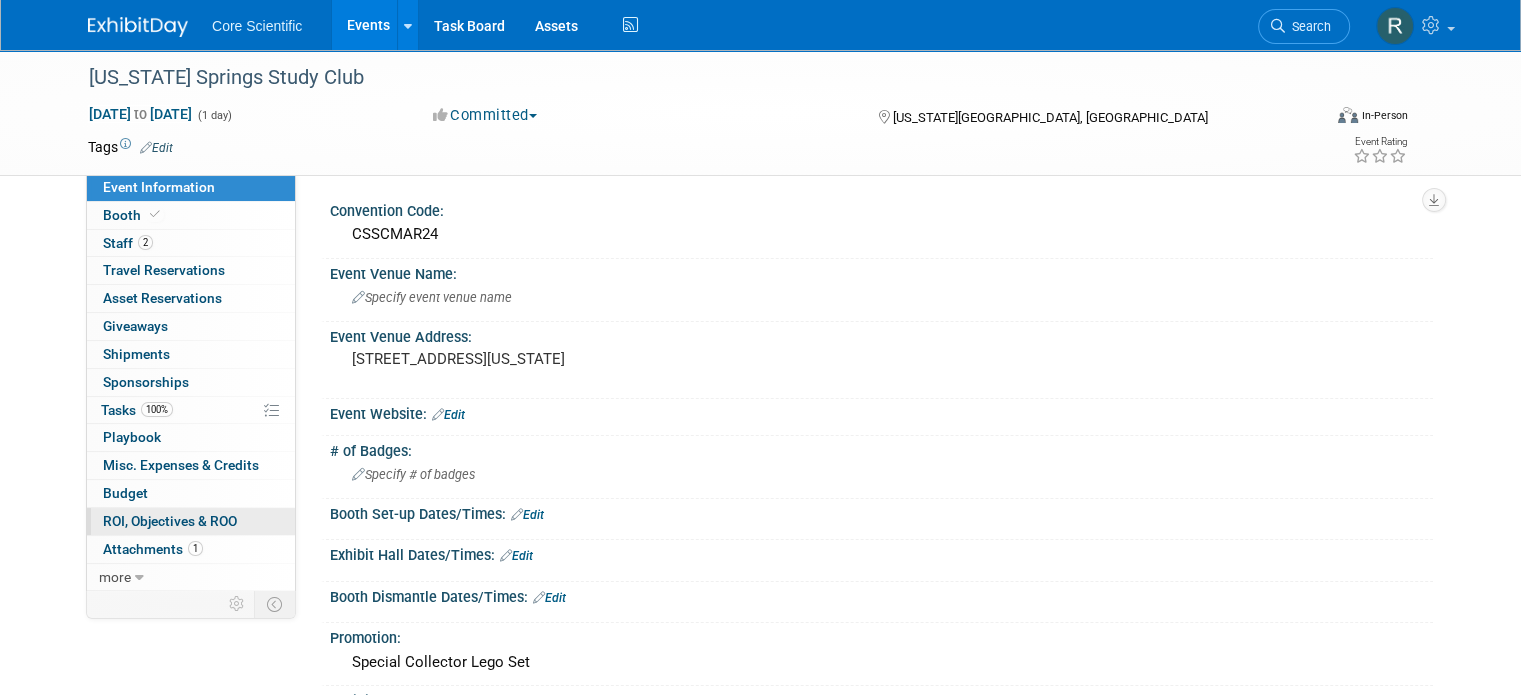 click on "ROI, Objectives & ROO 0" at bounding box center (170, 521) 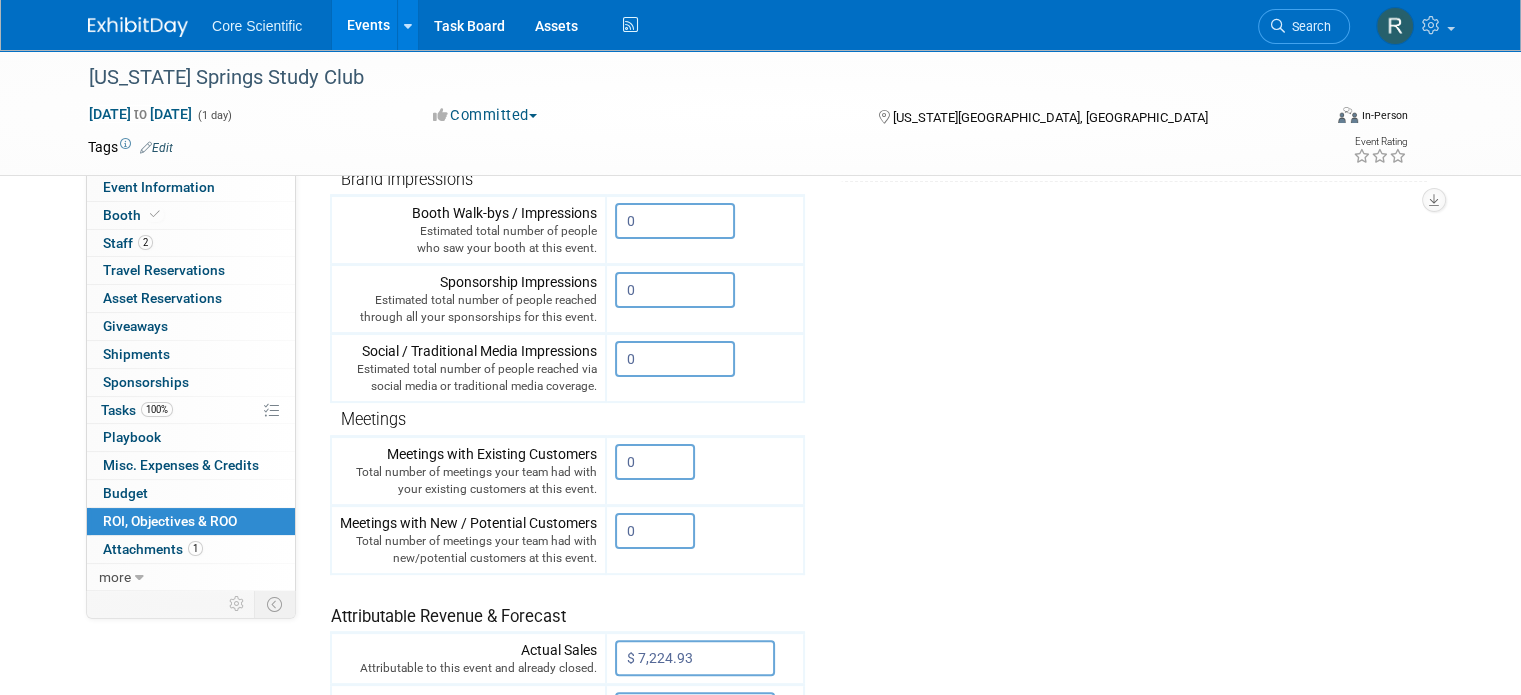 scroll, scrollTop: 600, scrollLeft: 0, axis: vertical 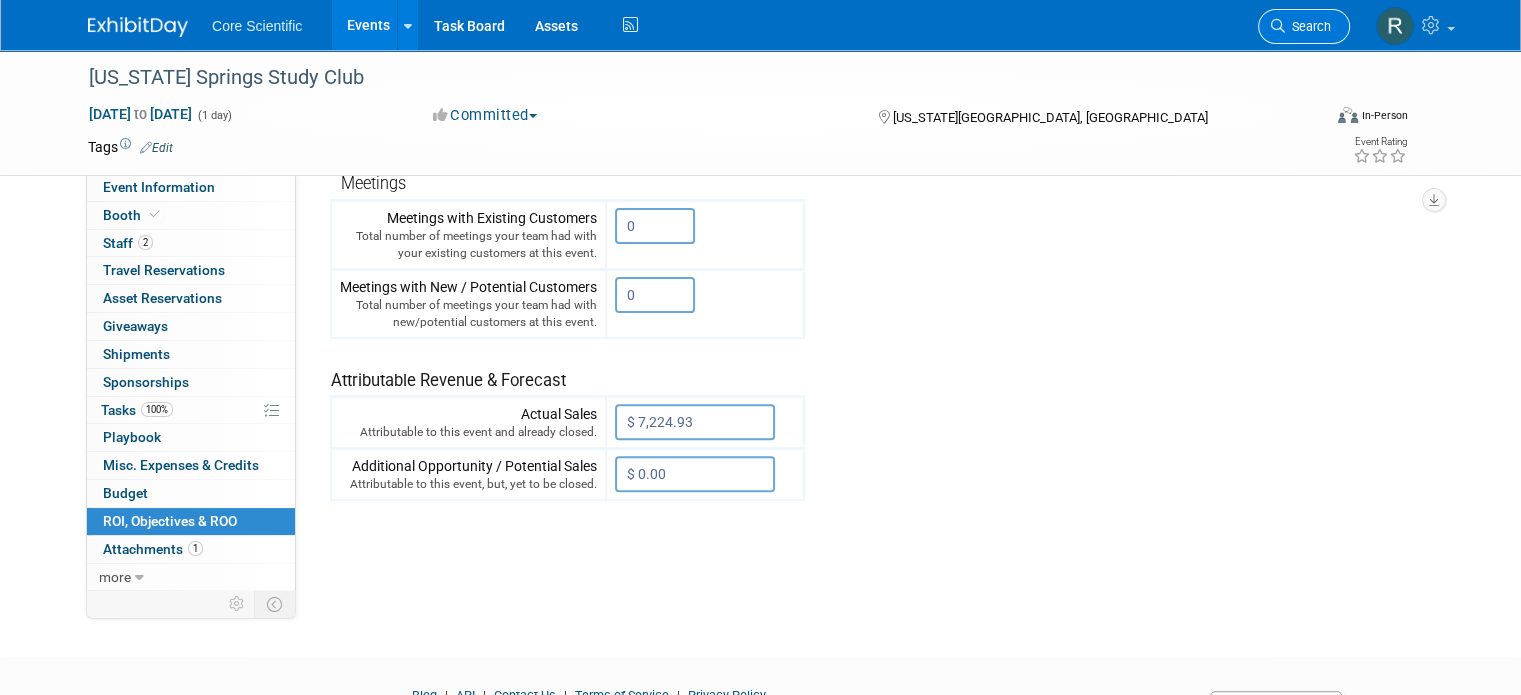 click on "Search" at bounding box center (1308, 26) 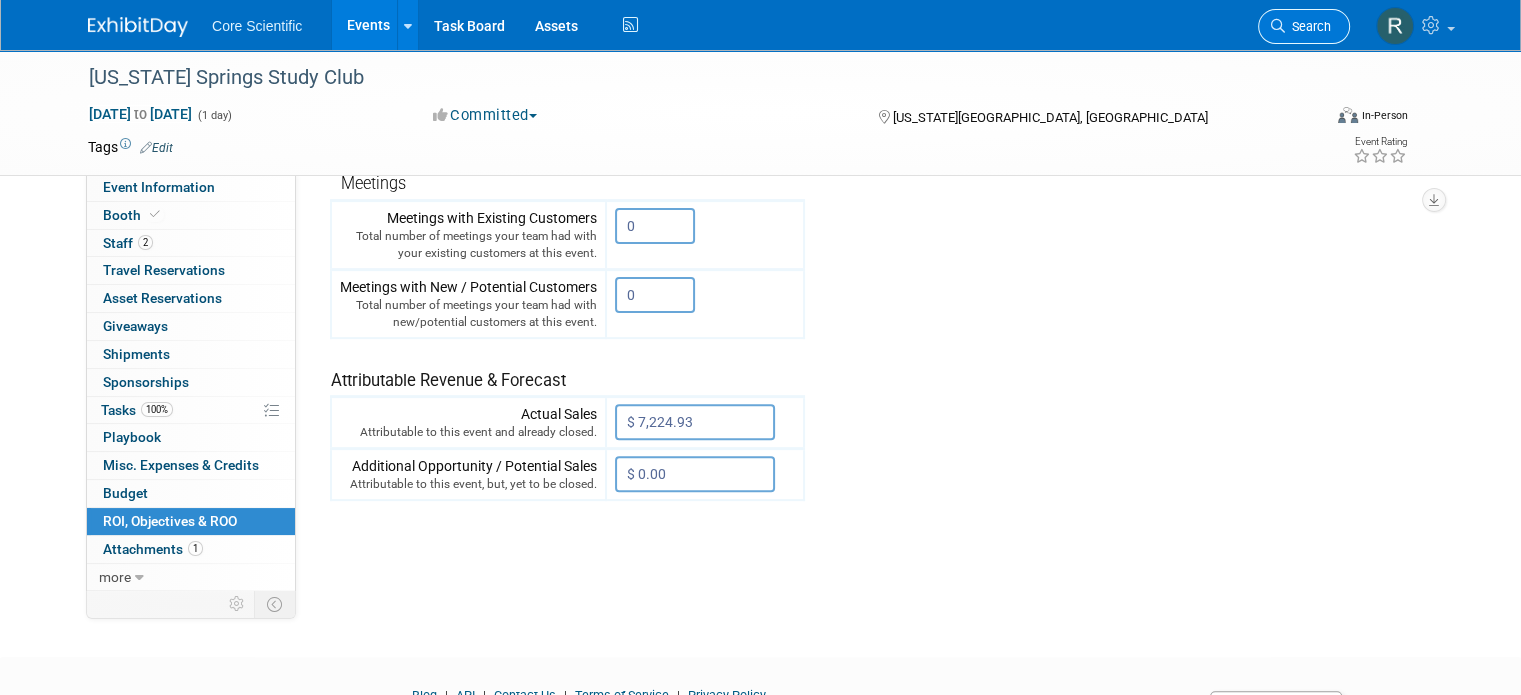 scroll, scrollTop: 0, scrollLeft: 0, axis: both 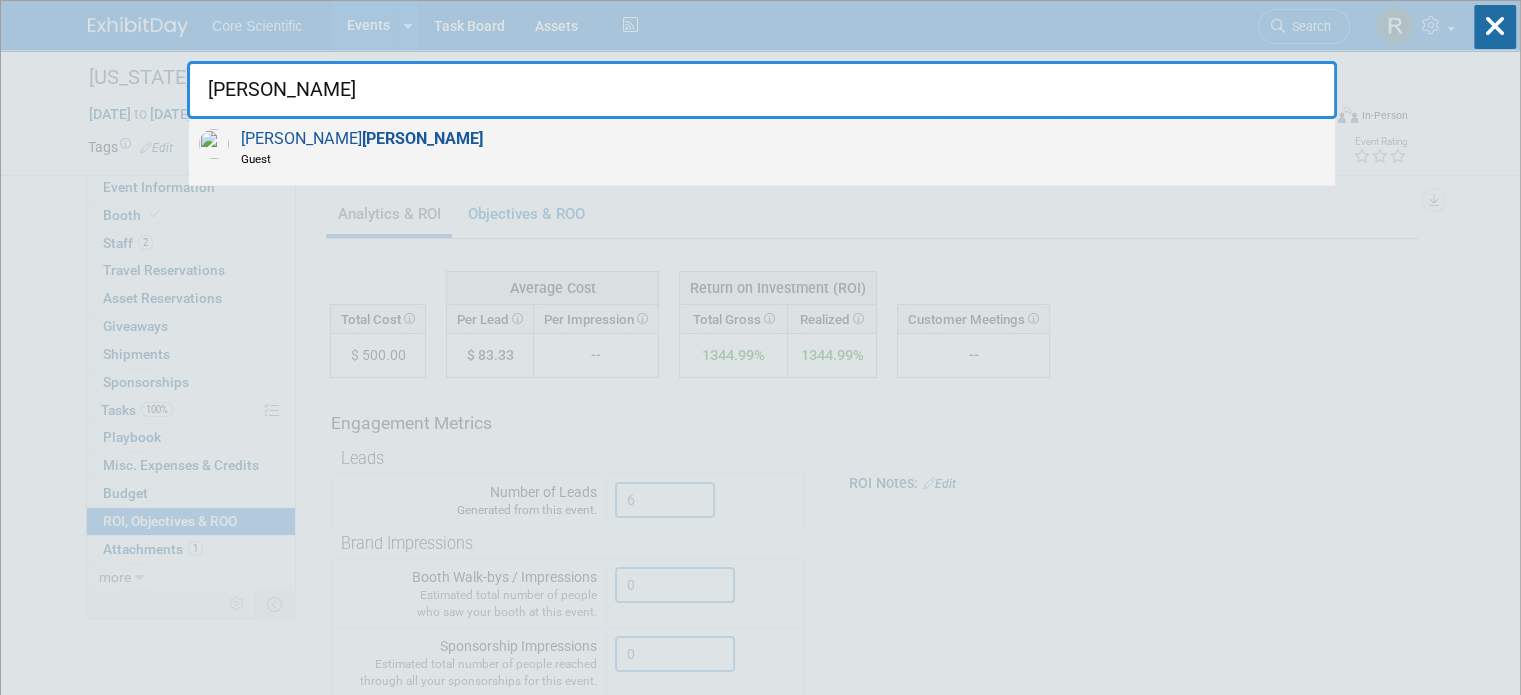 type on "dittmann" 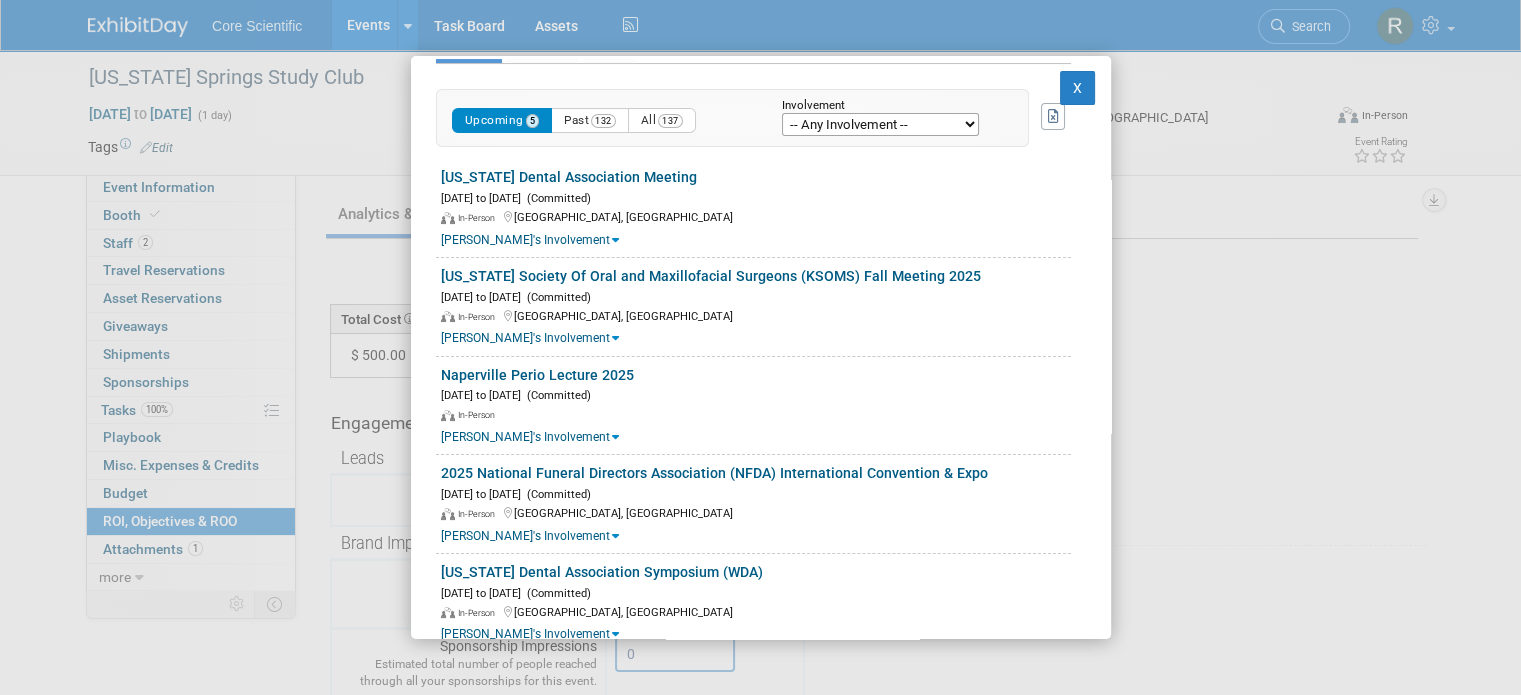 scroll, scrollTop: 427, scrollLeft: 0, axis: vertical 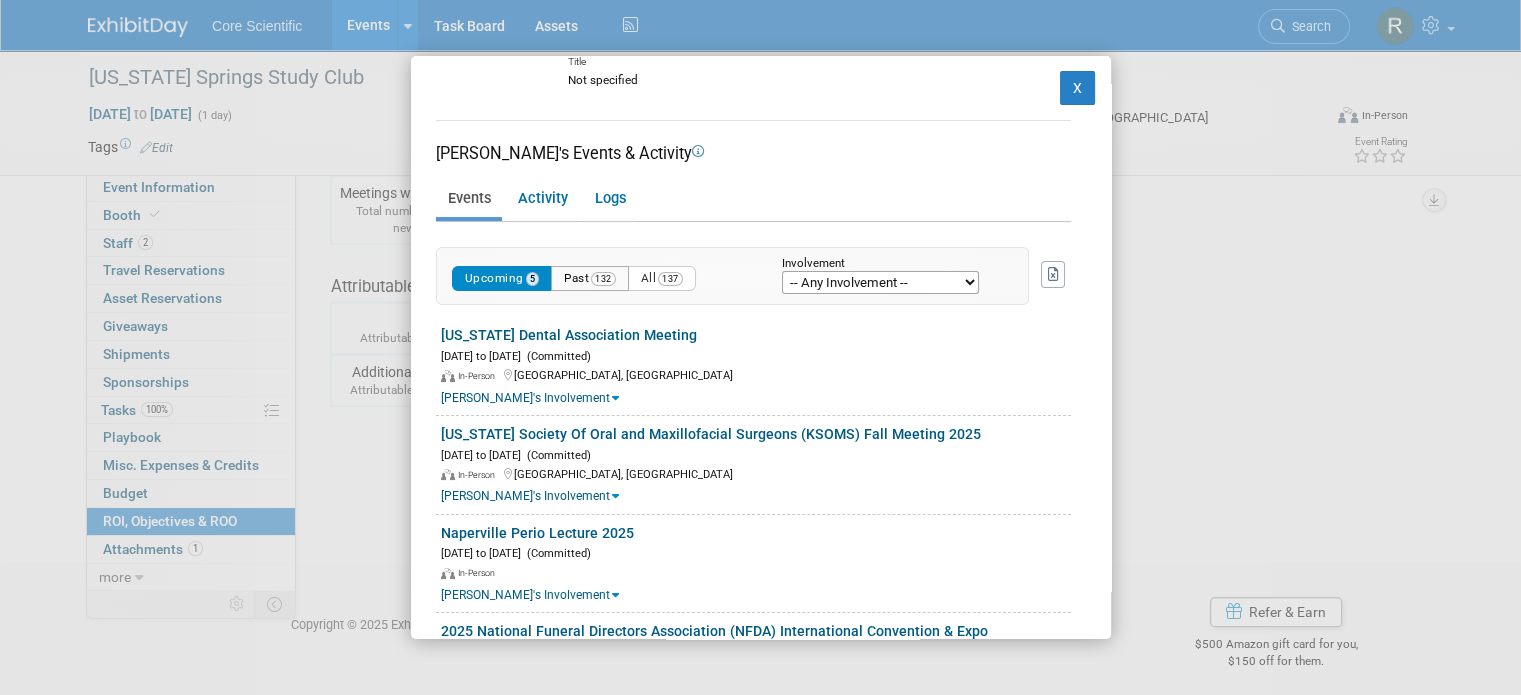 click on "Past  132" at bounding box center [590, 278] 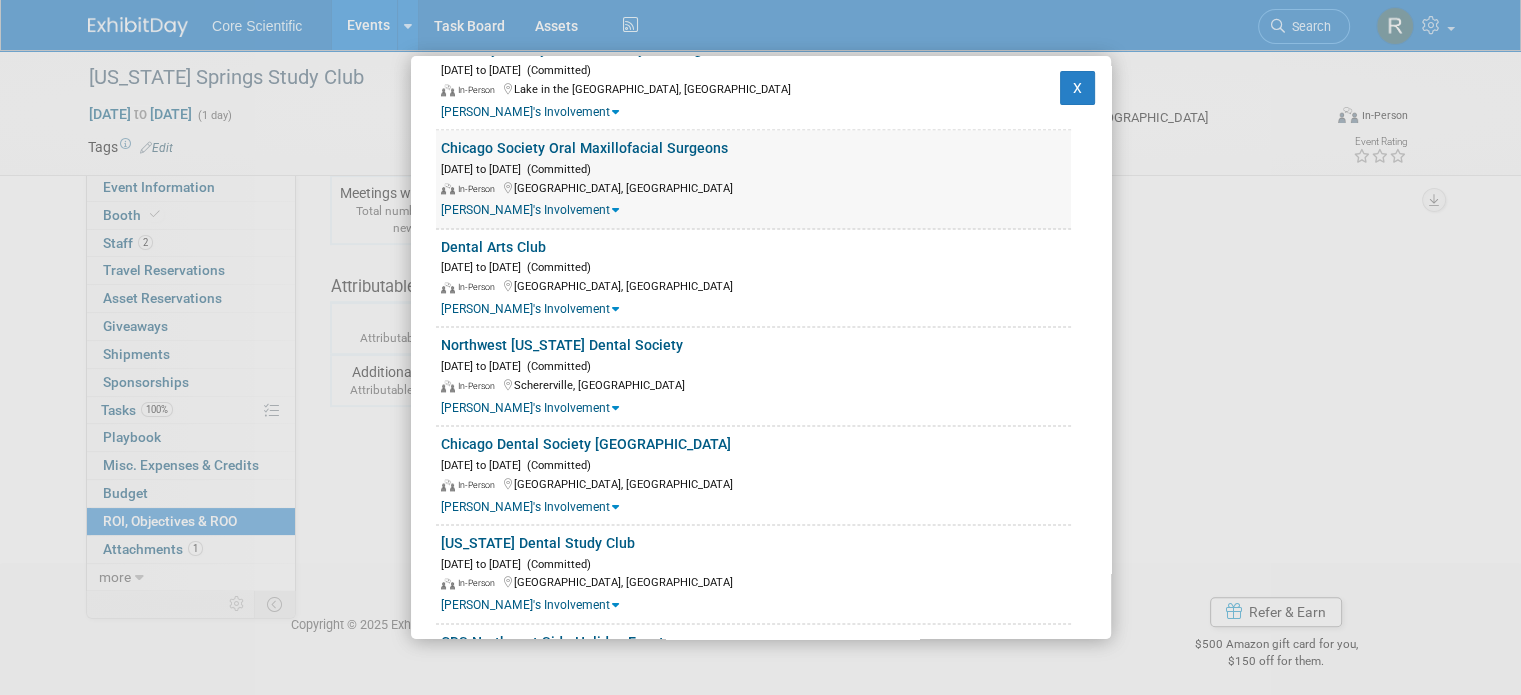 scroll, scrollTop: 10400, scrollLeft: 0, axis: vertical 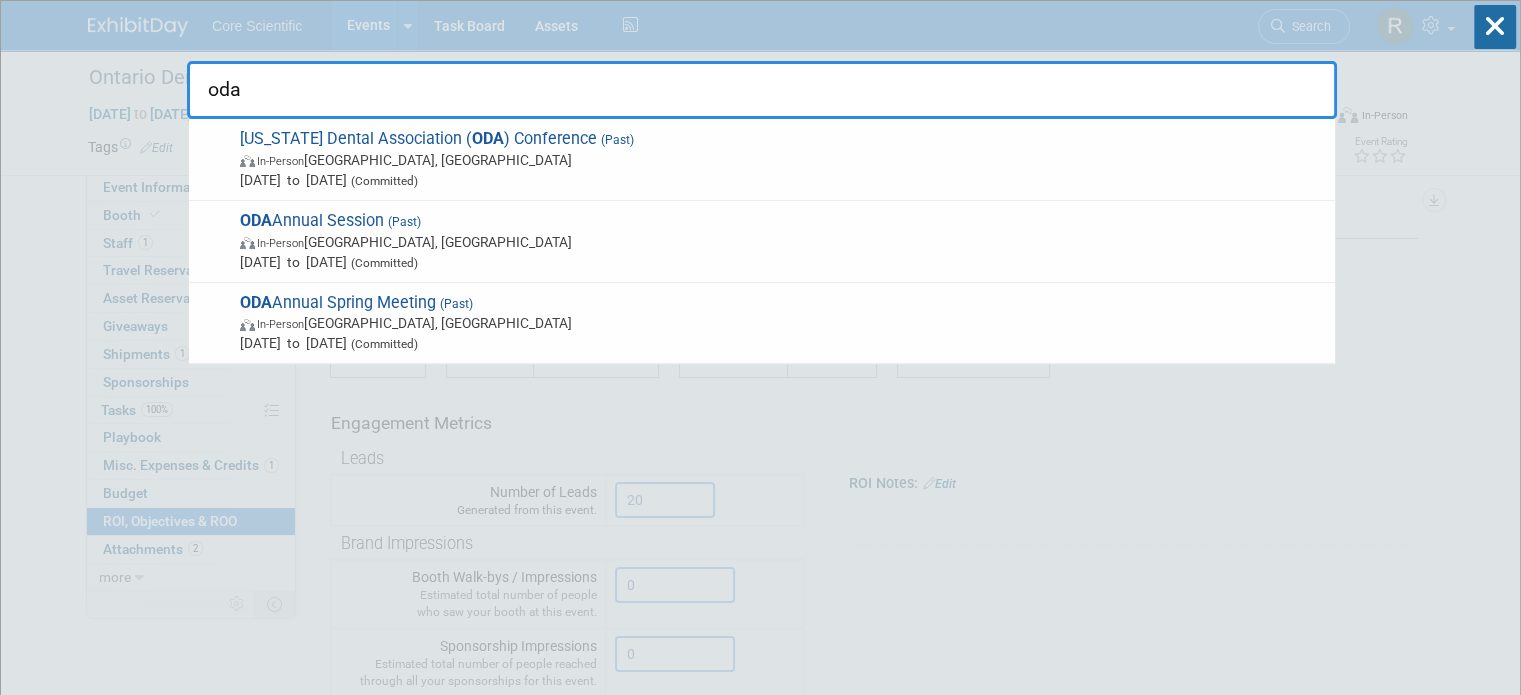 click on "oda
[US_STATE] Dental Association ( ODA ) Conference  (Past)  In-Person     [GEOGRAPHIC_DATA], [GEOGRAPHIC_DATA] [DATE]  to  [DATE]  (Committed) ODA  Annual Session  (Past)  In-Person     [GEOGRAPHIC_DATA], [GEOGRAPHIC_DATA] [DATE]  to  [DATE]  (Committed) ODA  Annual Spring Meeting  (Past)  In-Person     [GEOGRAPHIC_DATA], [GEOGRAPHIC_DATA] [DATE]  to  [DATE]  (Committed)
Recently Viewed Events:
Ontario Dental Association Annual Spring Meeting
In-Person
[GEOGRAPHIC_DATA], [GEOGRAPHIC_DATA]
[DATE]  to  [DATE]
(Committed)
ODA Annual Spring Meeting
In-Person
[GEOGRAPHIC_DATA], [GEOGRAPHIC_DATA]
[DATE]  to  [DATE]
(Committed)
ODA Annual Session
In-Person
[GEOGRAPHIC_DATA], [GEOGRAPHIC_DATA]
[DATE]  to  [DATE]
(Committed)
Northwest [US_STATE] Dental Society
In-Person
[GEOGRAPHIC_DATA], [GEOGRAPHIC_DATA]
[DATE]  to  [DATE]
(Committed)
NWDDA 2023
In-Person
[DATE]  to  [DATE]
(Committed)" at bounding box center (760, 4000) 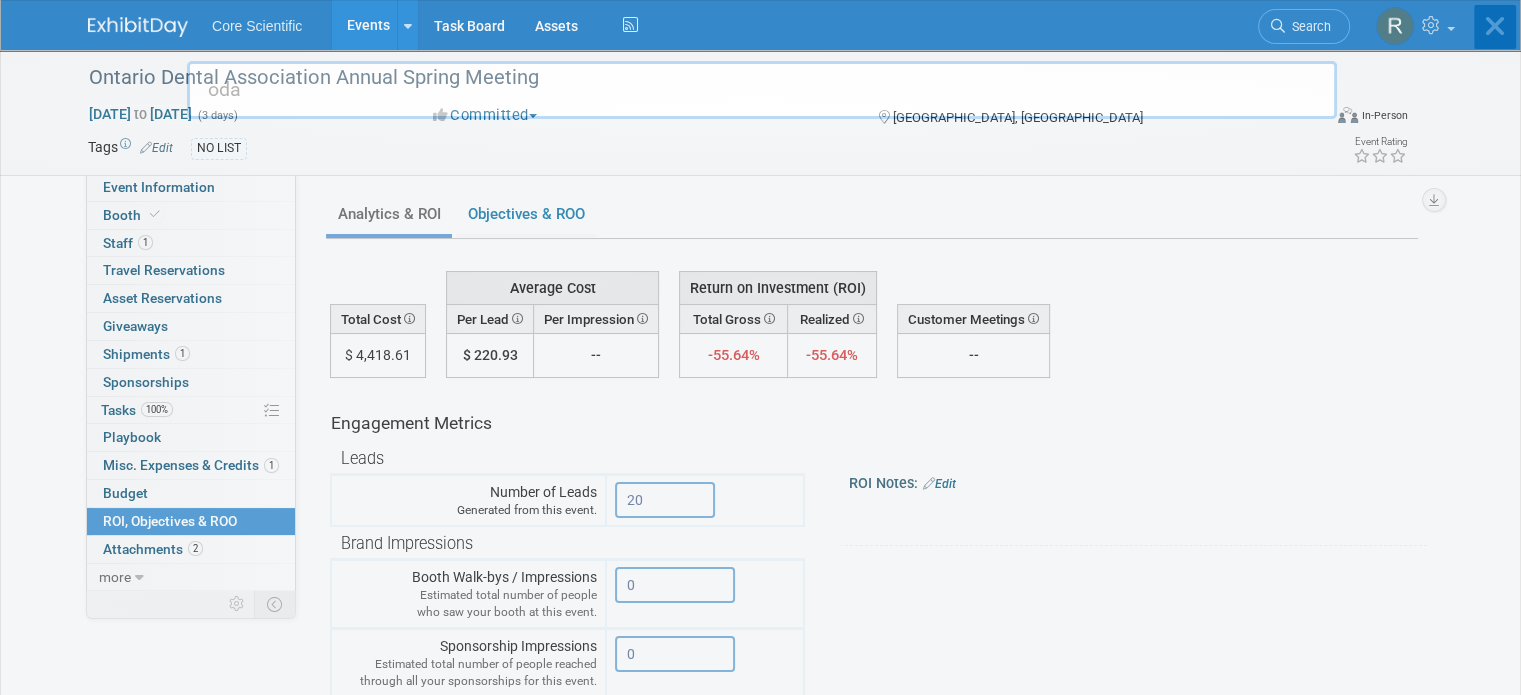 type 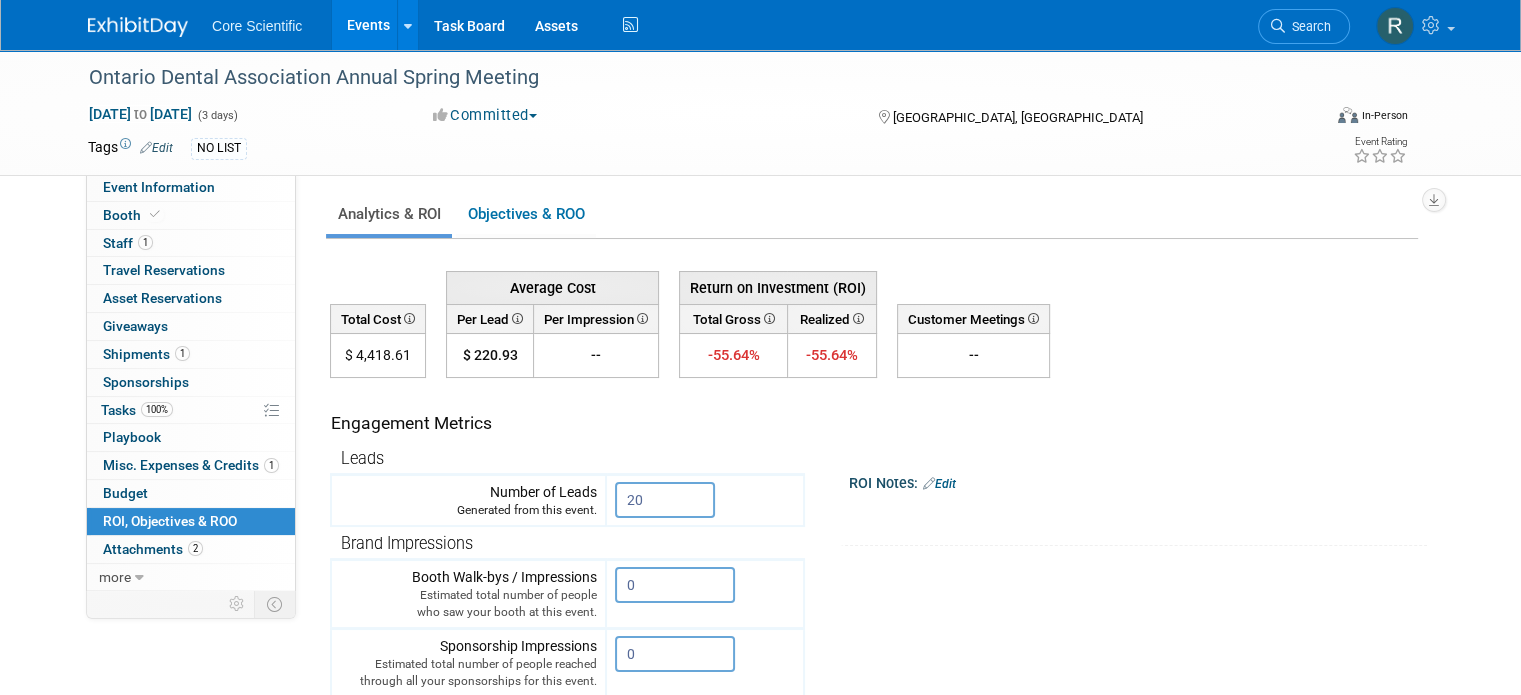 click at bounding box center [138, 27] 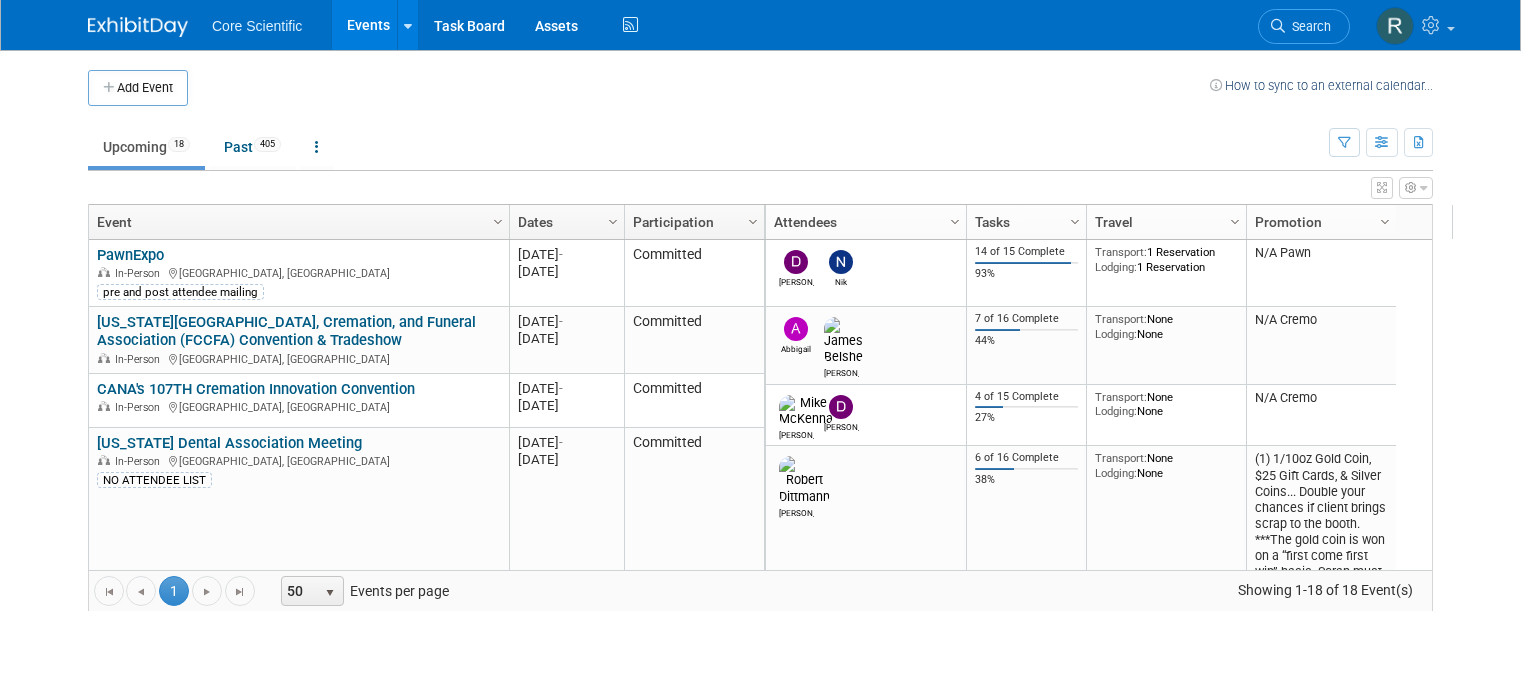 scroll, scrollTop: 0, scrollLeft: 0, axis: both 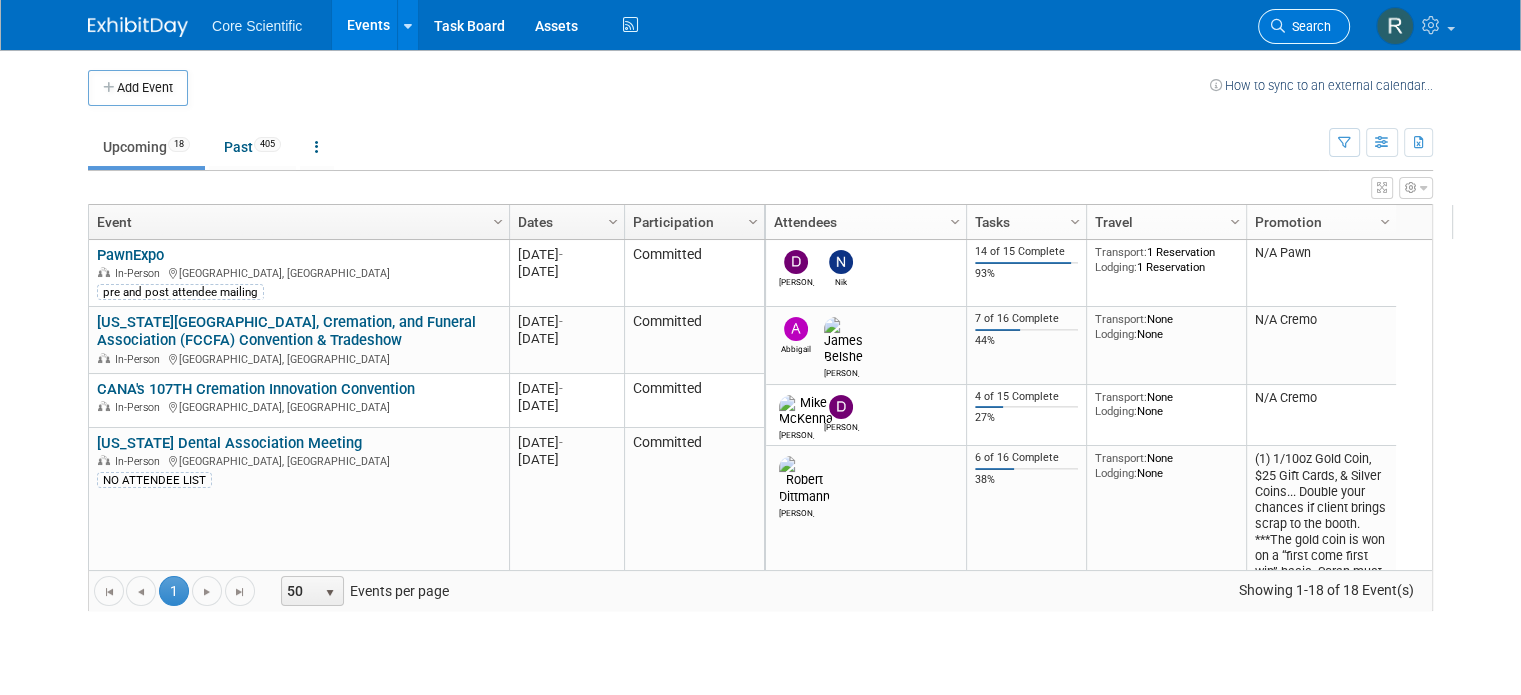 click on "Search" at bounding box center (1308, 26) 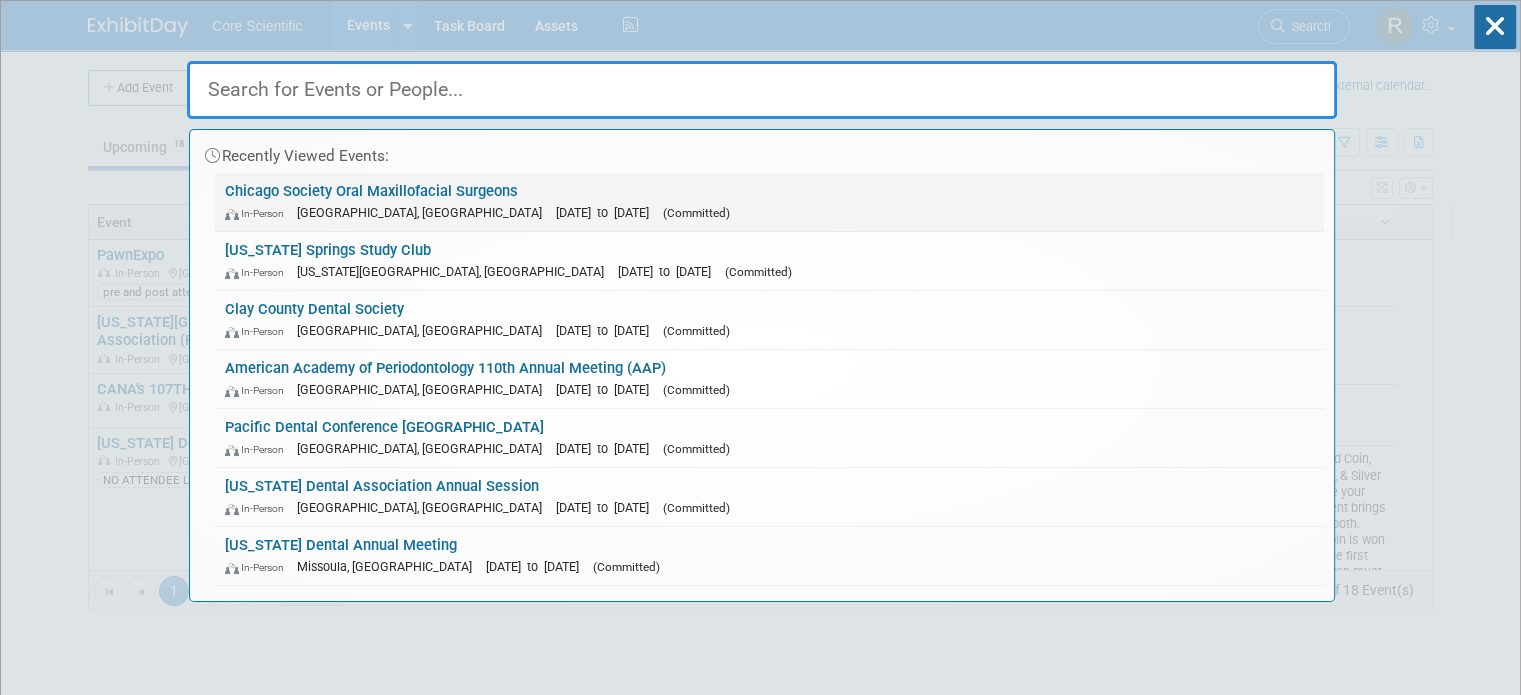type on "A" 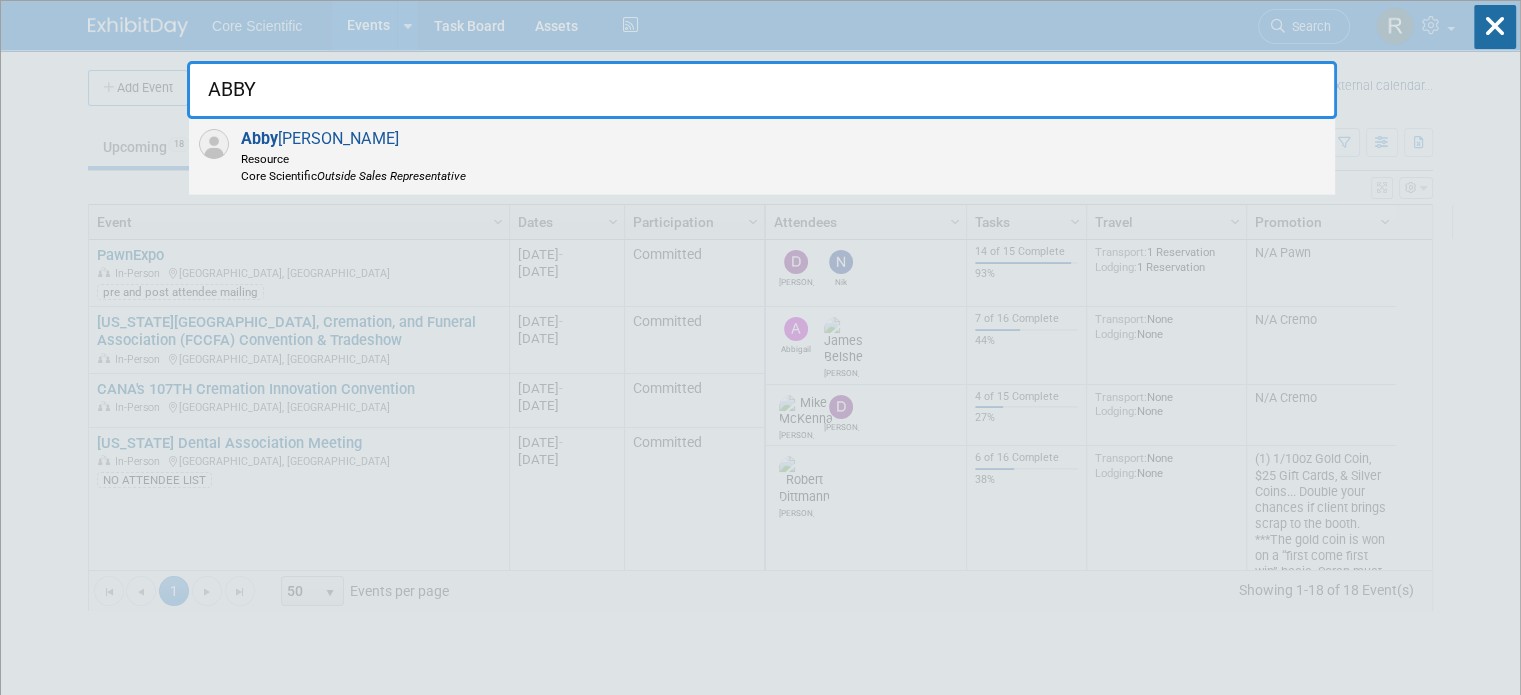 click on "Outside Sales Representative" at bounding box center [391, 176] 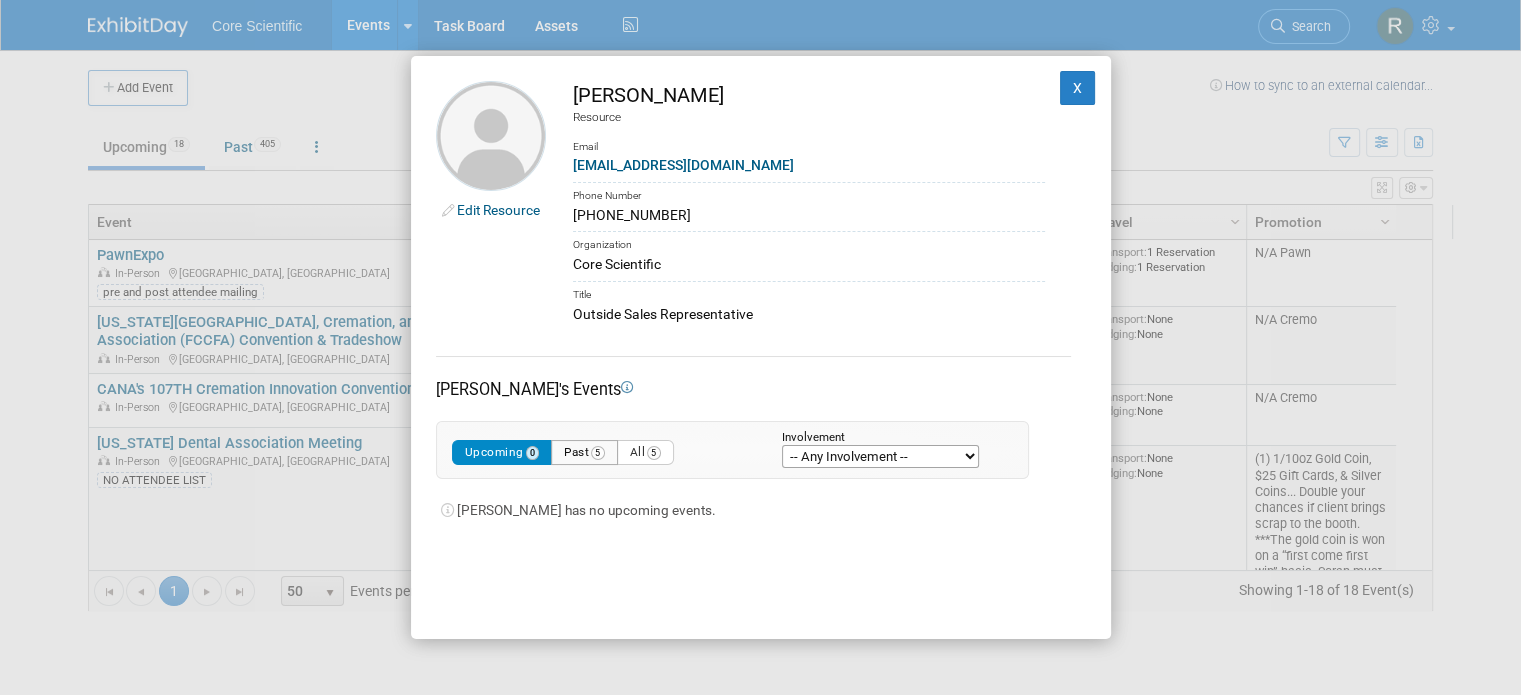 click on "Past  5" at bounding box center (584, 452) 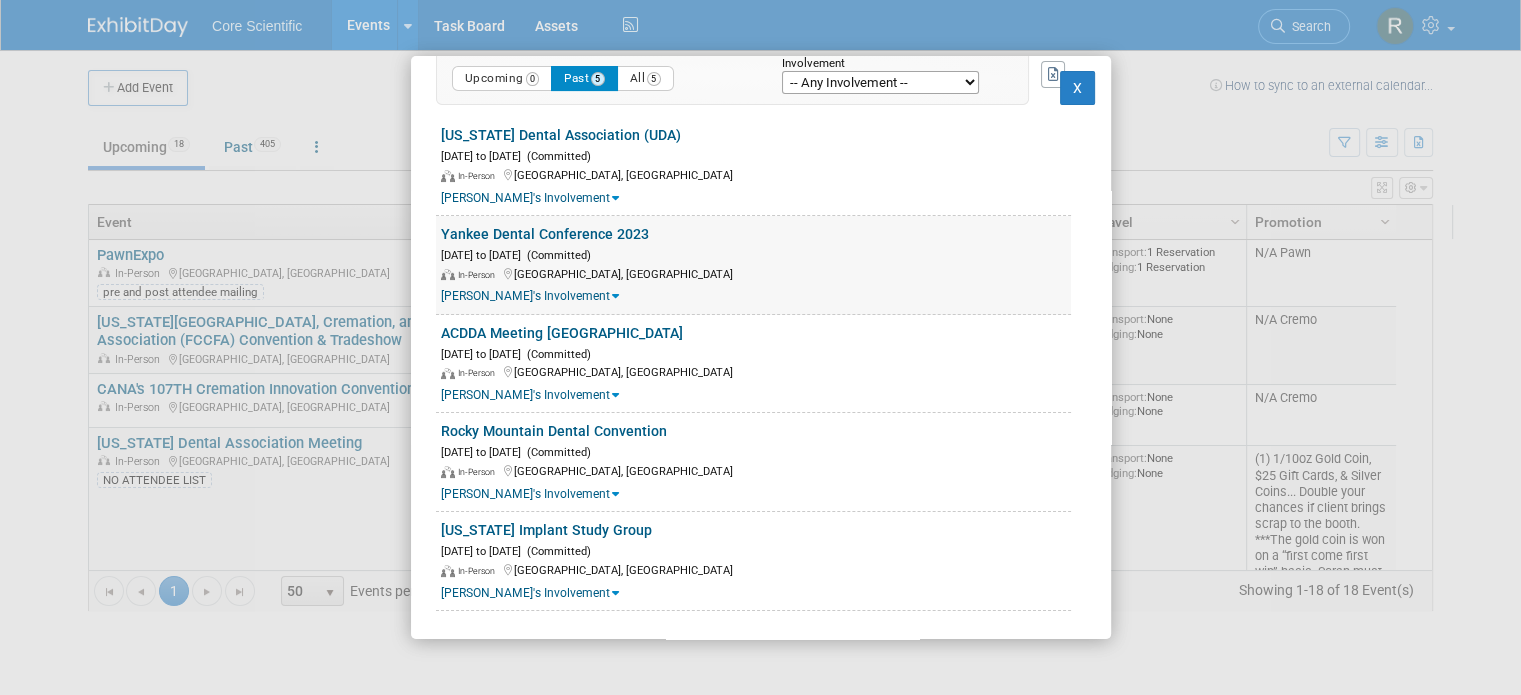 scroll, scrollTop: 0, scrollLeft: 0, axis: both 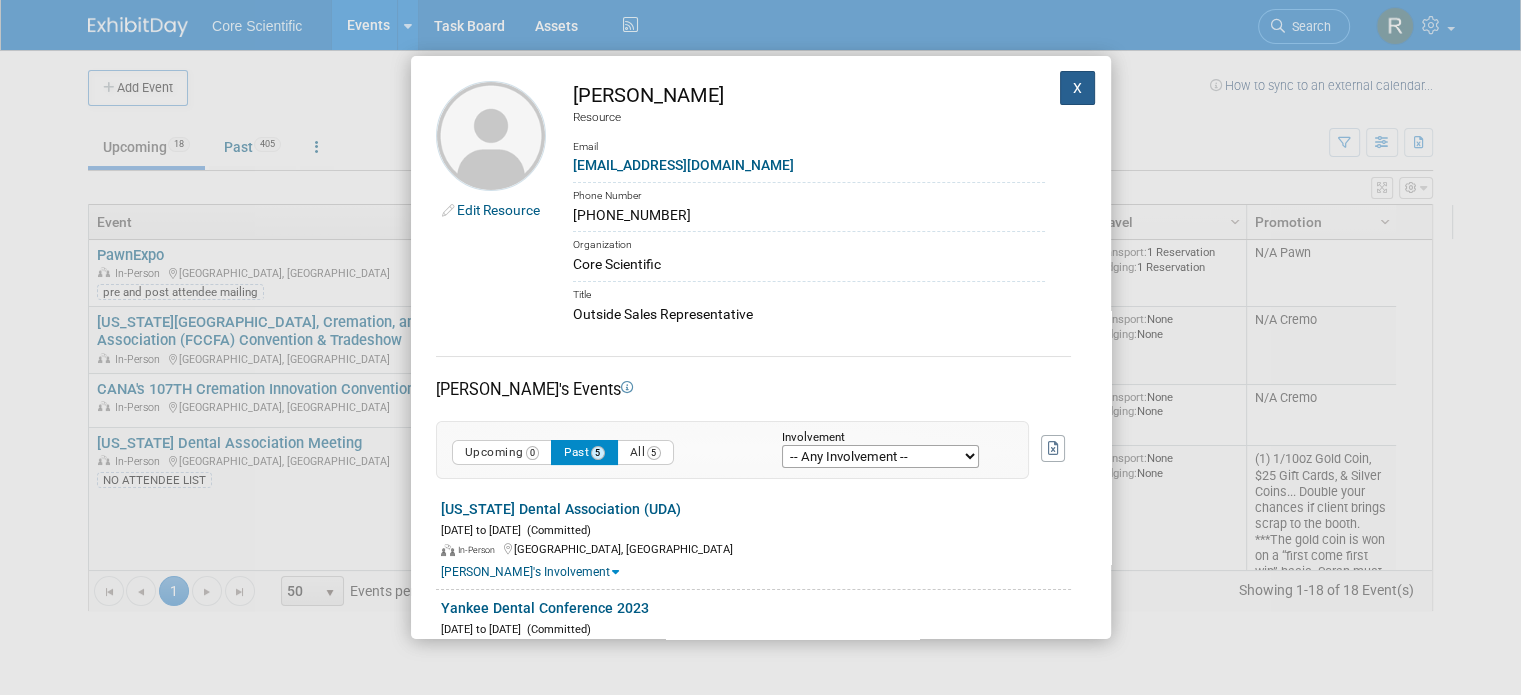 click on "X" at bounding box center [1078, 88] 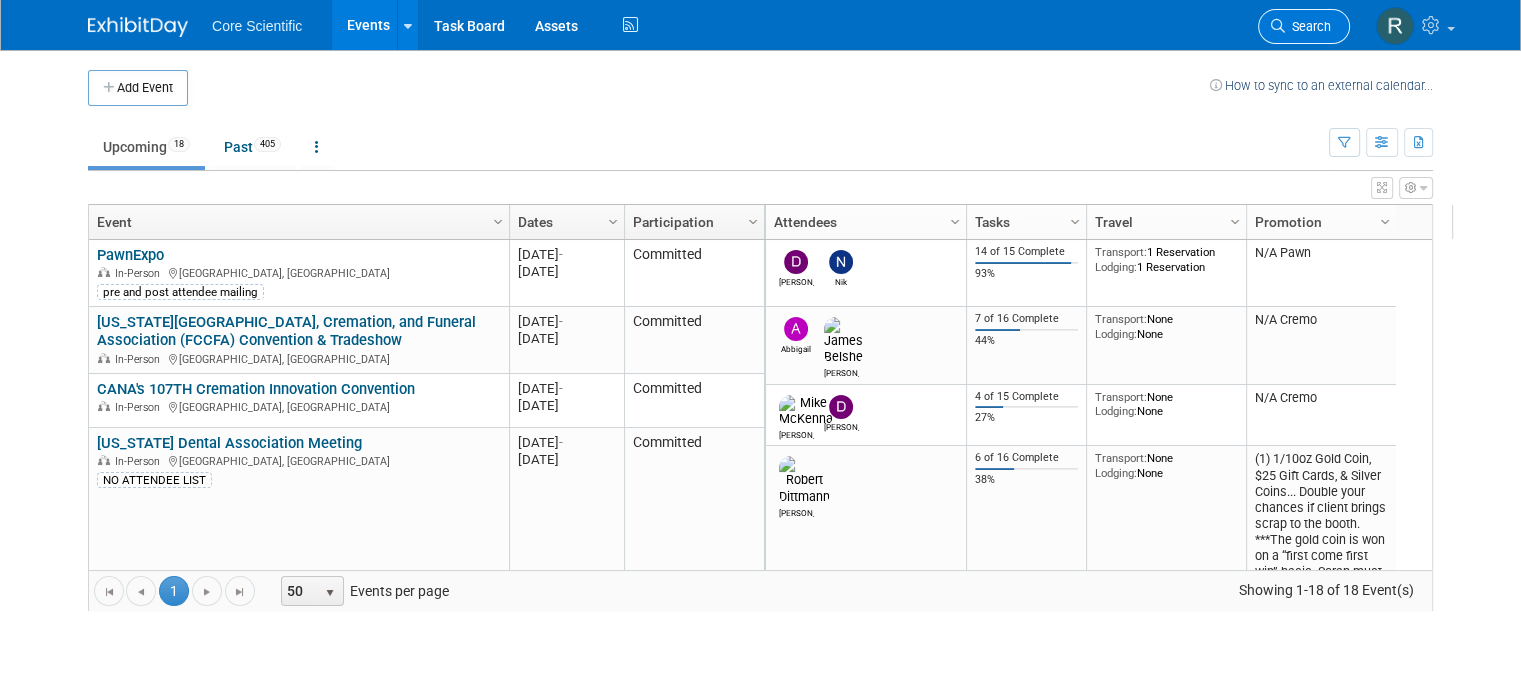 click on "Search" at bounding box center (1308, 26) 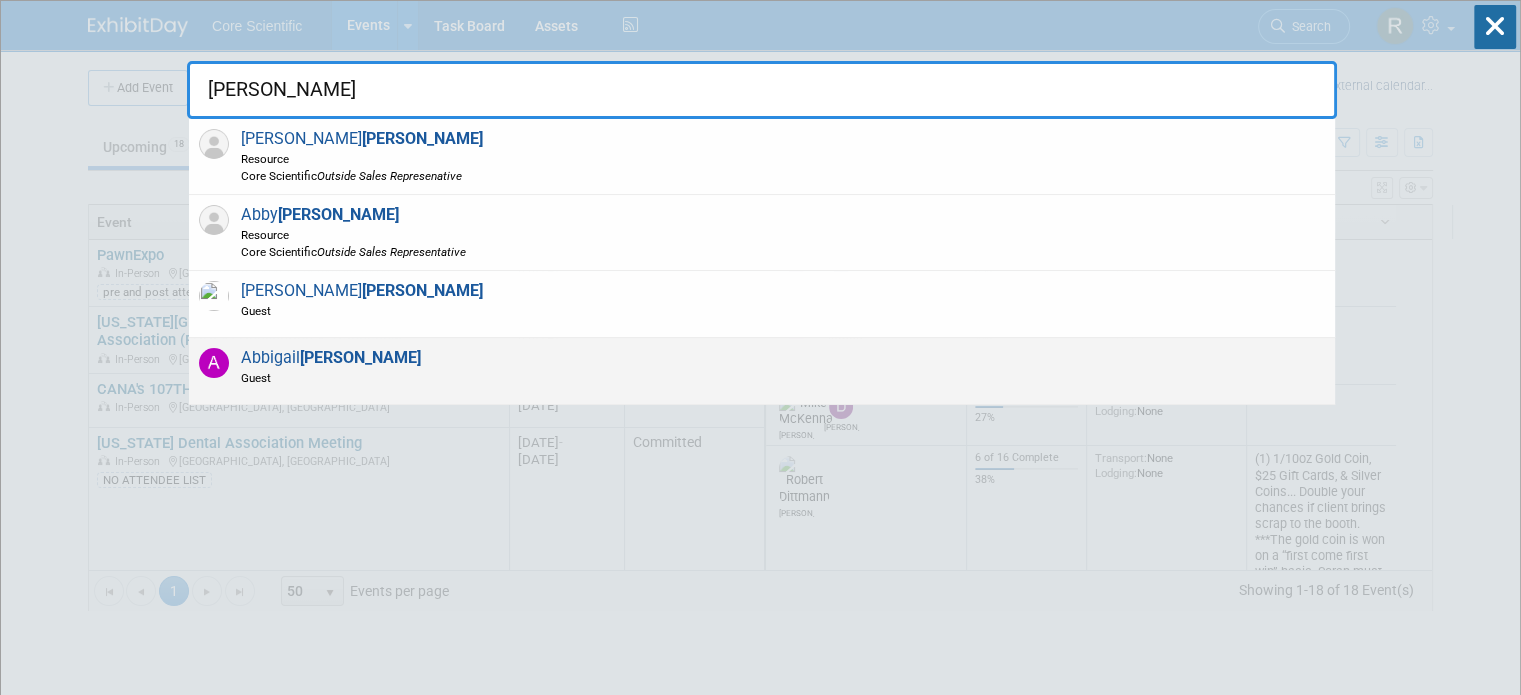 type on "BELSHE" 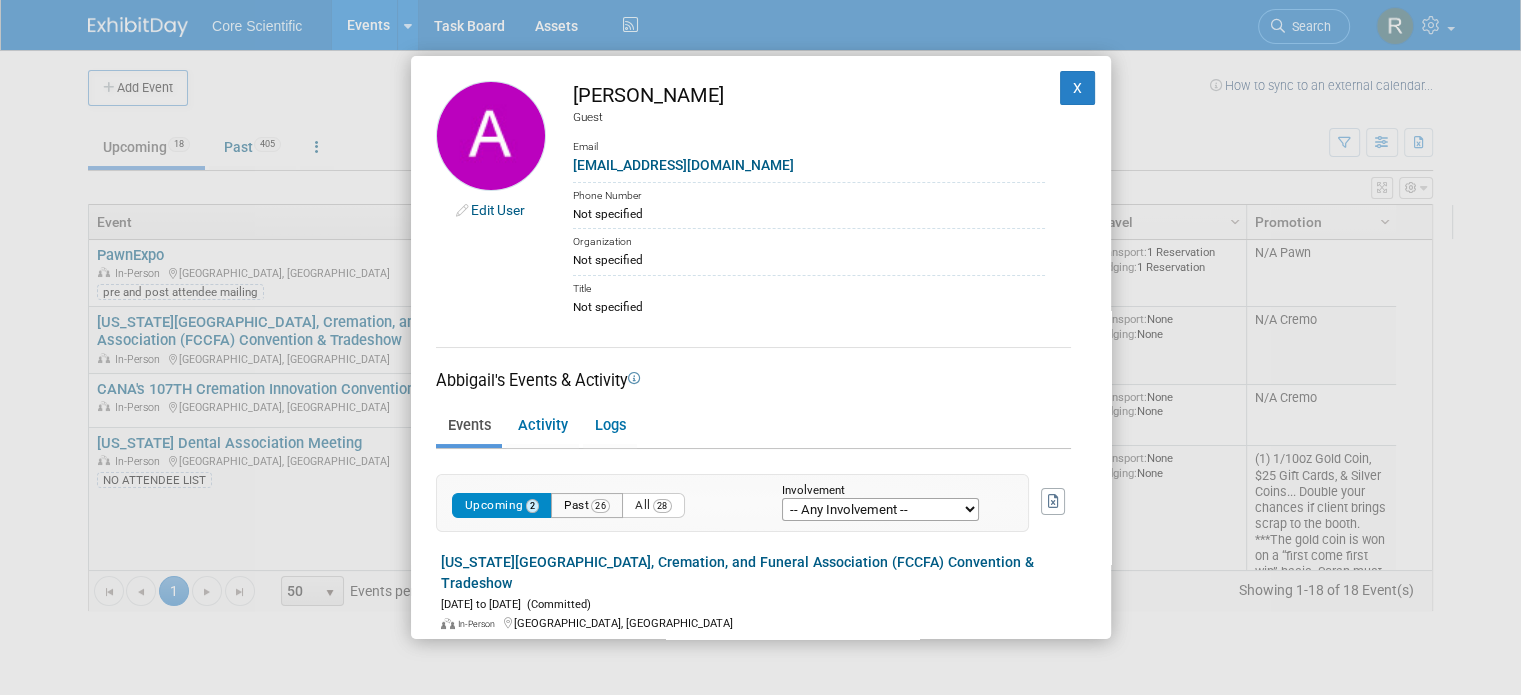 click on "Past  26" at bounding box center [587, 505] 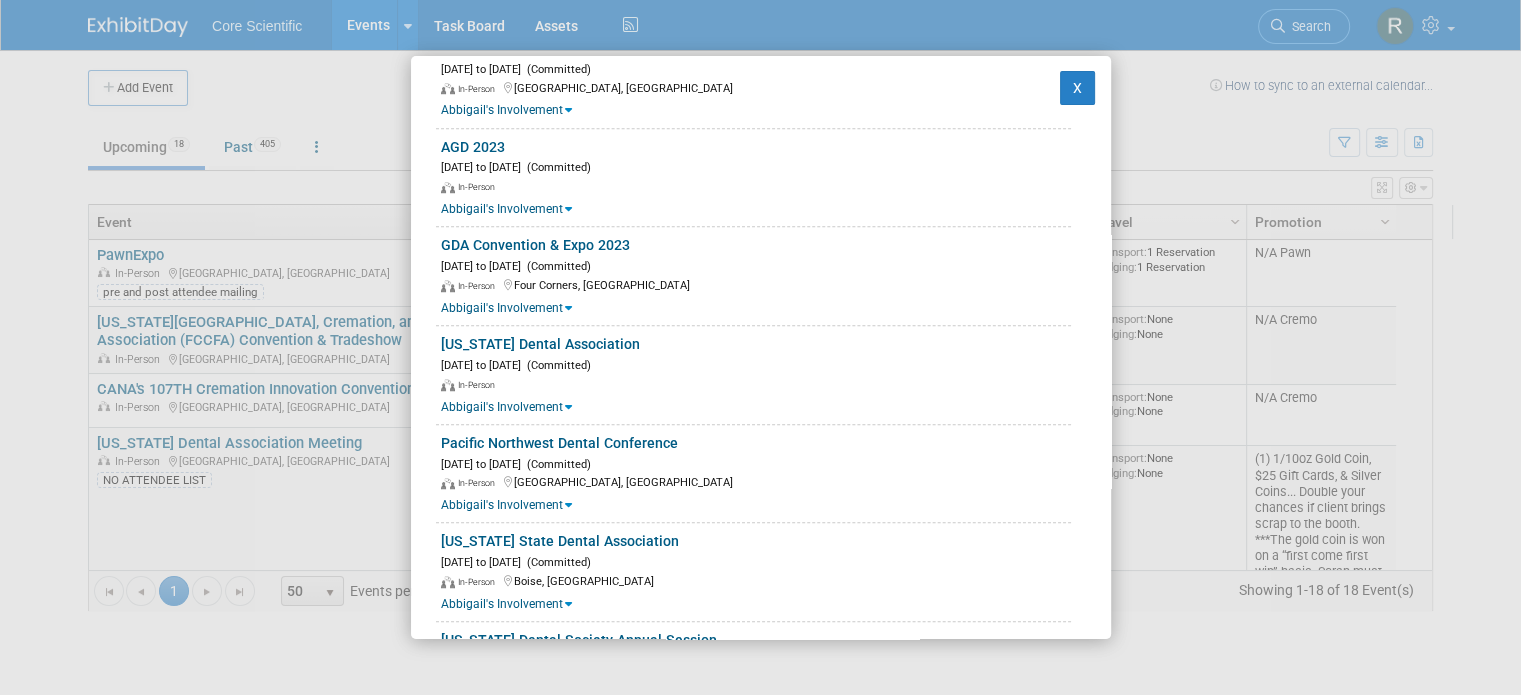 scroll, scrollTop: 1700, scrollLeft: 0, axis: vertical 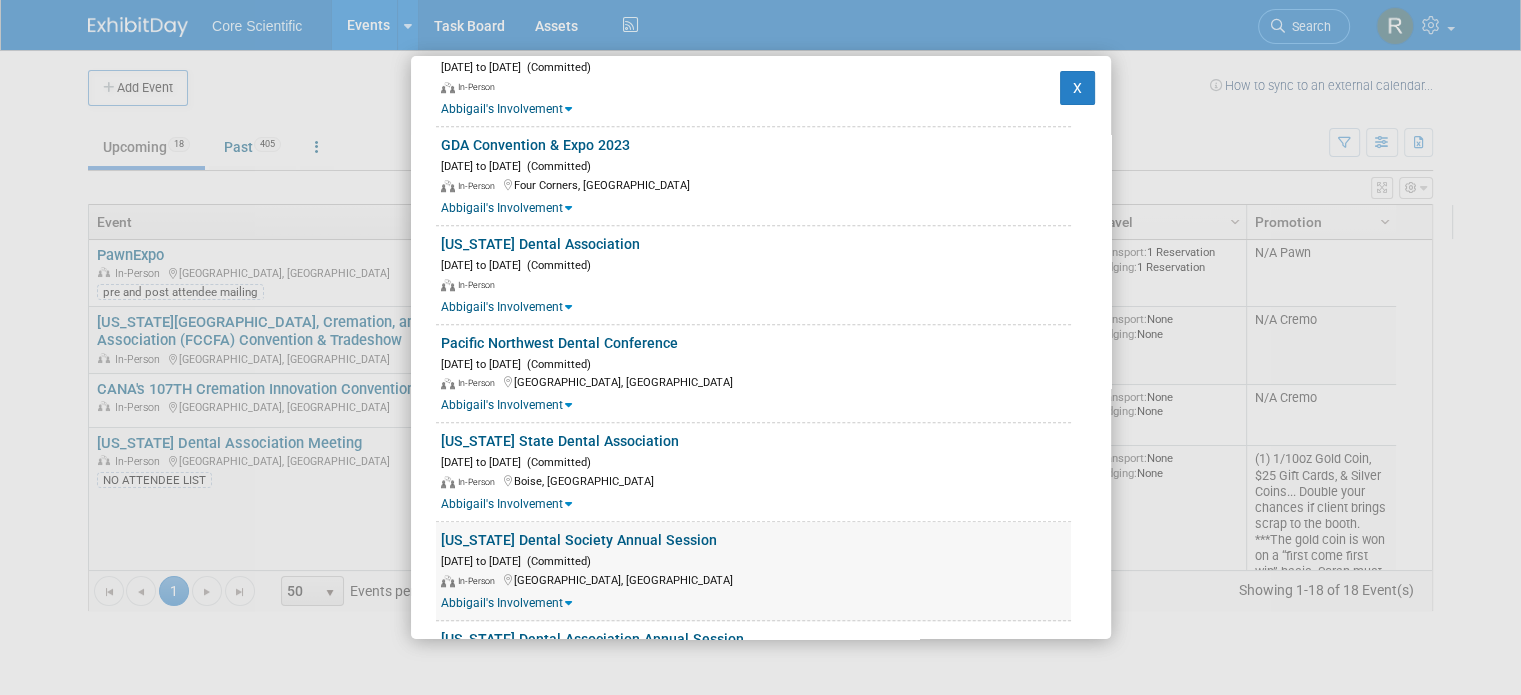 drag, startPoint x: 347, startPoint y: 6, endPoint x: 612, endPoint y: 534, distance: 590.76984 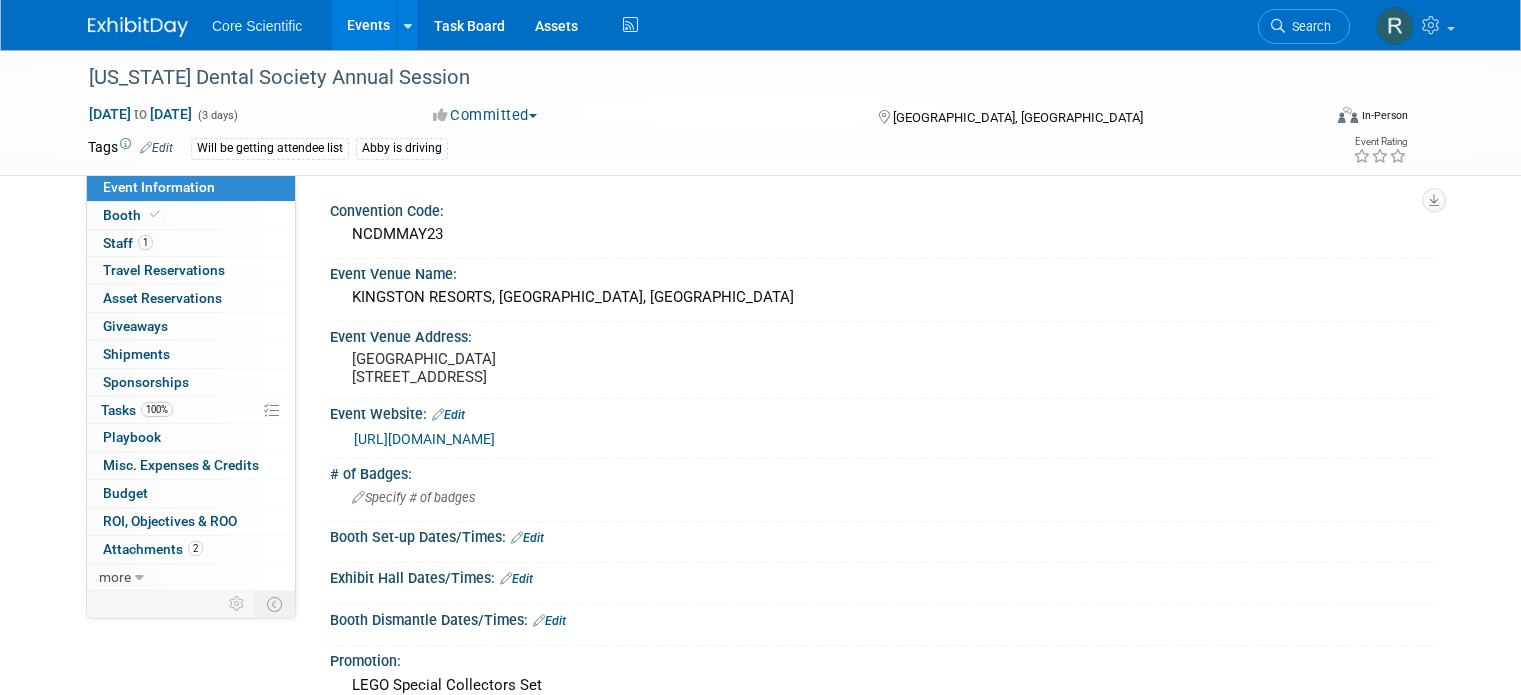 scroll, scrollTop: 0, scrollLeft: 0, axis: both 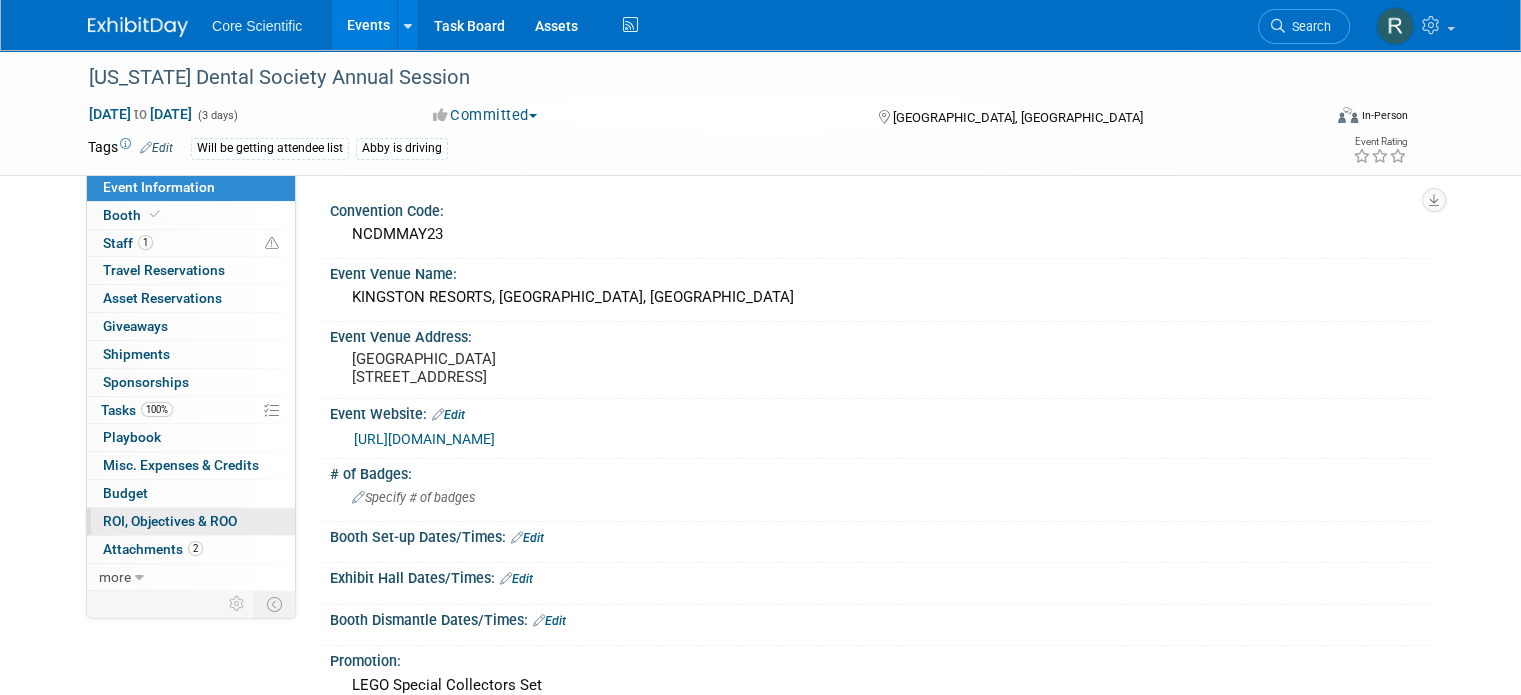 click on "ROI, Objectives & ROO 0" at bounding box center [170, 521] 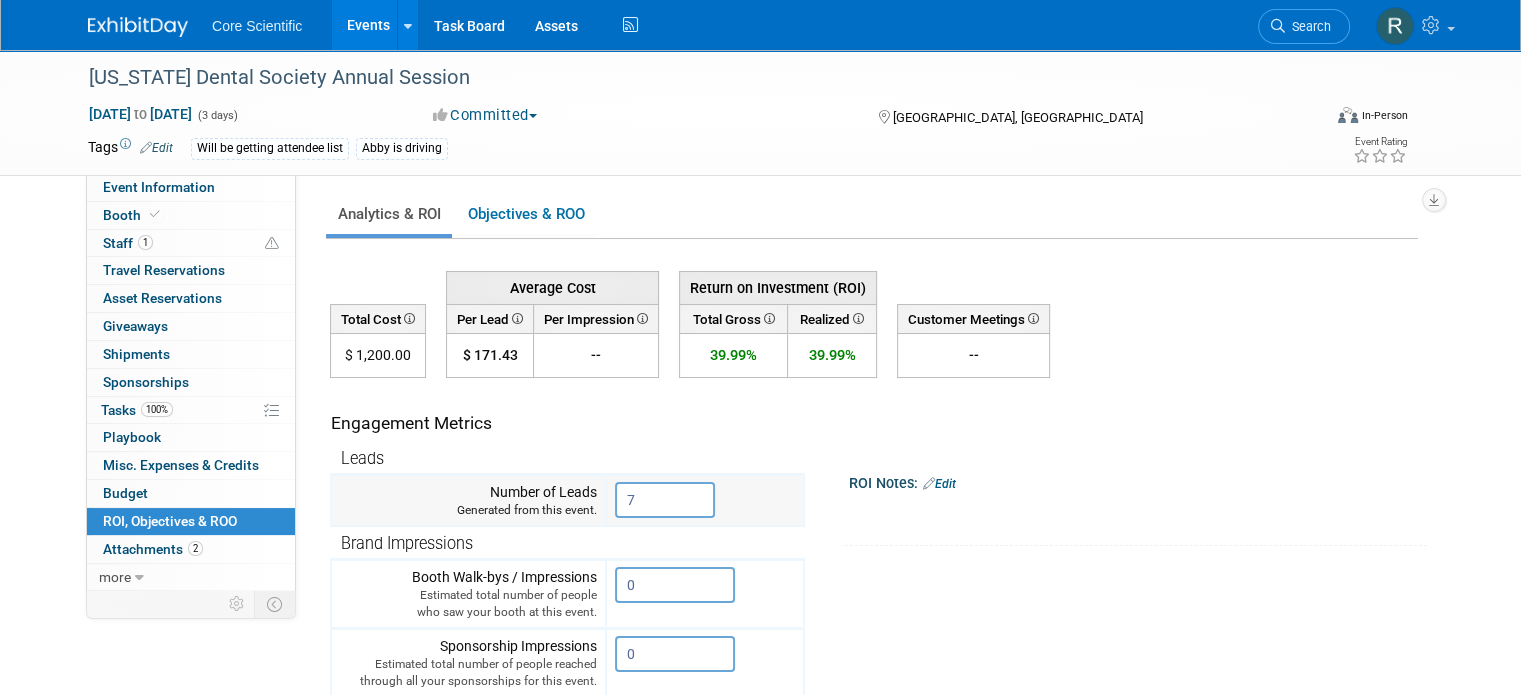 scroll, scrollTop: 500, scrollLeft: 0, axis: vertical 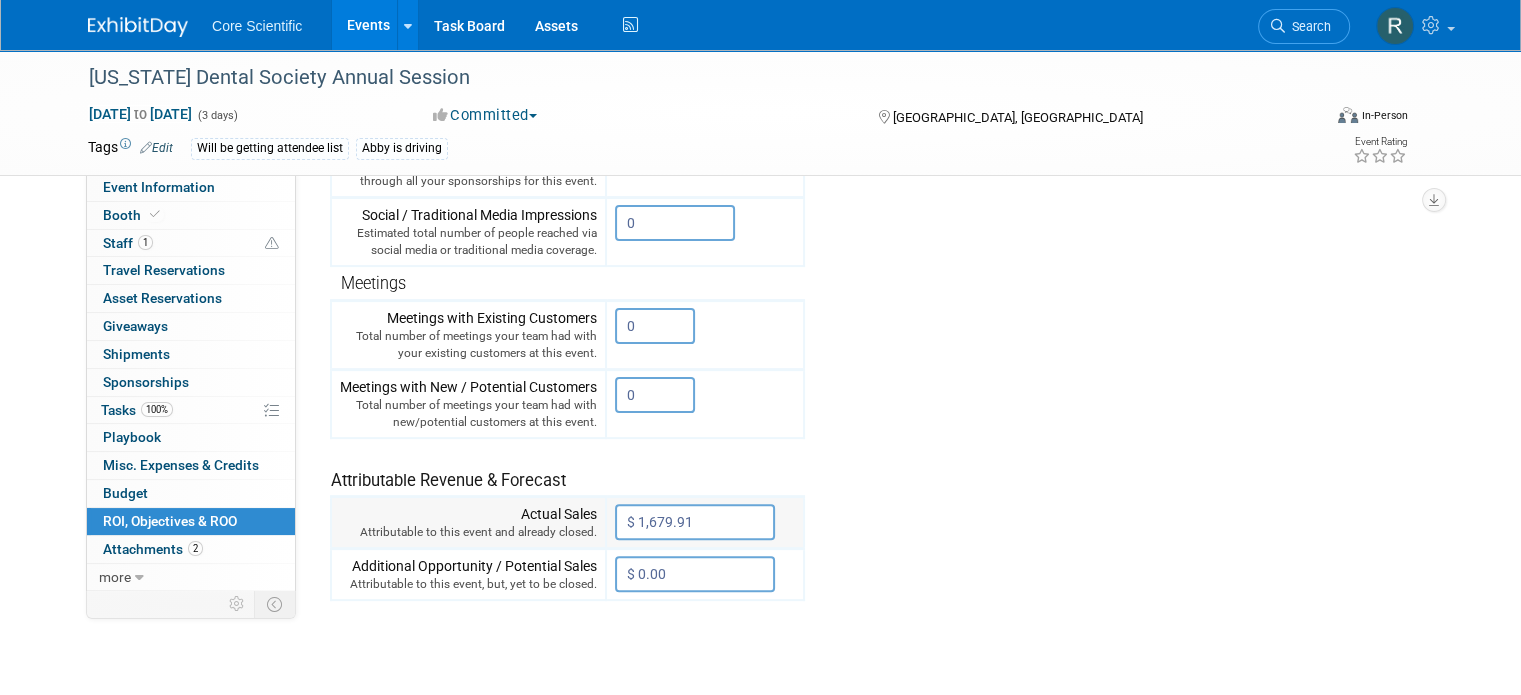 click on "$ 1,679.91" at bounding box center [695, 522] 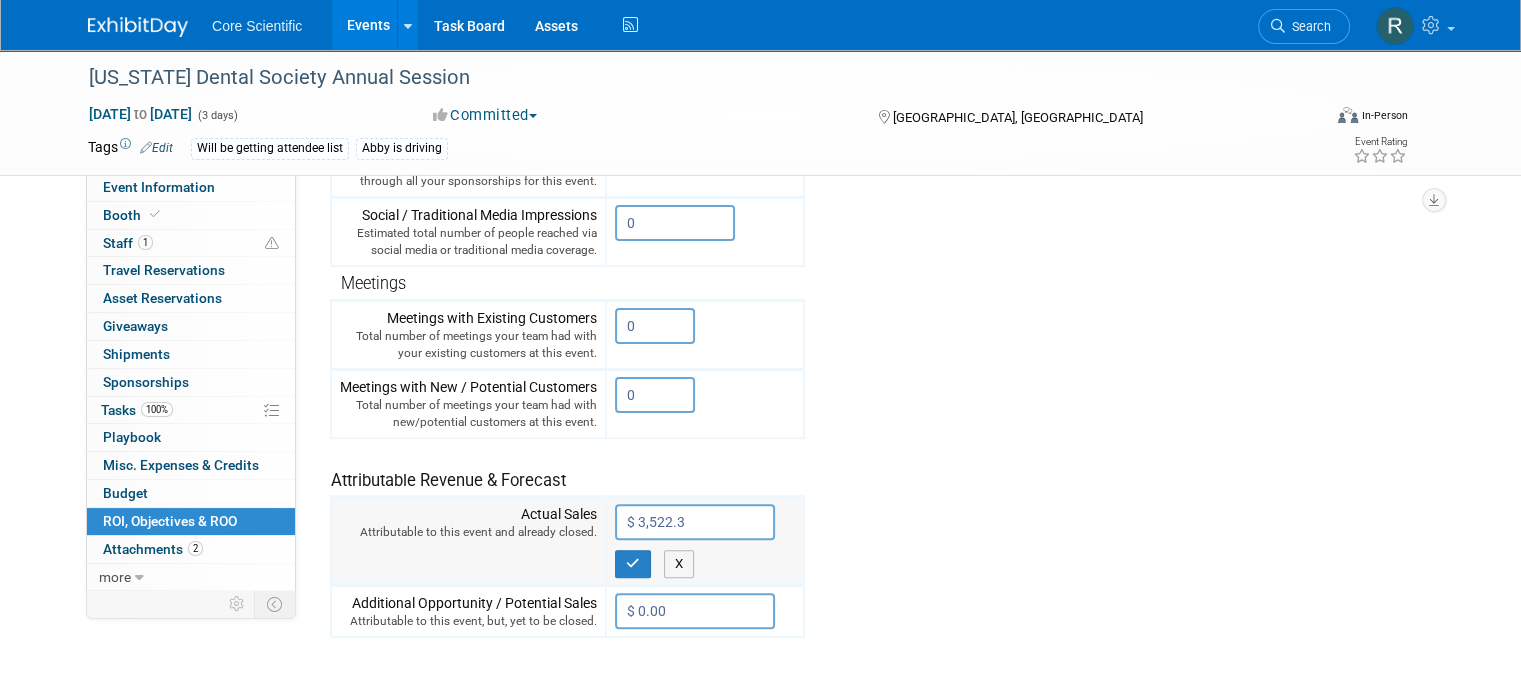 type on "$ 3,522.32" 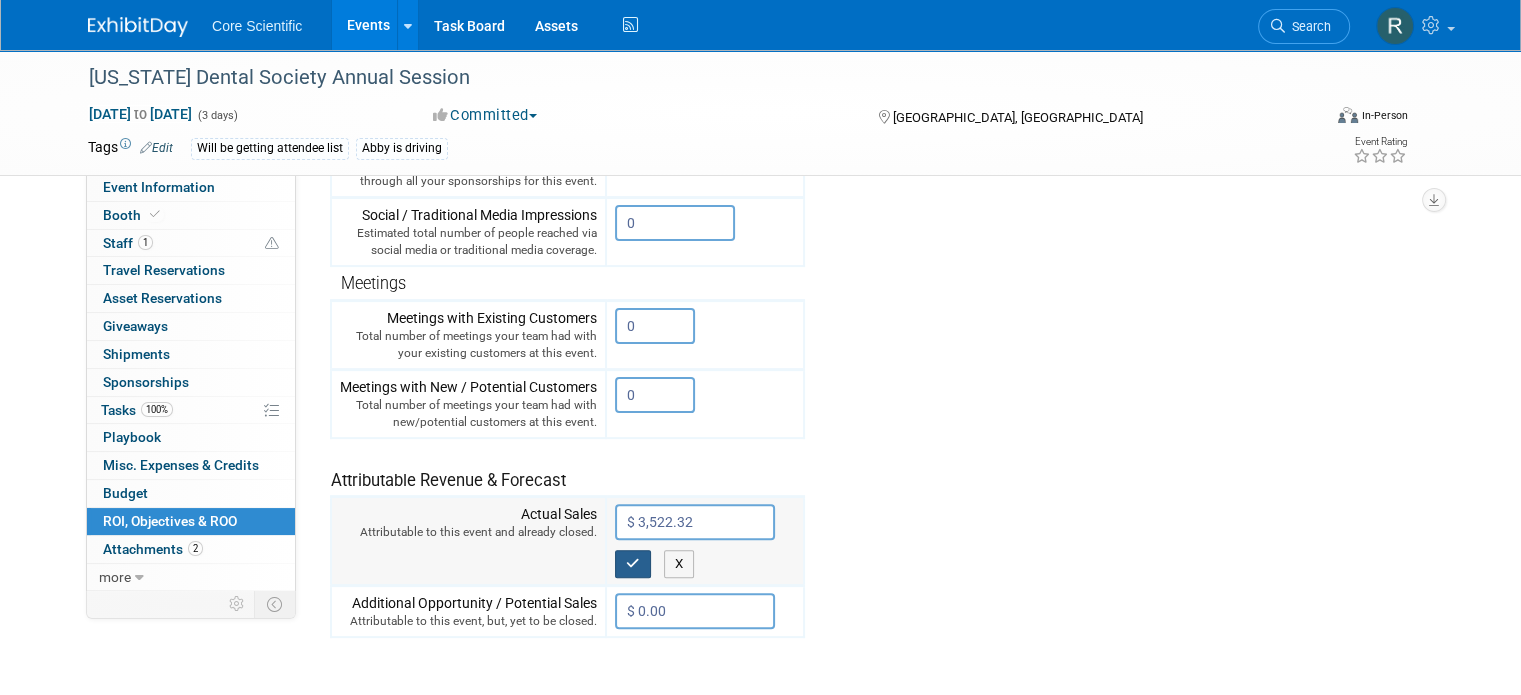 click at bounding box center [633, 564] 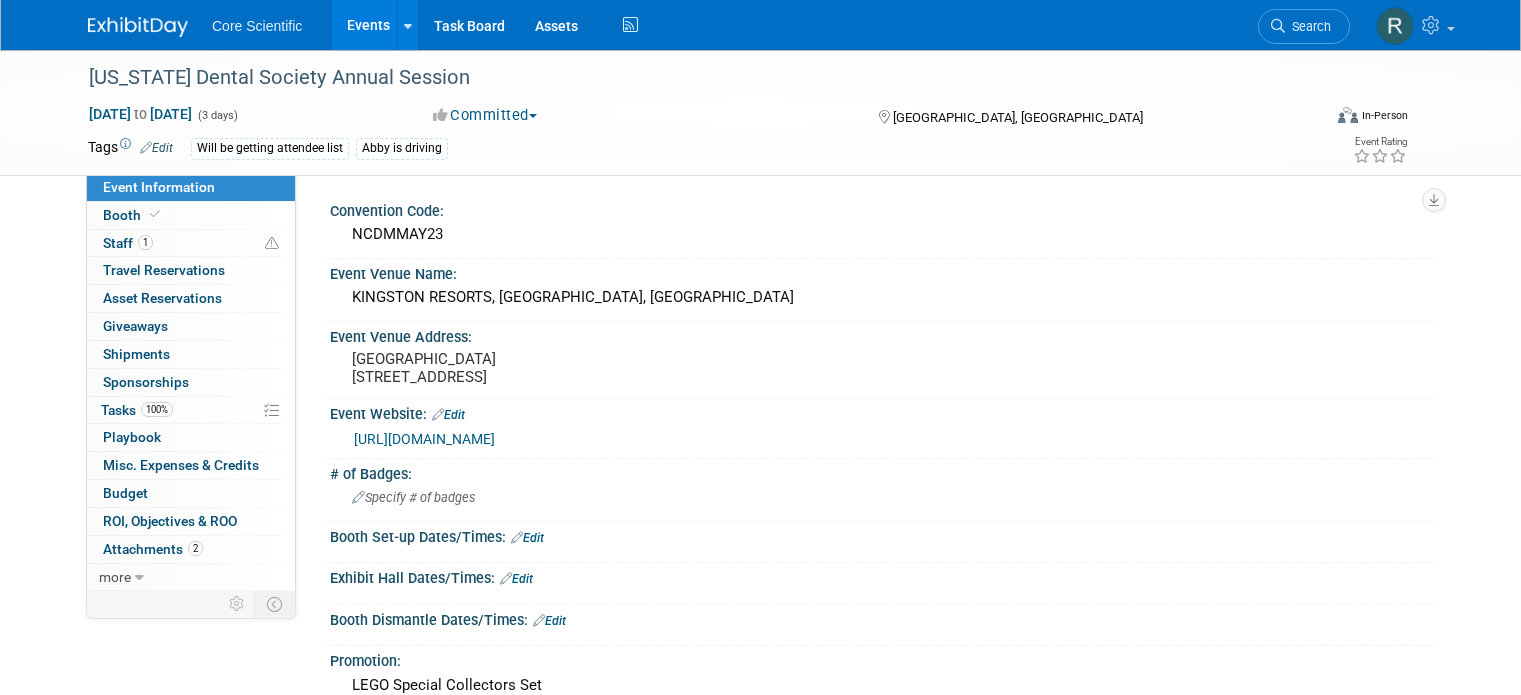 scroll, scrollTop: 0, scrollLeft: 0, axis: both 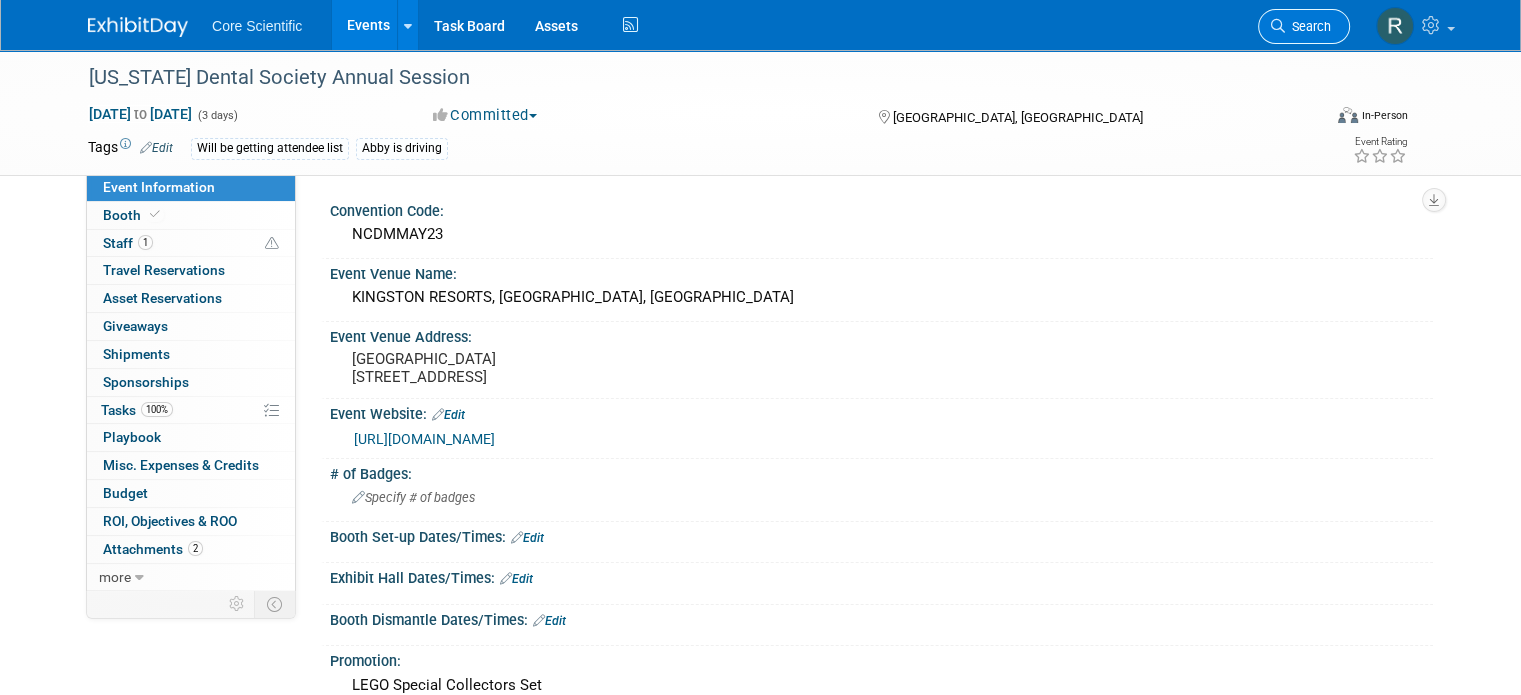 click on "Search" at bounding box center [1308, 26] 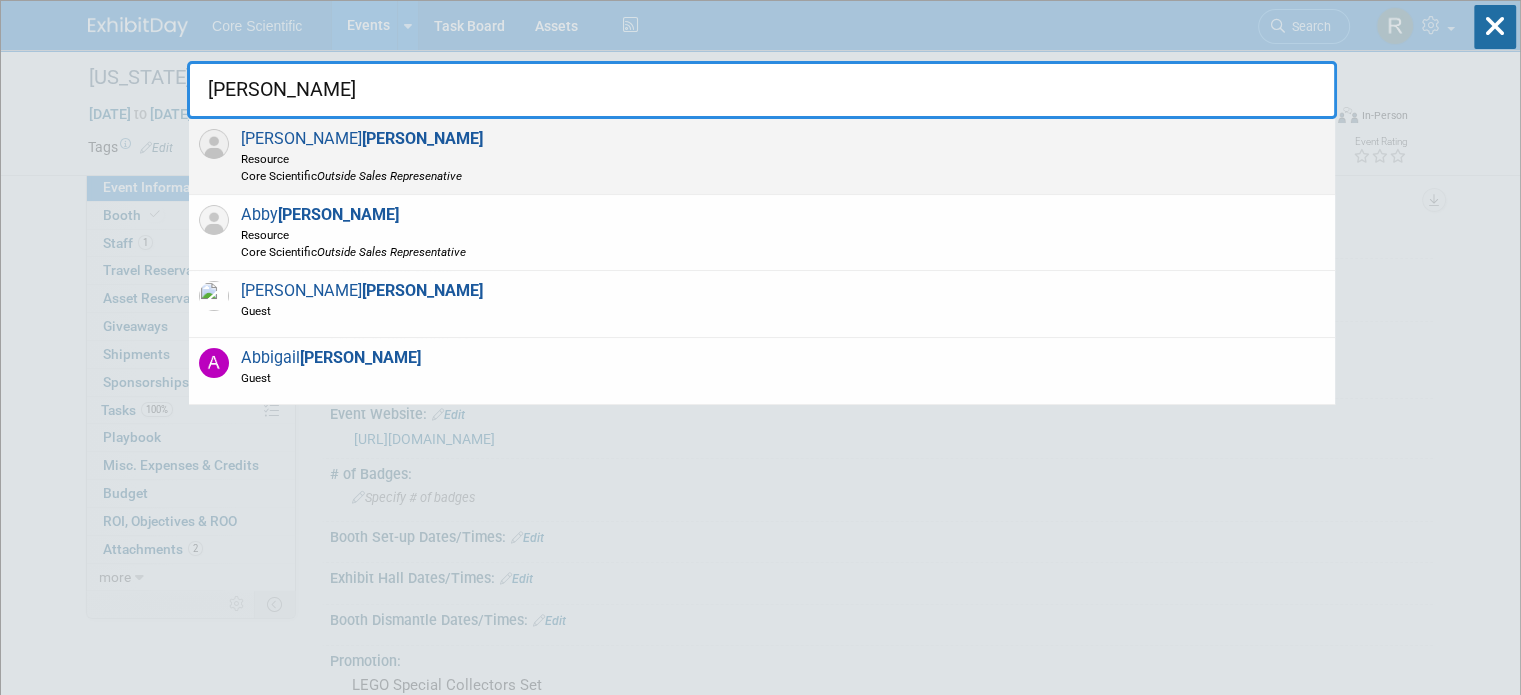 click on "Outside Sales Represenative" at bounding box center (389, 176) 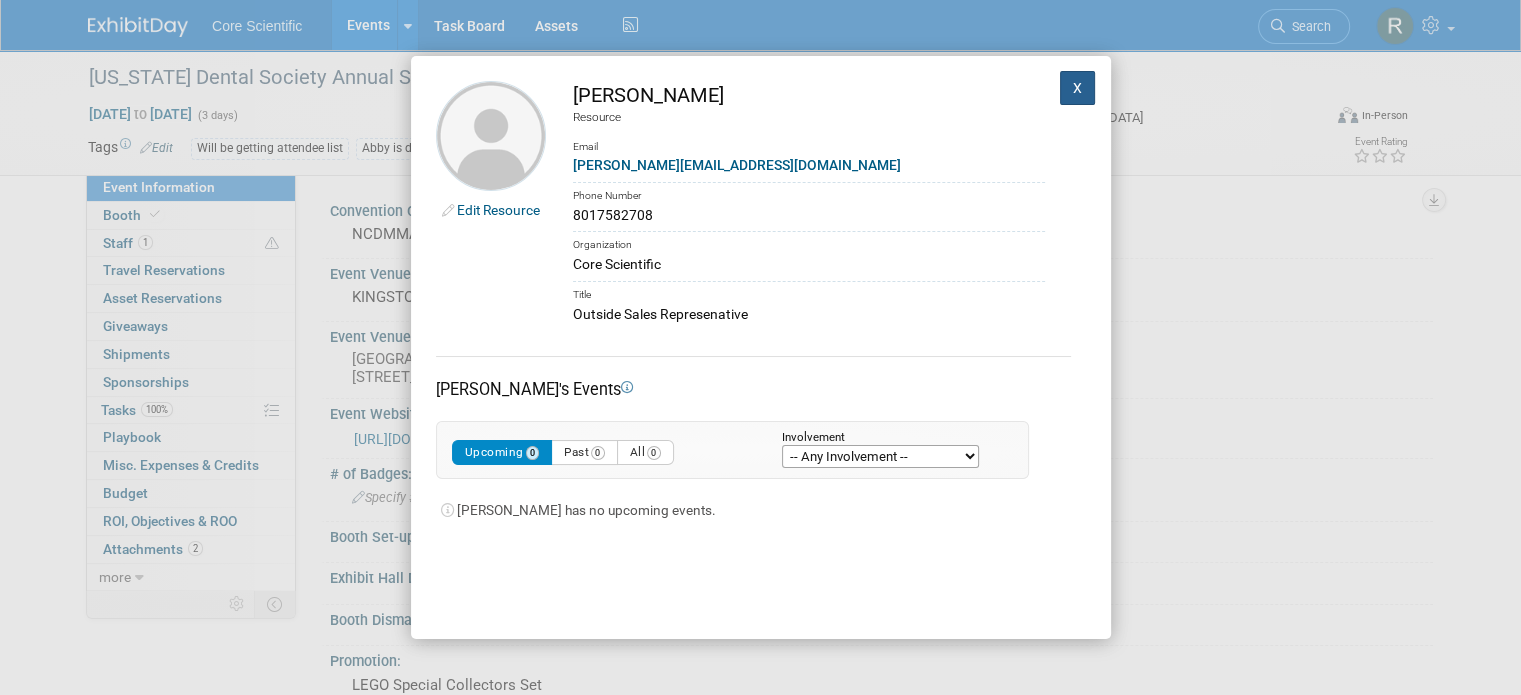 click on "X" at bounding box center (1078, 88) 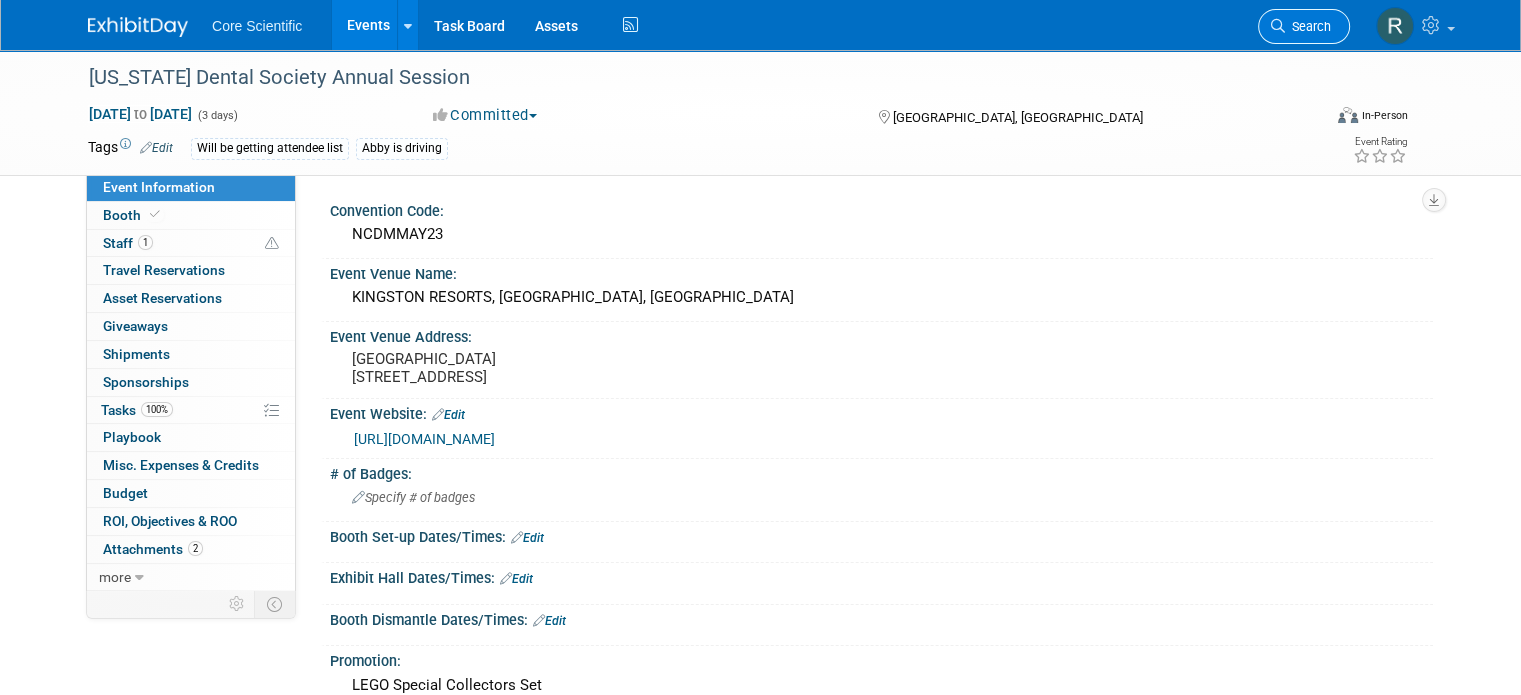 click on "Search" at bounding box center [1304, 26] 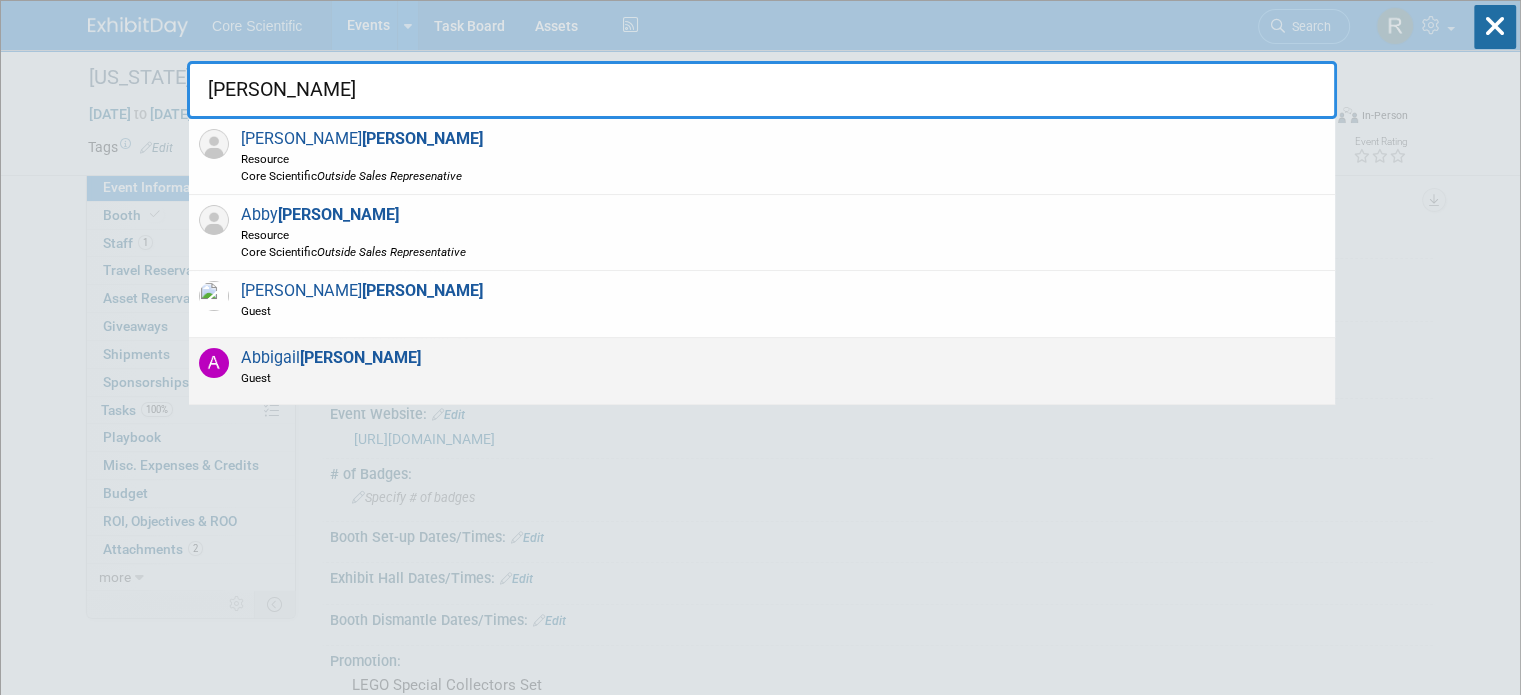 type on "BELSHE" 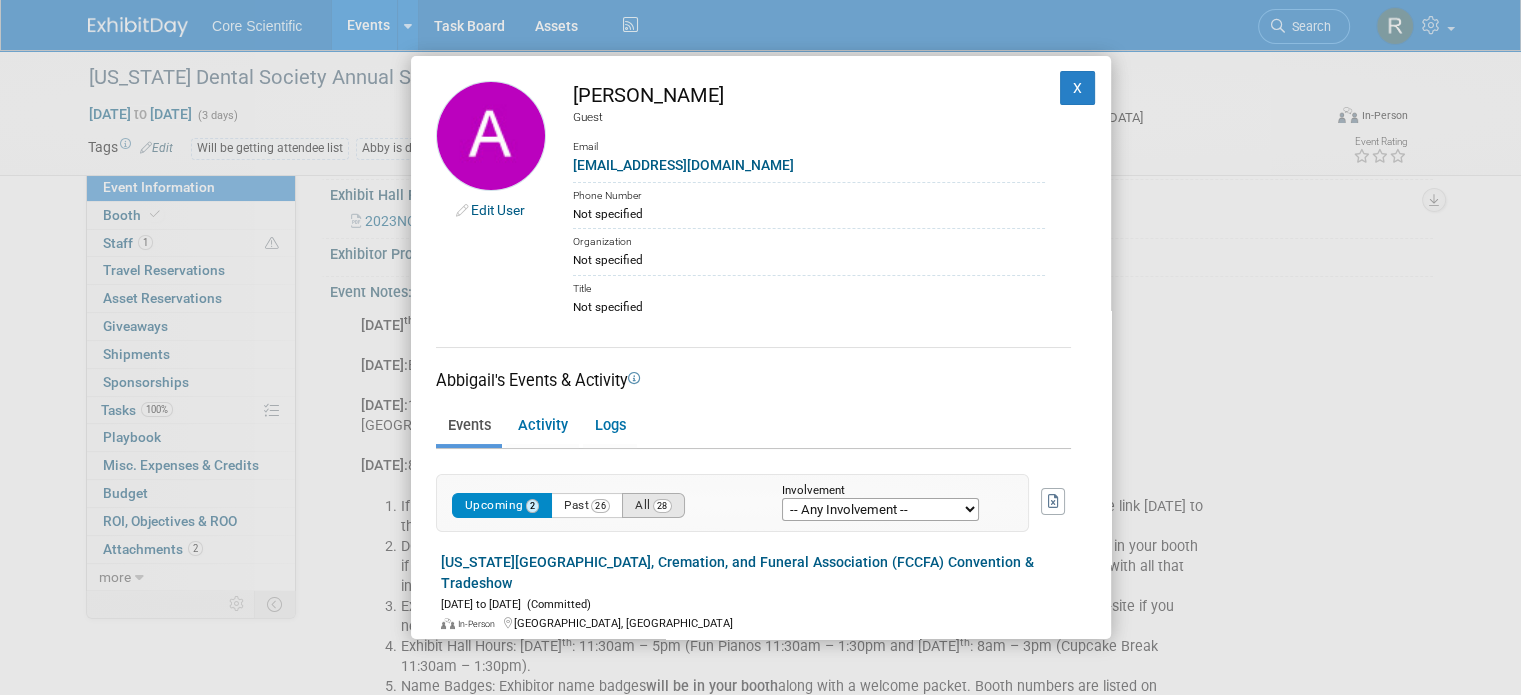 scroll, scrollTop: 700, scrollLeft: 0, axis: vertical 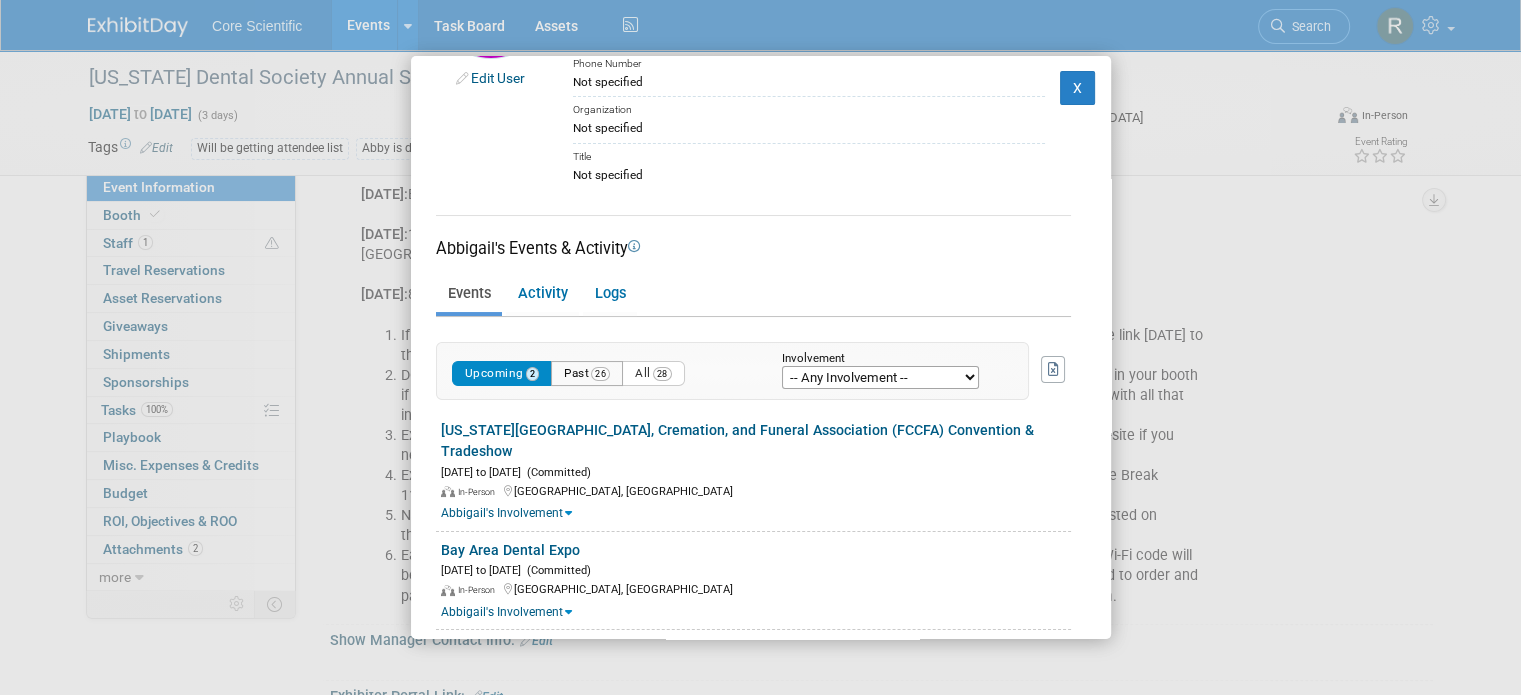 click on "Past  26" at bounding box center [587, 373] 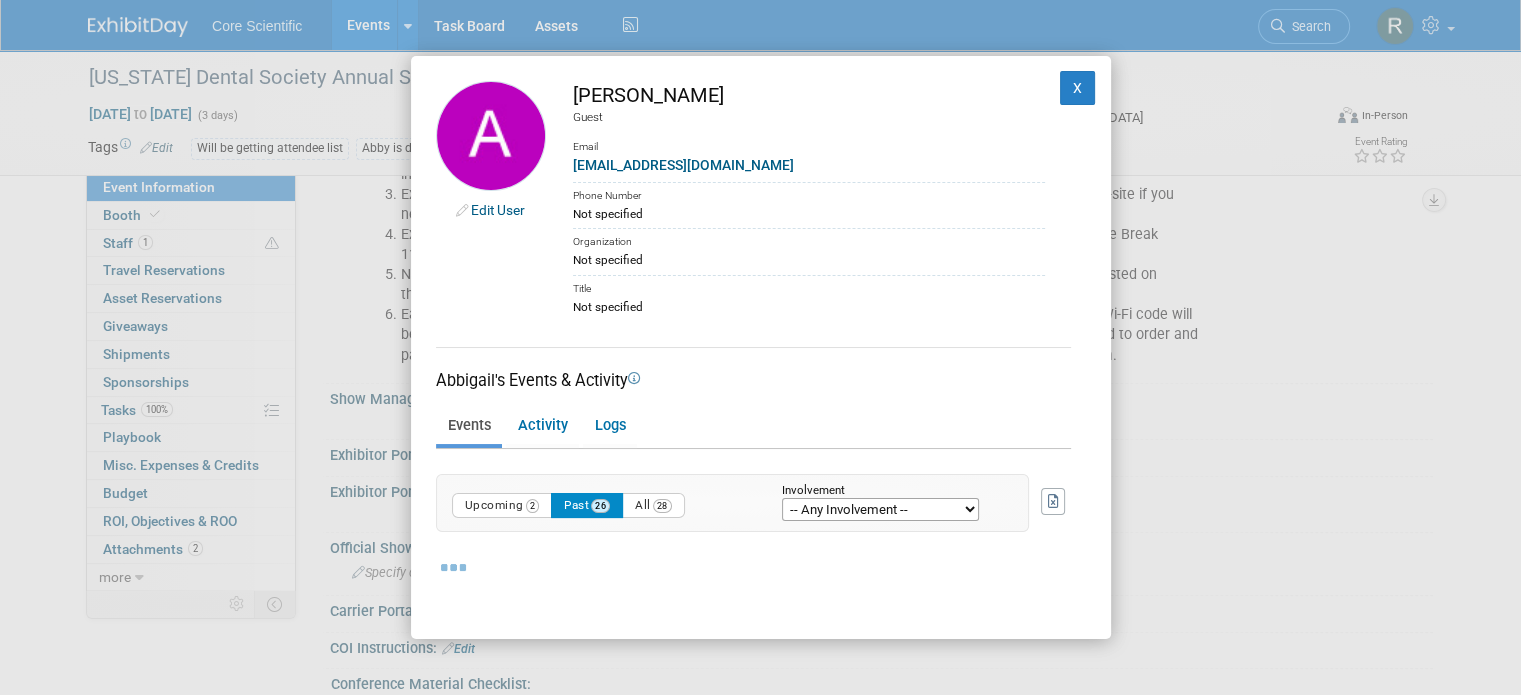 scroll, scrollTop: 1300, scrollLeft: 0, axis: vertical 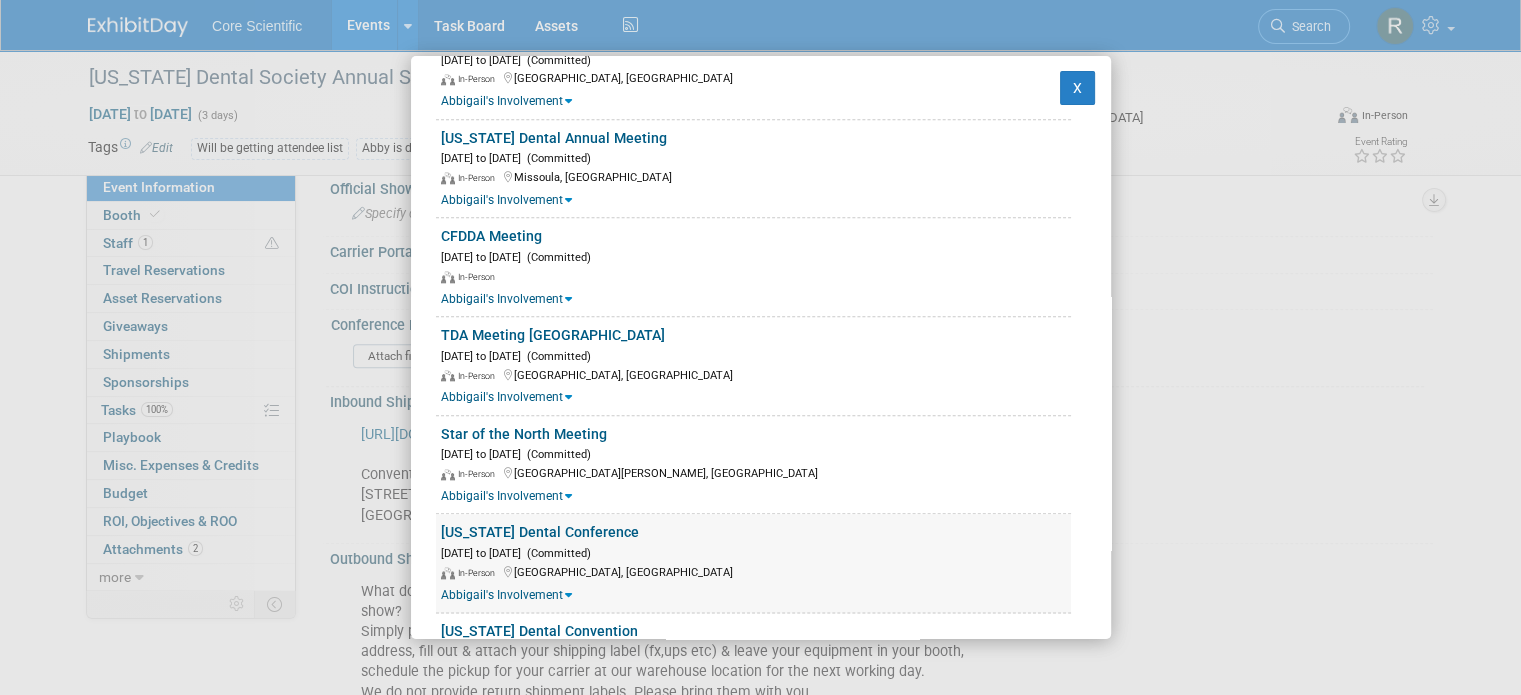 click on "[US_STATE] Dental Conference" at bounding box center [540, 532] 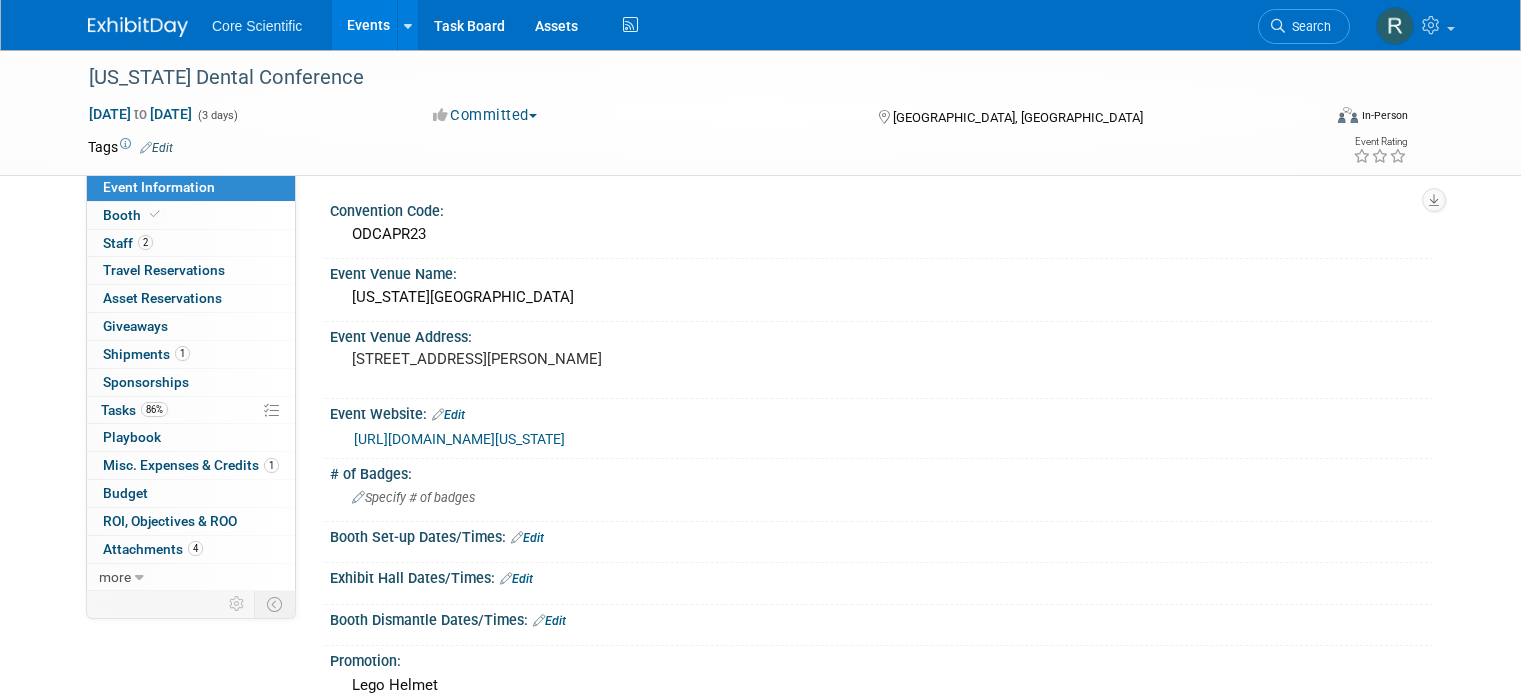 scroll, scrollTop: 0, scrollLeft: 0, axis: both 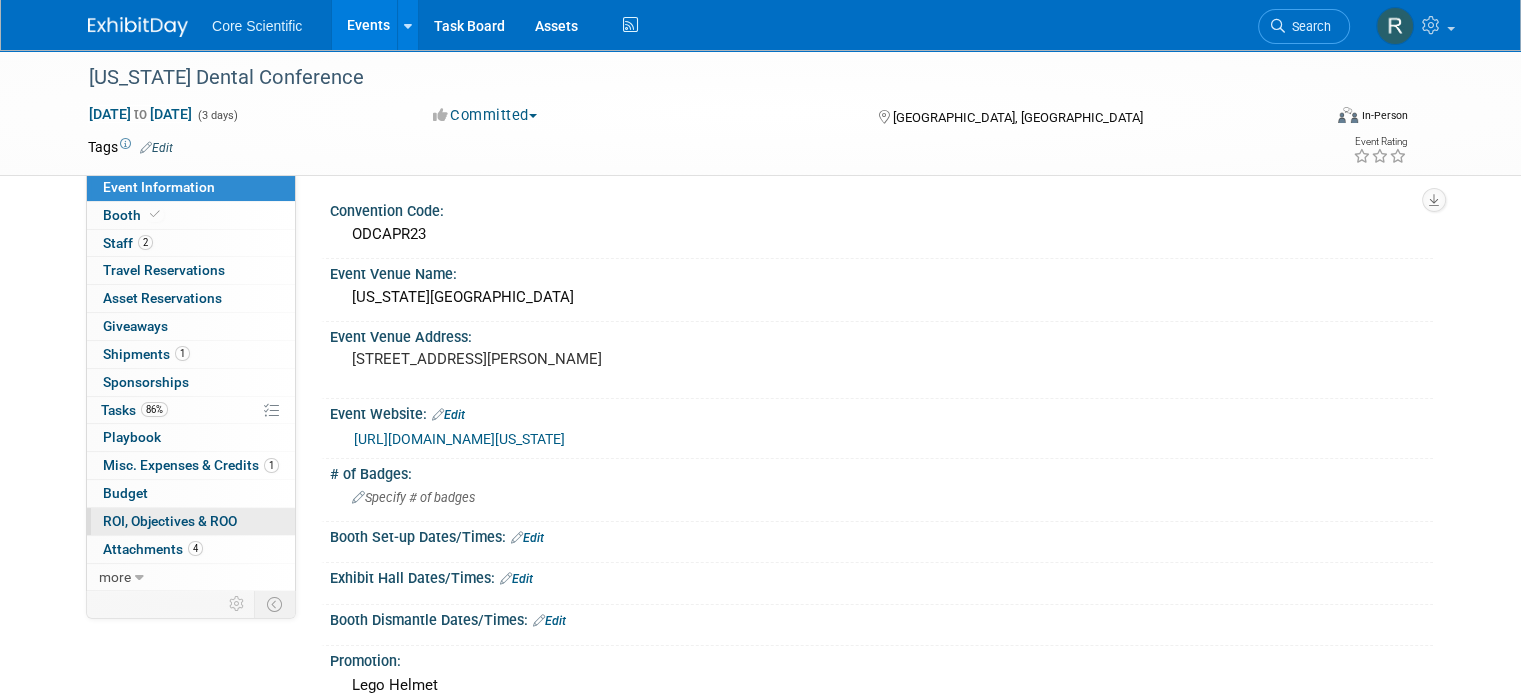 click on "ROI, Objectives & ROO 0" at bounding box center [170, 521] 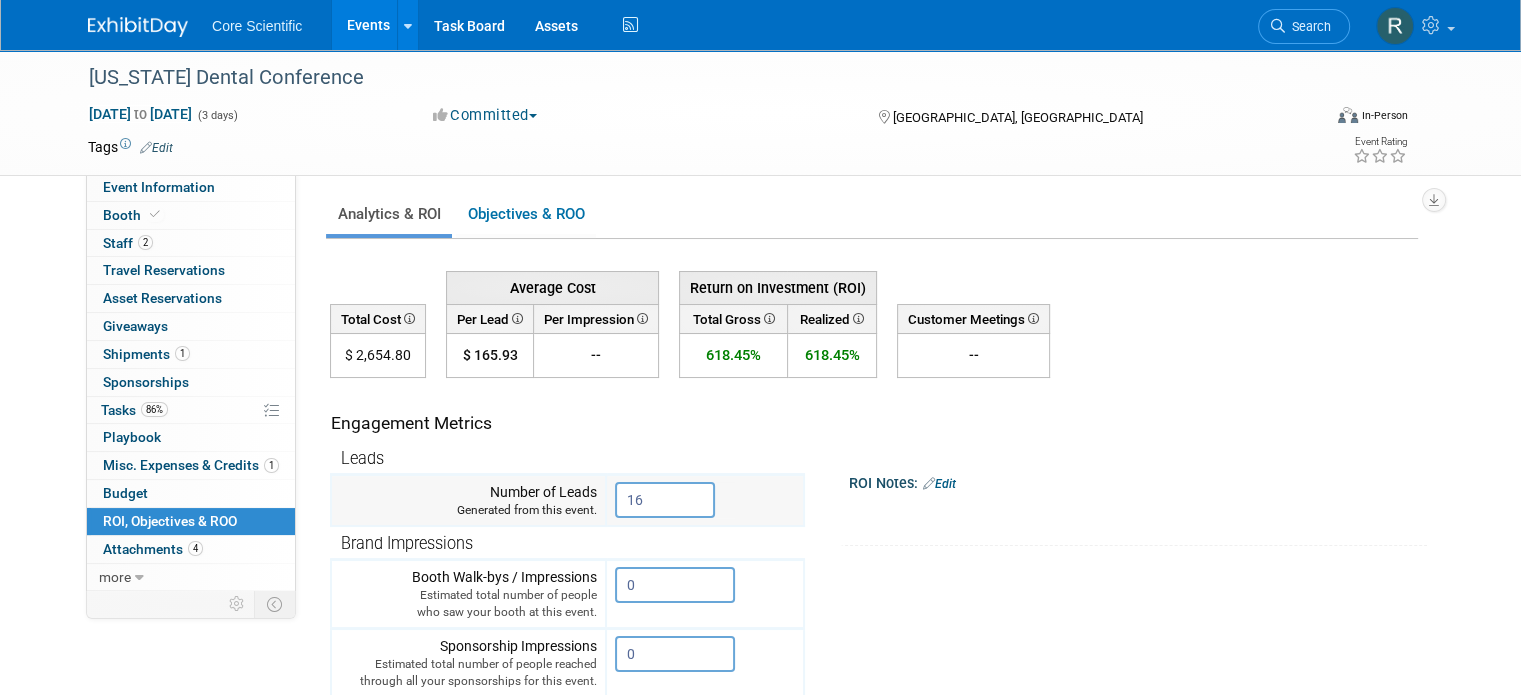 scroll, scrollTop: 694, scrollLeft: 0, axis: vertical 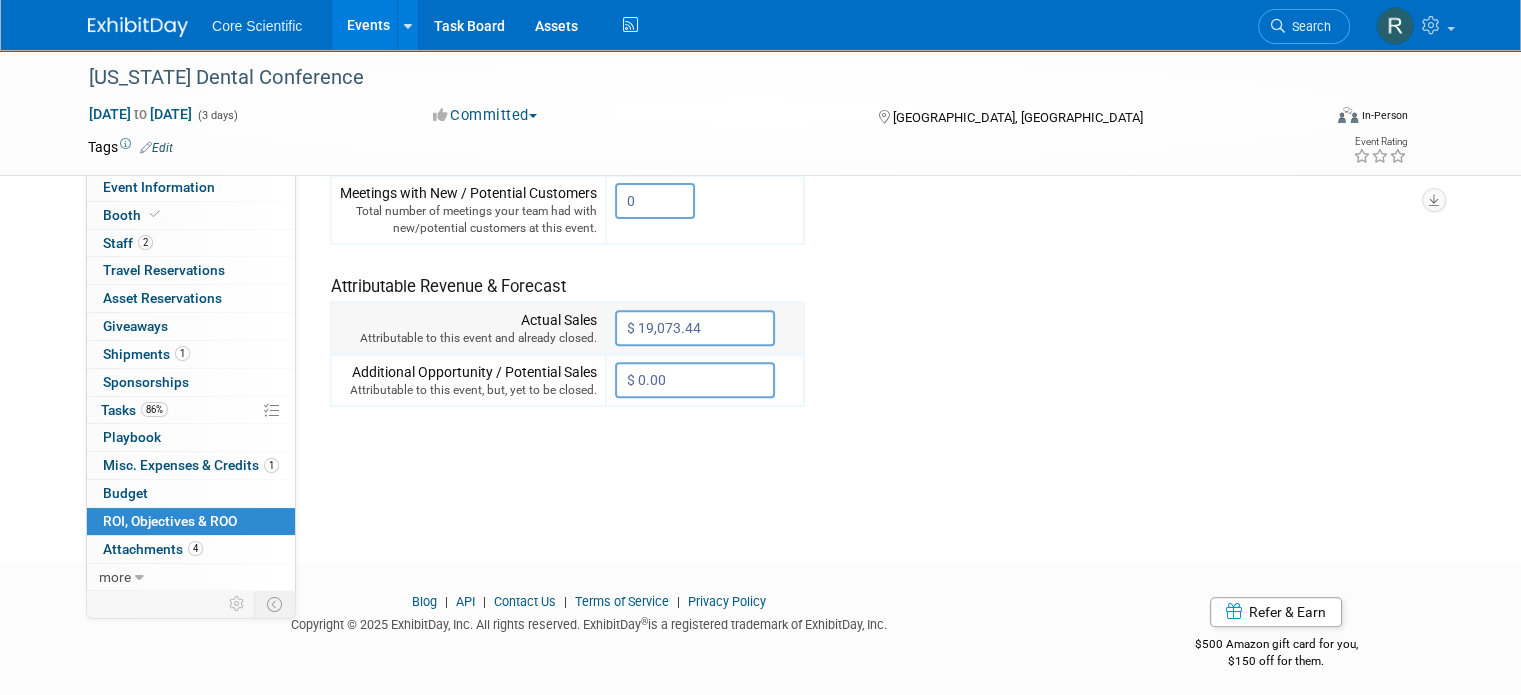 click on "$ 19,073.44" at bounding box center (695, 328) 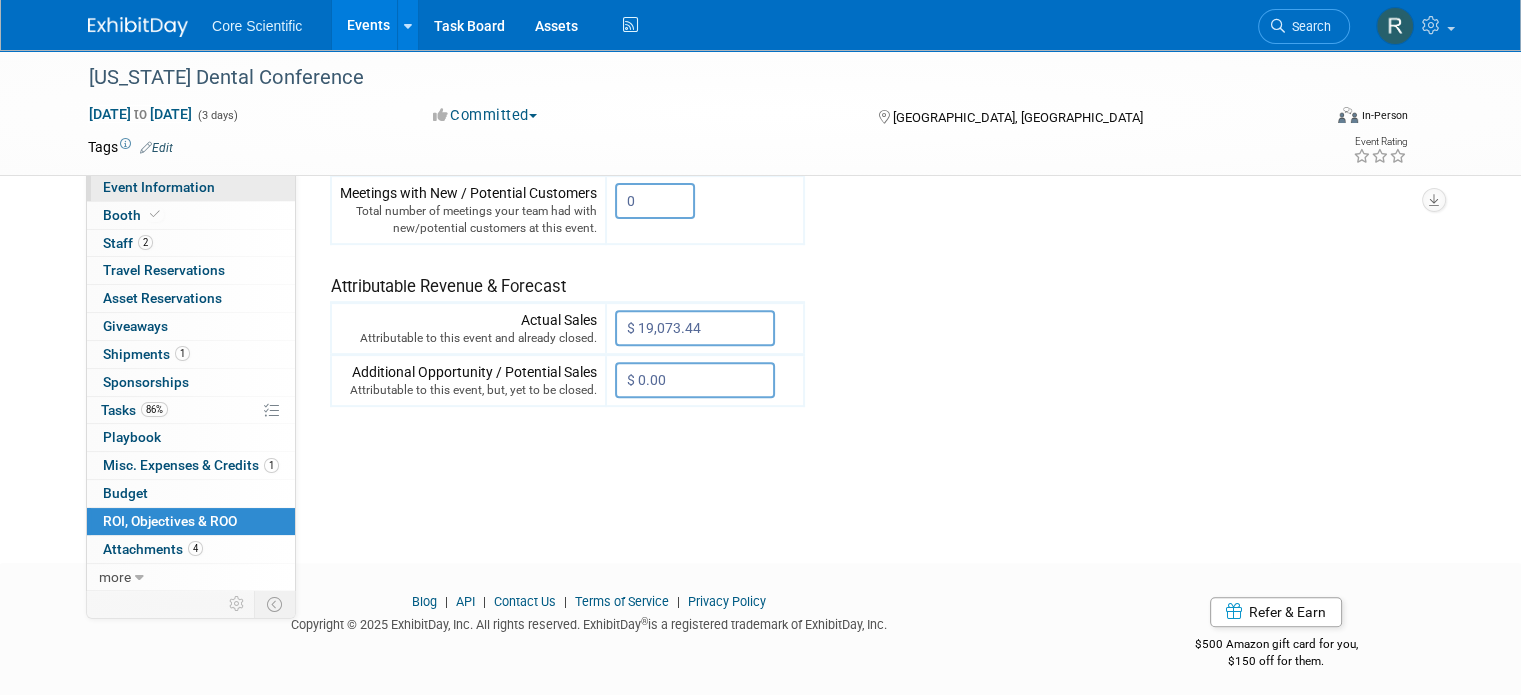 click on "Event Information" at bounding box center [159, 187] 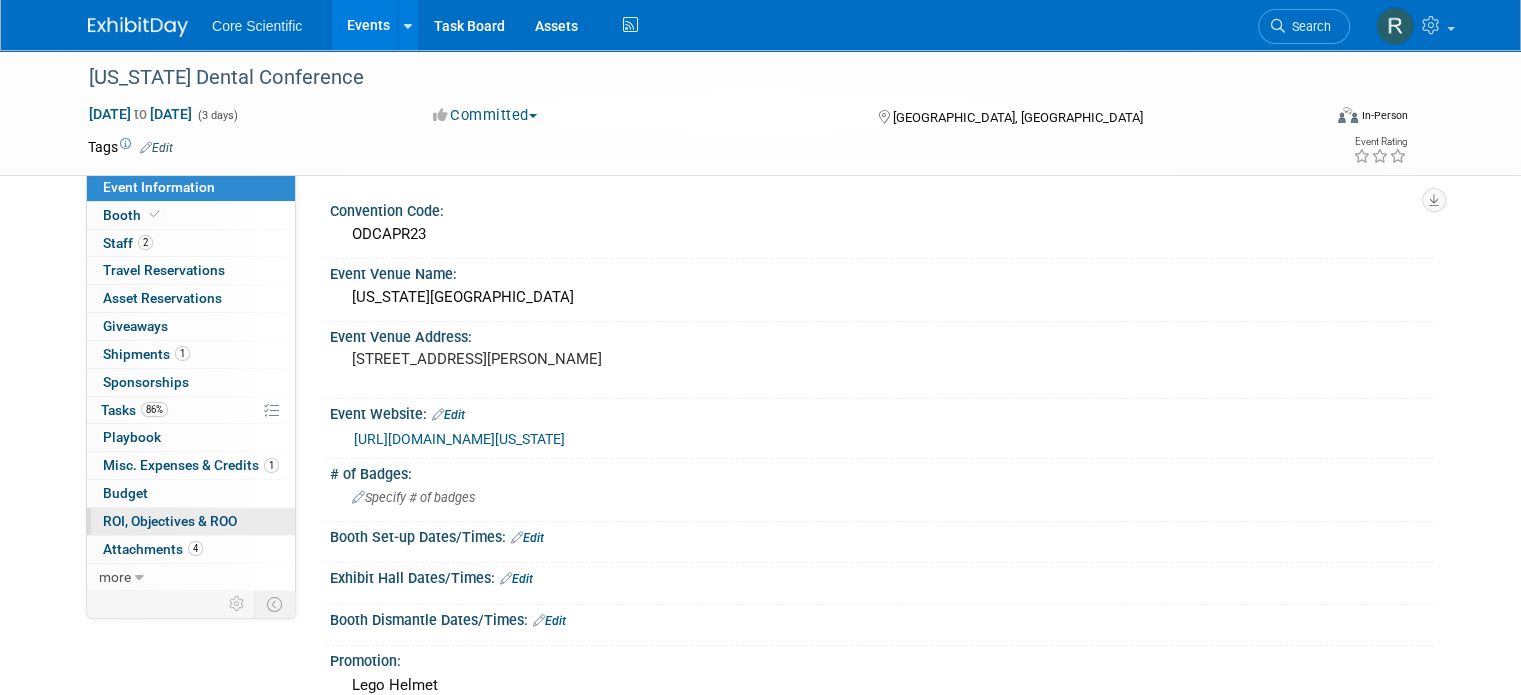 click on "ROI, Objectives & ROO 0" at bounding box center (170, 521) 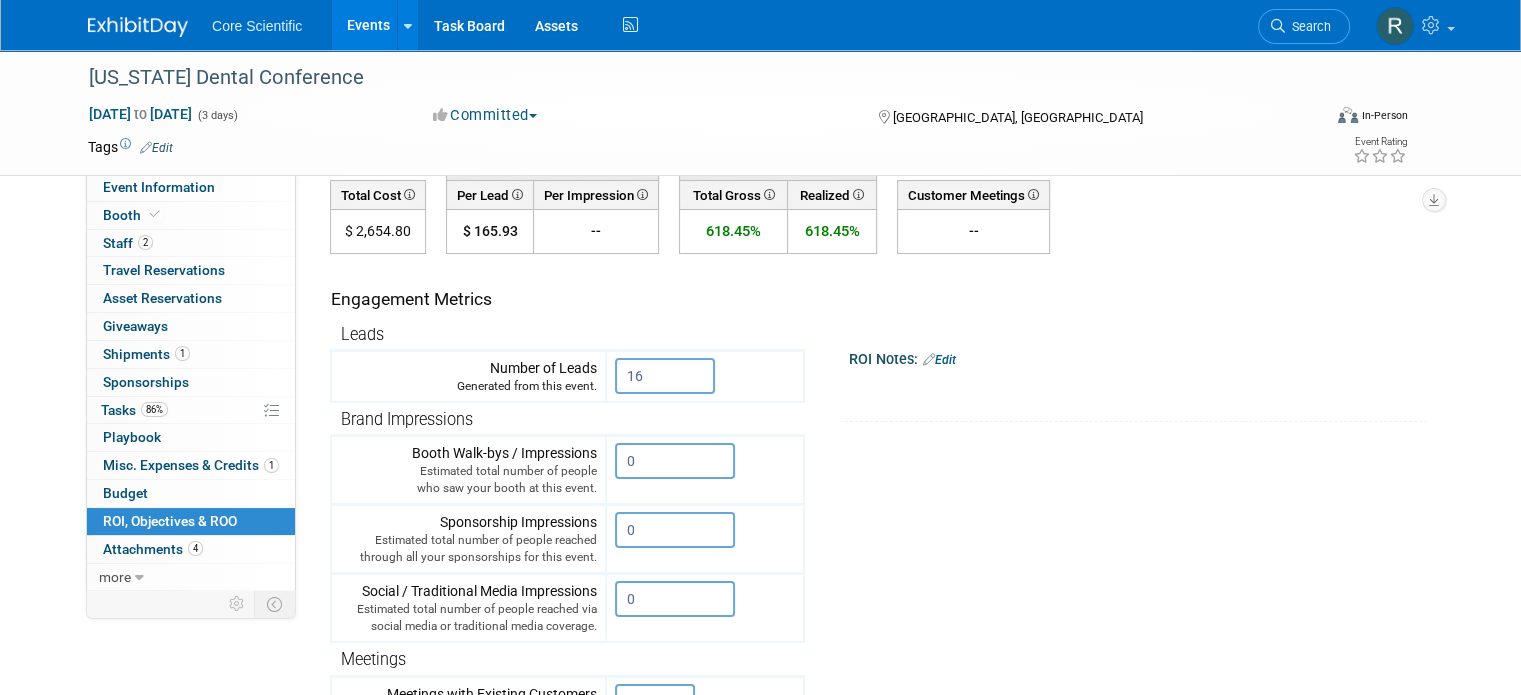 scroll, scrollTop: 400, scrollLeft: 0, axis: vertical 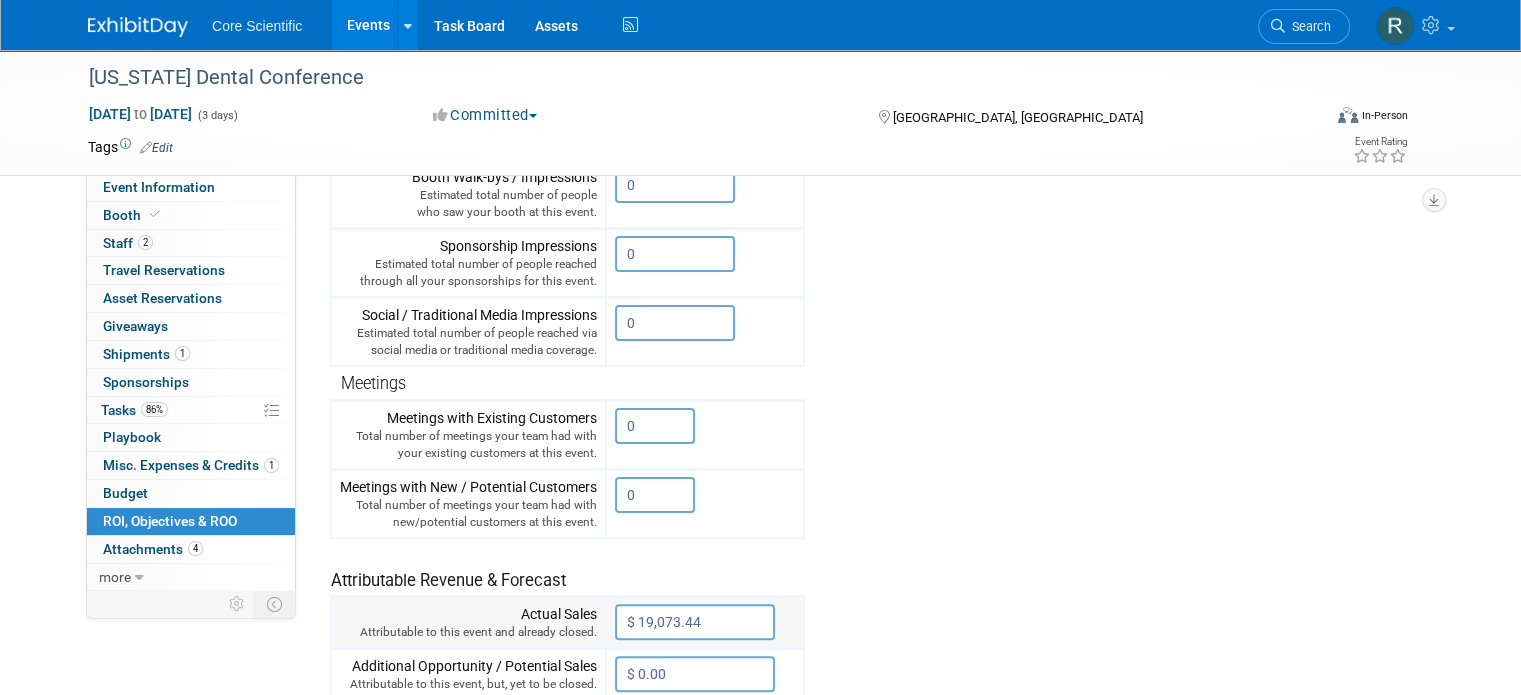click on "$ 19,073.44" at bounding box center (695, 622) 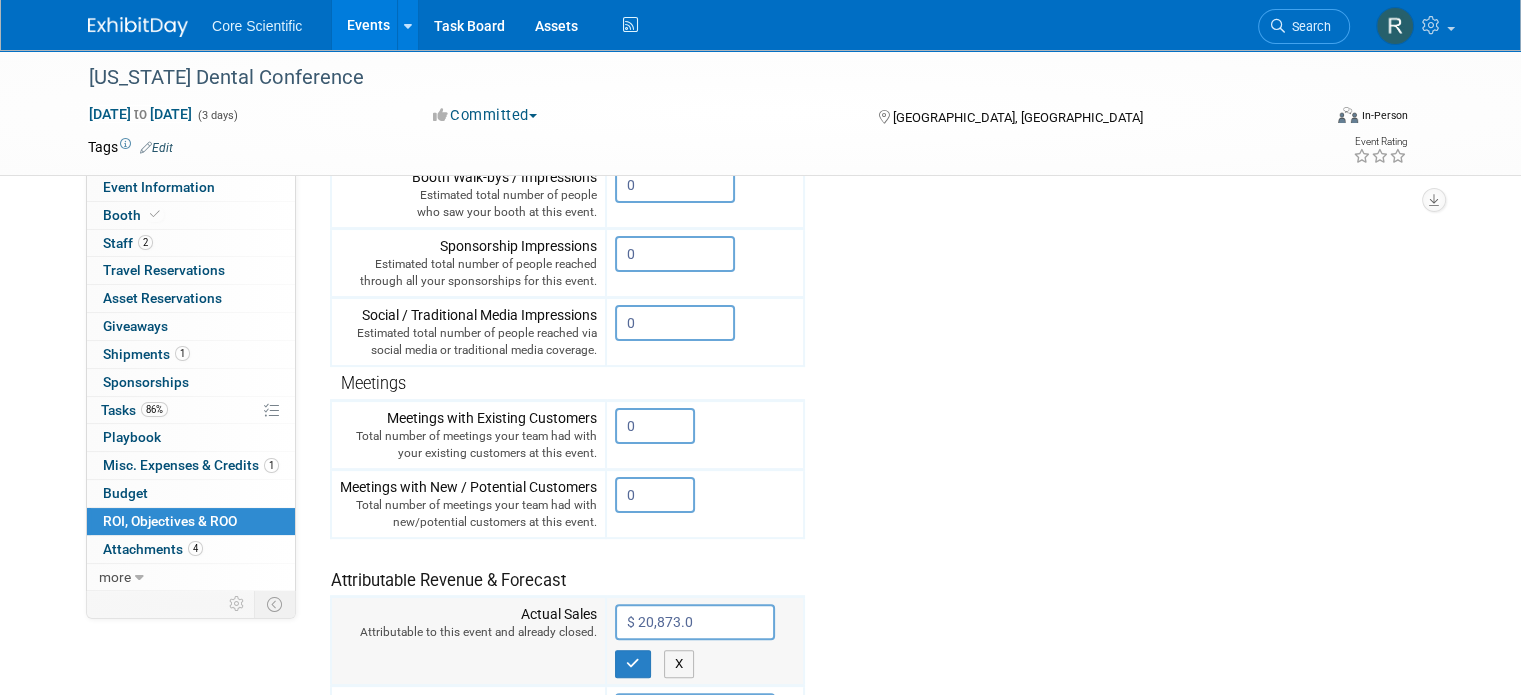 type on "$ 20,873.02" 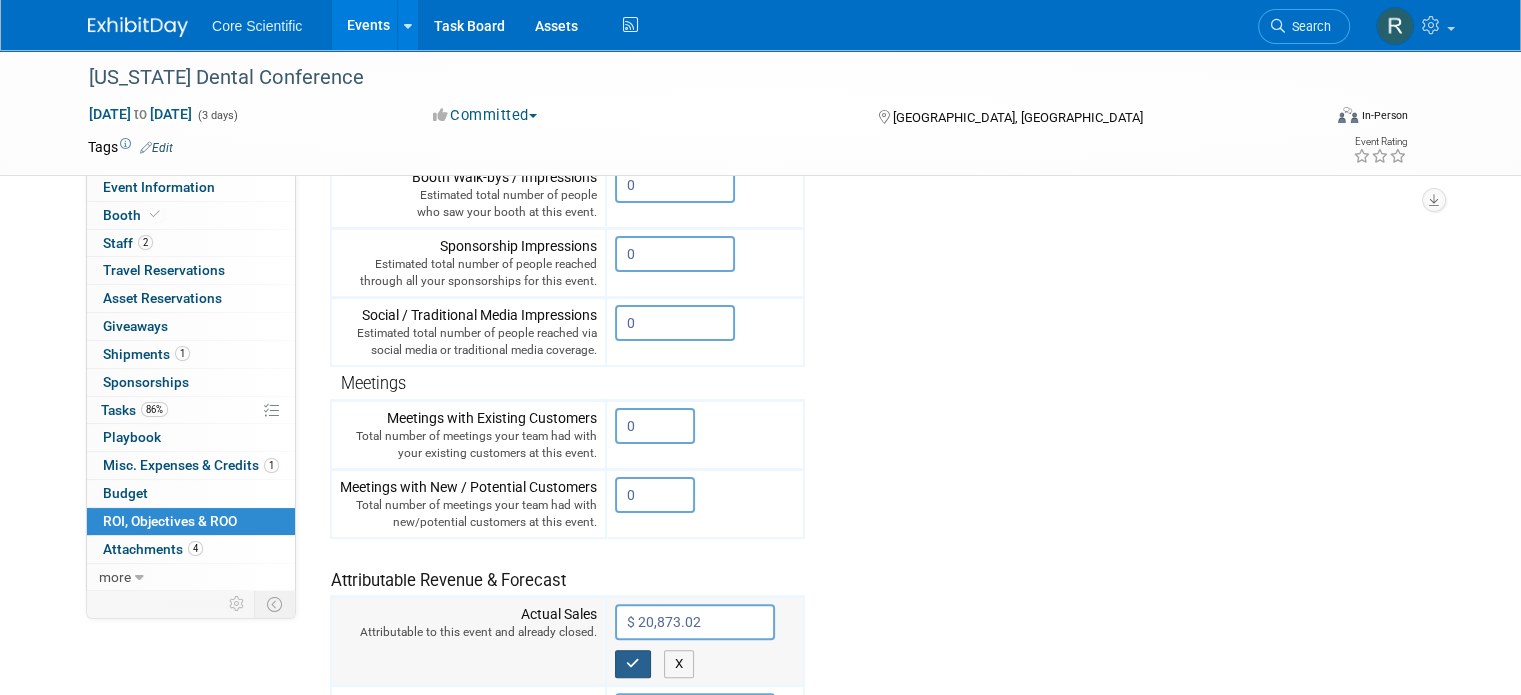 click at bounding box center [633, 663] 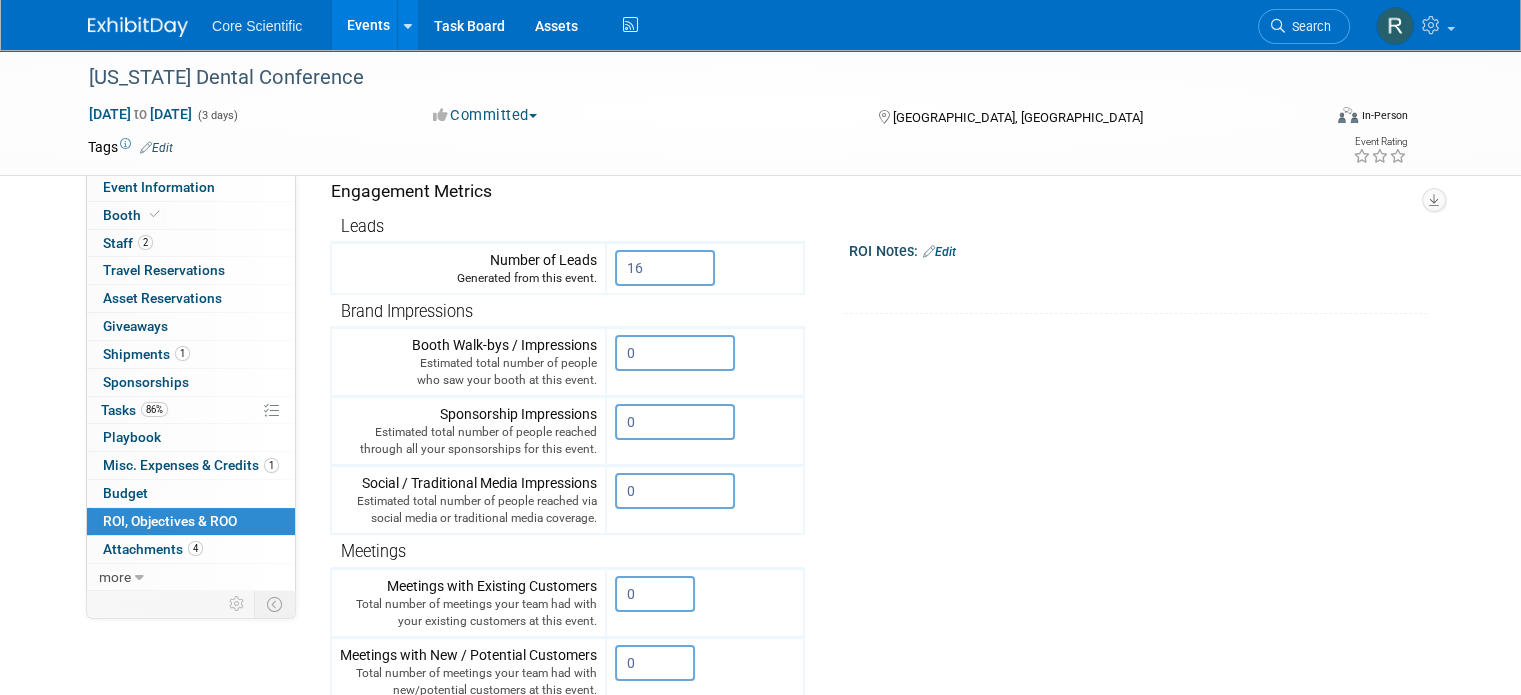 scroll, scrollTop: 0, scrollLeft: 0, axis: both 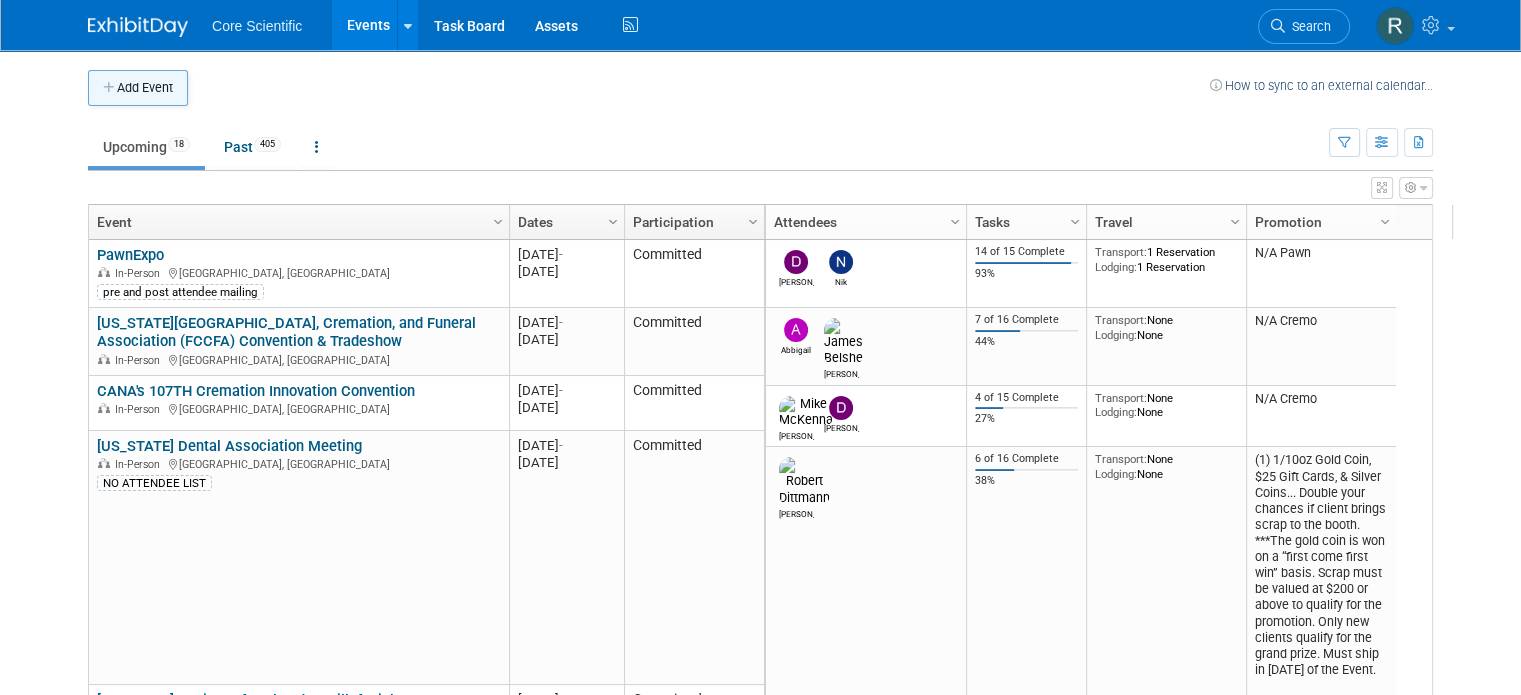 click on "Add Event" at bounding box center [138, 88] 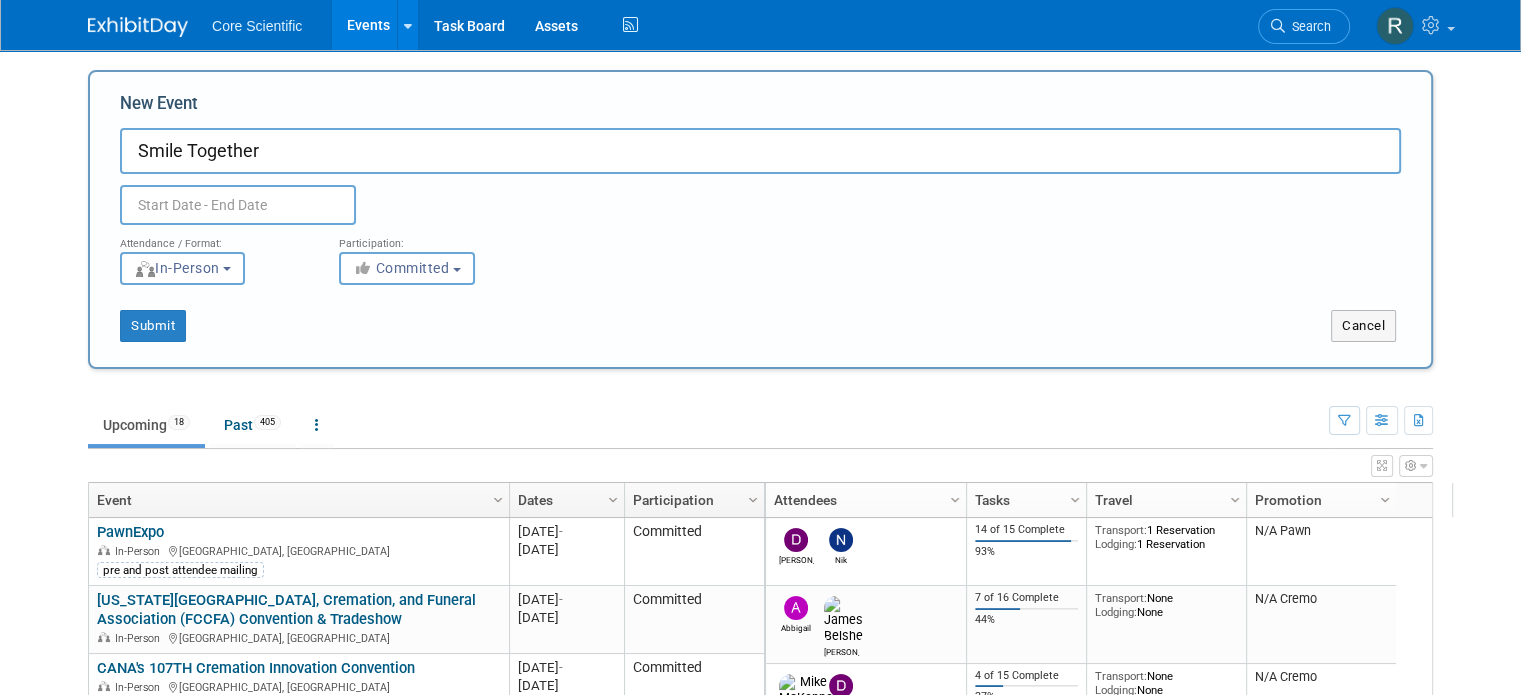 type on "Smile Together" 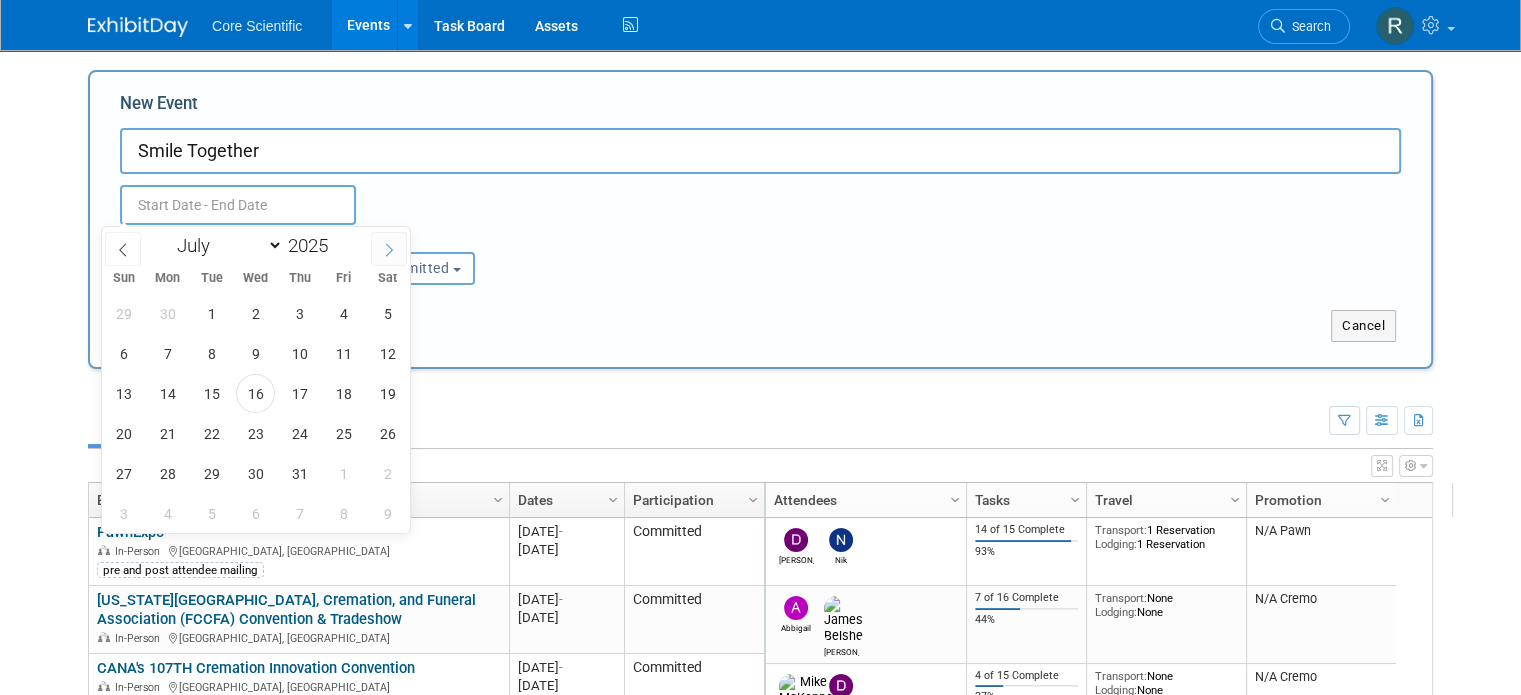 click 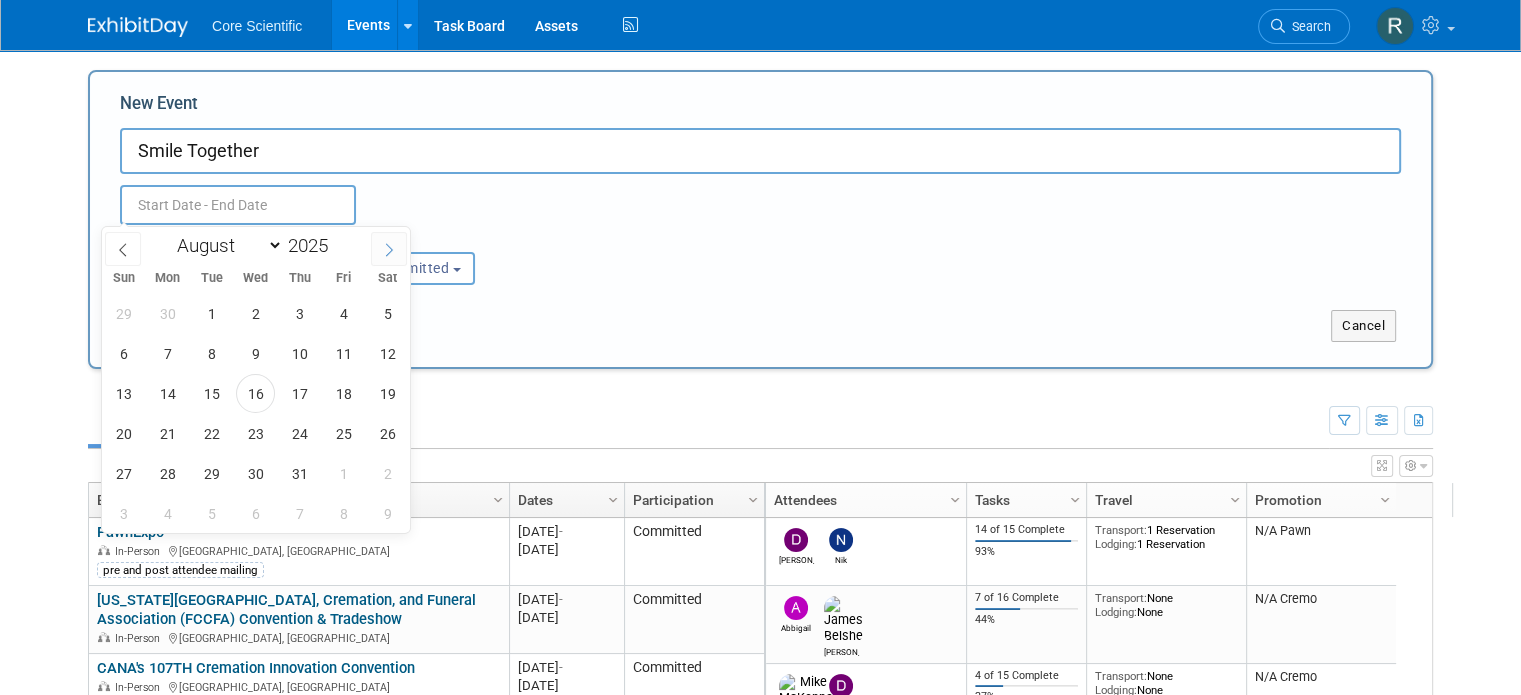 click 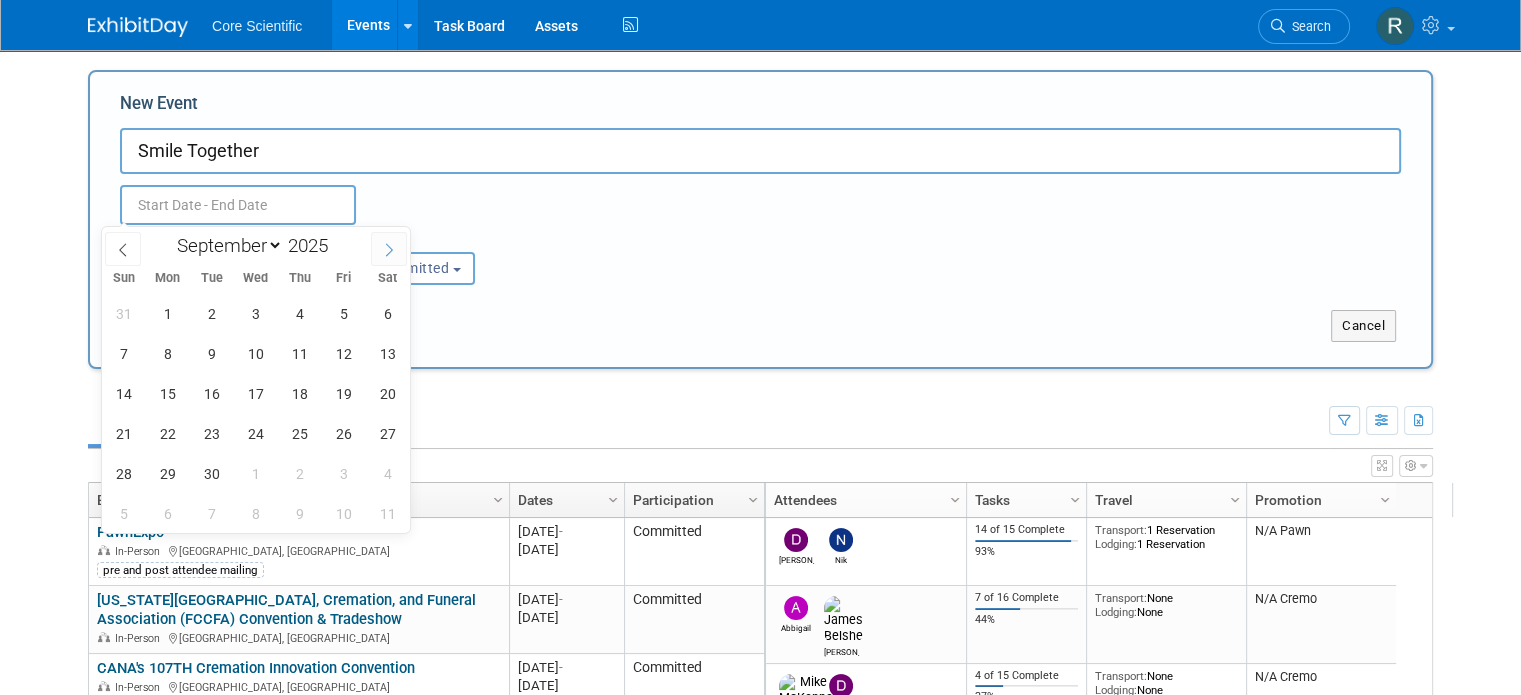 click 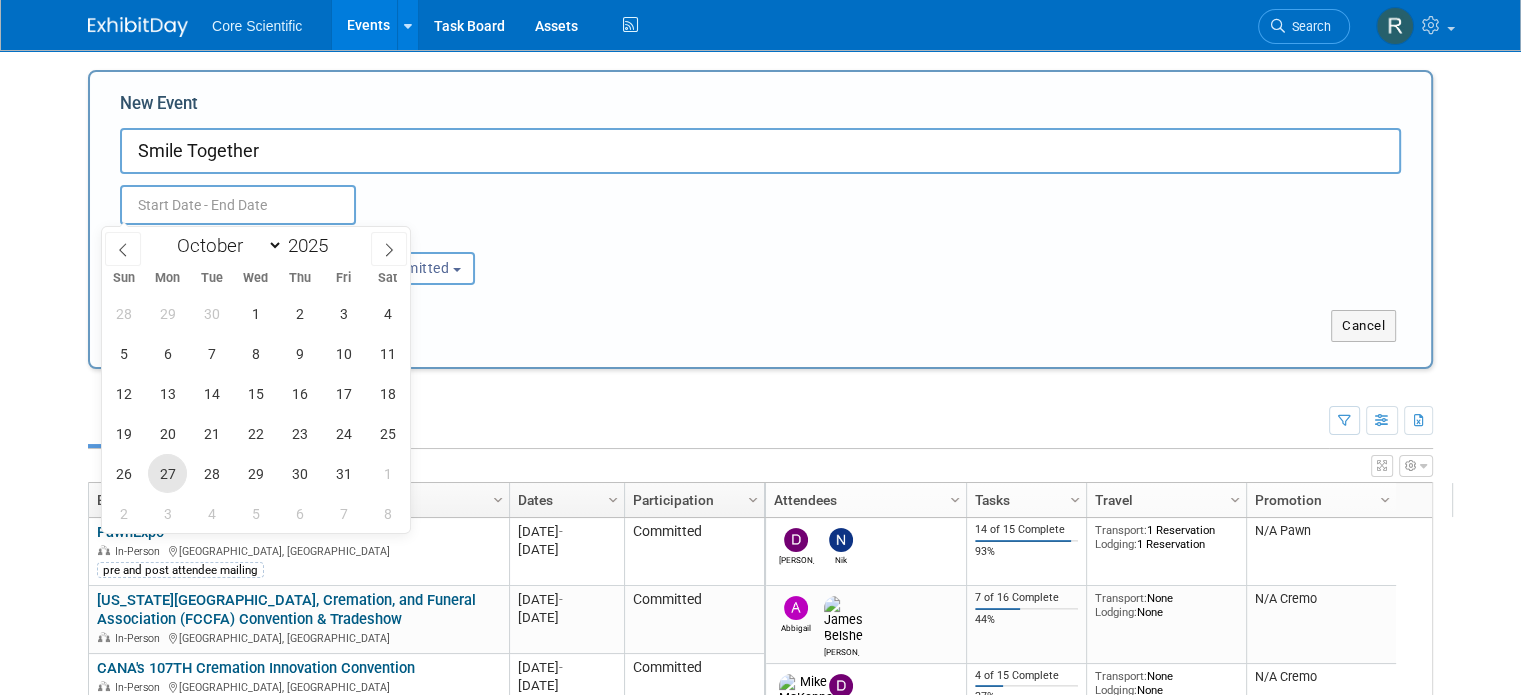 click on "27" at bounding box center [167, 473] 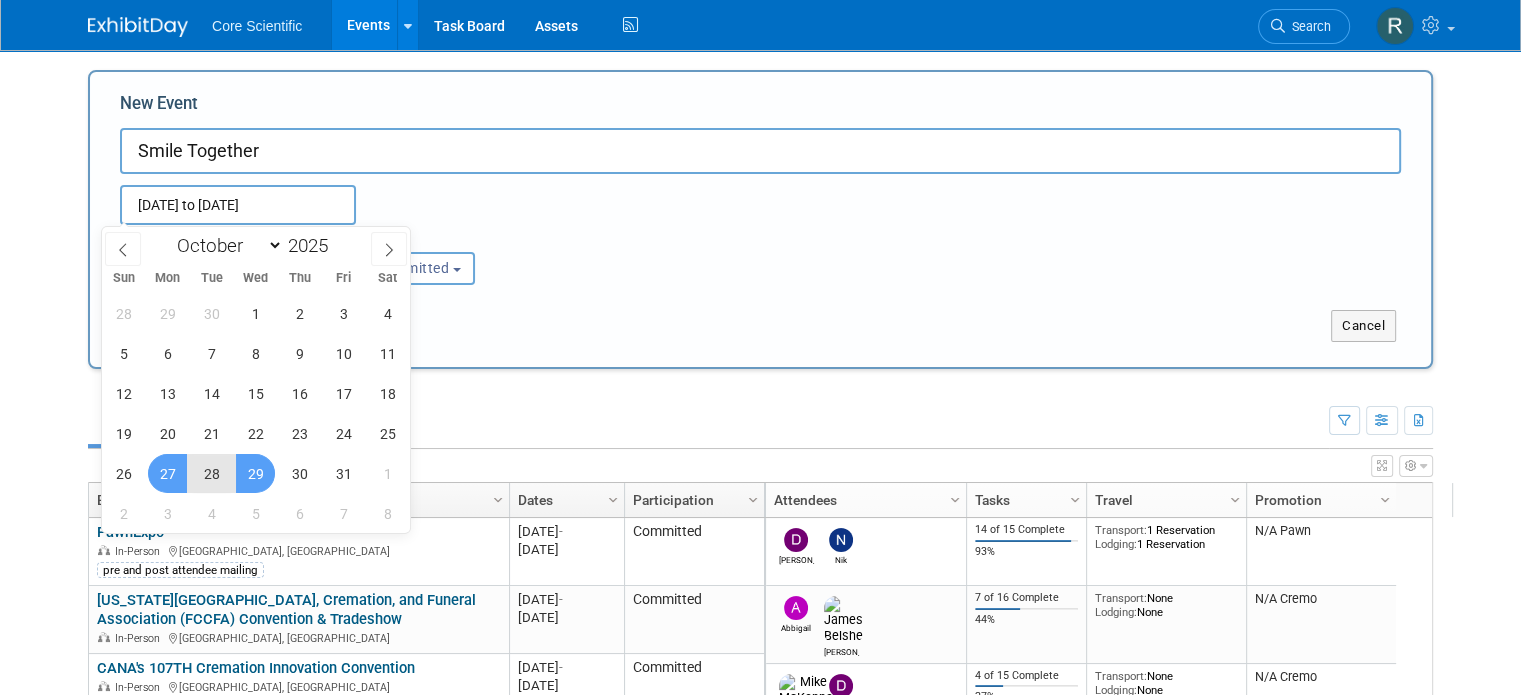 click on "29" at bounding box center (255, 473) 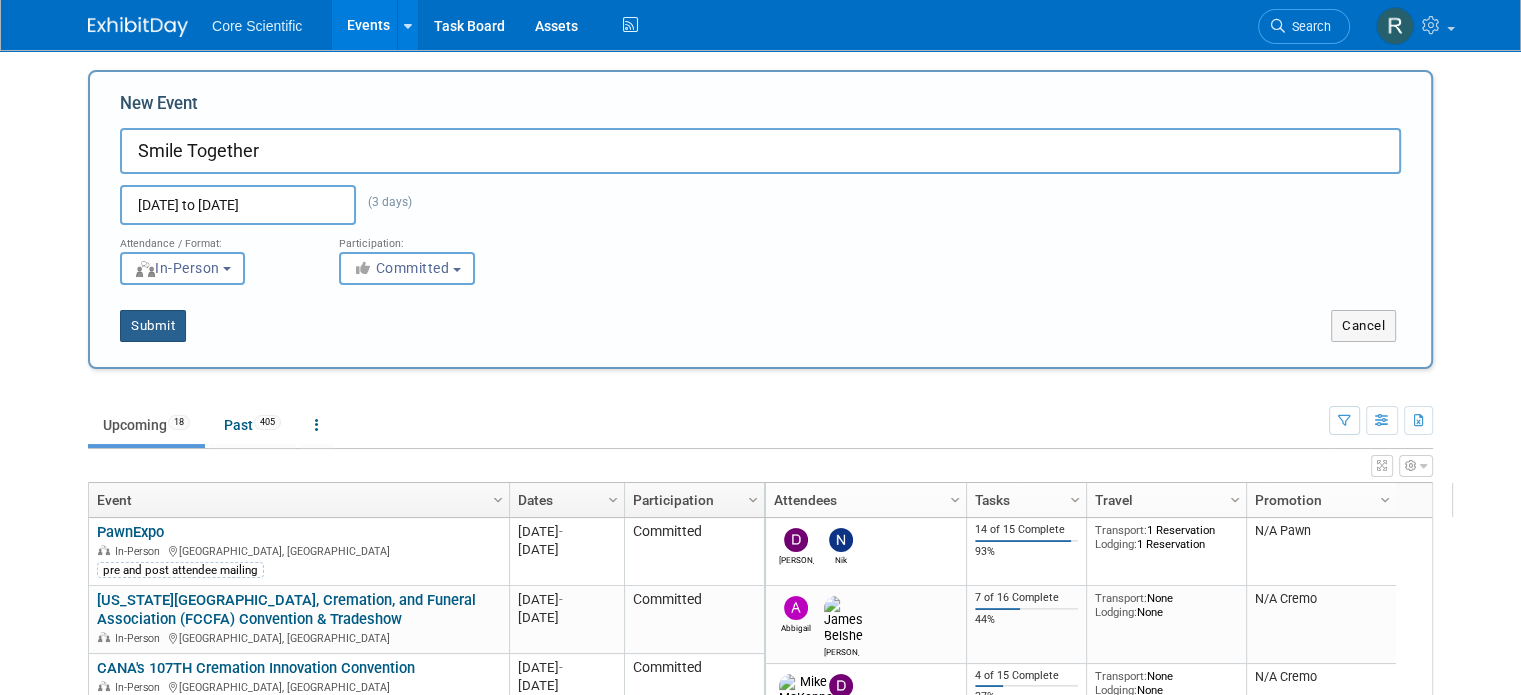 click on "Submit" at bounding box center (153, 326) 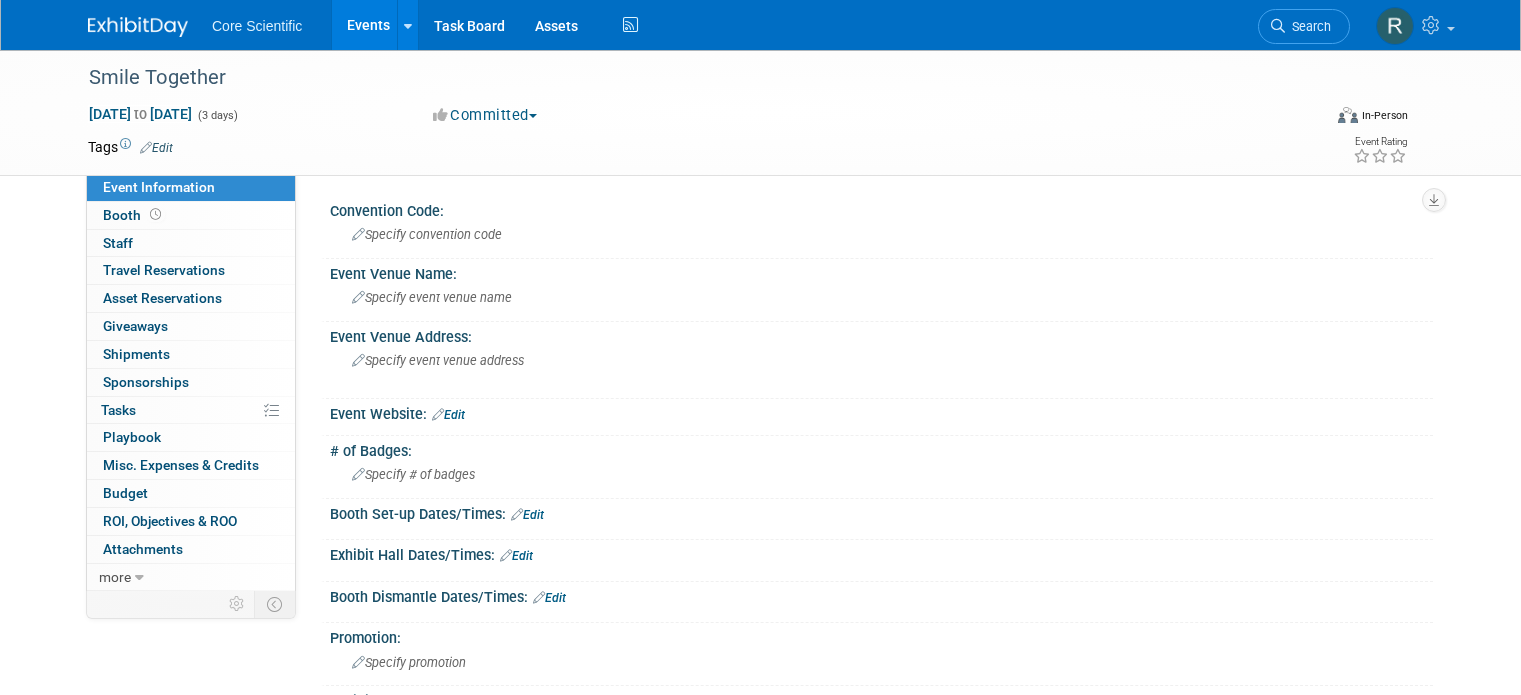 scroll, scrollTop: 0, scrollLeft: 0, axis: both 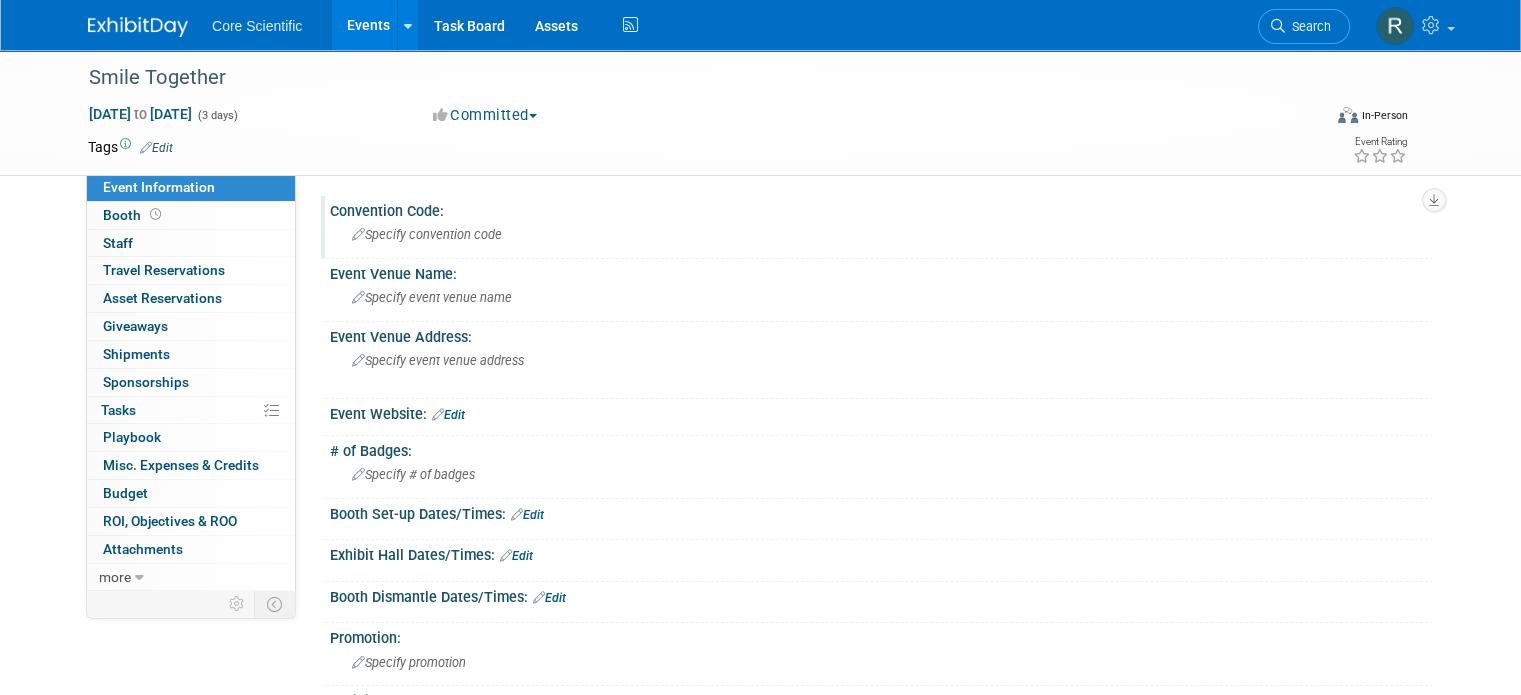 click on "Specify convention code" at bounding box center (427, 234) 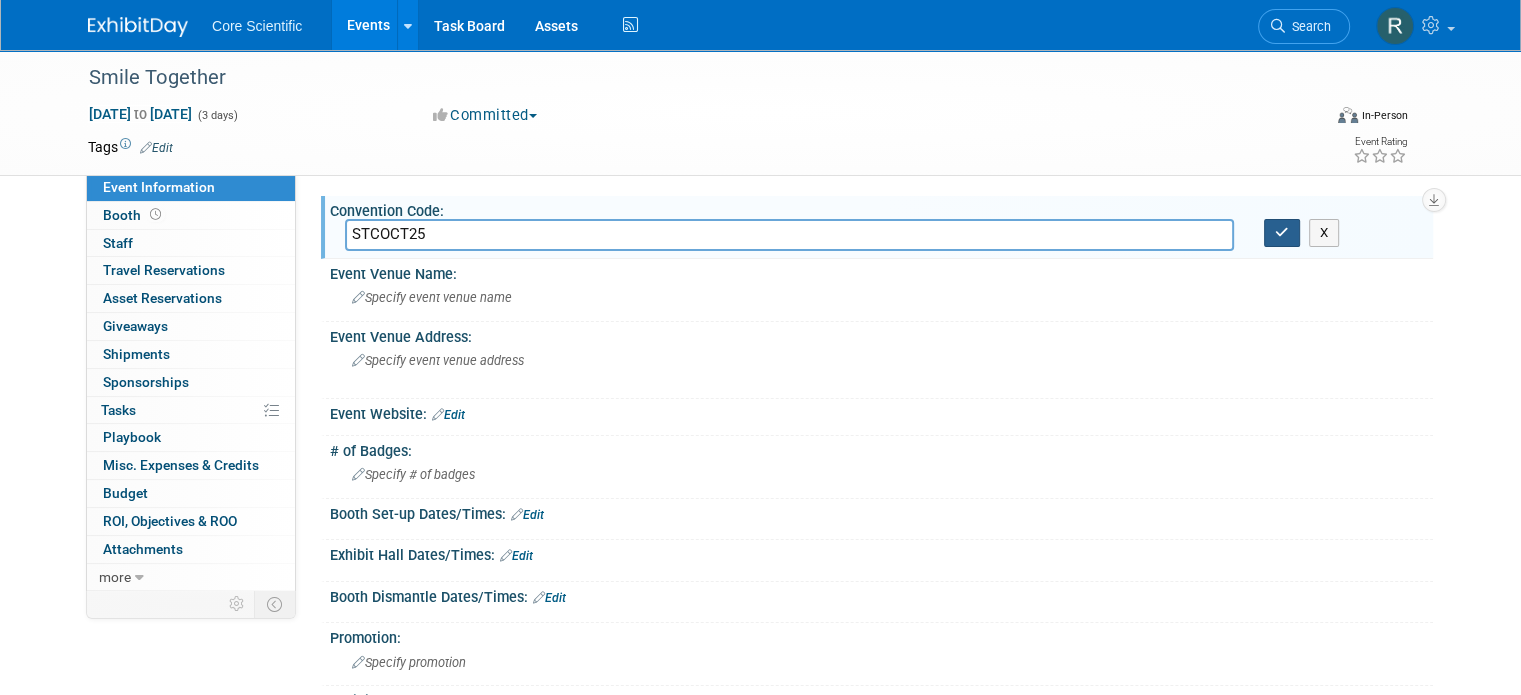 type on "STCOCT25" 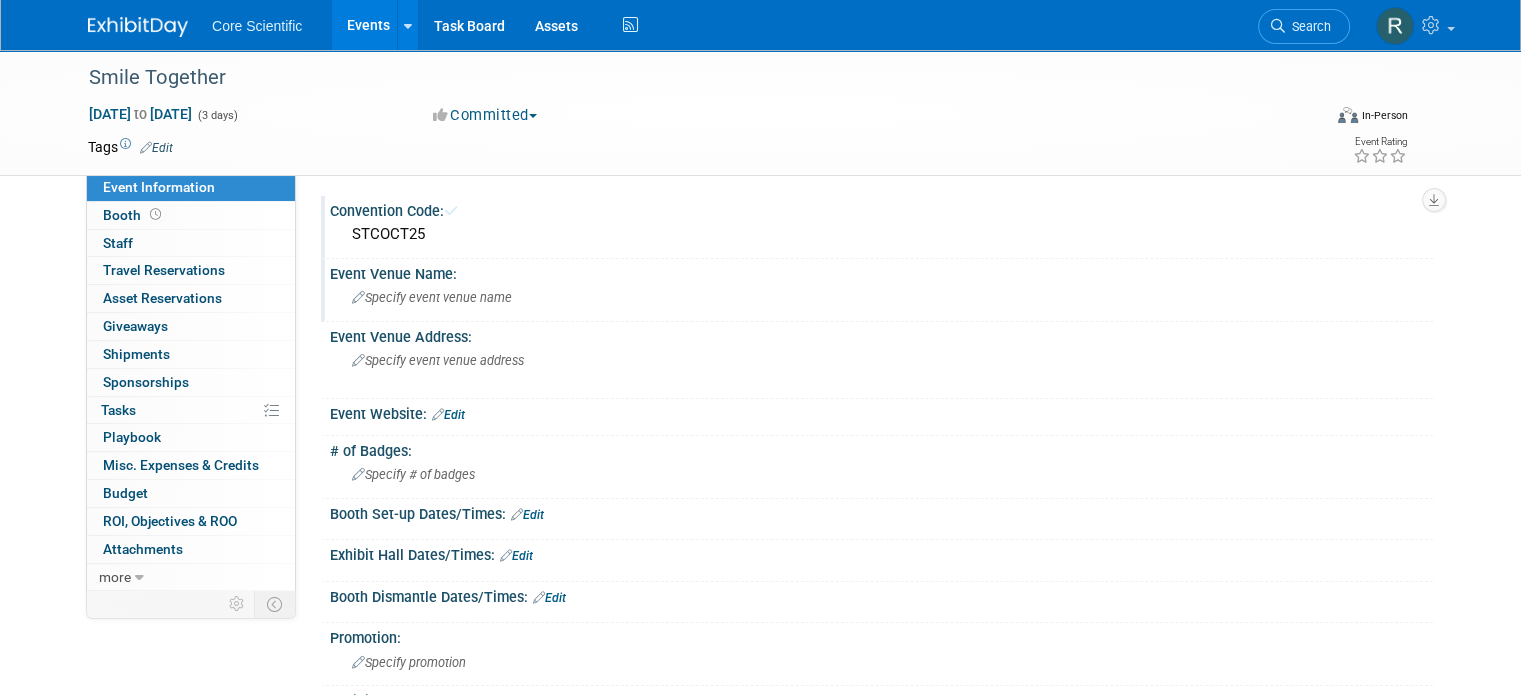 click on "Specify event venue name" at bounding box center (881, 297) 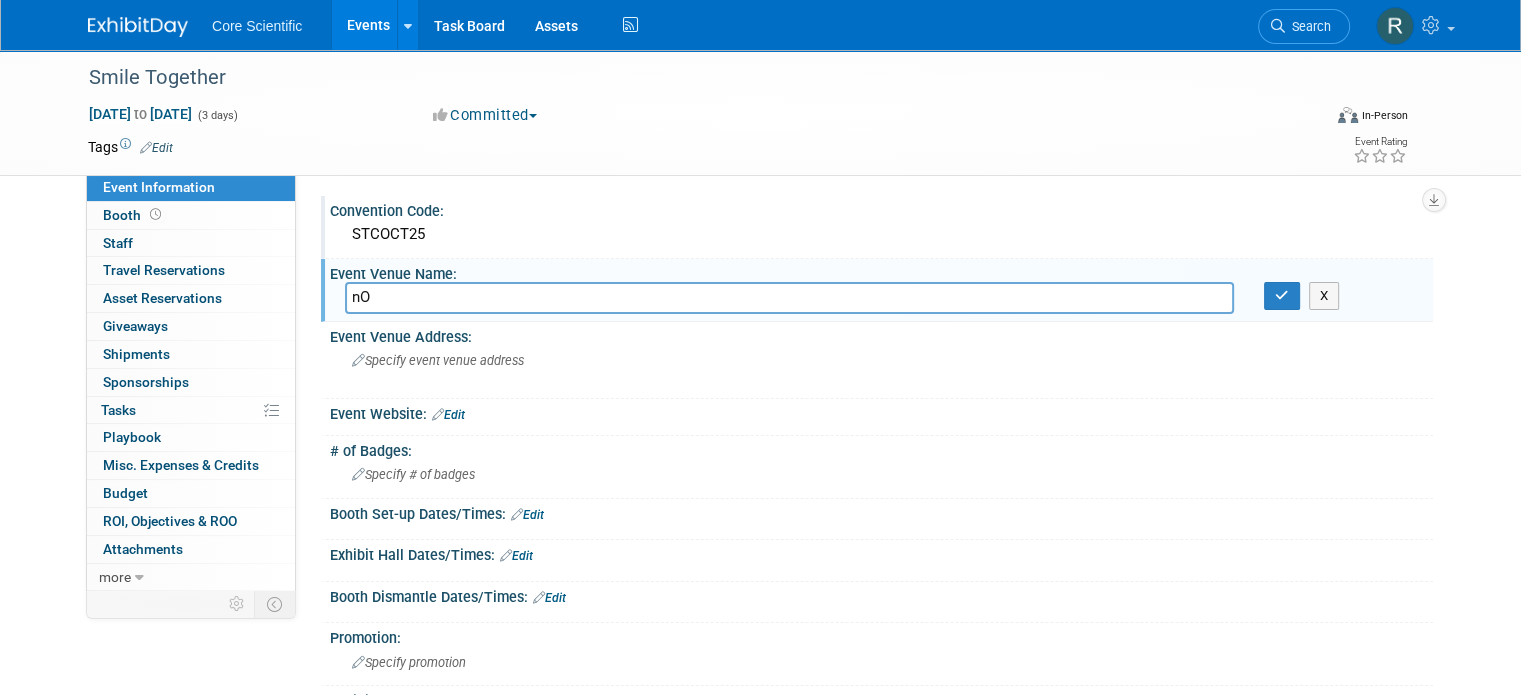 type on "n" 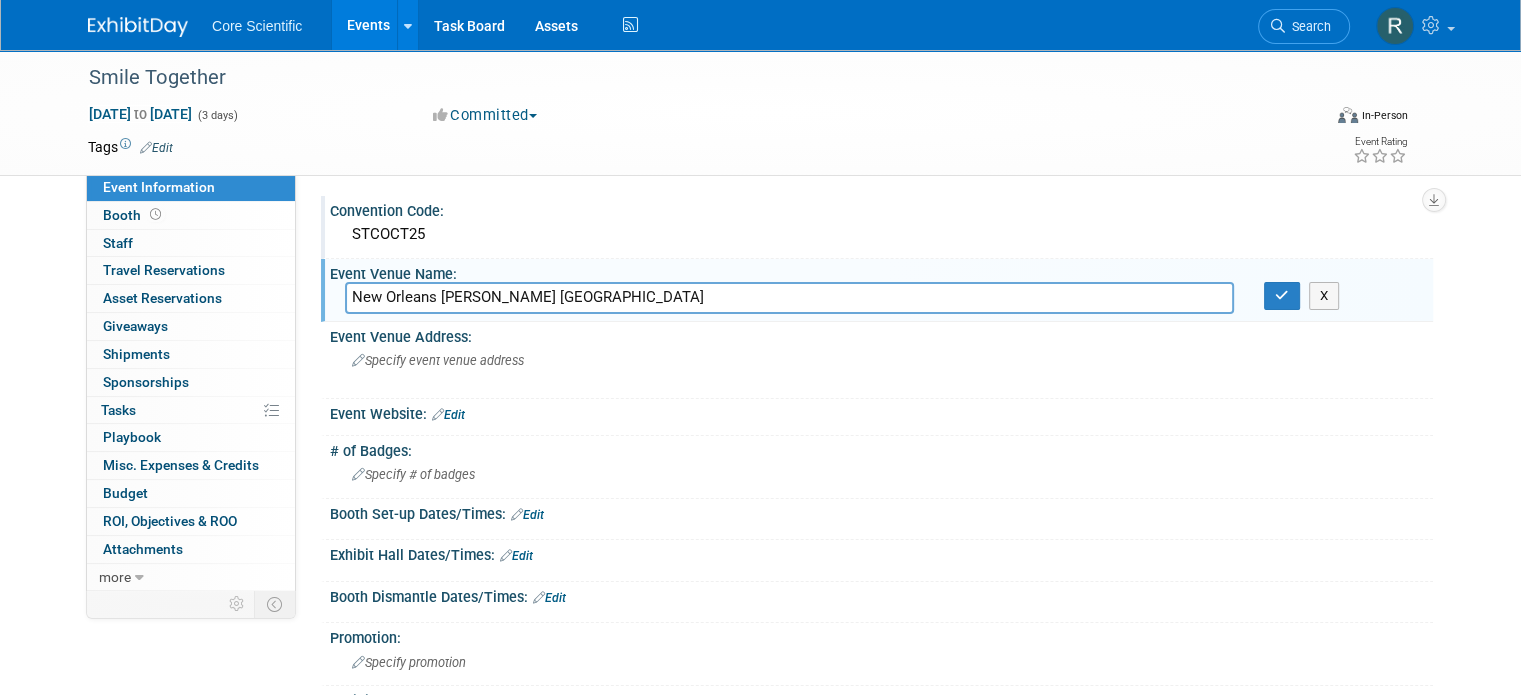 click on "New Orleans [PERSON_NAME] [GEOGRAPHIC_DATA]" at bounding box center (789, 297) 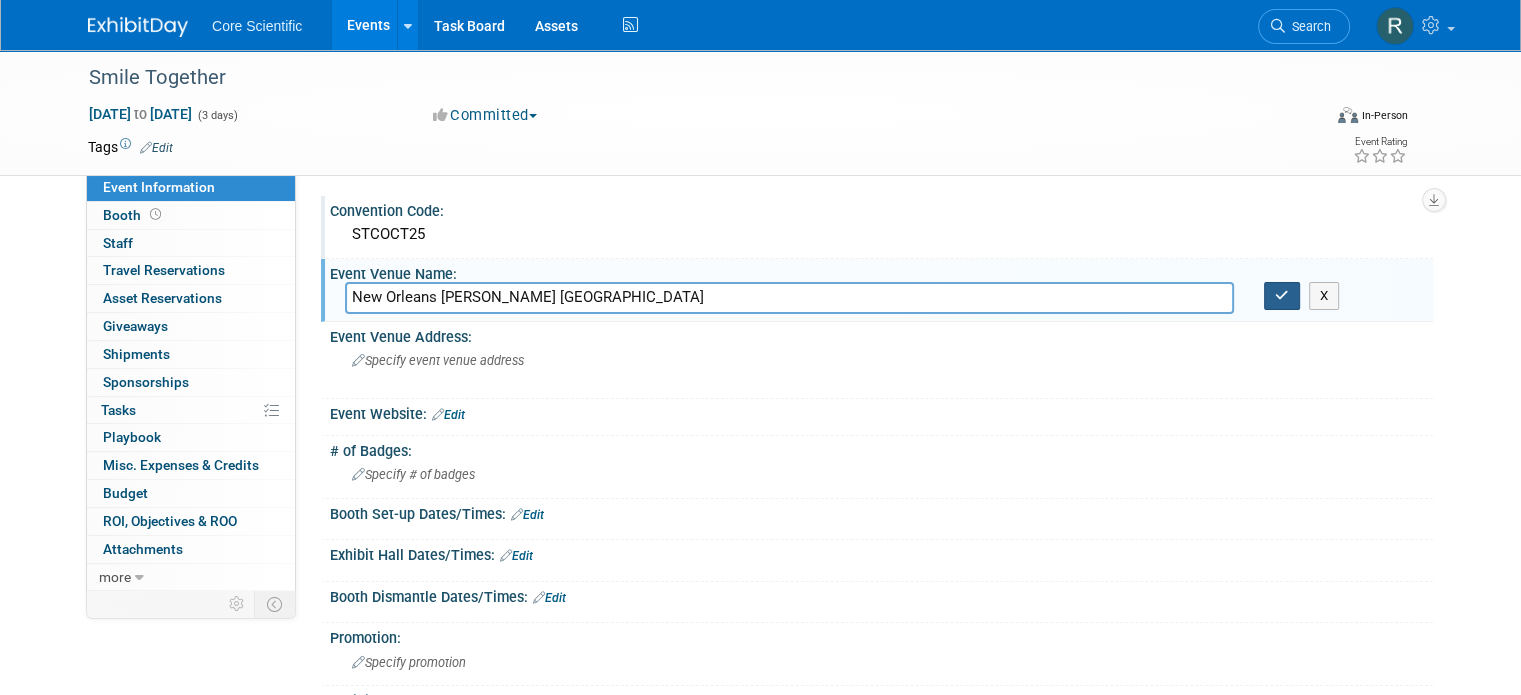 type on "New Orleans [PERSON_NAME] [GEOGRAPHIC_DATA]" 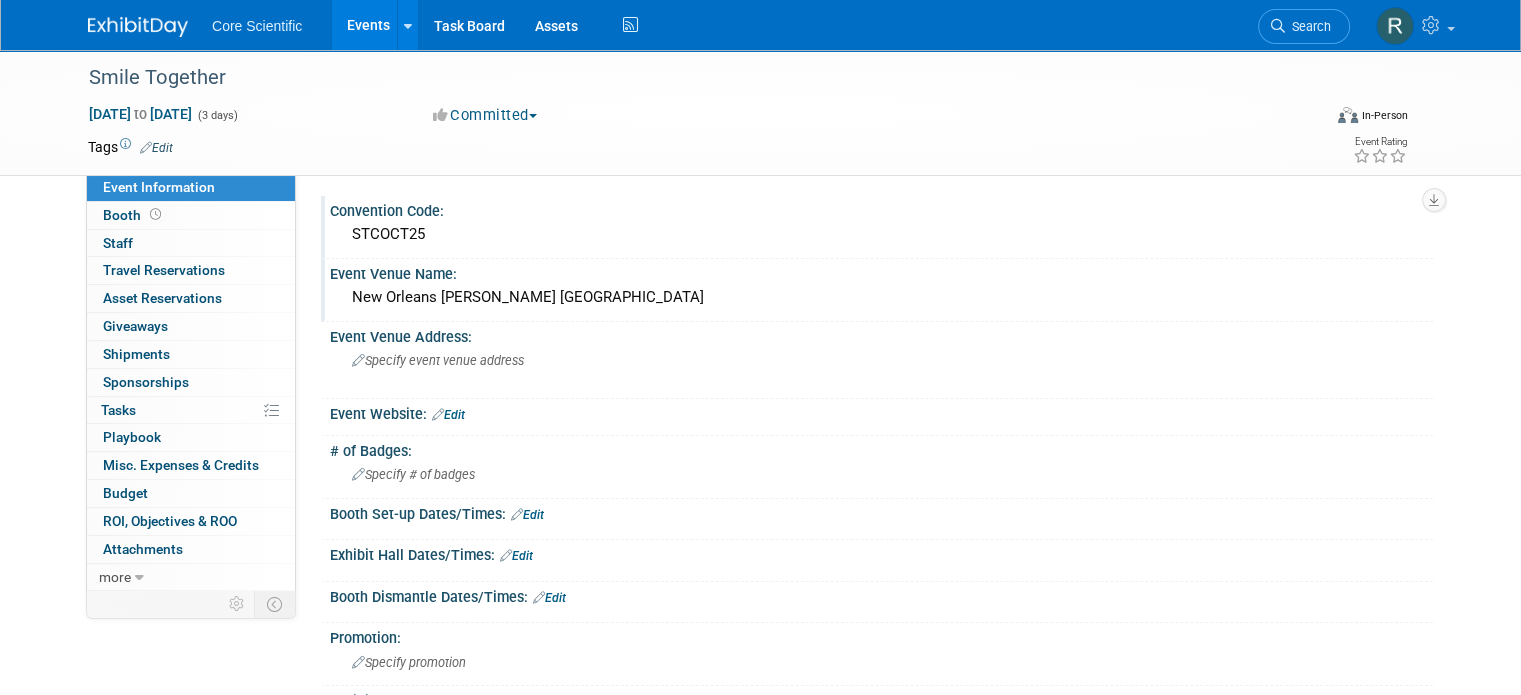 drag, startPoint x: 653, startPoint y: 299, endPoint x: 336, endPoint y: 306, distance: 317.07727 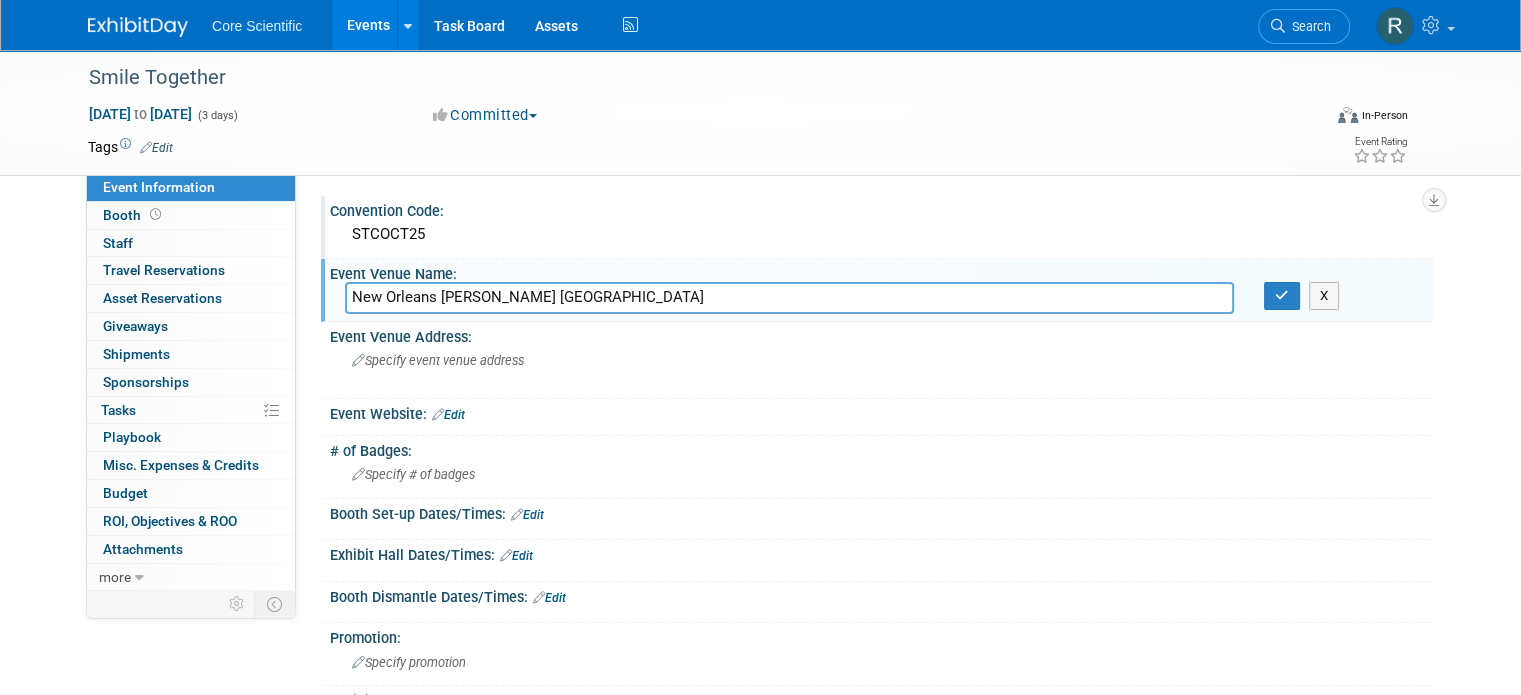 click on "New Orleans Ernest N. Morial Convention Center" at bounding box center [789, 297] 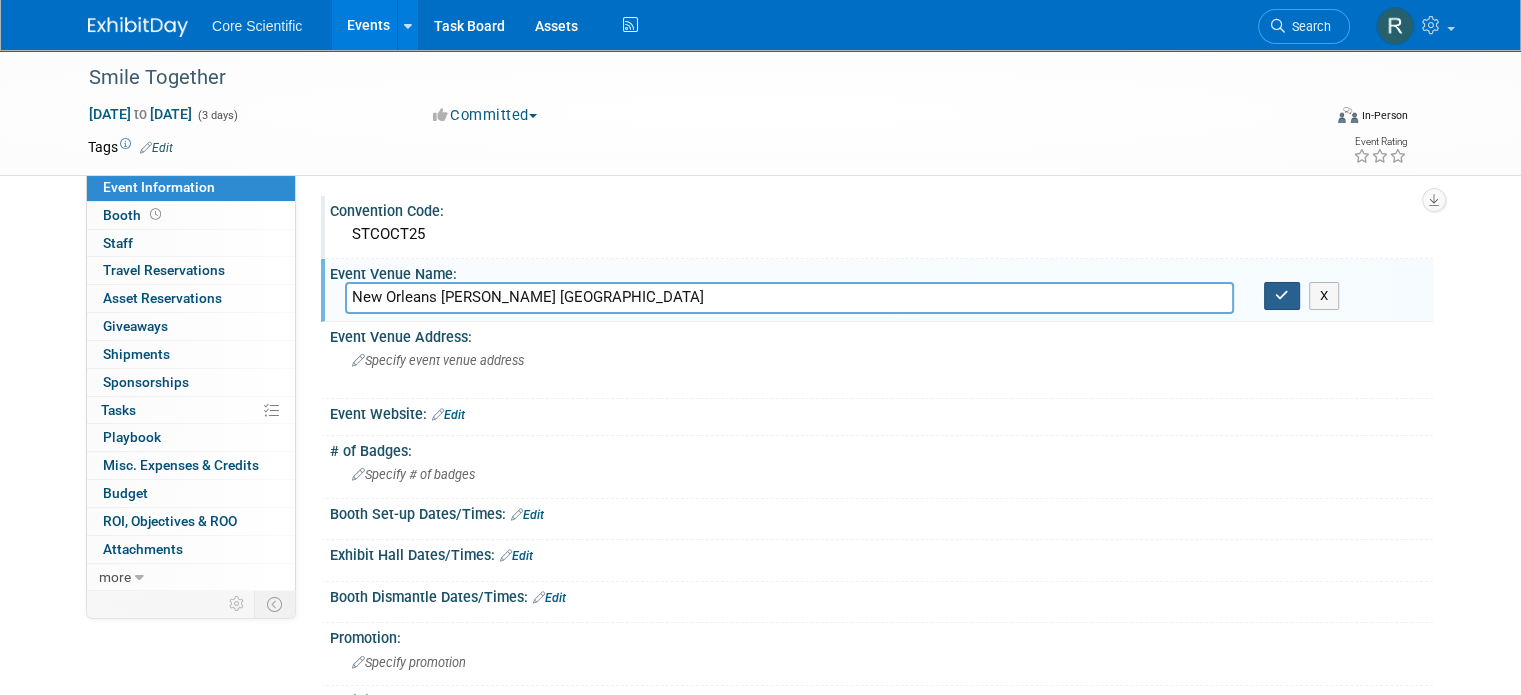 click at bounding box center (1282, 296) 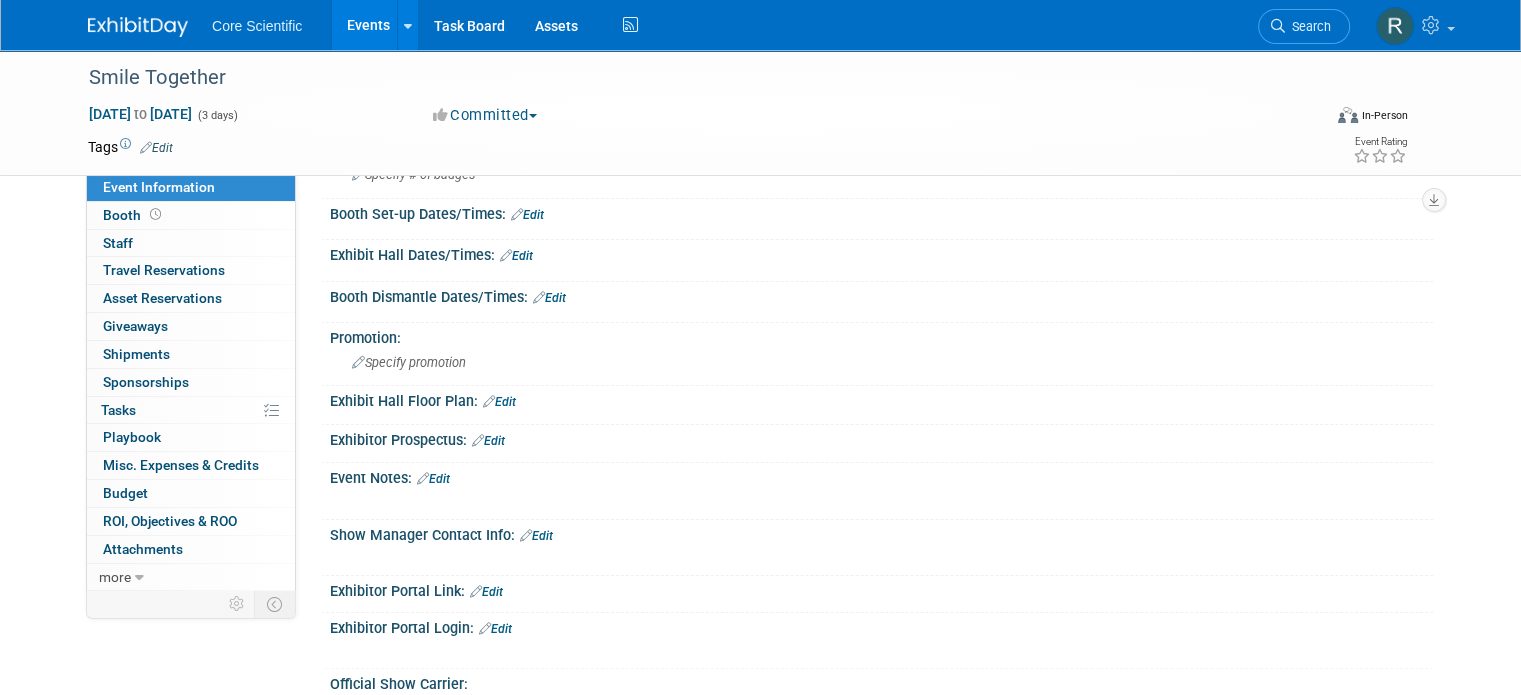 scroll, scrollTop: 0, scrollLeft: 0, axis: both 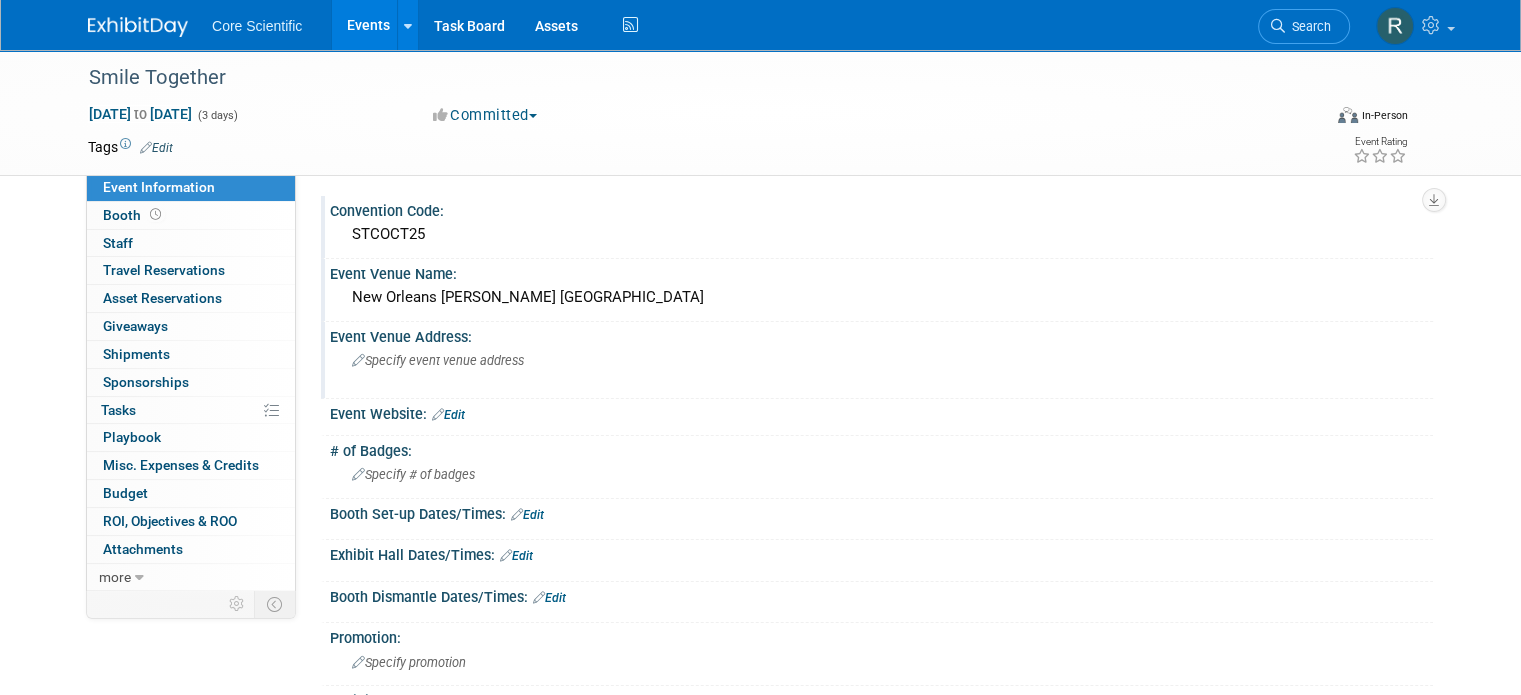 click on "Specify event venue address" at bounding box center (438, 360) 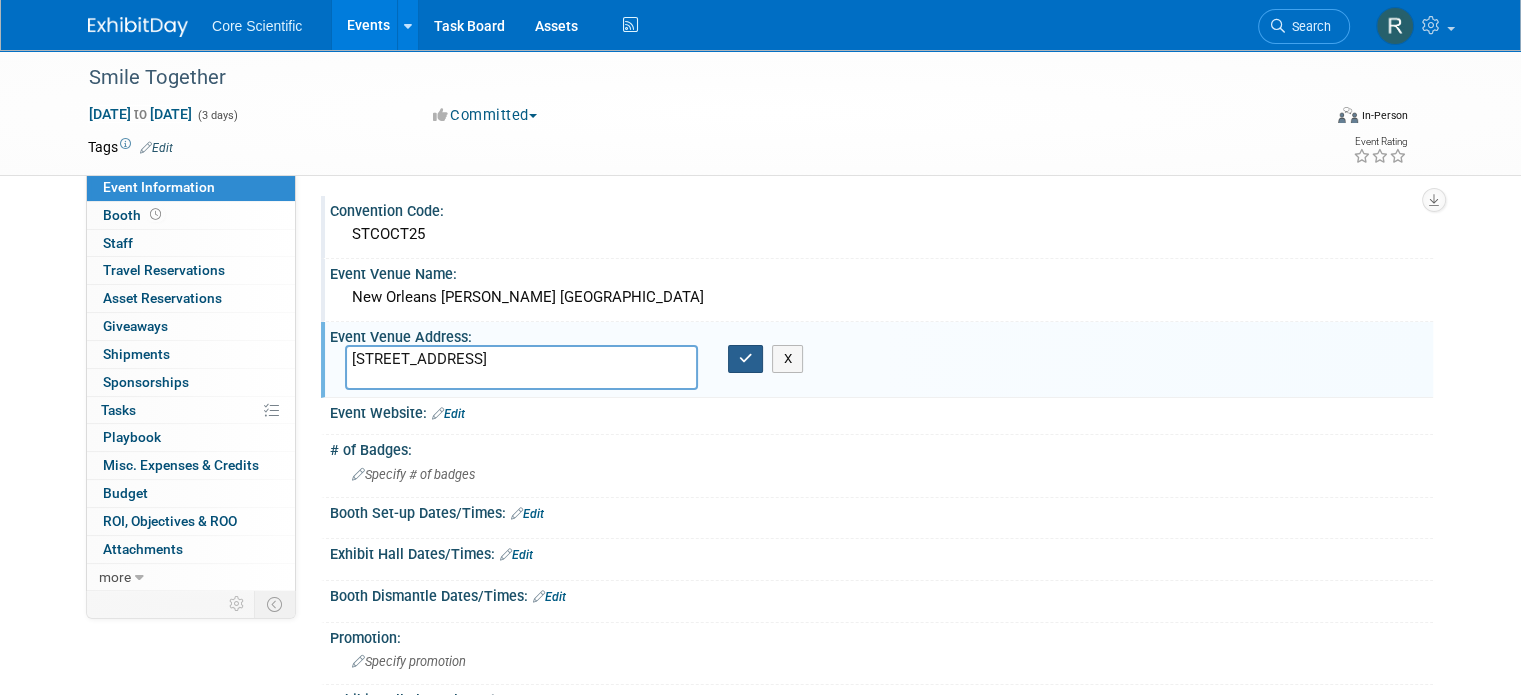 type on "[STREET_ADDRESS]" 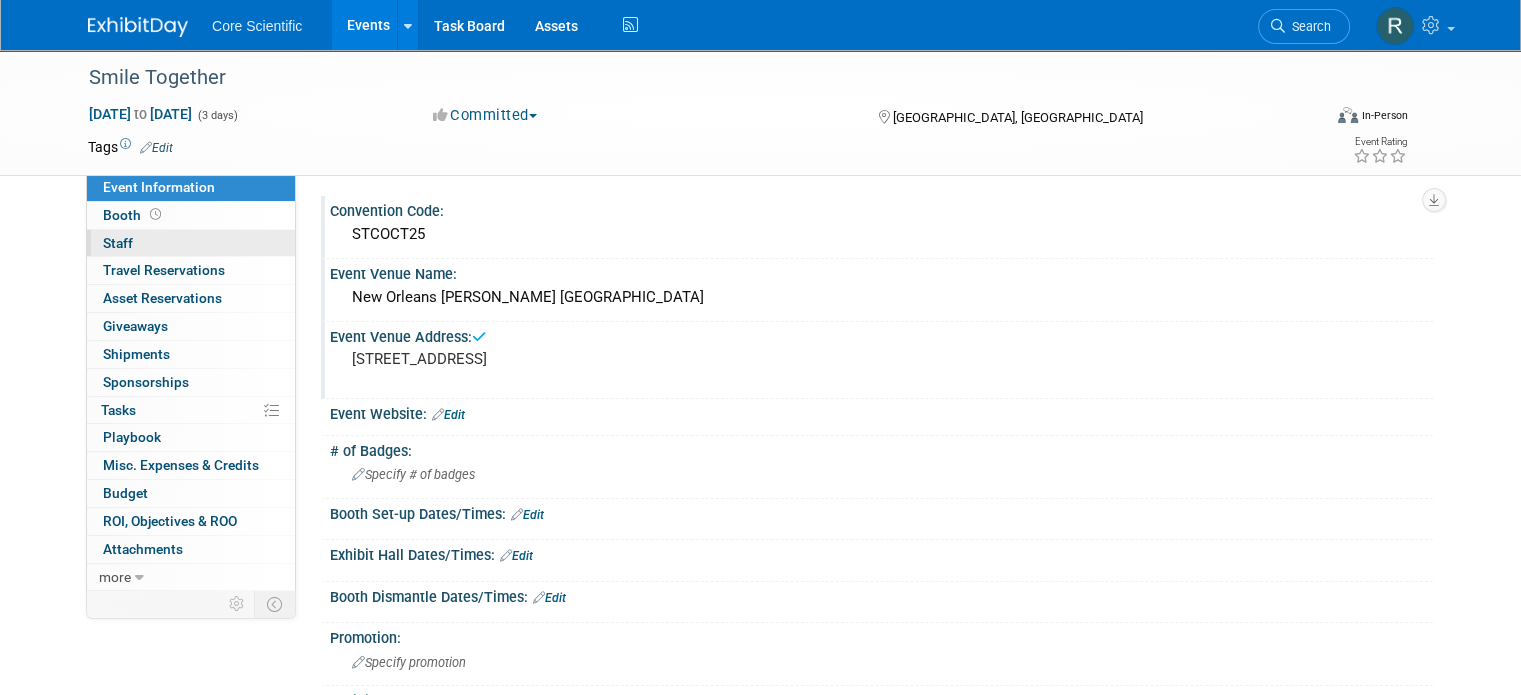click on "0
Staff 0" at bounding box center [191, 243] 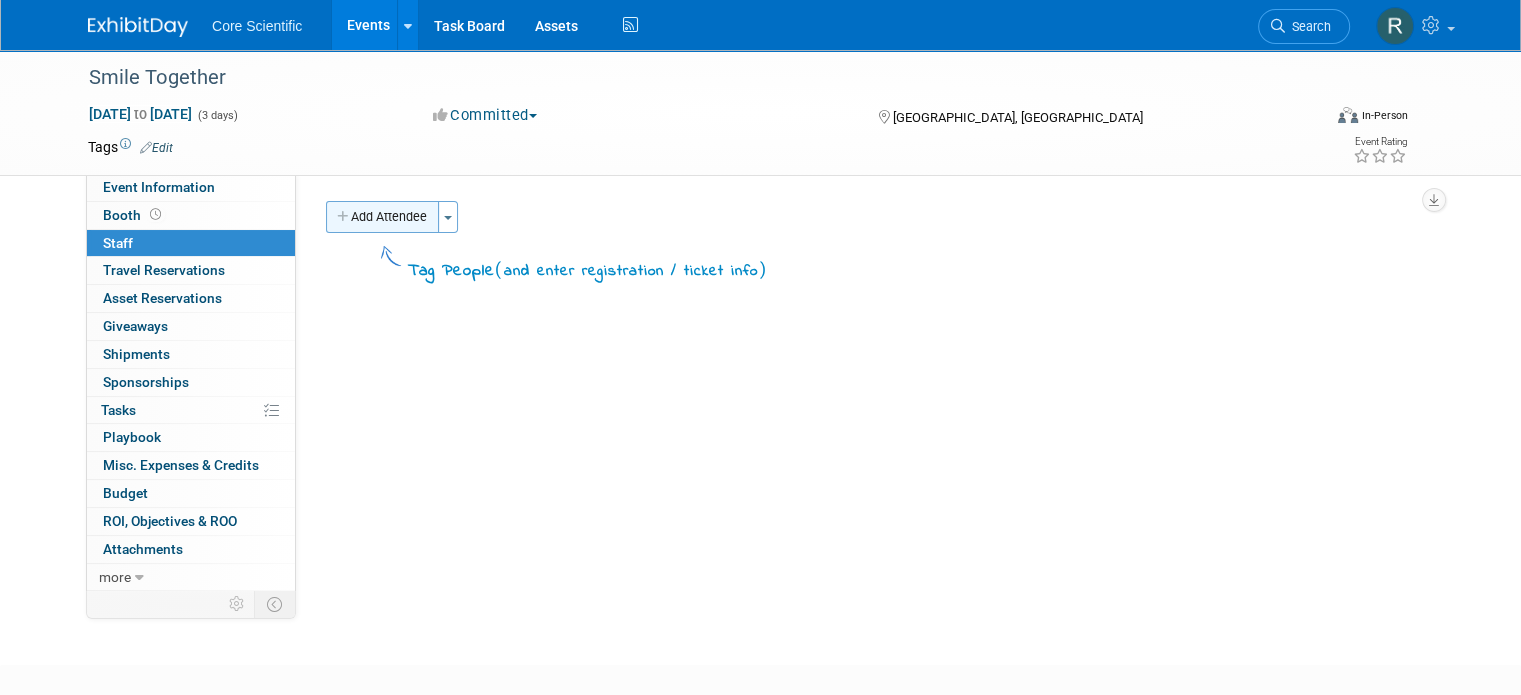 click on "Add Attendee" at bounding box center (382, 217) 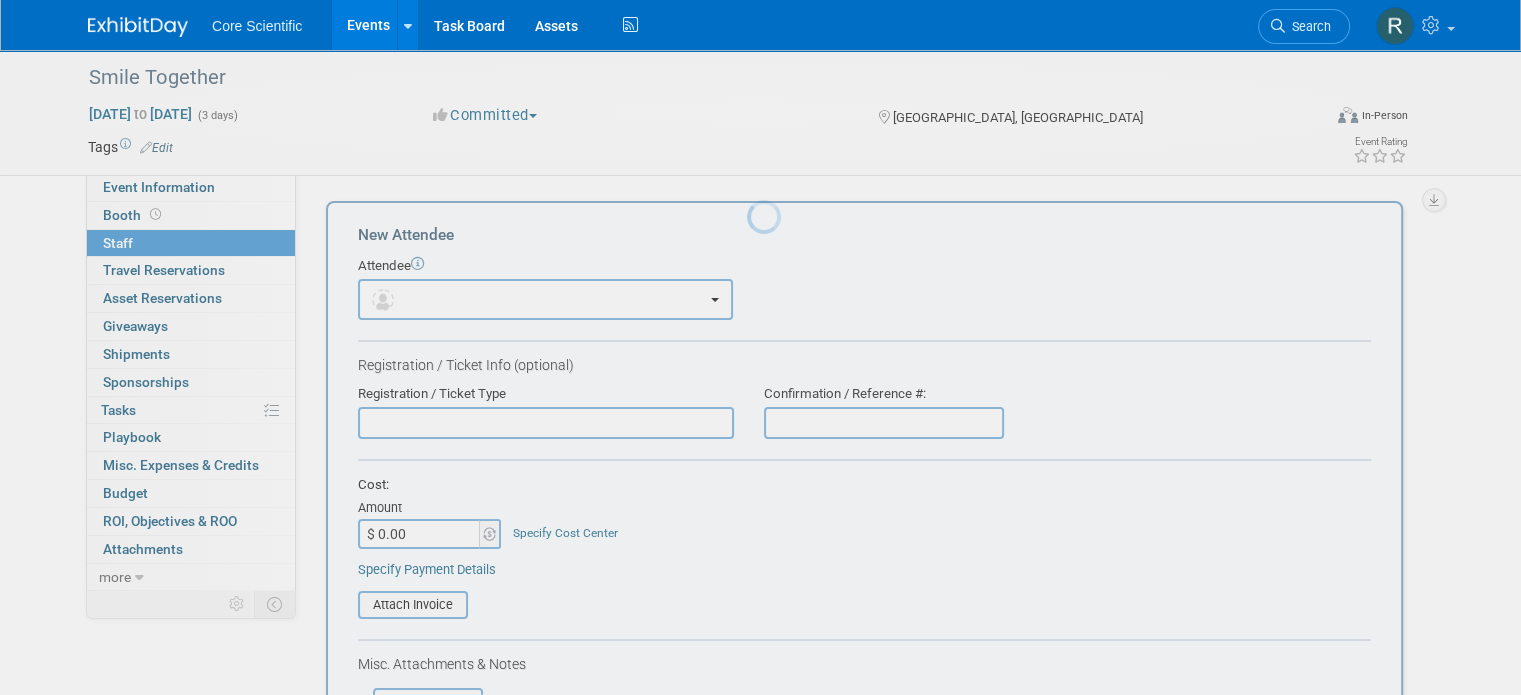 scroll, scrollTop: 0, scrollLeft: 0, axis: both 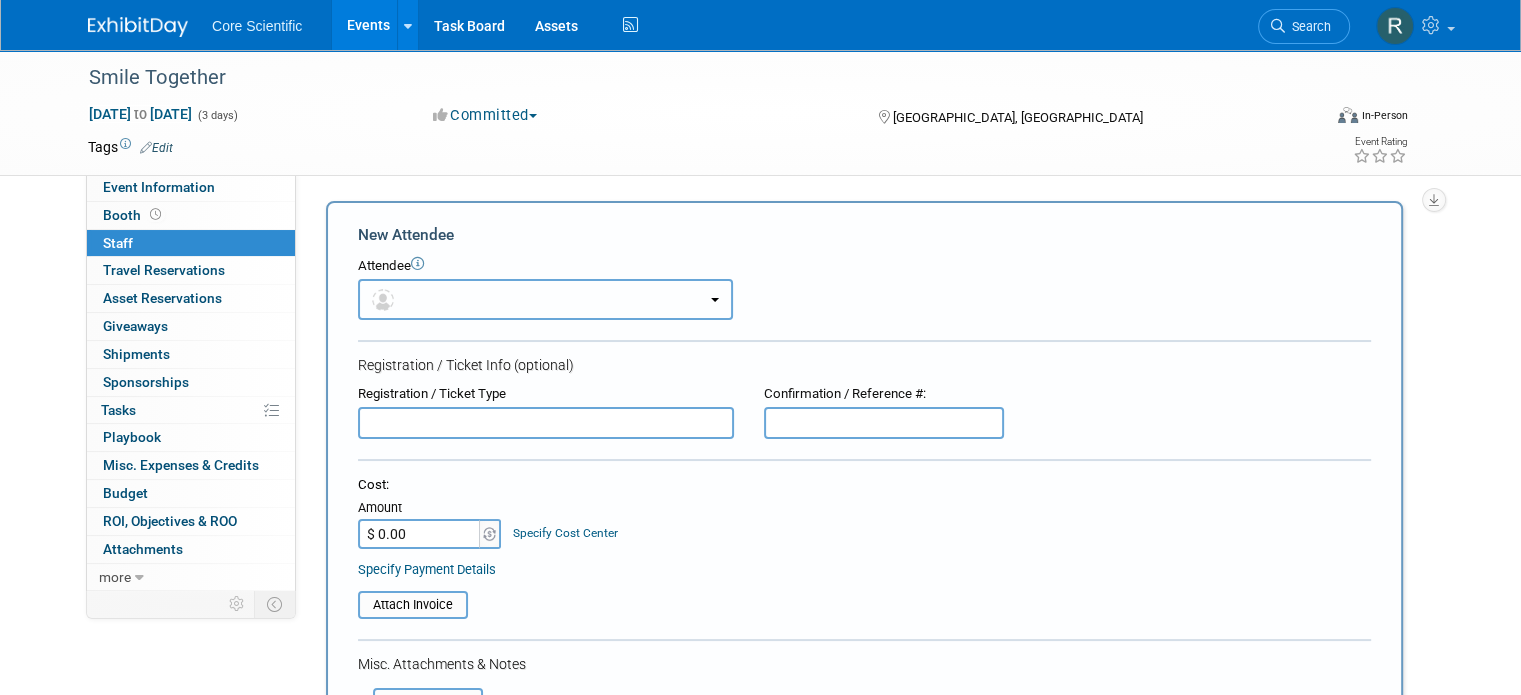 click at bounding box center (545, 299) 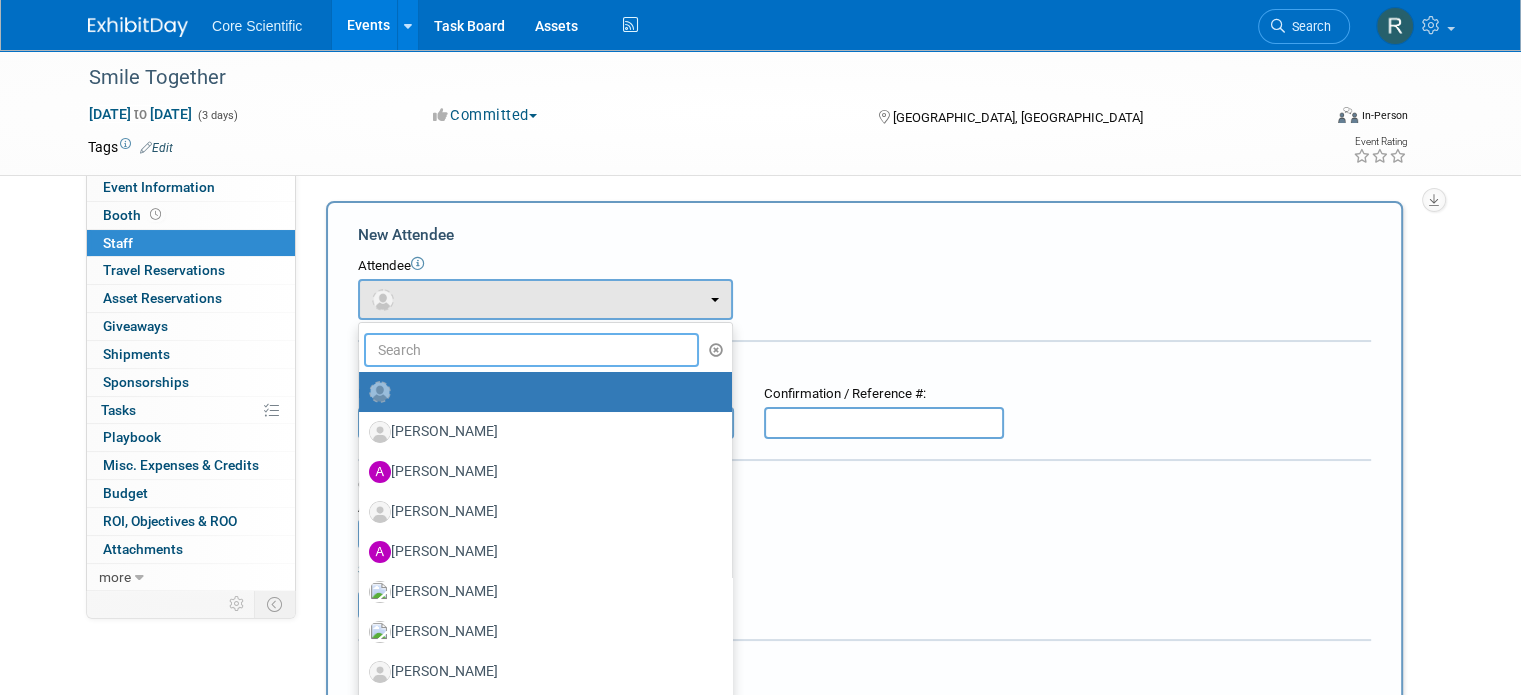 click at bounding box center (531, 350) 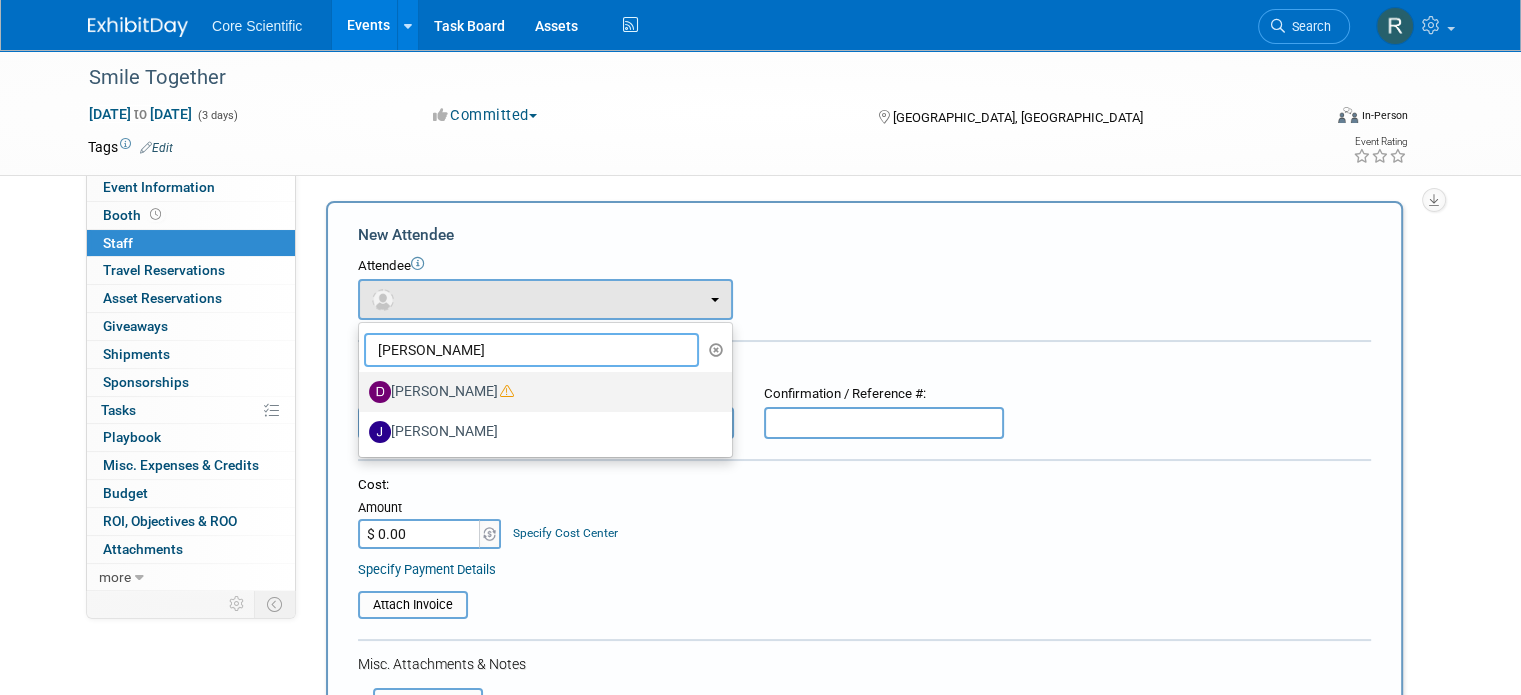 type on "dan" 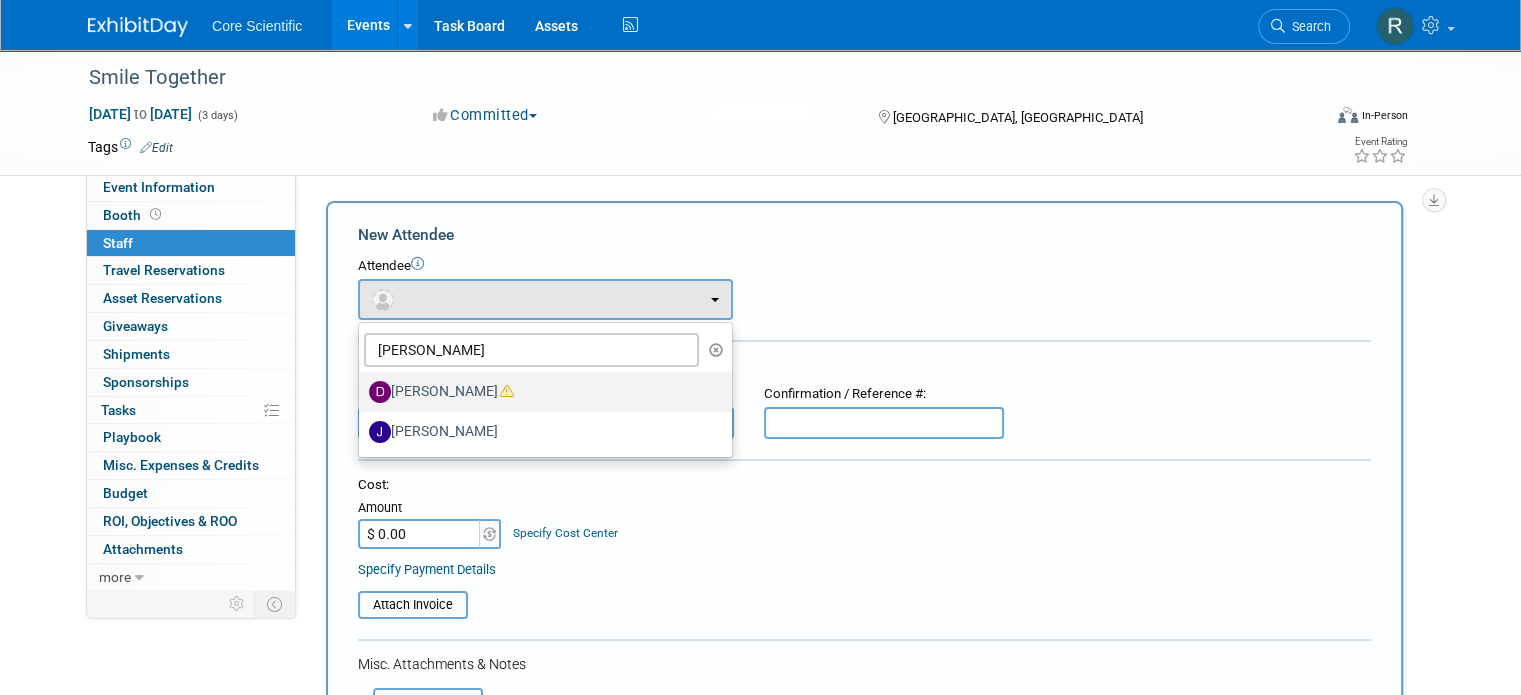 click on "[PERSON_NAME]" at bounding box center [540, 392] 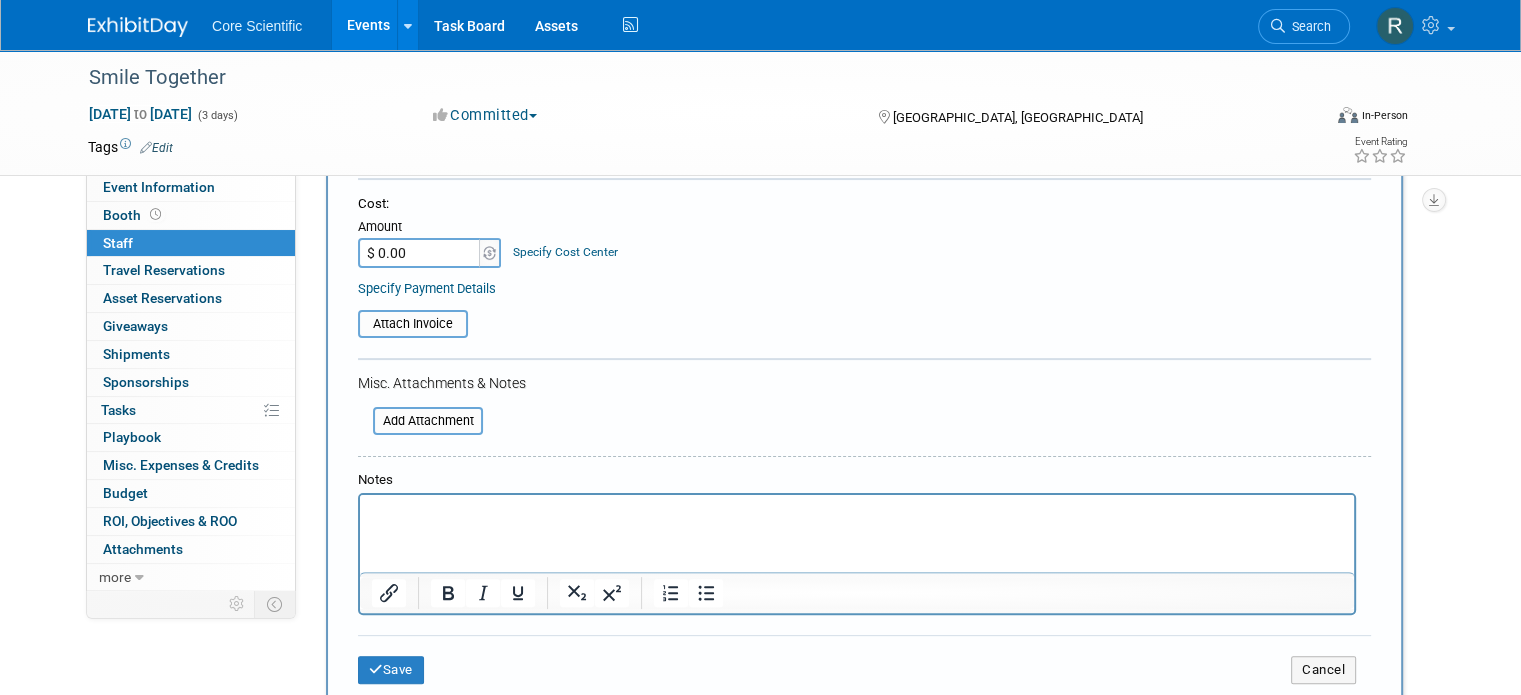 scroll, scrollTop: 400, scrollLeft: 0, axis: vertical 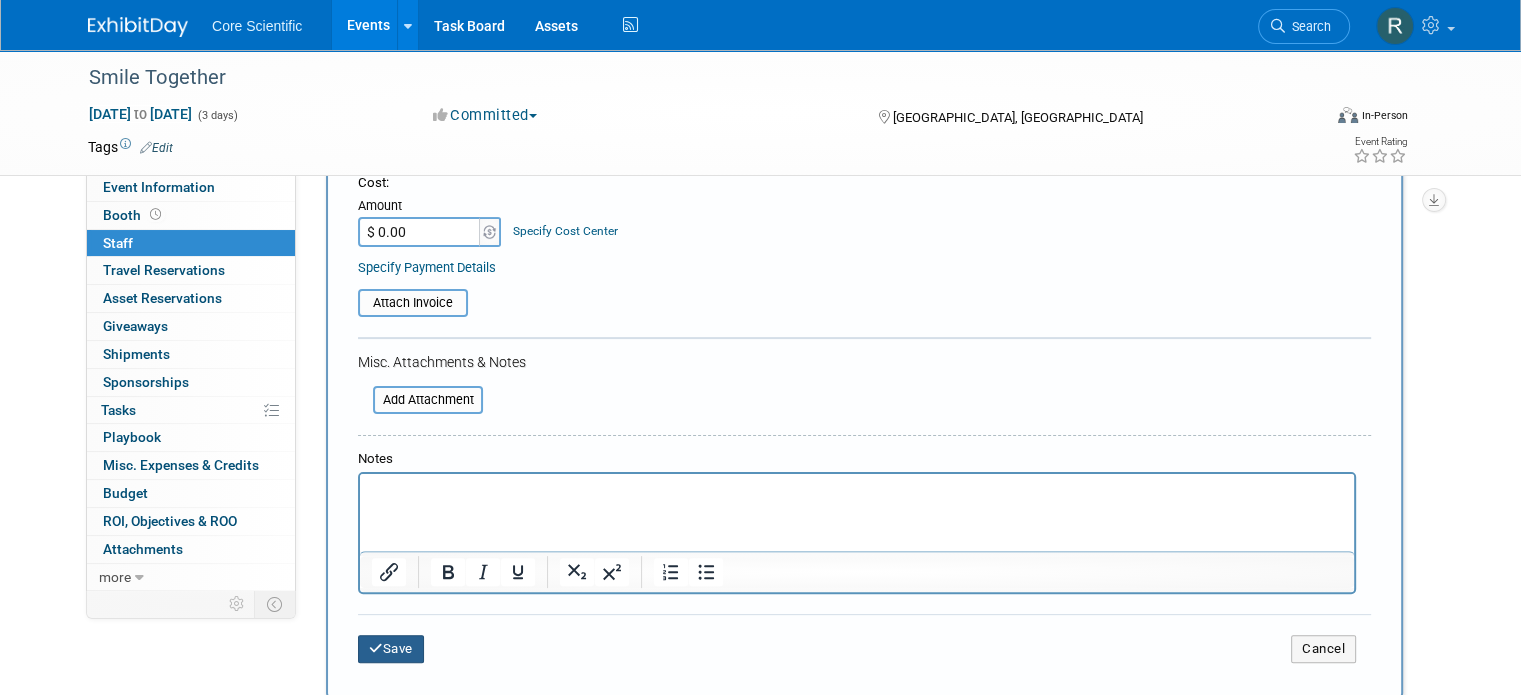 click on "Save" at bounding box center (391, 649) 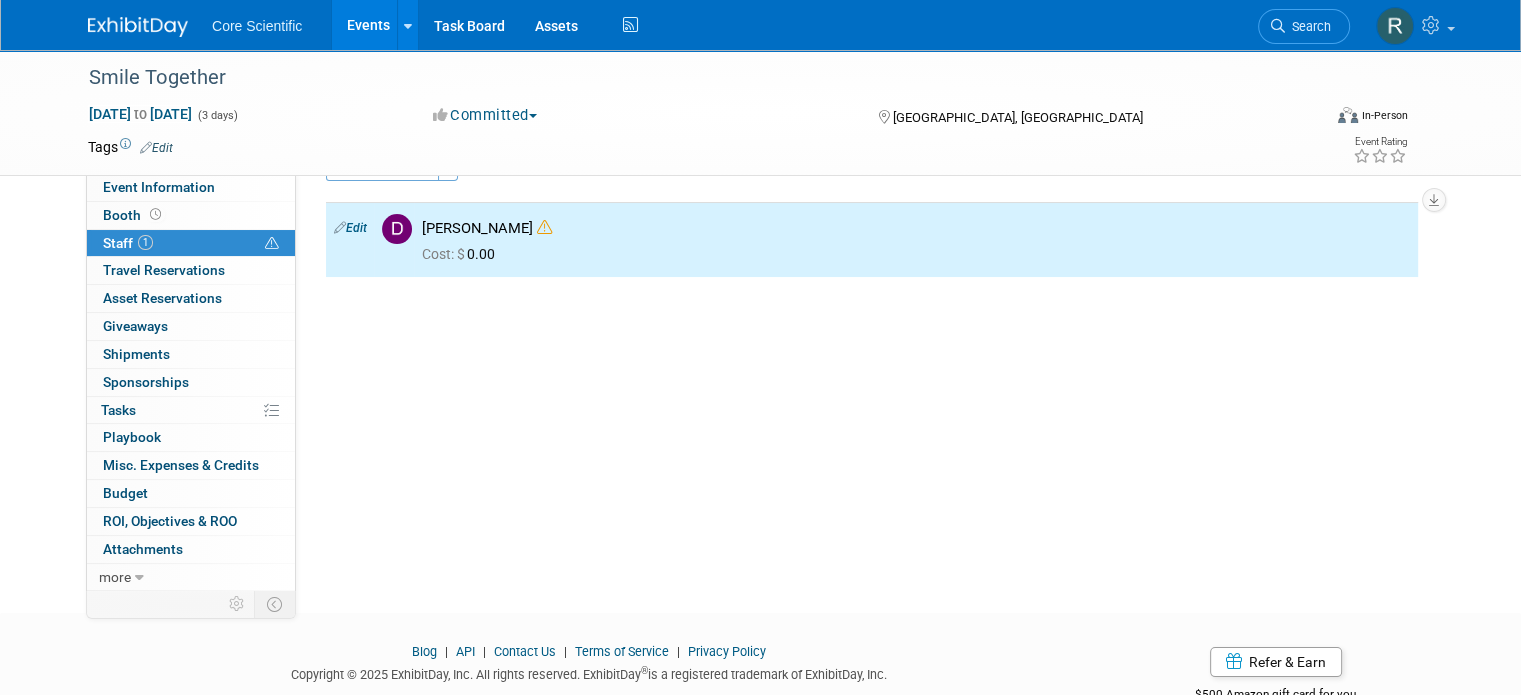 scroll, scrollTop: 0, scrollLeft: 0, axis: both 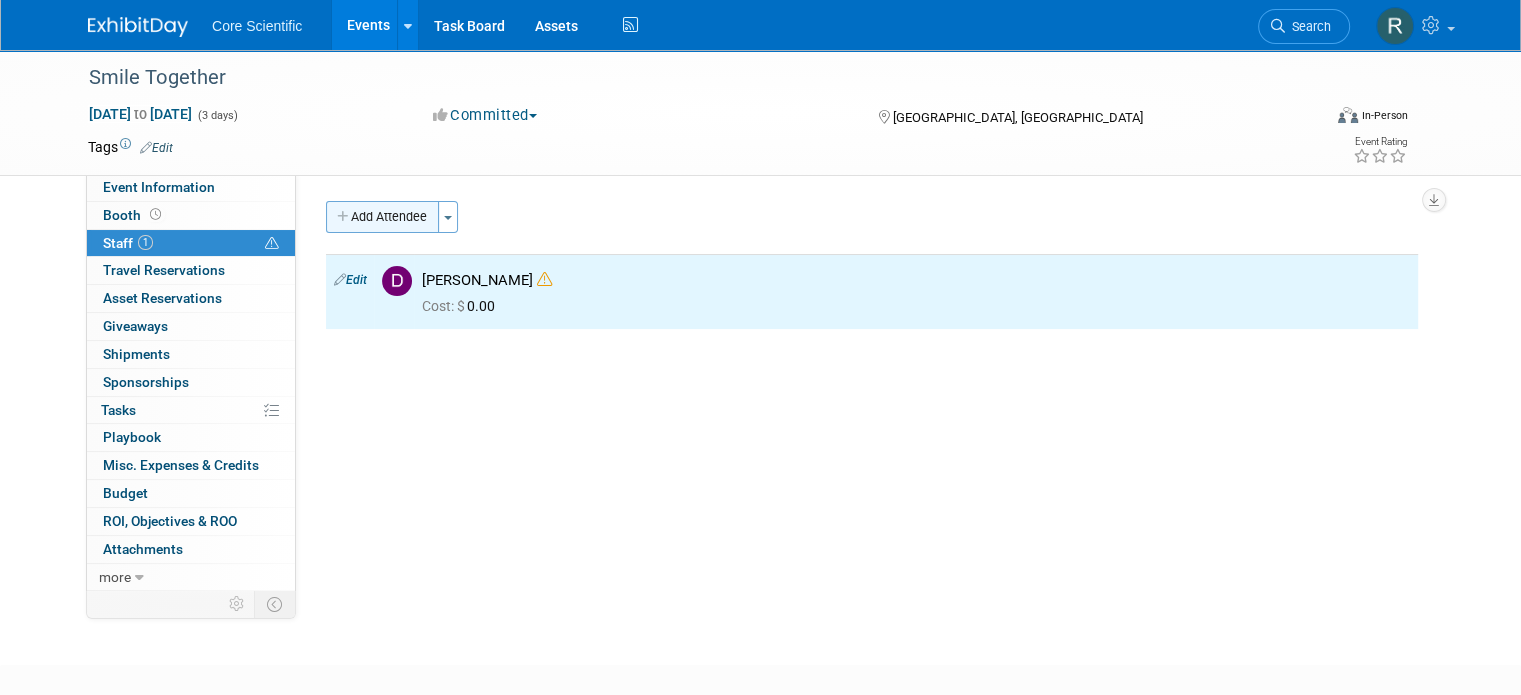 click on "Add Attendee" at bounding box center (382, 217) 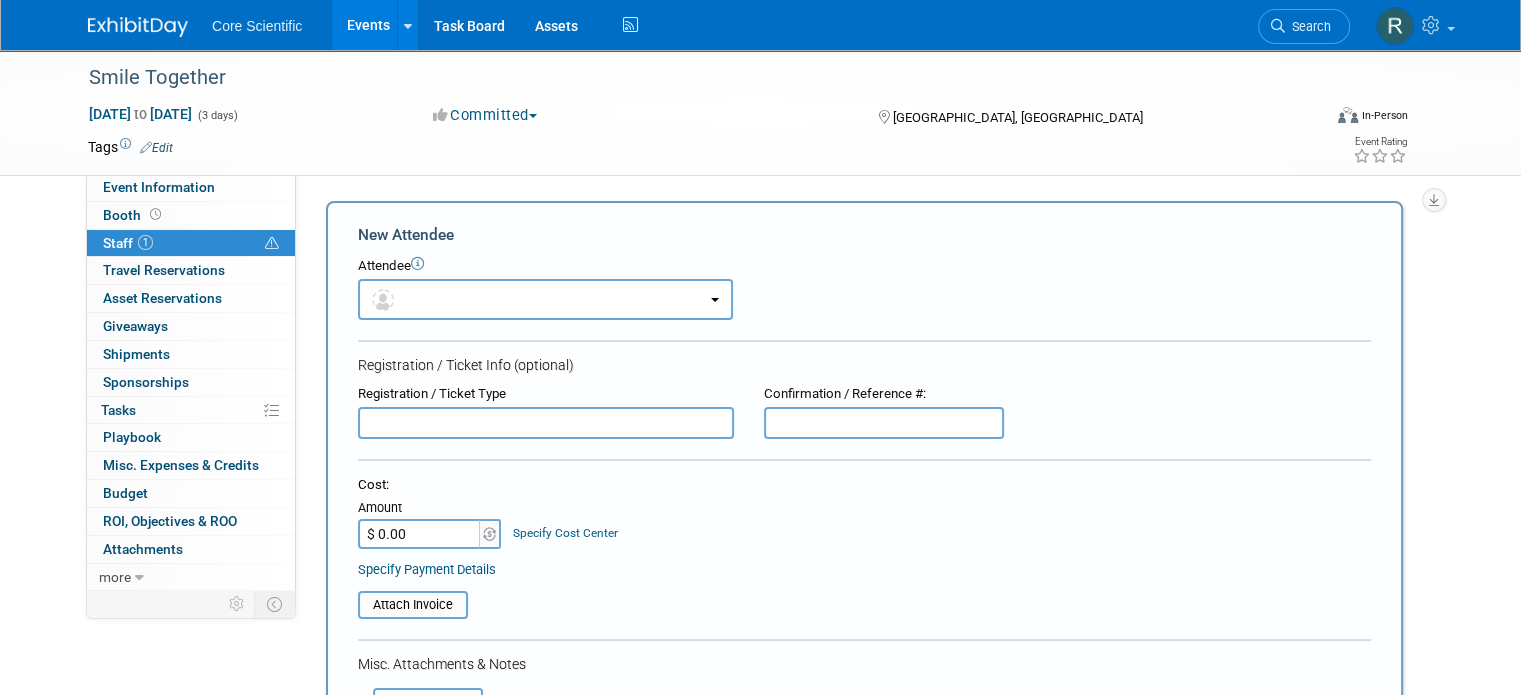 scroll, scrollTop: 0, scrollLeft: 0, axis: both 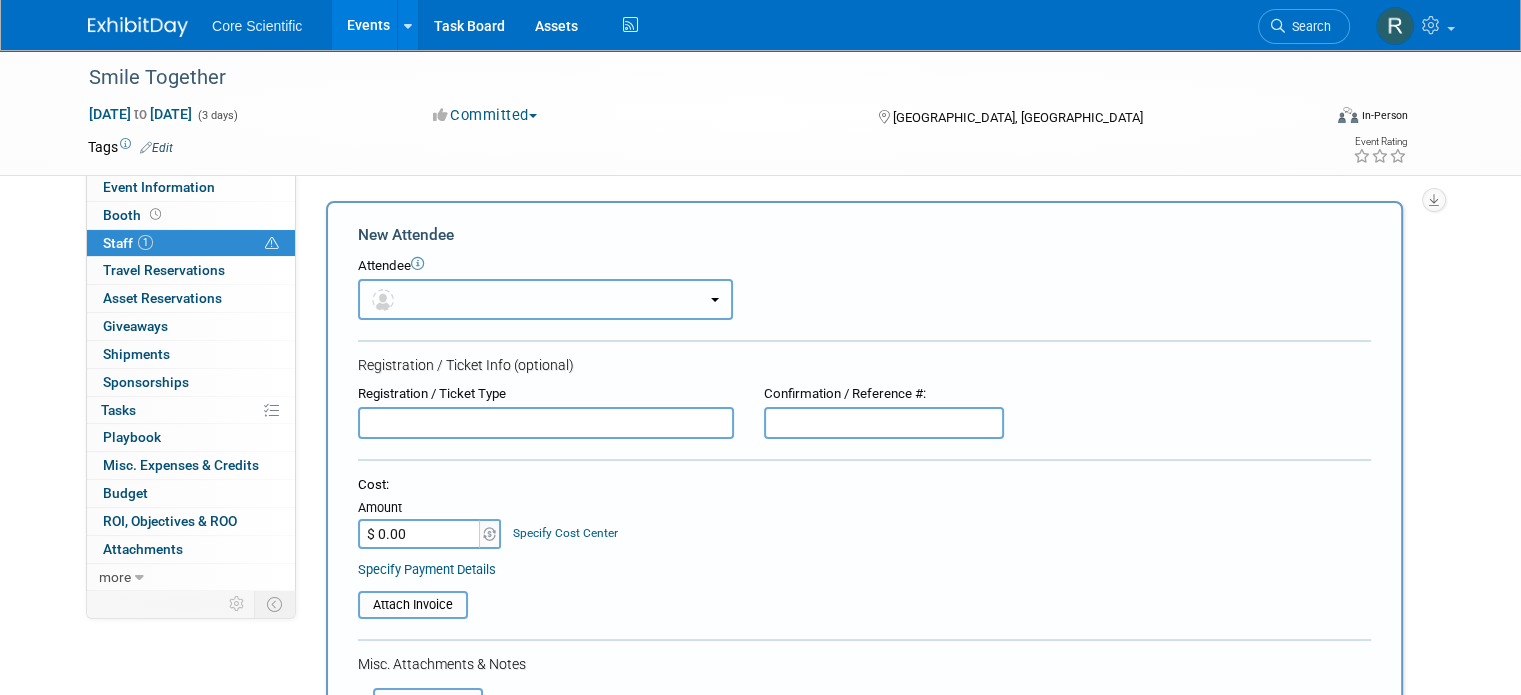 click at bounding box center (545, 299) 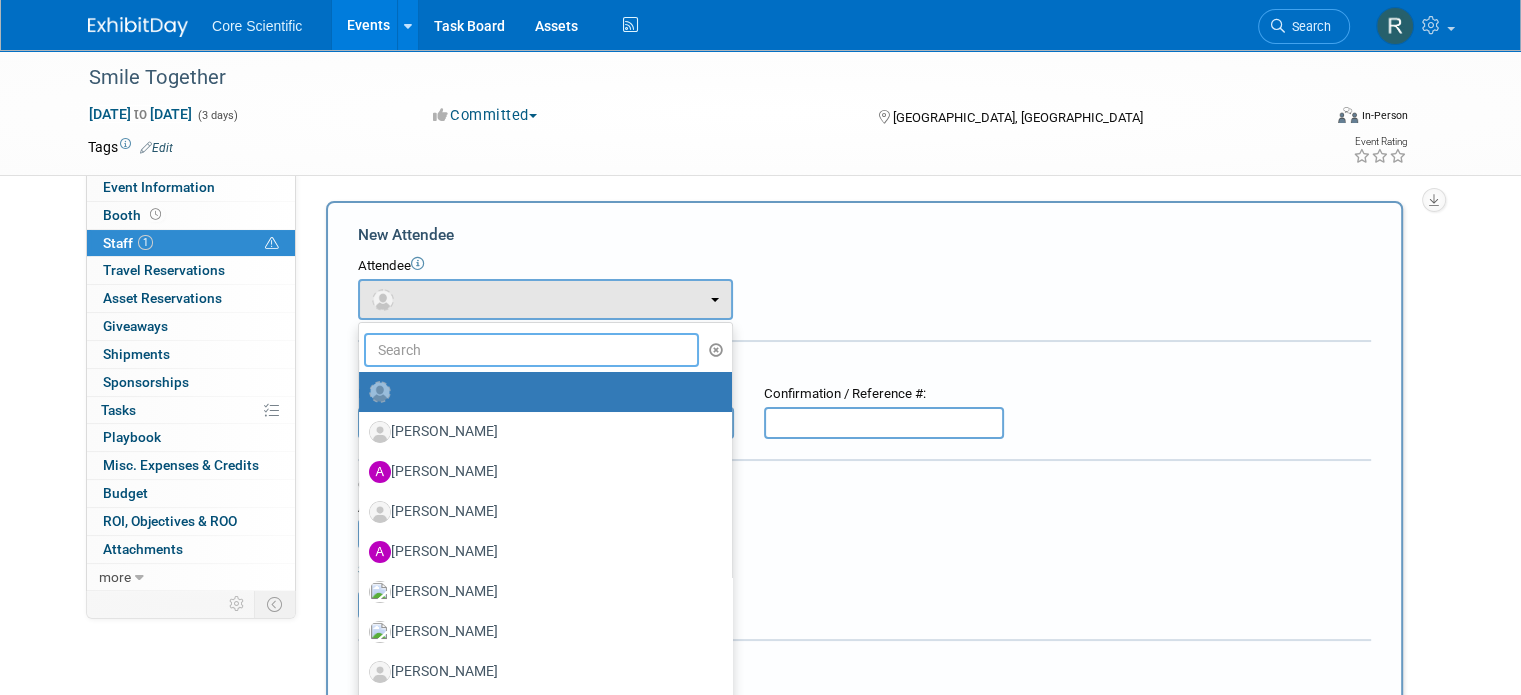 click at bounding box center [531, 350] 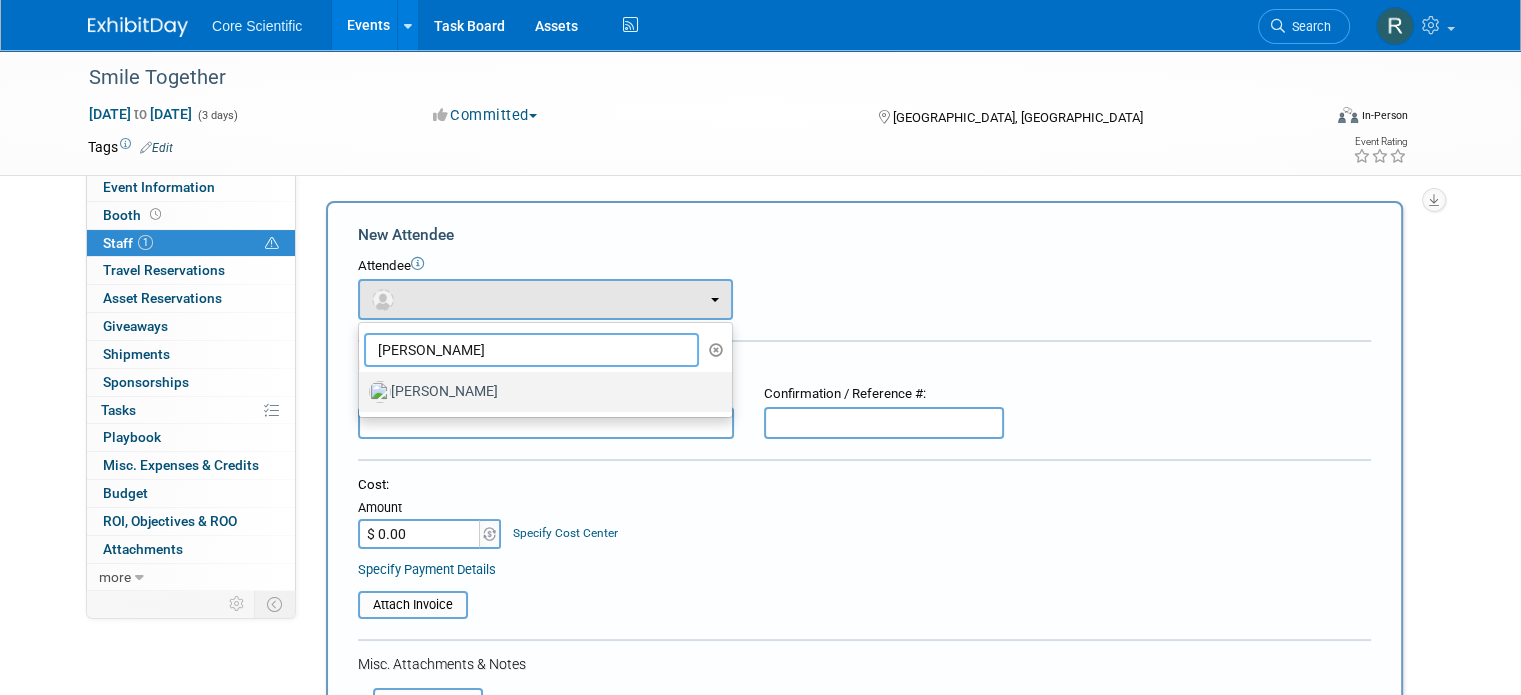 type on "julie" 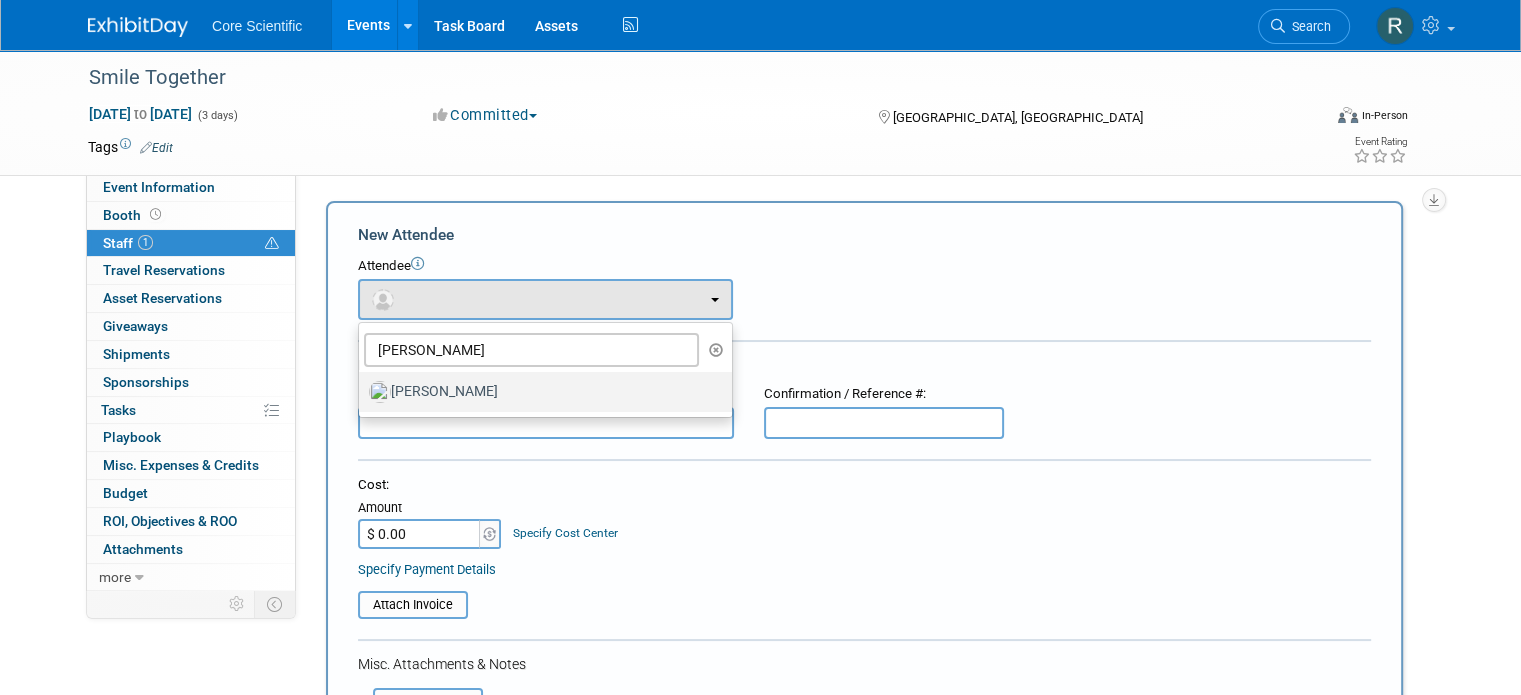 click on "Julie Serrano" at bounding box center (540, 392) 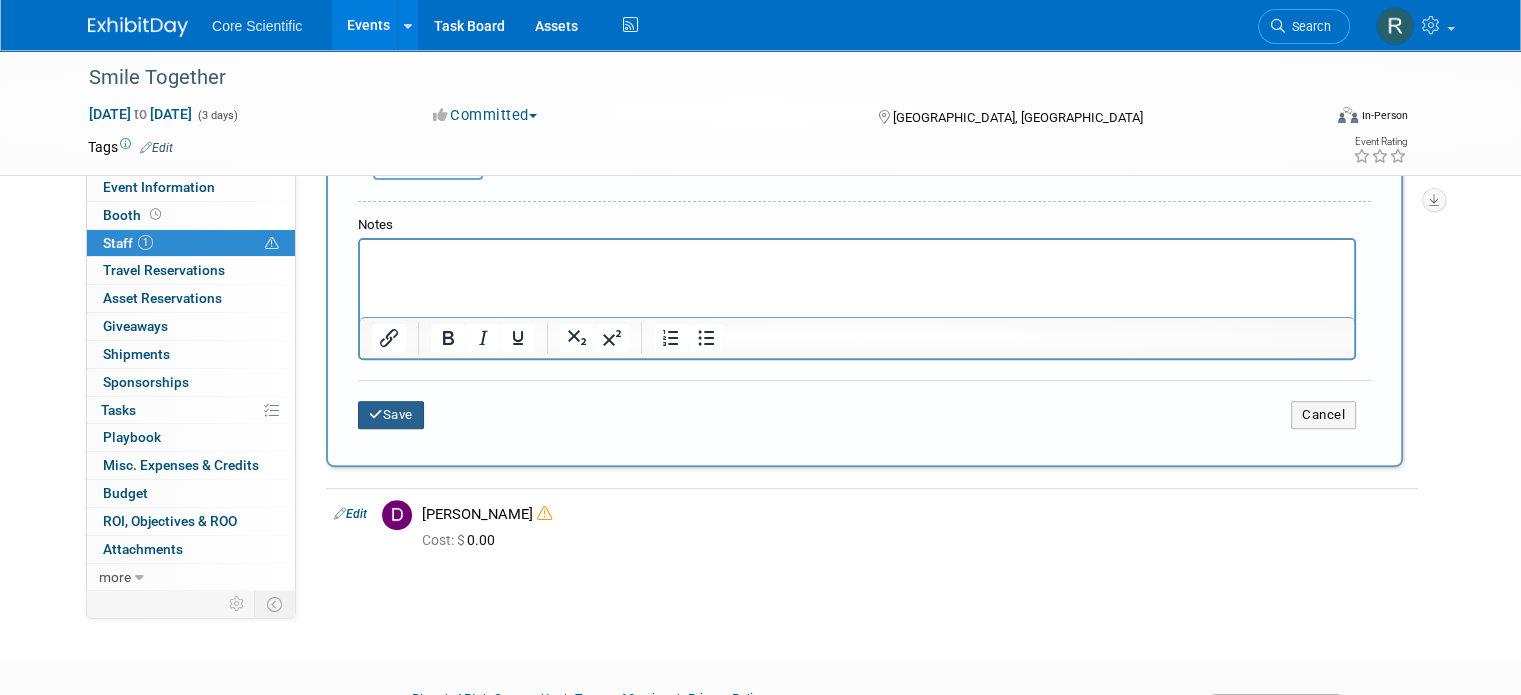 click on "Save" at bounding box center [391, 415] 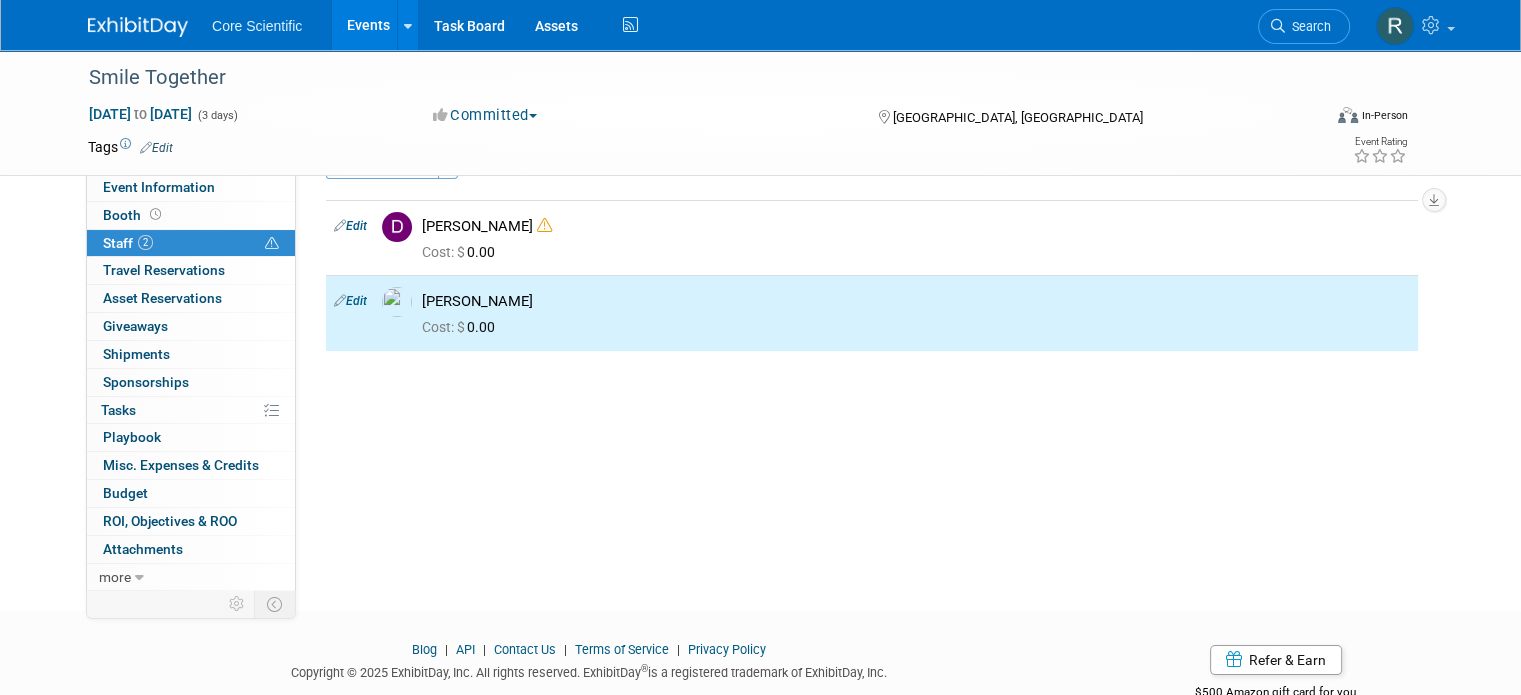 scroll, scrollTop: 0, scrollLeft: 0, axis: both 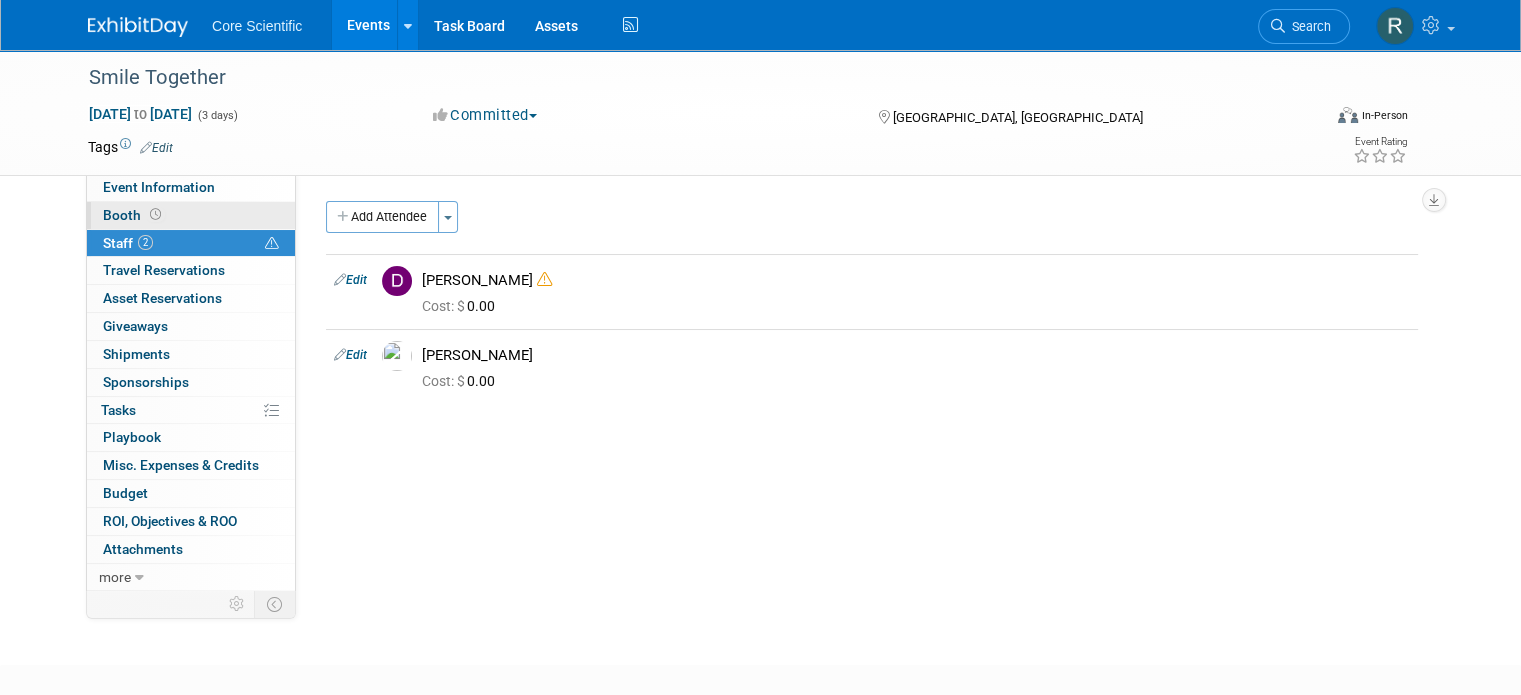 click at bounding box center [155, 214] 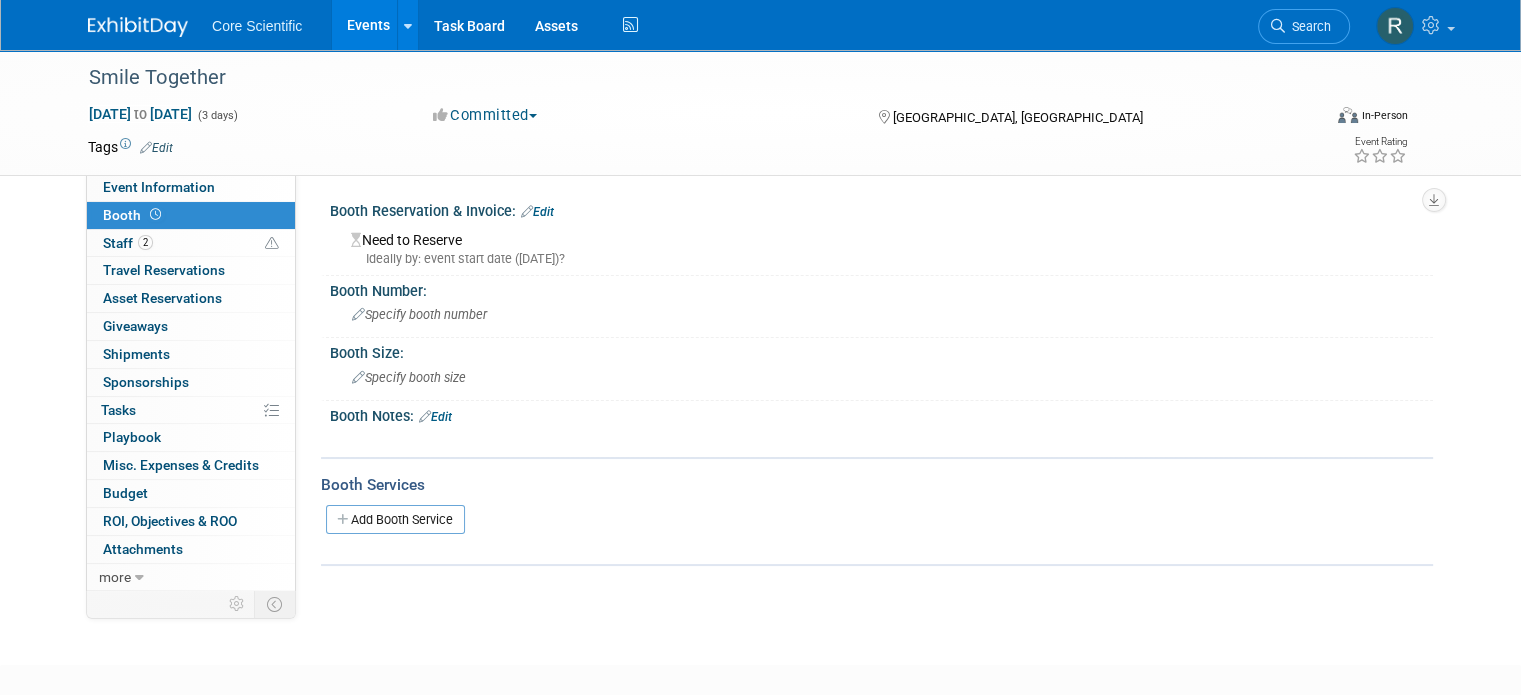 click on "Edit" at bounding box center (537, 212) 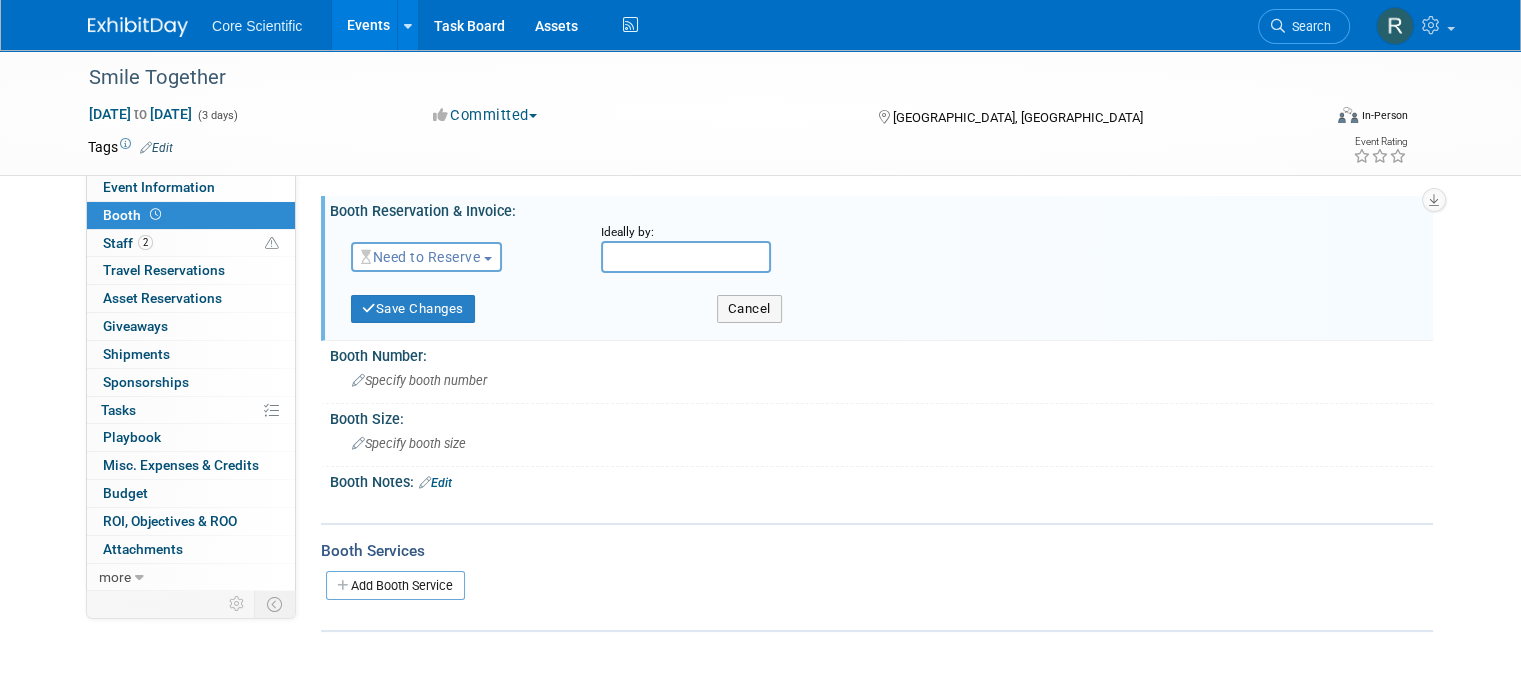 click at bounding box center (686, 257) 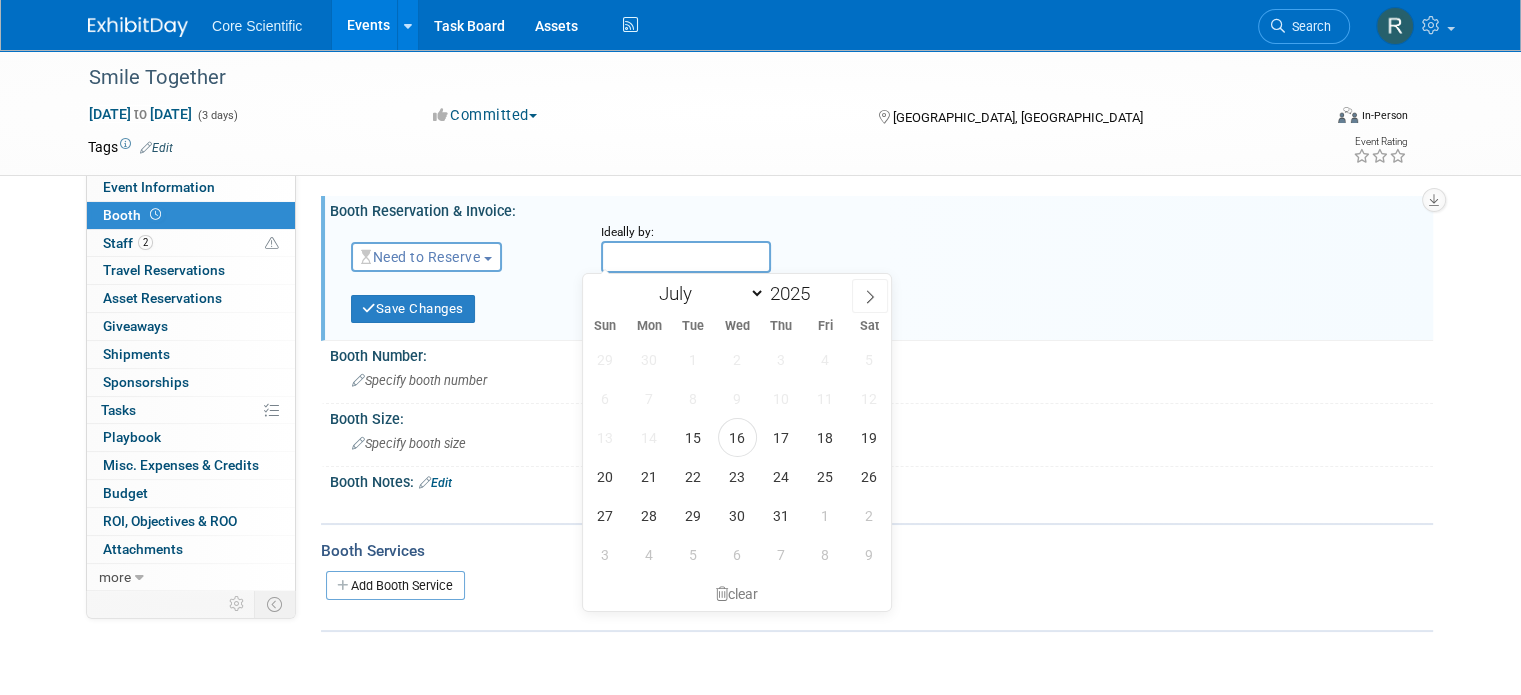 click on "Need to Reserve" at bounding box center (426, 257) 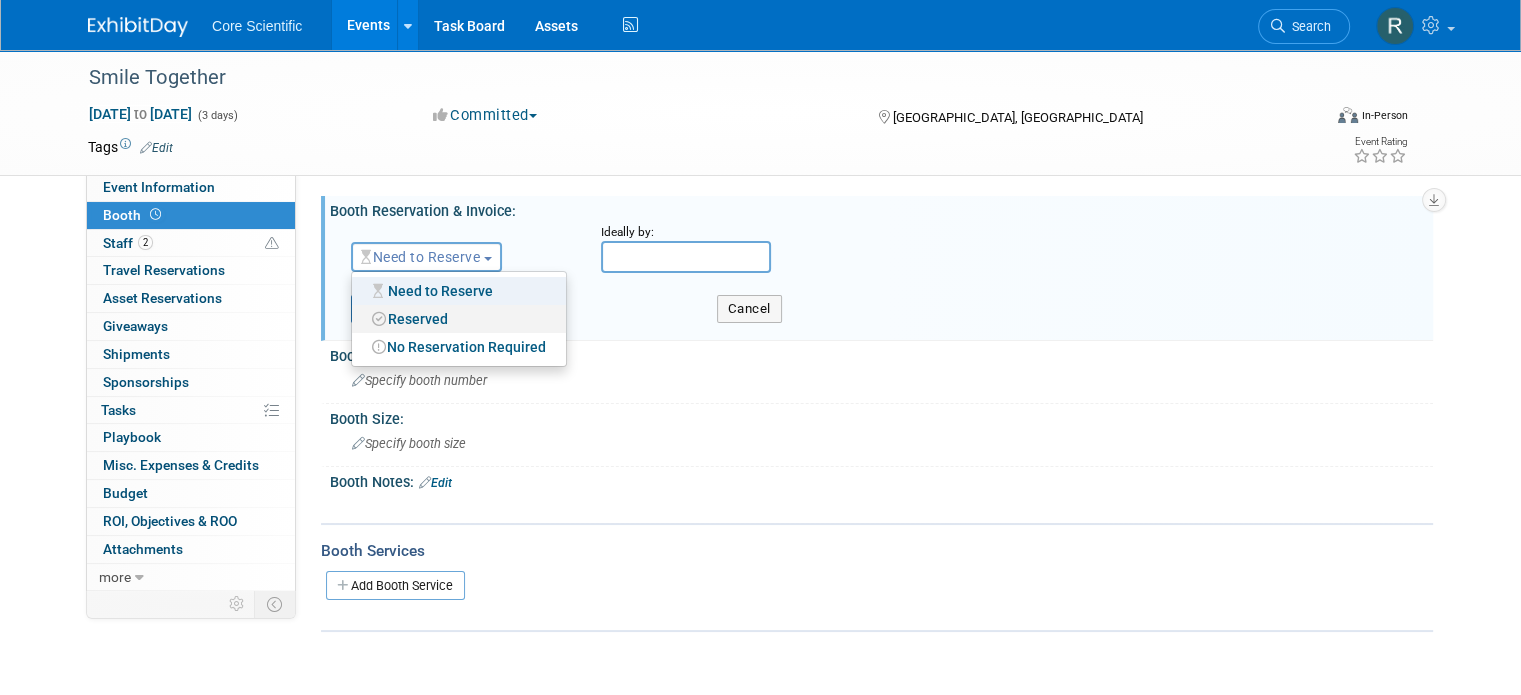 click on "Reserved" at bounding box center (459, 319) 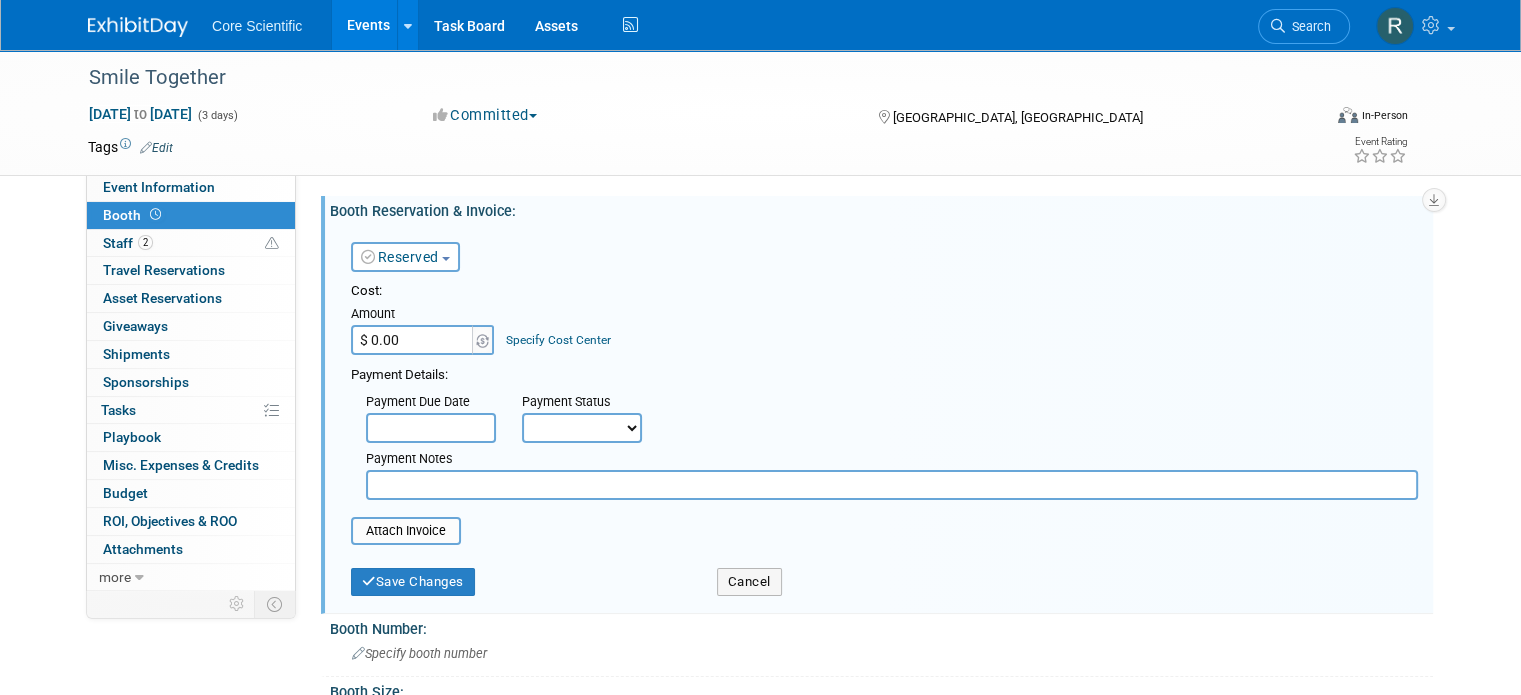 click on "$ 0.00" at bounding box center (413, 340) 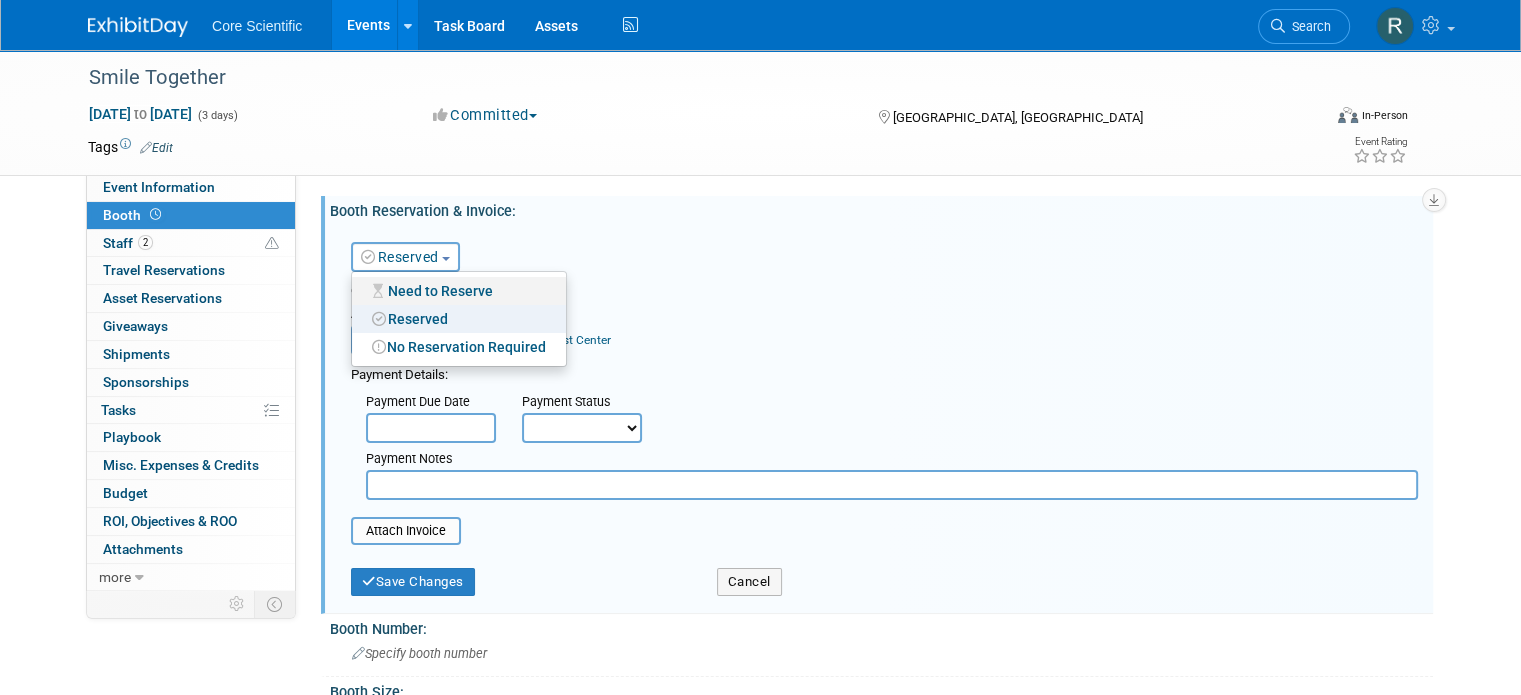 click on "Need to Reserve" at bounding box center [459, 291] 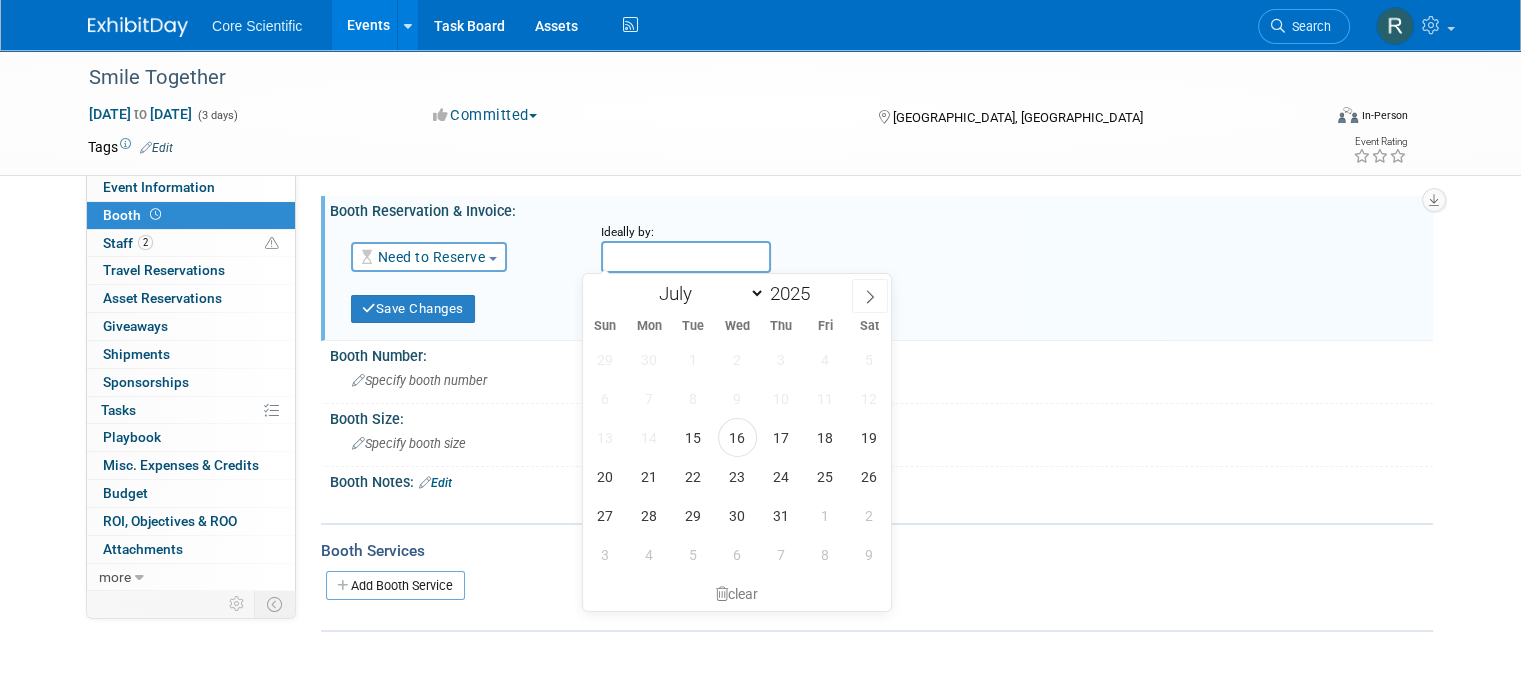 click at bounding box center [686, 257] 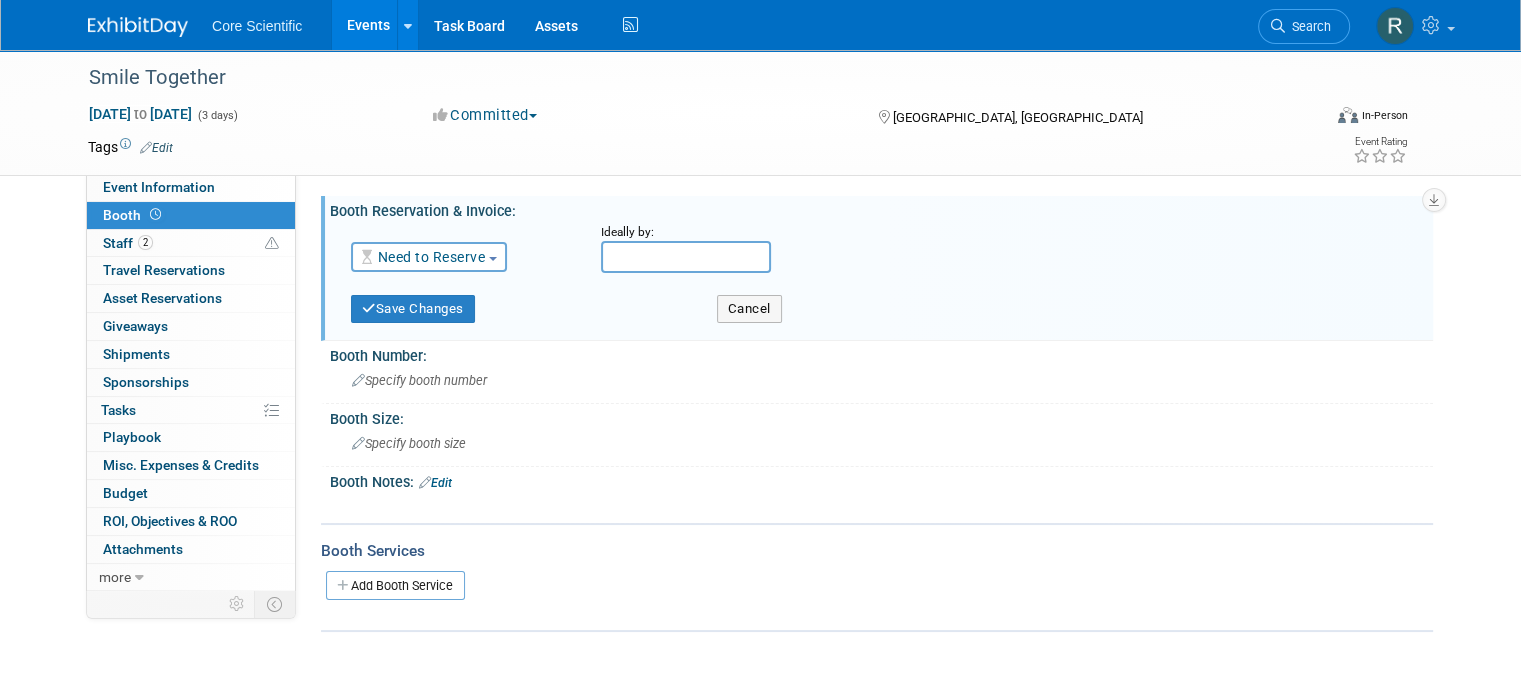 click on "Need to Reserve" at bounding box center (423, 257) 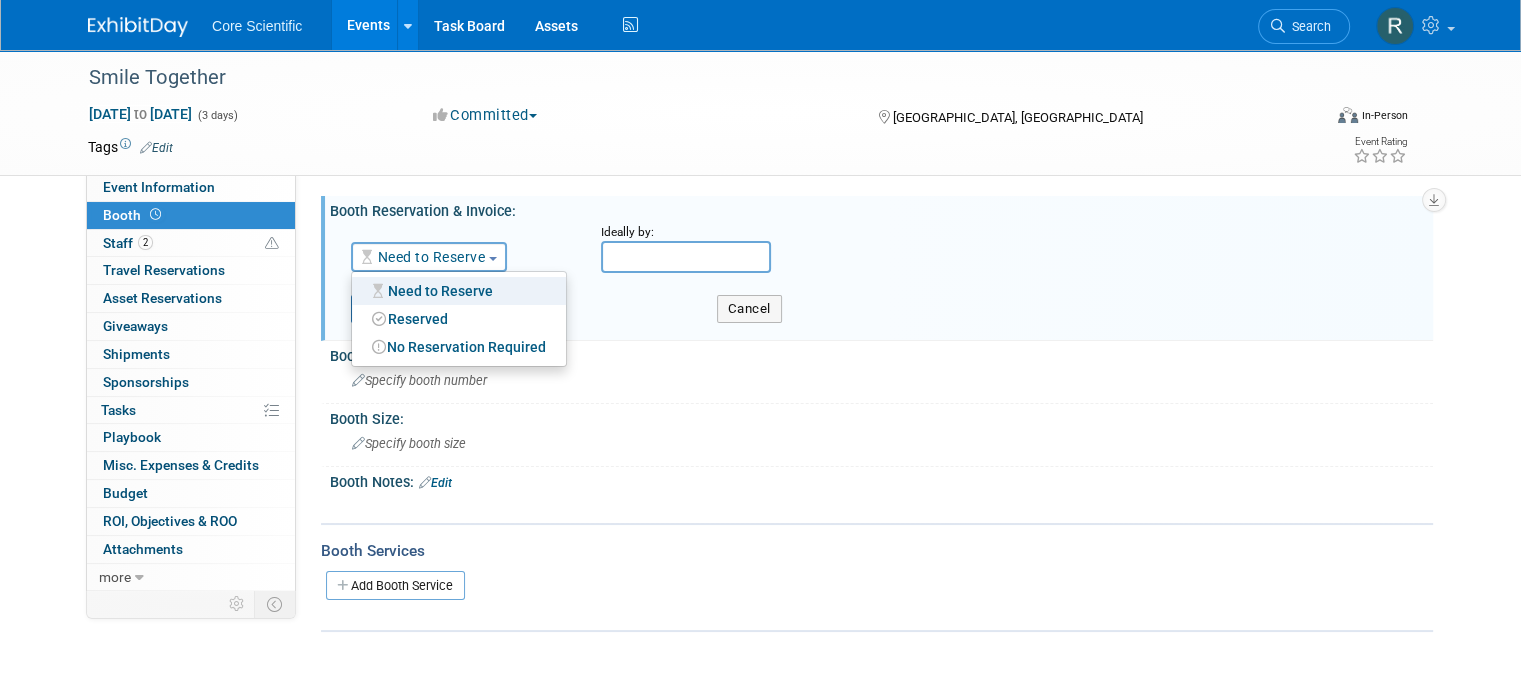 click on "Save Changes
Cancel" at bounding box center (884, 307) 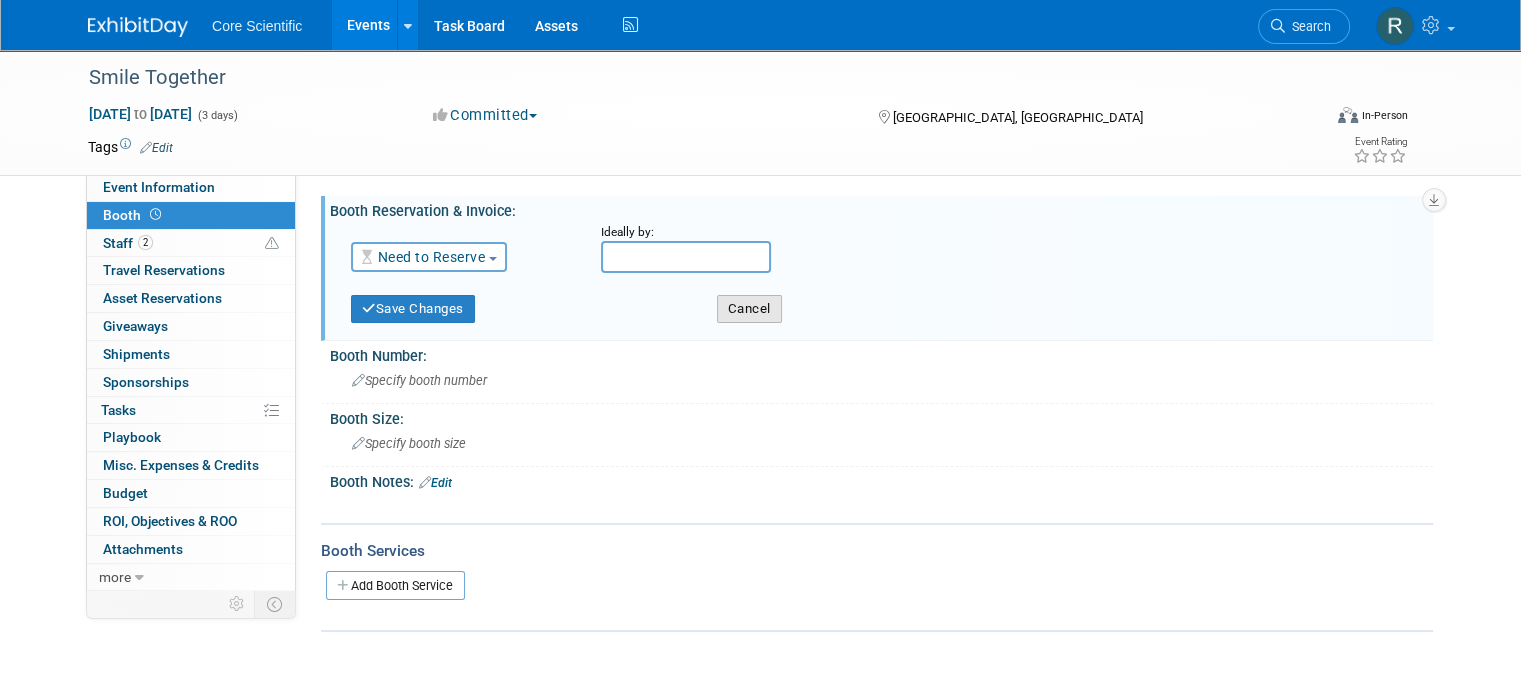 click on "Cancel" at bounding box center [749, 309] 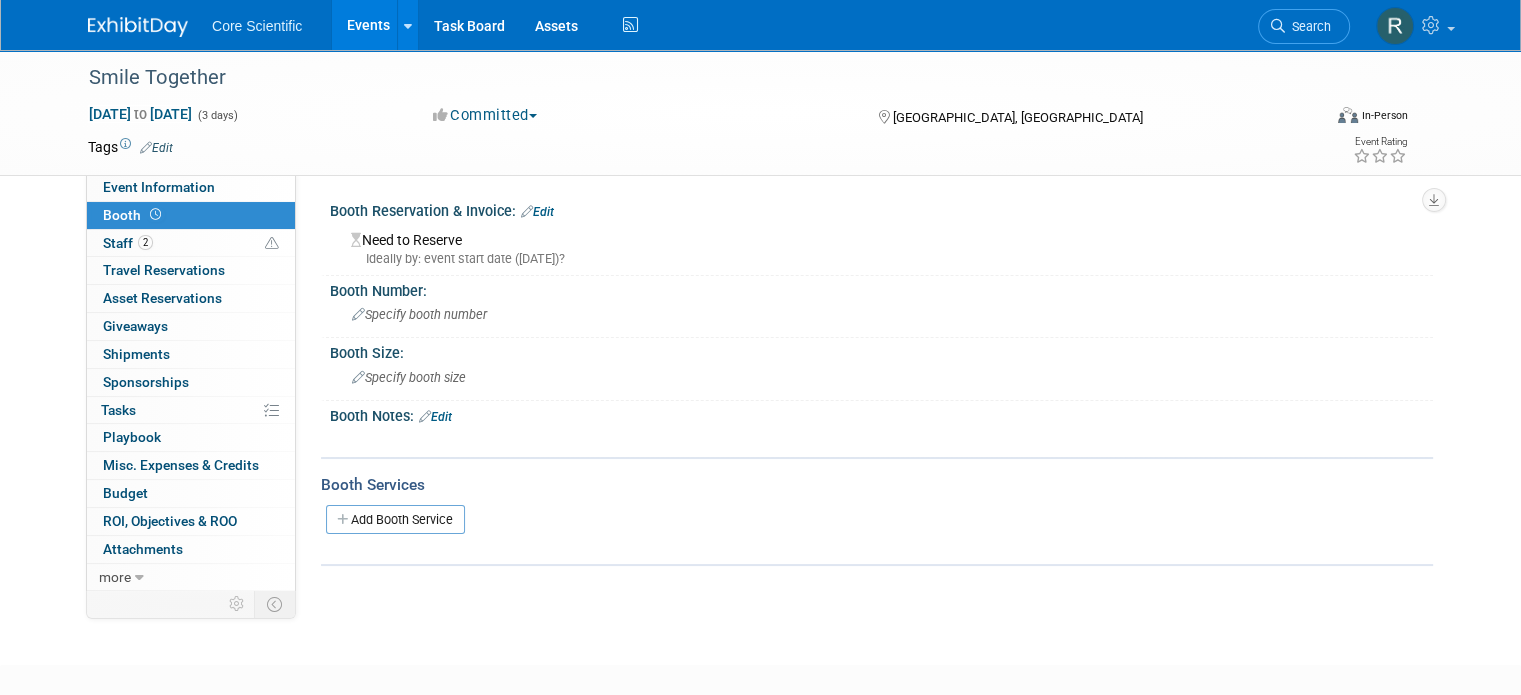 click on "Edit" at bounding box center (537, 212) 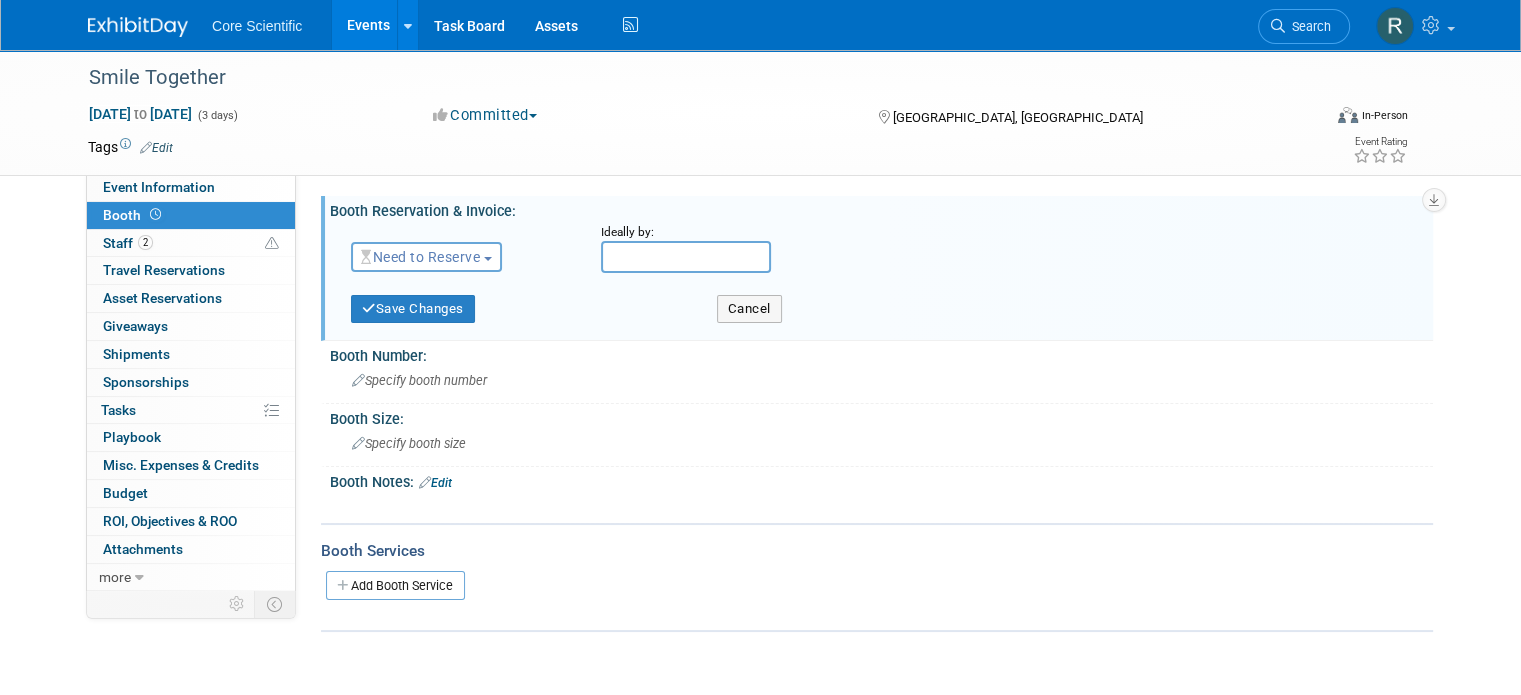 click on "Need to Reserve" at bounding box center [420, 257] 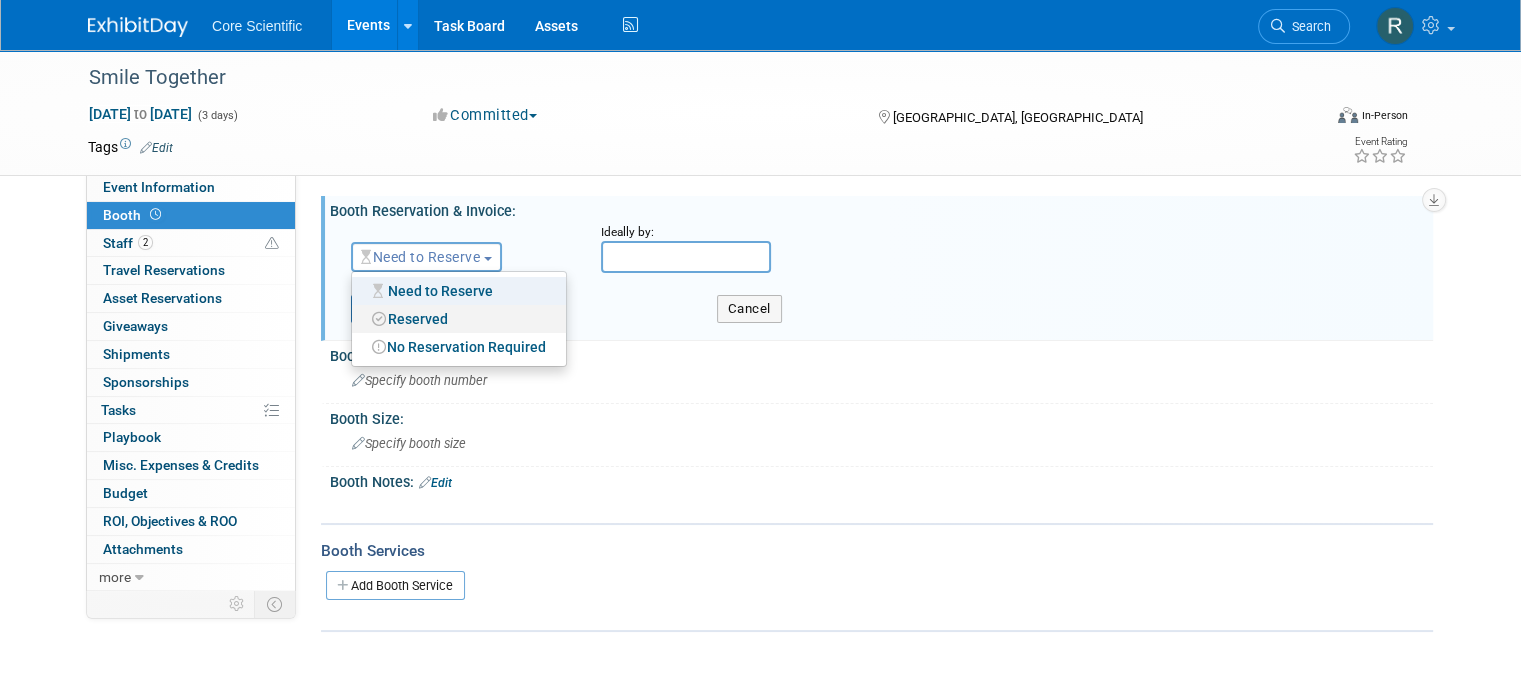 click on "Reserved" at bounding box center [459, 319] 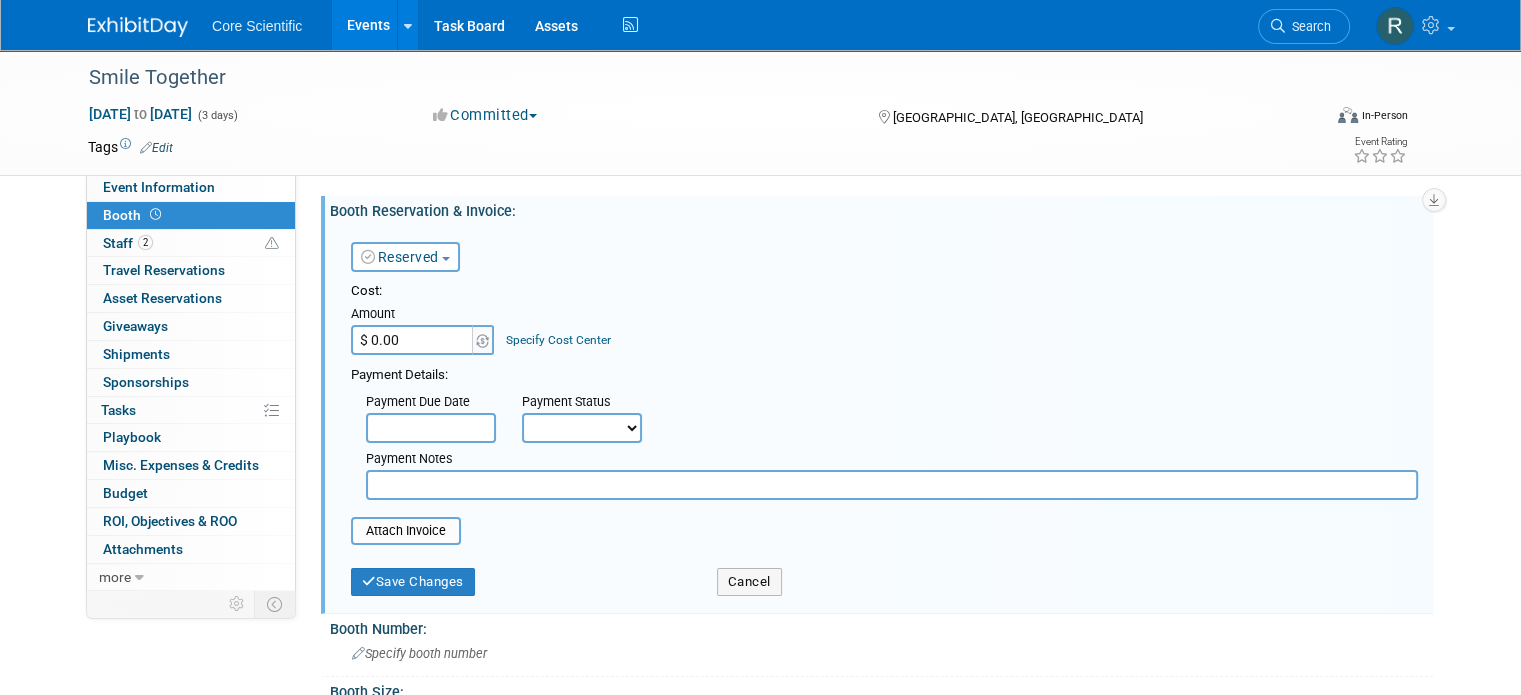 click on "$ 0.00" at bounding box center (413, 340) 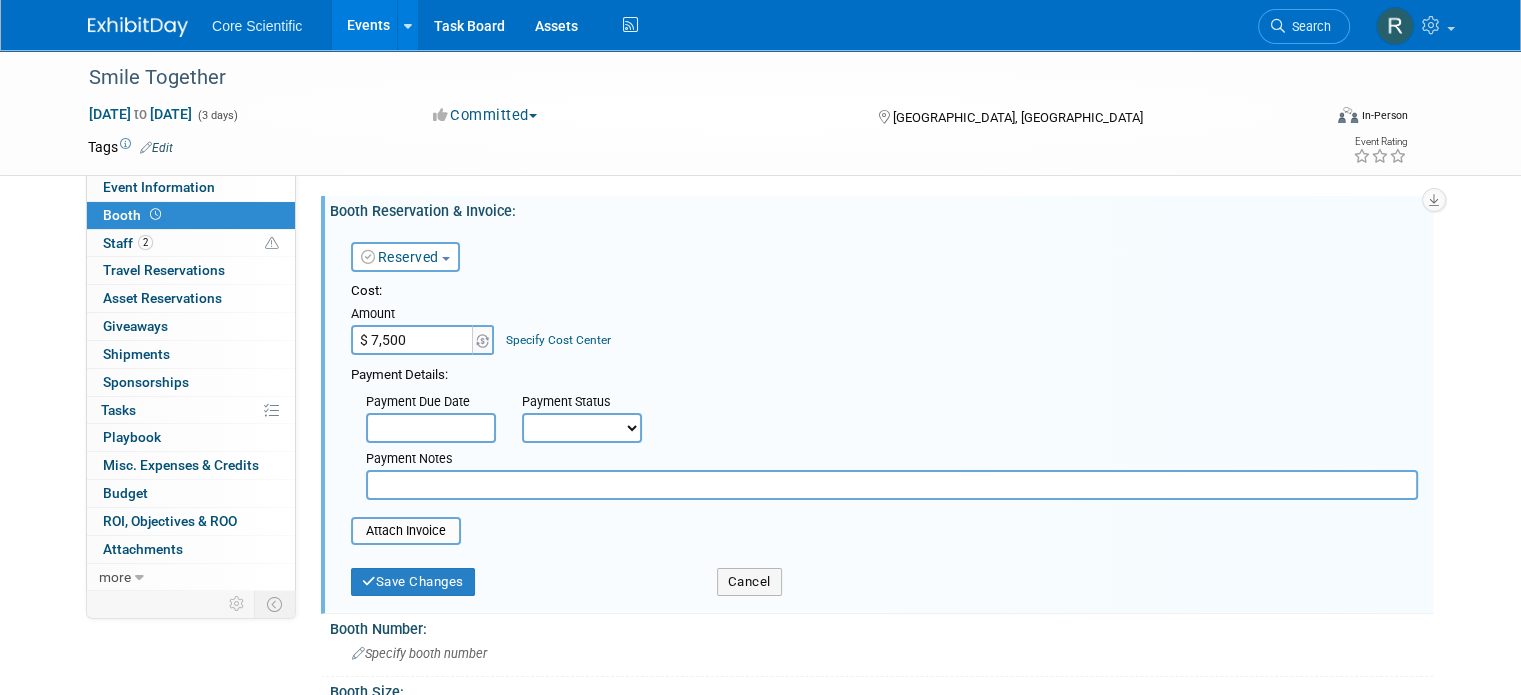 type on "$ 7,500.00" 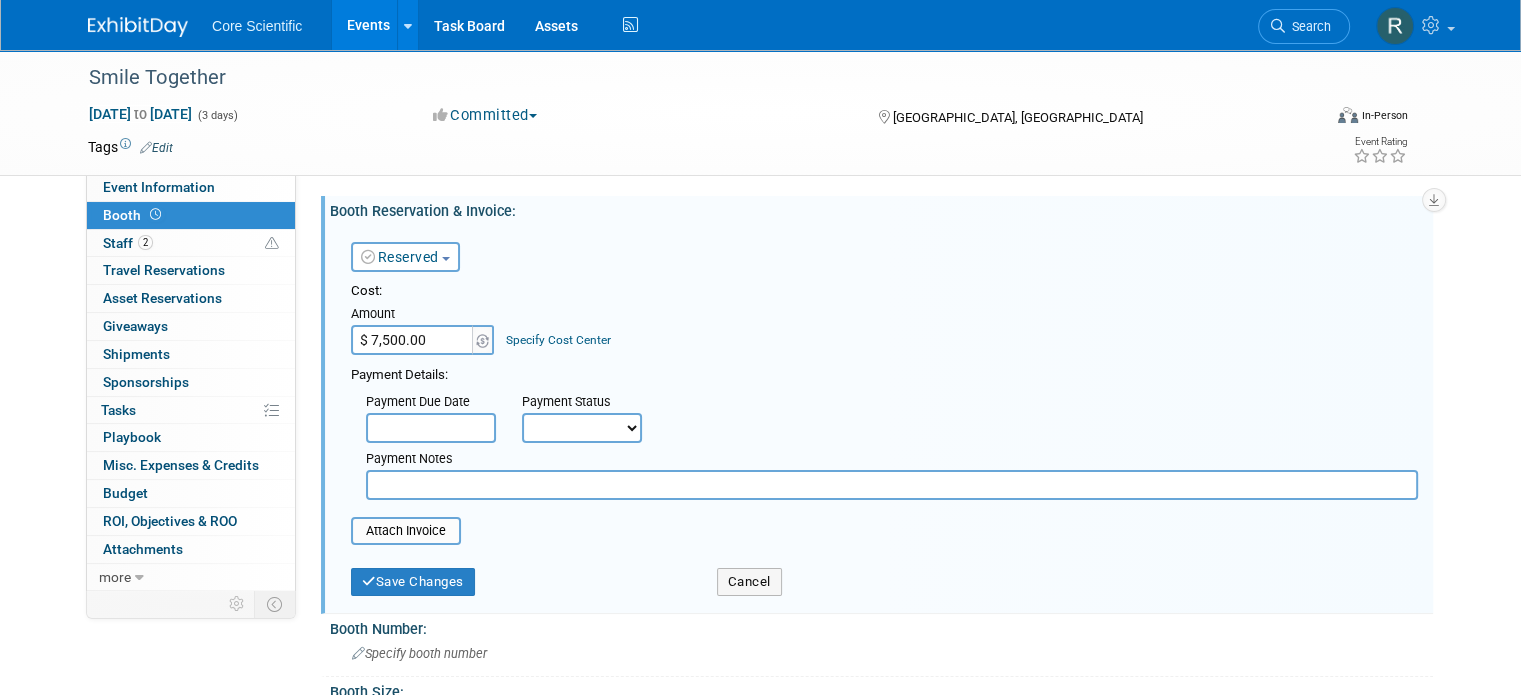 click at bounding box center [892, 485] 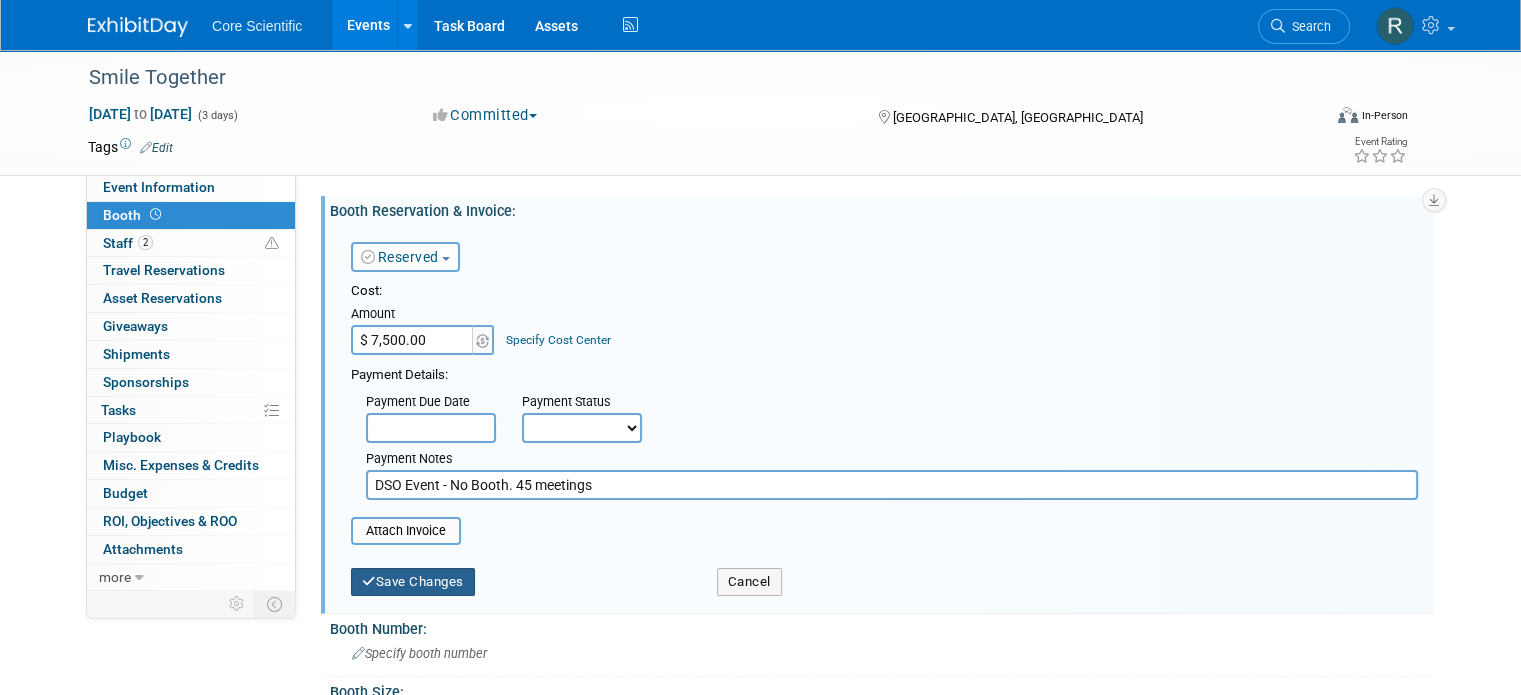 type on "DSO Event - No Booth. 45 meetings" 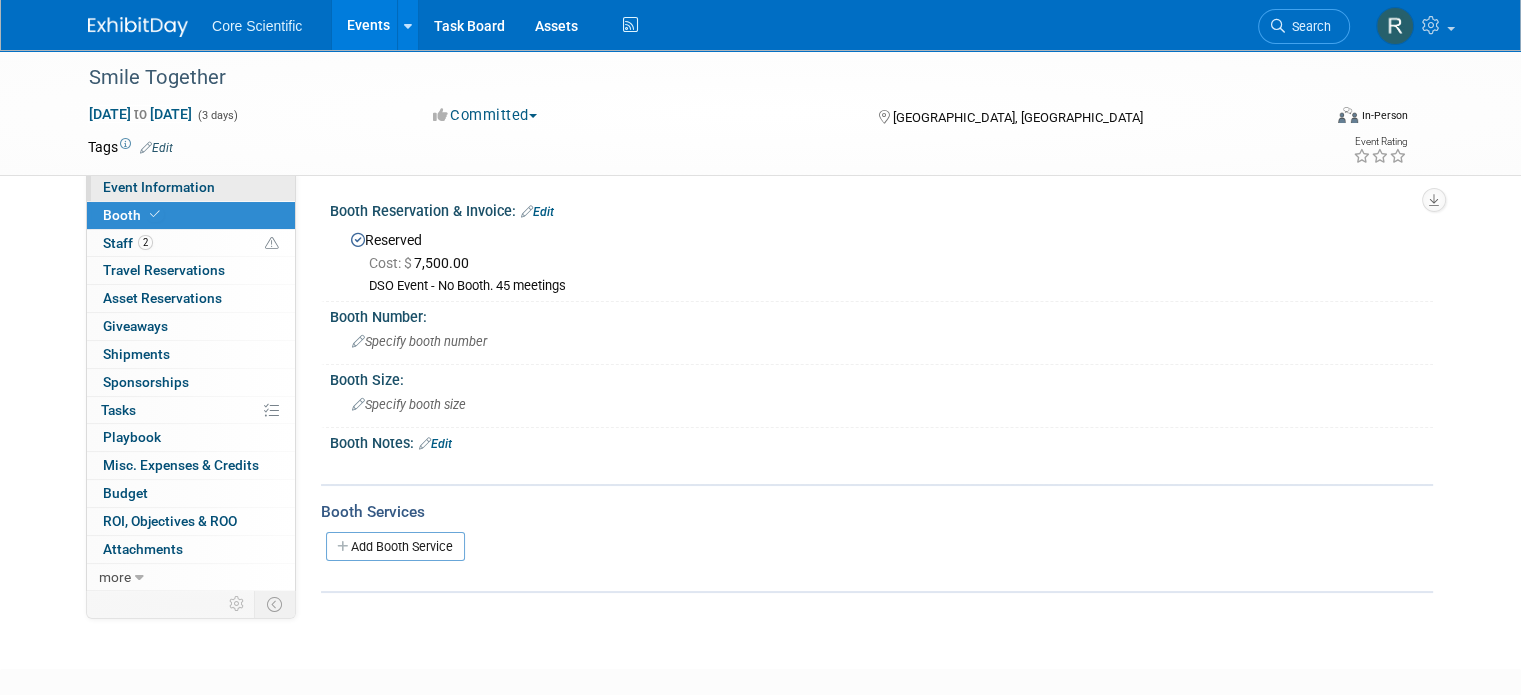 click on "Event Information" at bounding box center (191, 187) 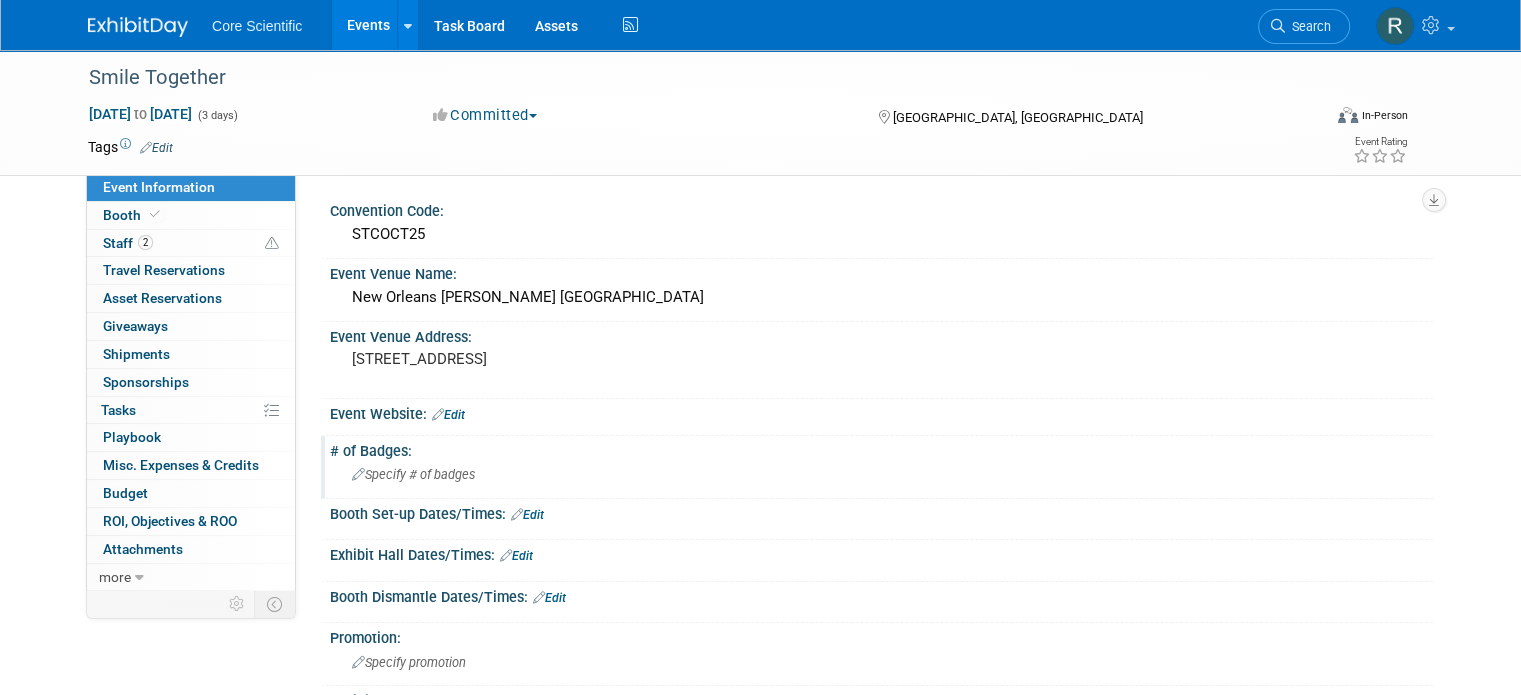 click on "Specify # of badges" at bounding box center (413, 474) 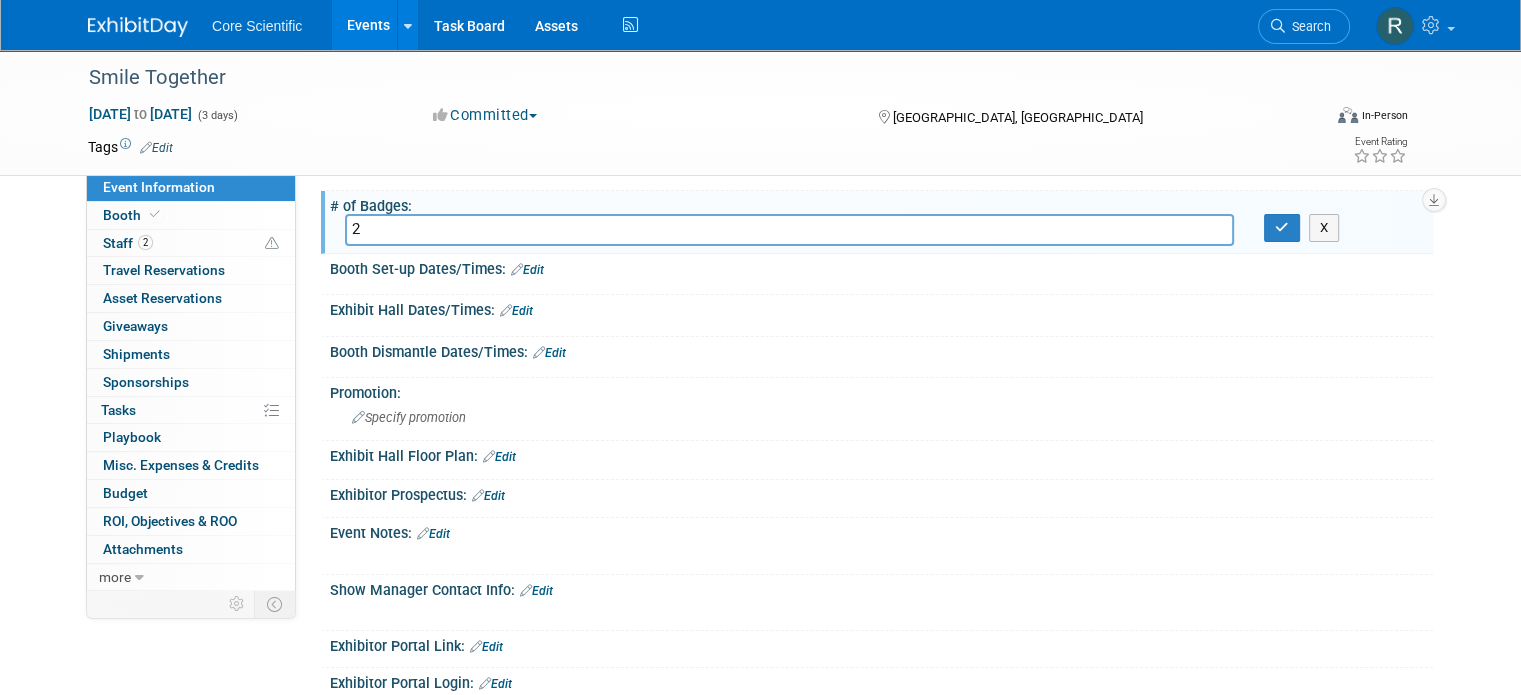 scroll, scrollTop: 300, scrollLeft: 0, axis: vertical 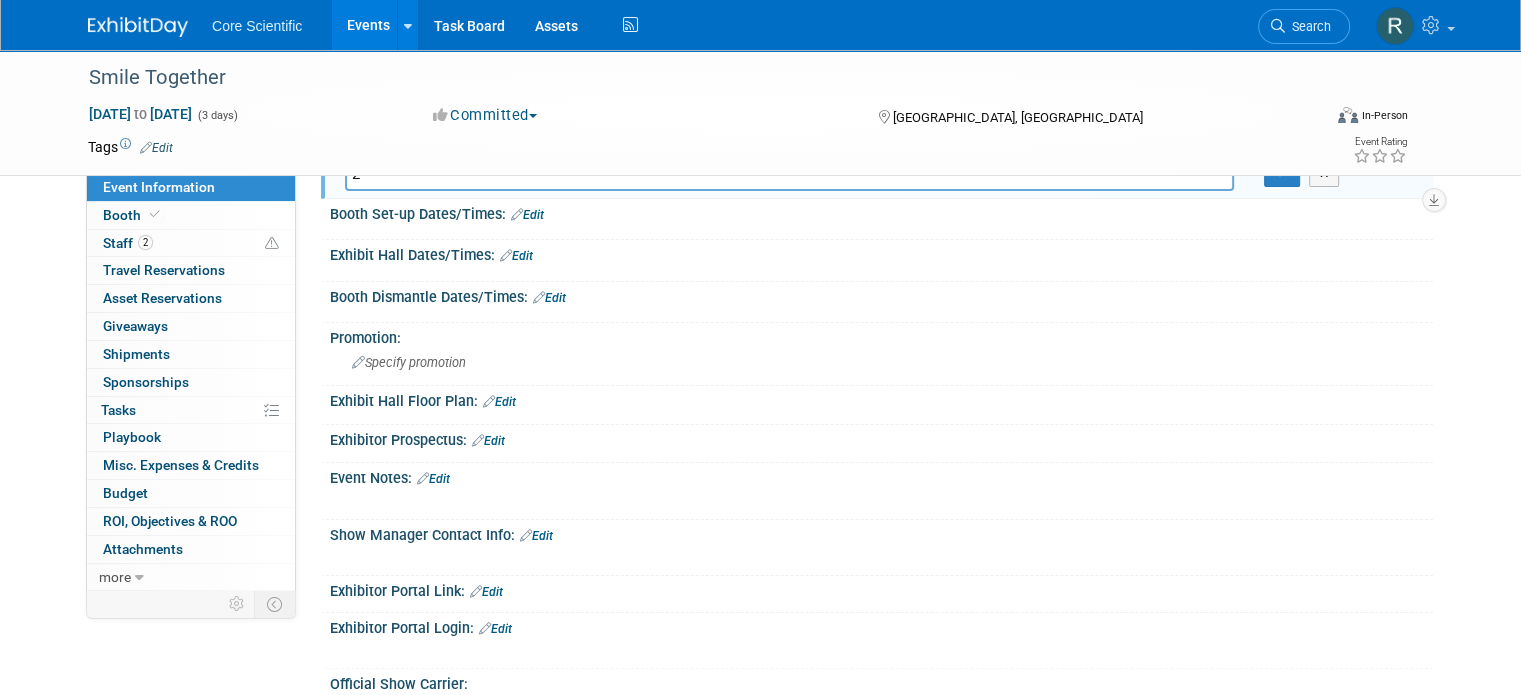 type on "2" 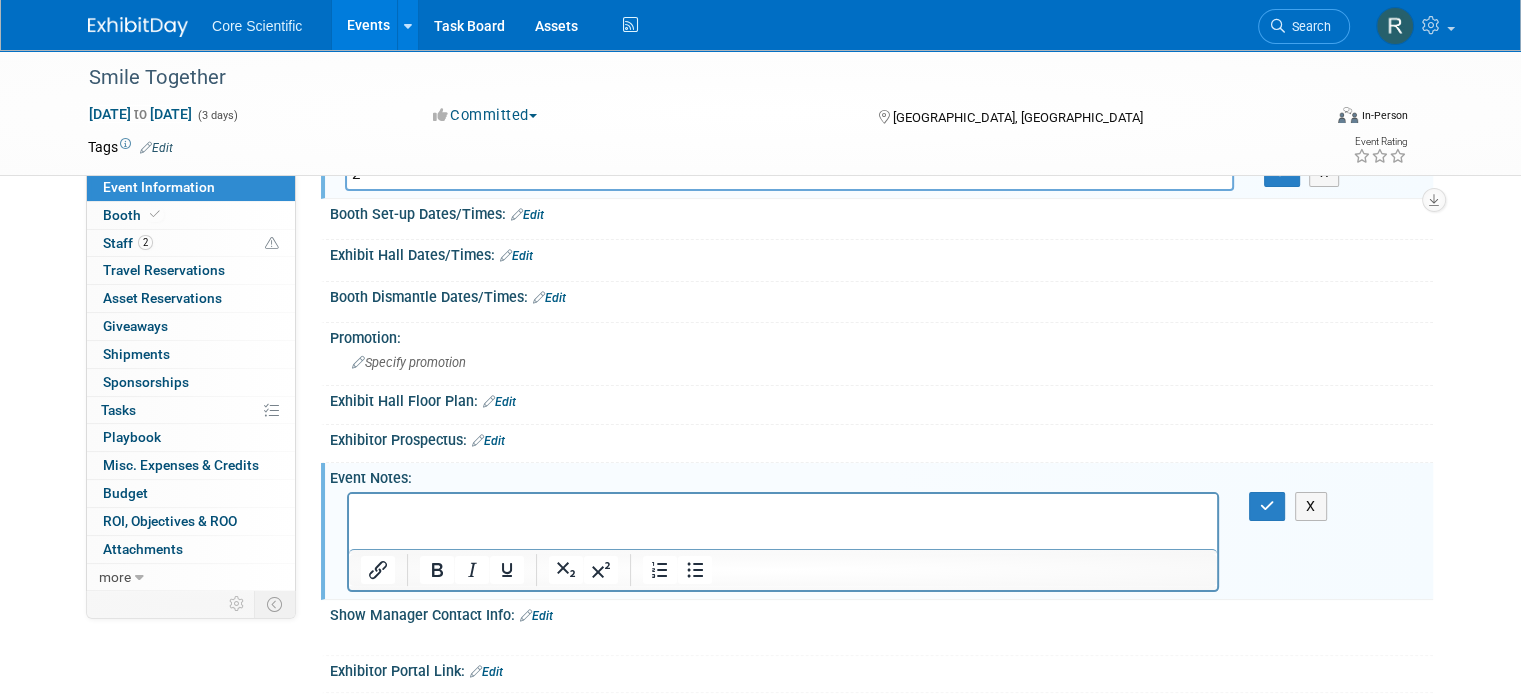 scroll, scrollTop: 0, scrollLeft: 0, axis: both 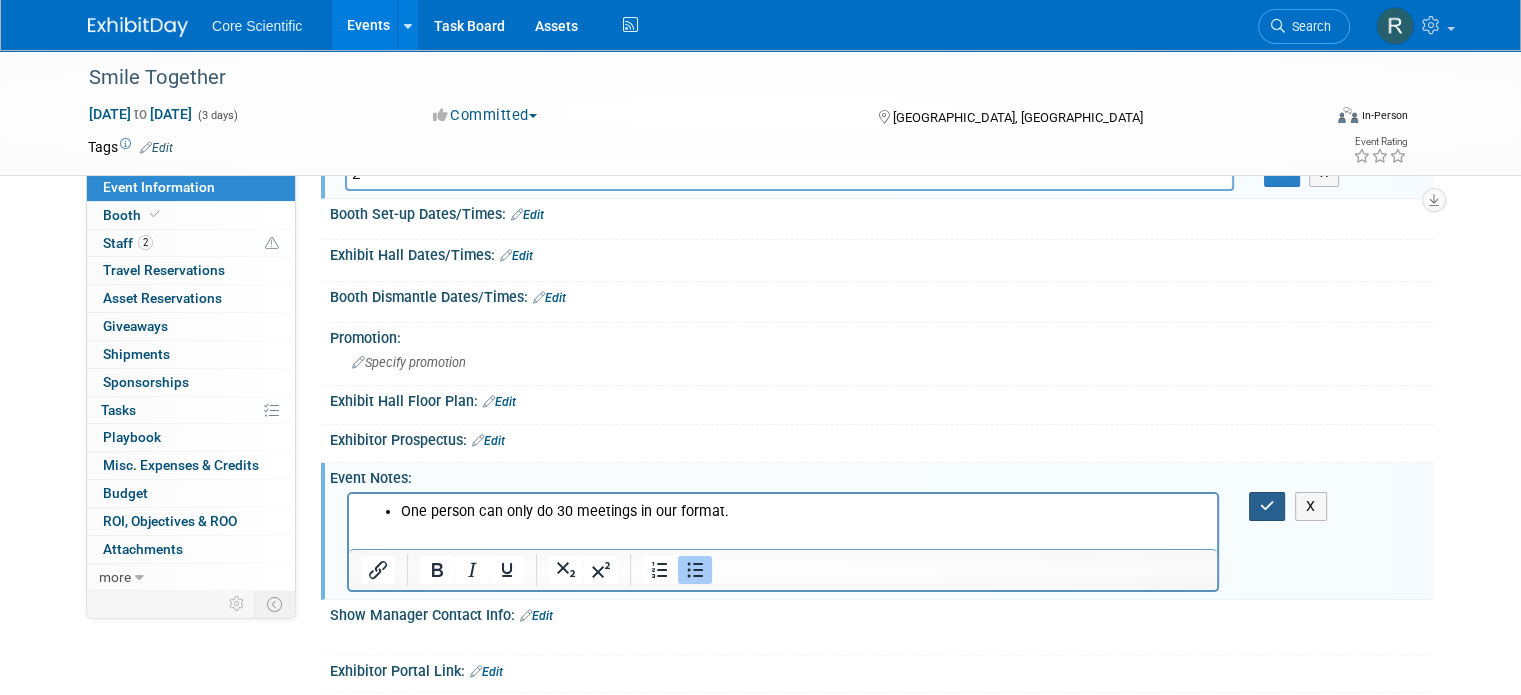 click at bounding box center (1267, 506) 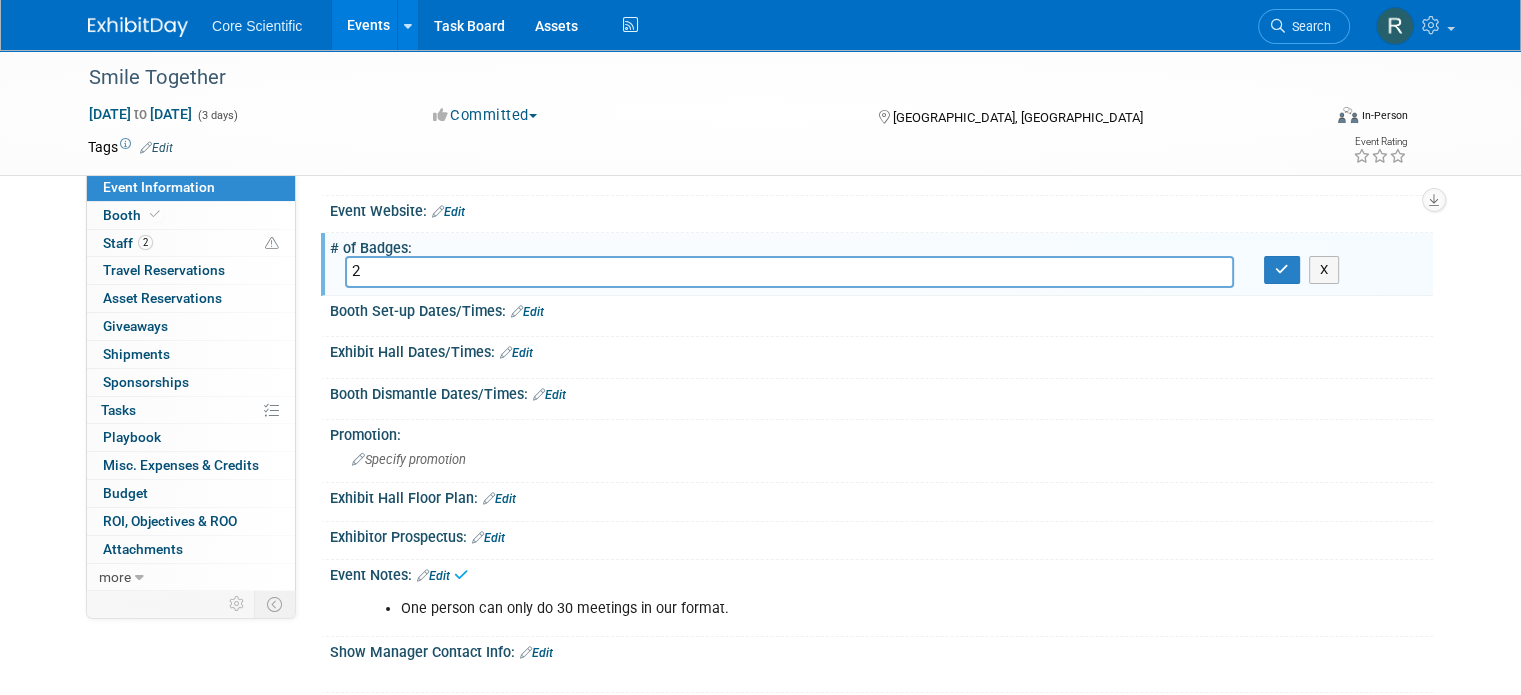 scroll, scrollTop: 100, scrollLeft: 0, axis: vertical 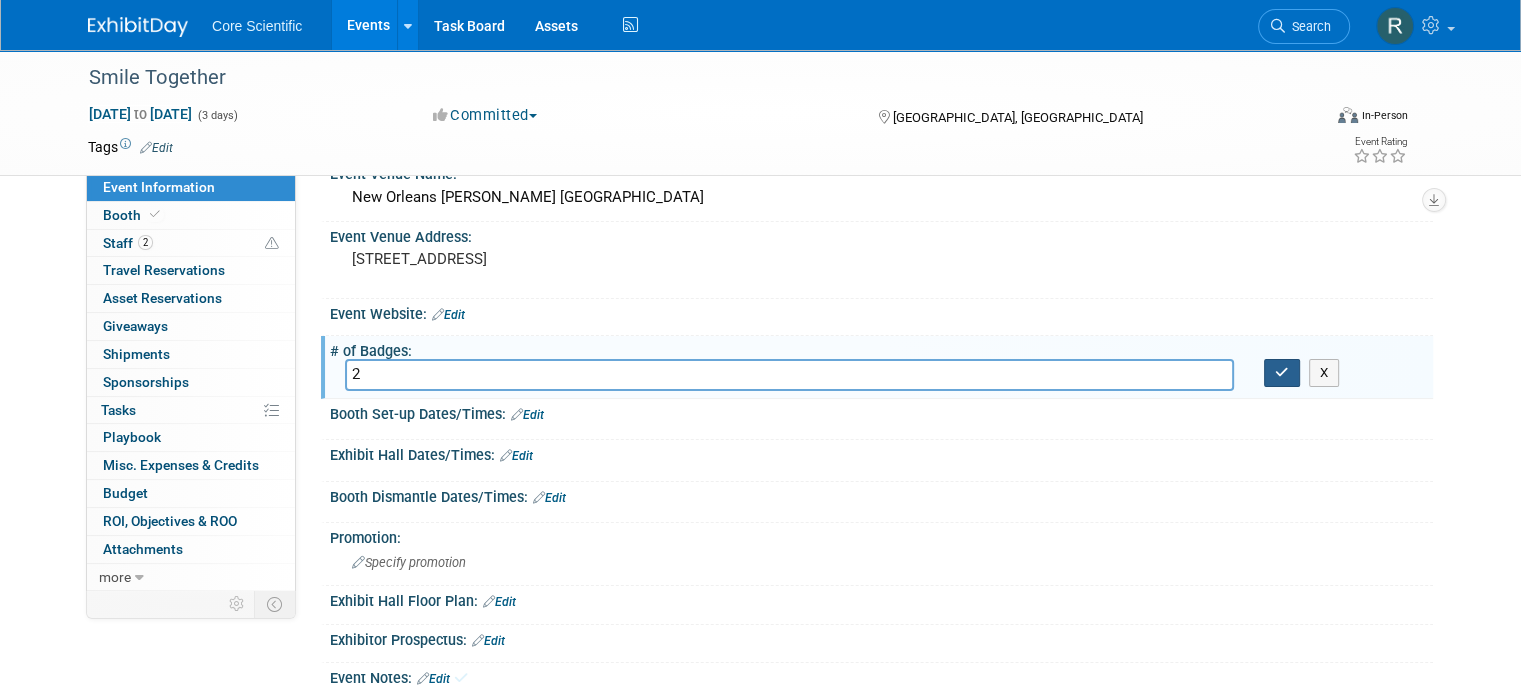 click at bounding box center [1282, 373] 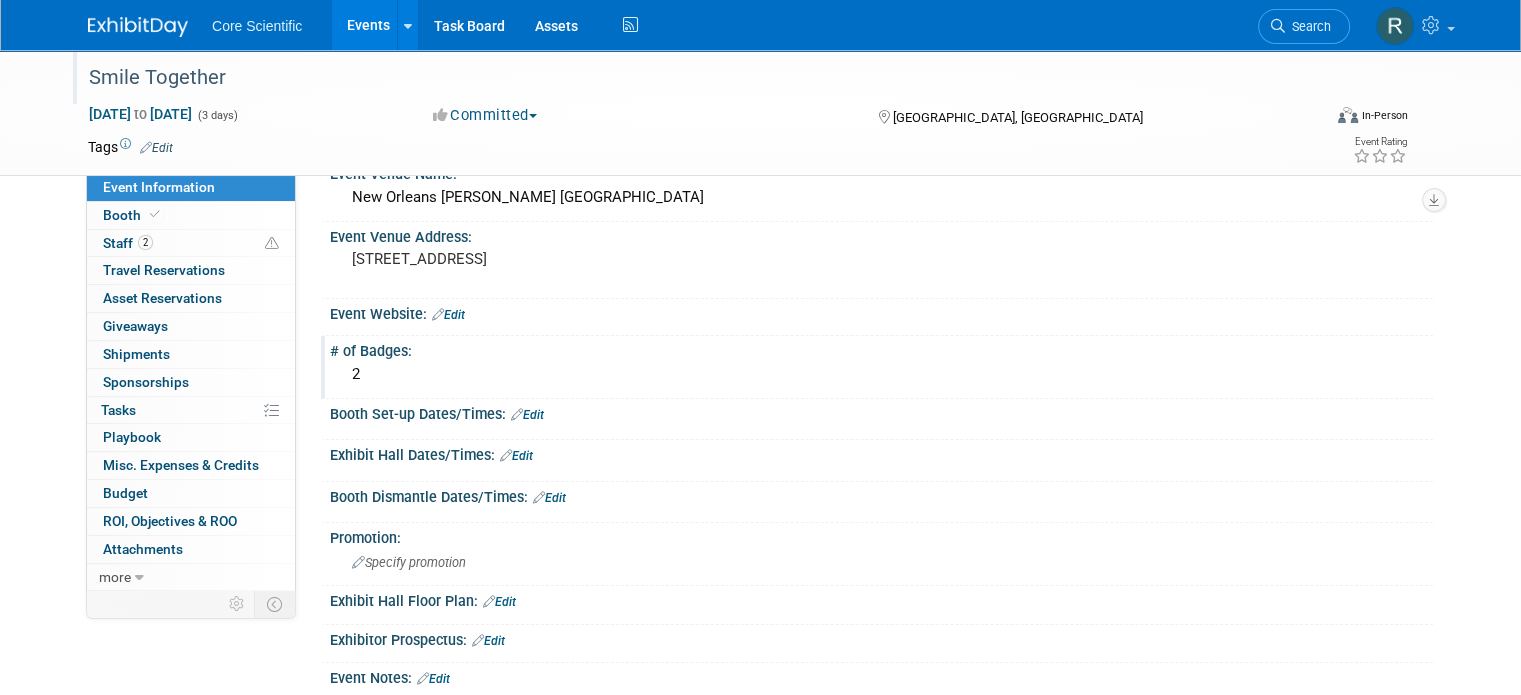 click on "Smile Together" at bounding box center (689, 78) 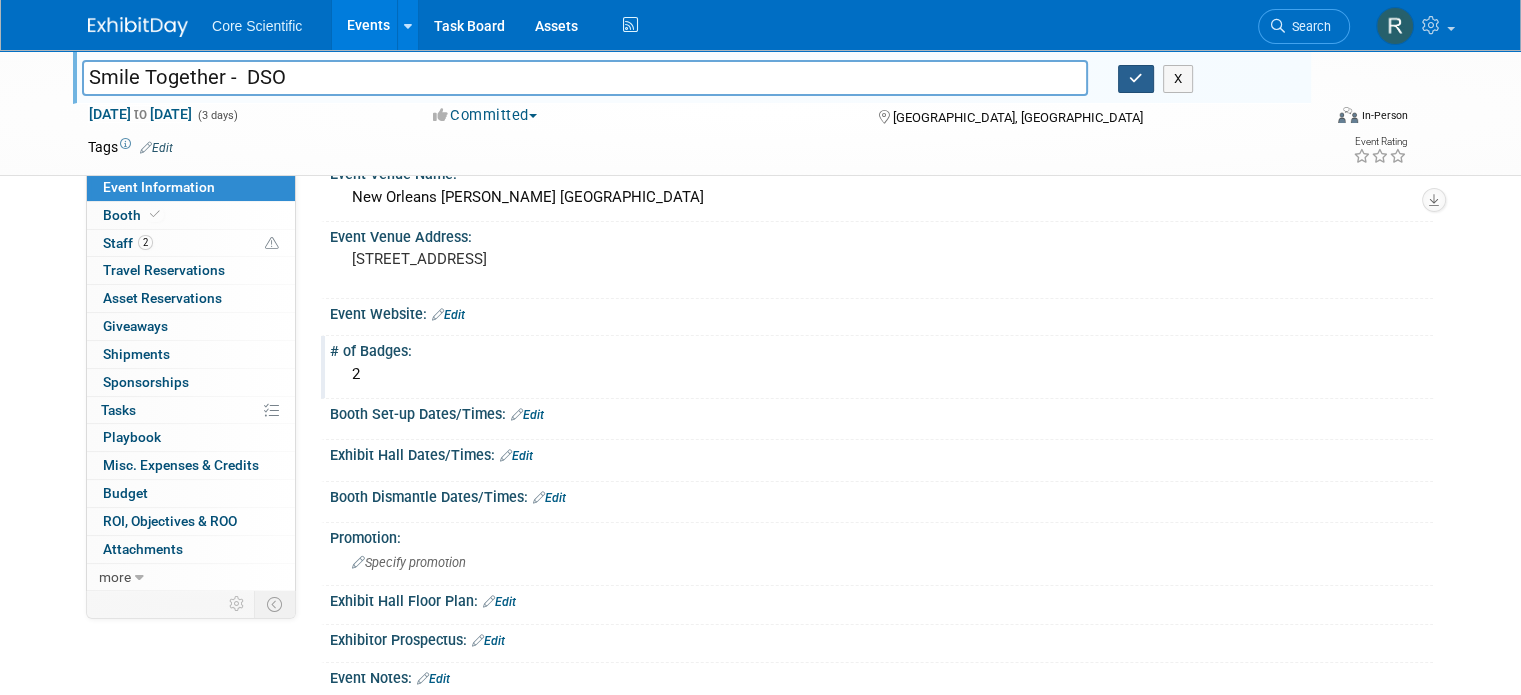 type on "Smile Together -  DSO" 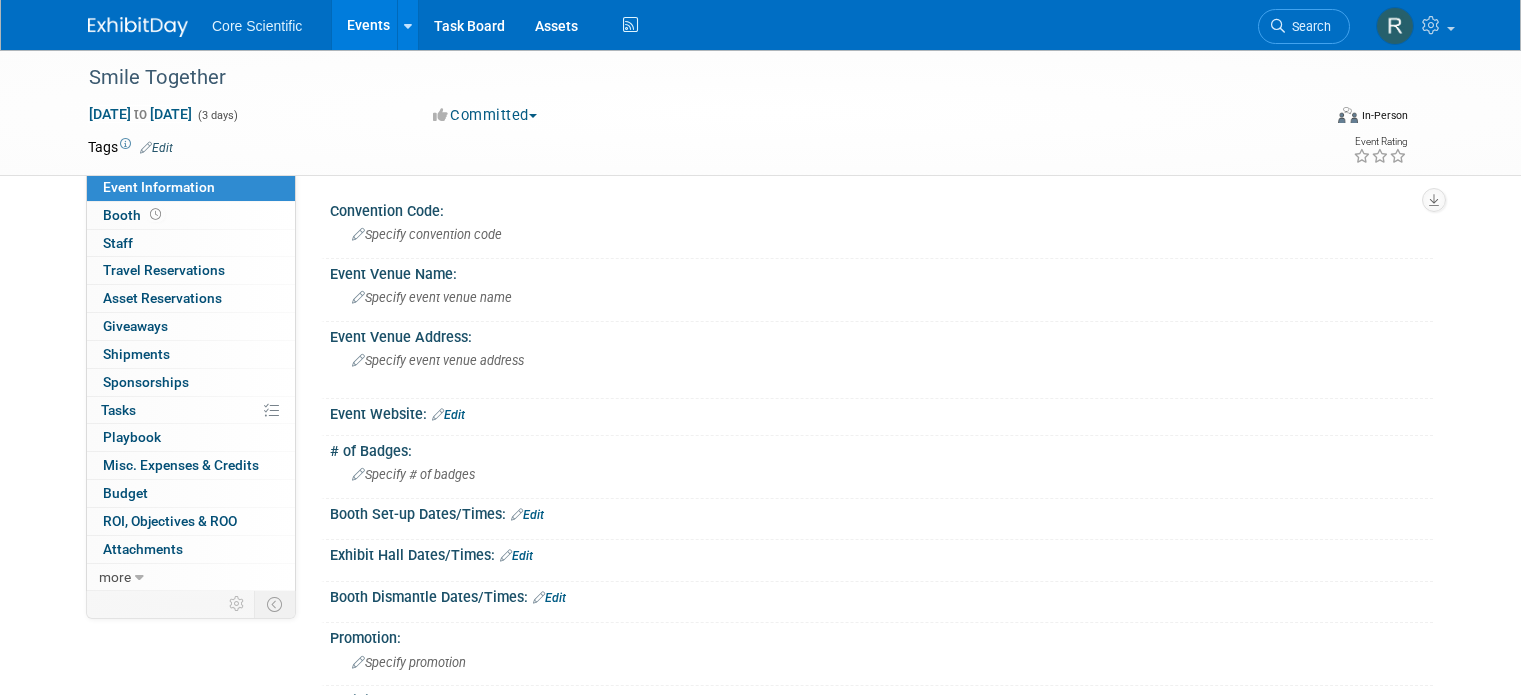 scroll, scrollTop: 0, scrollLeft: 0, axis: both 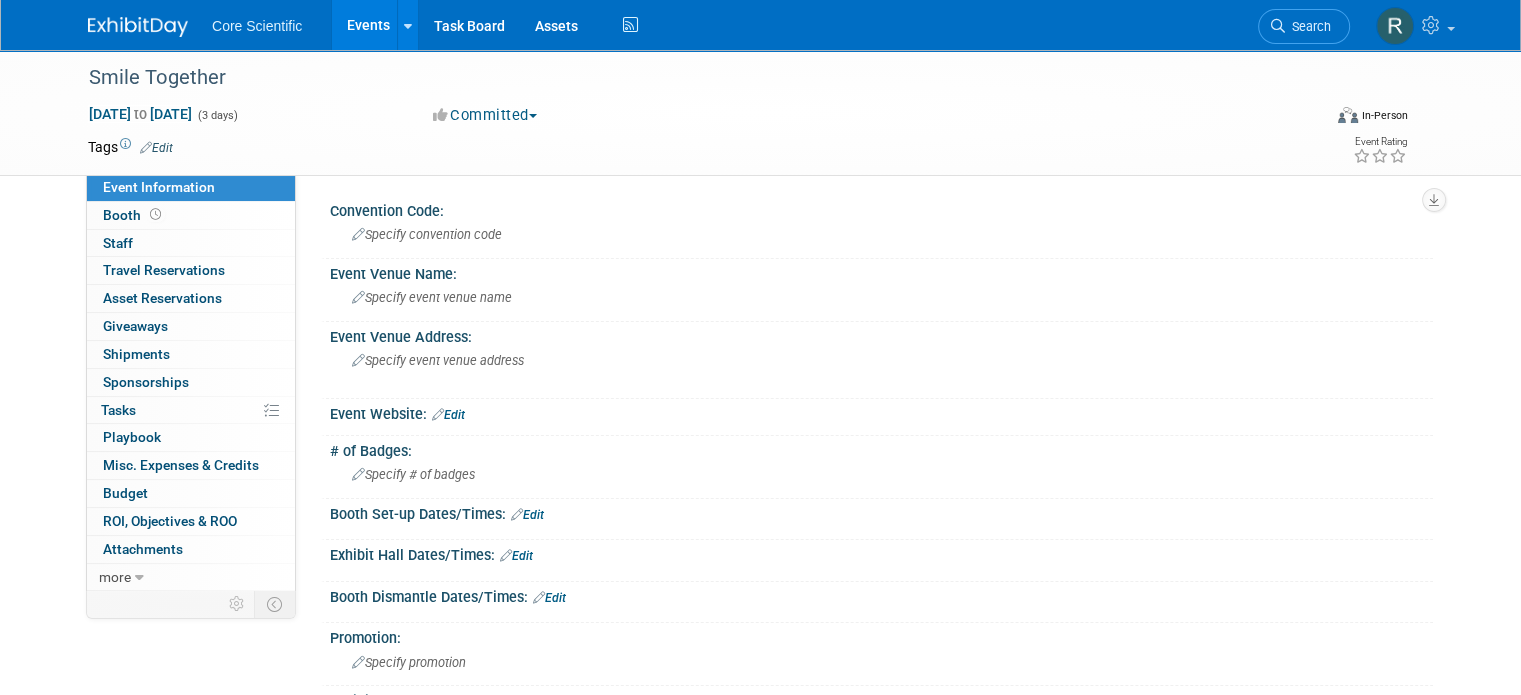 click at bounding box center [150, 17] 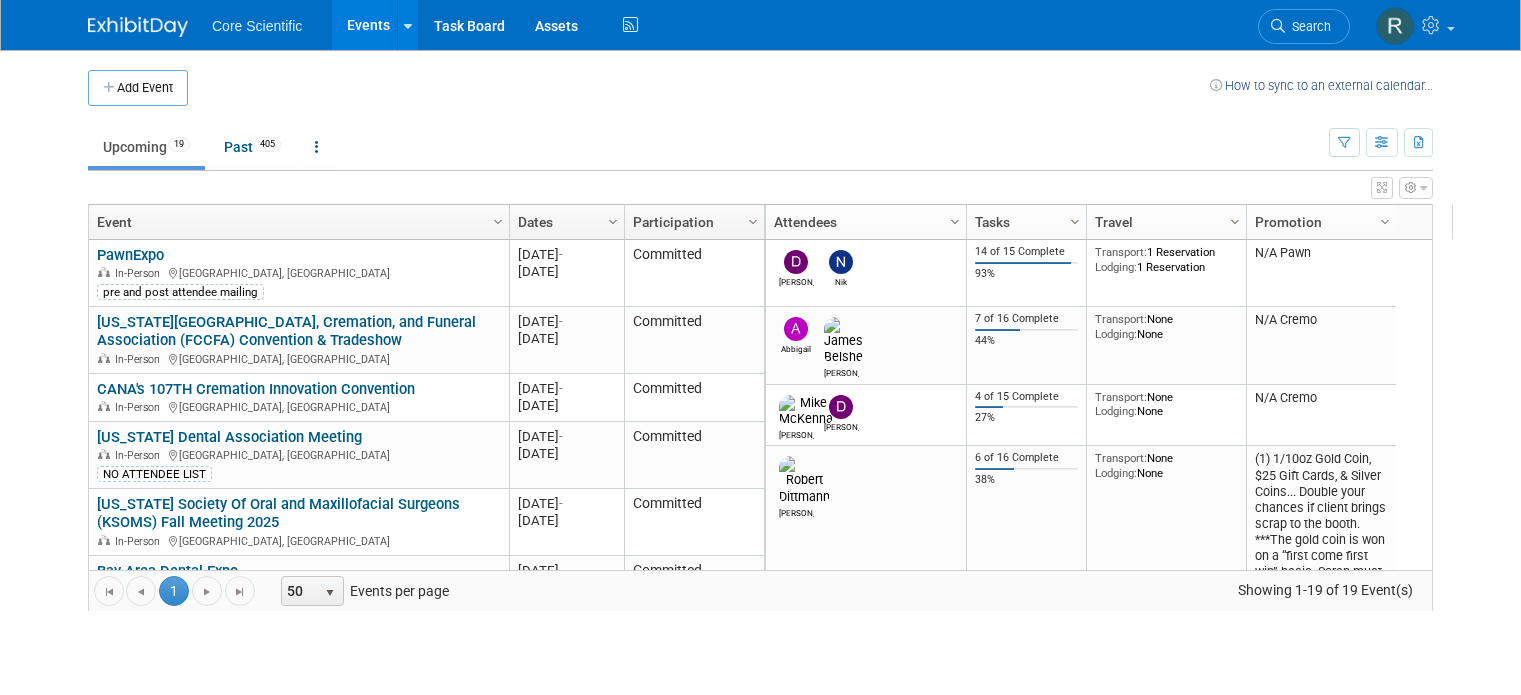 scroll, scrollTop: 0, scrollLeft: 0, axis: both 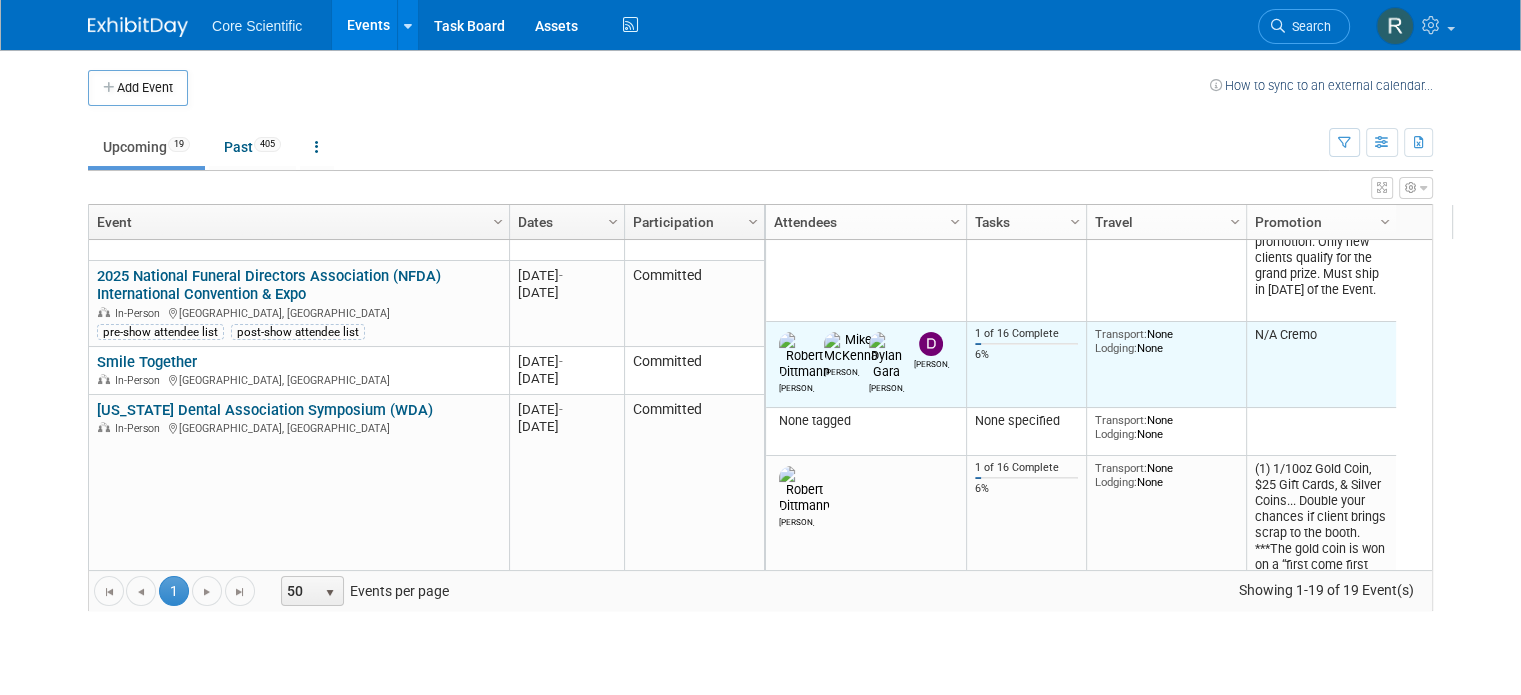 click on "[PERSON_NAME]
[PERSON_NAME]" at bounding box center [866, 365] 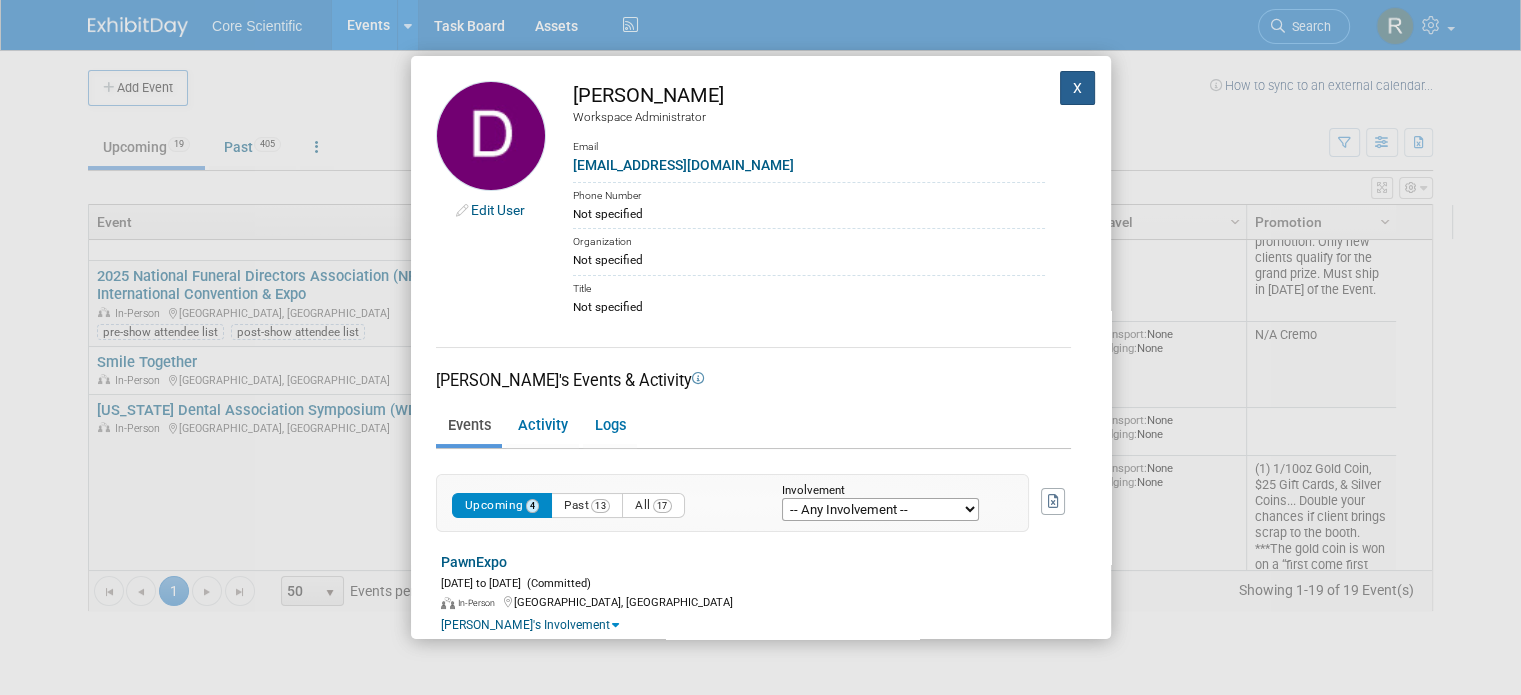 click on "X" at bounding box center (1078, 88) 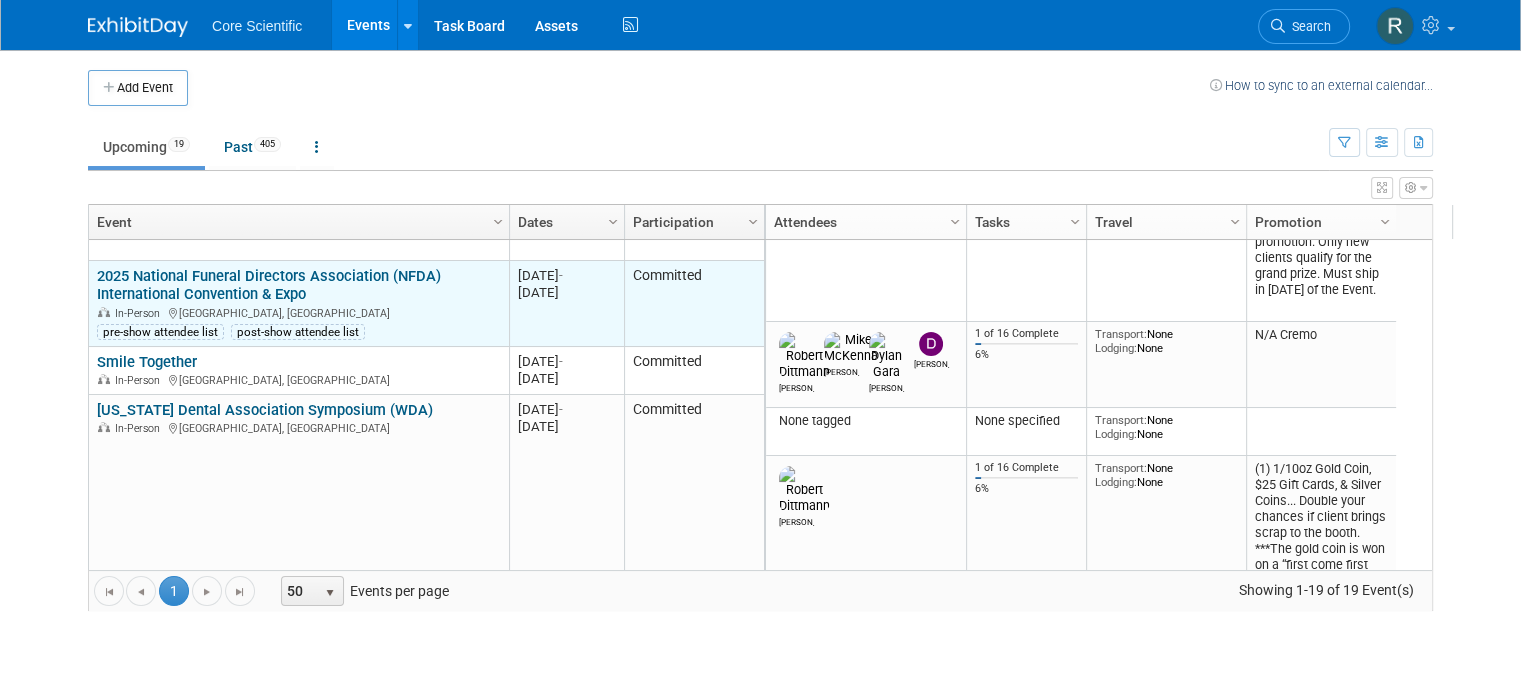 click on "2025 National Funeral Directors Association (NFDA) International Convention & Expo" at bounding box center [269, 285] 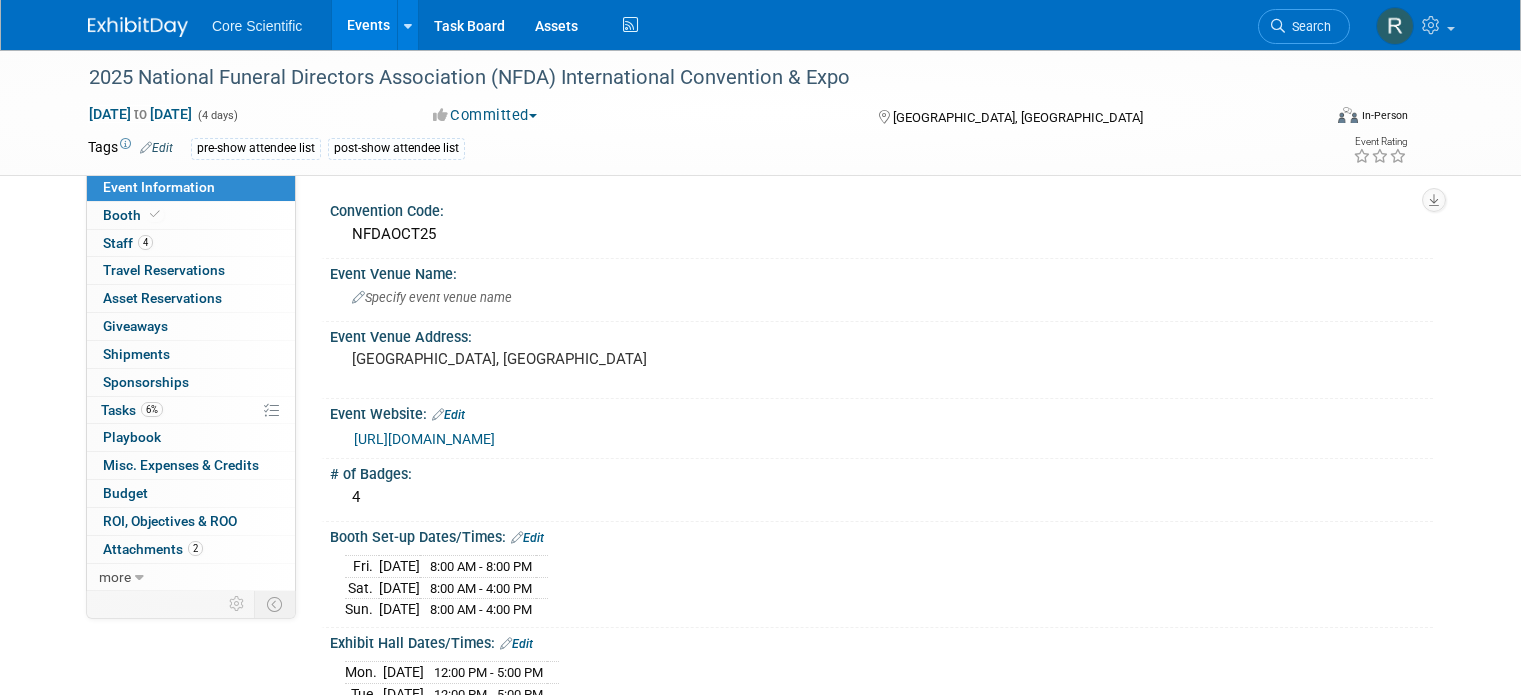 scroll, scrollTop: 0, scrollLeft: 0, axis: both 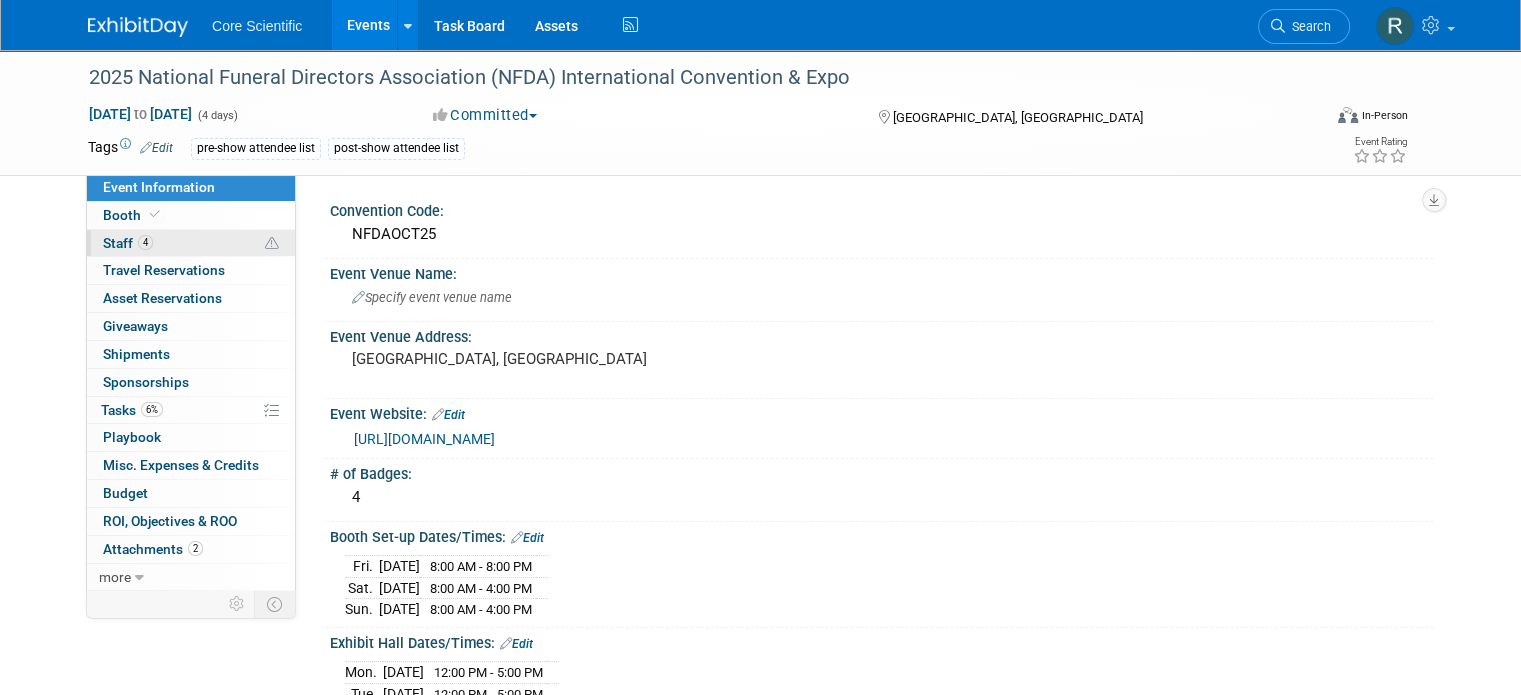 click on "4
Staff 4" at bounding box center (191, 243) 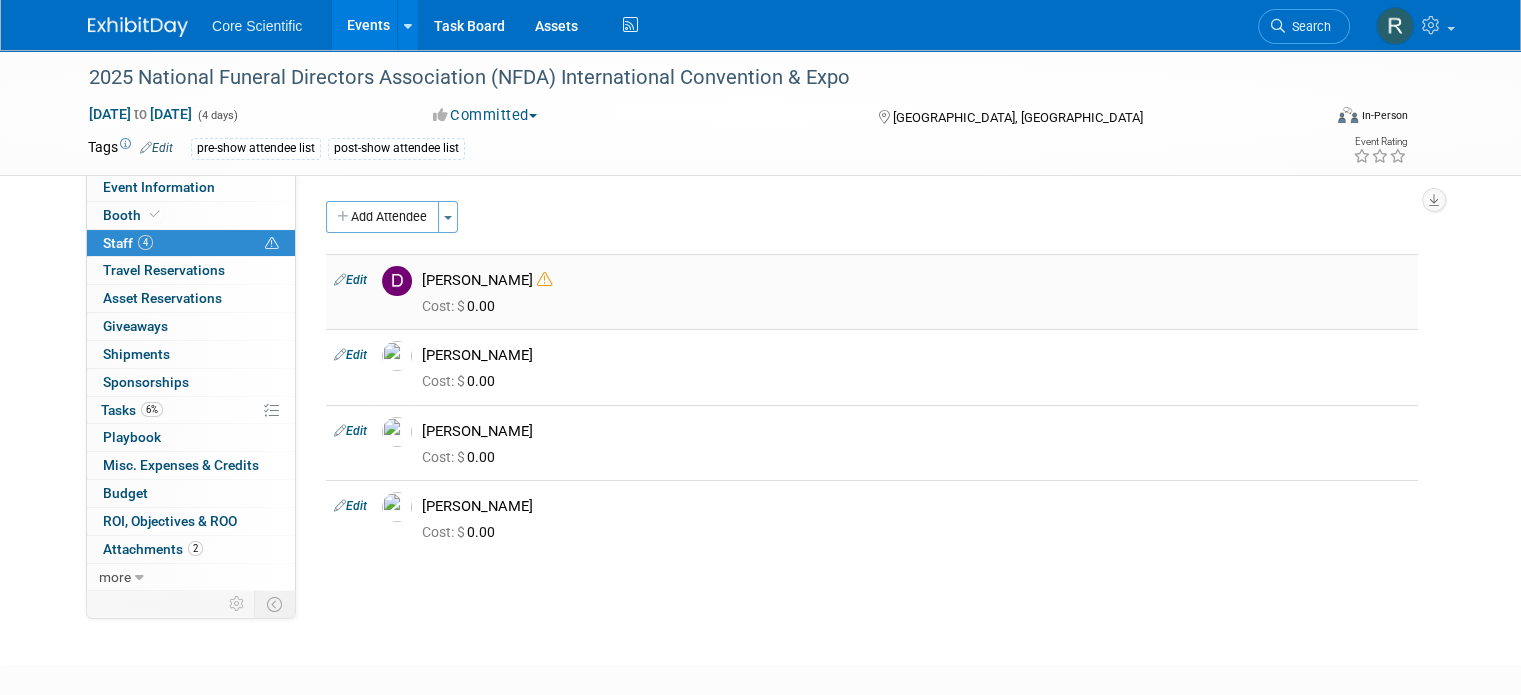 click on "Edit" at bounding box center [350, 280] 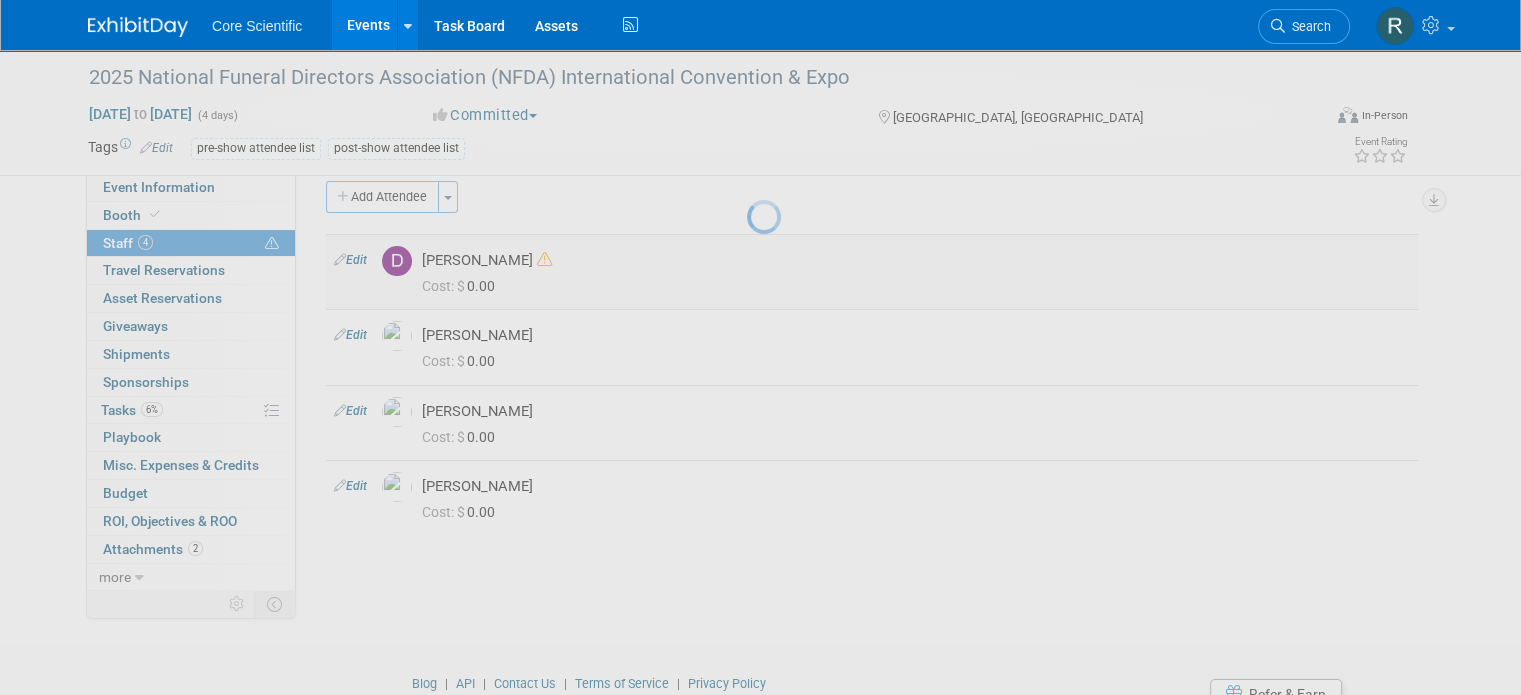 select on "ac1891ee-11c5-48f5-be20-c3d6f7c1d385" 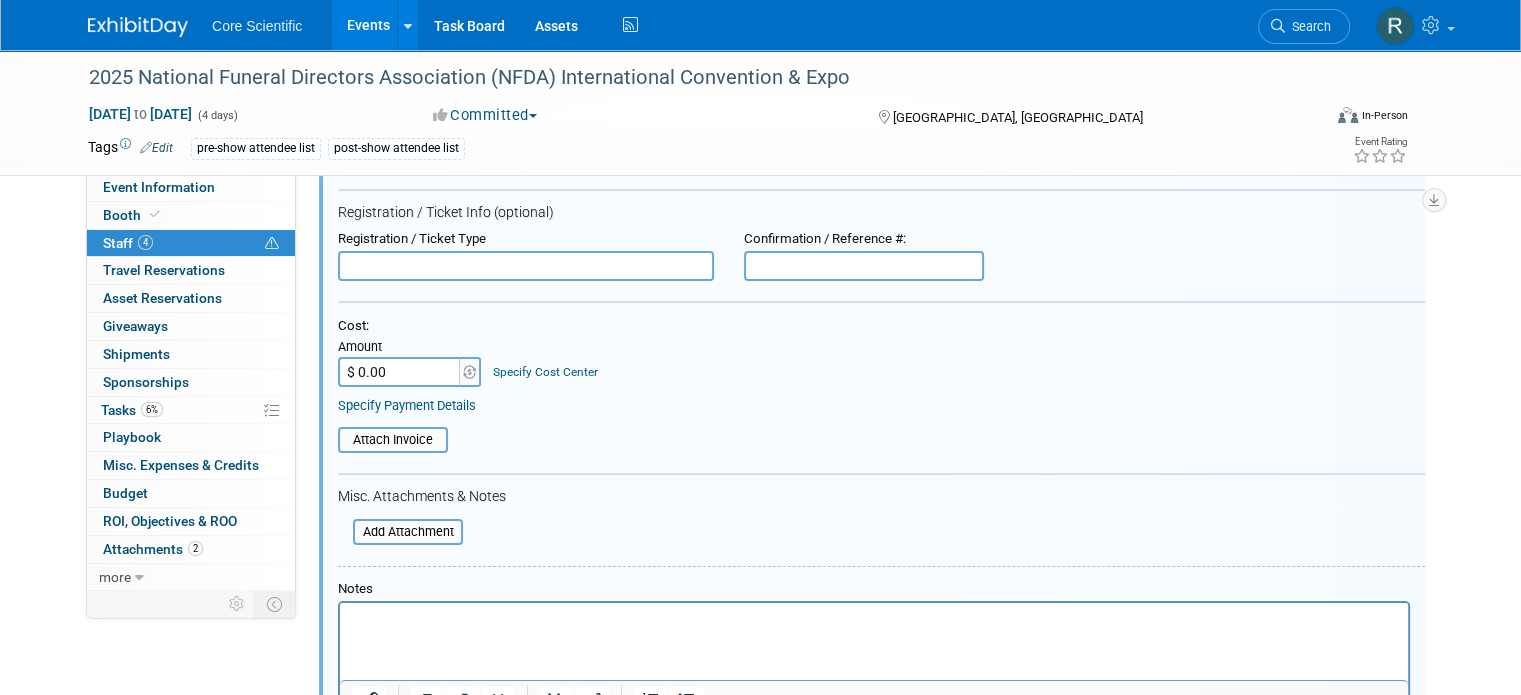 scroll, scrollTop: 428, scrollLeft: 0, axis: vertical 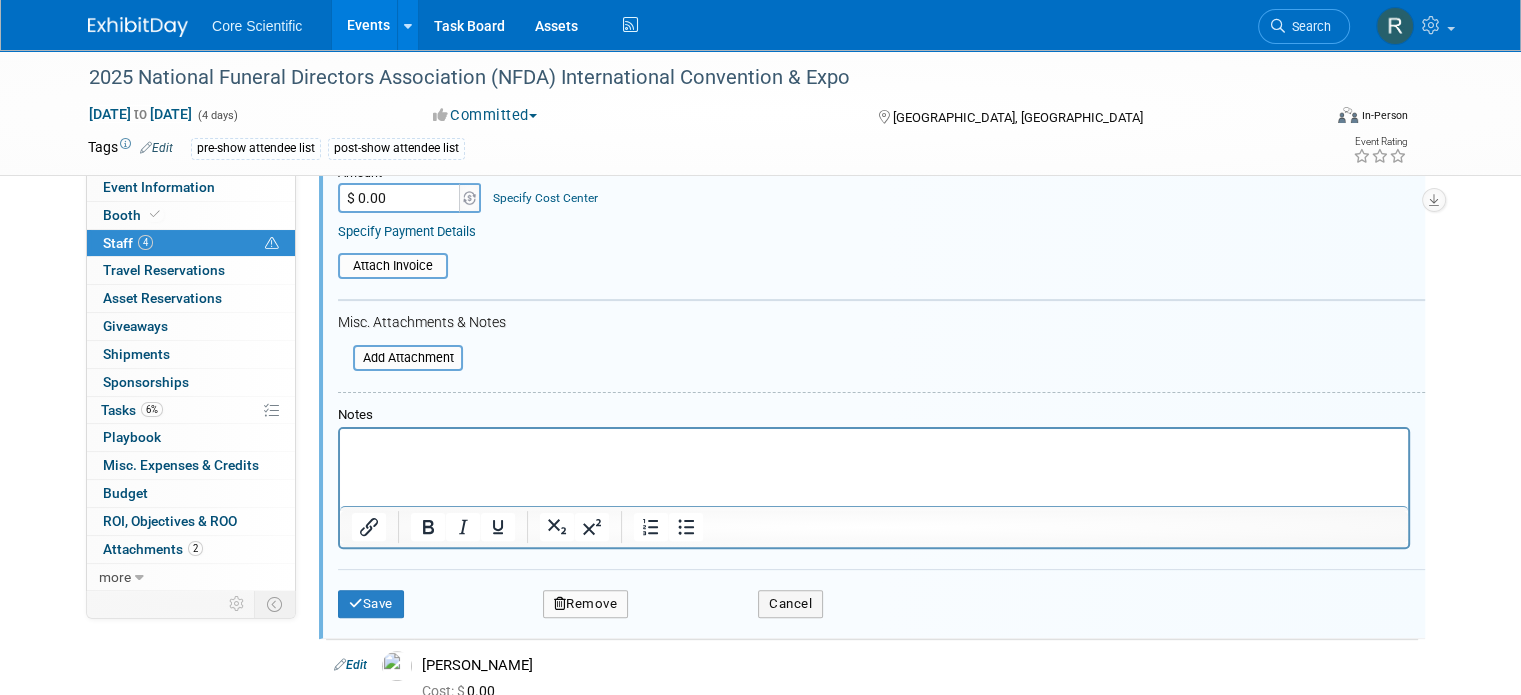 click on "Remove" at bounding box center (586, 604) 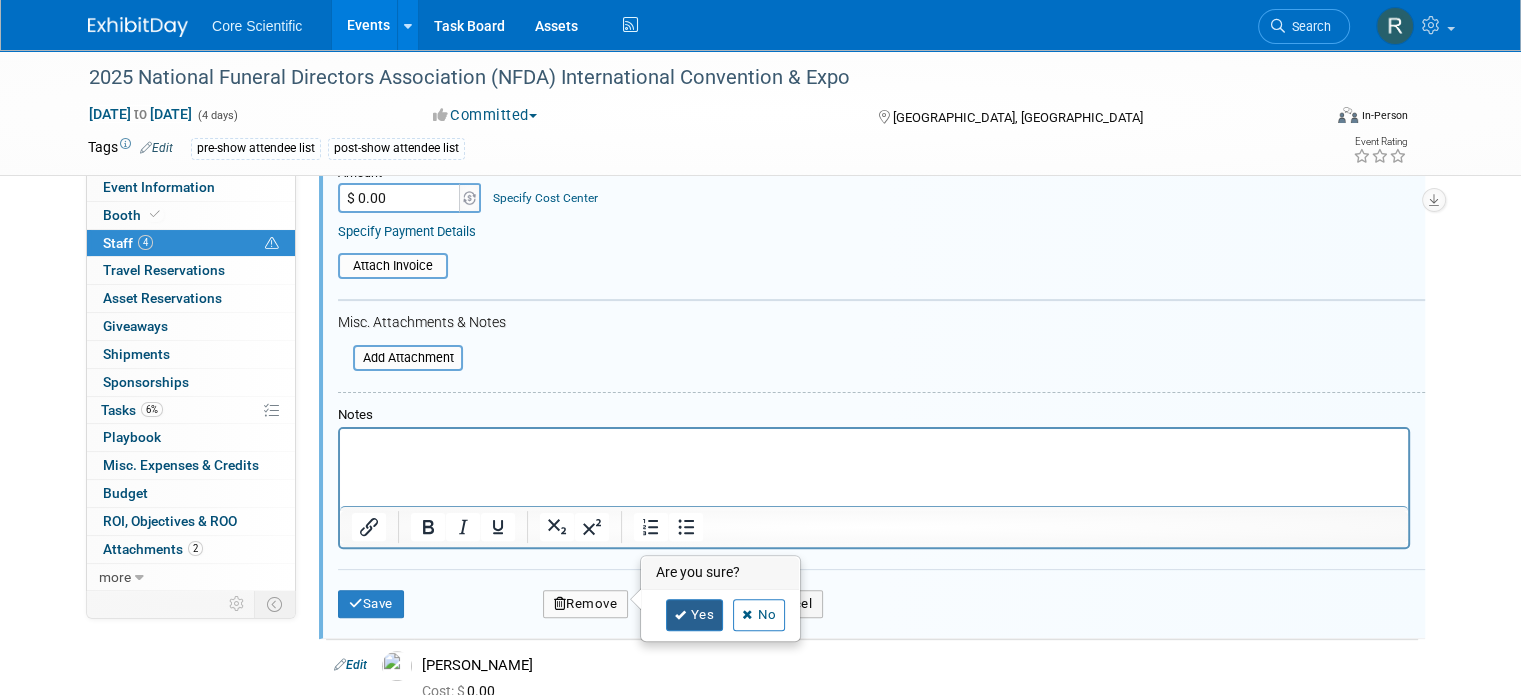 click at bounding box center (681, 615) 